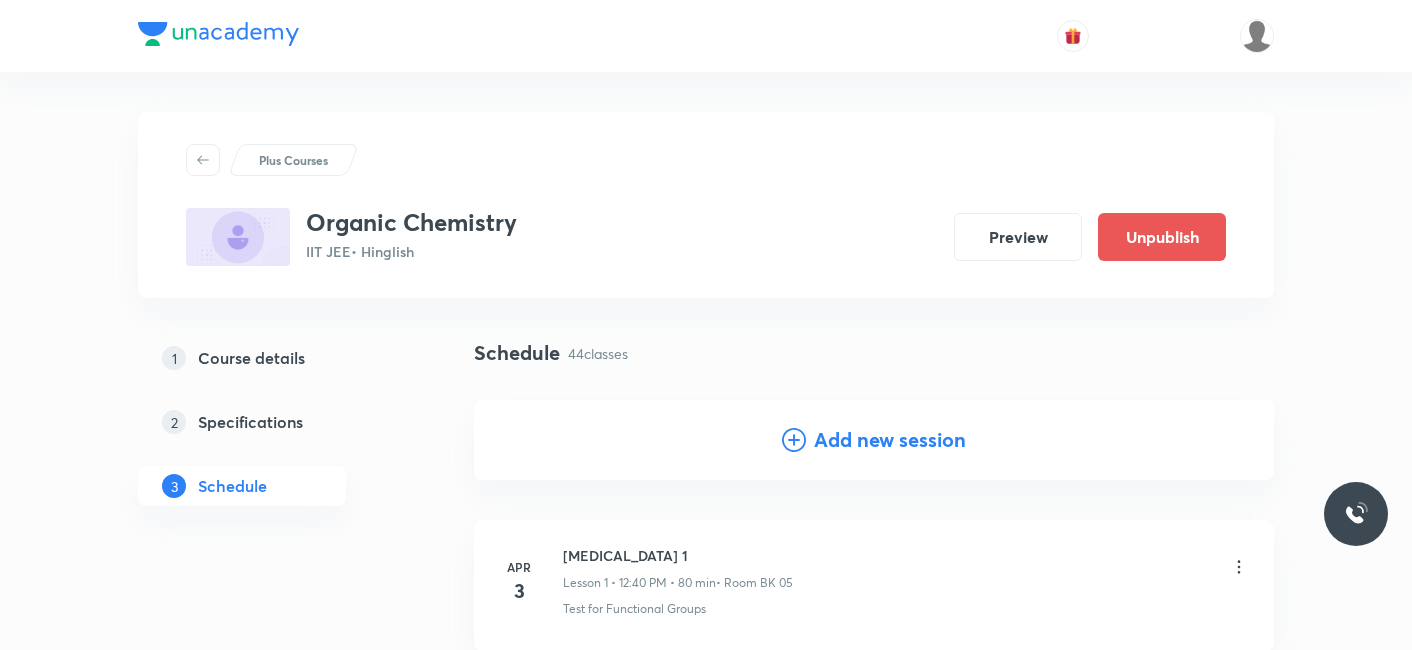 scroll, scrollTop: 6828, scrollLeft: 0, axis: vertical 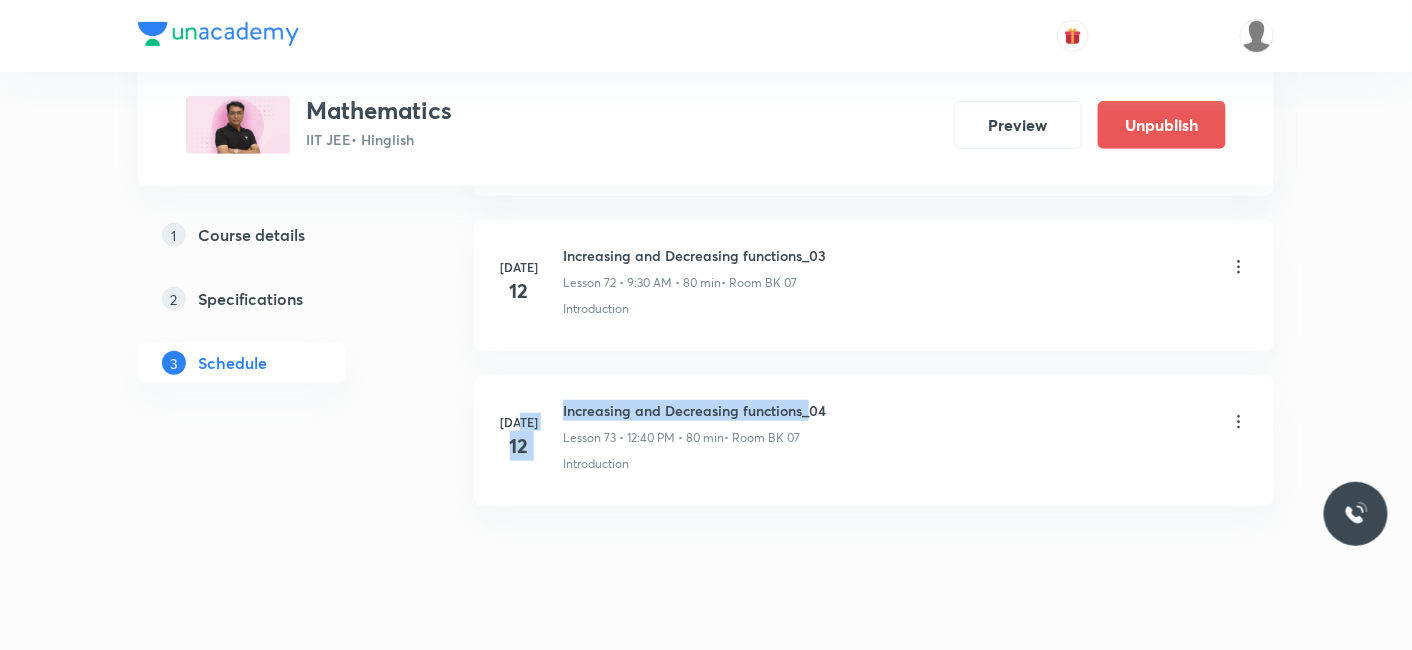 drag, startPoint x: 561, startPoint y: 368, endPoint x: 797, endPoint y: 369, distance: 236.00212 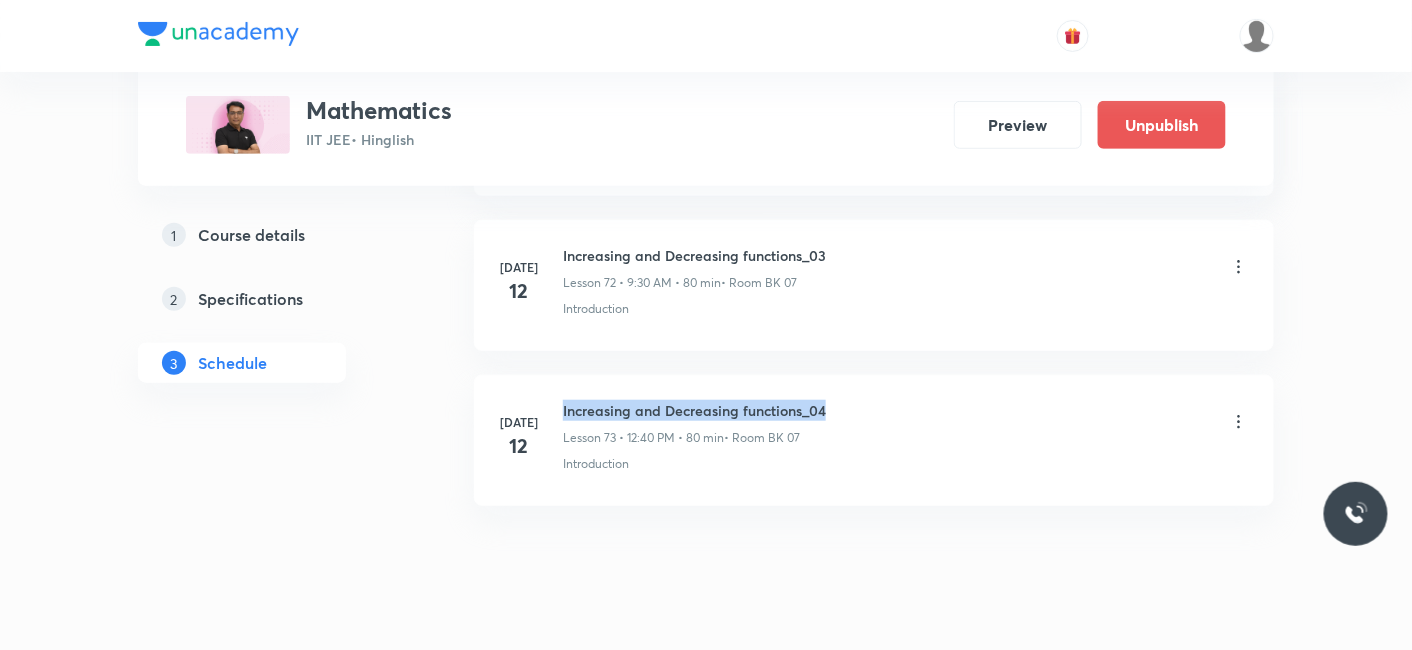drag, startPoint x: 562, startPoint y: 370, endPoint x: 840, endPoint y: 365, distance: 278.04495 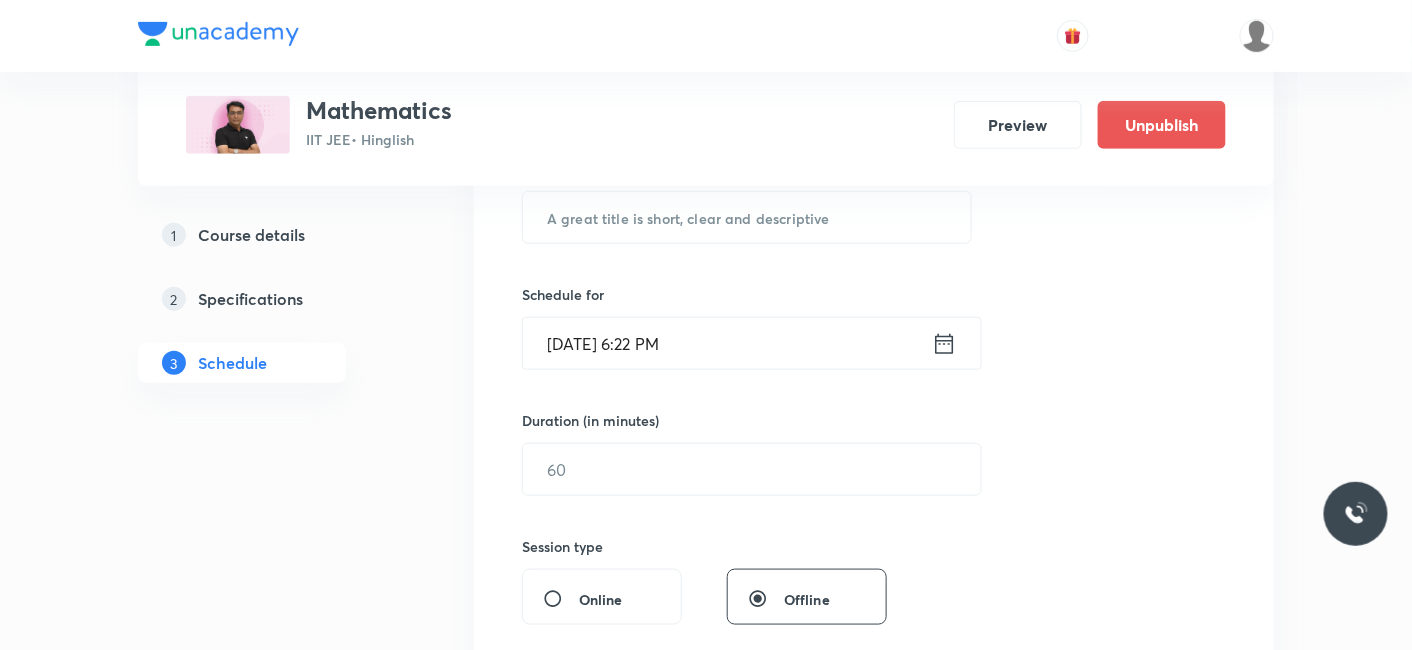 scroll, scrollTop: 124, scrollLeft: 0, axis: vertical 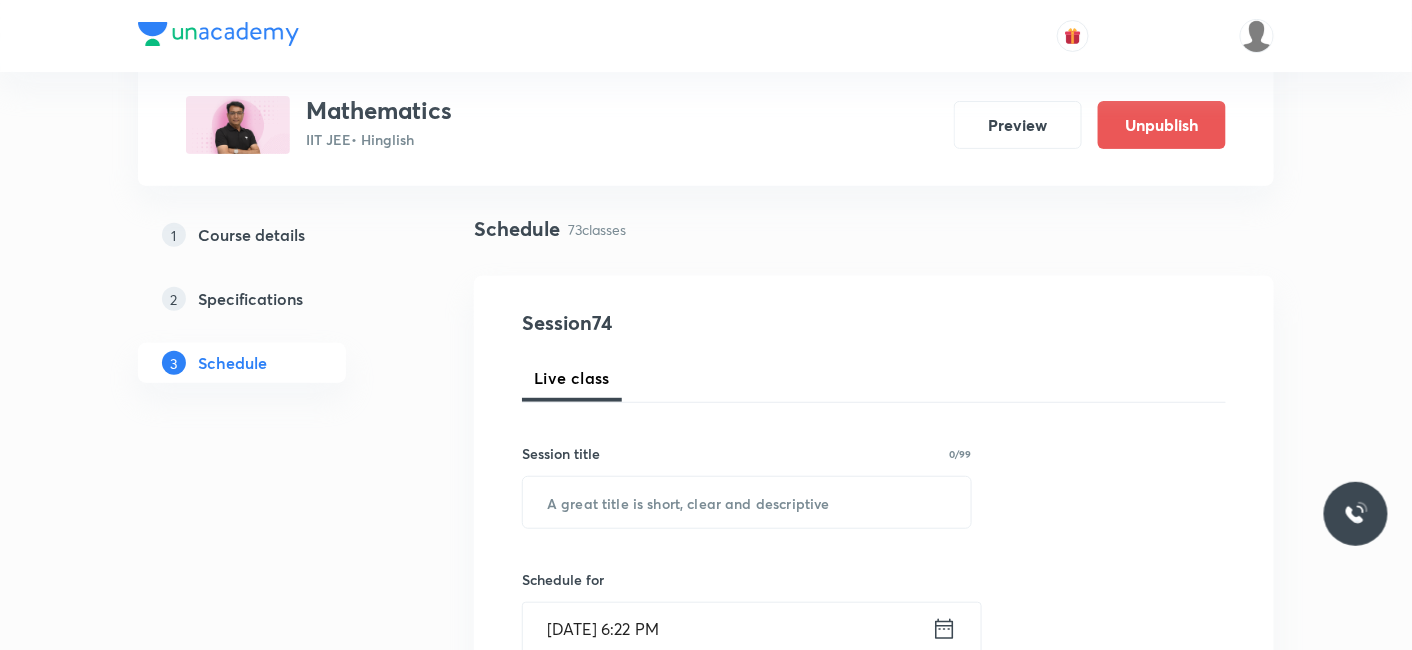 click on "Session  74 Live class Session title 0/99 ​ Schedule for Jul 12, 2025, 6:22 PM ​ Duration (in minutes) ​   Session type Online Offline Room Select centre room Sub-concepts Select concepts that wil be covered in this session Add Cancel" at bounding box center [874, 777] 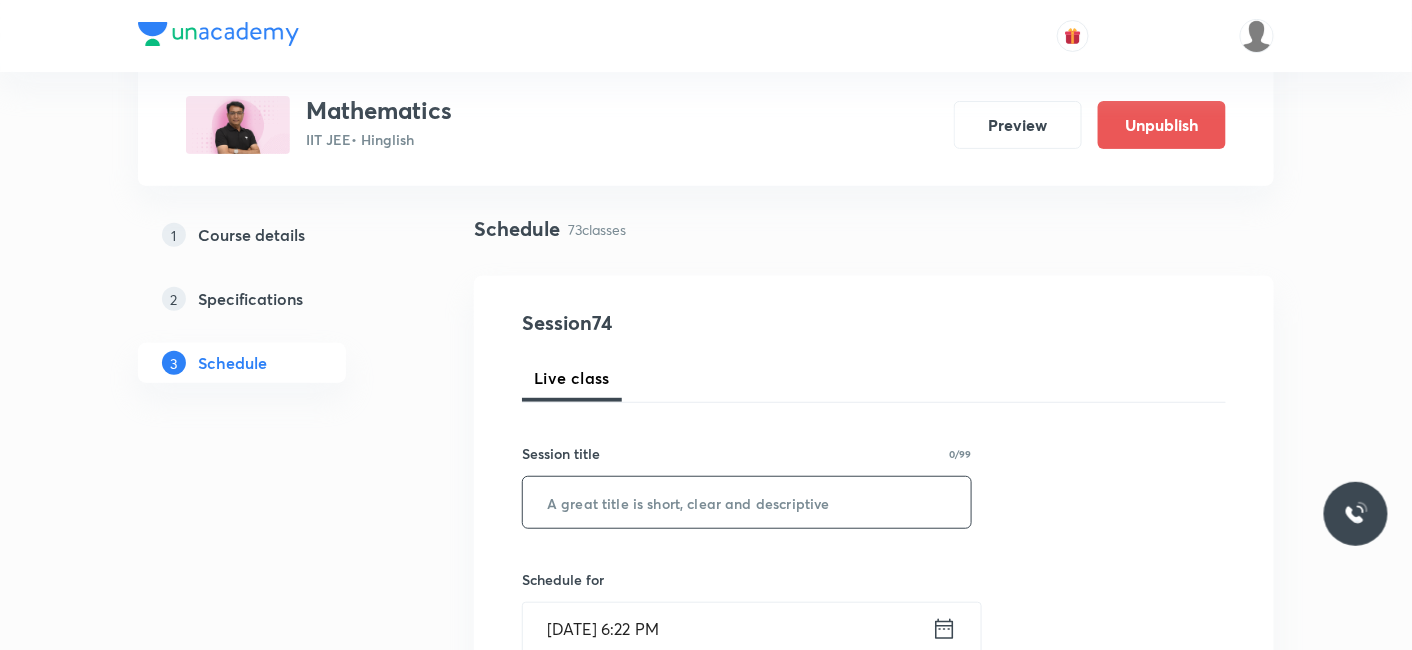 click at bounding box center [747, 502] 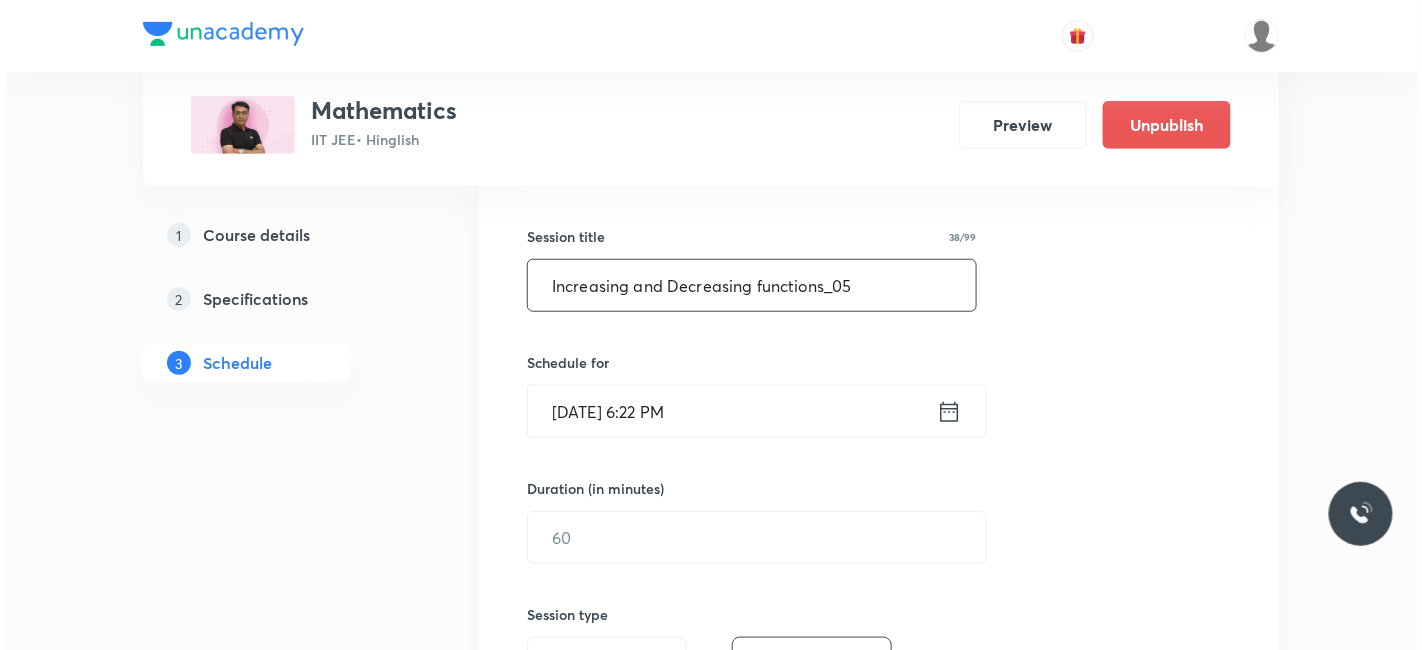 scroll, scrollTop: 346, scrollLeft: 0, axis: vertical 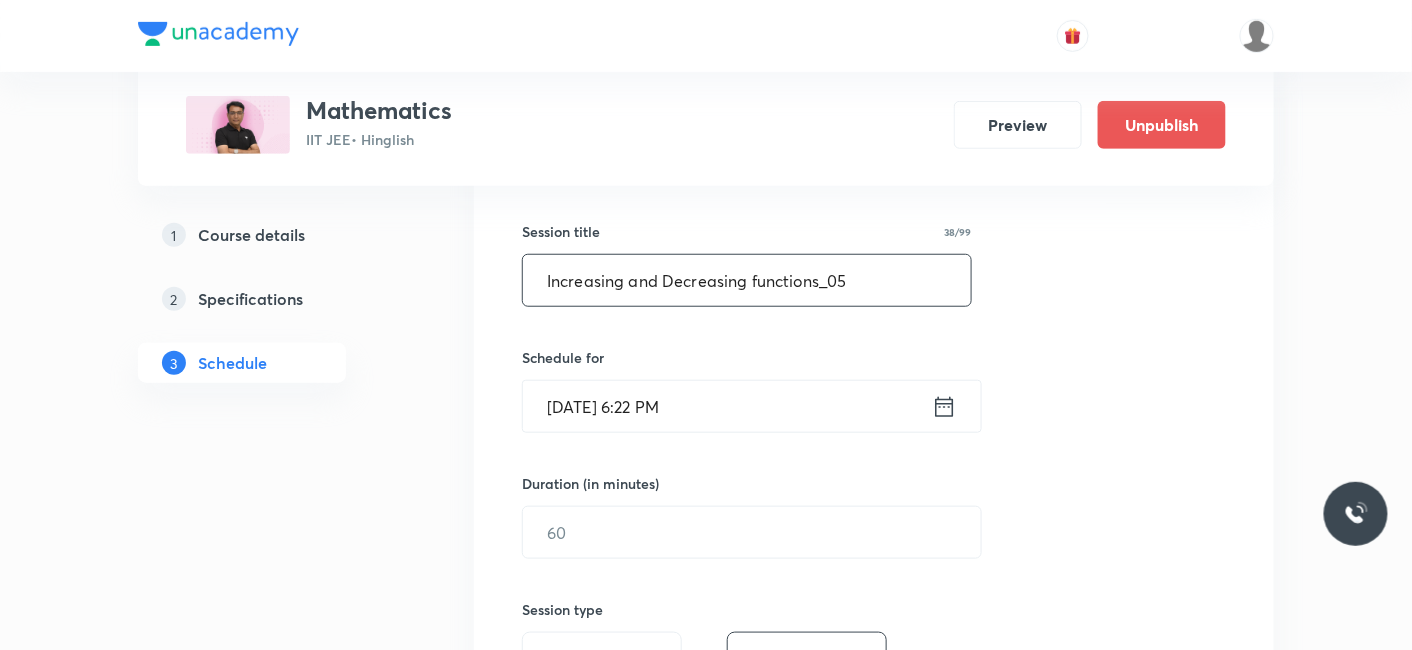 type on "Increasing and Decreasing functions_05" 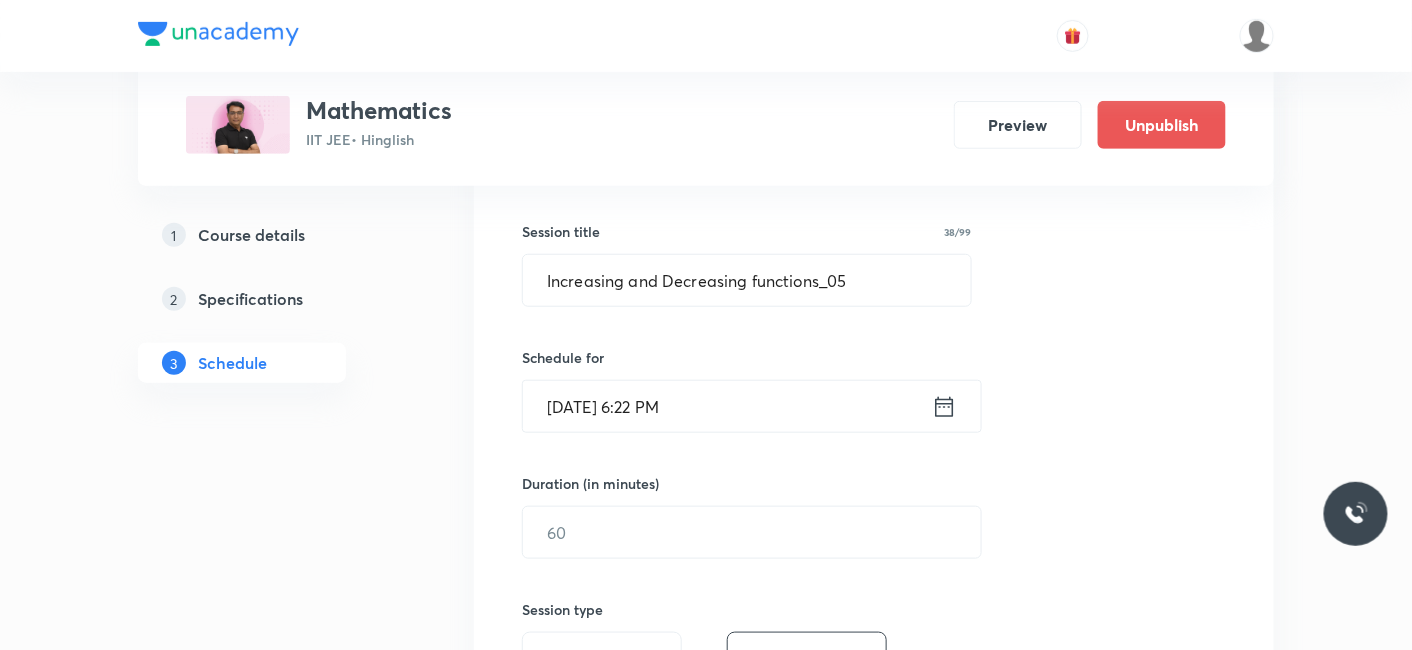 click 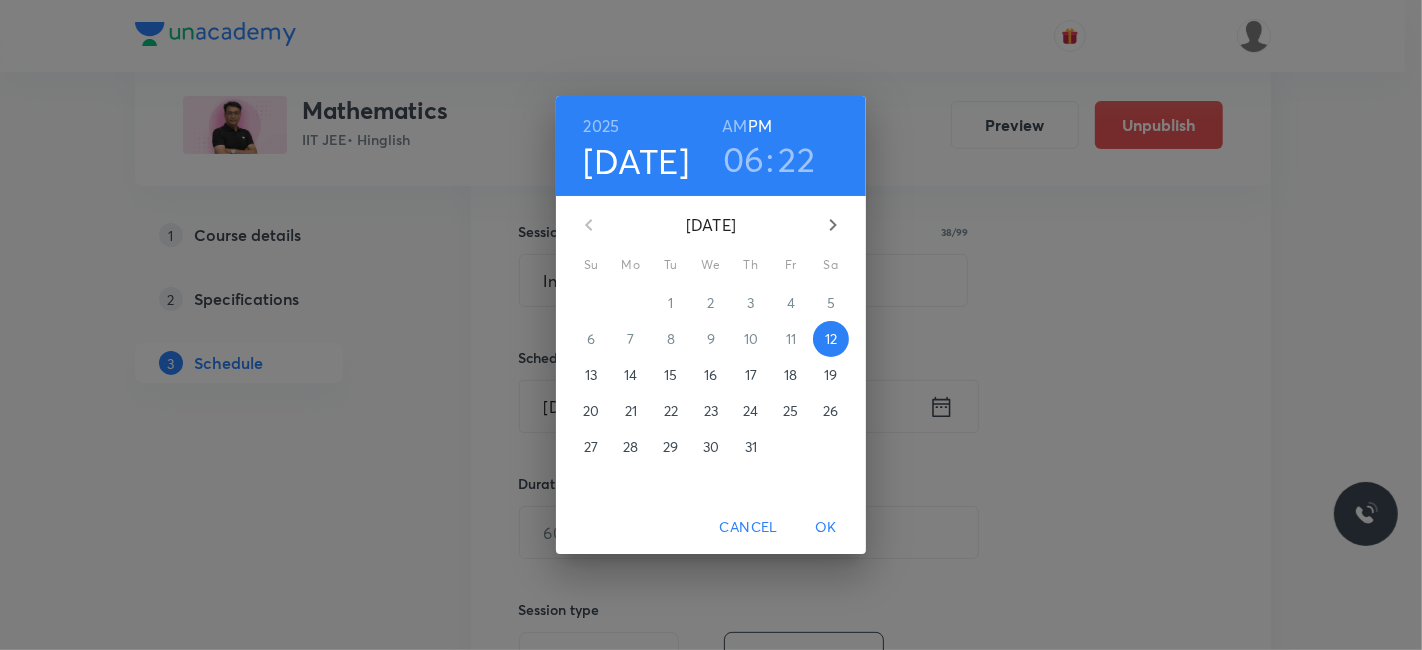 click on "14" at bounding box center [630, 375] 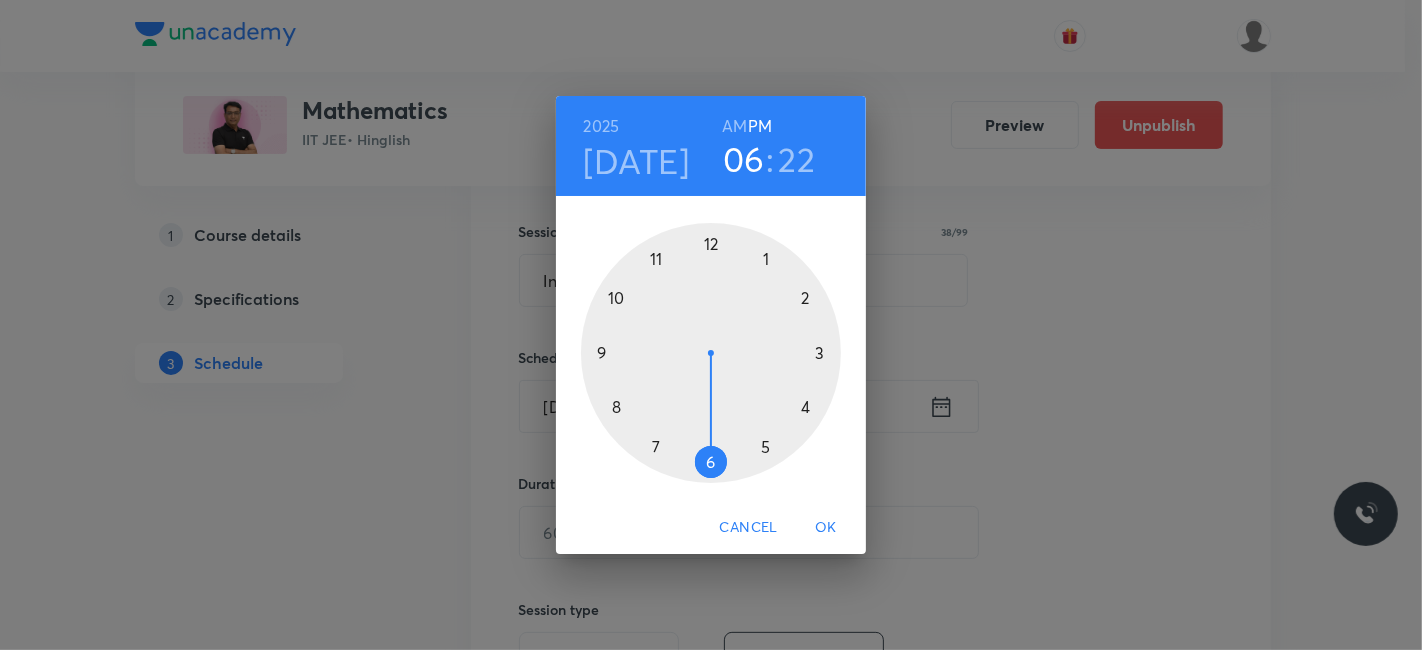 click at bounding box center [711, 353] 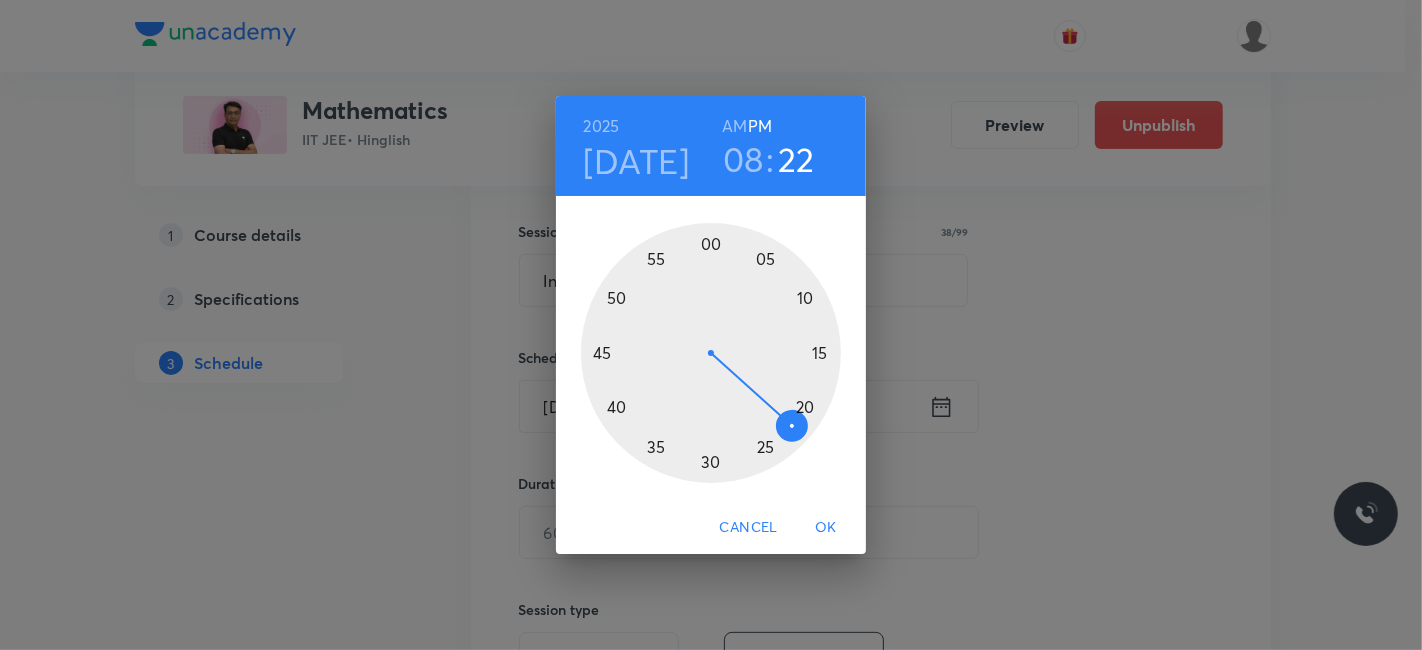click at bounding box center (711, 353) 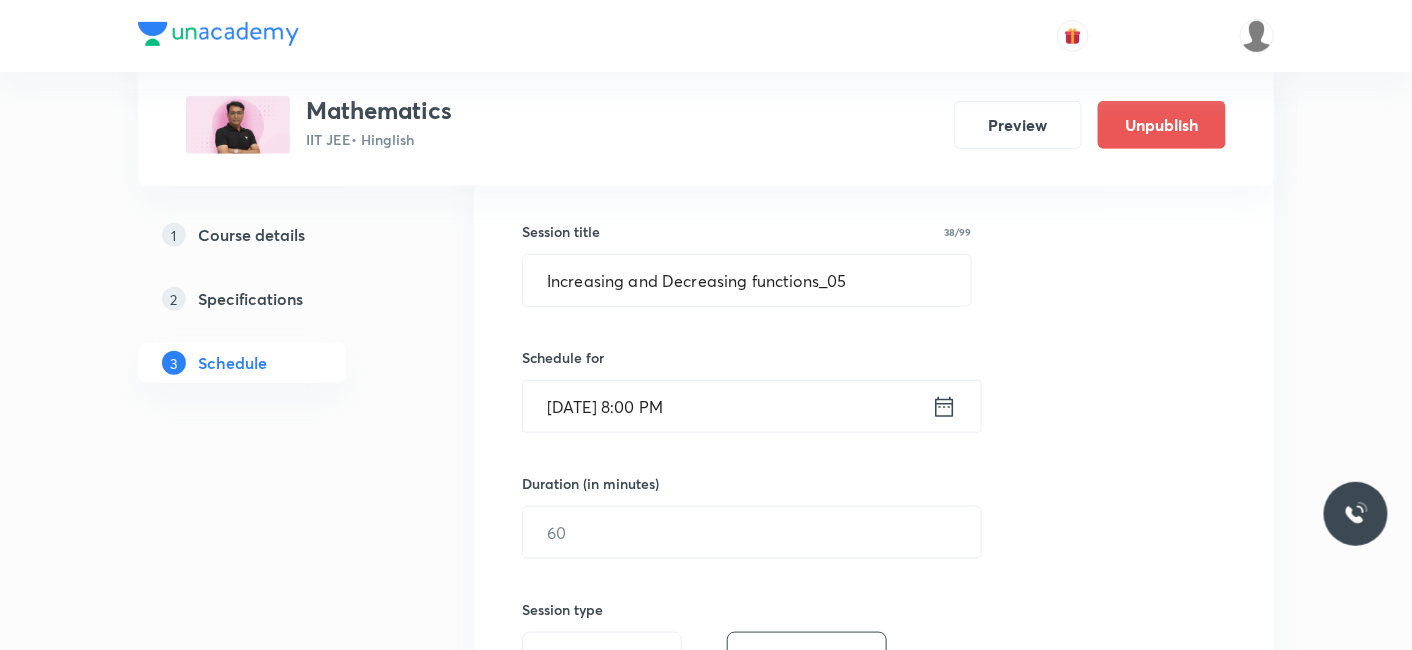 click 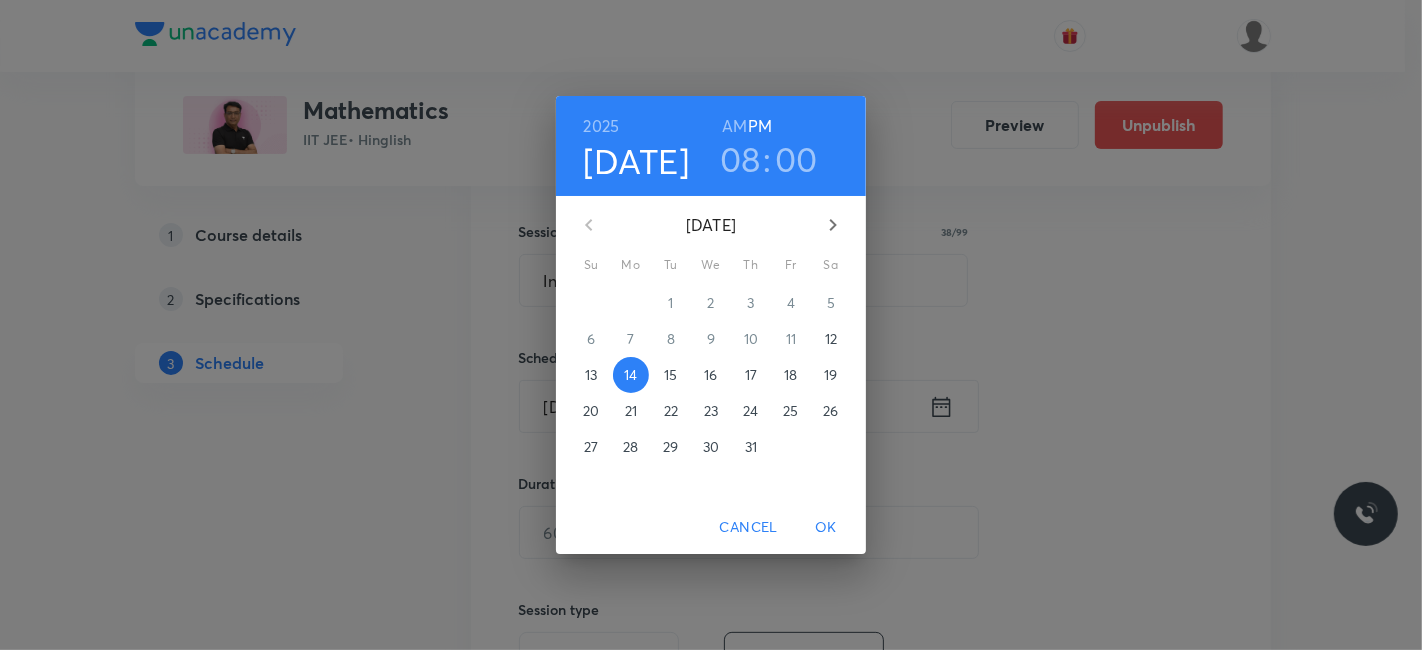 drag, startPoint x: 734, startPoint y: 122, endPoint x: 794, endPoint y: 356, distance: 241.56987 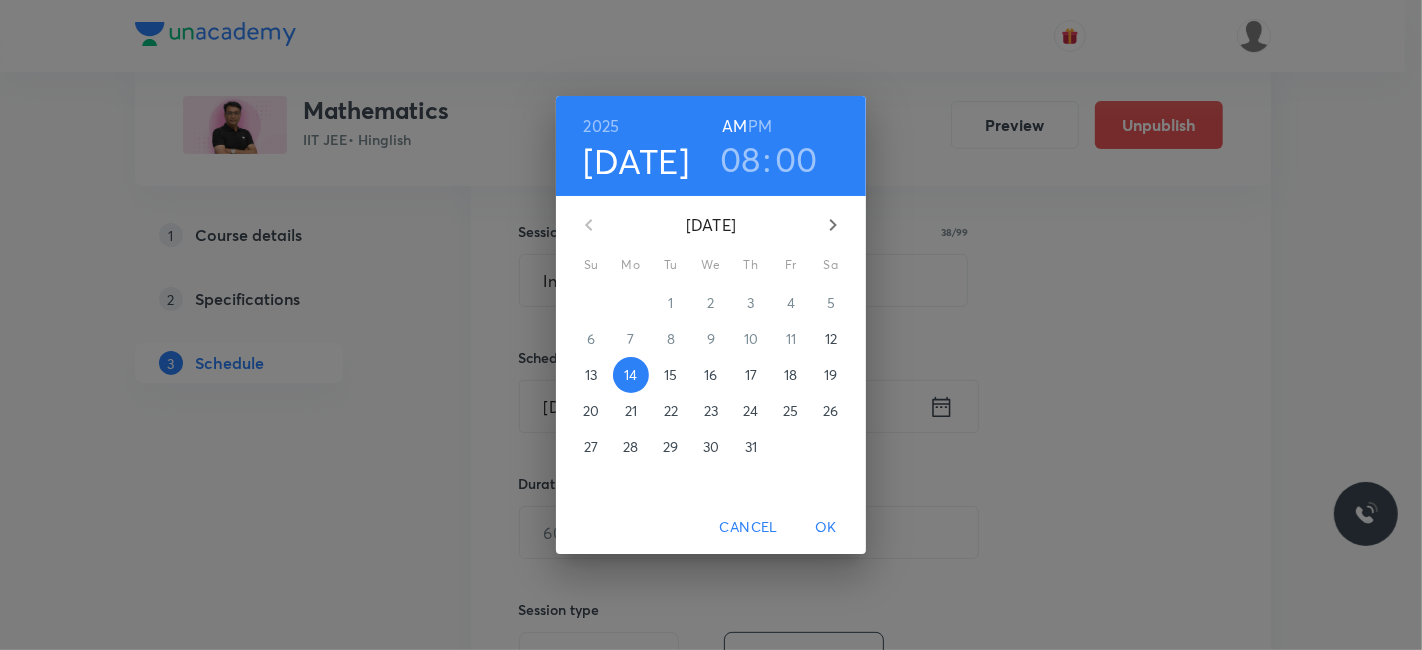 click on "OK" at bounding box center (826, 527) 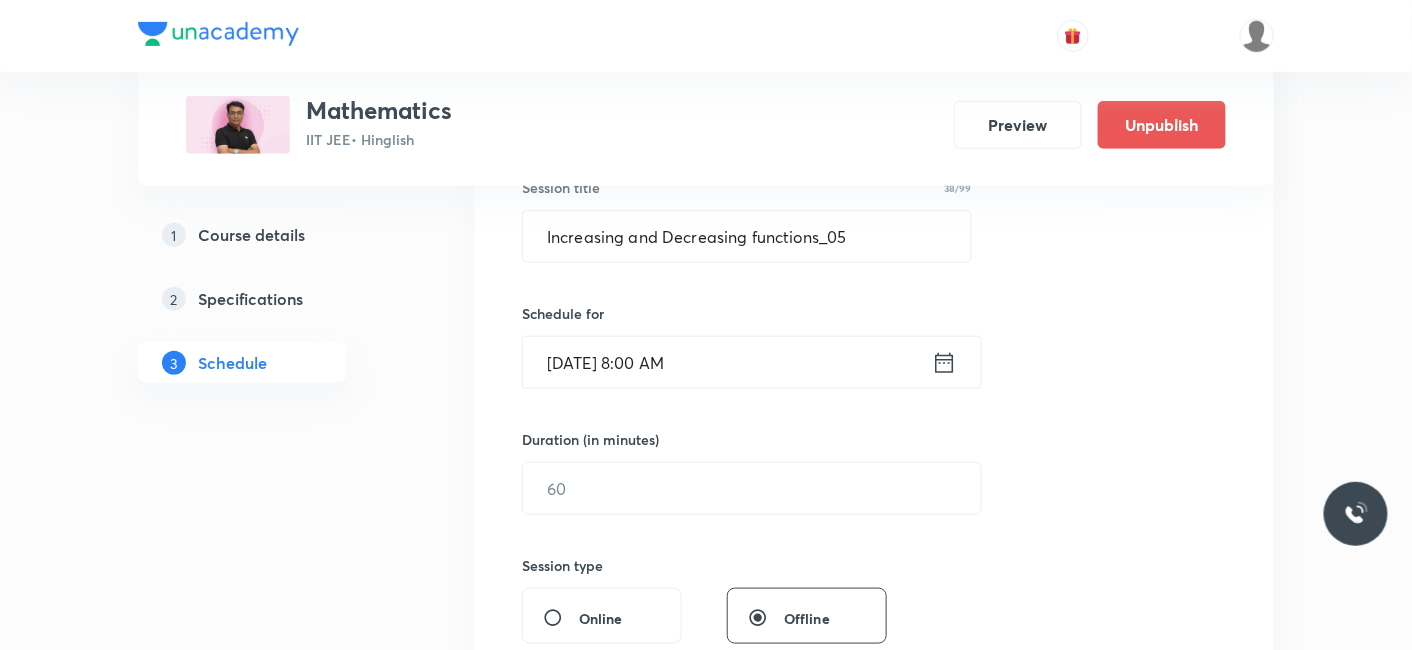 scroll, scrollTop: 457, scrollLeft: 0, axis: vertical 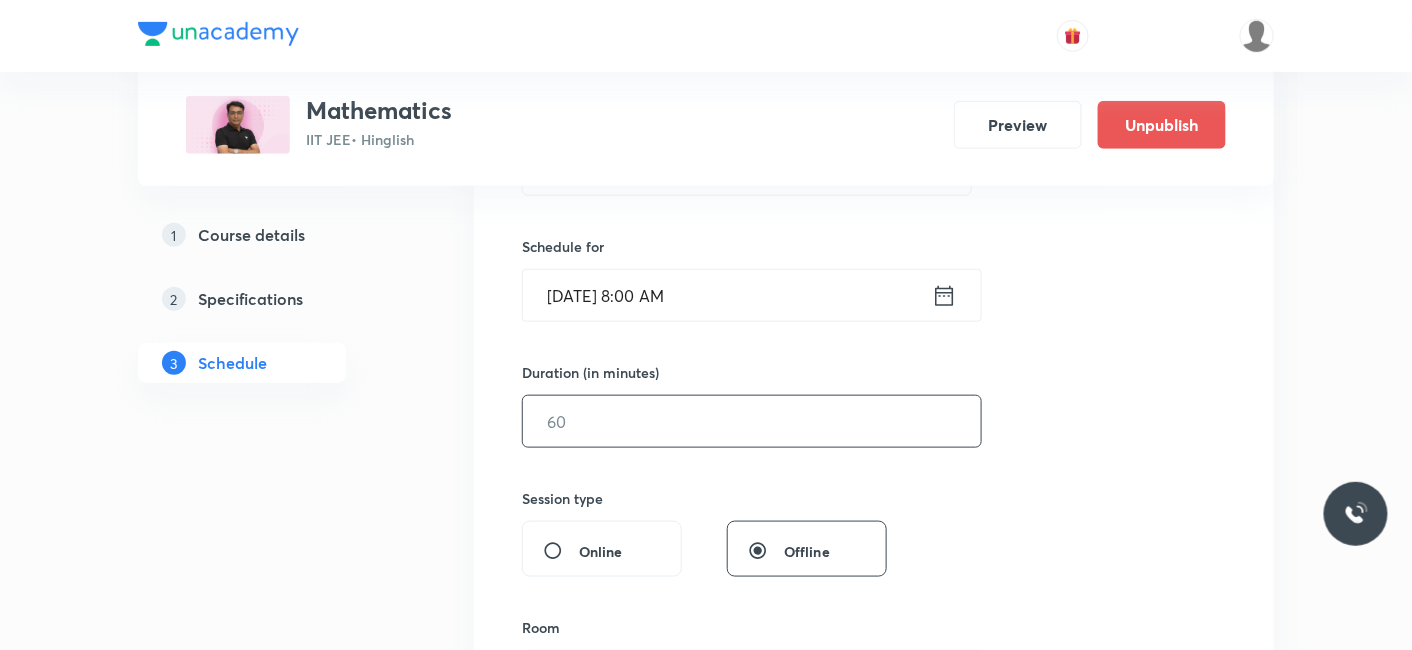 click at bounding box center [752, 421] 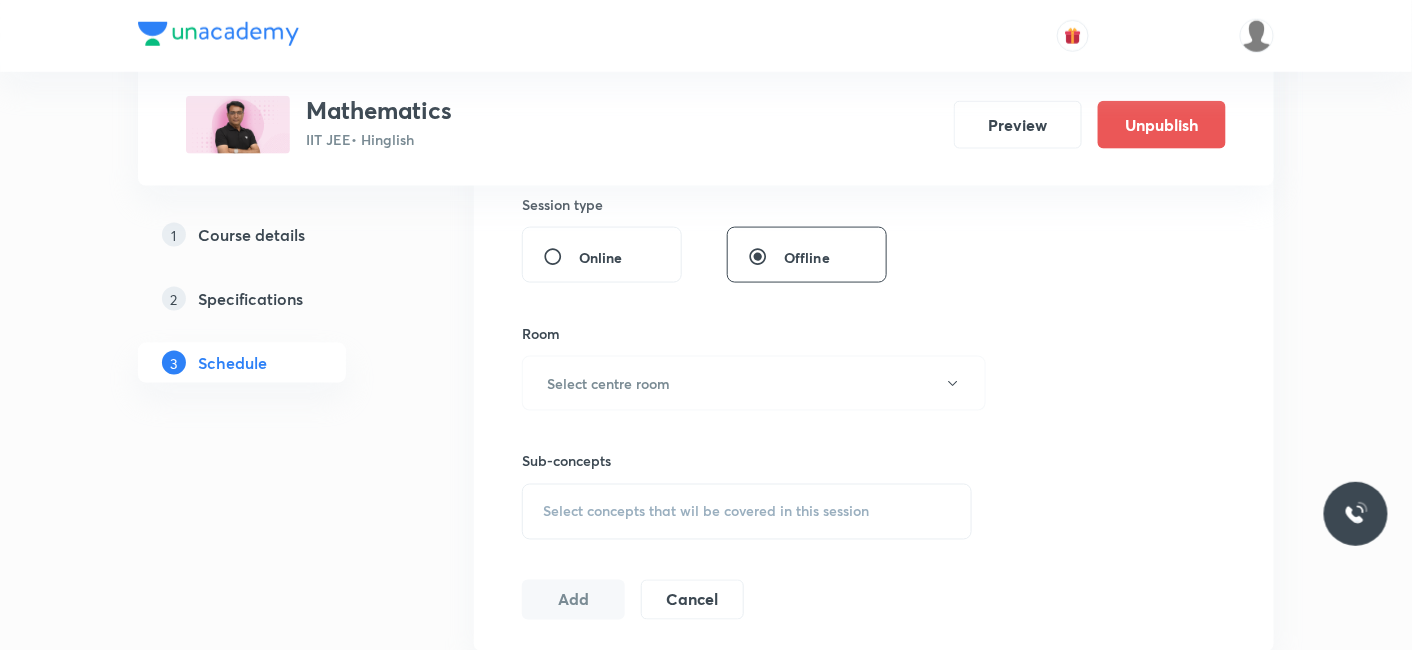 scroll, scrollTop: 791, scrollLeft: 0, axis: vertical 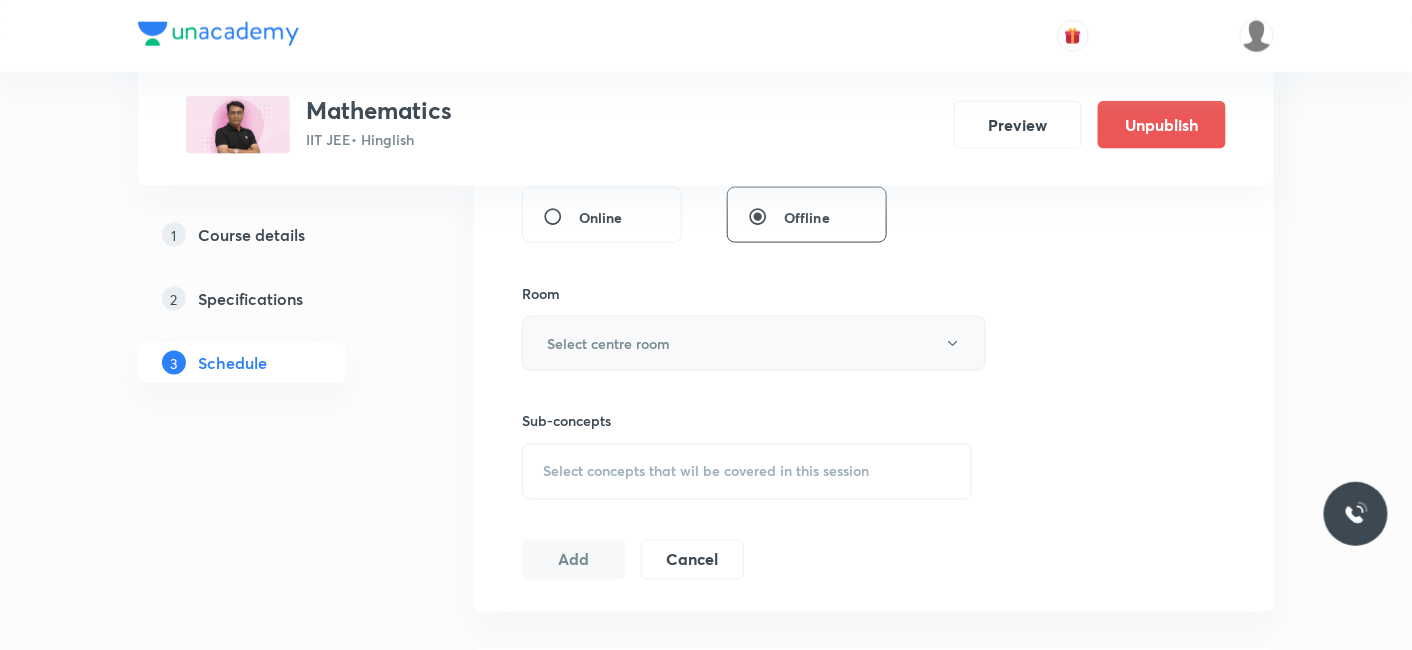 type on "80" 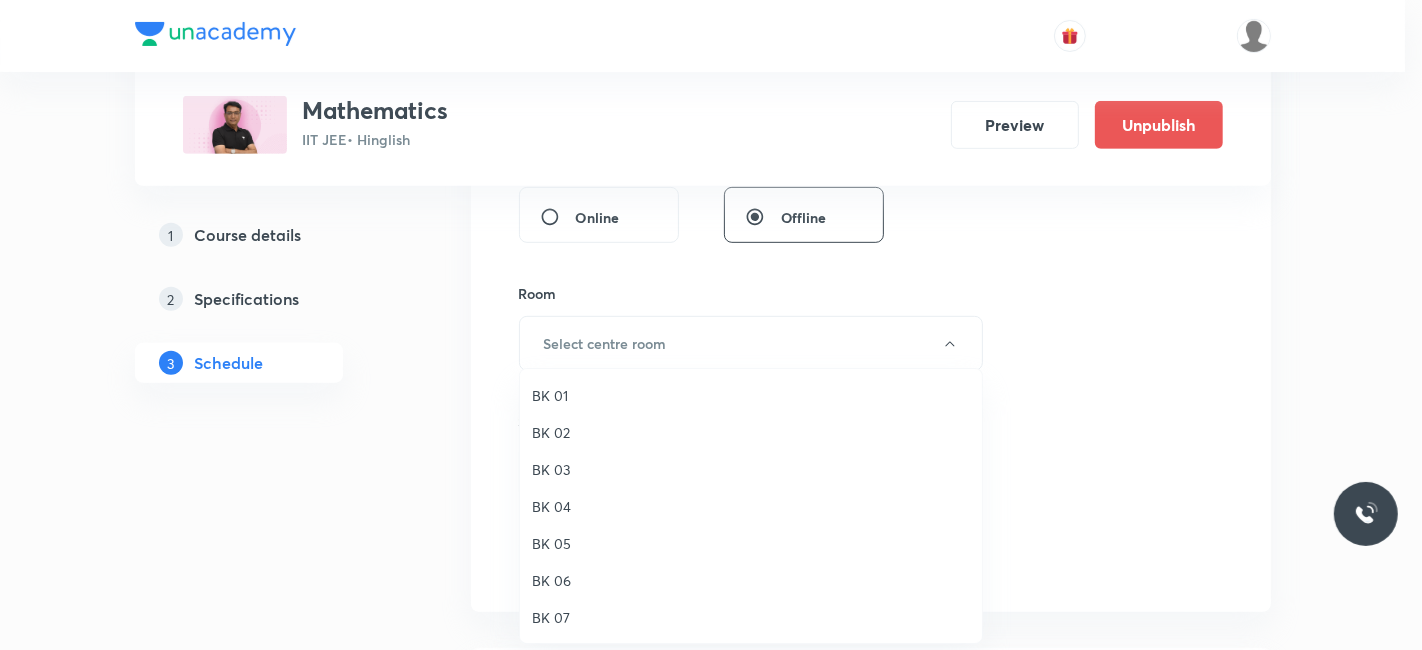 click on "BK 07" at bounding box center (751, 617) 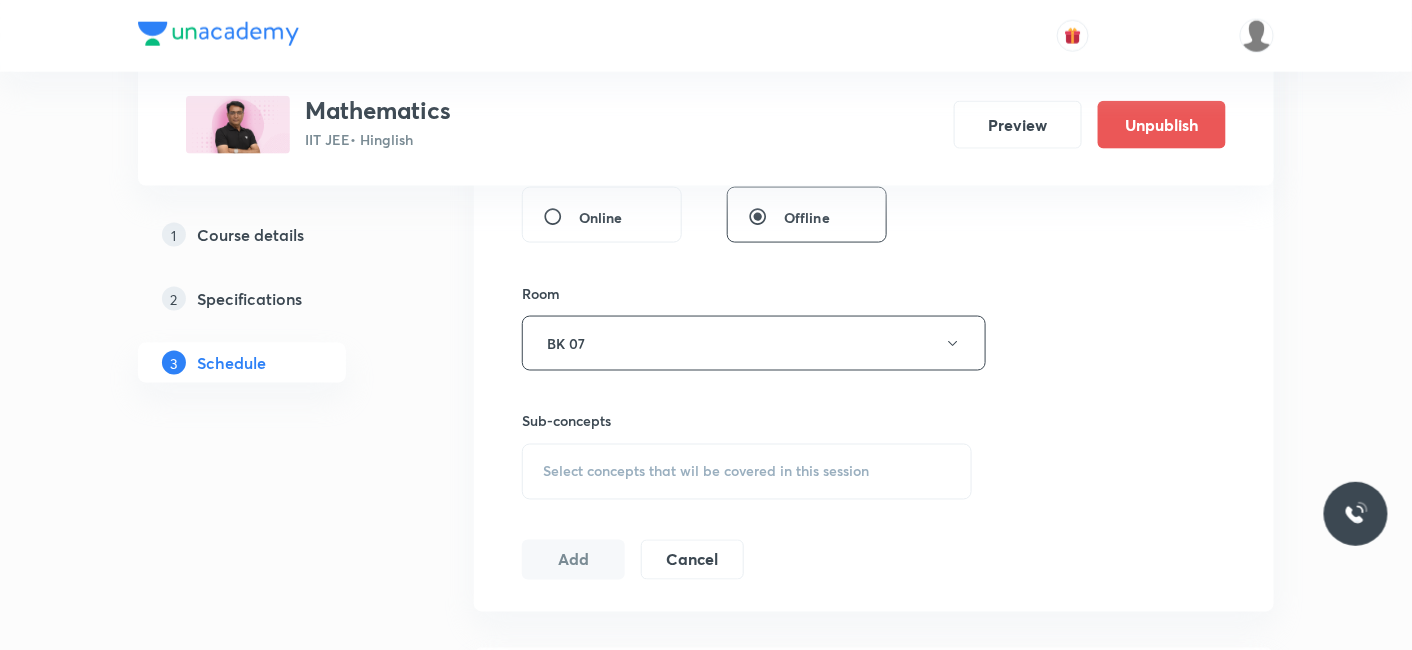 click on "Select concepts that wil be covered in this session" at bounding box center [706, 472] 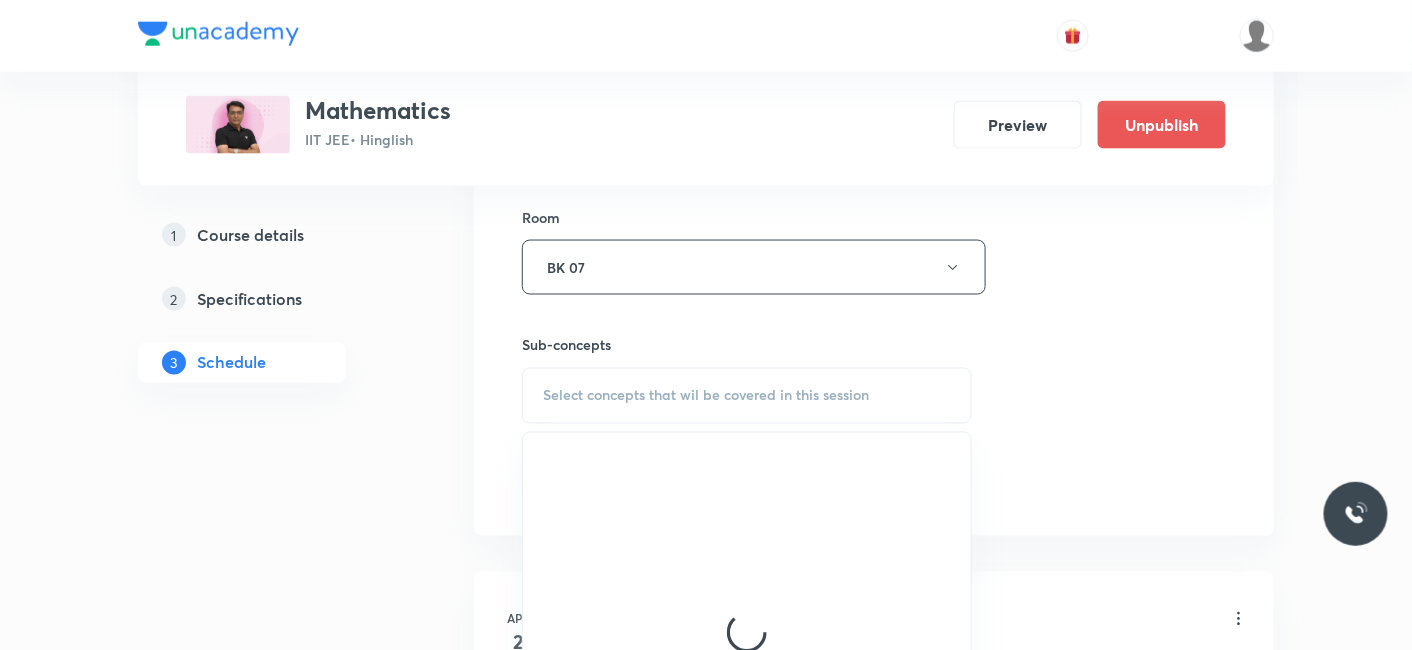 scroll, scrollTop: 902, scrollLeft: 0, axis: vertical 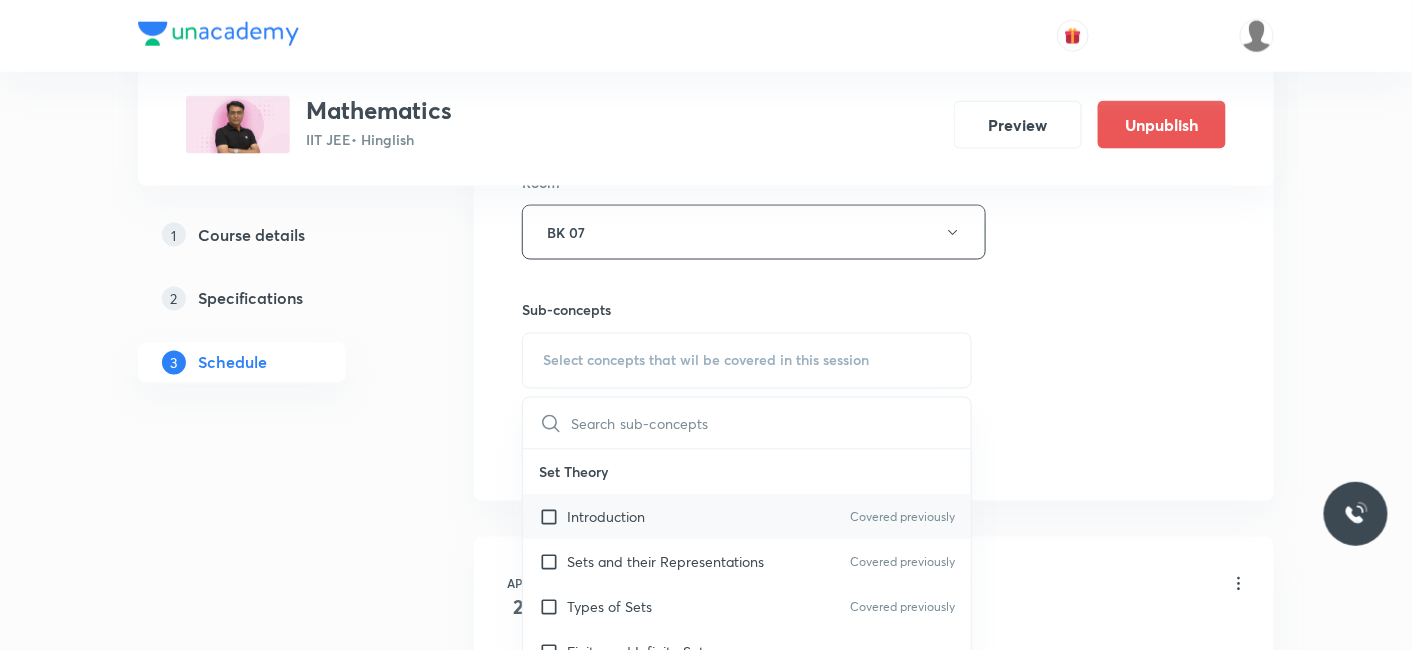 click on "Introduction" at bounding box center [606, 517] 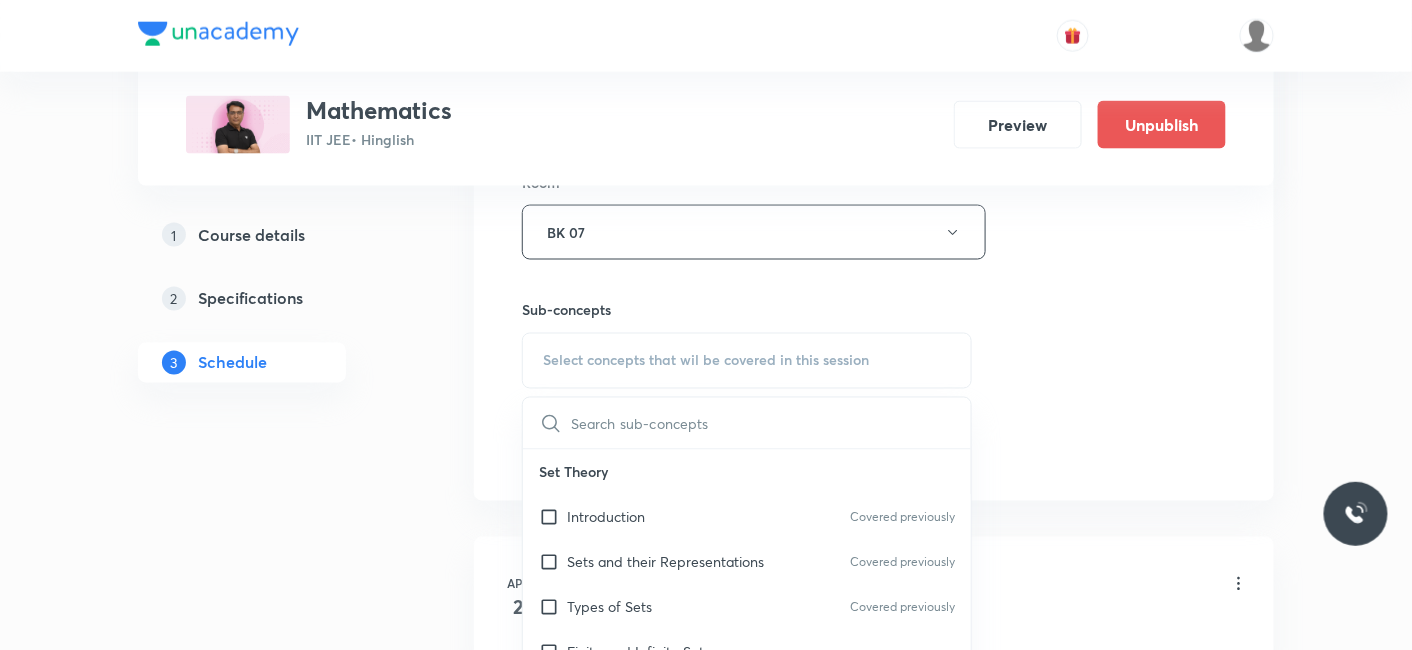 checkbox on "true" 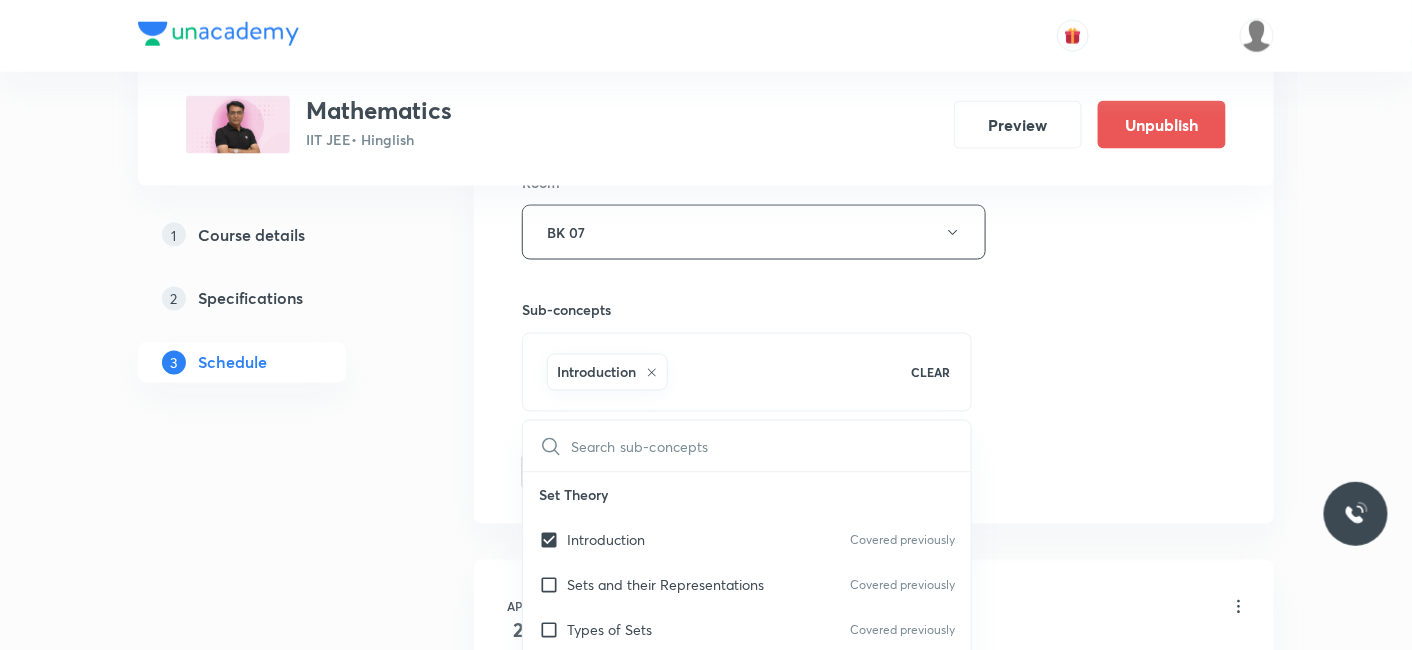 click on "Plus Courses Mathematics IIT JEE  • Hinglish Preview Unpublish 1 Course details 2 Specifications 3 Schedule Schedule 73  classes Session  74 Live class Session title 38/99 Increasing and Decreasing functions_05 ​ Schedule for Jul 14, 2025, 8:00 AM ​ Duration (in minutes) 80 ​   Session type Online Offline Room BK 07 Sub-concepts Introduction CLEAR ​ Set Theory Introduction Covered previously Sets and their Representations Covered previously Types of Sets Covered previously Finite and Infinite Sets Equal Sets Subsets Power Set Universal Set Venn Diagrams Operations on Sets Complement of a Set Practical  Problems on Union and Intersection of Two Sets Relation Types of relations Equivalence relations Inequalities and Modulus Function Constant and Variables Function Intervals Inequalities Generalized Method of Intervals for Solving Inequalities Modulus Function Fundamental of Mathematics Fundamentals of Mathematics Indices Indices Twin Prime Numbers Twin Prime Numbers Composite Numbers Composite Numbers" at bounding box center [706, 5606] 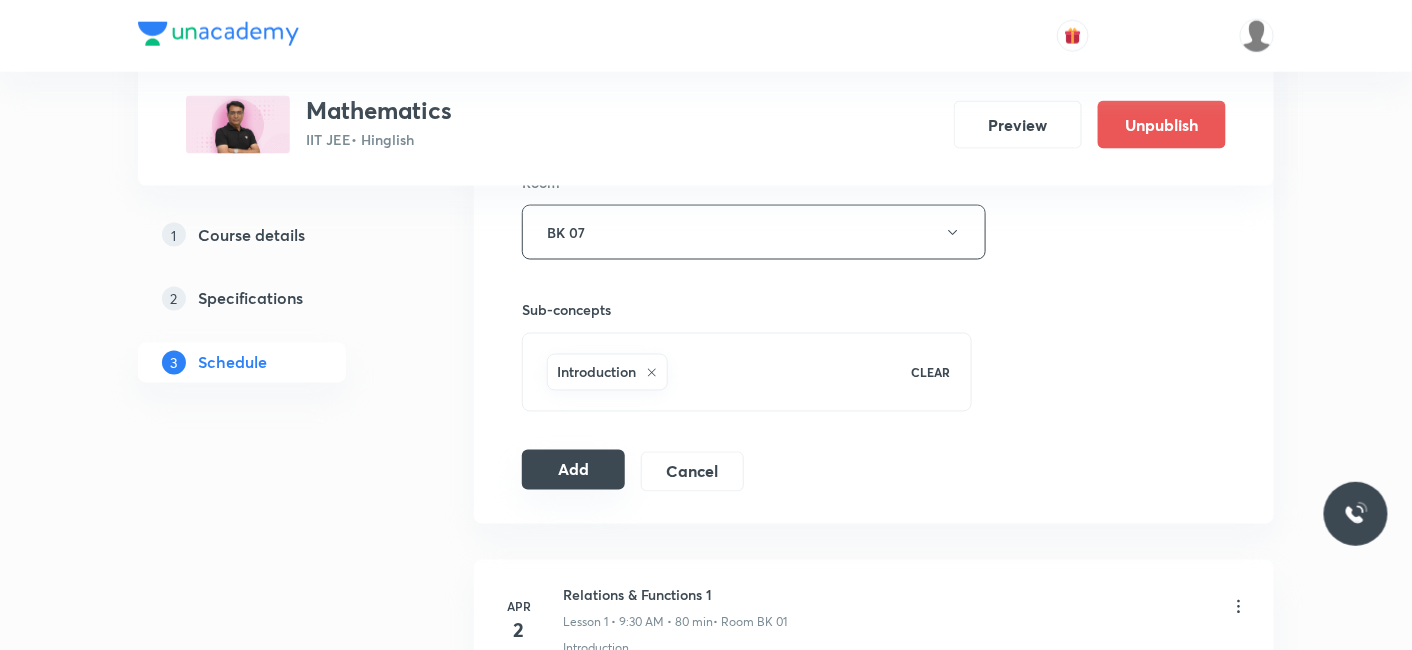click on "Add" at bounding box center (573, 470) 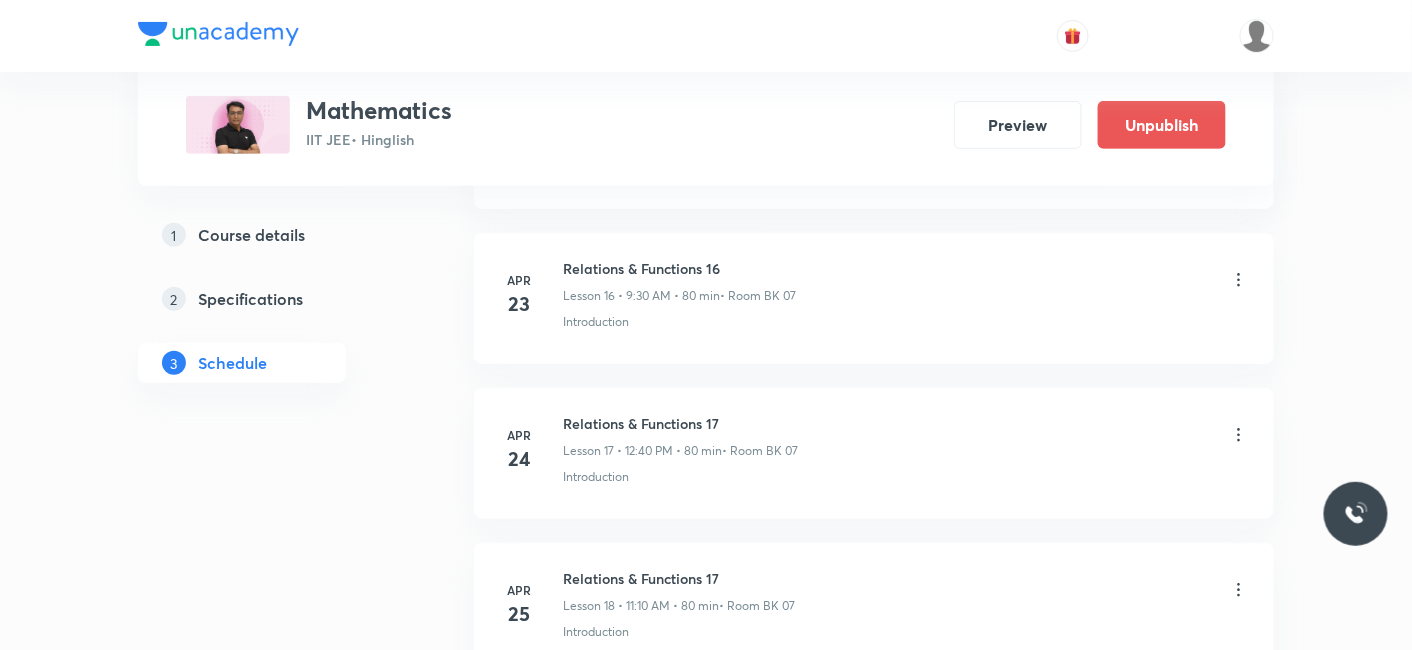 scroll, scrollTop: 3013, scrollLeft: 0, axis: vertical 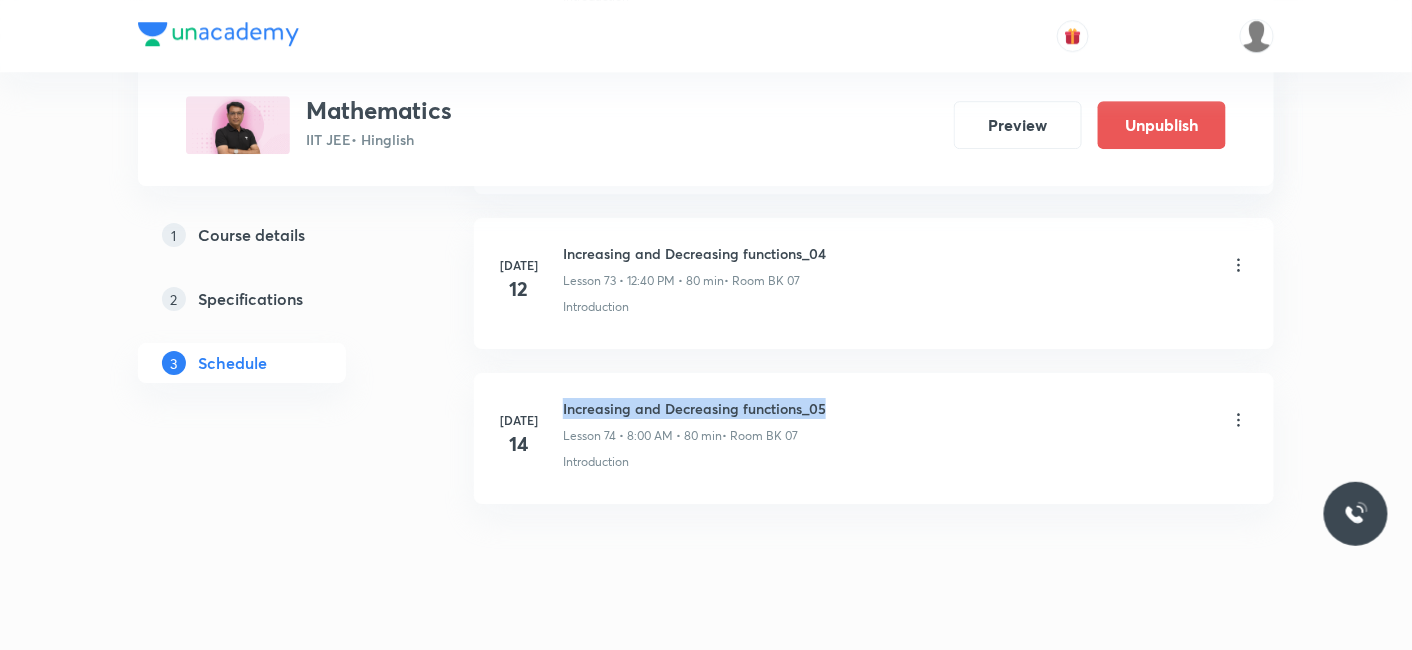 drag, startPoint x: 560, startPoint y: 367, endPoint x: 837, endPoint y: 357, distance: 277.18045 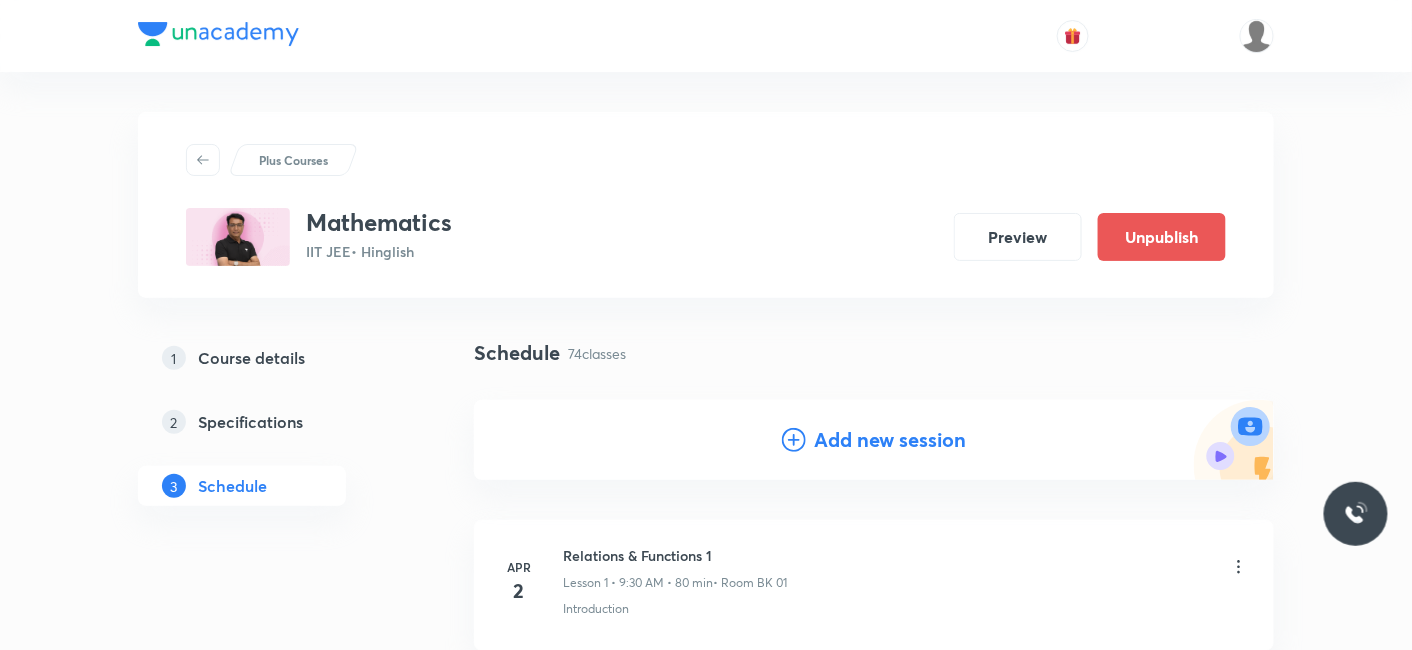 click on "Add new session" at bounding box center [890, 440] 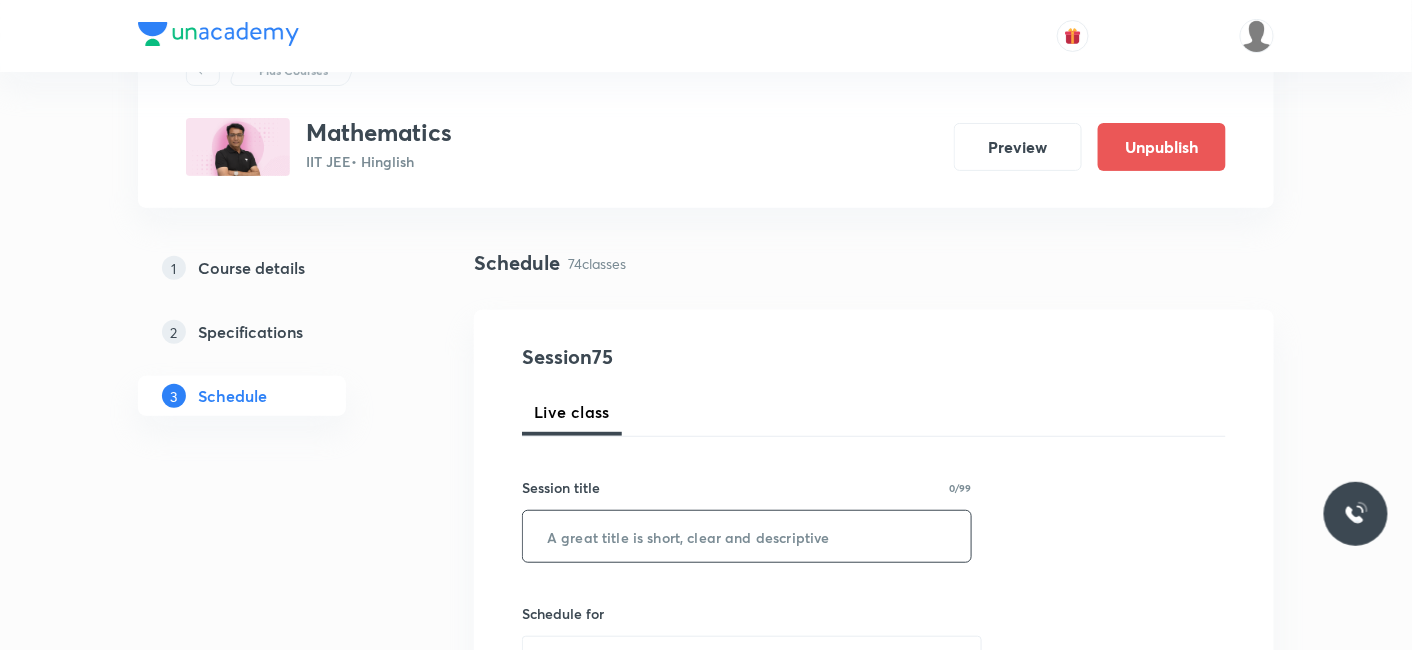 scroll, scrollTop: 111, scrollLeft: 0, axis: vertical 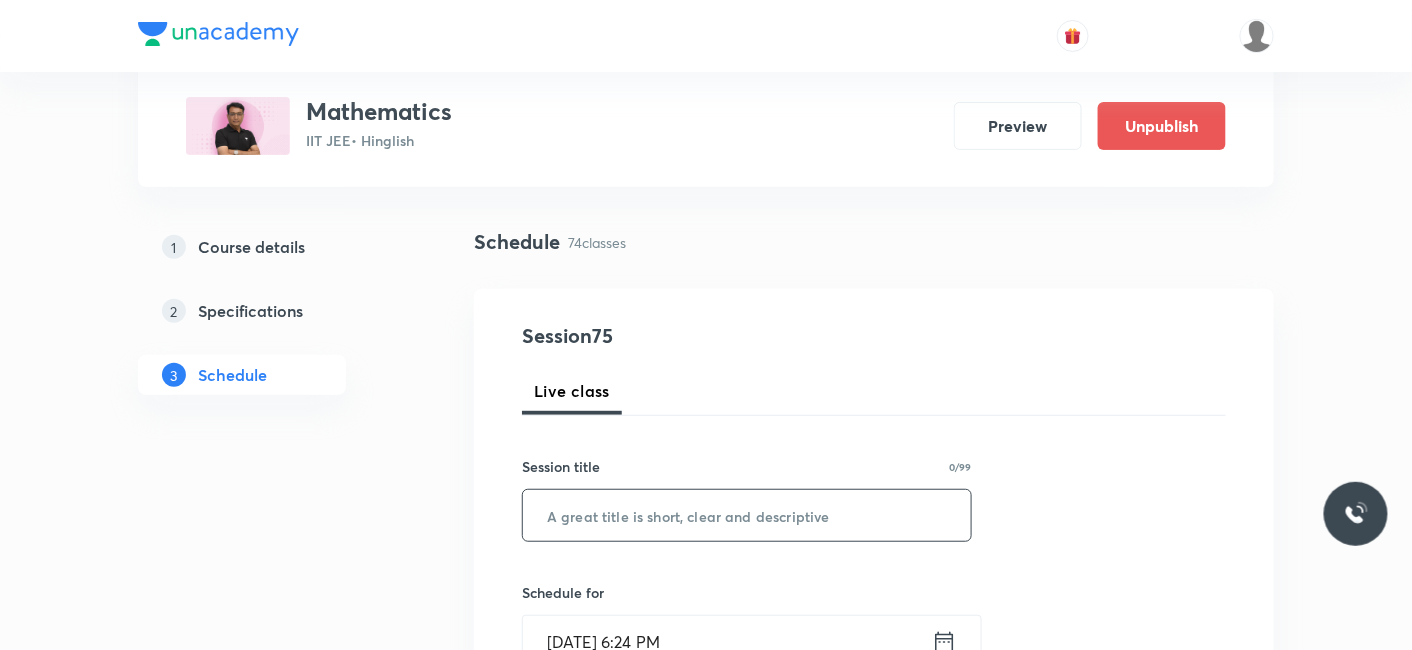 click at bounding box center (747, 515) 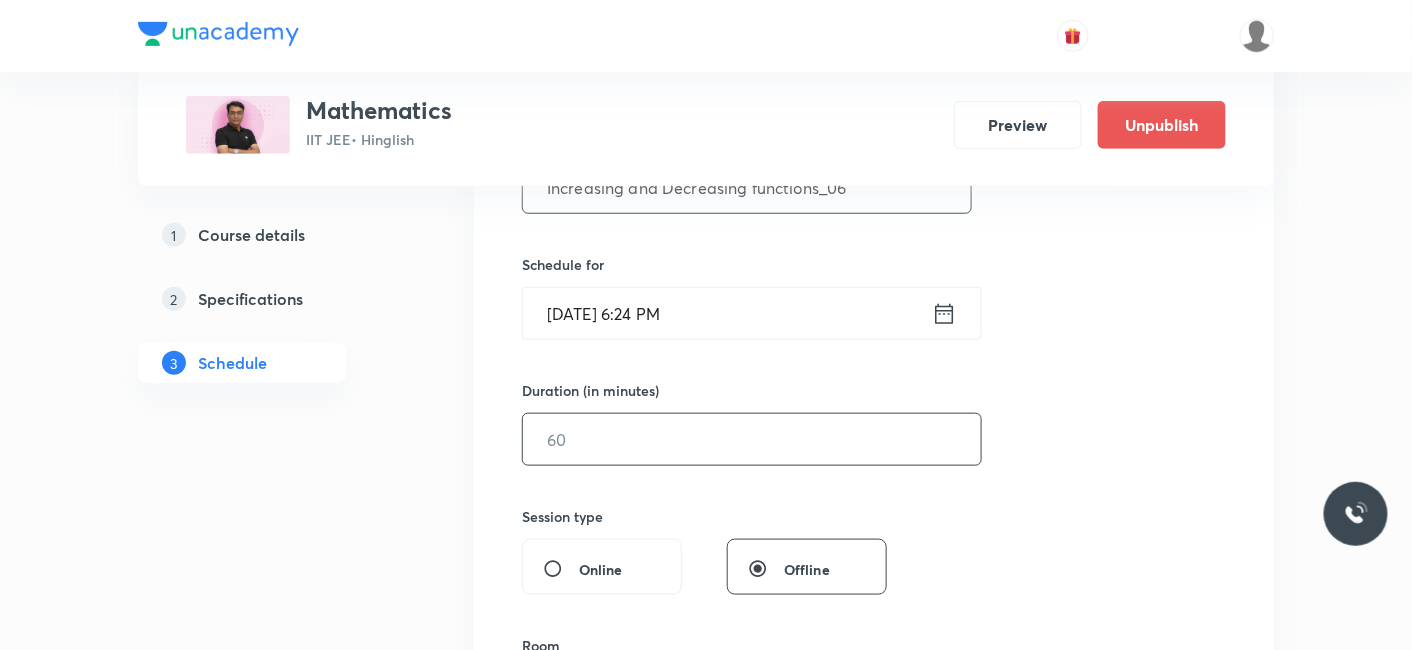 scroll, scrollTop: 444, scrollLeft: 0, axis: vertical 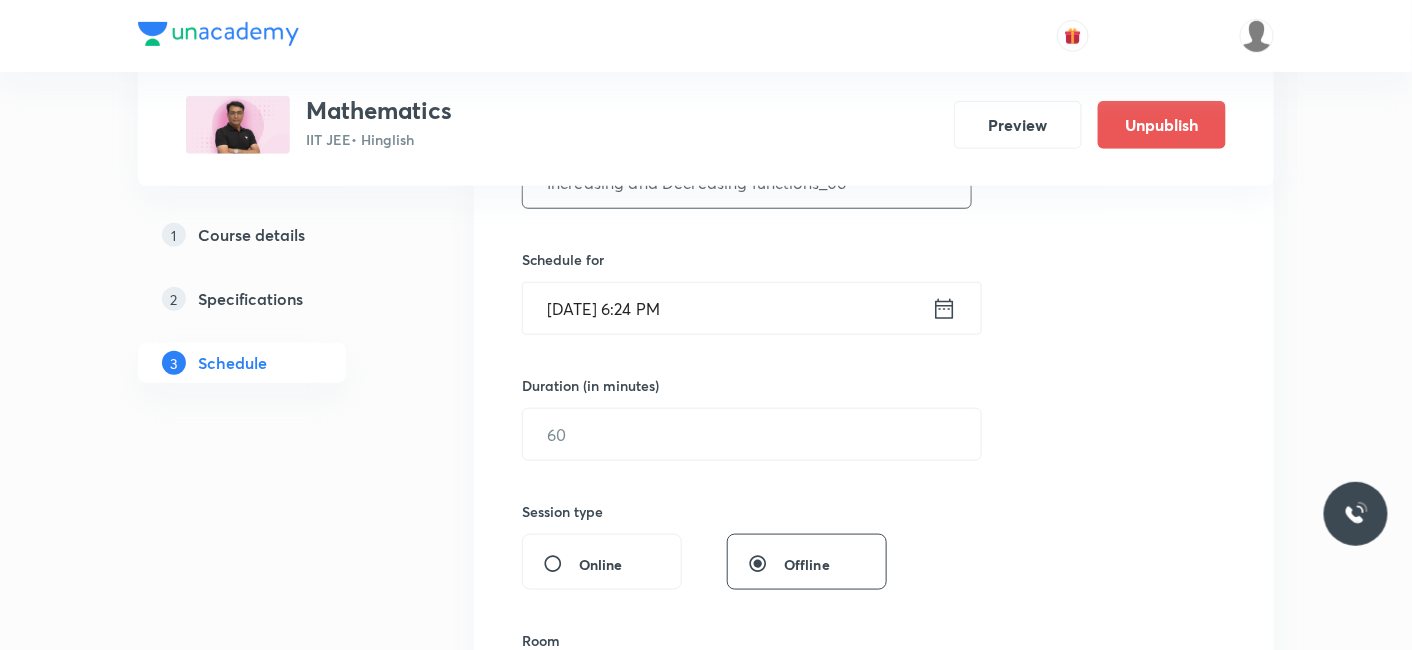 type on "Increasing and Decreasing functions_06" 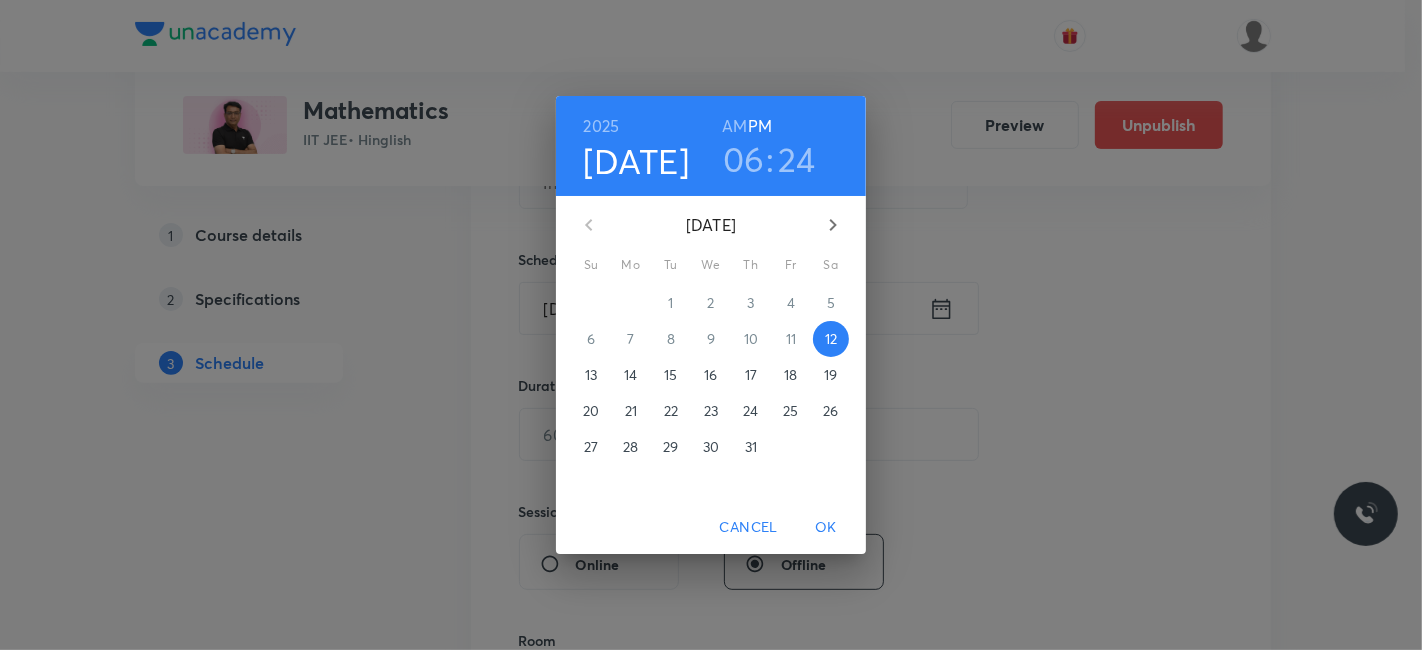 click on "14" at bounding box center (630, 375) 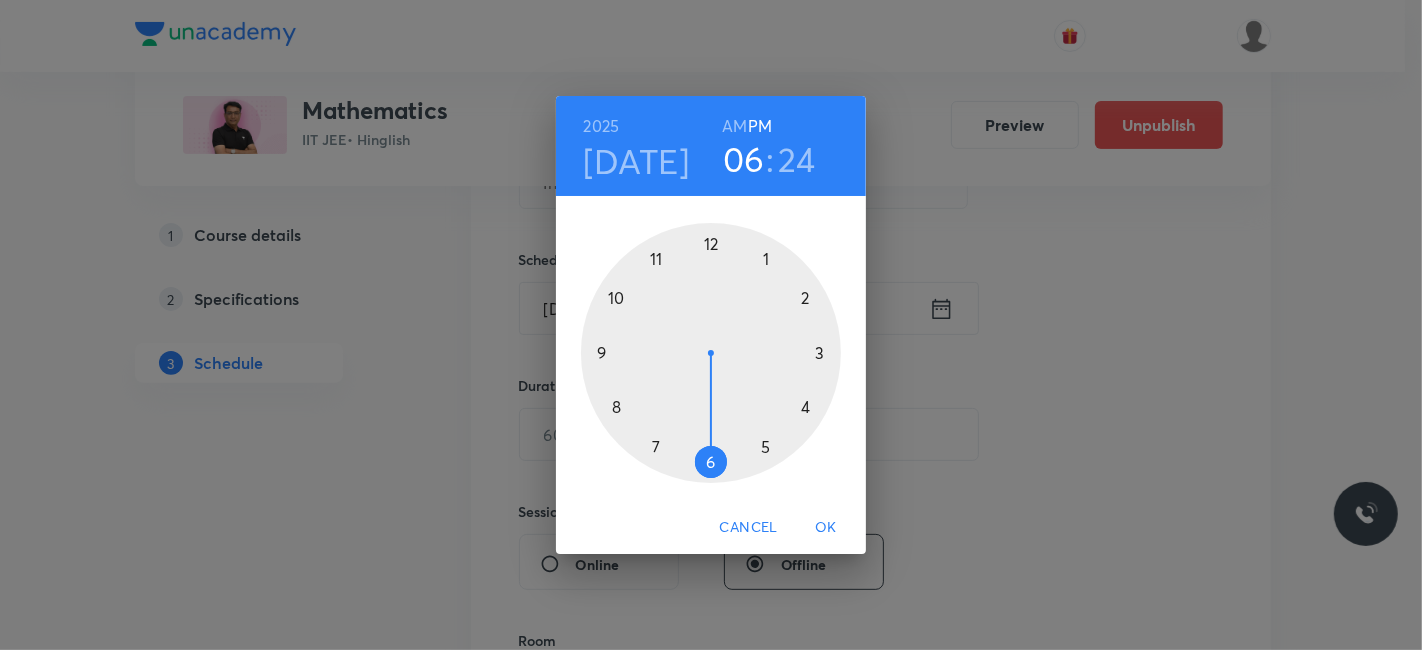 click at bounding box center (711, 353) 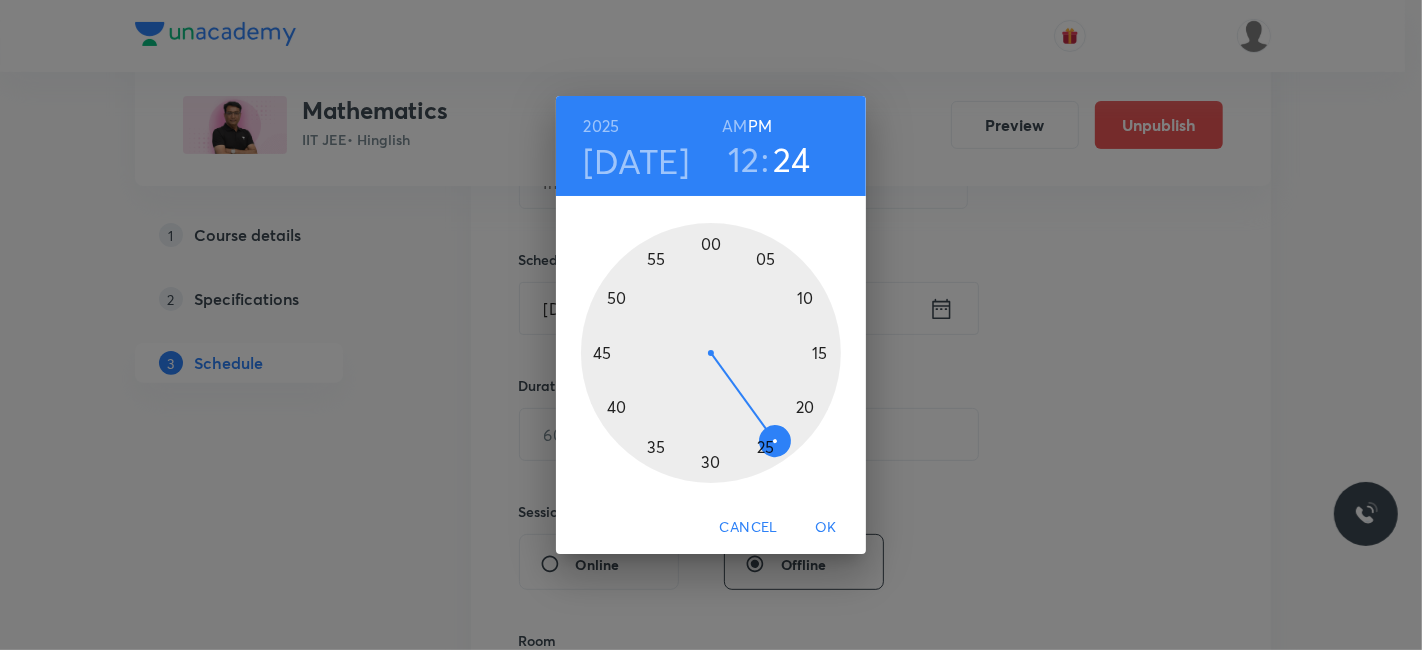 click at bounding box center [711, 353] 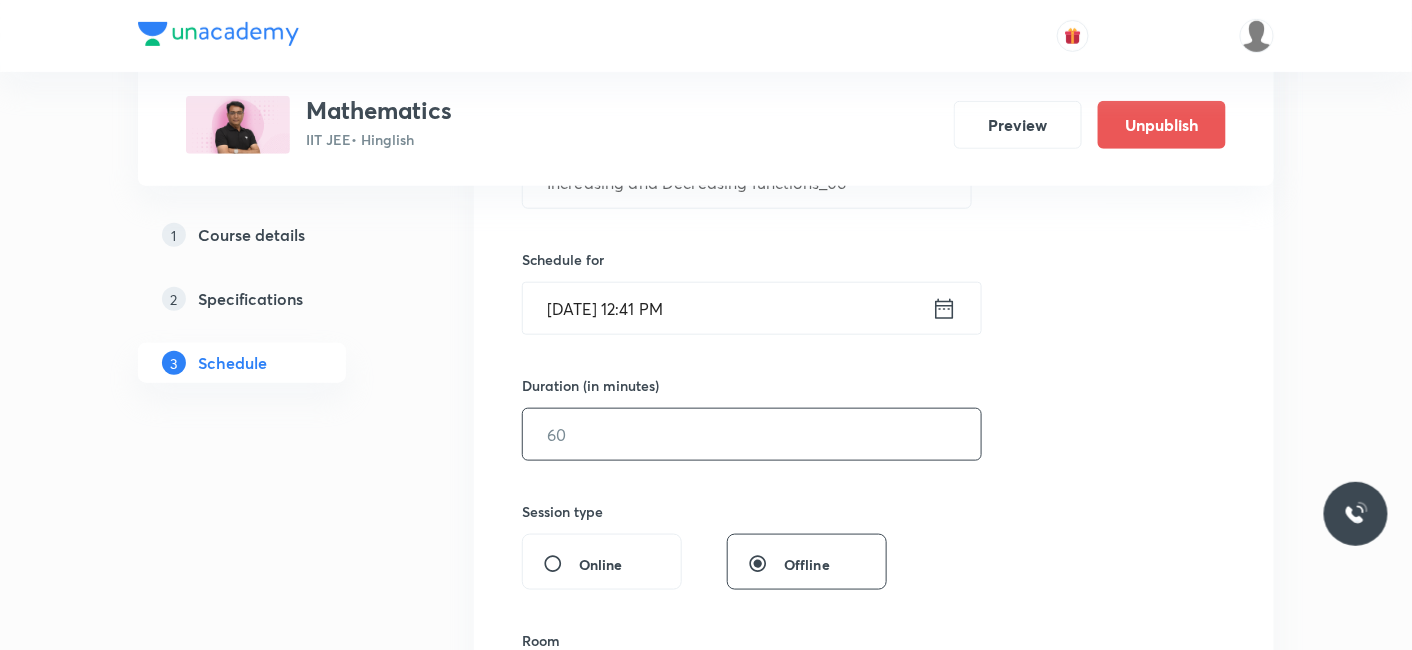 click at bounding box center (752, 434) 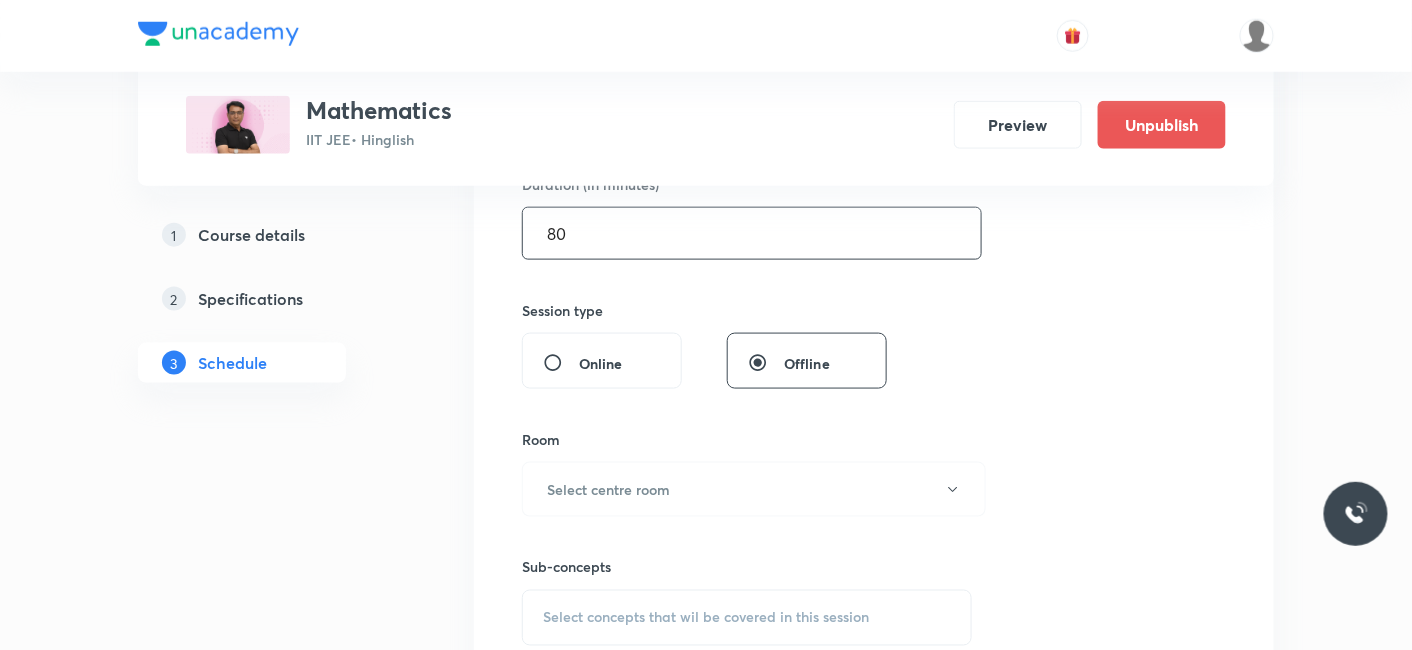 scroll, scrollTop: 666, scrollLeft: 0, axis: vertical 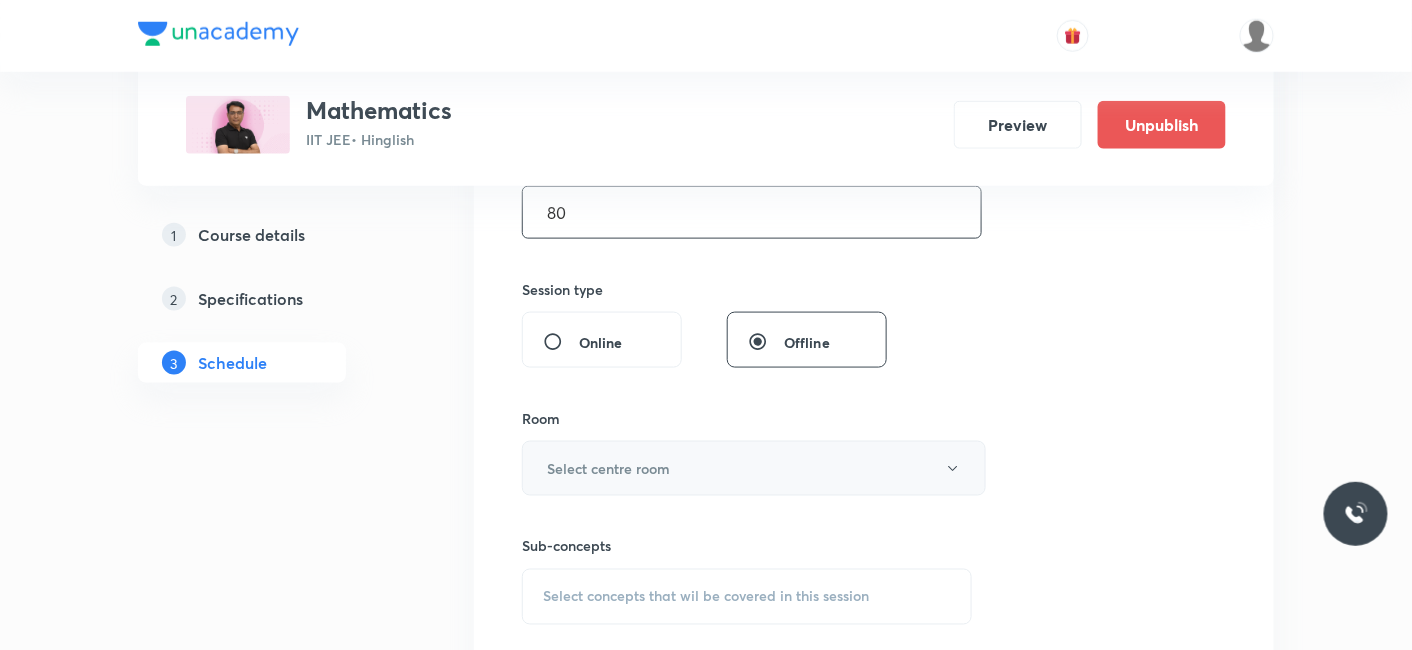 type on "80" 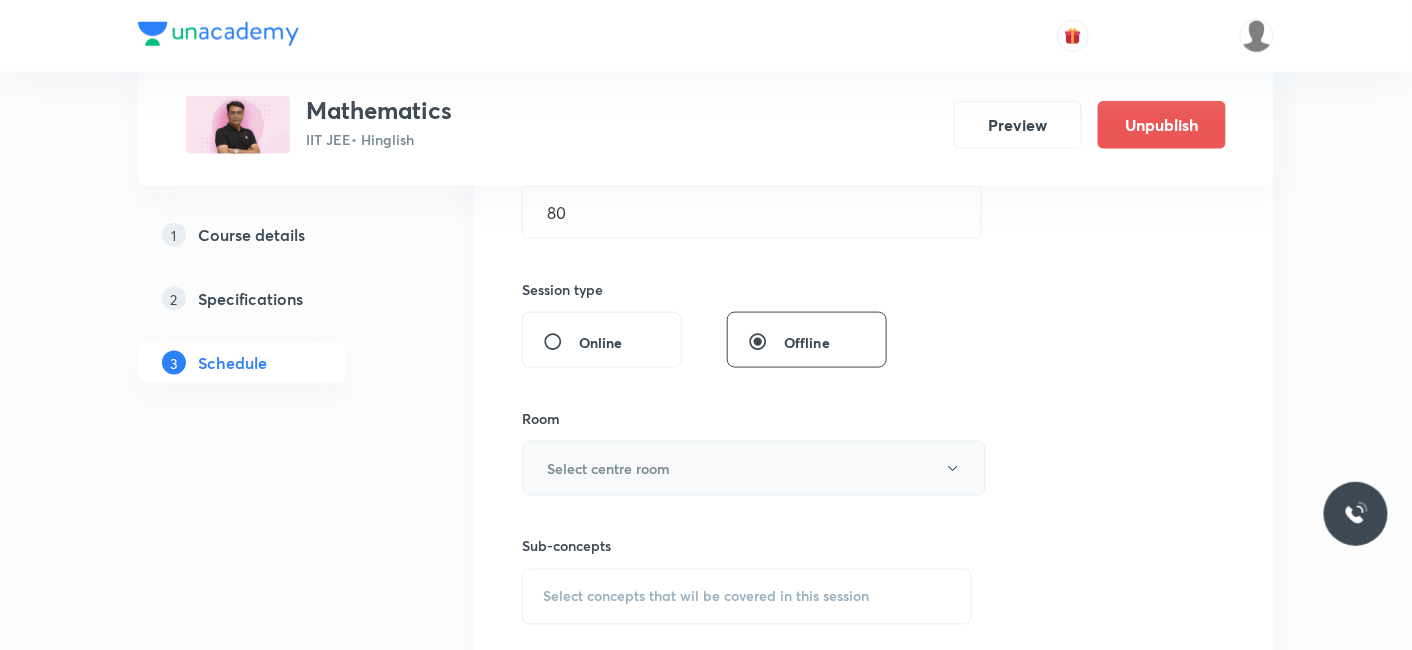 click on "Select centre room" at bounding box center [608, 468] 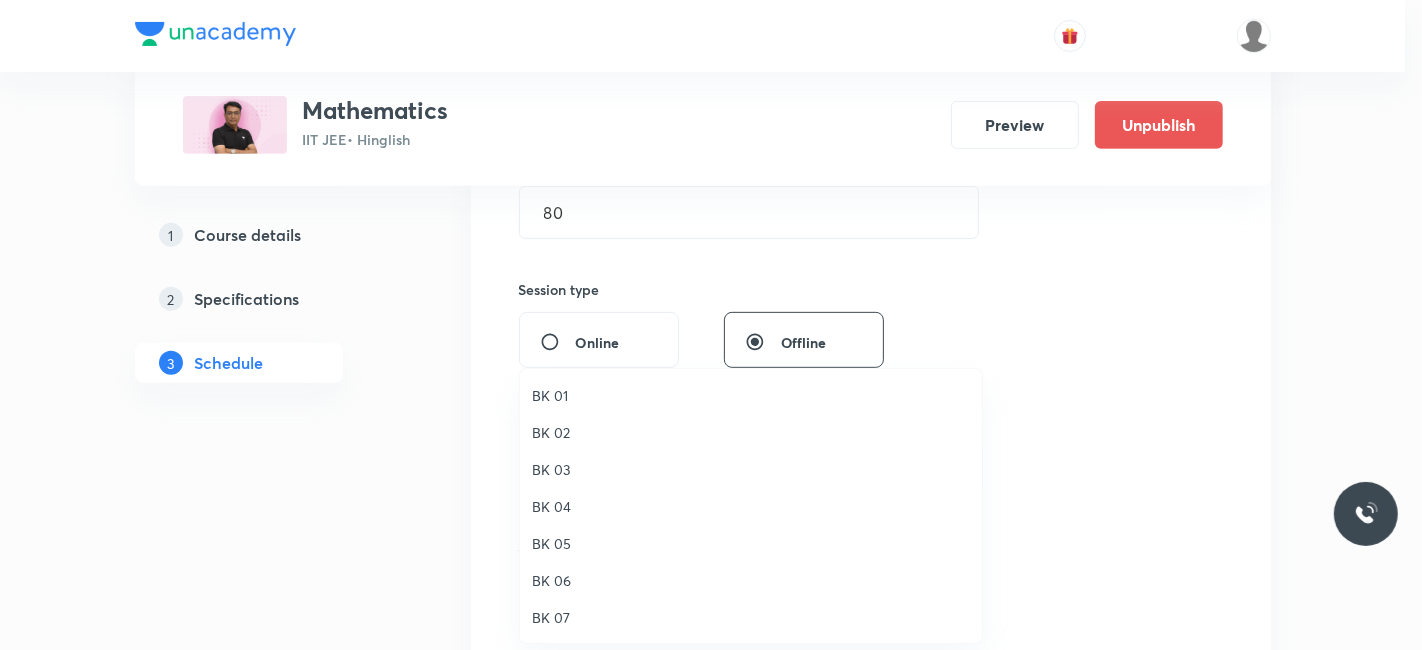 click on "BK 07" at bounding box center (751, 617) 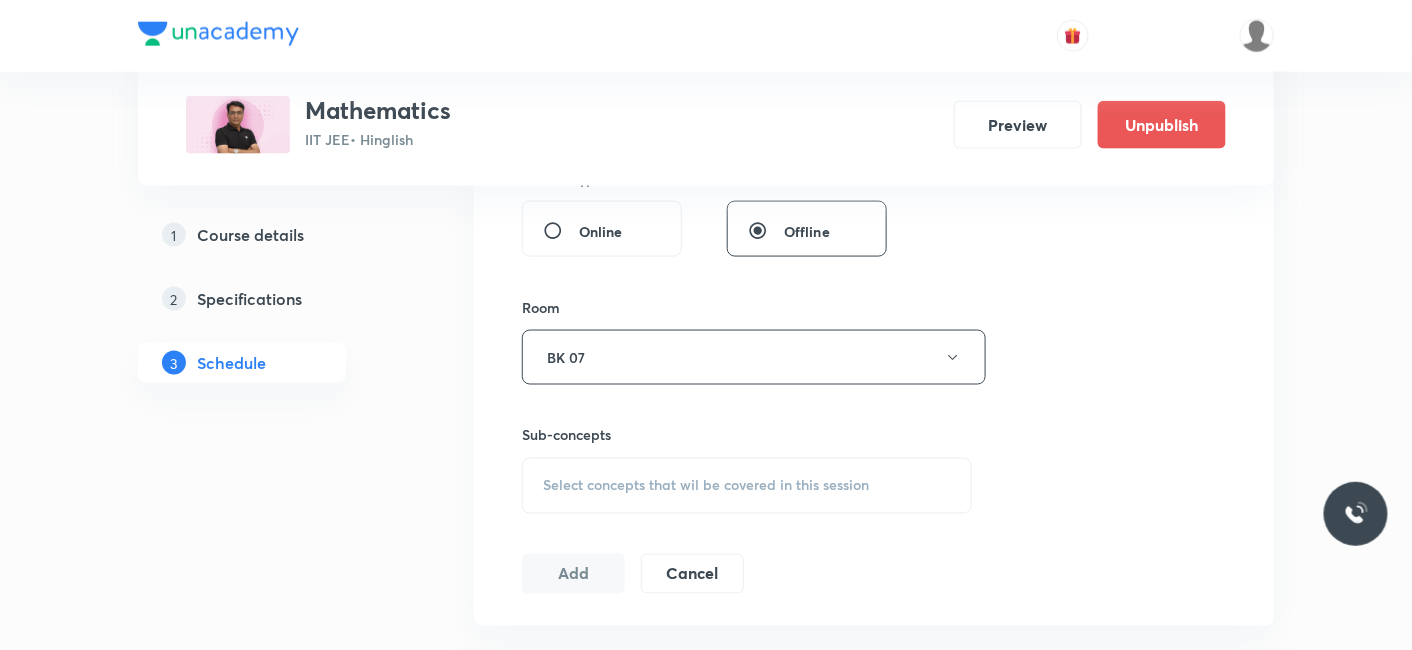 click on "Select concepts that wil be covered in this session" at bounding box center (747, 486) 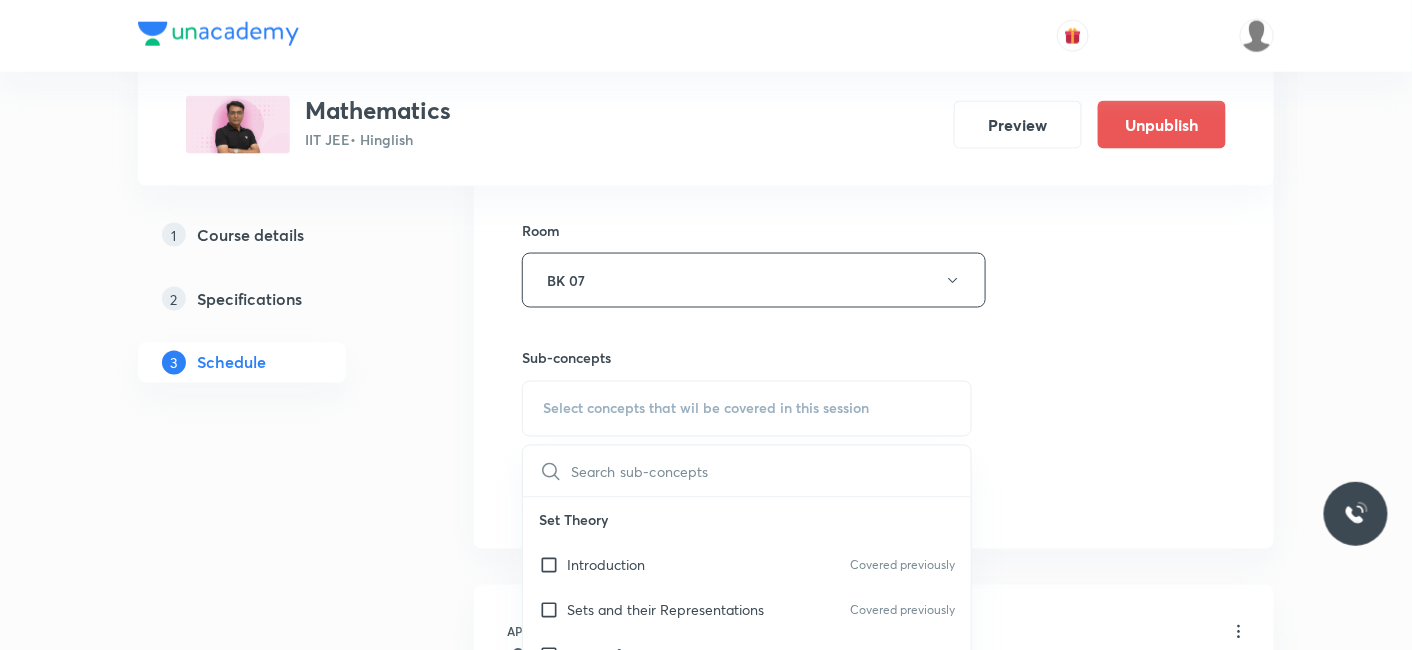 scroll, scrollTop: 888, scrollLeft: 0, axis: vertical 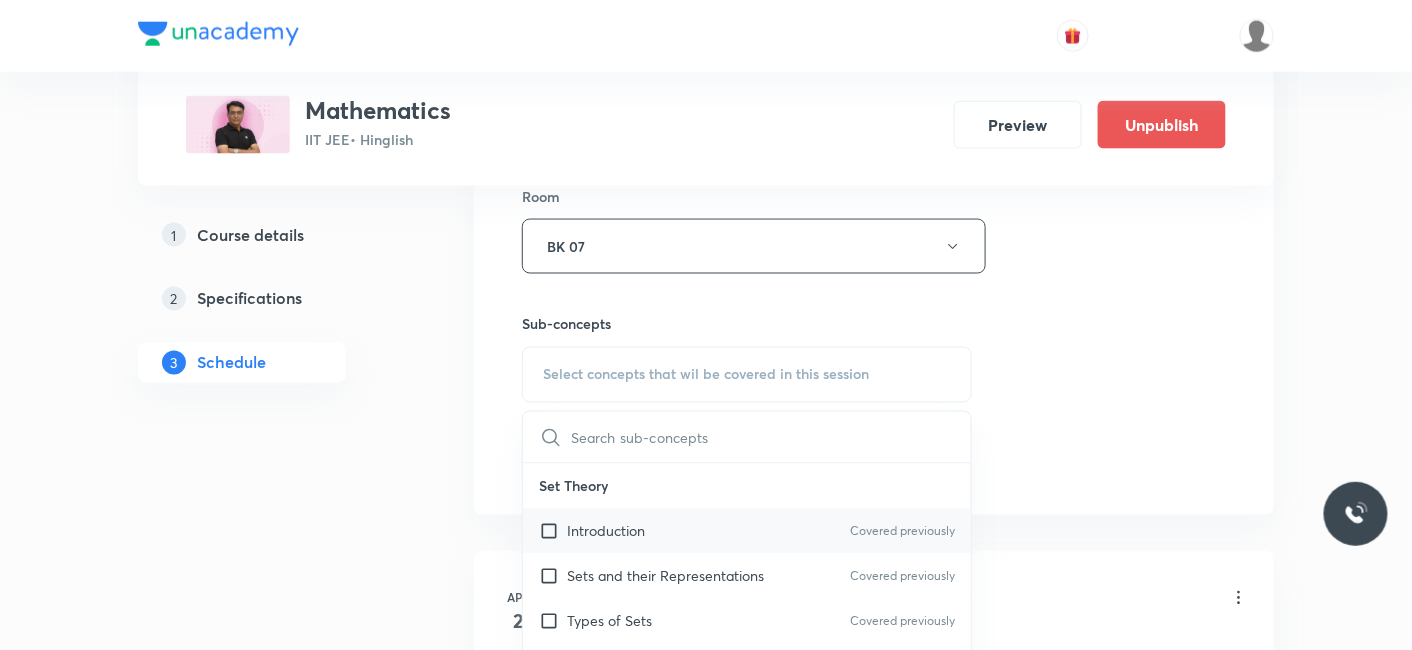 click on "Introduction Covered previously" at bounding box center (747, 531) 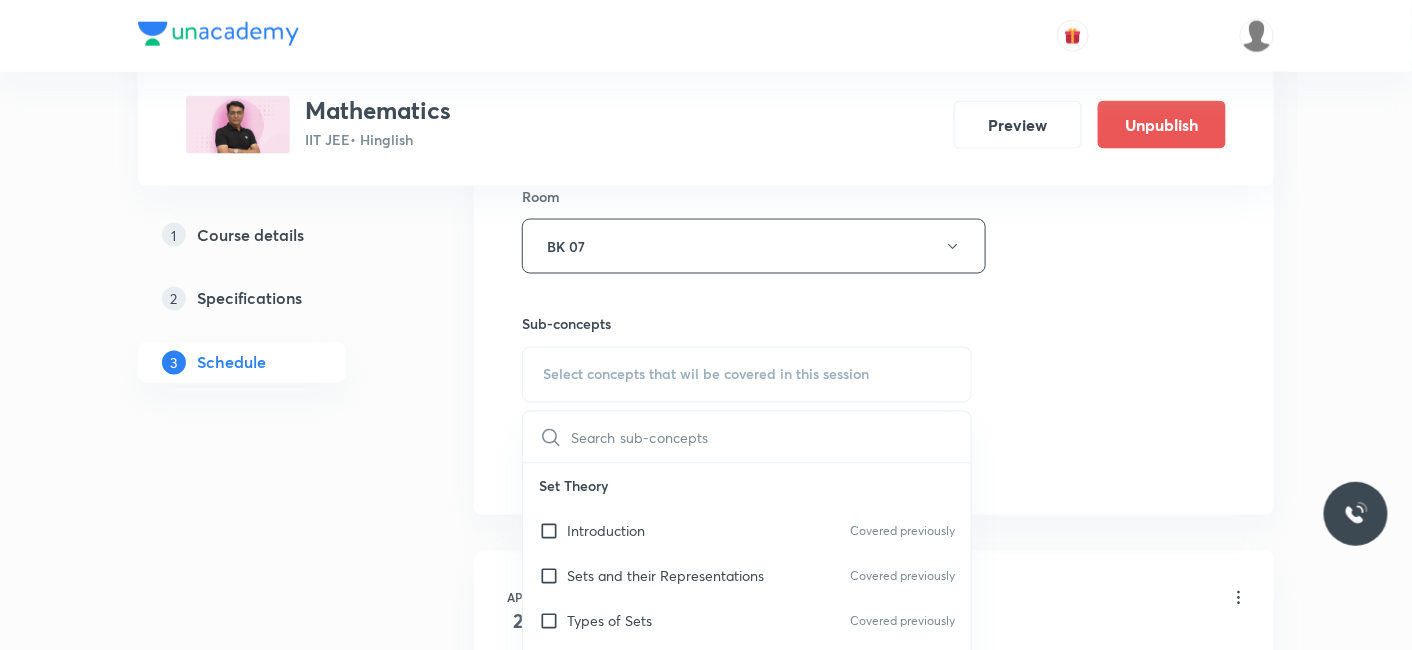 checkbox on "true" 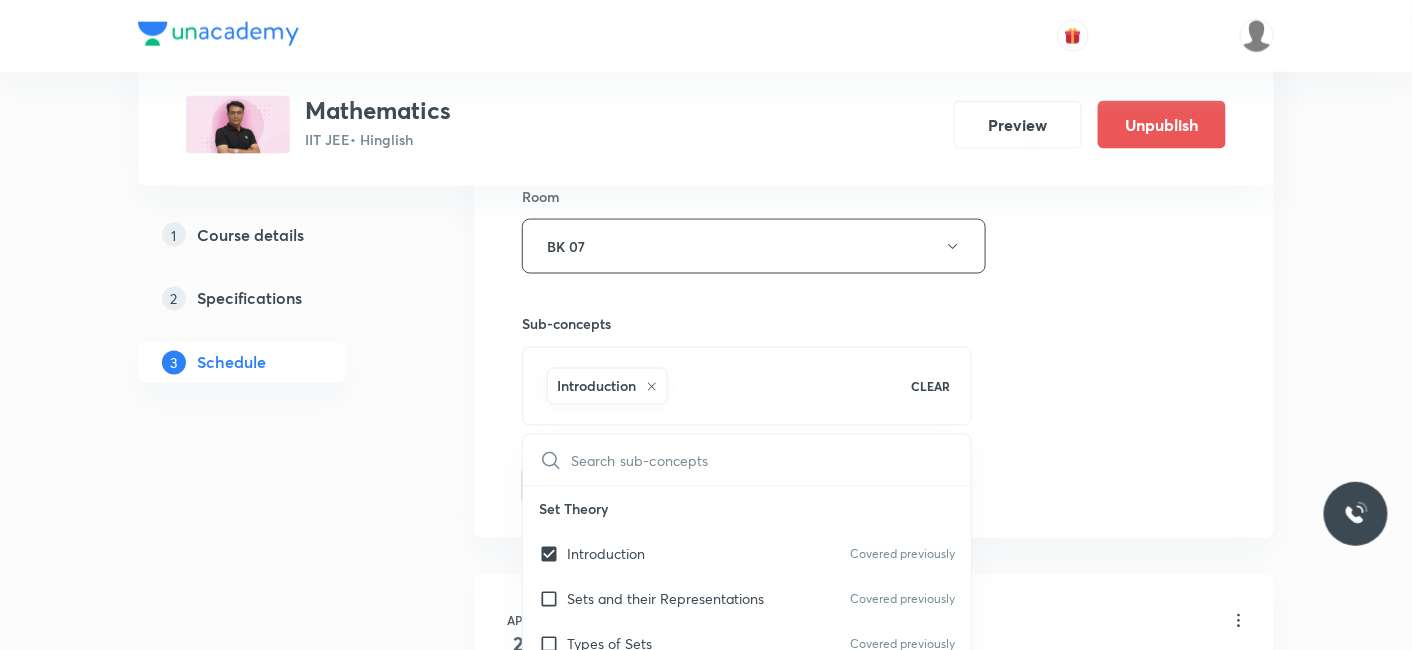 click on "1 Course details 2 Specifications 3 Schedule" at bounding box center [274, 5811] 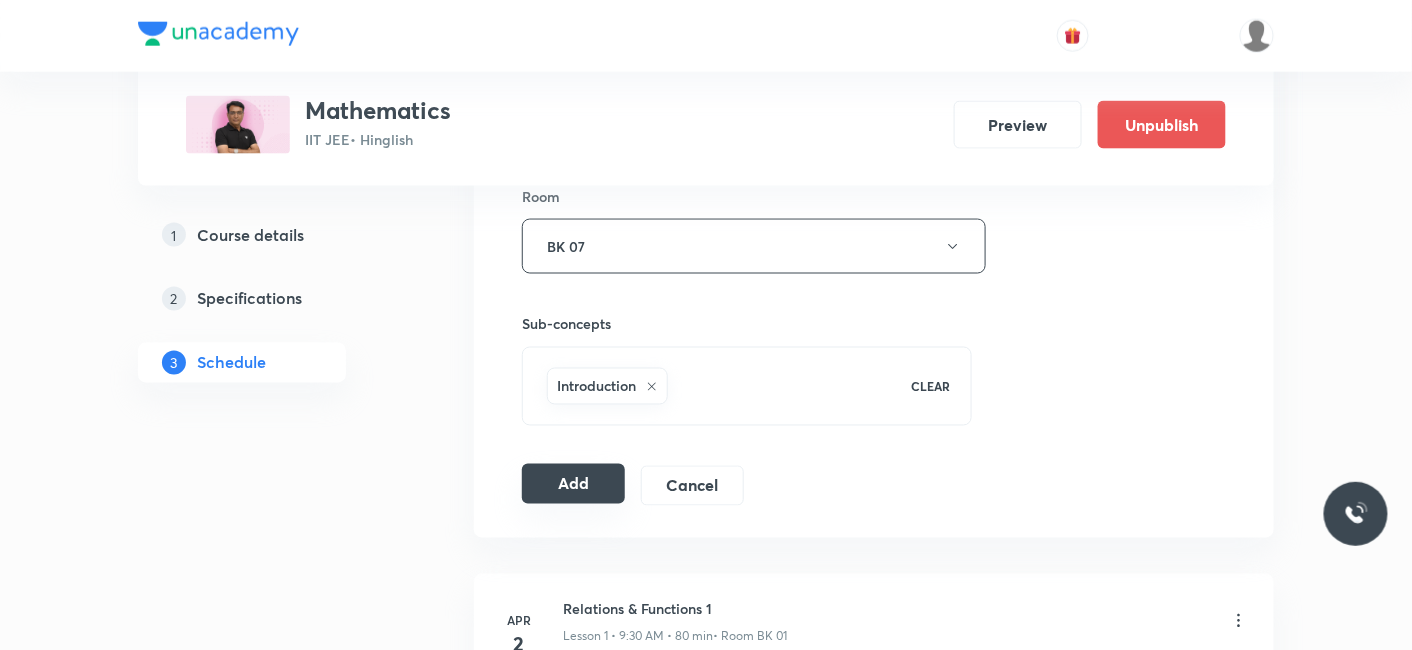 click on "Add" at bounding box center (573, 484) 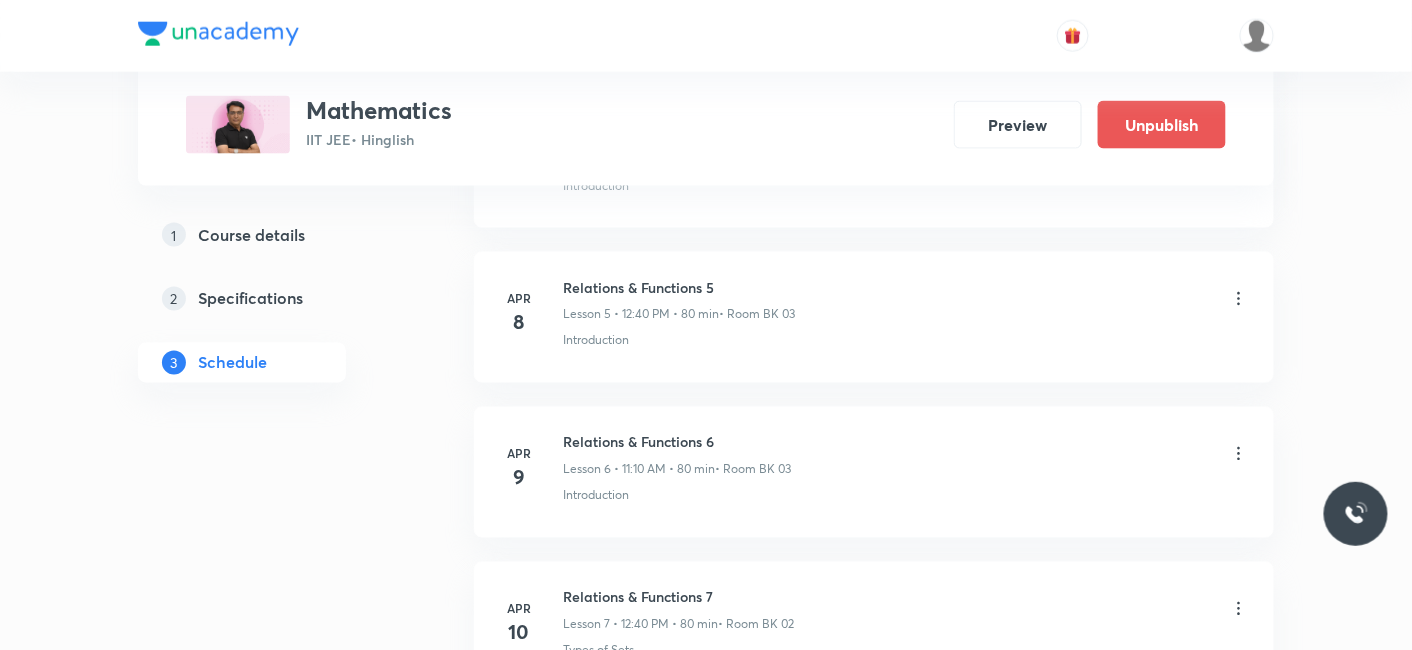 scroll, scrollTop: 11617, scrollLeft: 0, axis: vertical 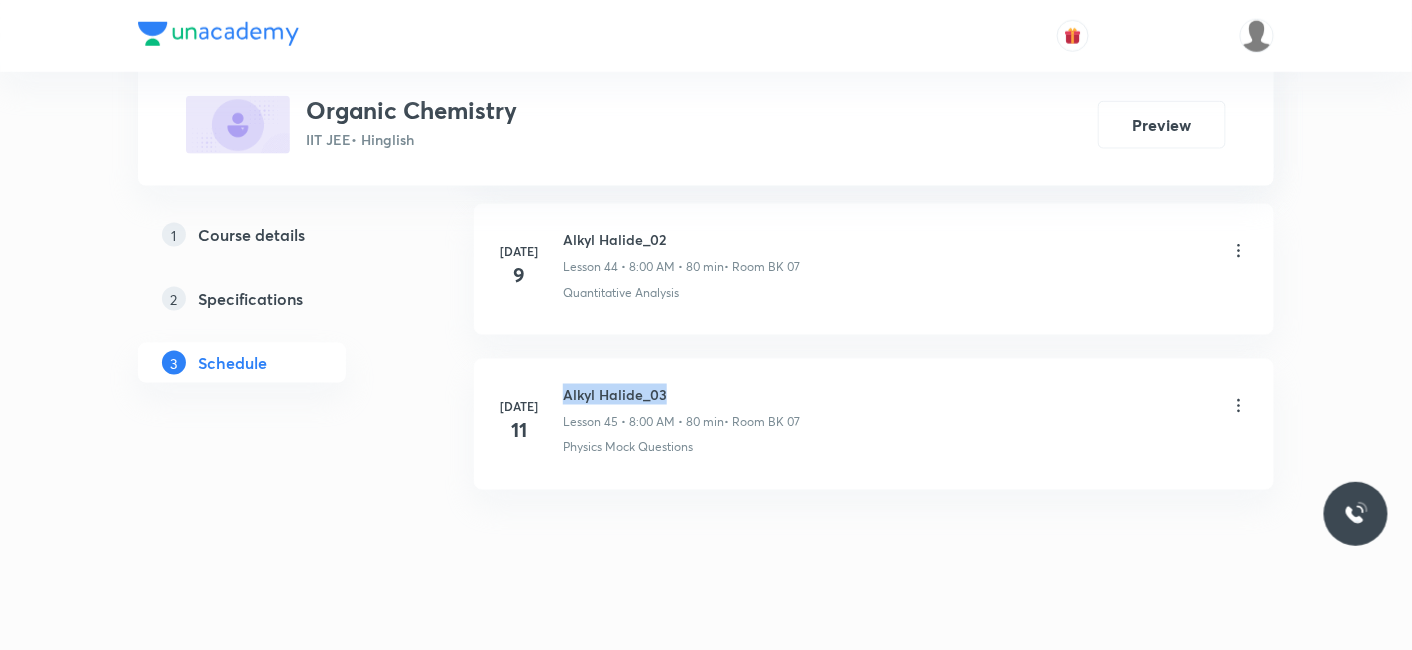 drag, startPoint x: 562, startPoint y: 363, endPoint x: 711, endPoint y: 346, distance: 149.96666 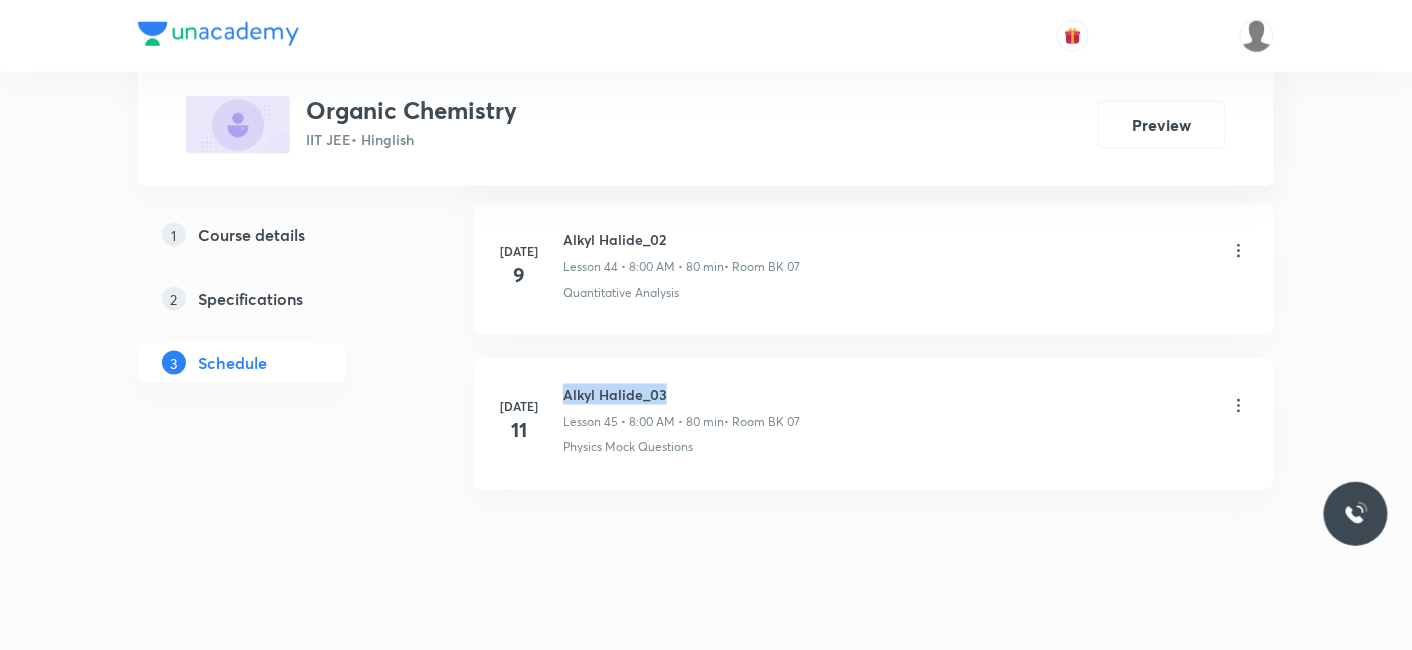 copy on "Alkyl Halide_03" 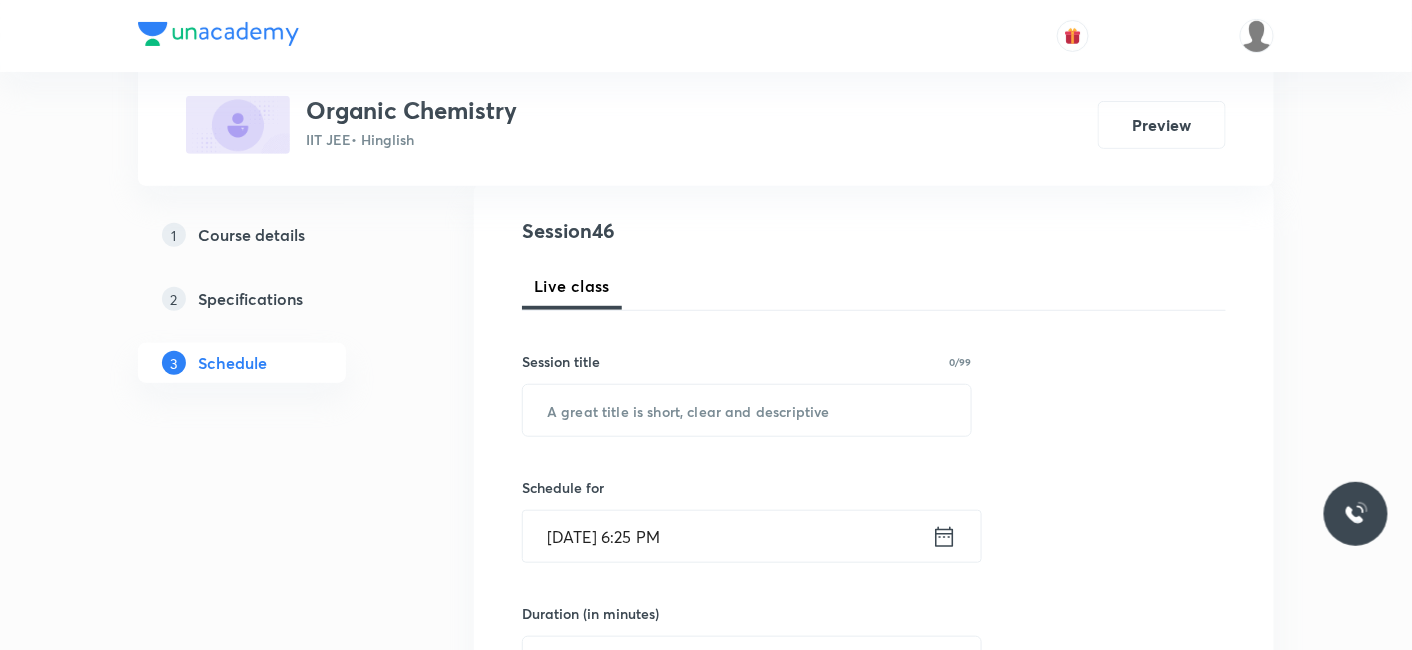 scroll, scrollTop: 344, scrollLeft: 0, axis: vertical 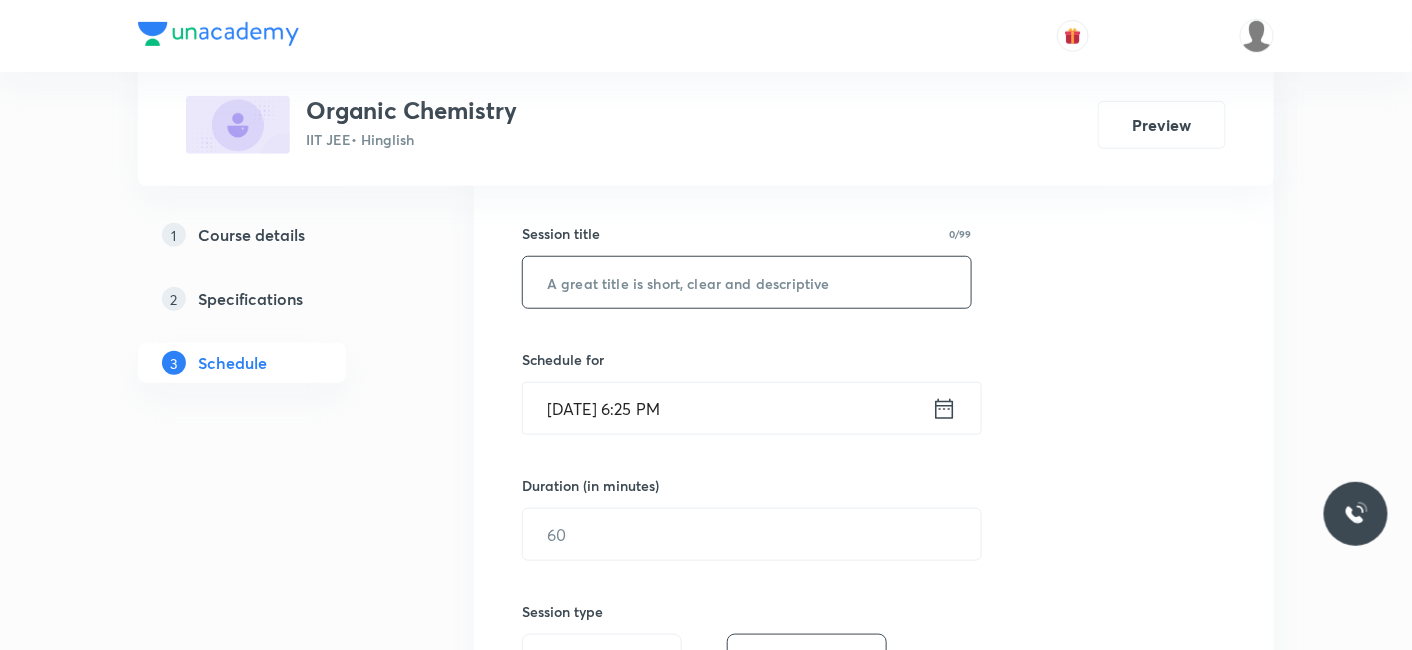 click at bounding box center [747, 282] 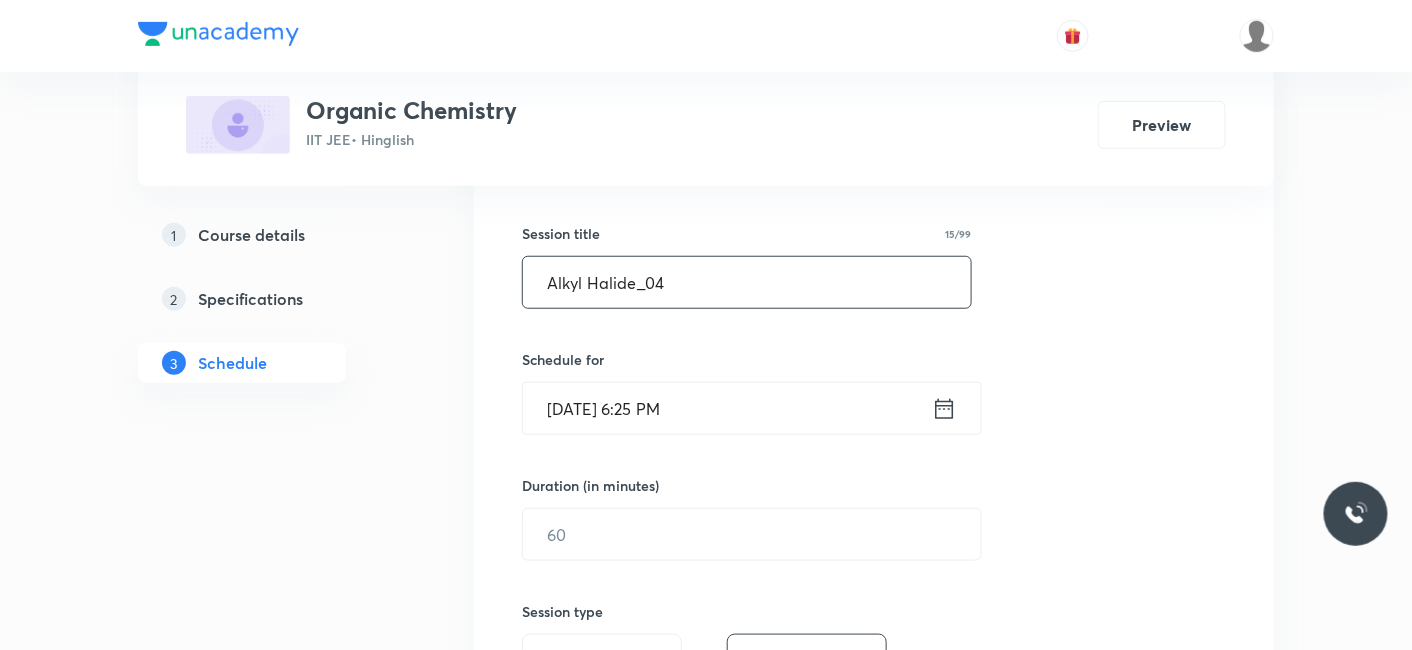 type on "Alkyl Halide_04" 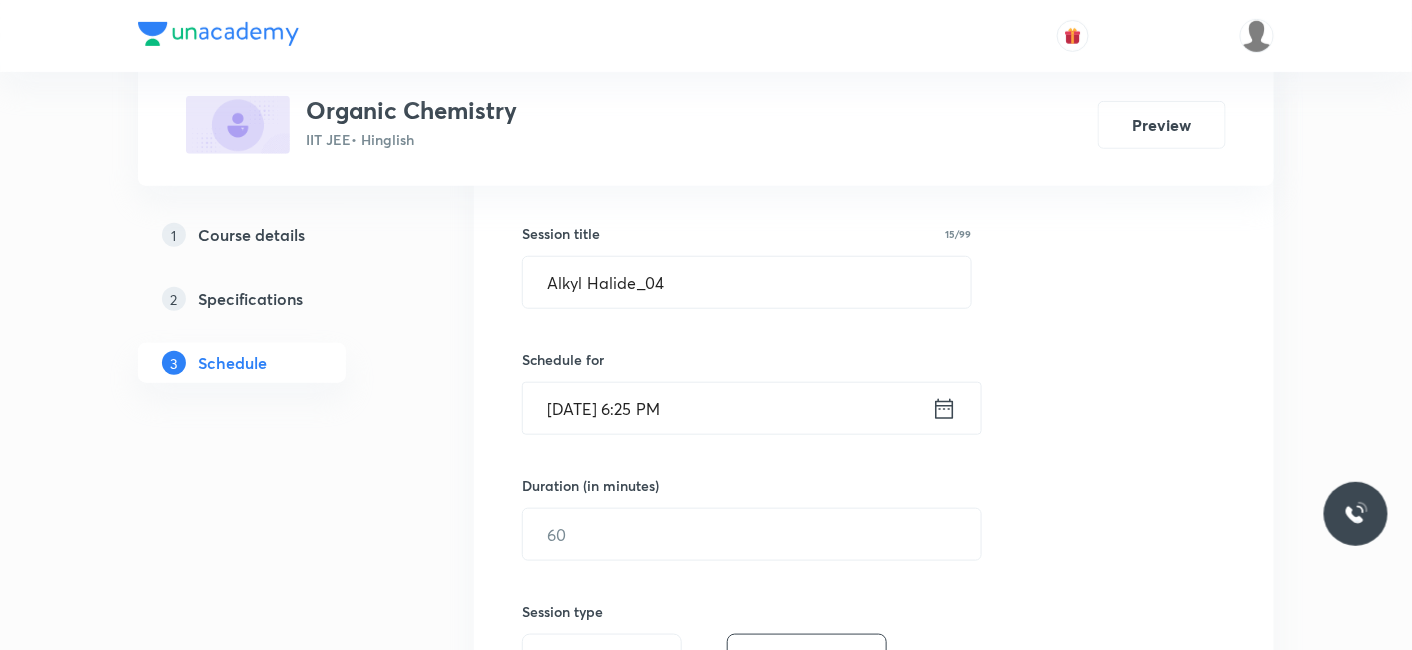 click 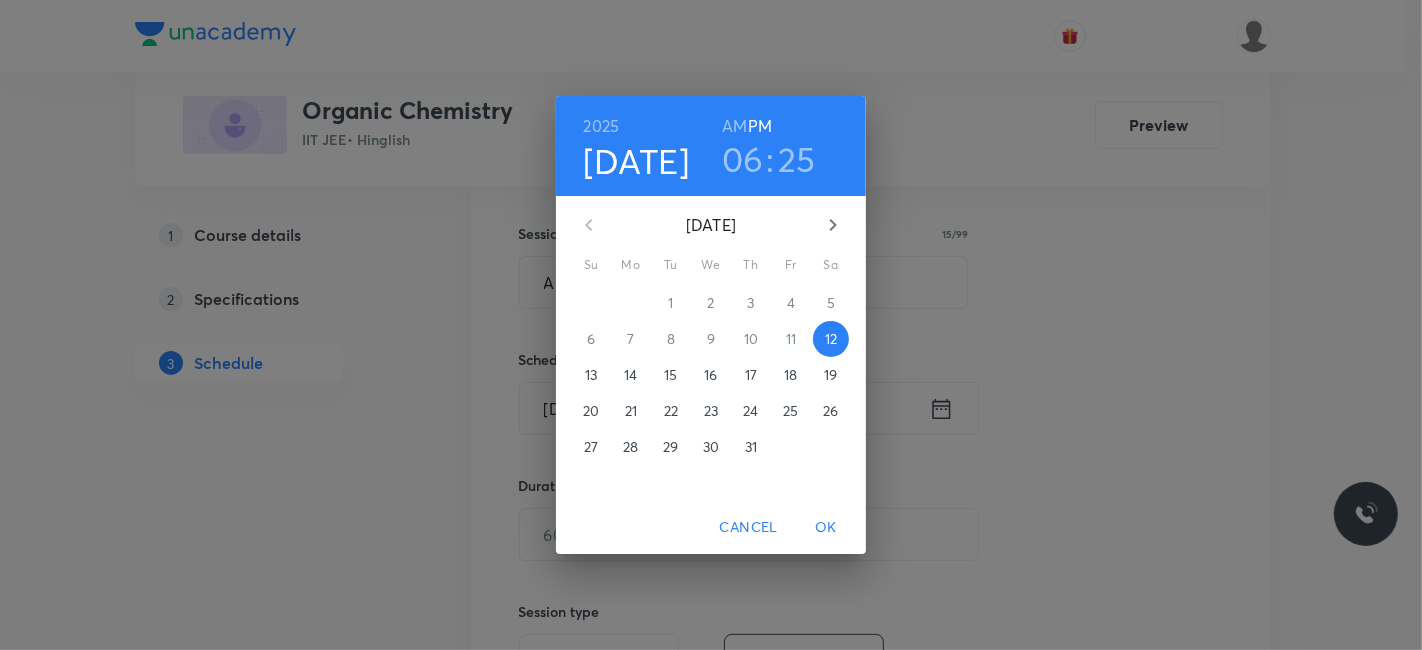click on "14" at bounding box center (630, 375) 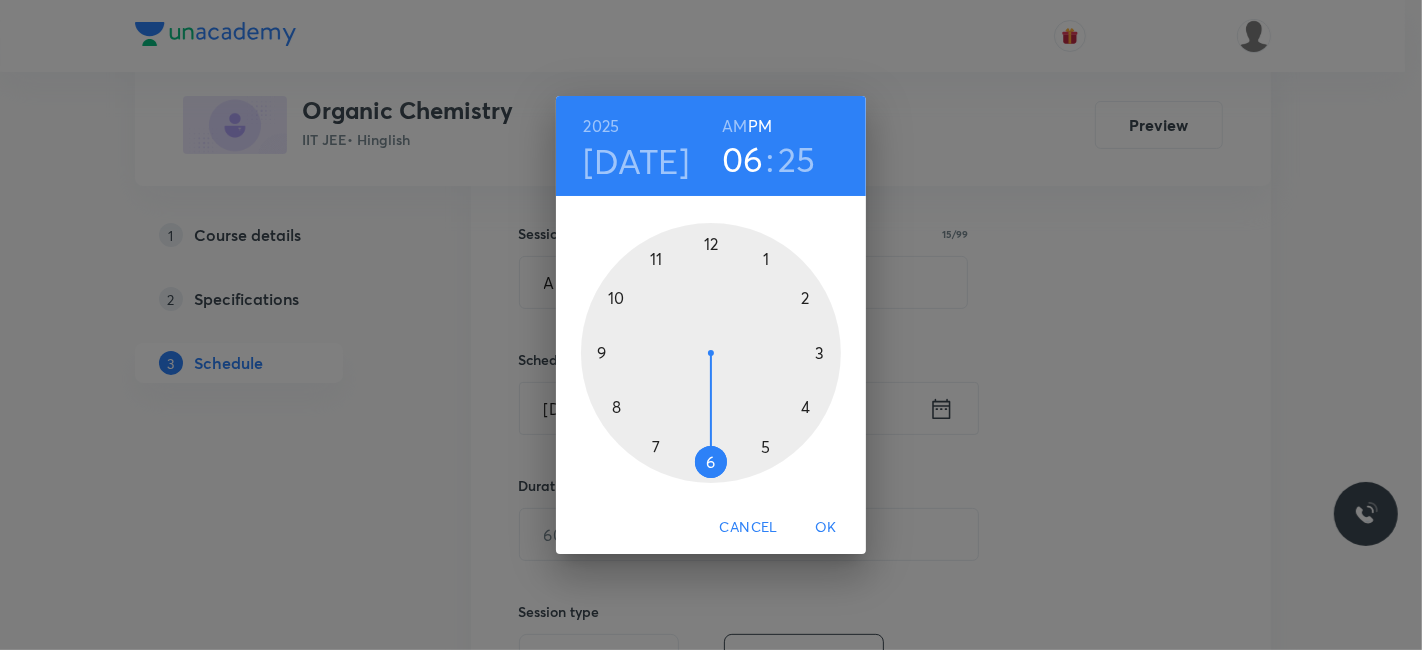 click at bounding box center [711, 353] 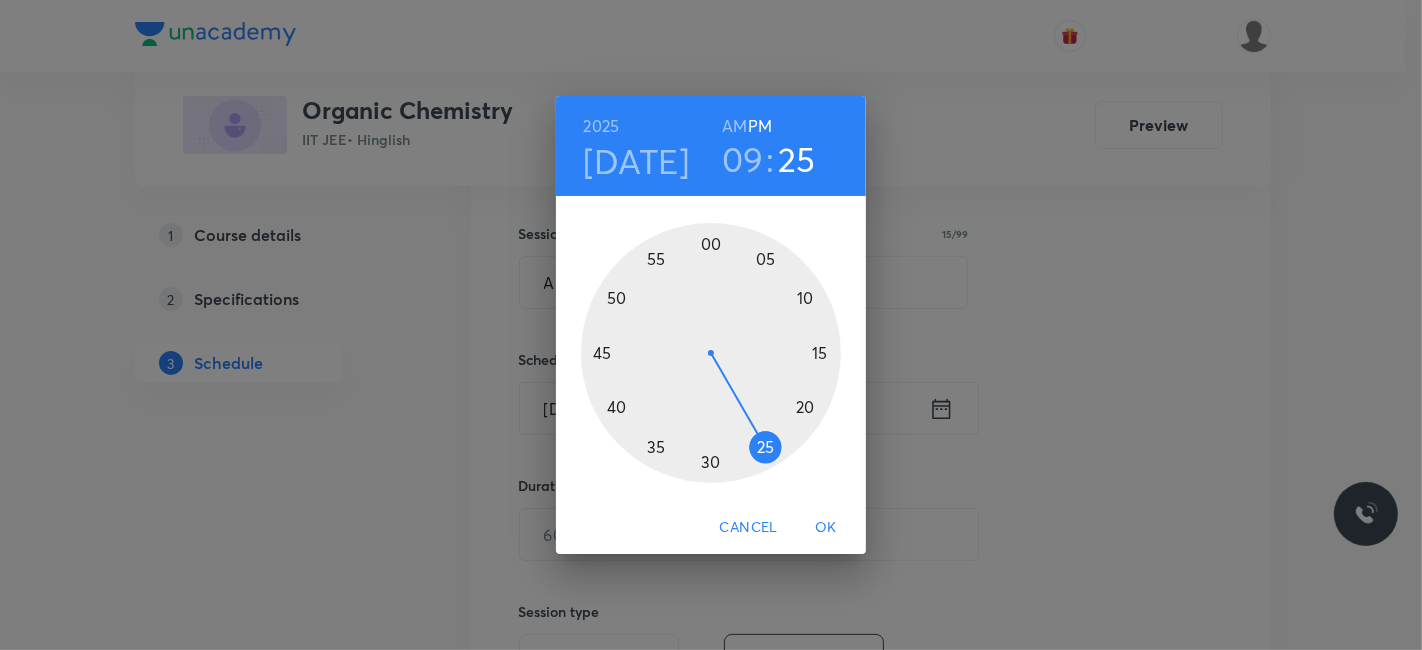 click at bounding box center [711, 353] 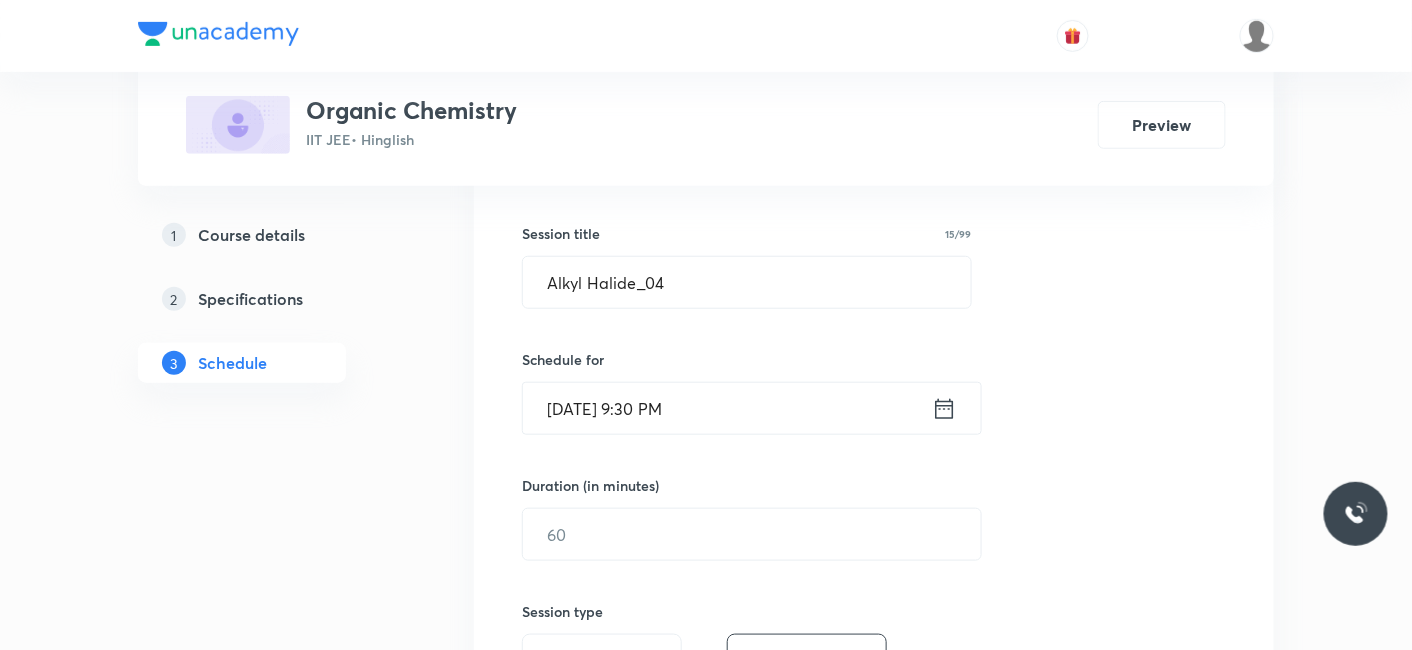 click 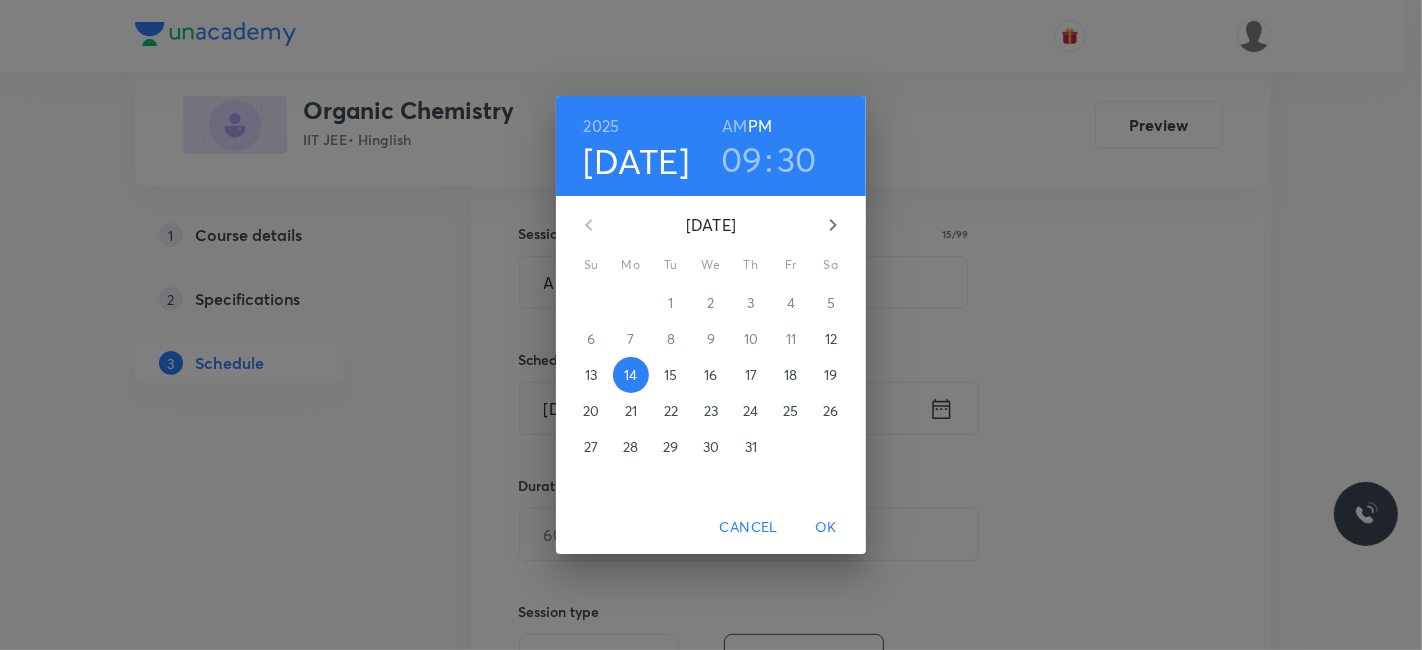click on "AM" at bounding box center [734, 126] 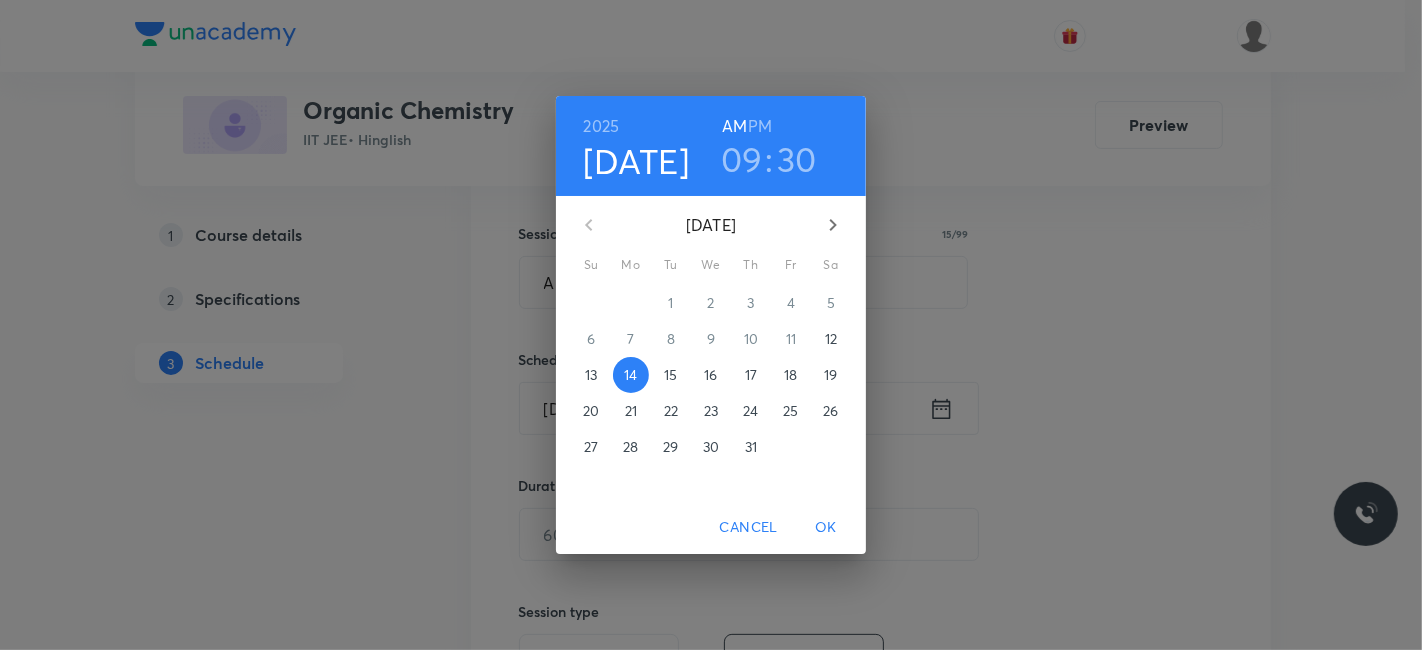 click on "OK" at bounding box center (826, 527) 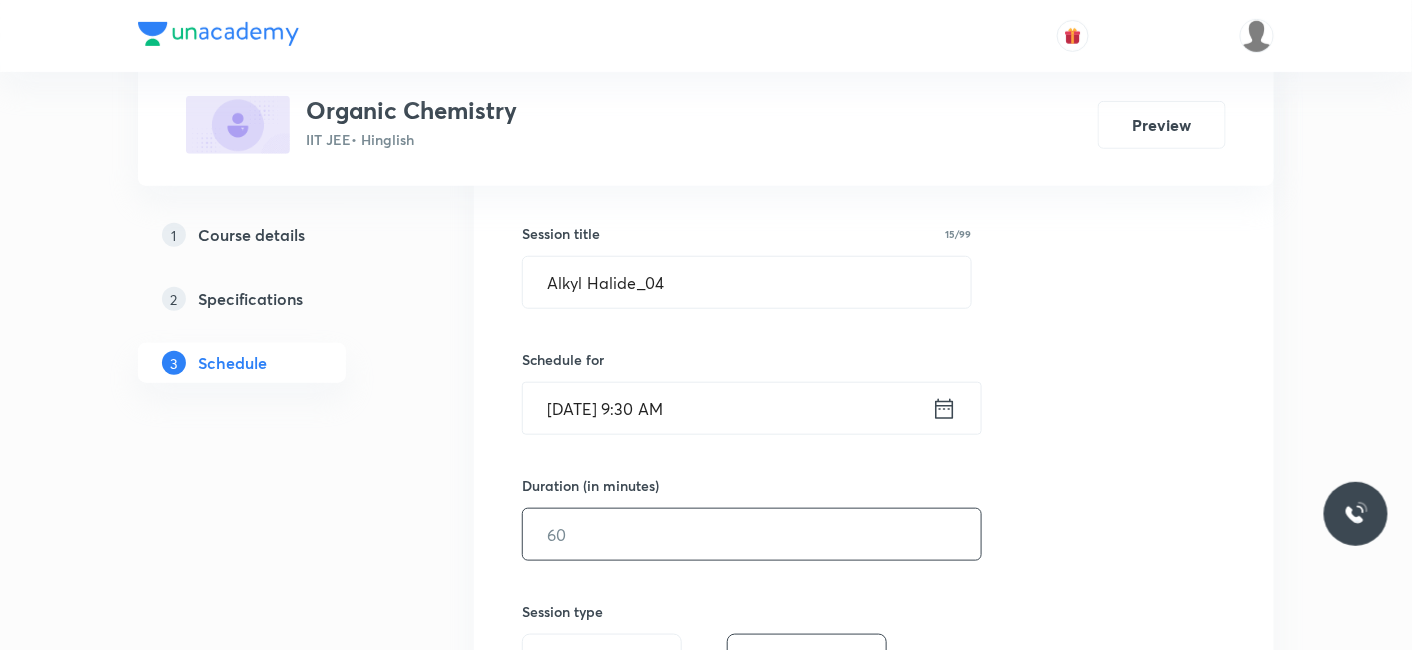 click at bounding box center (752, 534) 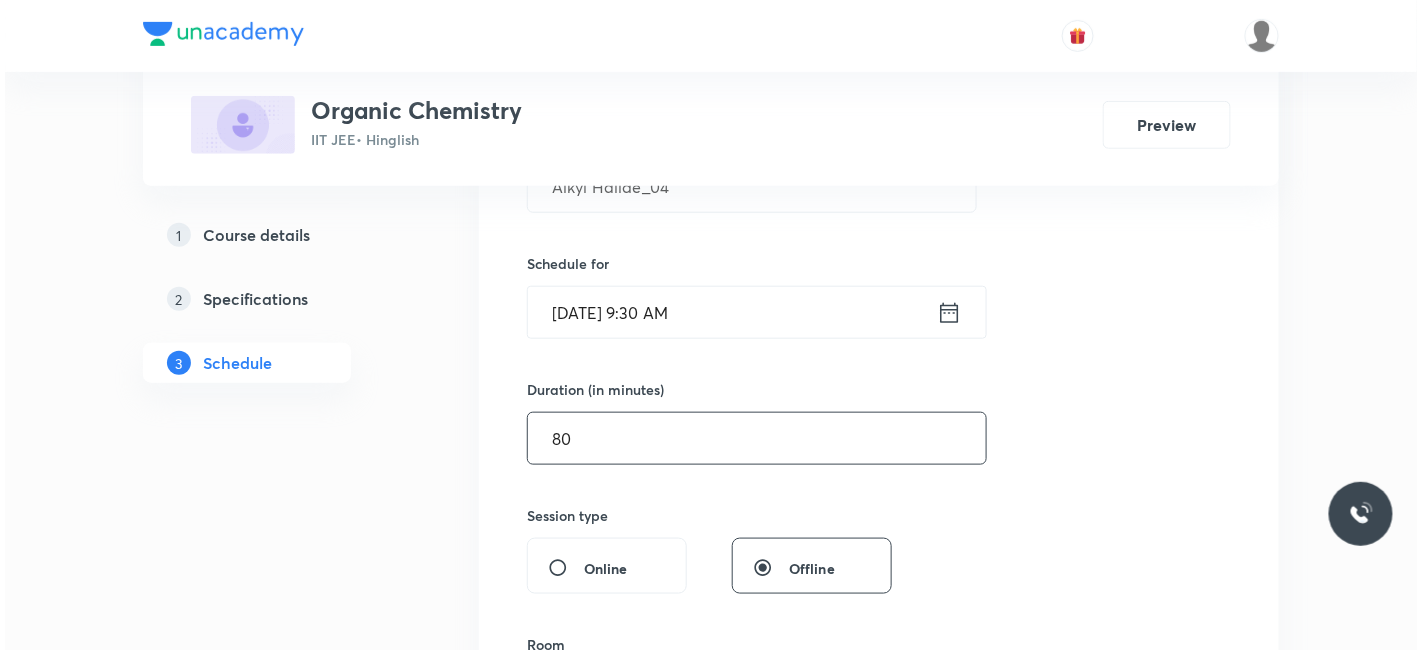 scroll, scrollTop: 566, scrollLeft: 0, axis: vertical 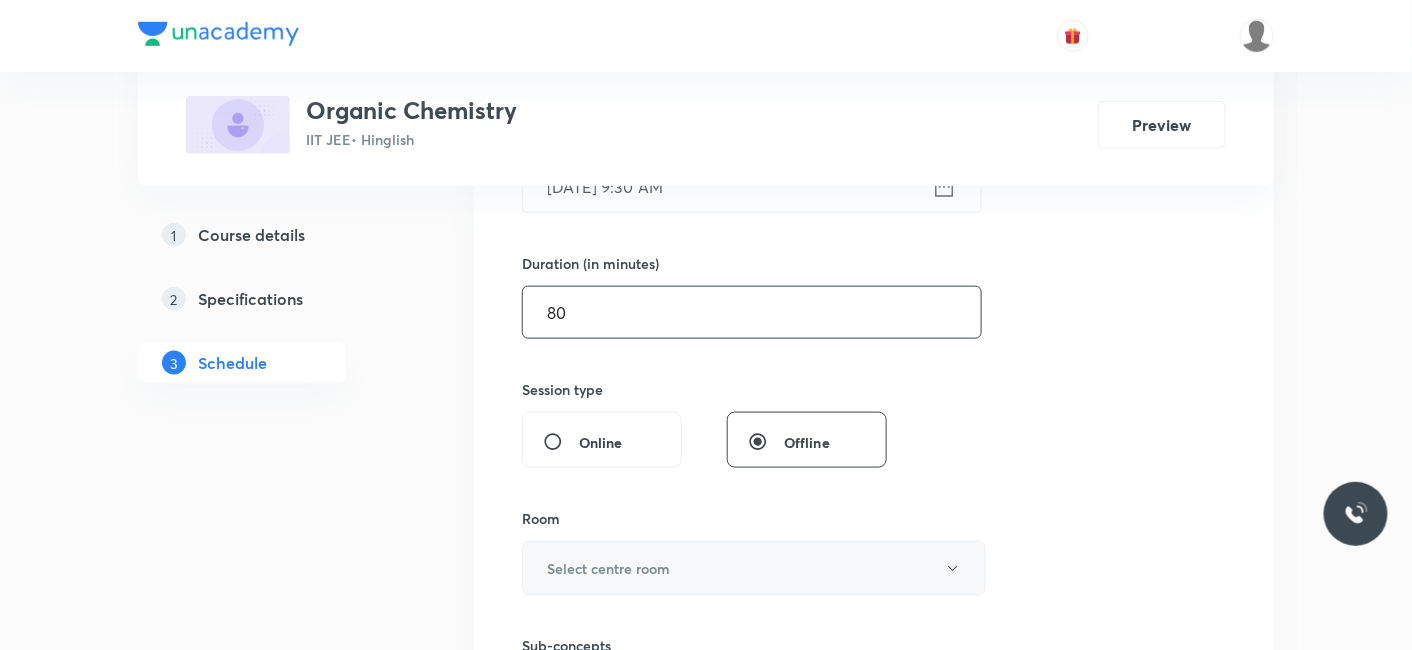 type on "80" 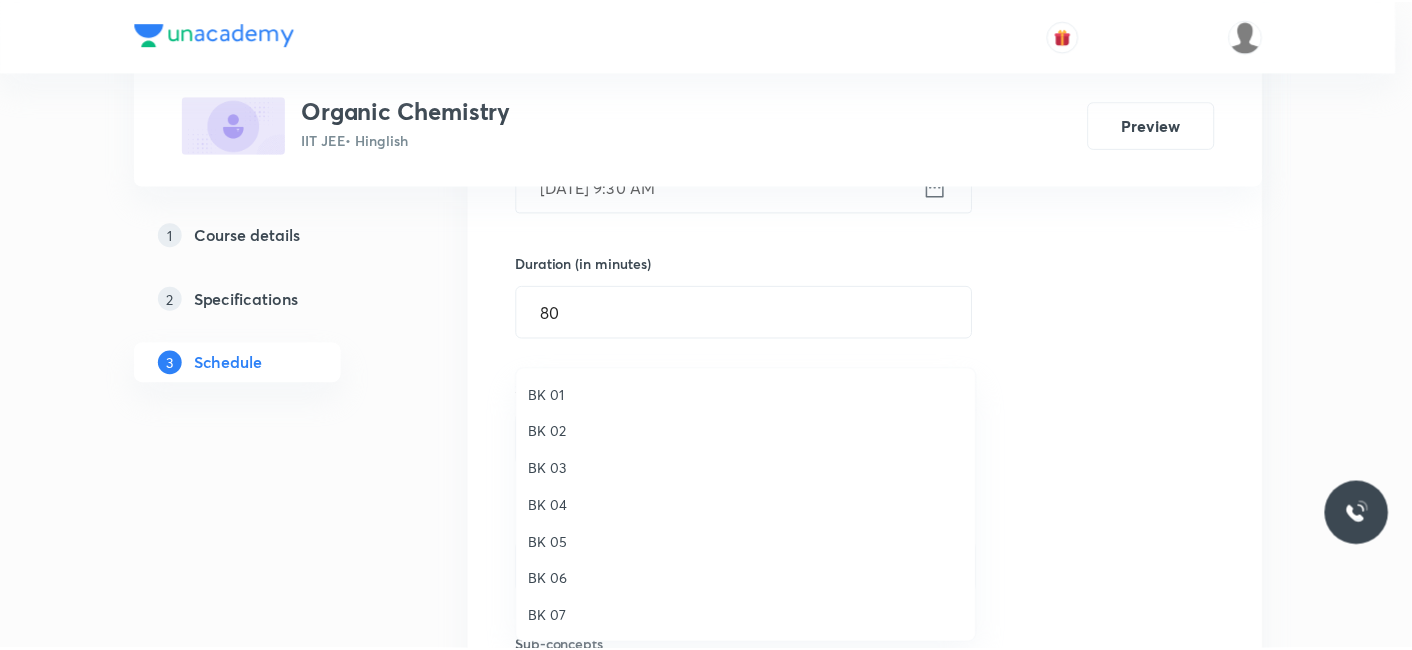 scroll, scrollTop: 37, scrollLeft: 0, axis: vertical 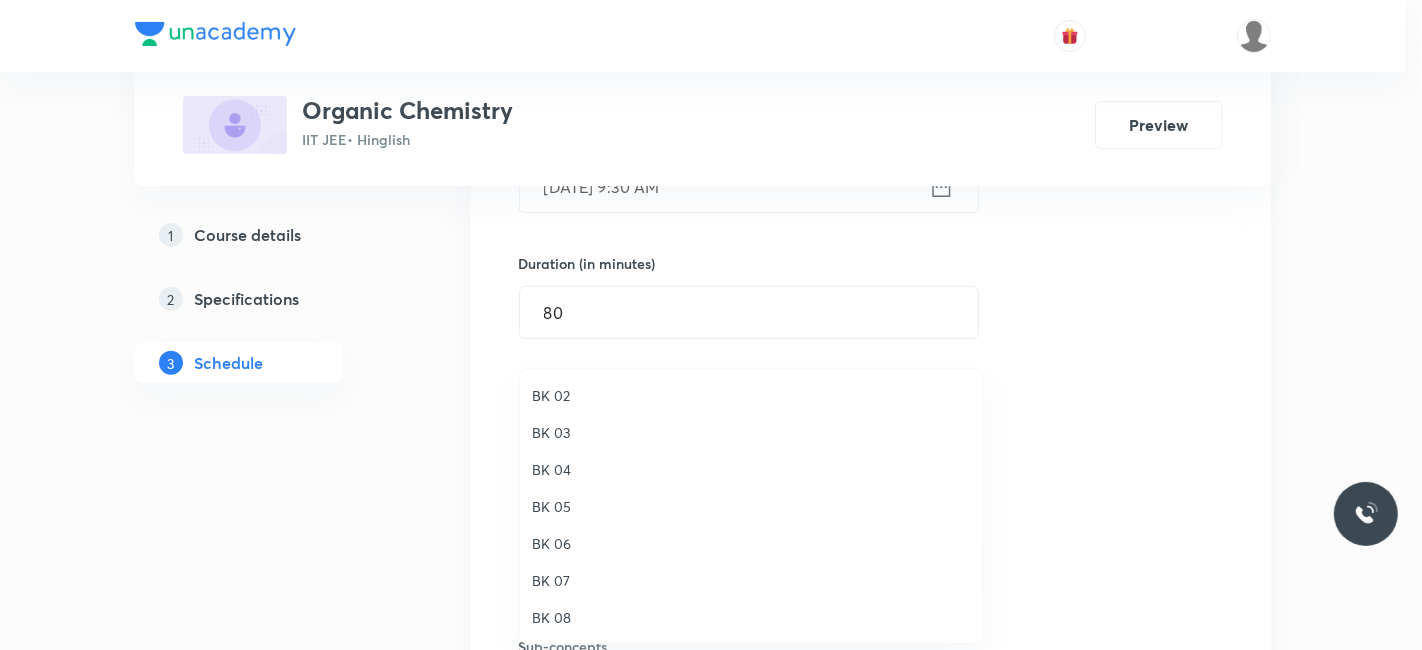 click on "BK 07" at bounding box center (751, 580) 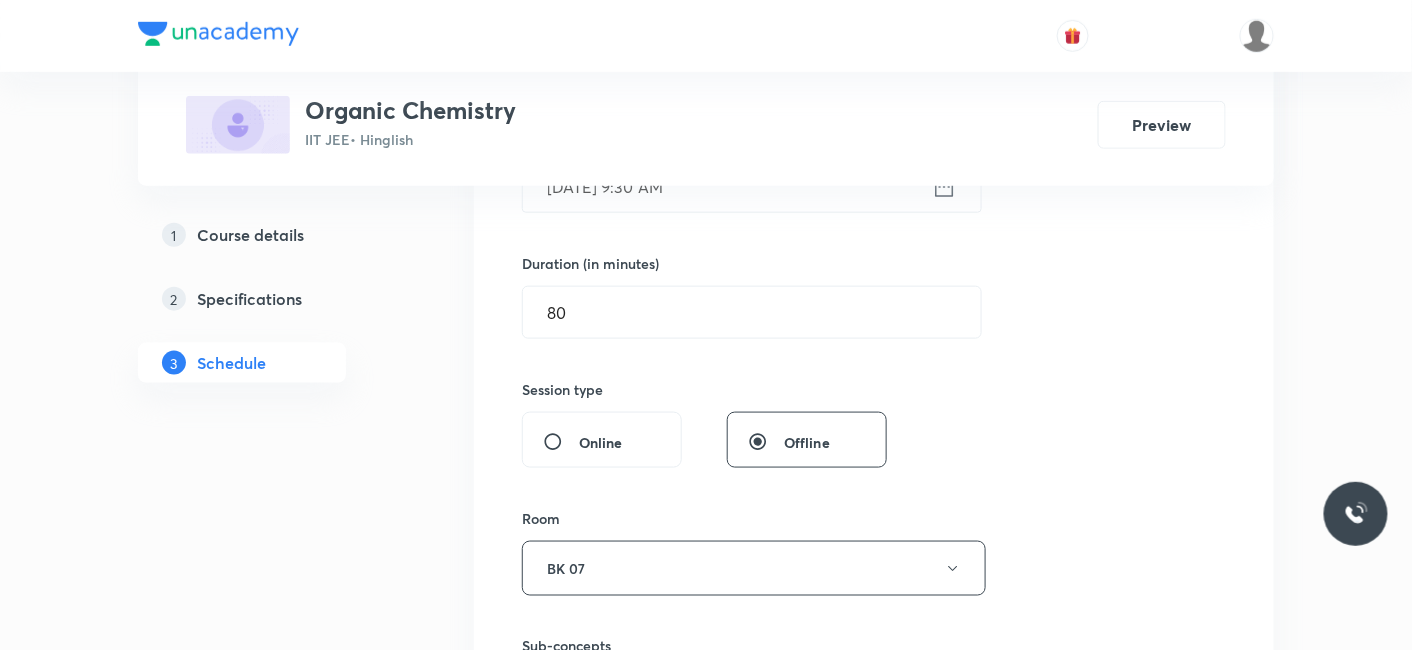scroll, scrollTop: 788, scrollLeft: 0, axis: vertical 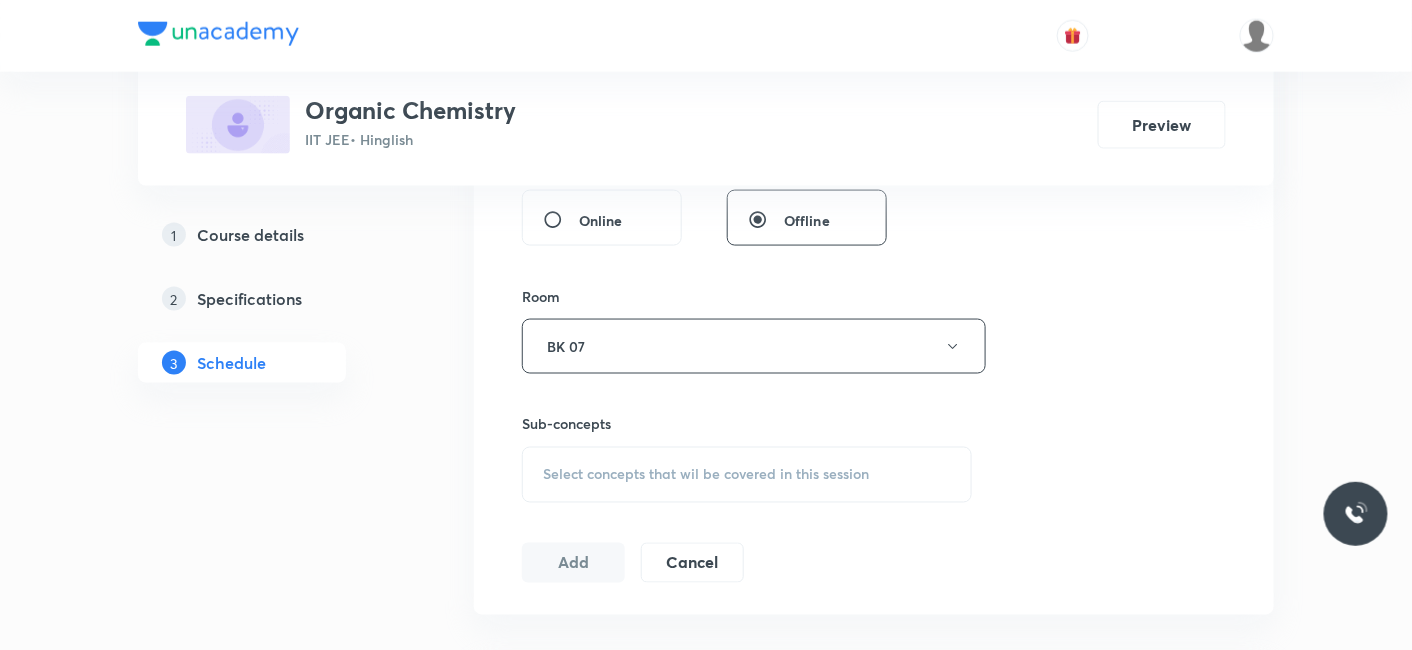 click on "Select concepts that wil be covered in this session" at bounding box center (706, 475) 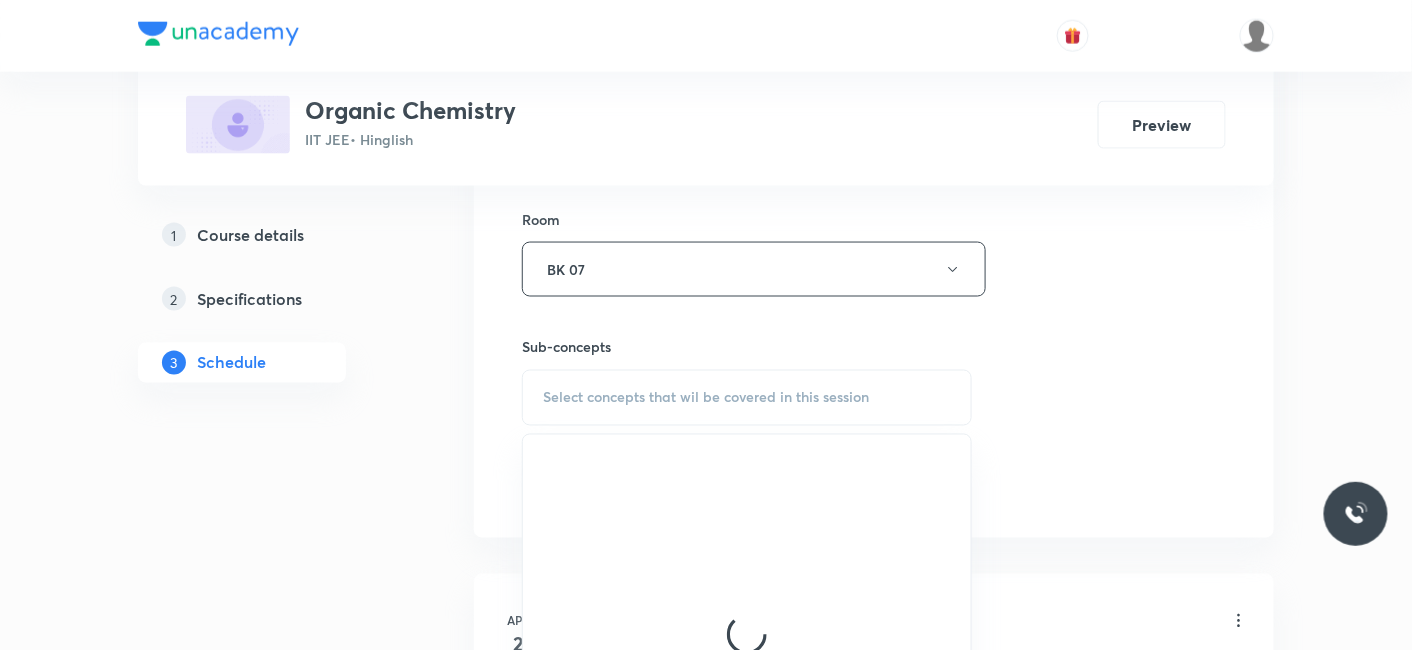 scroll, scrollTop: 900, scrollLeft: 0, axis: vertical 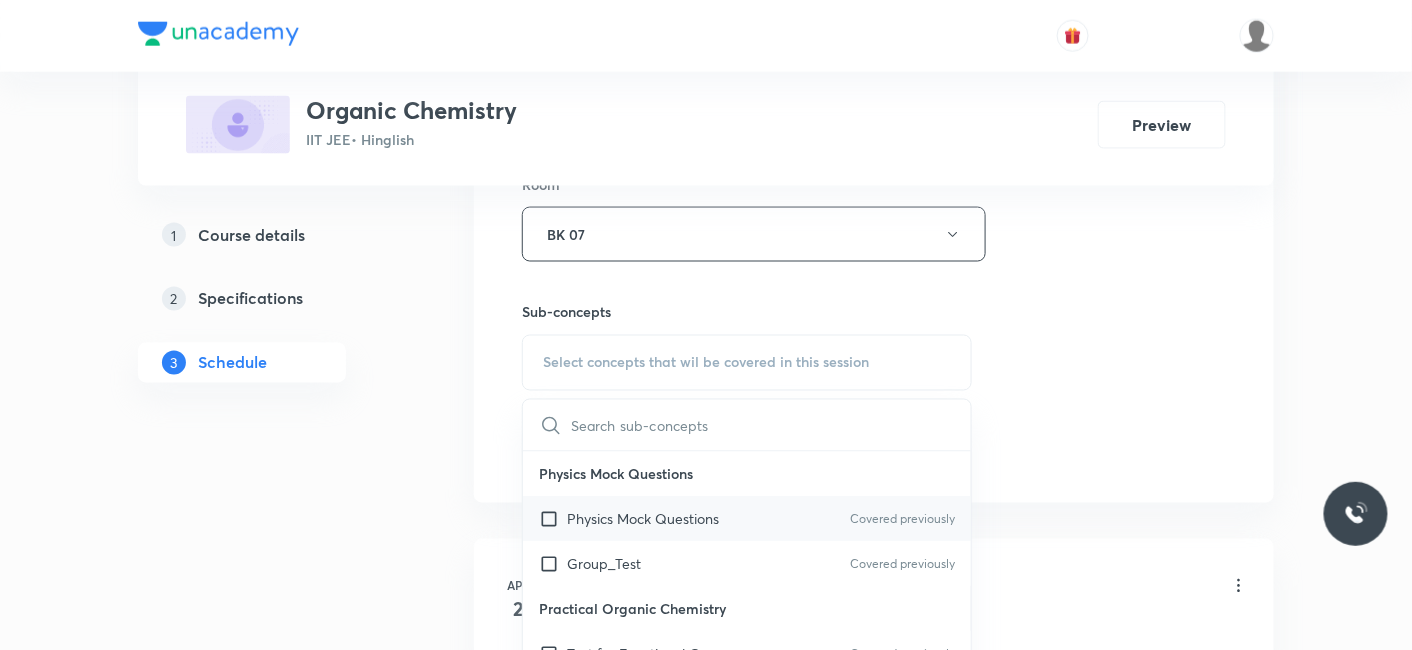 click on "Physics Mock Questions" at bounding box center [643, 519] 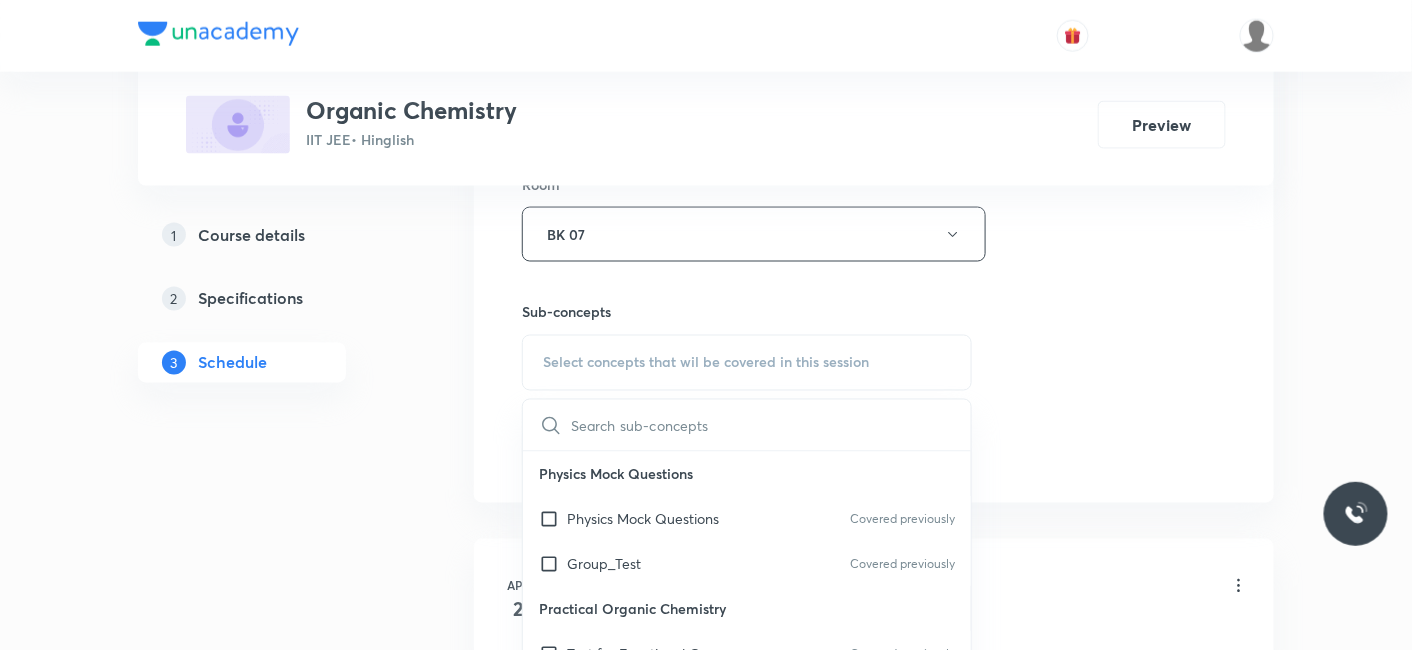 checkbox on "true" 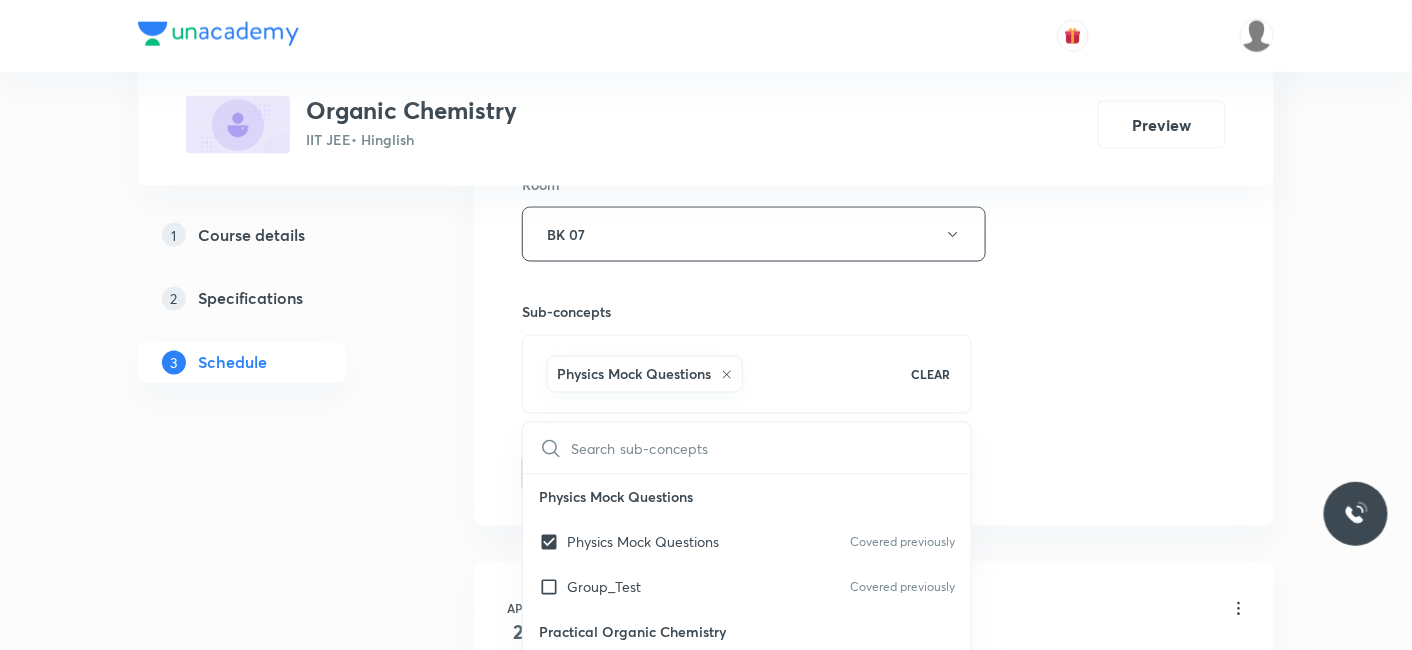 click on "1 Course details 2 Specifications 3 Schedule" at bounding box center (274, 3551) 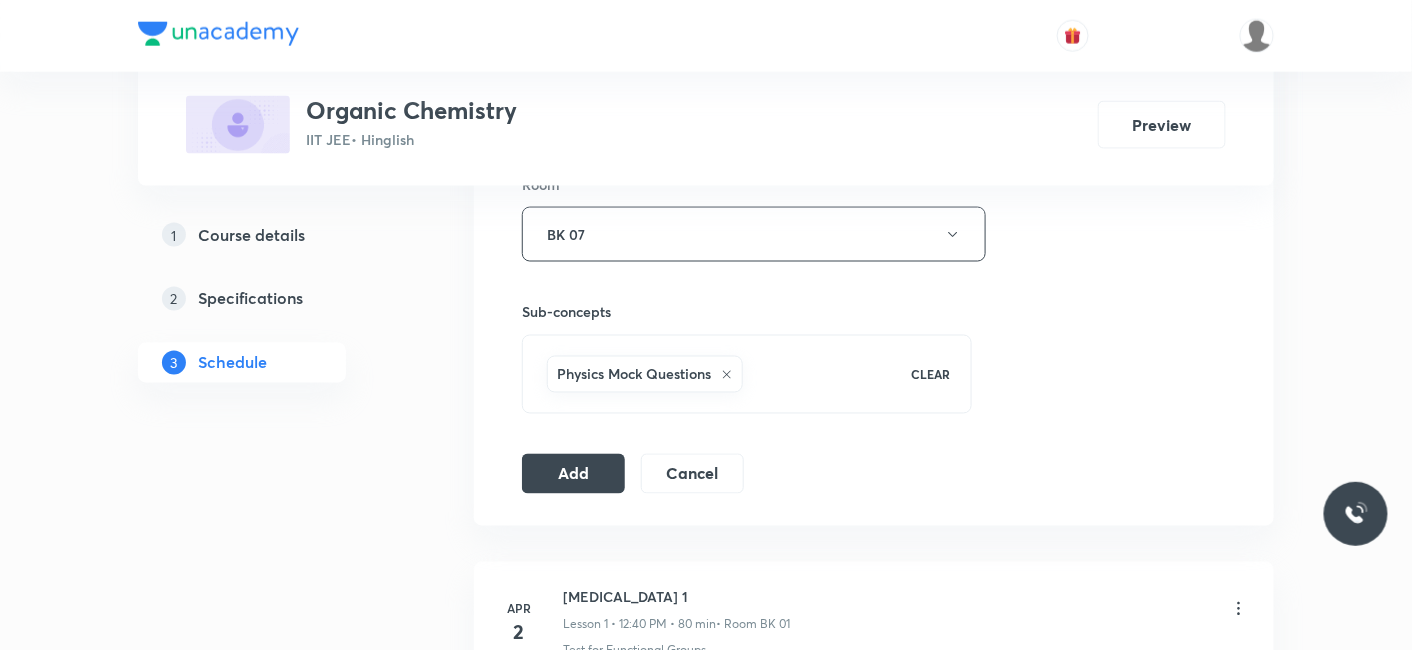 click 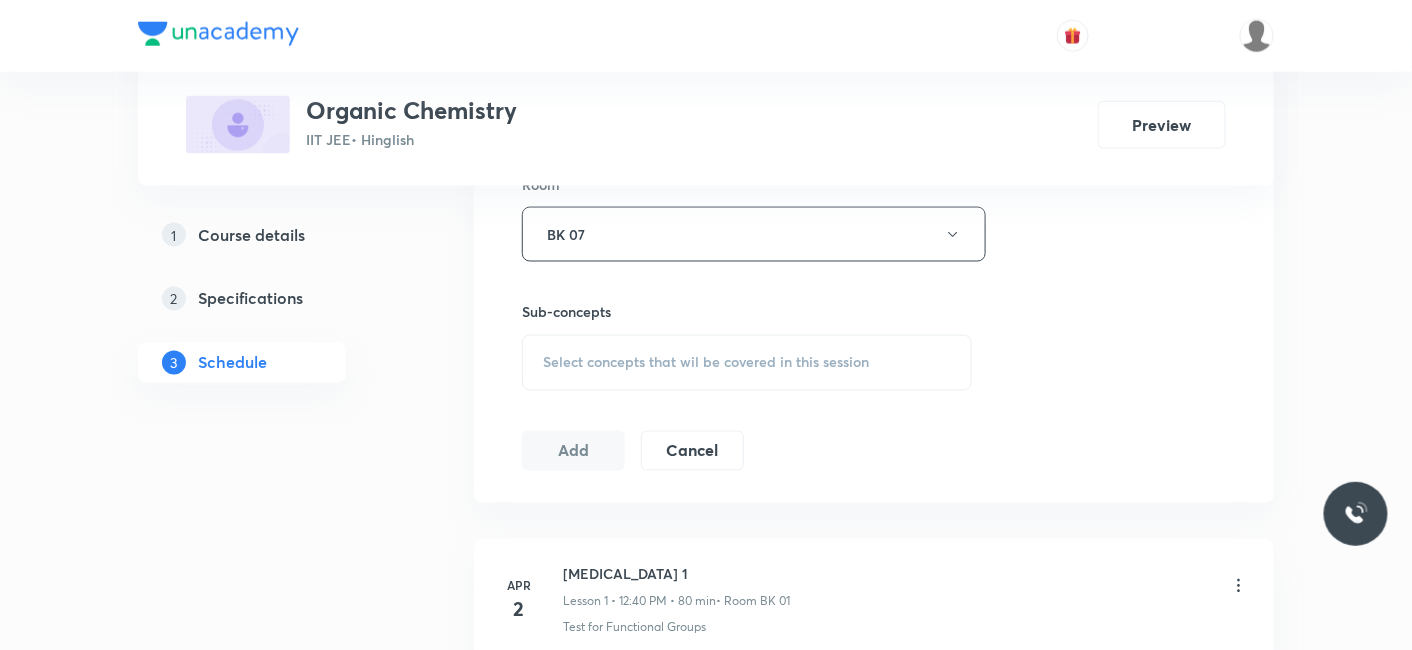 click on "Select concepts that wil be covered in this session" at bounding box center (747, 363) 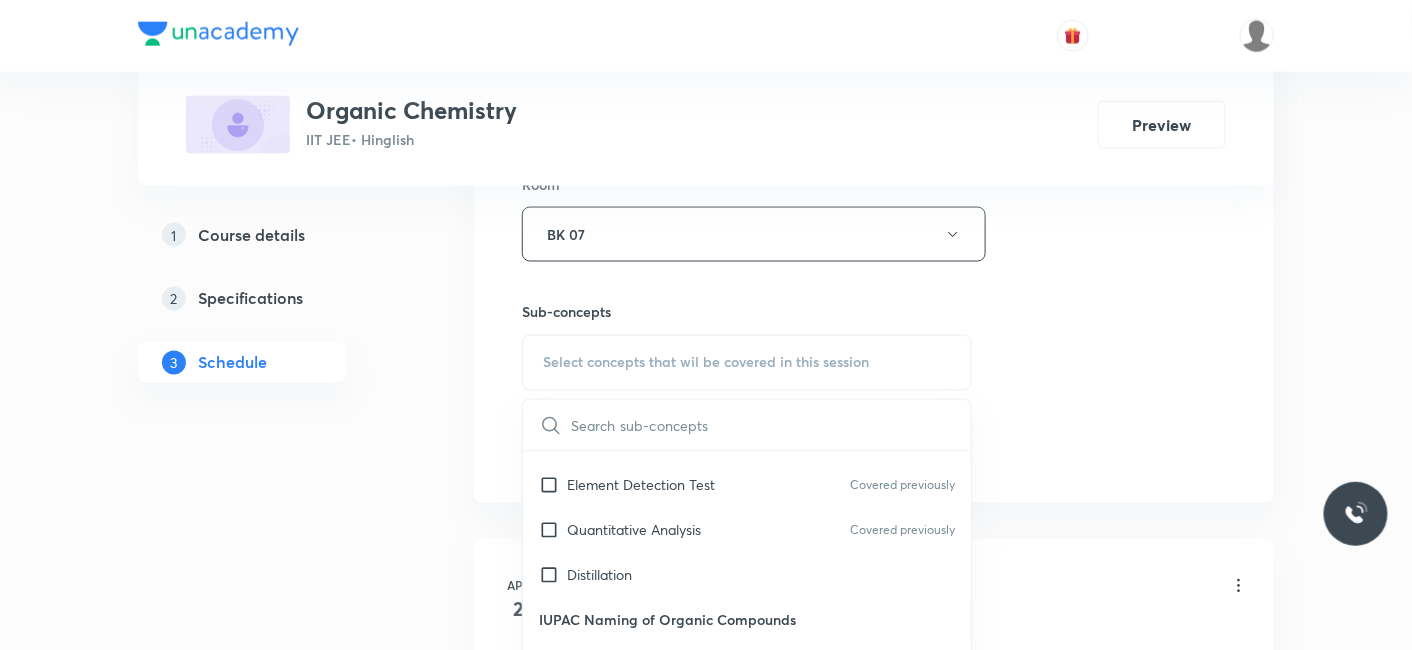 scroll, scrollTop: 222, scrollLeft: 0, axis: vertical 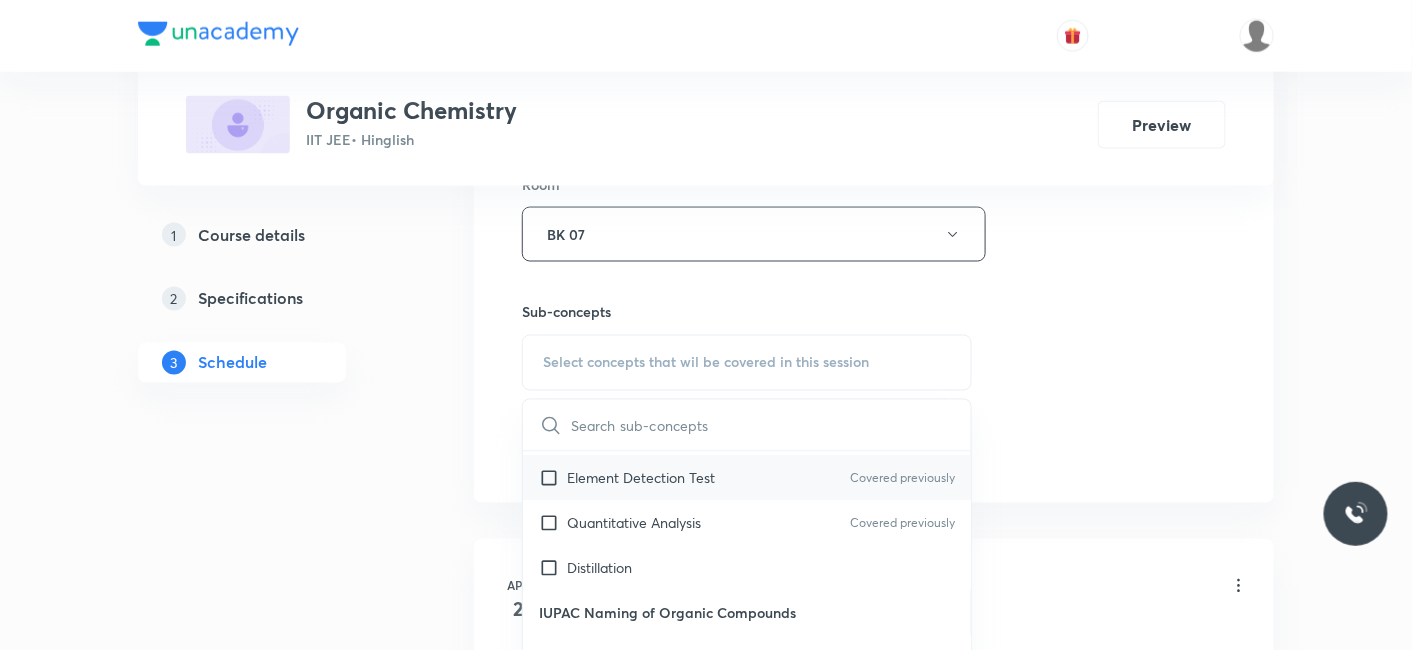 click on "Element Detection Test Covered previously" at bounding box center (747, 477) 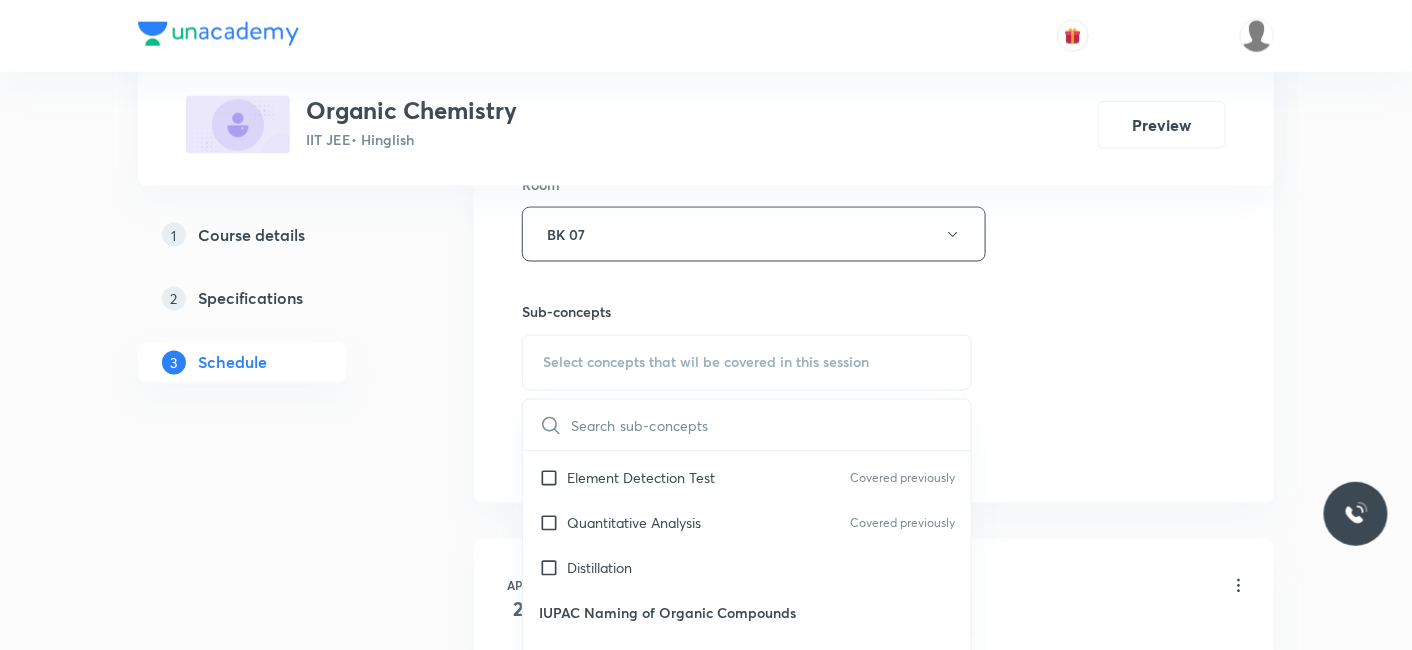 checkbox on "true" 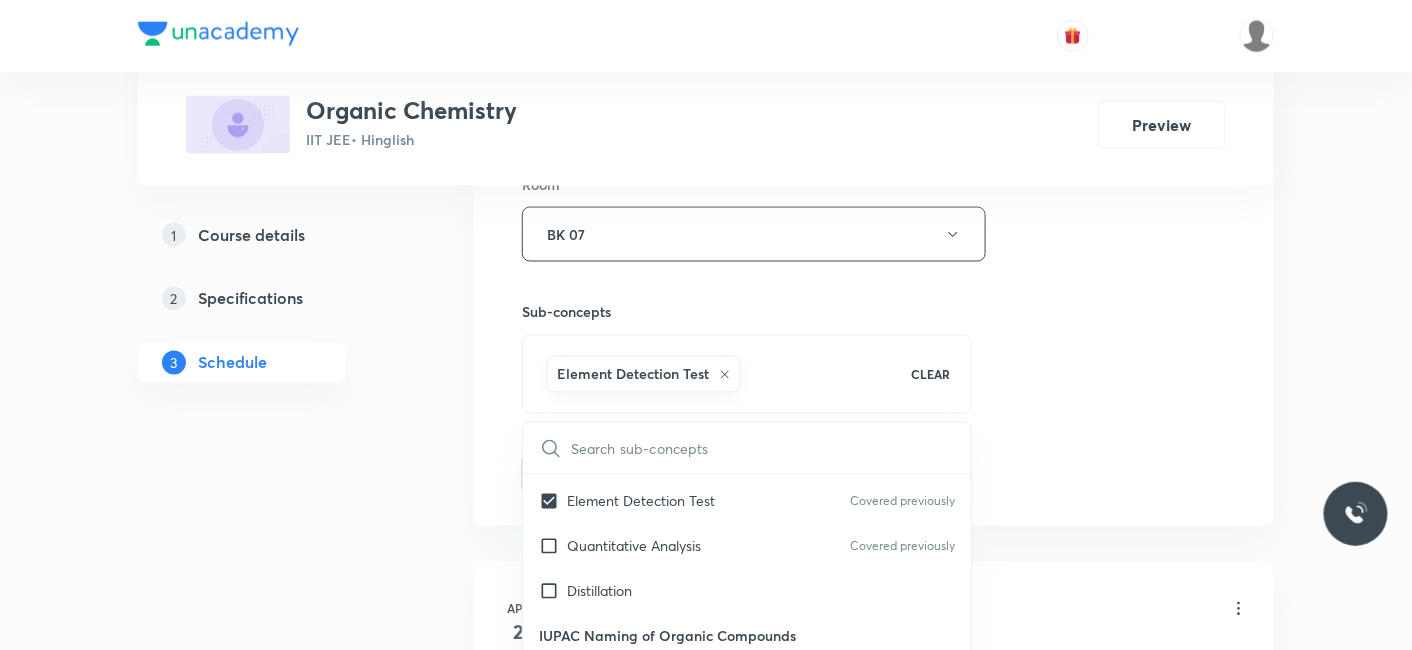 click on "Plus Courses Organic Chemistry IIT JEE  • Hinglish Preview 1 Course details 2 Specifications 3 Schedule Schedule 45  classes Session  46 Live class Session title 15/99 Alkyl Halide_04 ​ Schedule for Jul 14, 2025, 9:30 AM ​ Duration (in minutes) 80 ​   Session type Online Offline Room BK 07 Sub-concepts Element Detection Test CLEAR ​ Physics Mock Questions Physics Mock Questions Covered previously Group_Test Covered previously Practical Organic Chemistry Test for Functional Groups Covered previously Element Detection Test Covered previously Quantitative Analysis Covered previously Distillation IUPAC Naming of Organic Compounds Classification Of Organic Compounds Covered previously Naming Of Saturated Hydrocarbons Naming Of Unsaturated Hydrocarbons Naming Of Cyclic Hydrocarbons Naming Of Compounds Containing Functional Groups Naming Of Aromatic Compounds Degree Of Unsaturation Structural Isomerism Basics of Molecule Presentation IUPAC Naming General Organic Chemistry  Existence Of Carbenes Alcohols 2" at bounding box center (706, 3438) 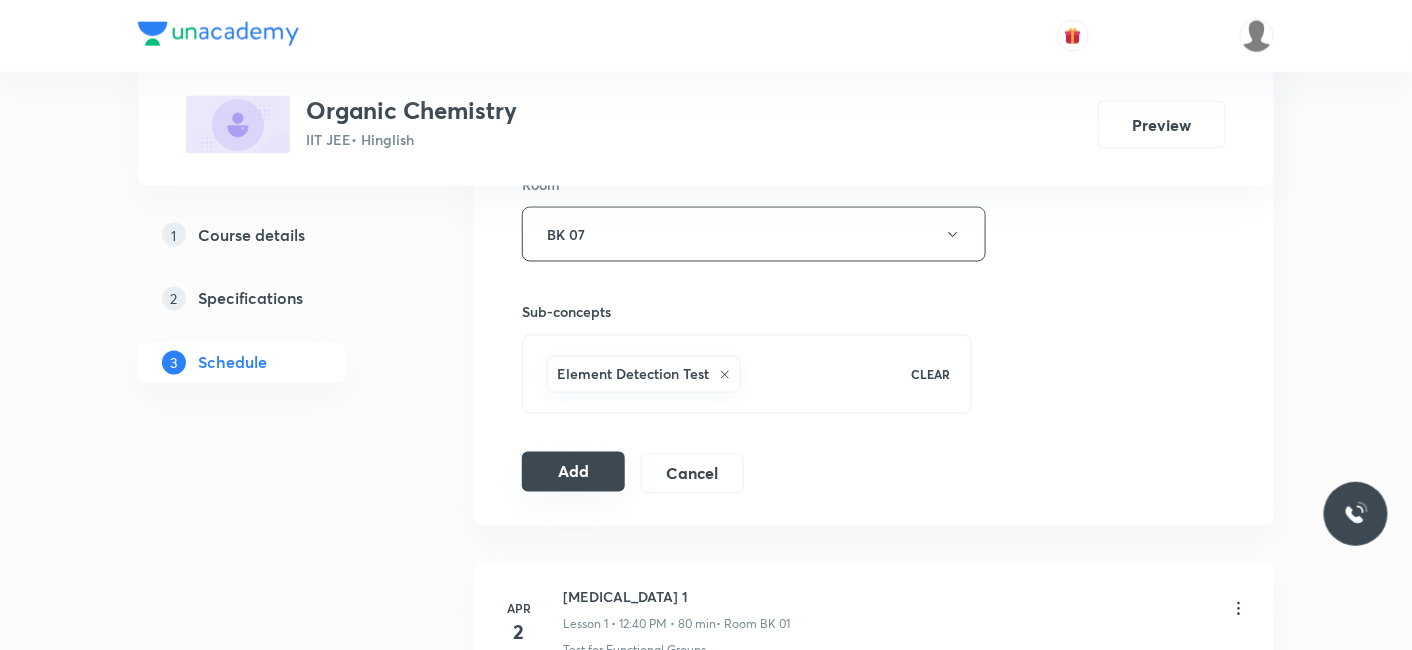 click on "Add" at bounding box center [573, 472] 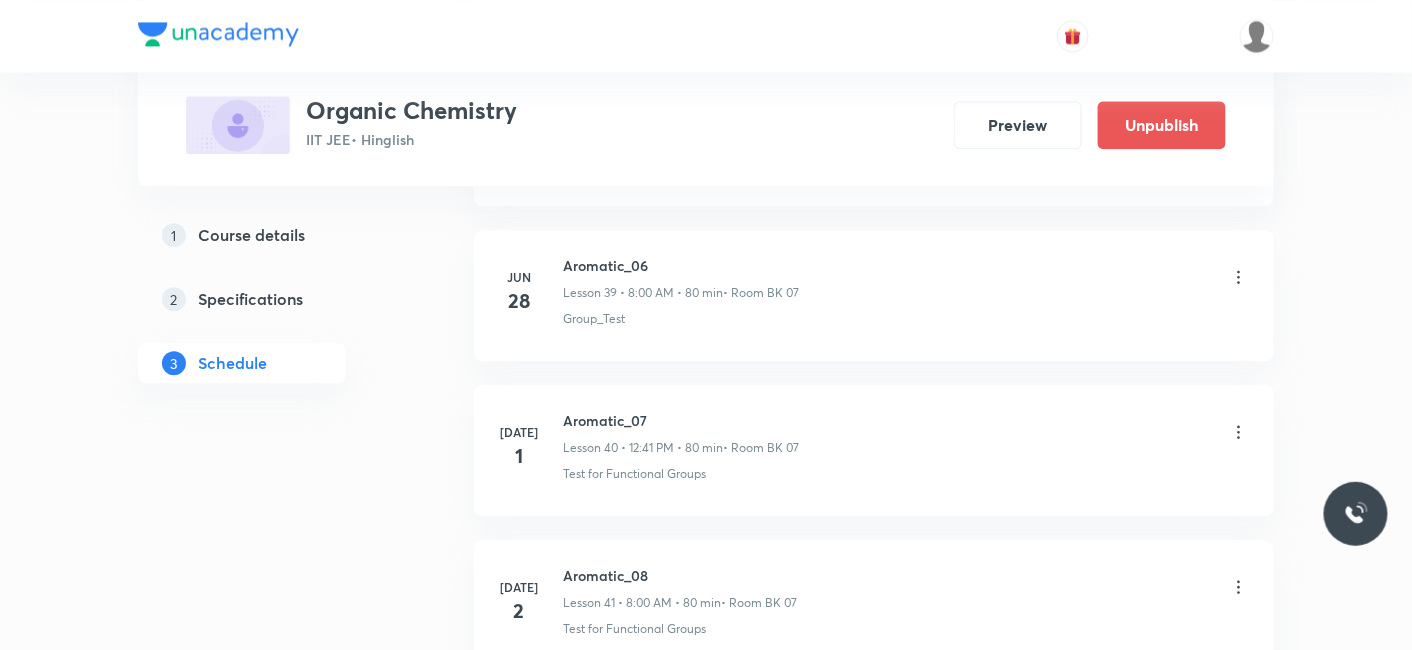 scroll, scrollTop: 7138, scrollLeft: 0, axis: vertical 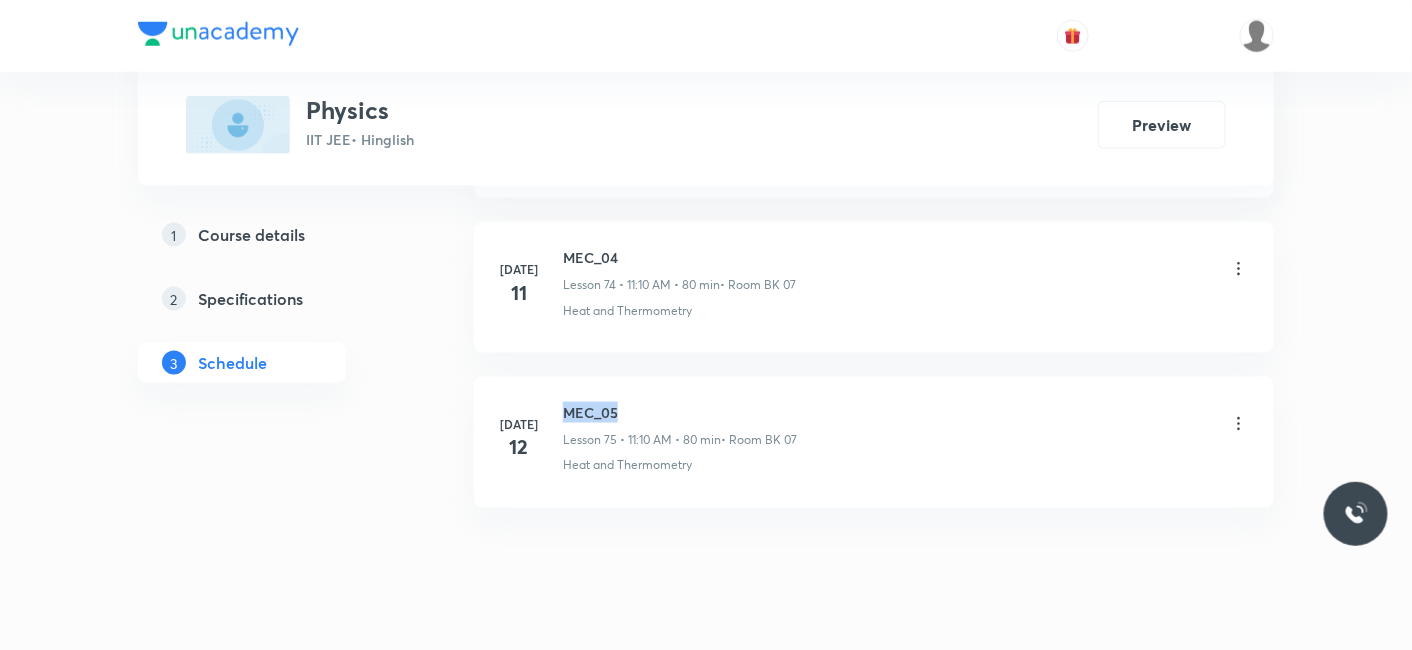 drag, startPoint x: 564, startPoint y: 364, endPoint x: 625, endPoint y: 363, distance: 61.008198 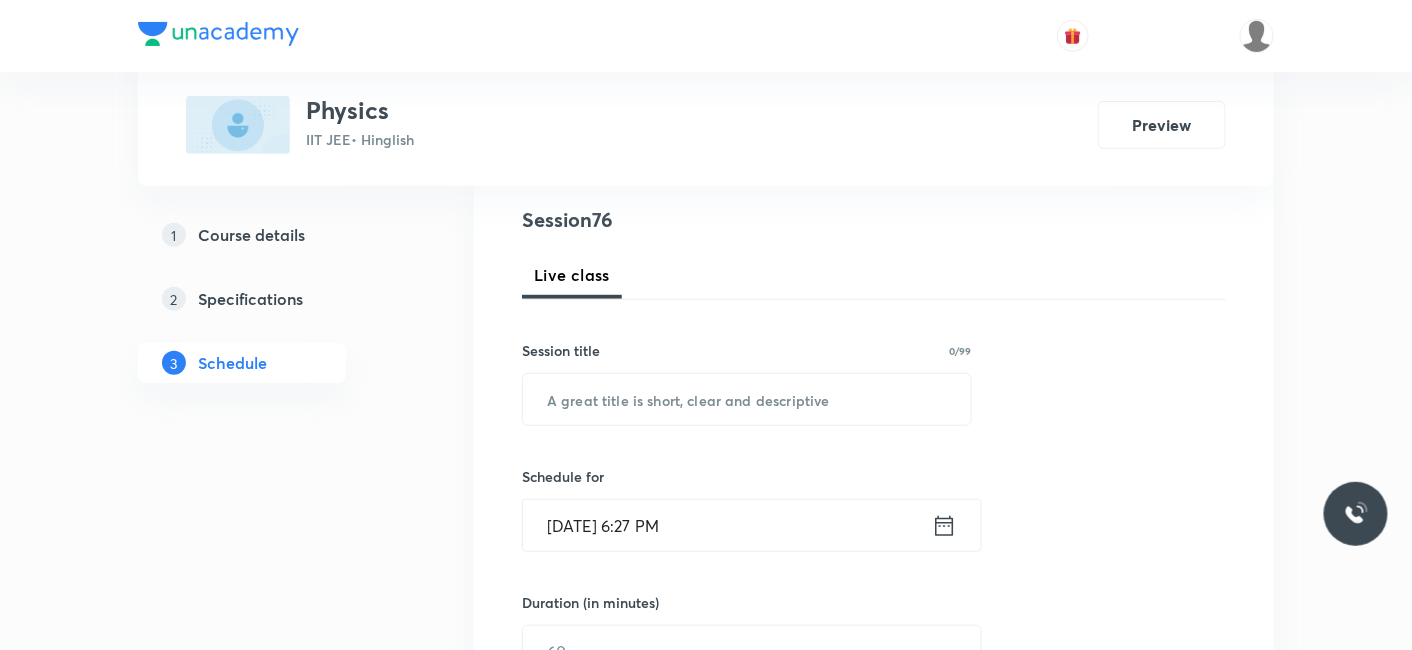 scroll, scrollTop: 0, scrollLeft: 0, axis: both 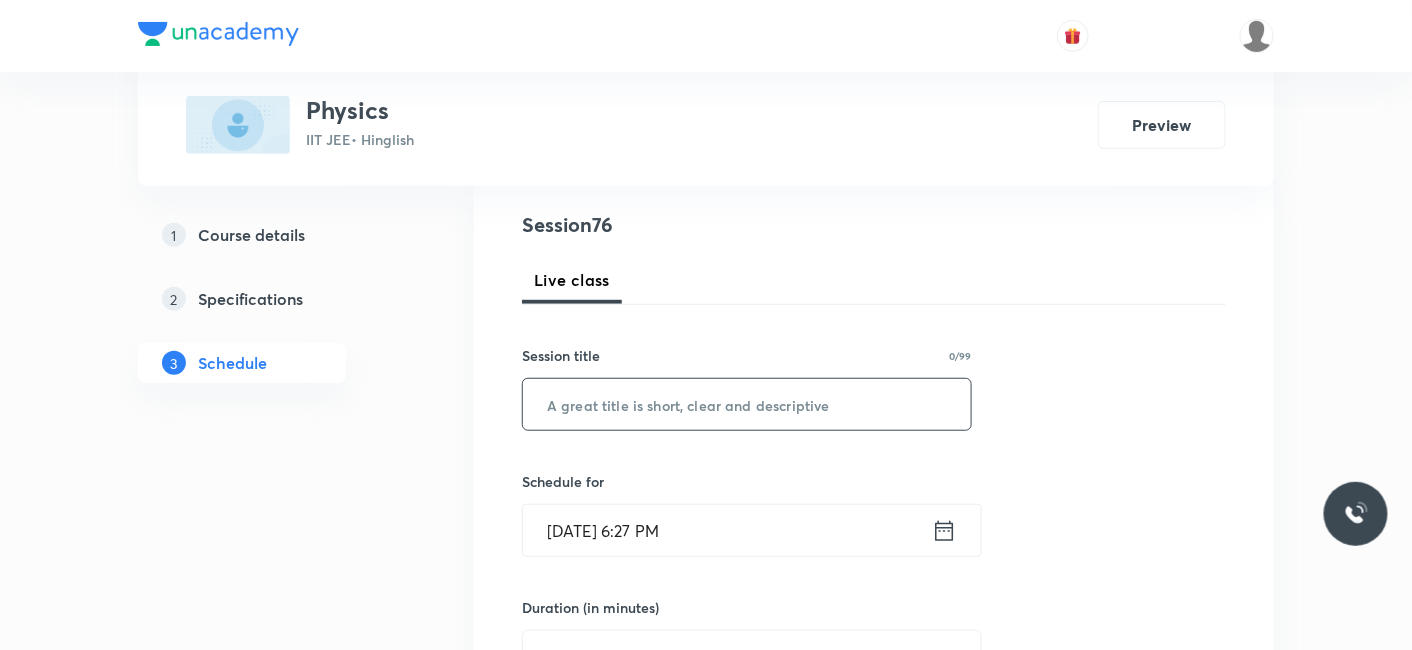 click at bounding box center (747, 404) 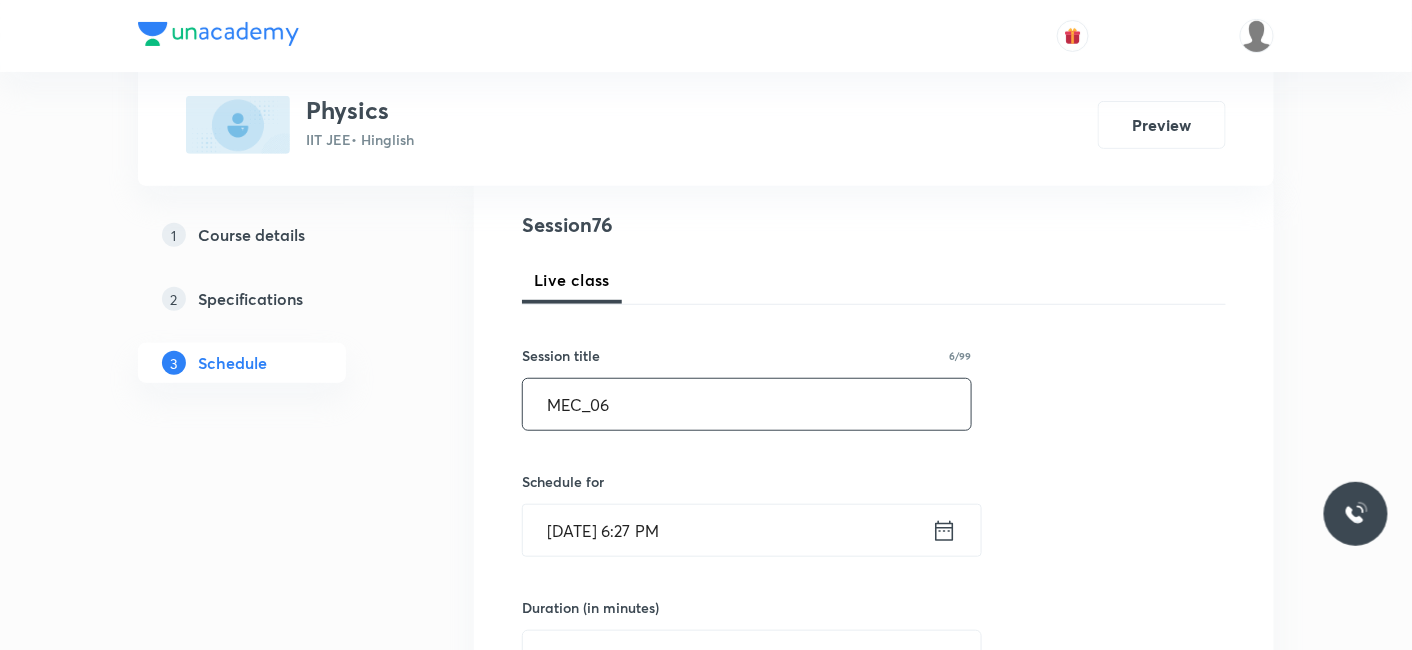 type on "MEC_06" 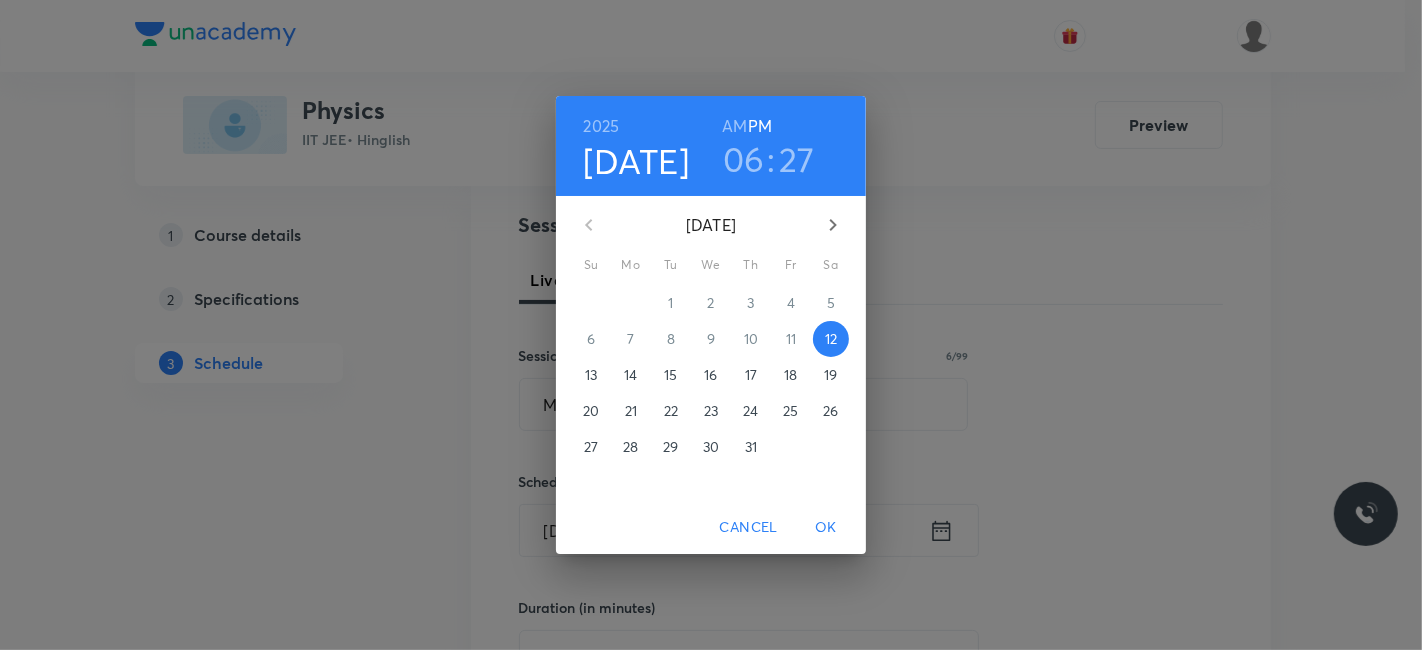 click on "14" at bounding box center (630, 375) 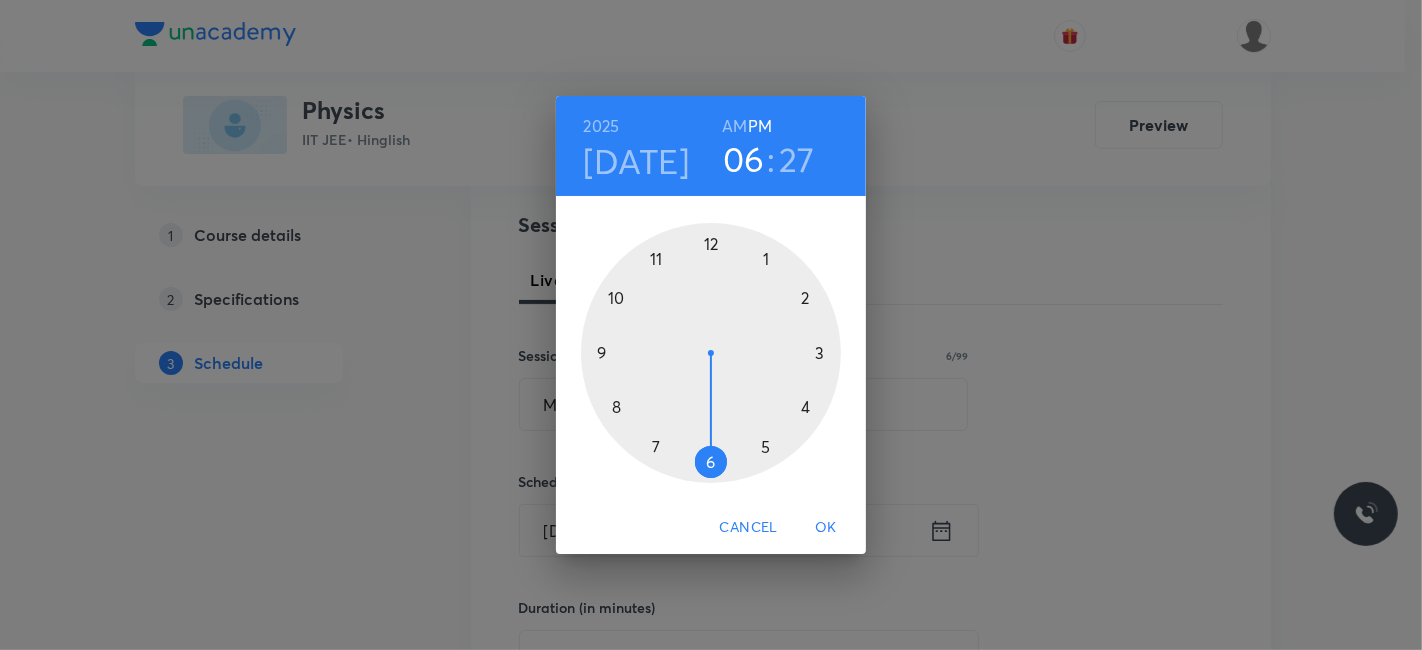 click at bounding box center (711, 353) 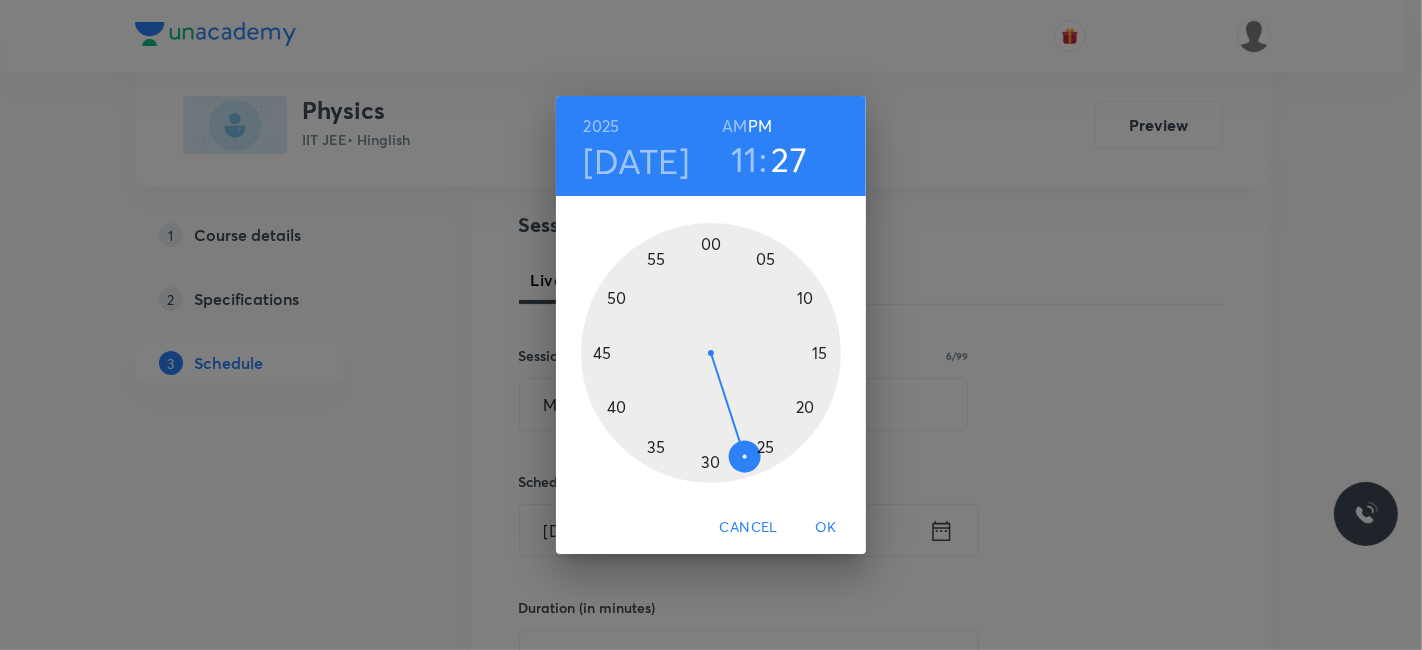 click at bounding box center (711, 353) 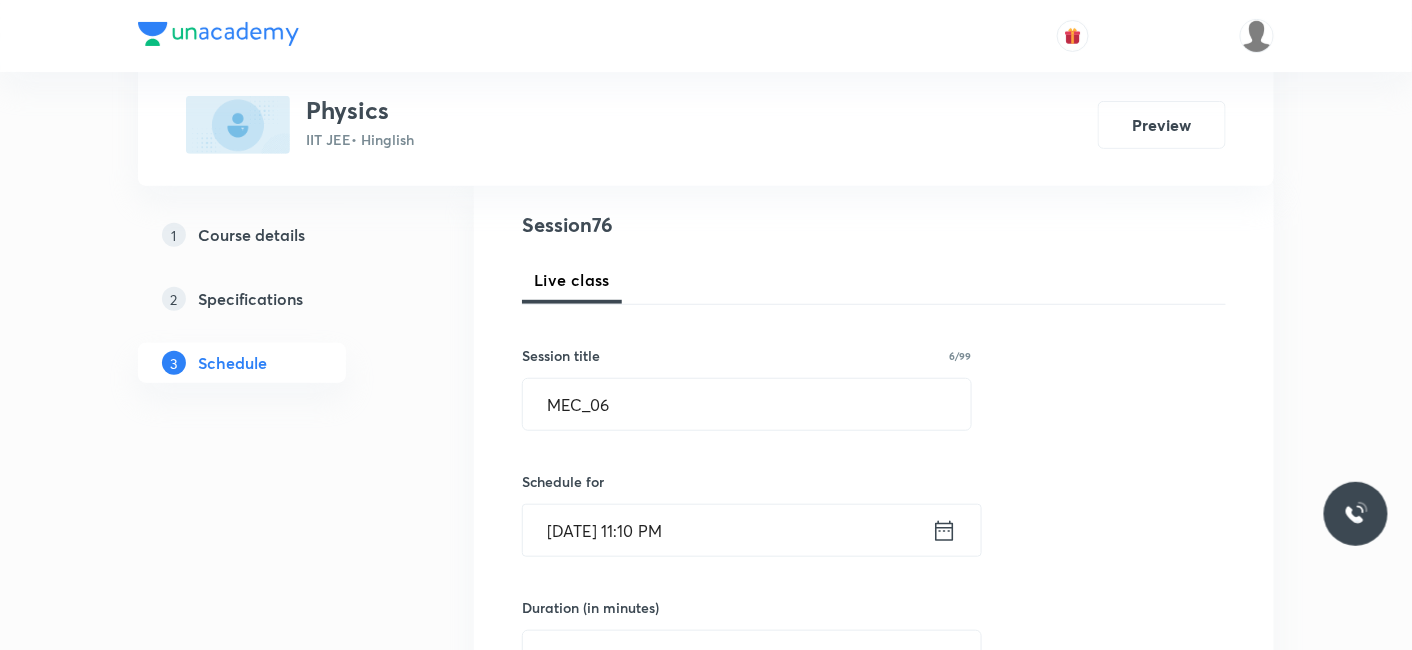 click 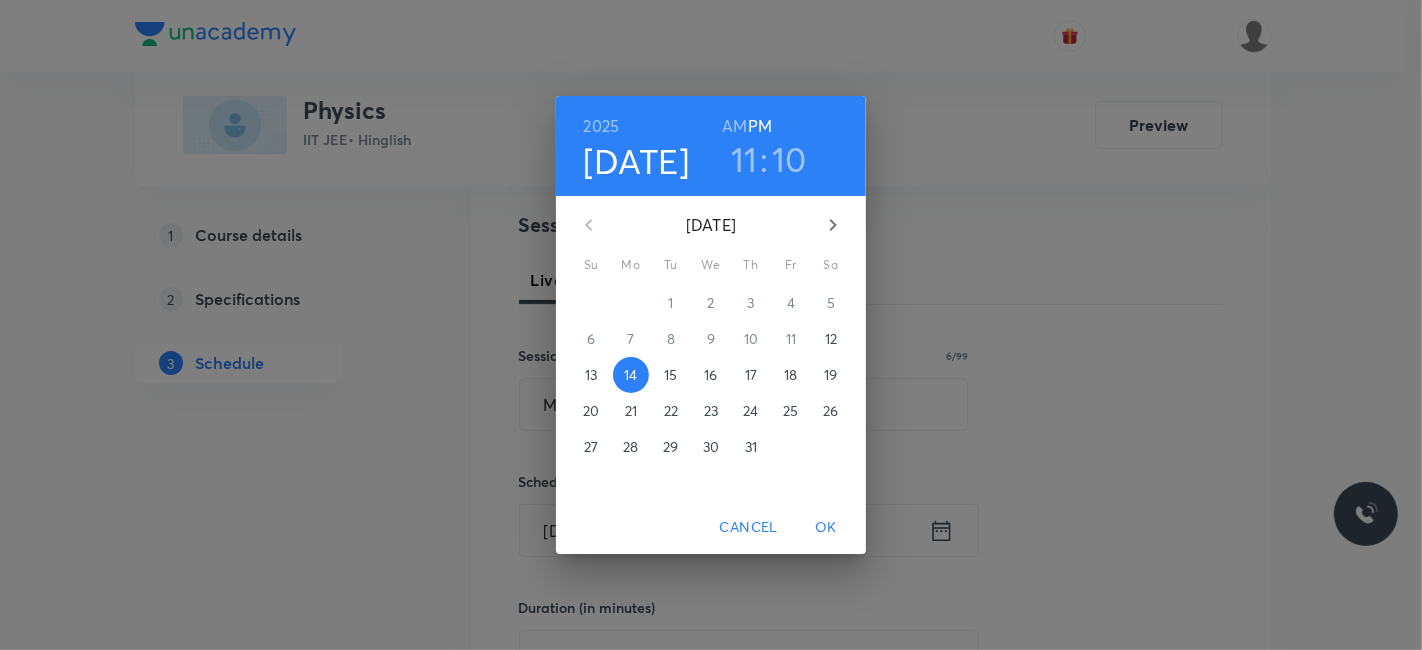 click on "AM" at bounding box center [734, 126] 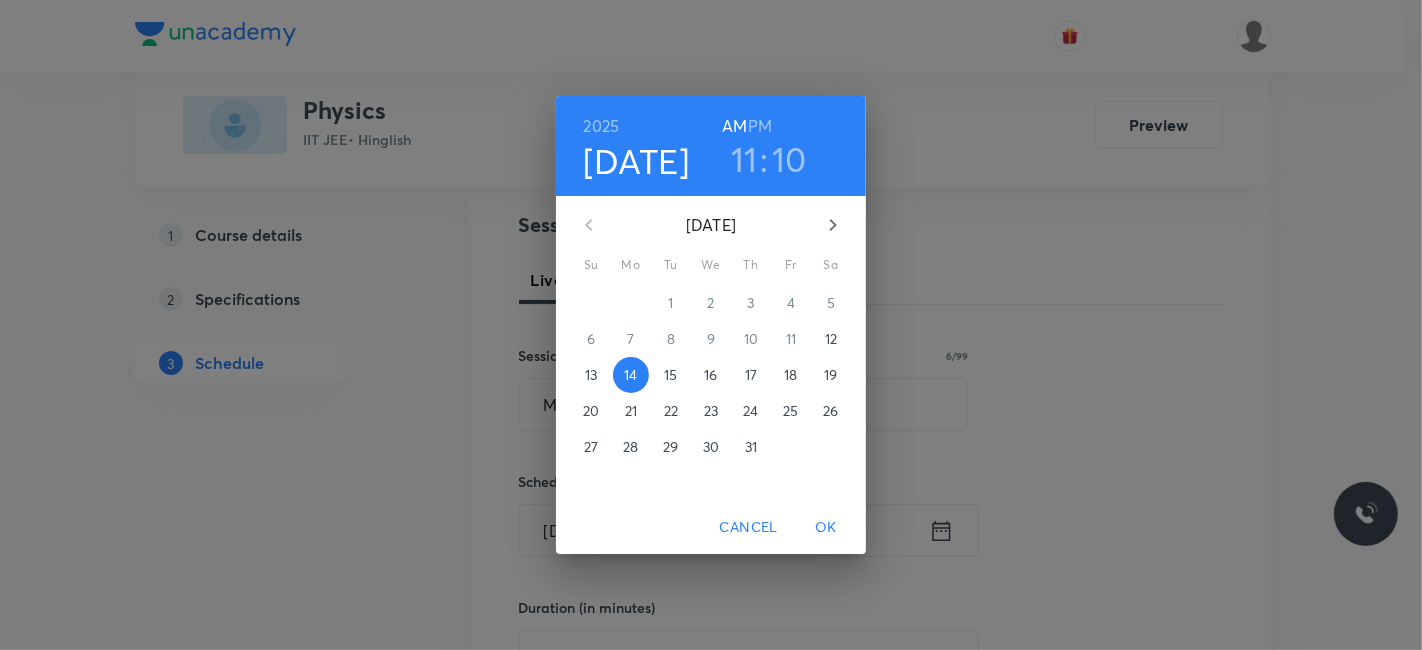 click on "OK" at bounding box center [826, 527] 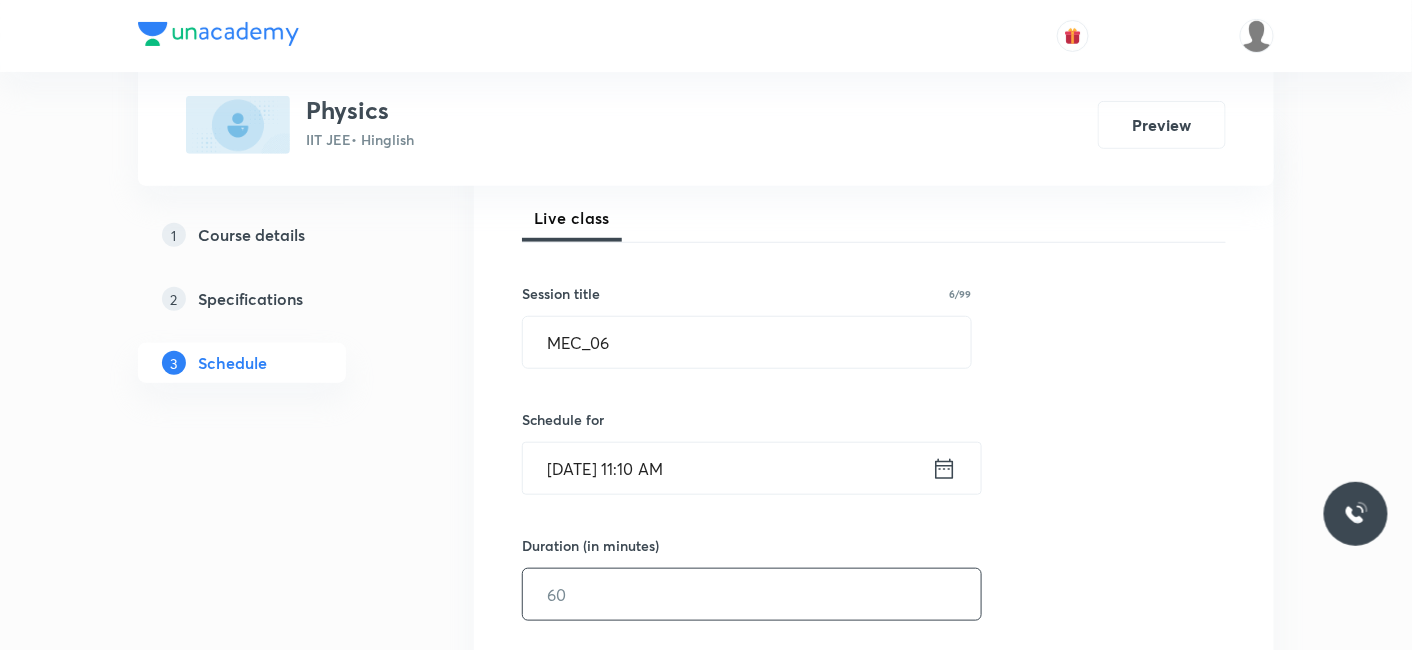 scroll, scrollTop: 333, scrollLeft: 0, axis: vertical 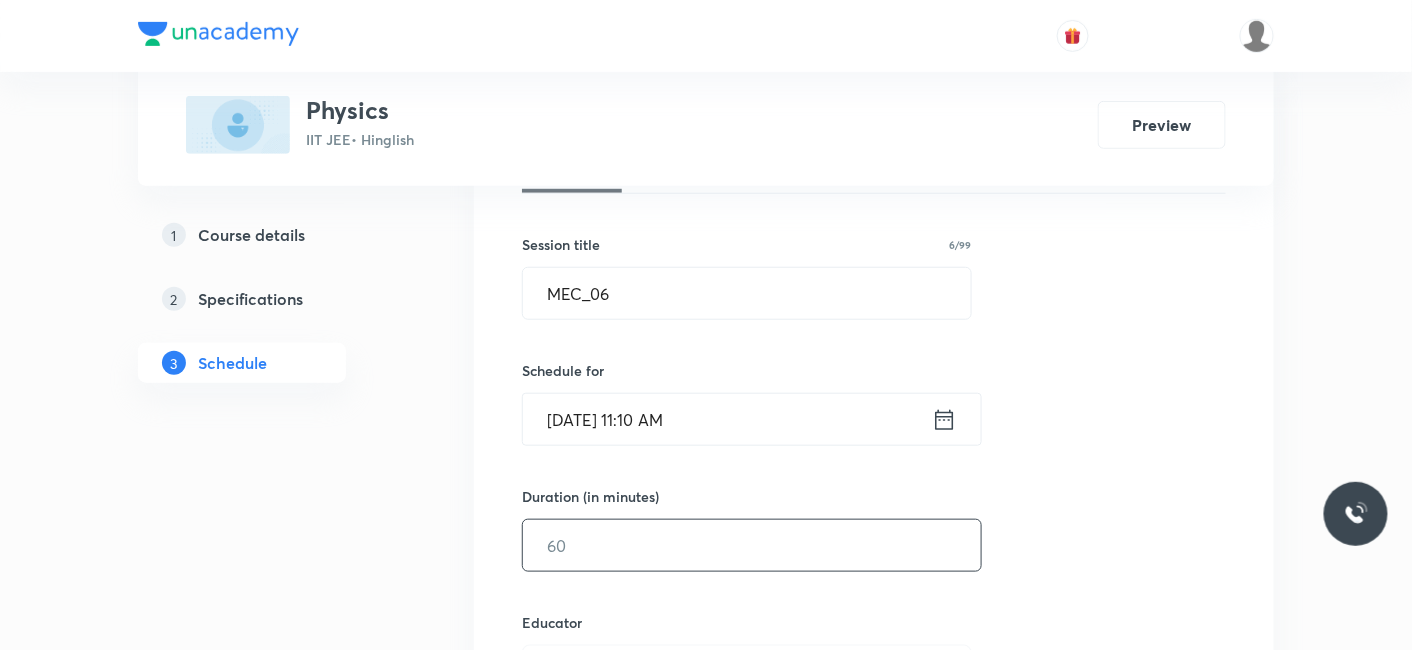click at bounding box center (752, 545) 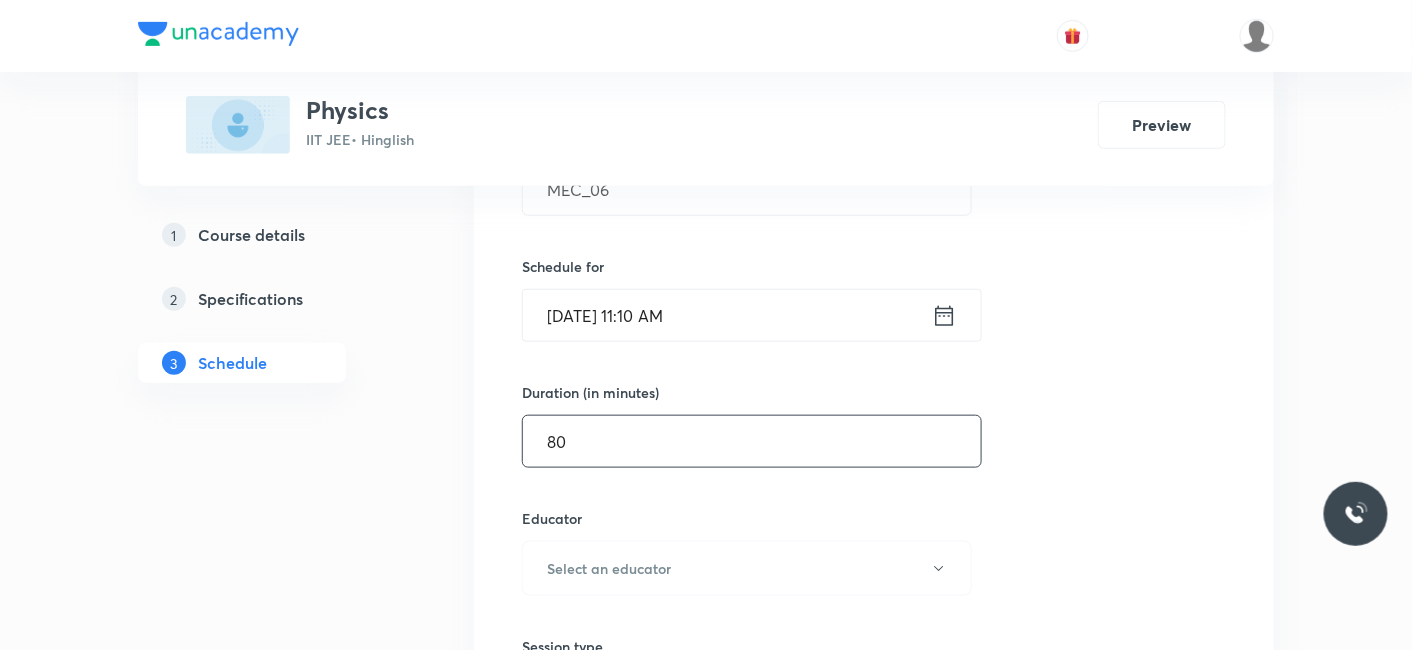 scroll, scrollTop: 555, scrollLeft: 0, axis: vertical 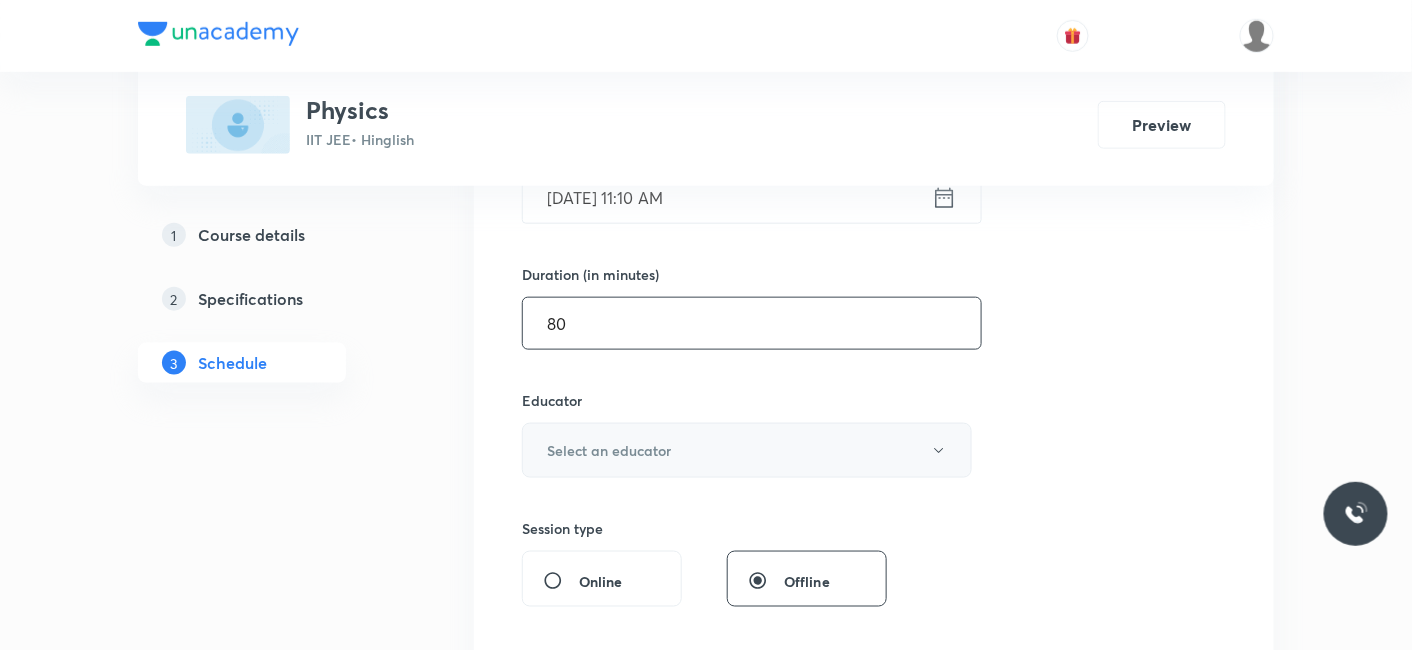type on "80" 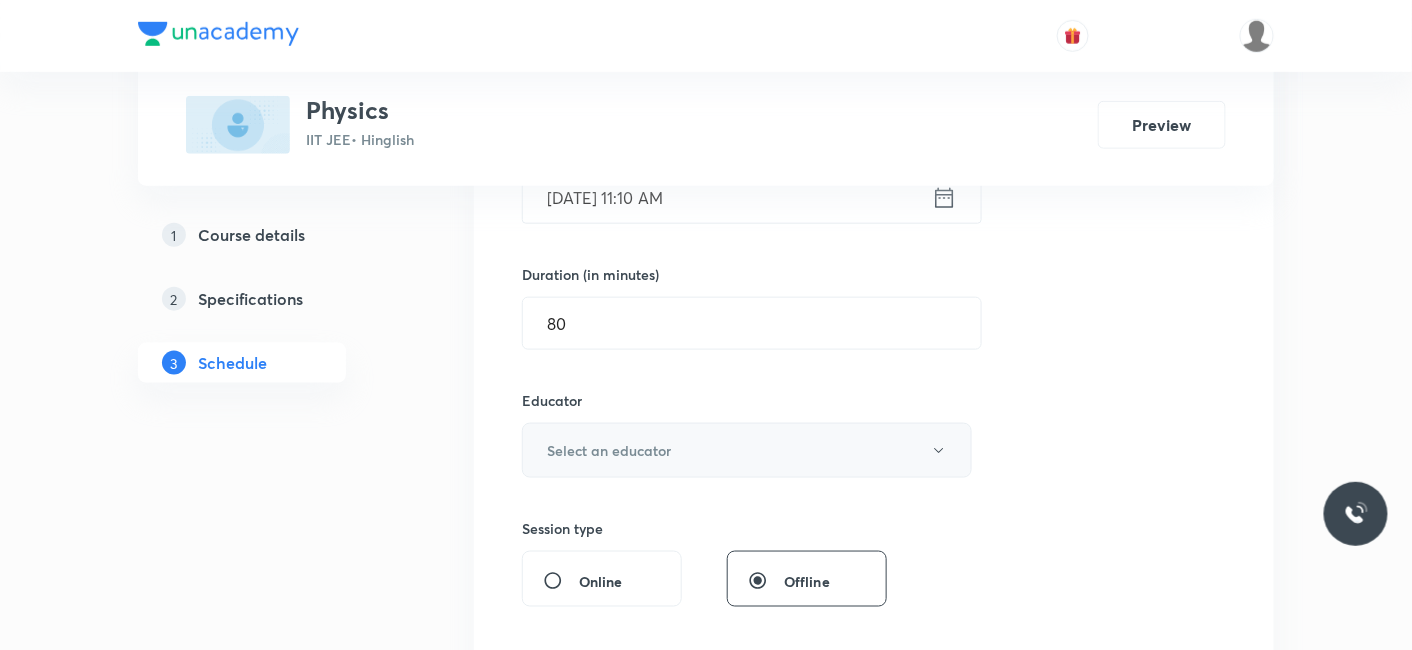 click on "Select an educator" at bounding box center [747, 450] 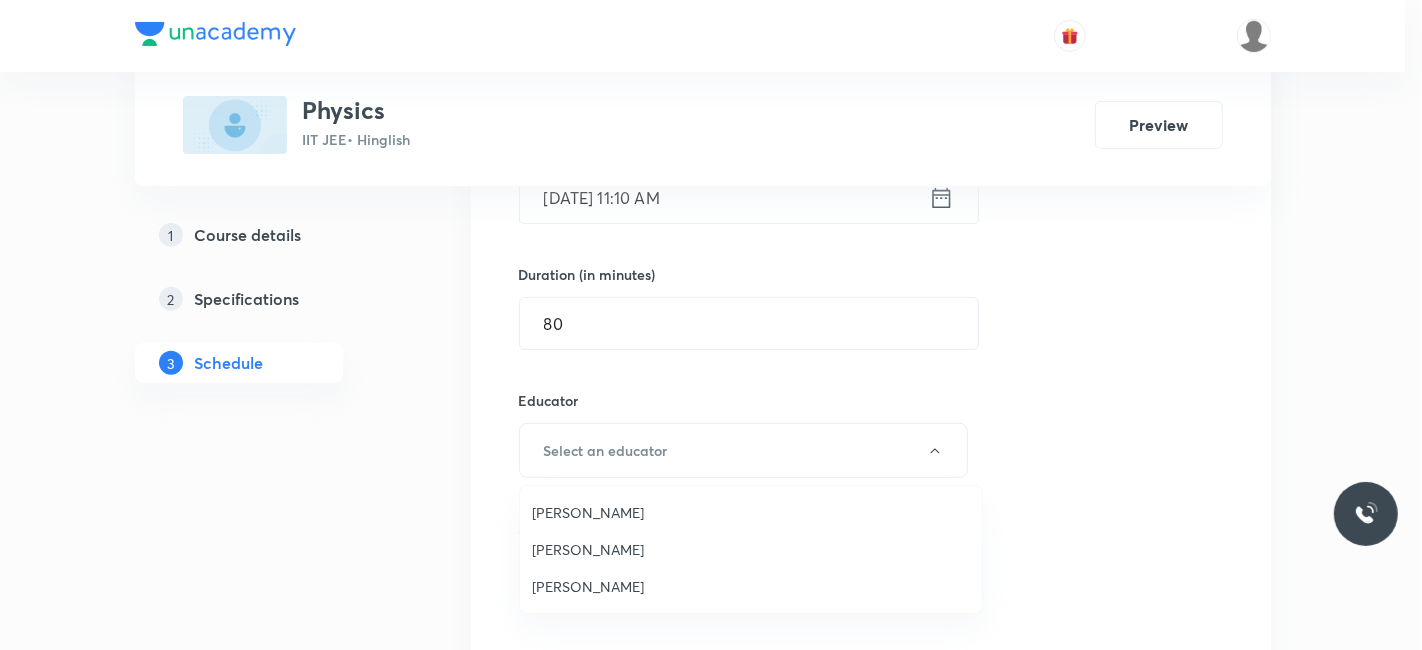 click on "[PERSON_NAME]" at bounding box center [751, 586] 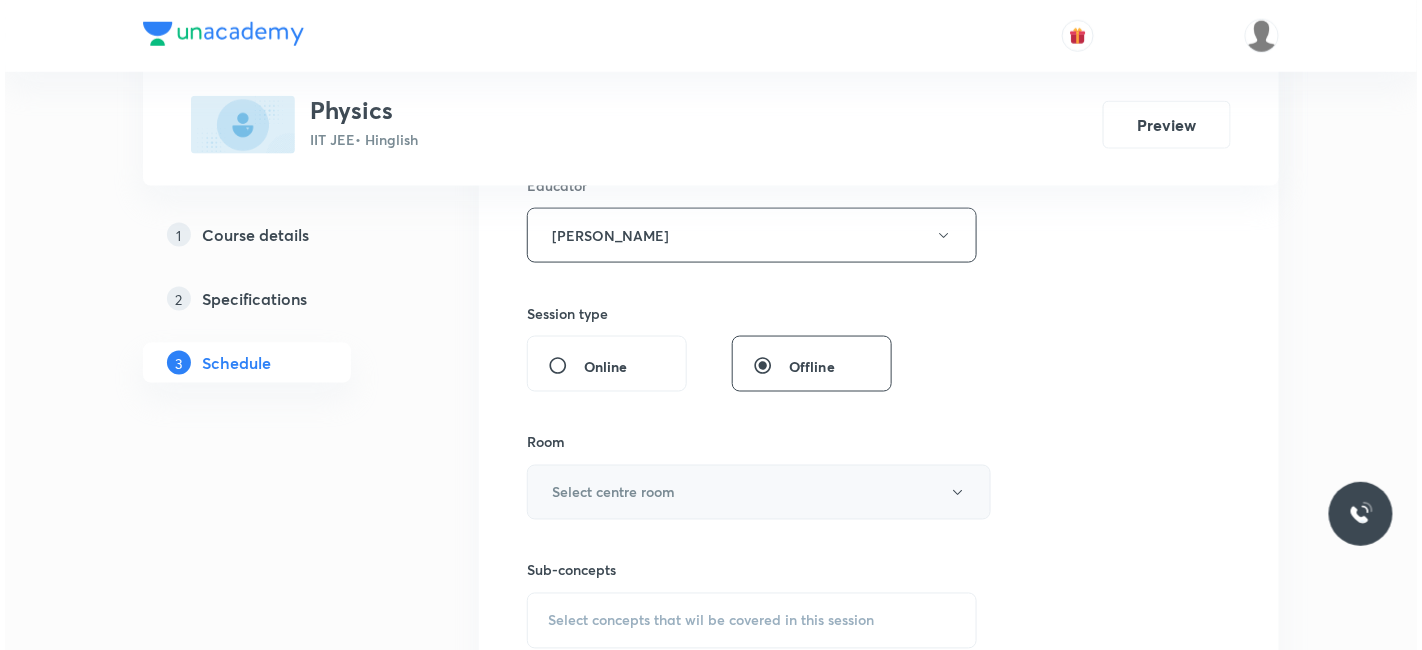 scroll, scrollTop: 777, scrollLeft: 0, axis: vertical 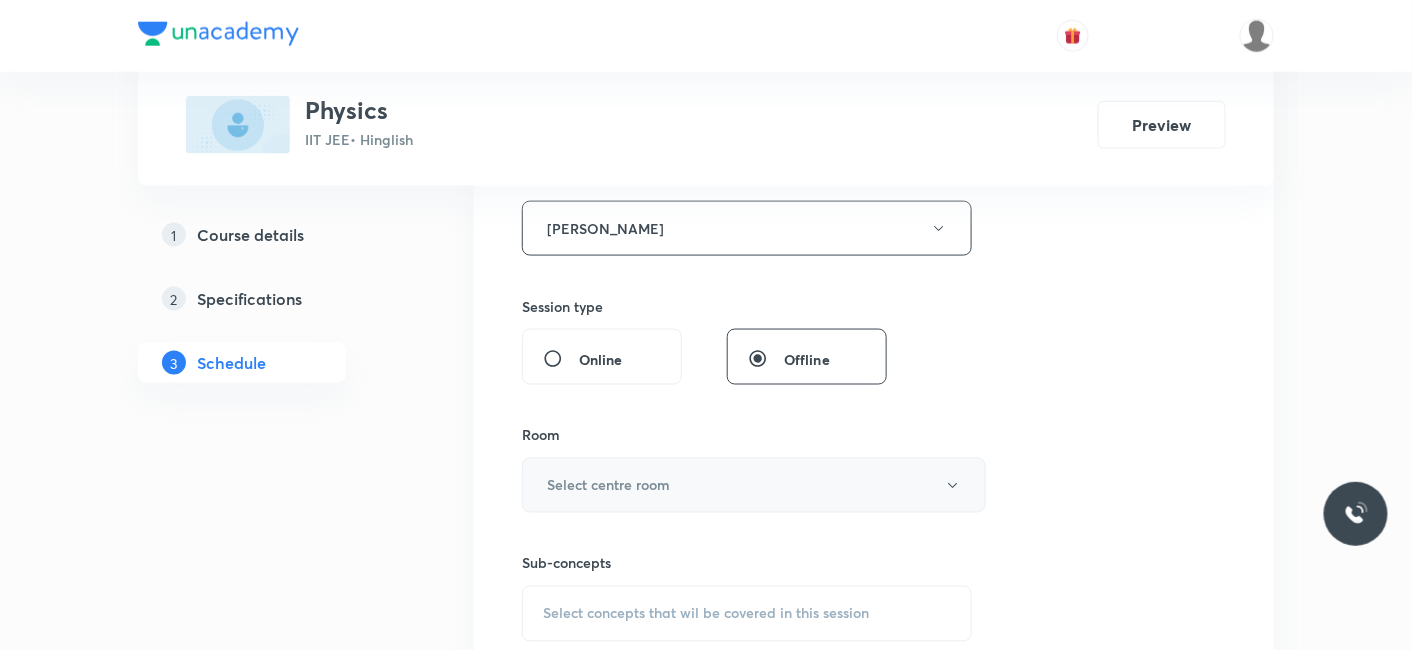 click on "Select centre room" at bounding box center [754, 485] 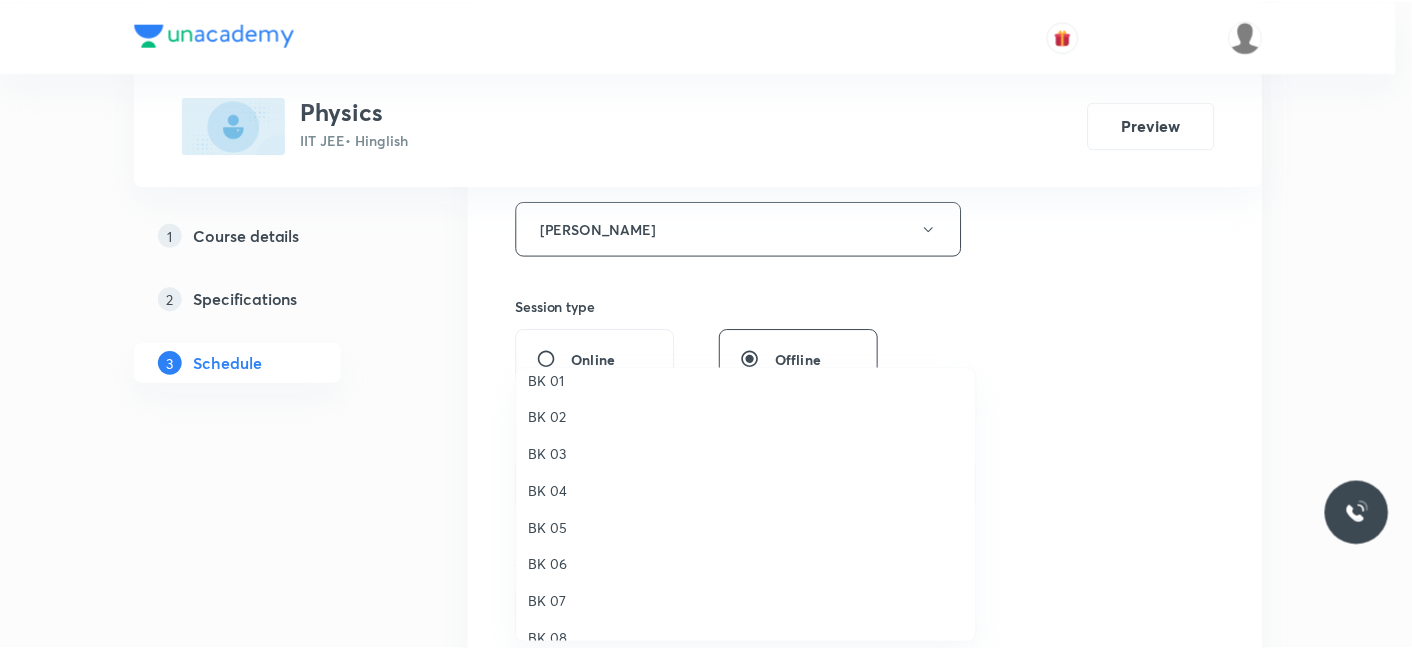 scroll, scrollTop: 37, scrollLeft: 0, axis: vertical 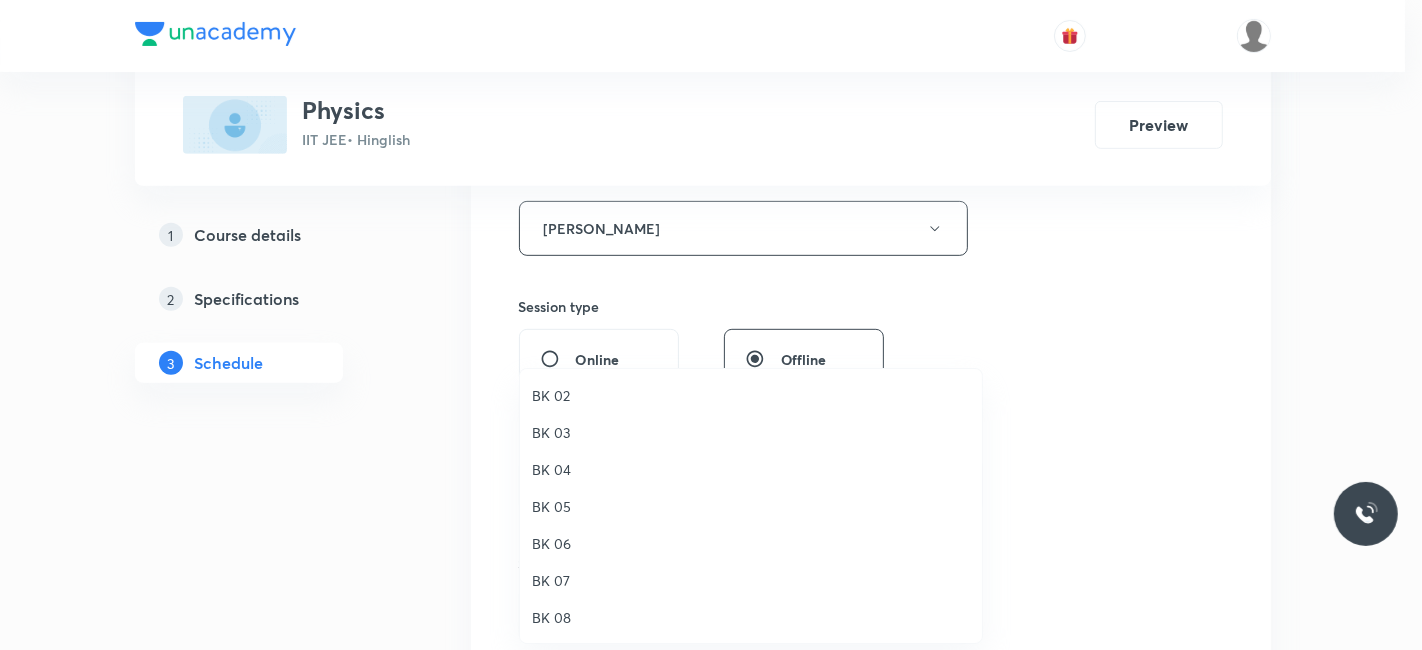 click on "BK 07" at bounding box center (751, 580) 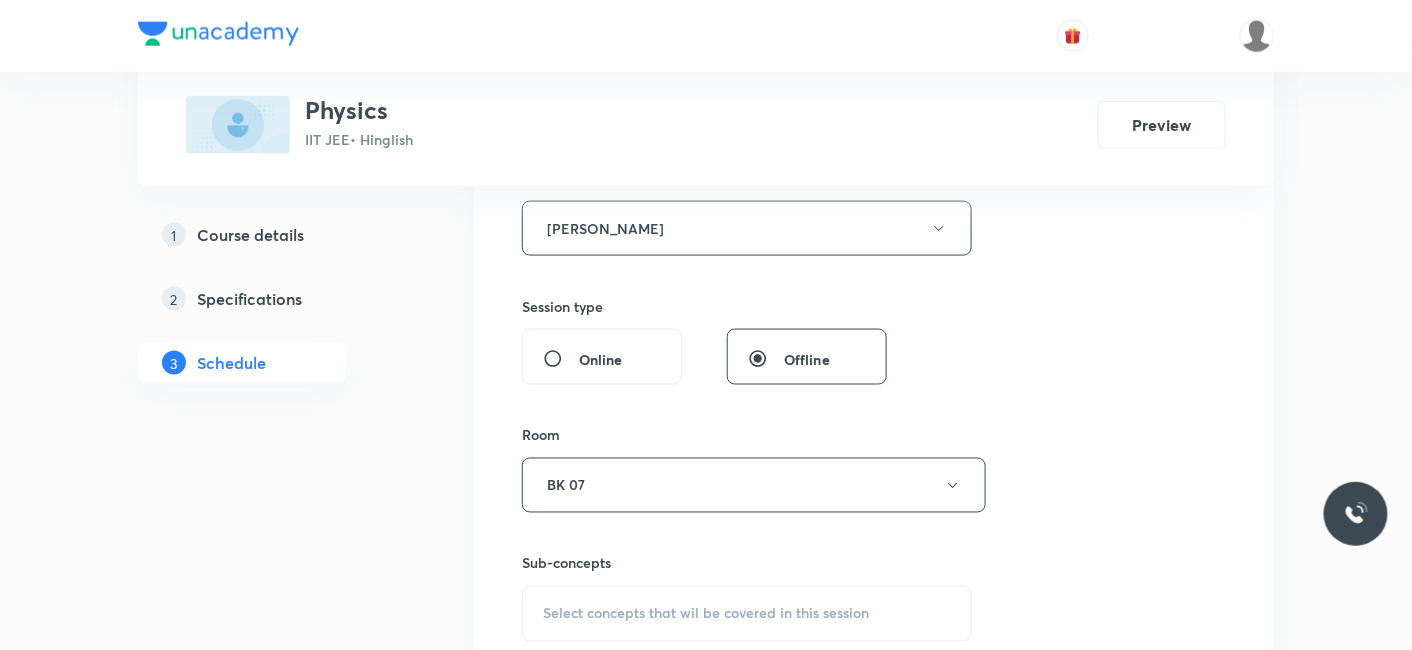 scroll, scrollTop: 1000, scrollLeft: 0, axis: vertical 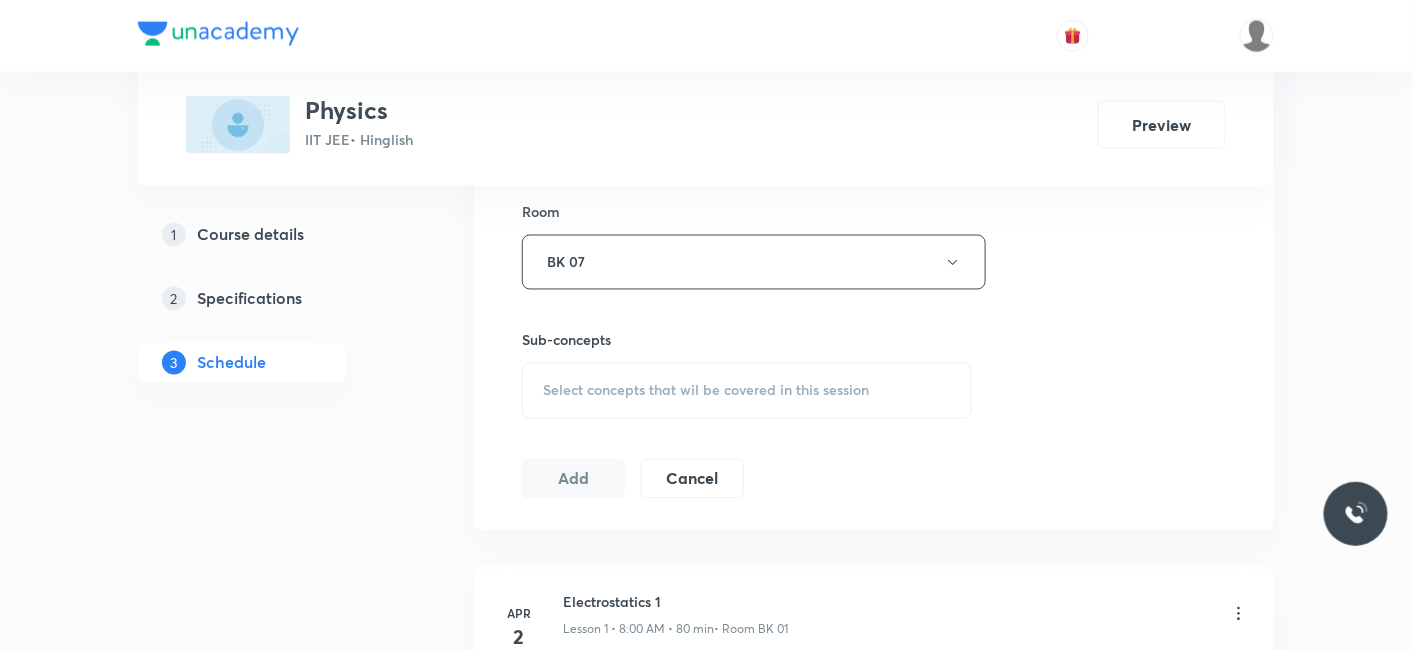 click on "Select concepts that wil be covered in this session" at bounding box center (706, 391) 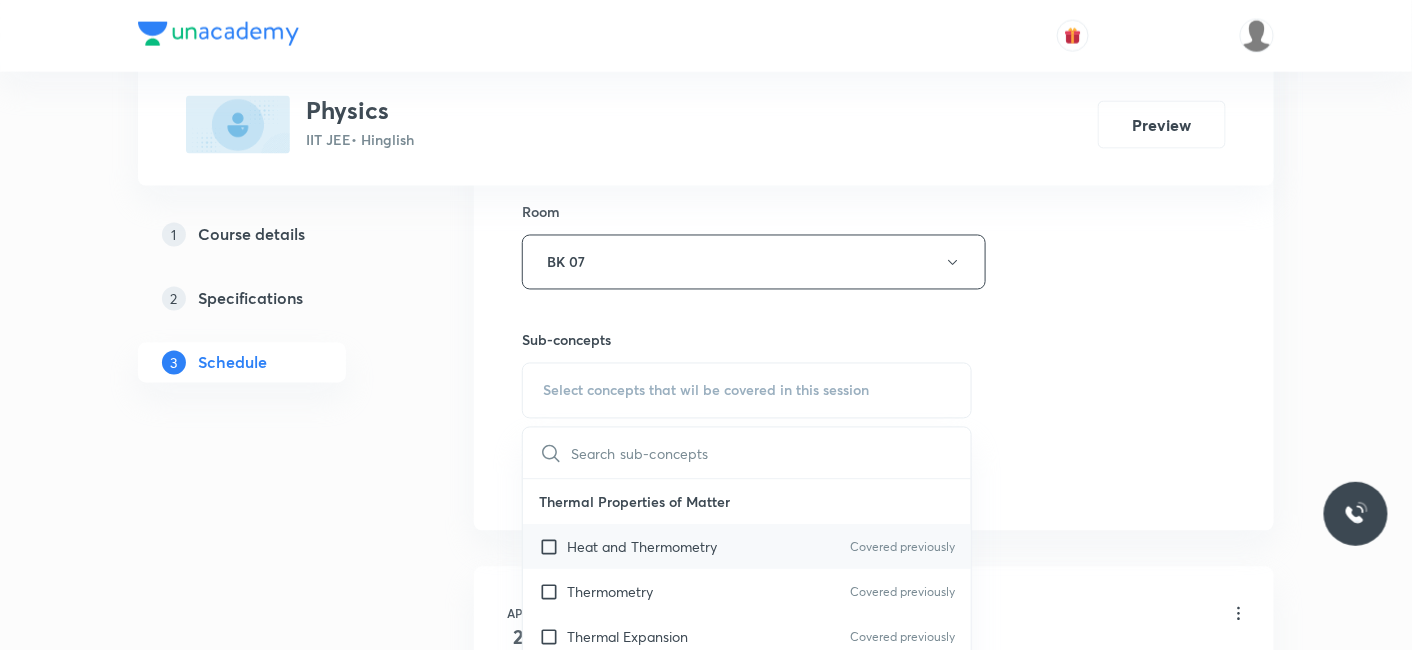 click on "Heat and Thermometry" at bounding box center [642, 547] 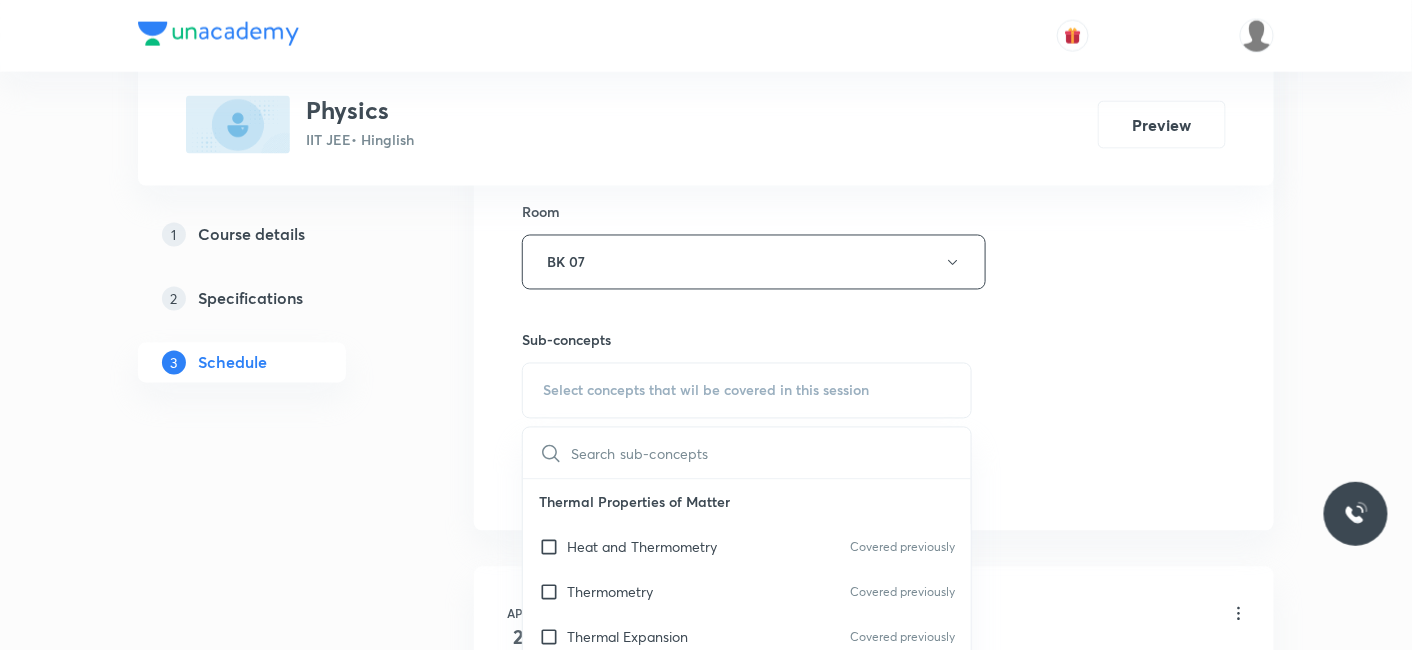checkbox on "true" 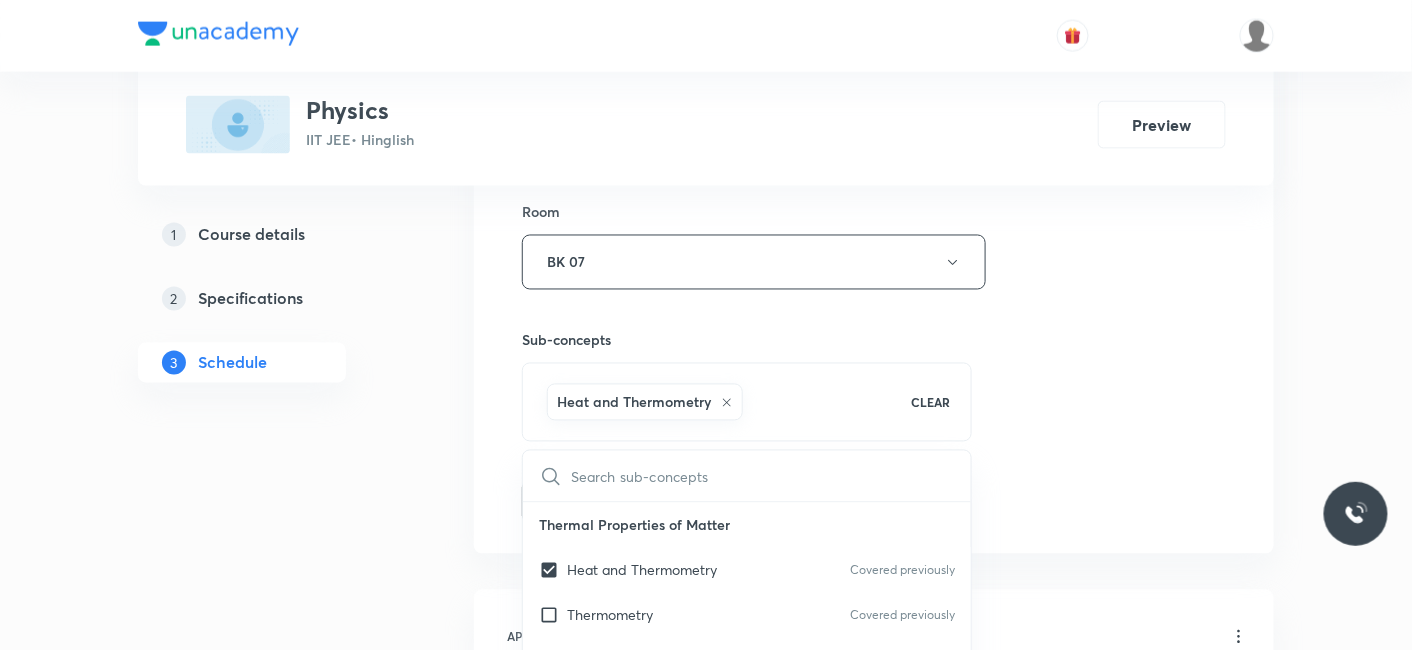 click on "1 Course details 2 Specifications 3 Schedule" at bounding box center (274, 5840) 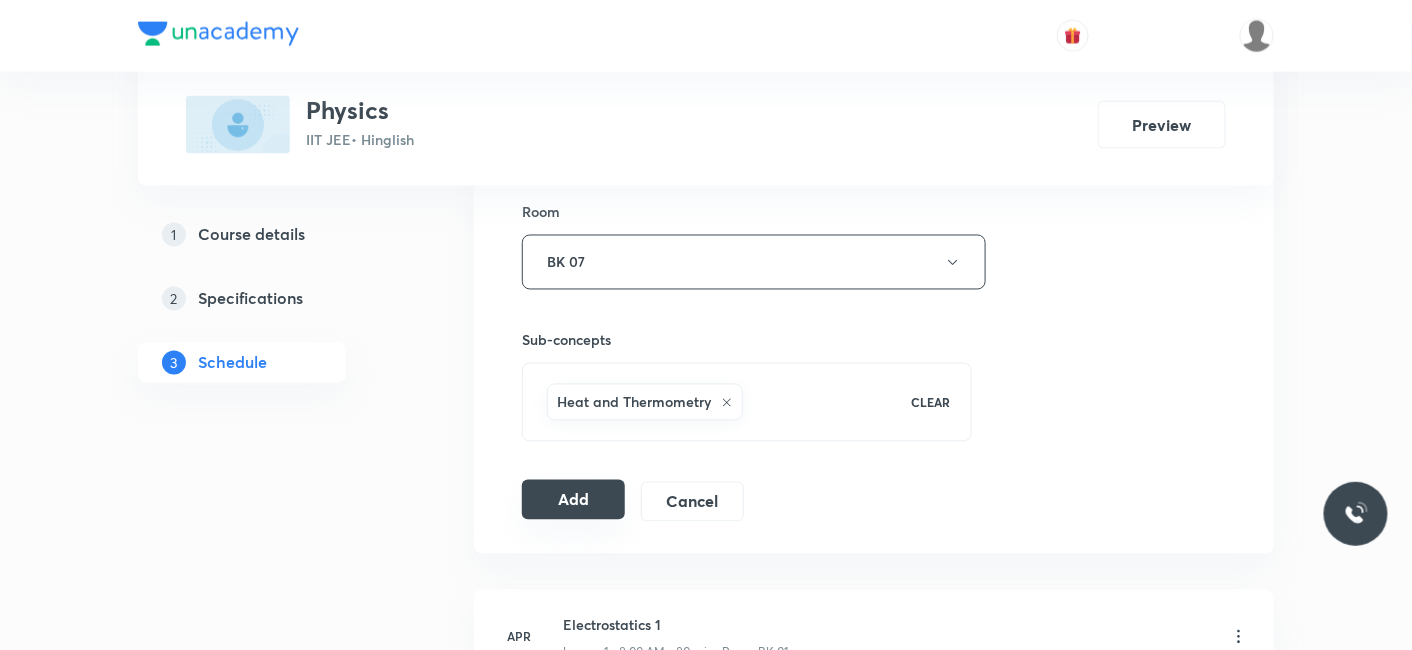 click on "Add" at bounding box center (573, 500) 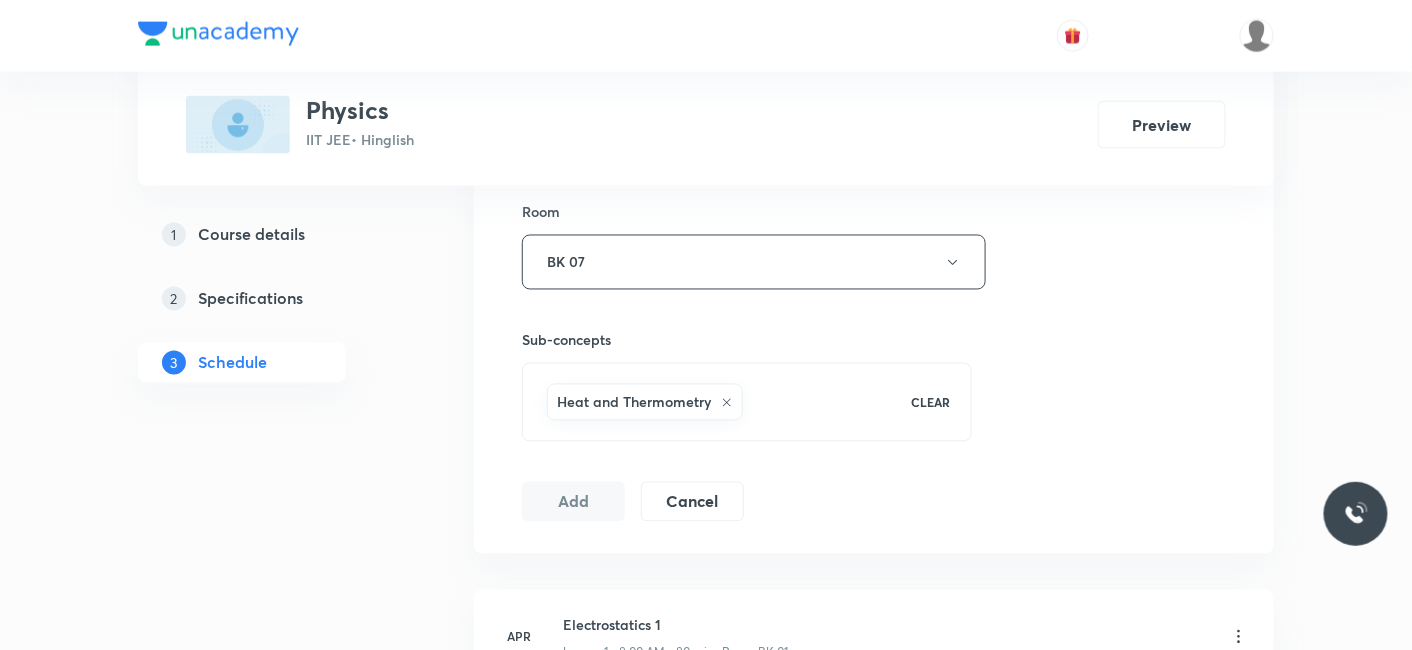 type 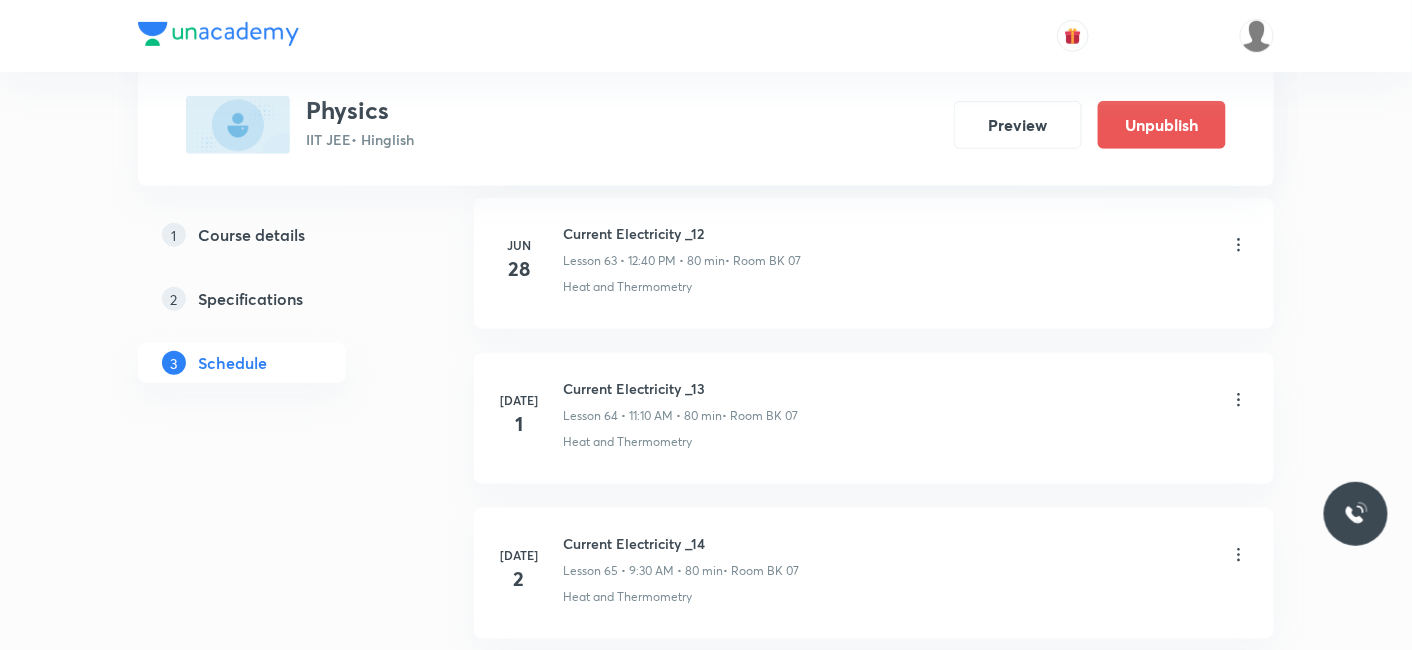 scroll, scrollTop: 11771, scrollLeft: 0, axis: vertical 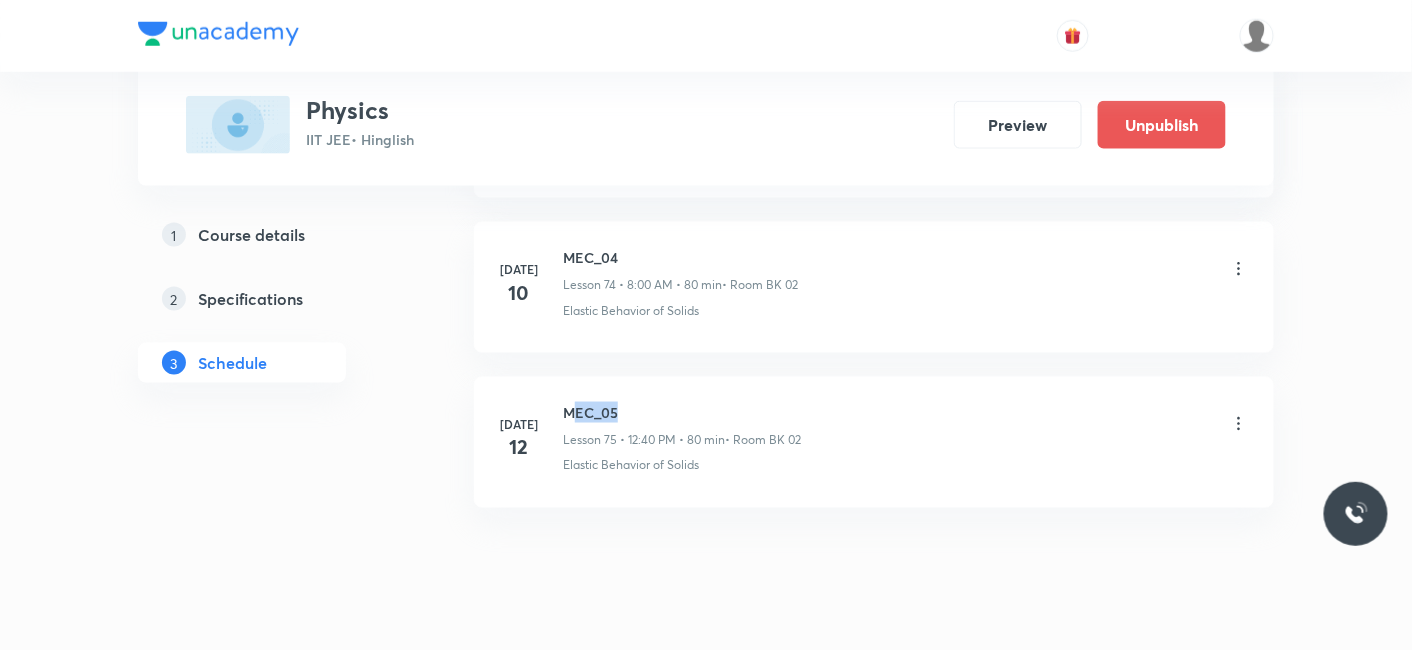 drag, startPoint x: 570, startPoint y: 370, endPoint x: 620, endPoint y: 367, distance: 50.08992 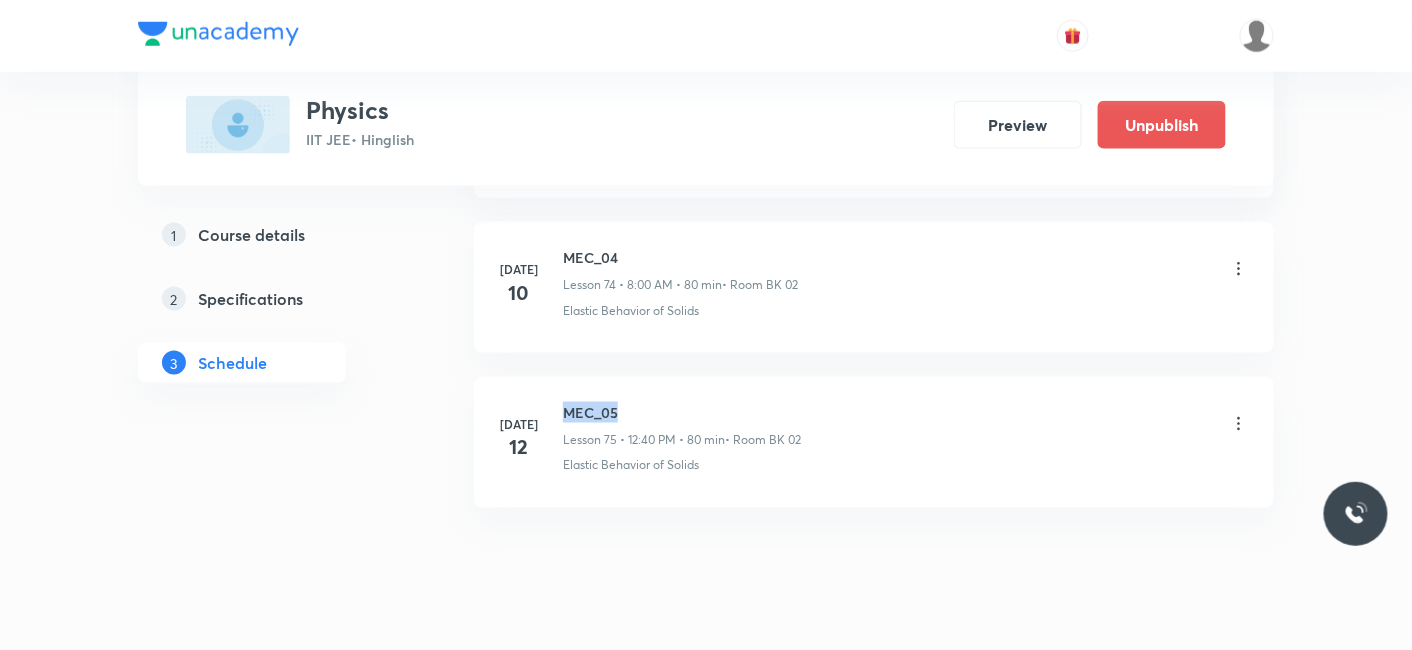 drag, startPoint x: 565, startPoint y: 368, endPoint x: 625, endPoint y: 365, distance: 60.074955 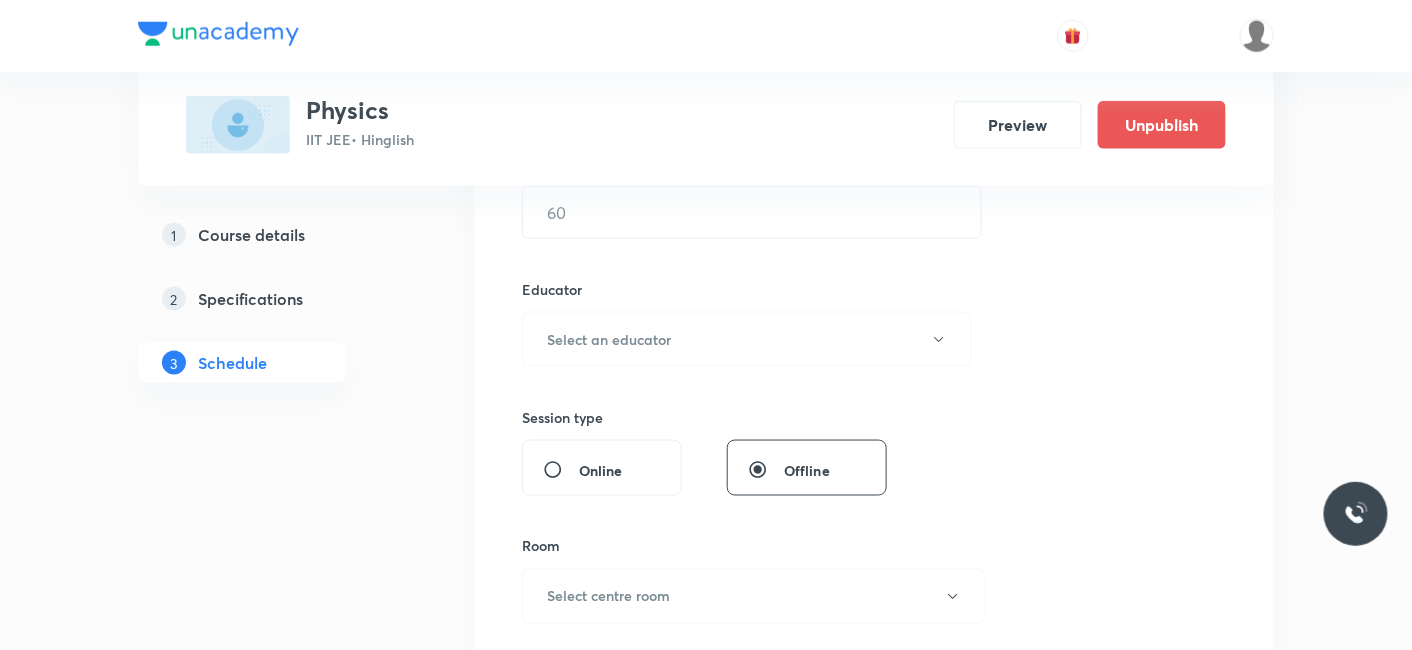 scroll, scrollTop: 0, scrollLeft: 0, axis: both 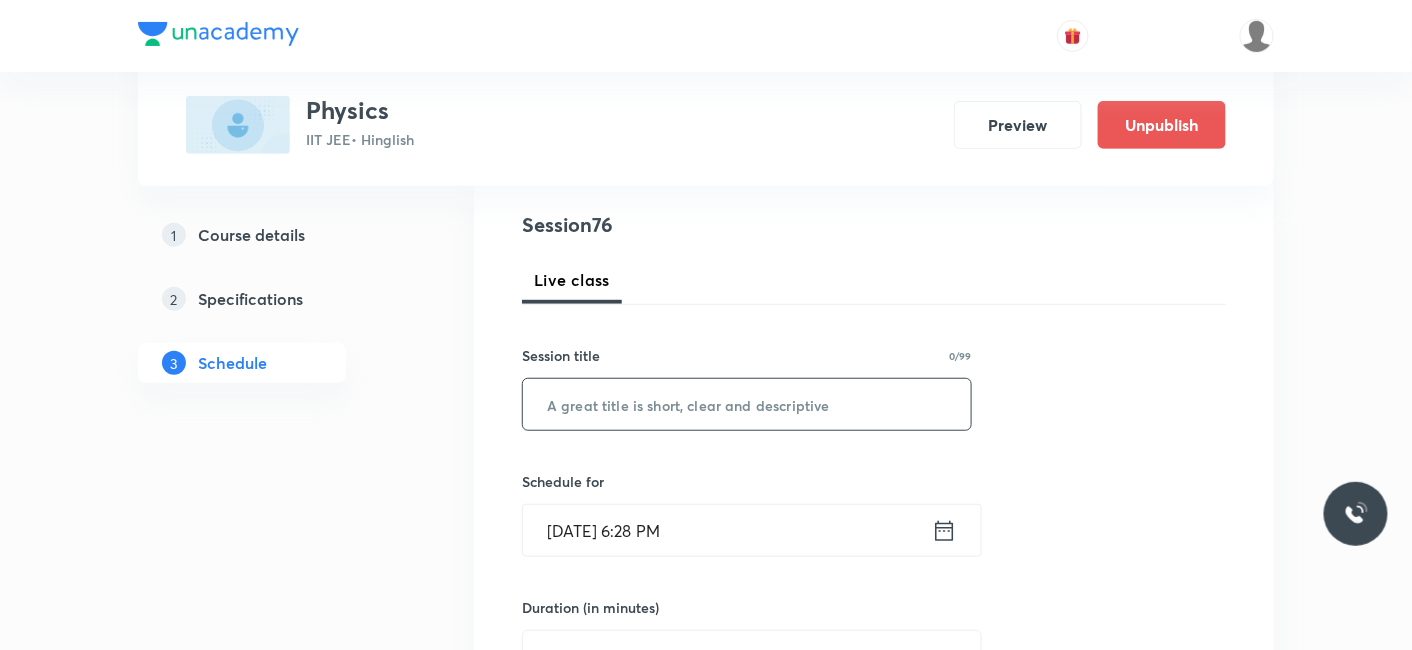 click at bounding box center (747, 404) 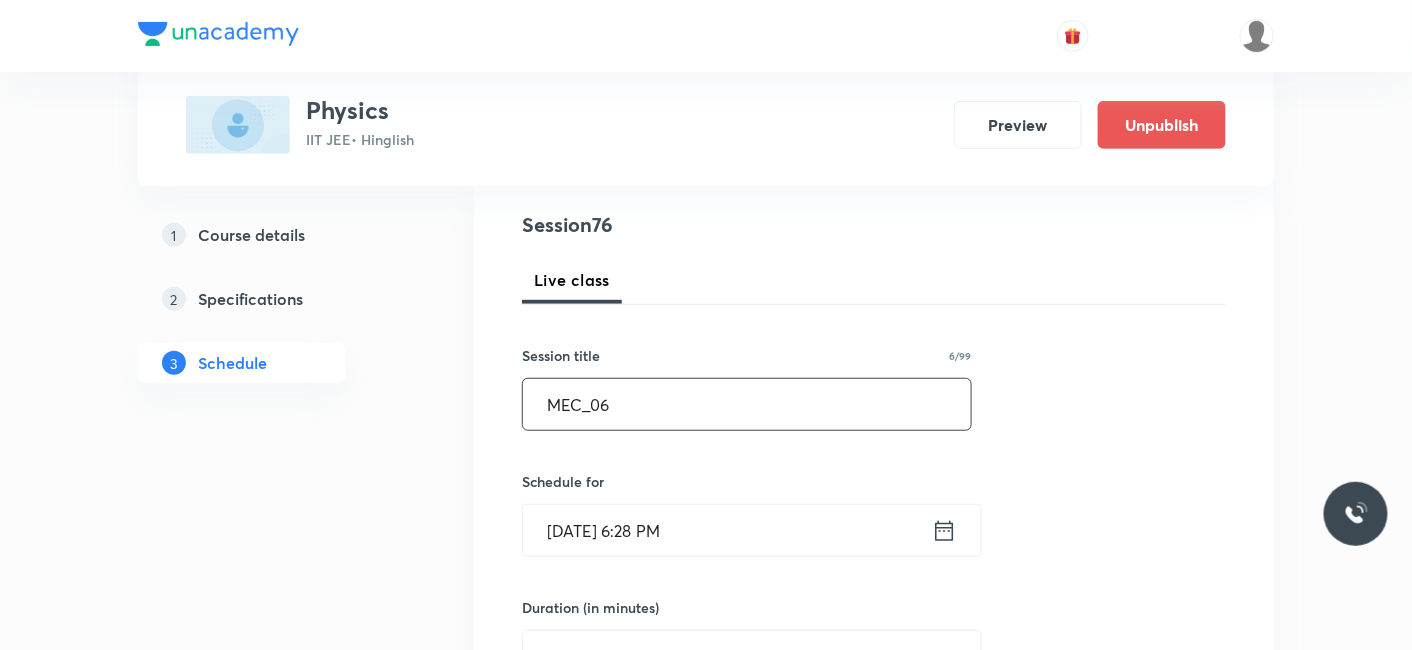 type on "MEC_06" 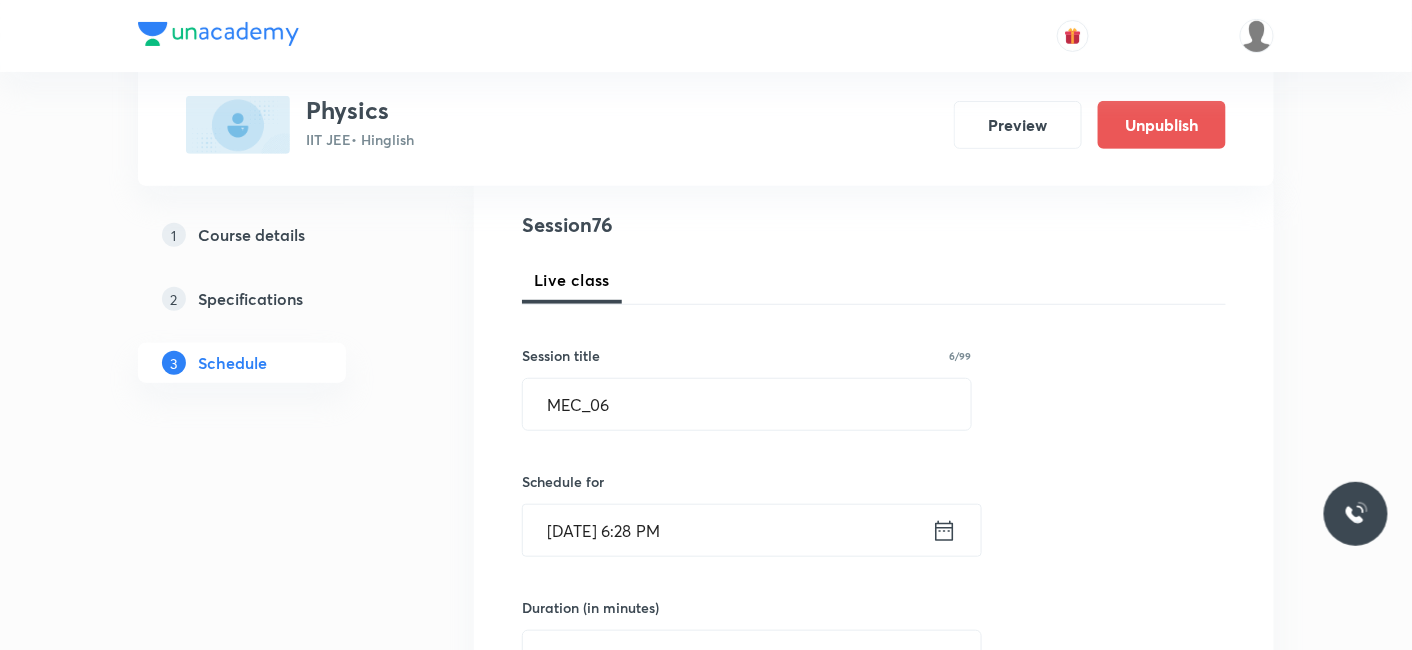 click 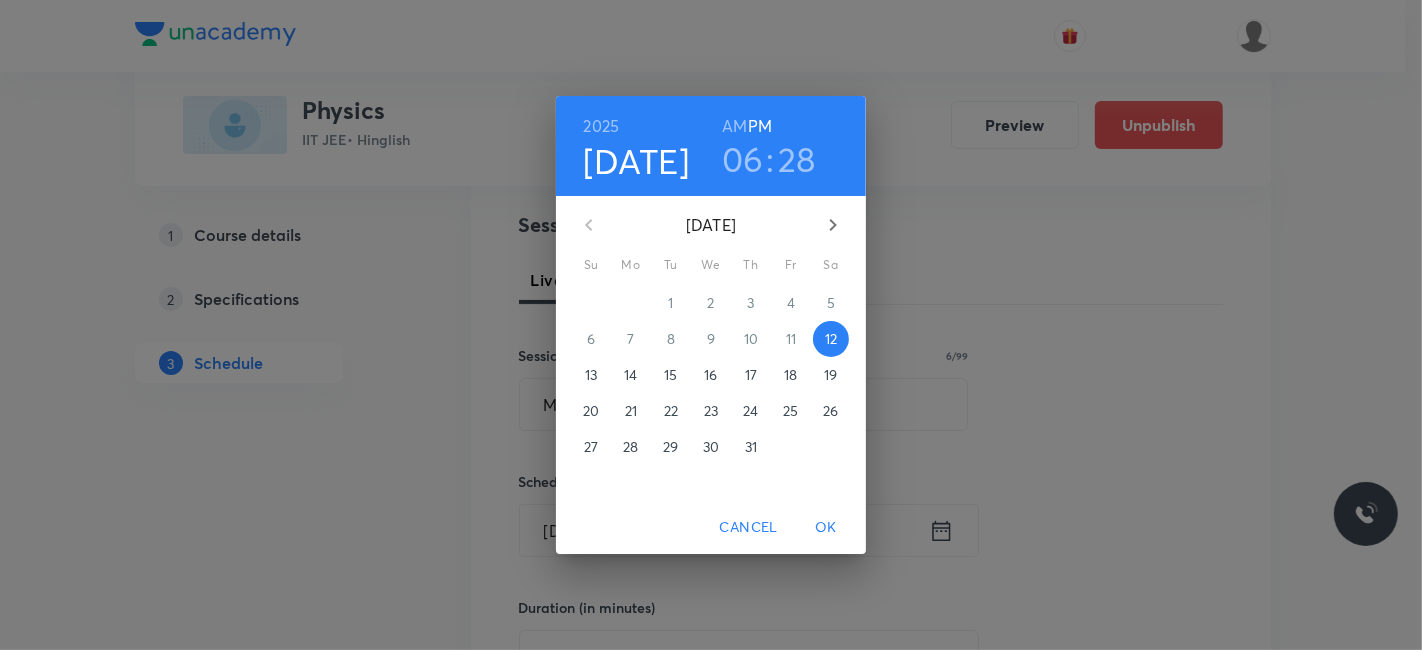 click on "14" at bounding box center (630, 375) 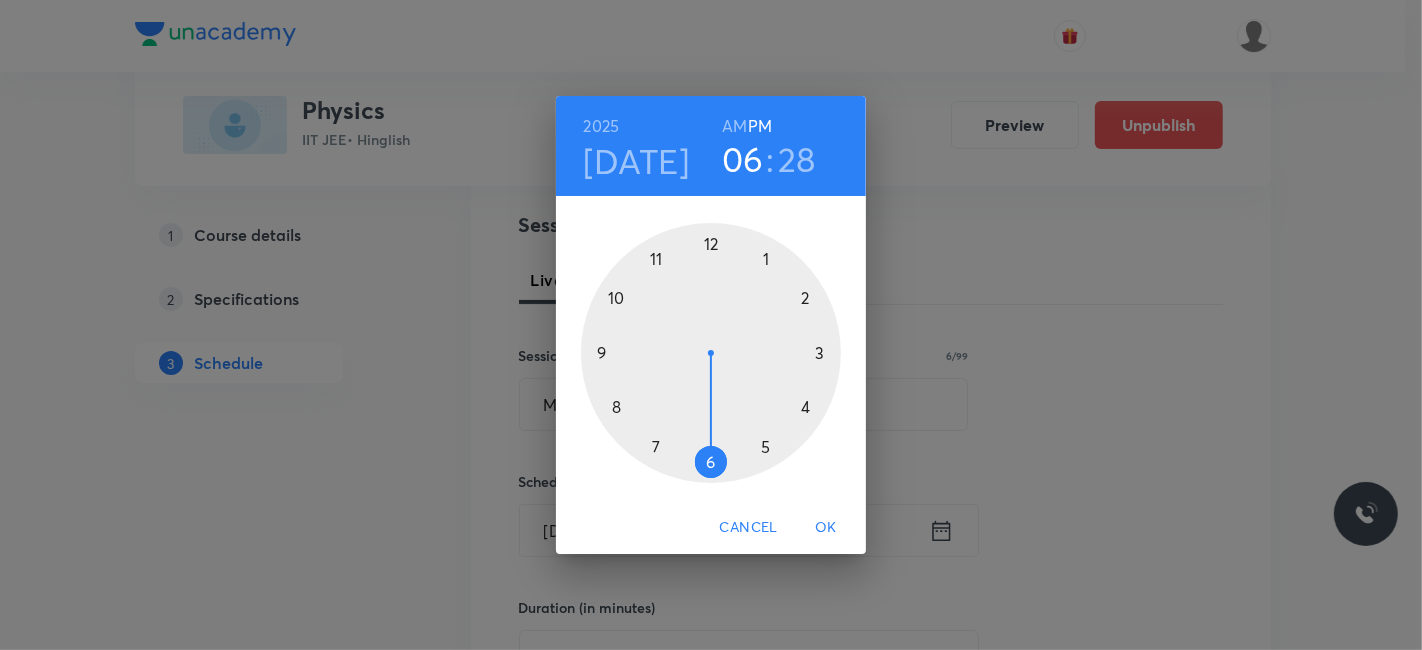 click at bounding box center (711, 353) 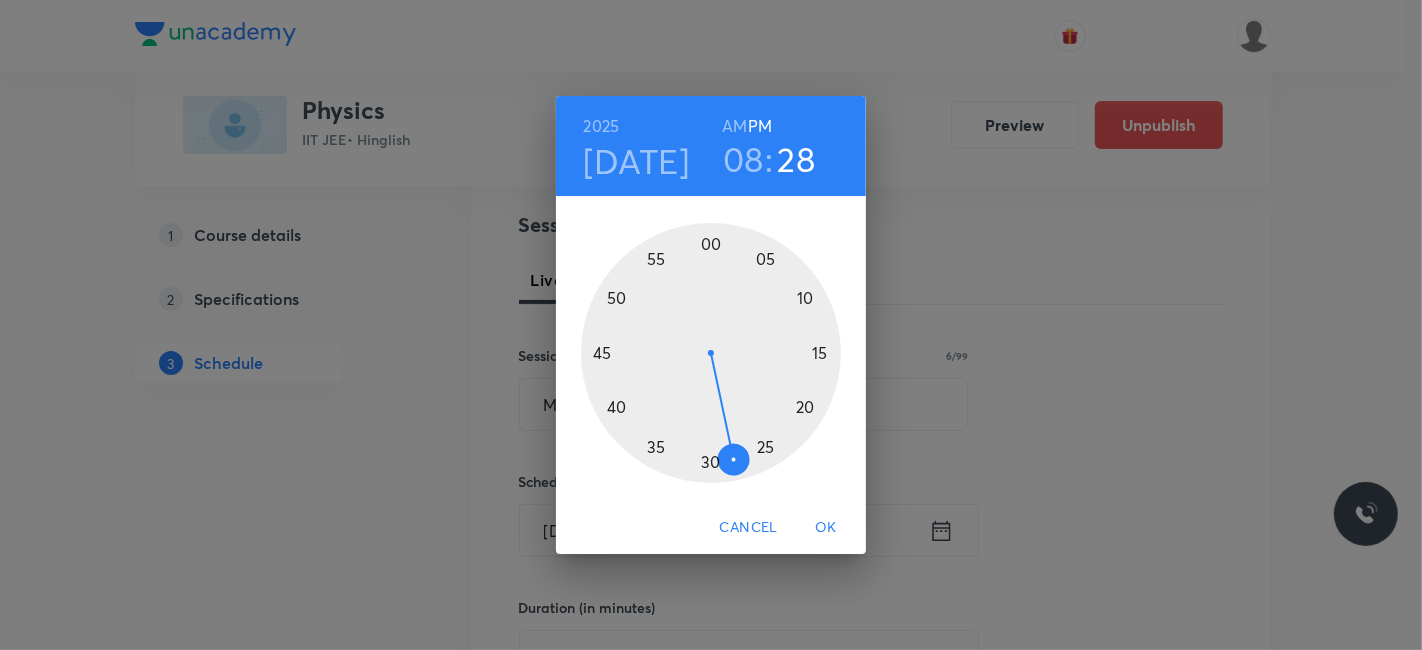 click at bounding box center (711, 353) 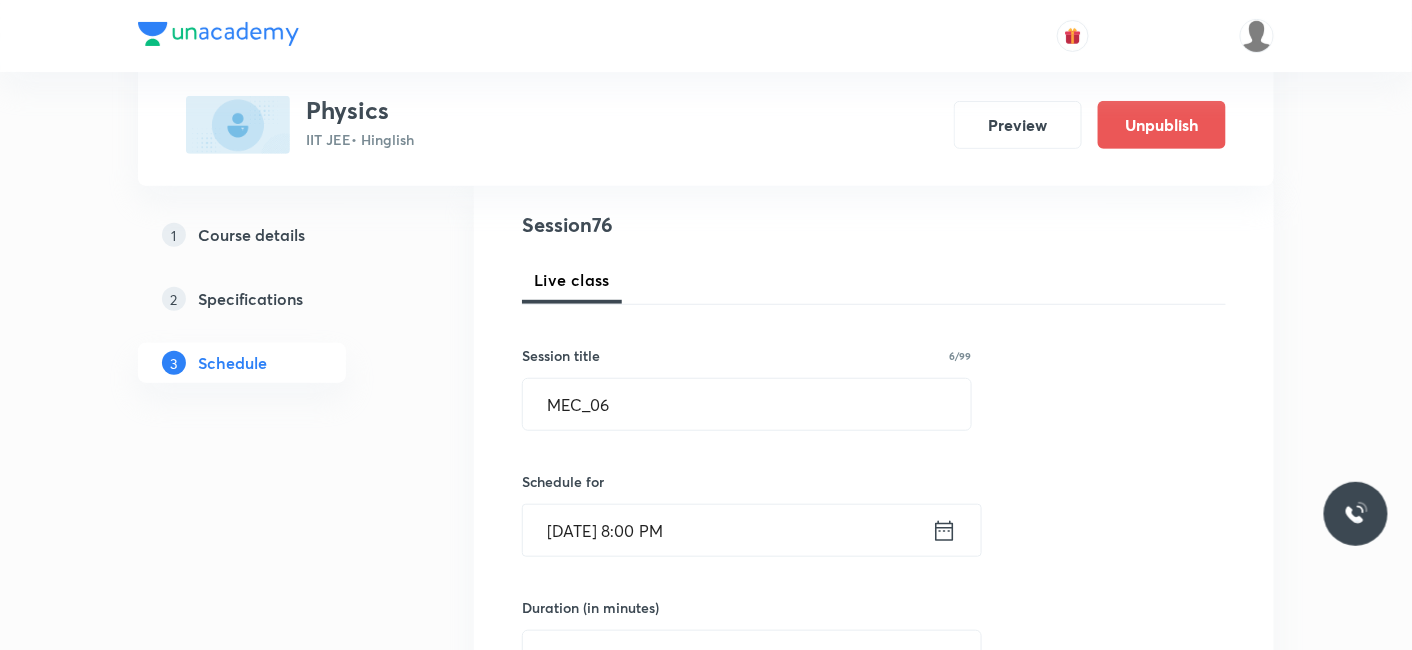 click 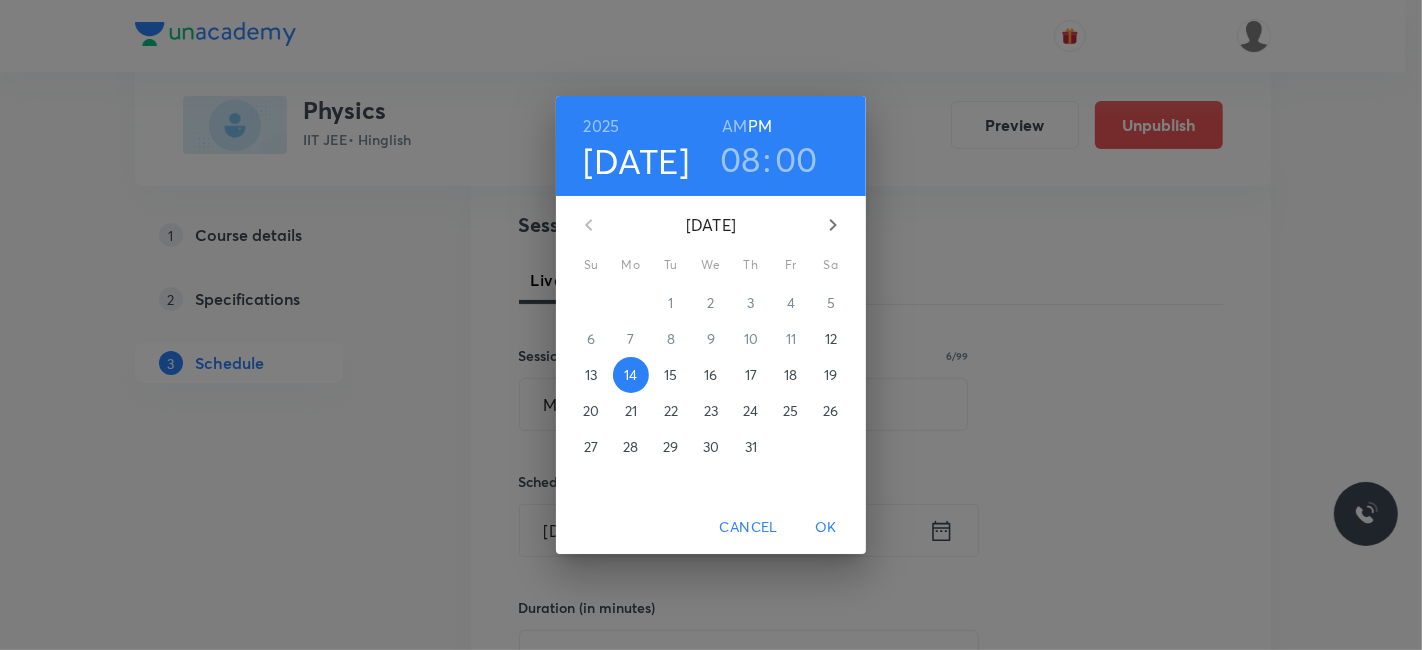 click on "AM" at bounding box center (734, 126) 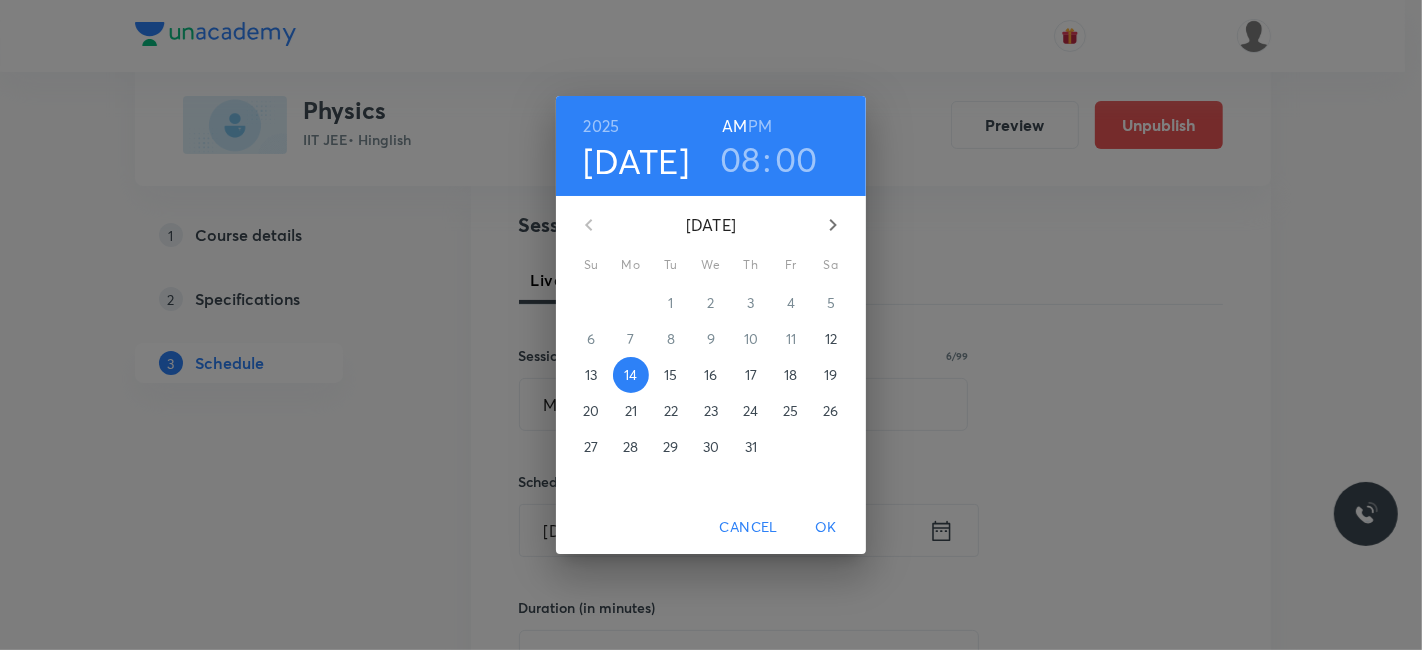 click on "OK" at bounding box center (826, 527) 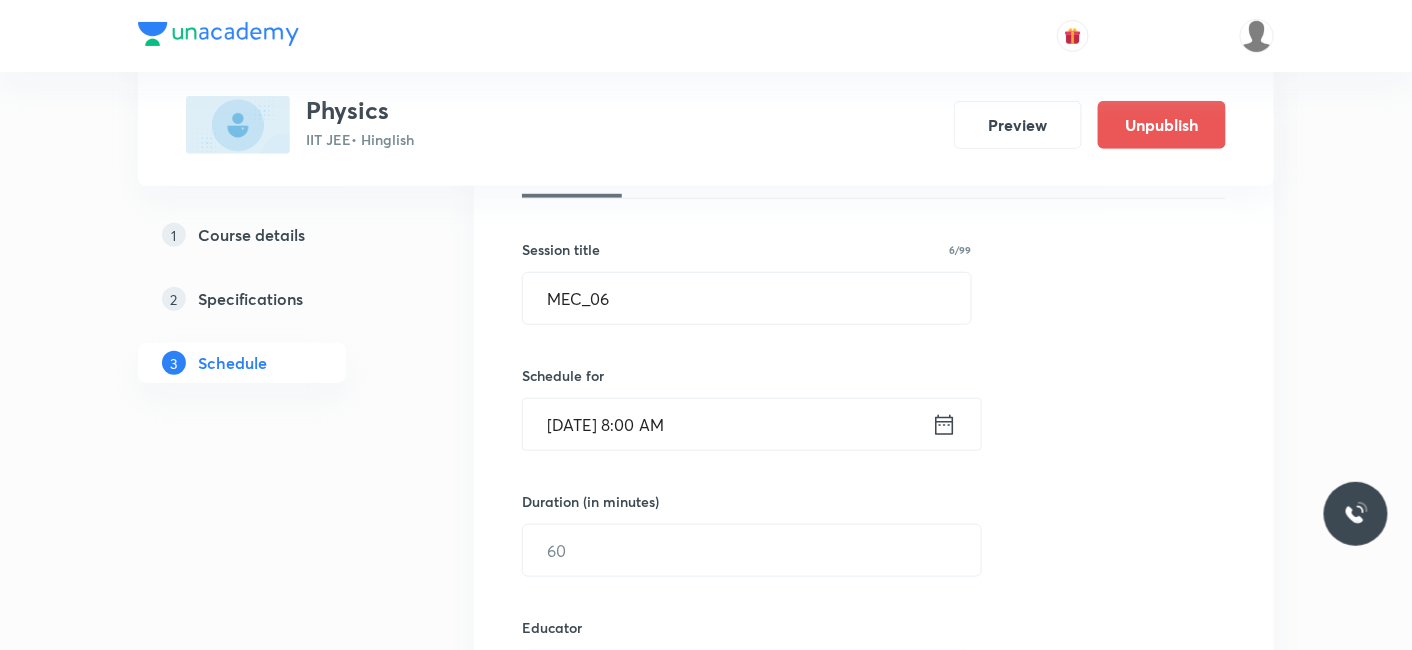 scroll, scrollTop: 444, scrollLeft: 0, axis: vertical 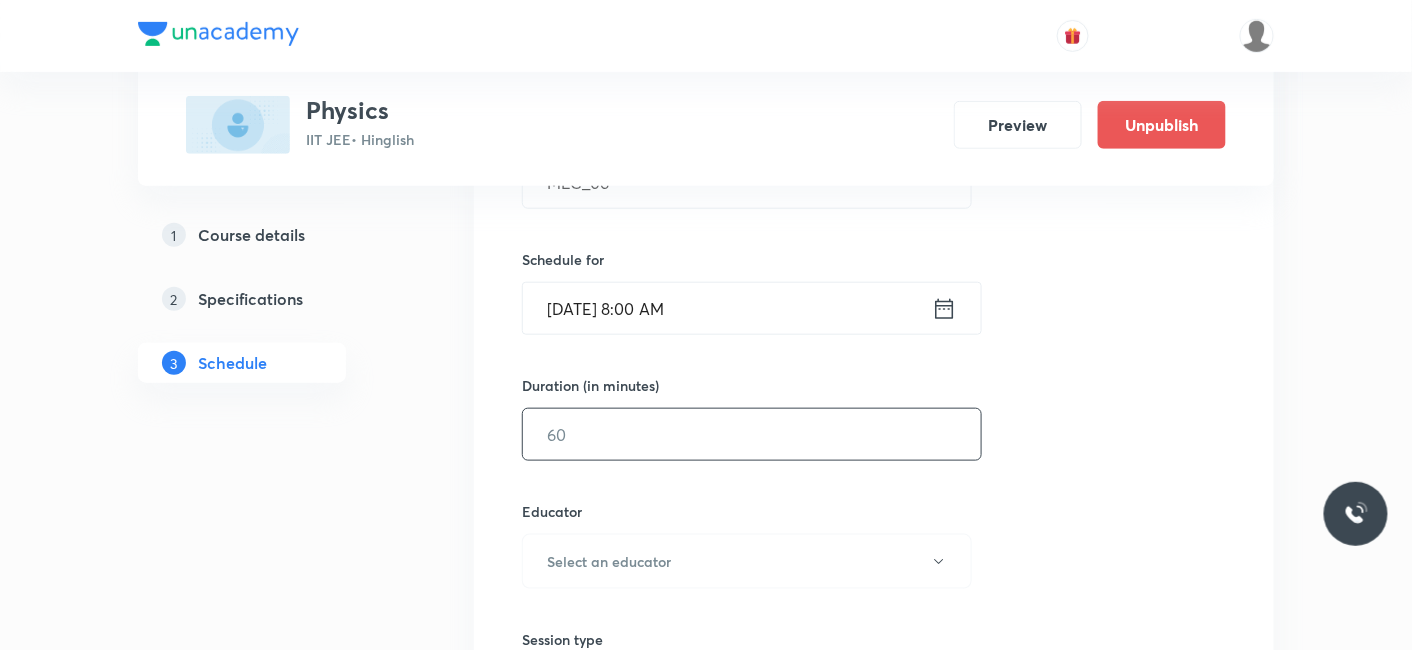 click at bounding box center (752, 434) 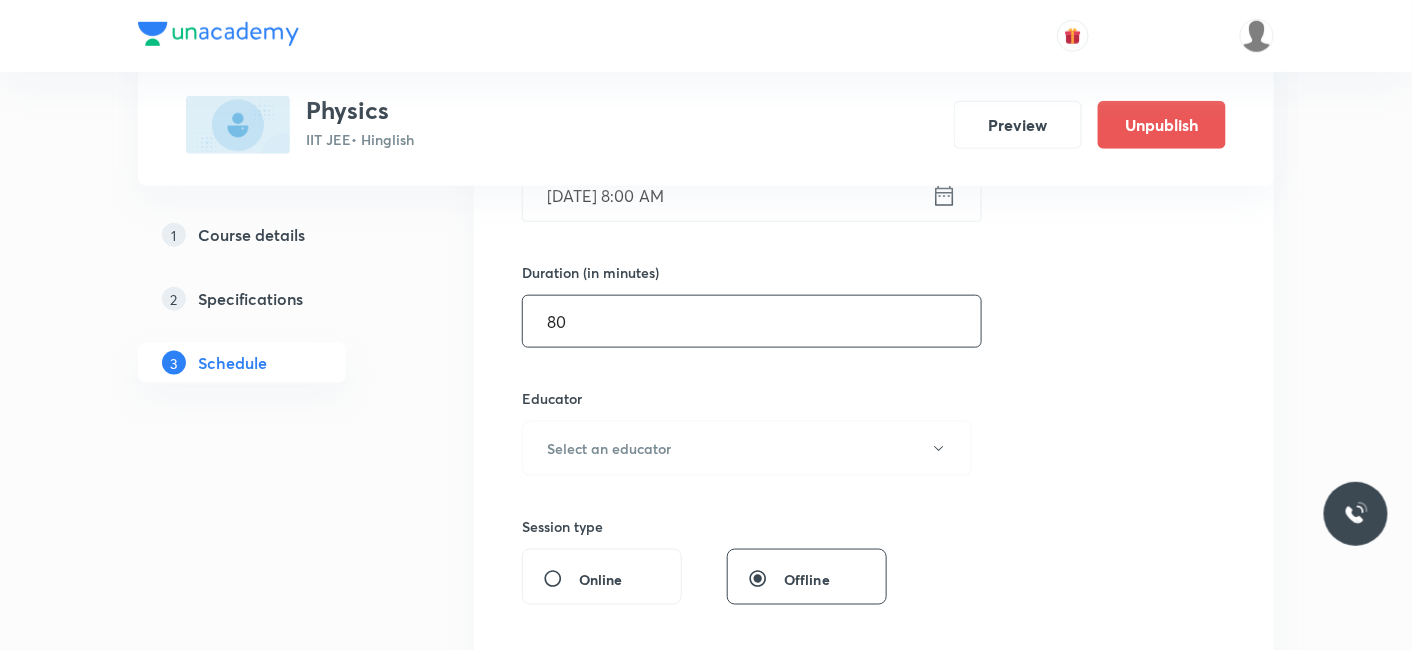 scroll, scrollTop: 666, scrollLeft: 0, axis: vertical 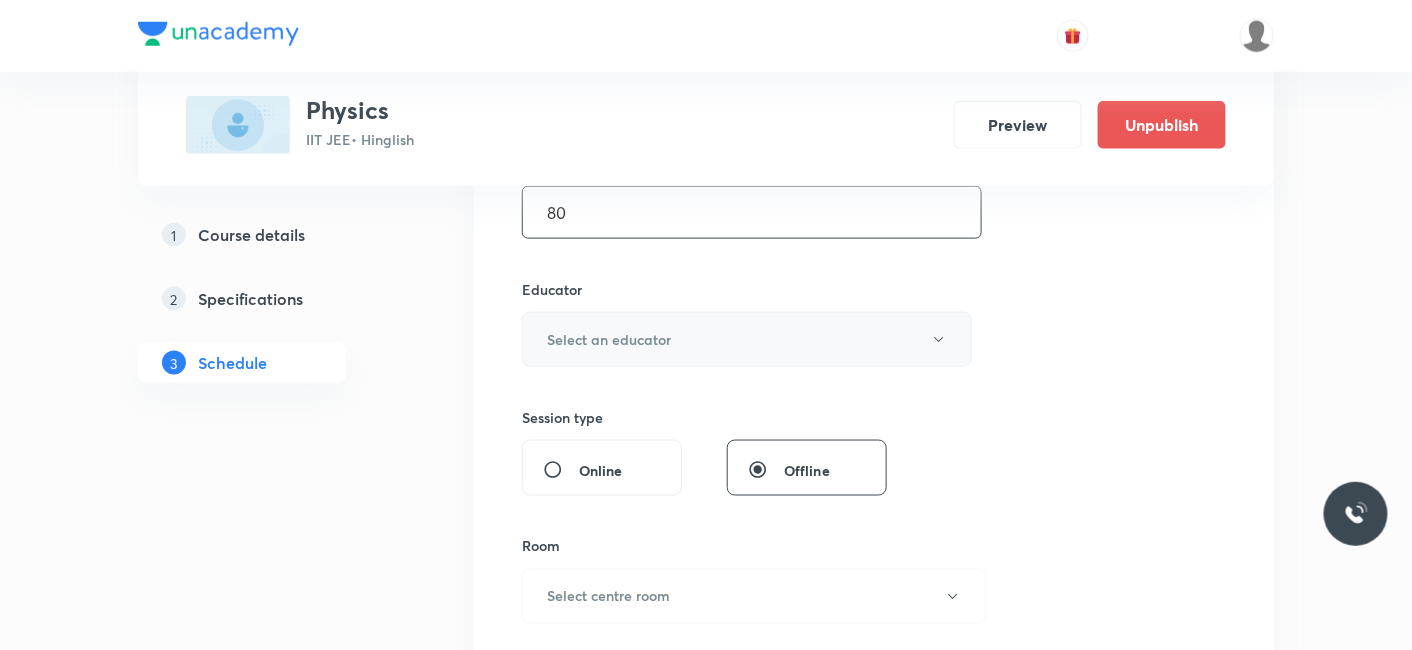 type on "80" 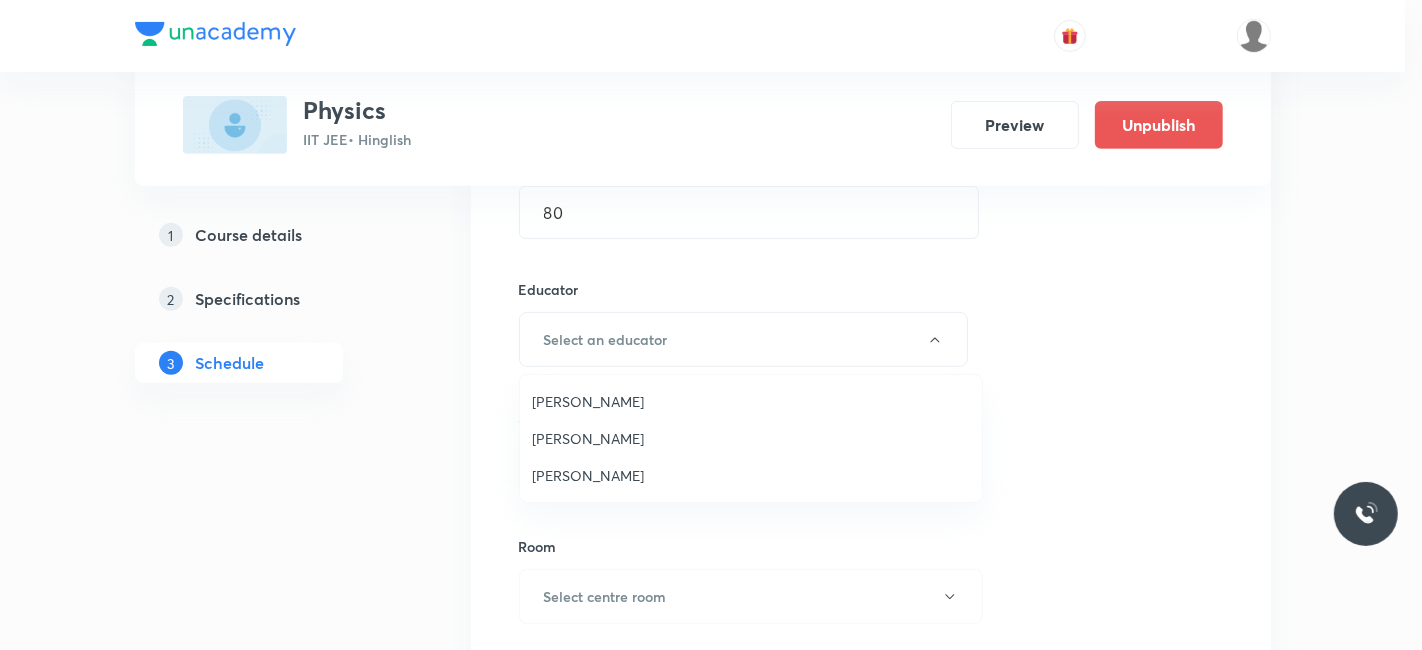 click on "Siddharth Jindal" at bounding box center (751, 475) 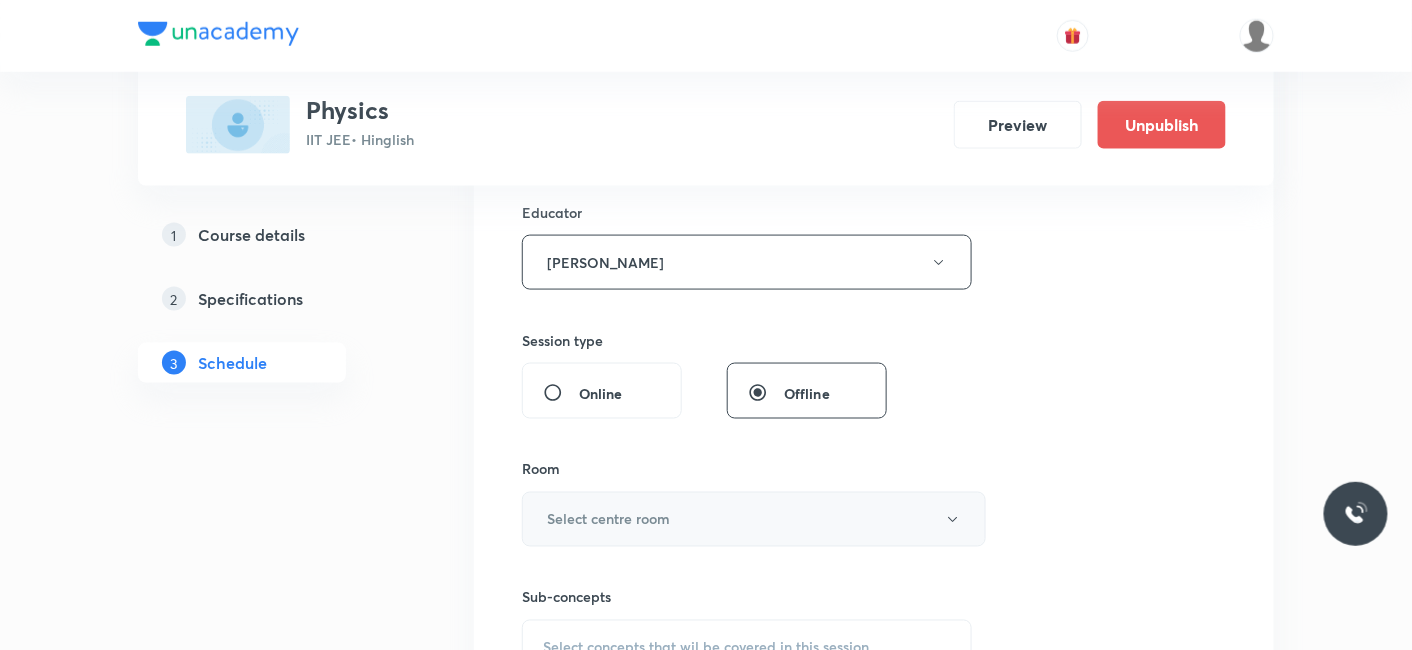 scroll, scrollTop: 777, scrollLeft: 0, axis: vertical 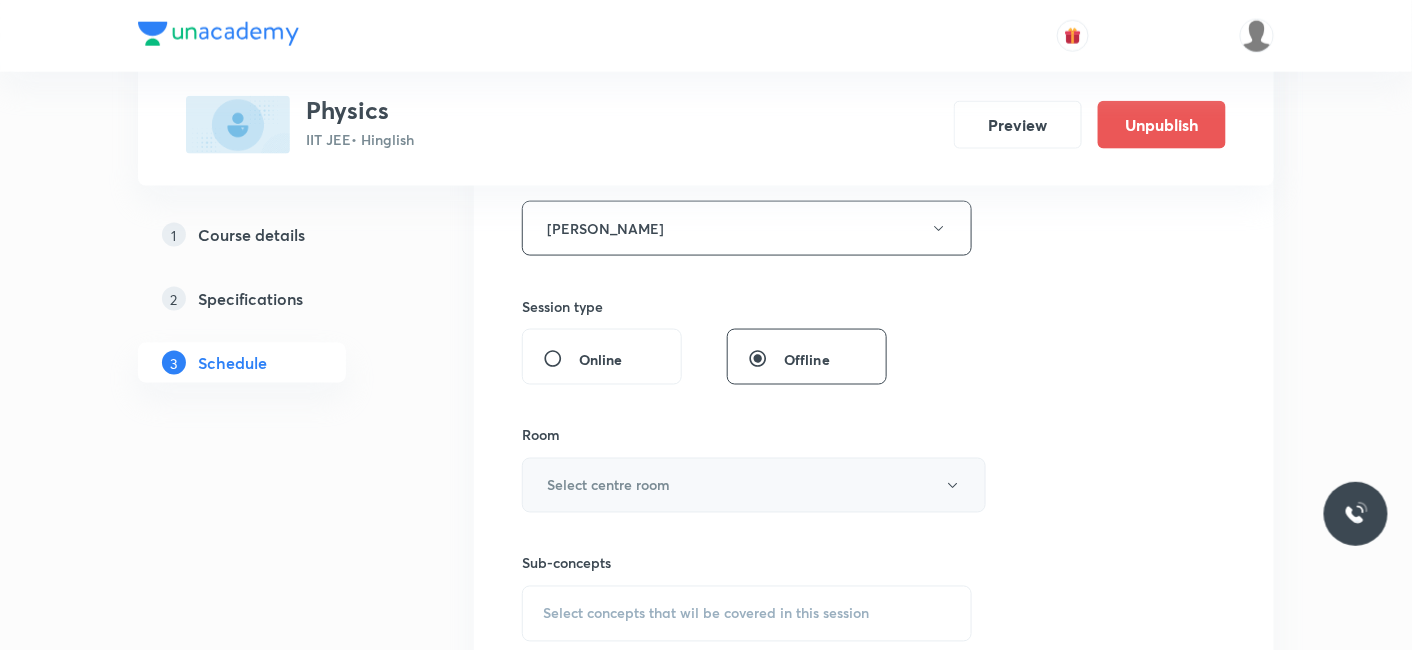 click on "Select centre room" at bounding box center (754, 485) 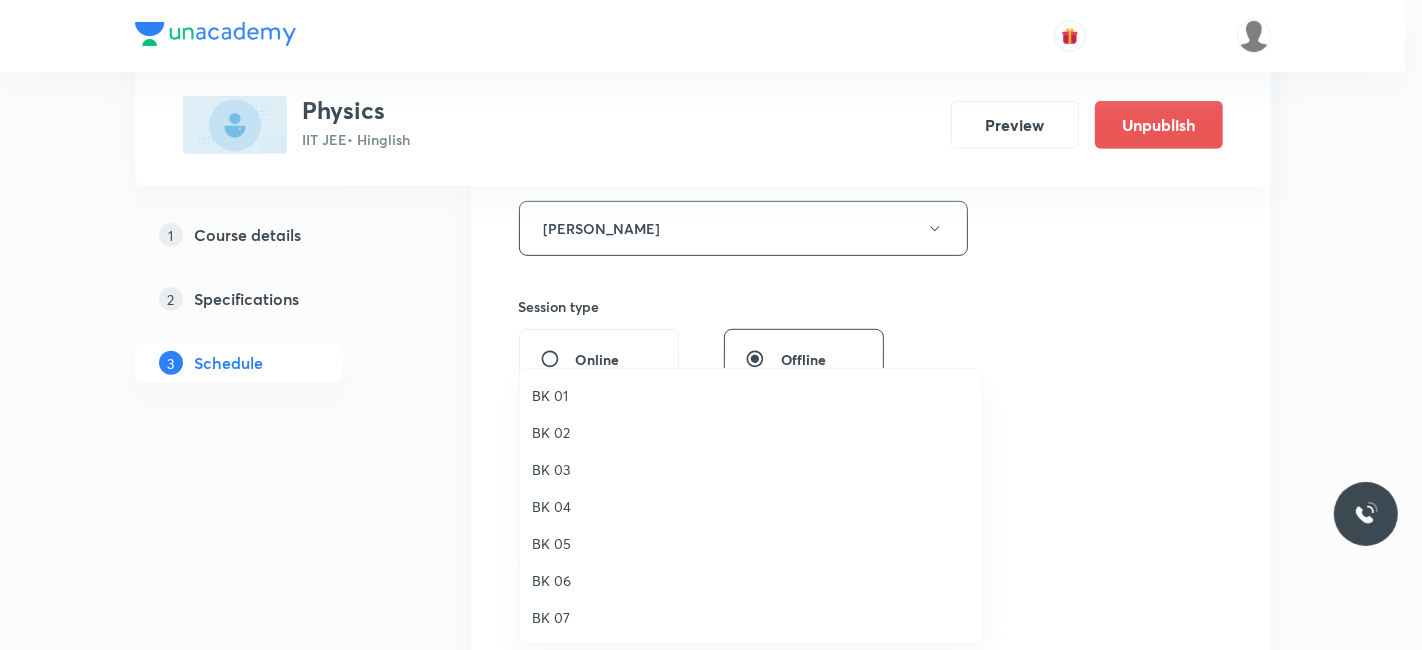 click on "BK 02" at bounding box center (751, 432) 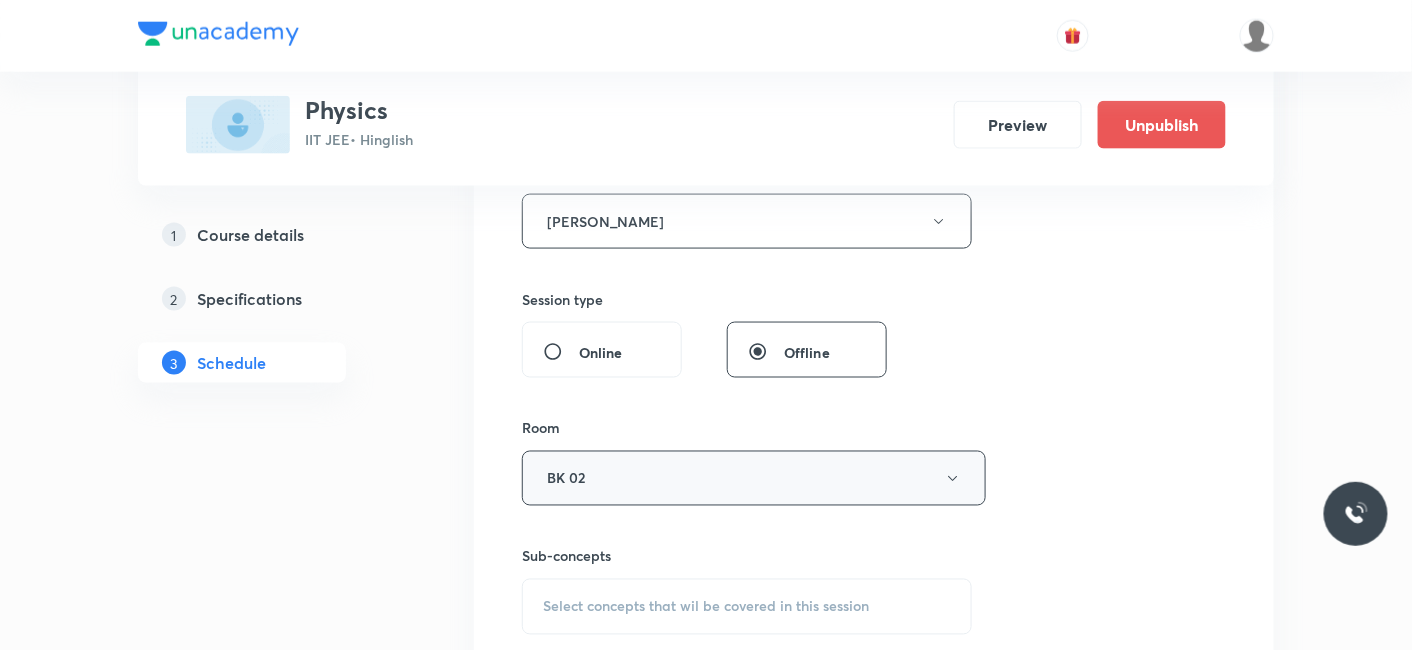 scroll, scrollTop: 888, scrollLeft: 0, axis: vertical 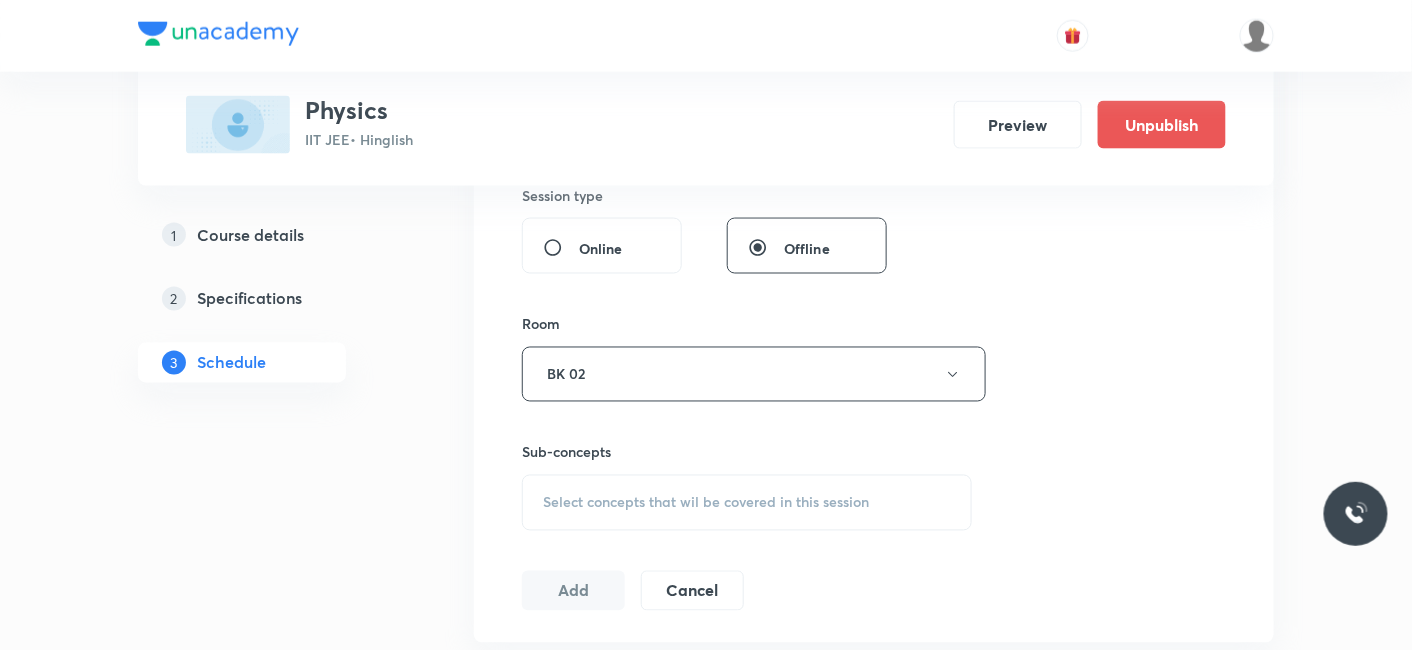 click on "Select concepts that wil be covered in this session" at bounding box center [747, 503] 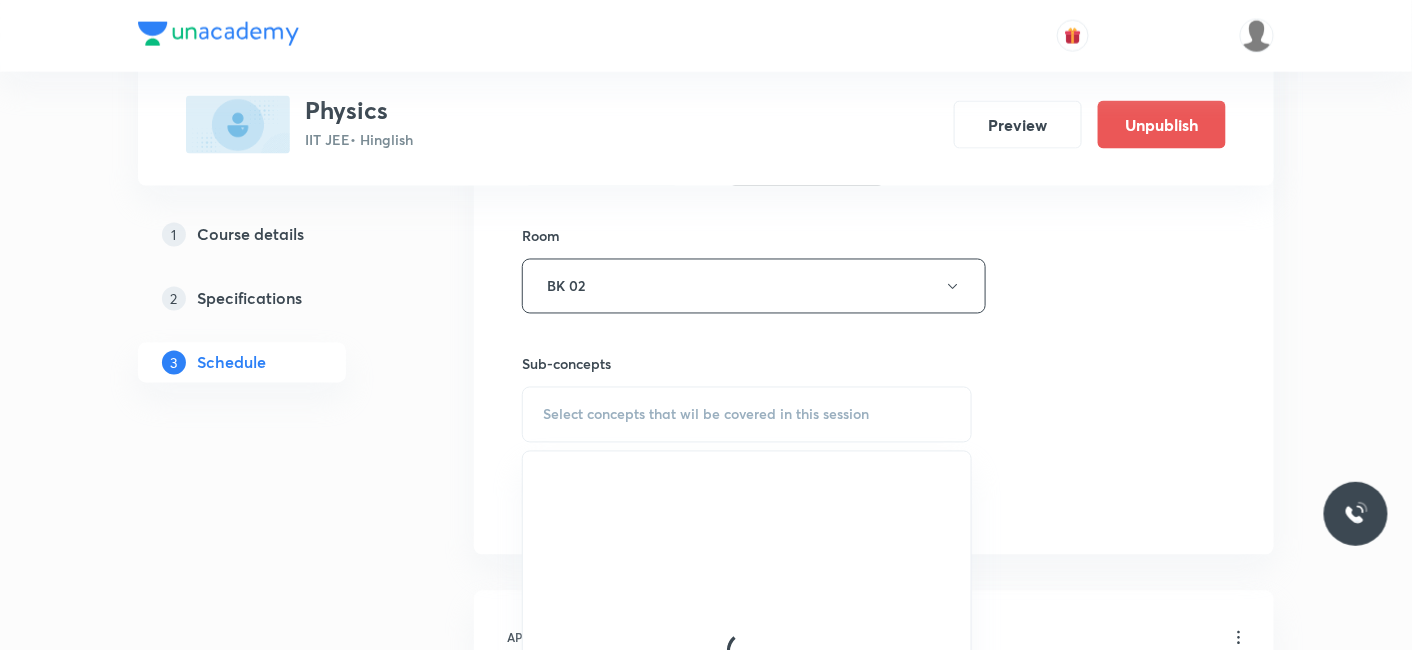 scroll, scrollTop: 1111, scrollLeft: 0, axis: vertical 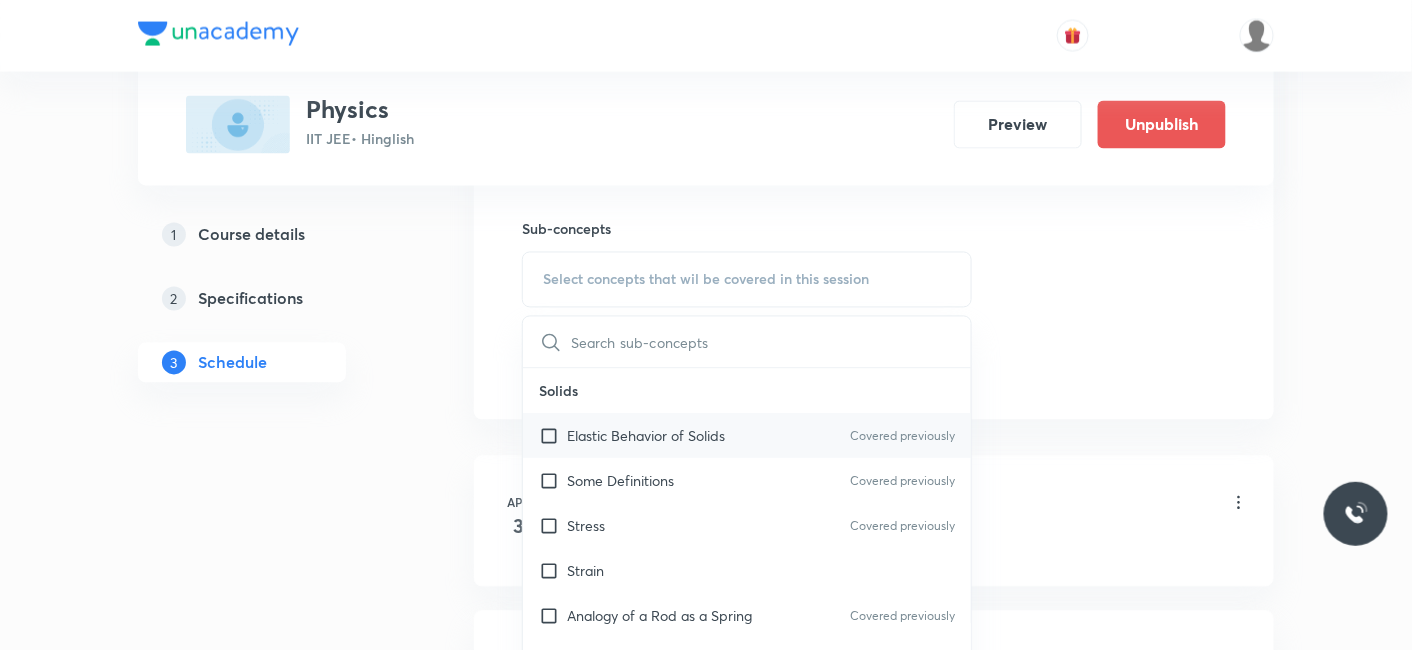 click on "Elastic Behavior of Solids" at bounding box center (646, 436) 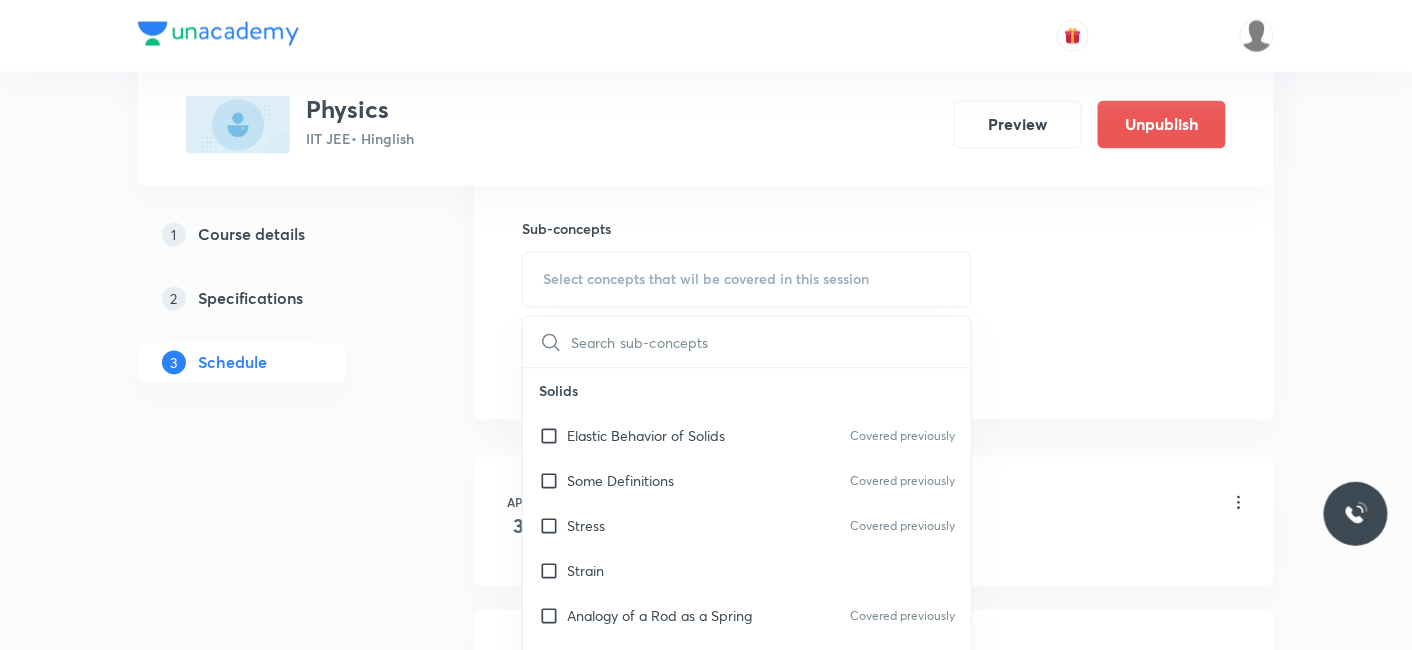 checkbox on "true" 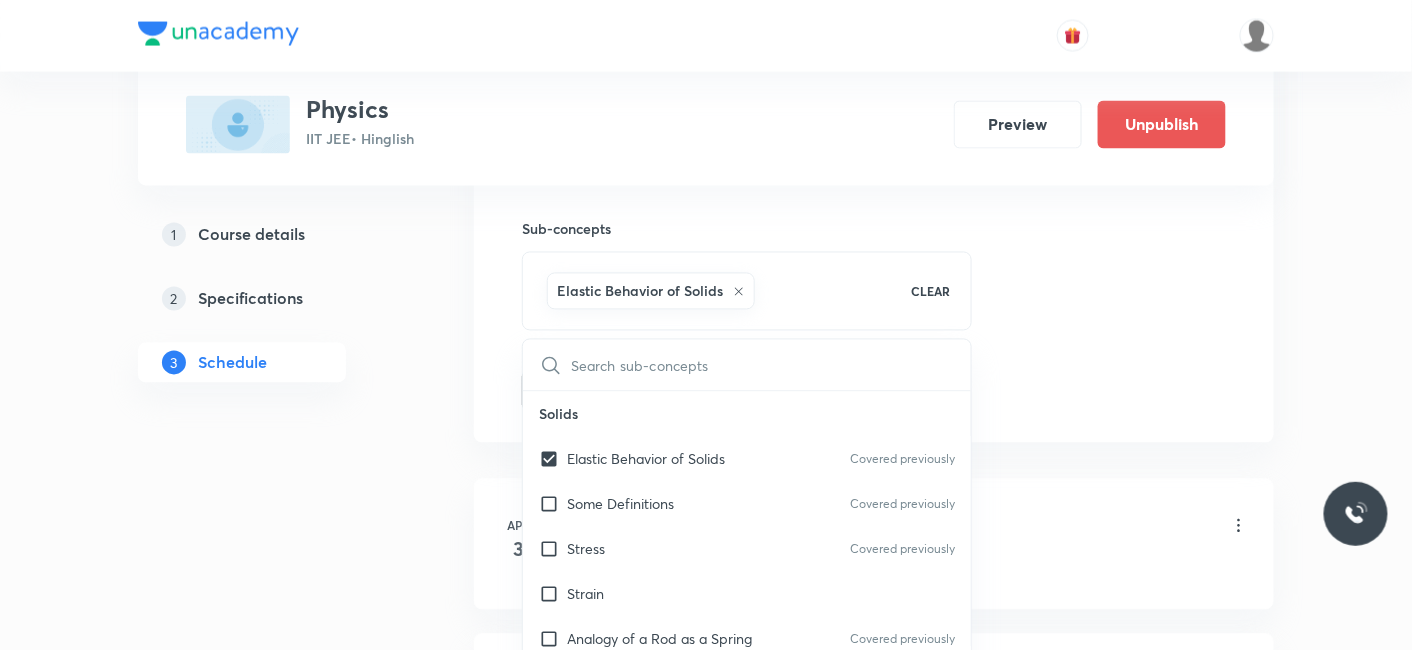 click on "Plus Courses Physics IIT JEE  • Hinglish Preview Unpublish 1 Course details 2 Specifications 3 Schedule Schedule 75  classes Session  76 Live class Session title 6/99 MEC_06 ​ Schedule for Jul 14, 2025, 8:00 AM ​ Duration (in minutes) 80 ​ Educator Siddharth Jindal   Session type Online Offline Room BK 02 Sub-concepts Elastic Behavior of Solids CLEAR ​ Solids Elastic Behavior of Solids Covered previously Some Definitions  Covered previously Stress Covered previously Strain Analogy of a Rod as a Spring  Covered previously Bars of Composite Section Strain and Stress Elasticity and Plasticity  Energy Stored in a Deformed Body  Interatomic Force Constant  Elastic Potential Energy Hydrostatics (Liquids at Rest) Hydrostatics Pascal's Law Hydrodynamics Hydrodynamics Principle of Continuity: The Continuity Equation Applications of Principle of Continuity  Energy Associated with a Moving Liquid Bernoulli's Equation  Proof of Bernoulli's Equation Venturi Meter Static Pressure and Dynamic Pressure Pitot Tube 3" at bounding box center [706, 5616] 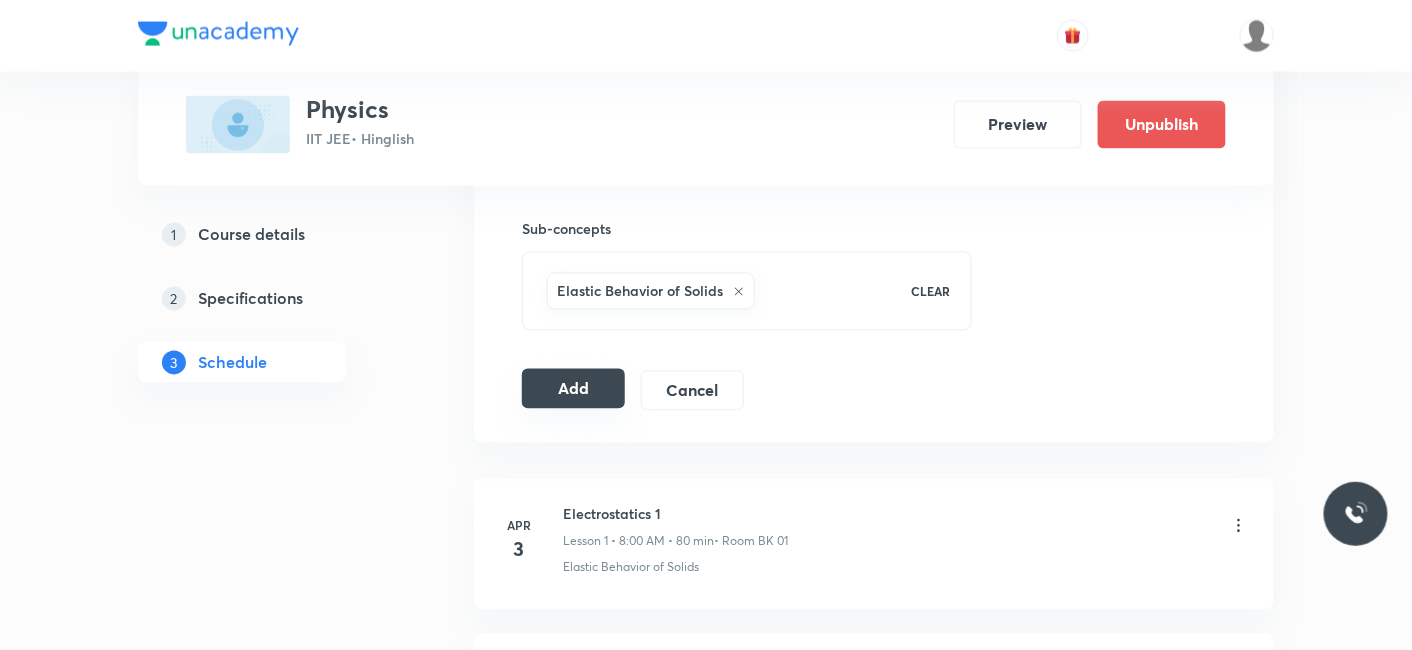 click on "Add Cancel" at bounding box center [641, 391] 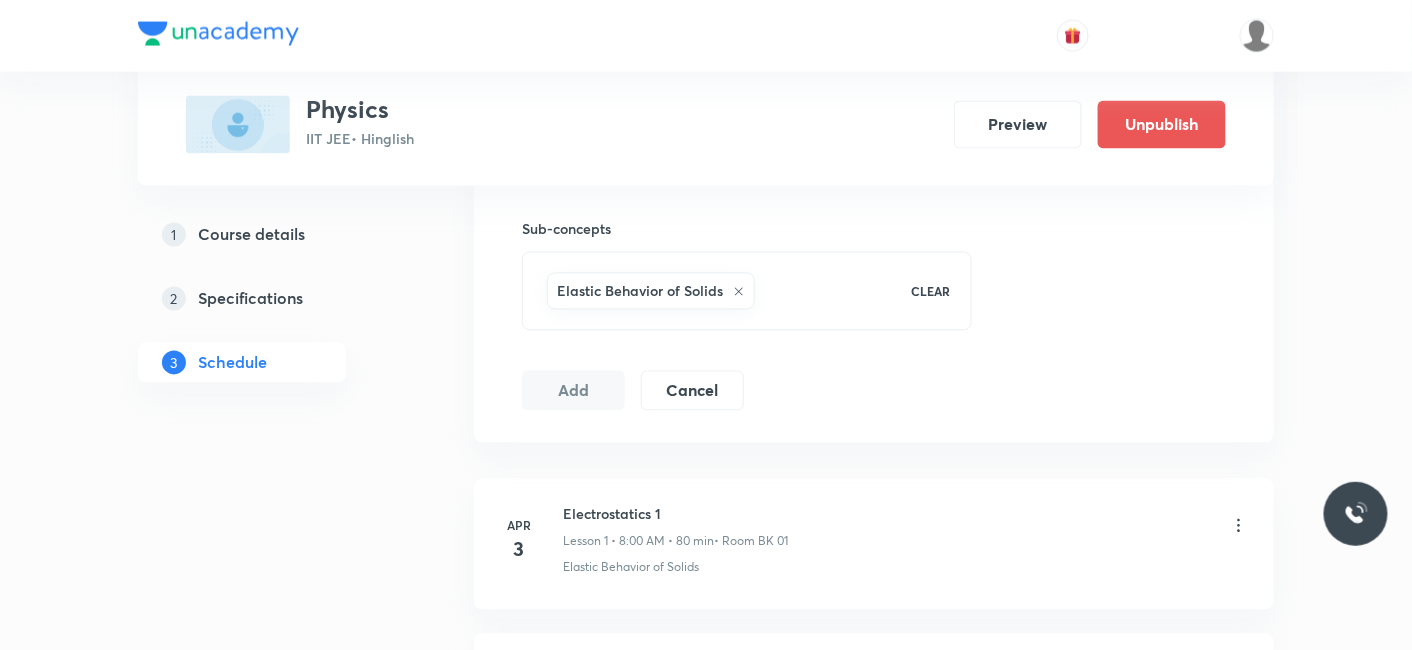 type 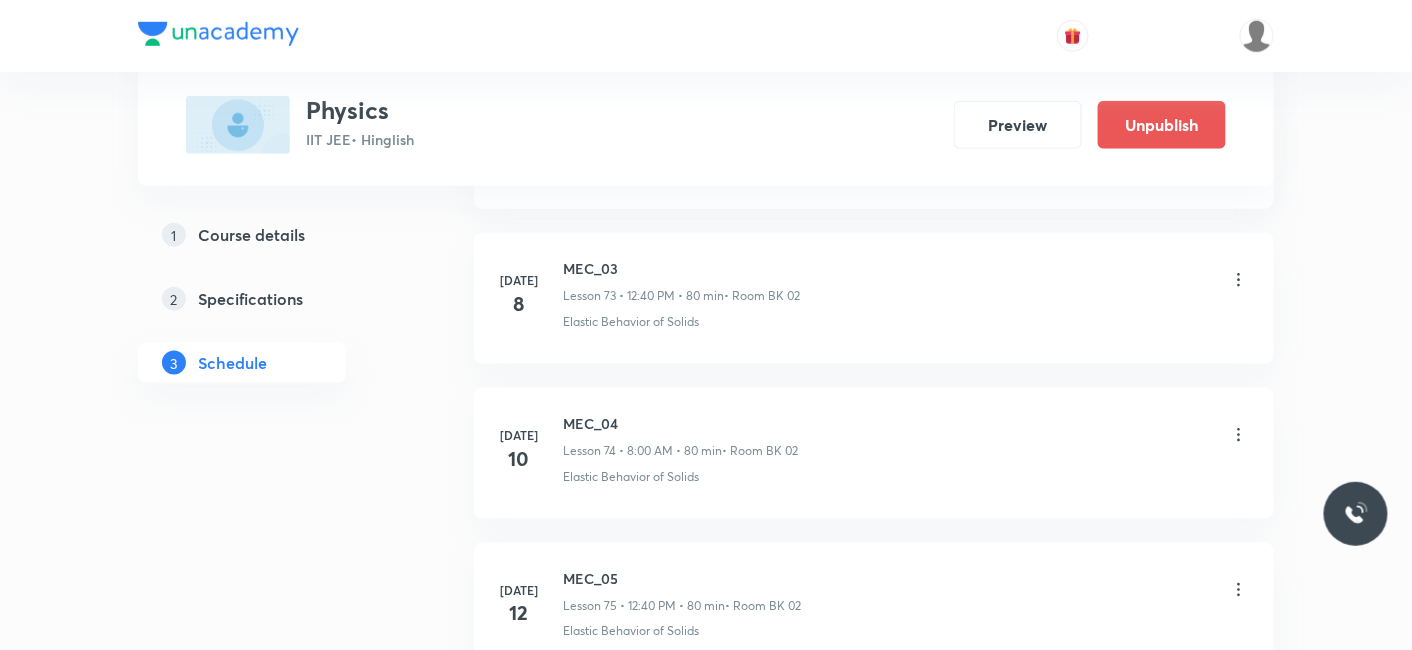 scroll, scrollTop: 11617, scrollLeft: 0, axis: vertical 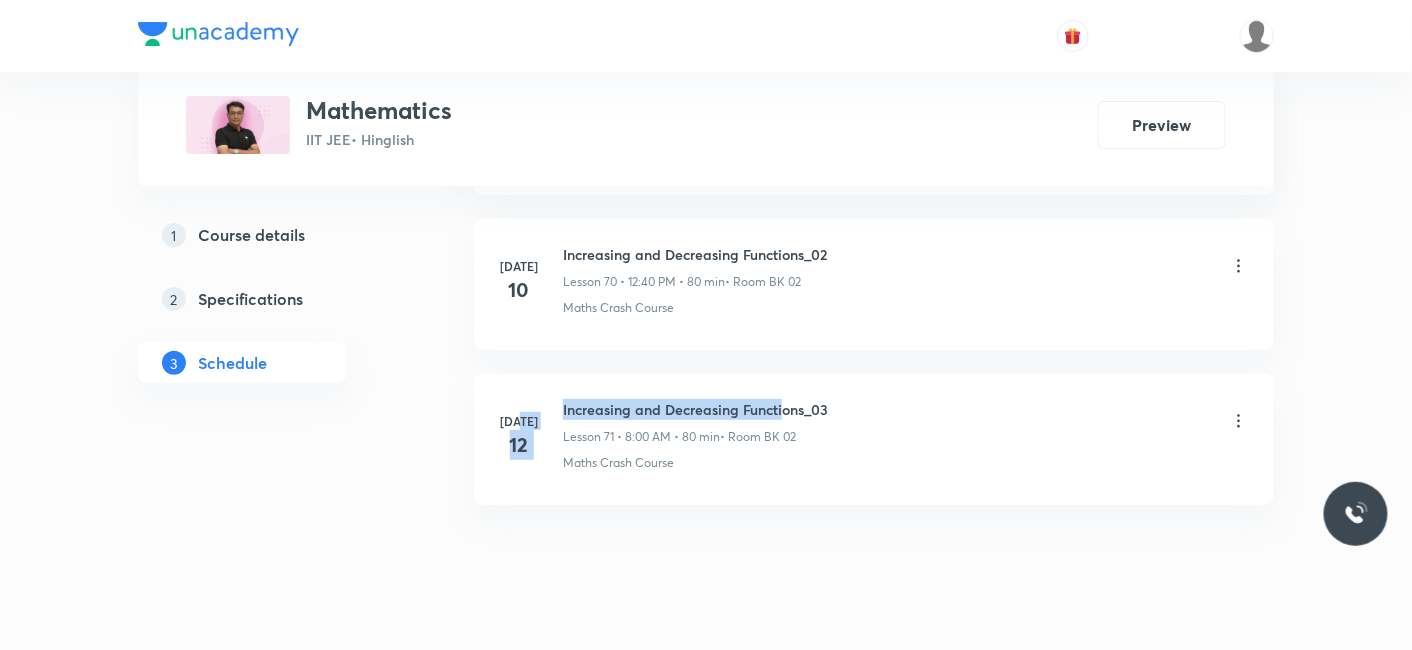 drag, startPoint x: 557, startPoint y: 367, endPoint x: 785, endPoint y: 367, distance: 228 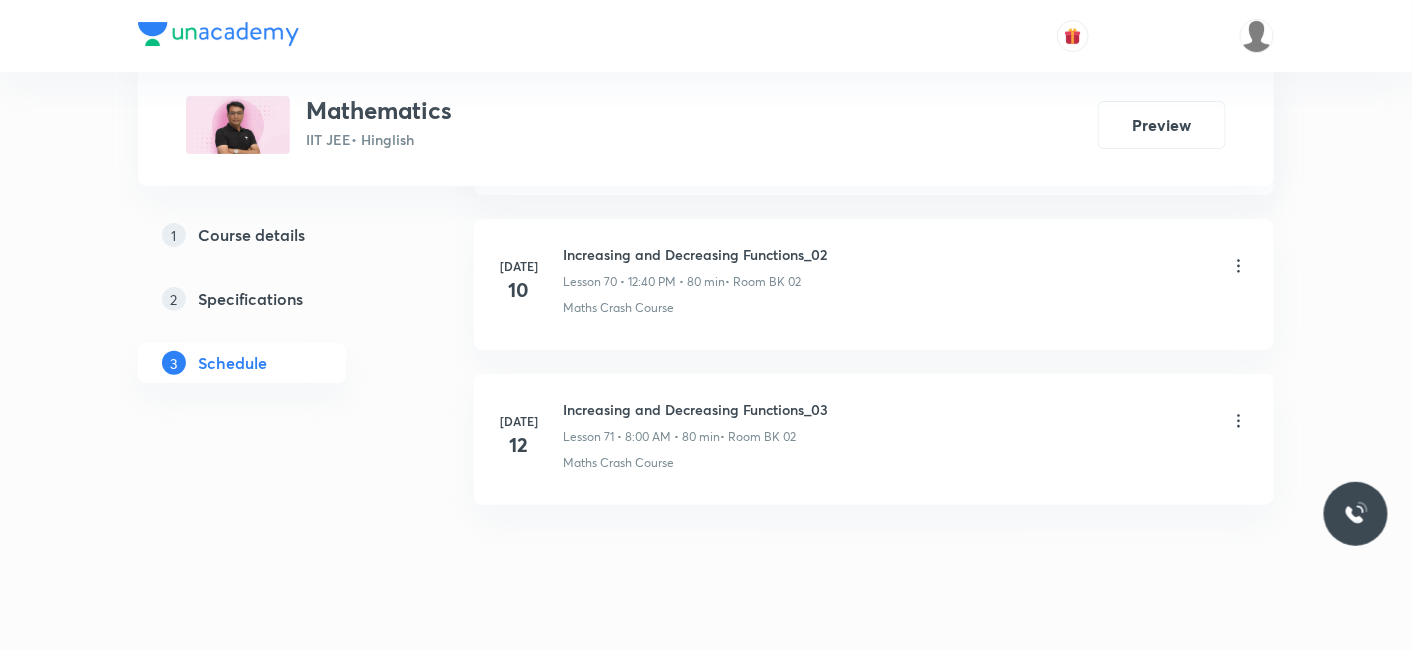 drag, startPoint x: 562, startPoint y: 367, endPoint x: 833, endPoint y: 378, distance: 271.22314 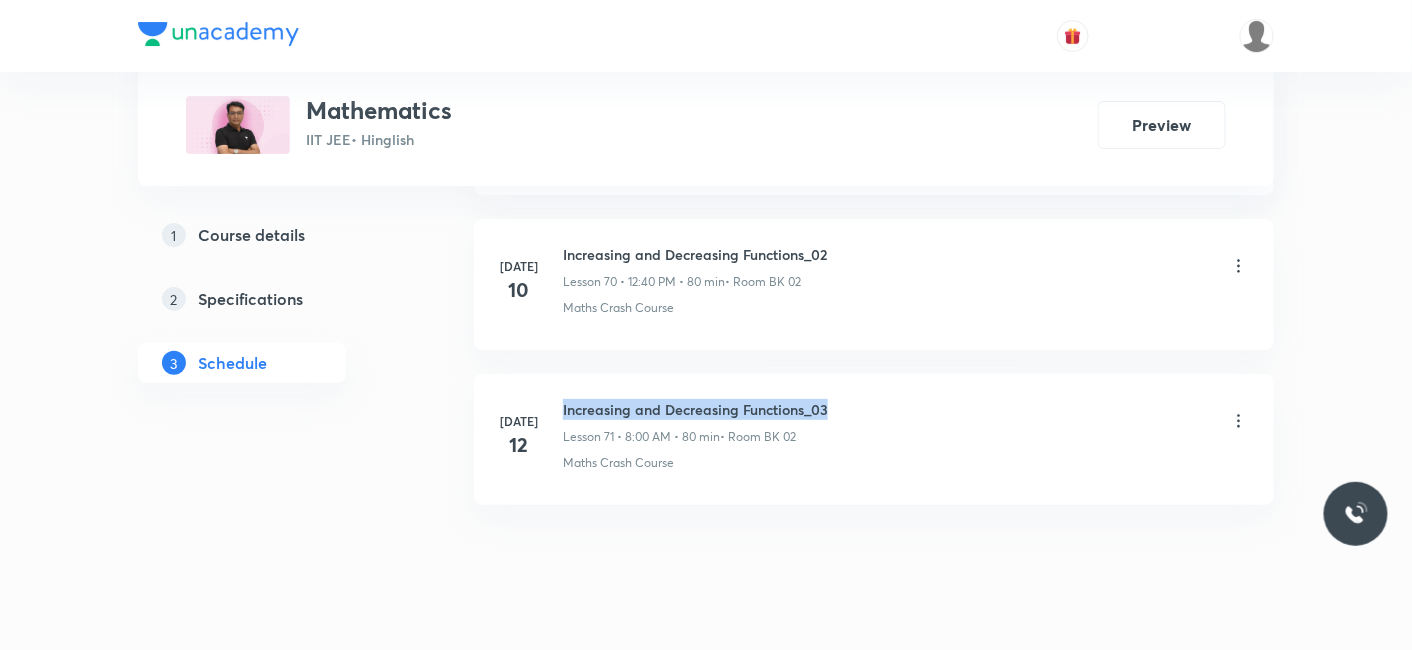 drag, startPoint x: 562, startPoint y: 369, endPoint x: 831, endPoint y: 368, distance: 269.00186 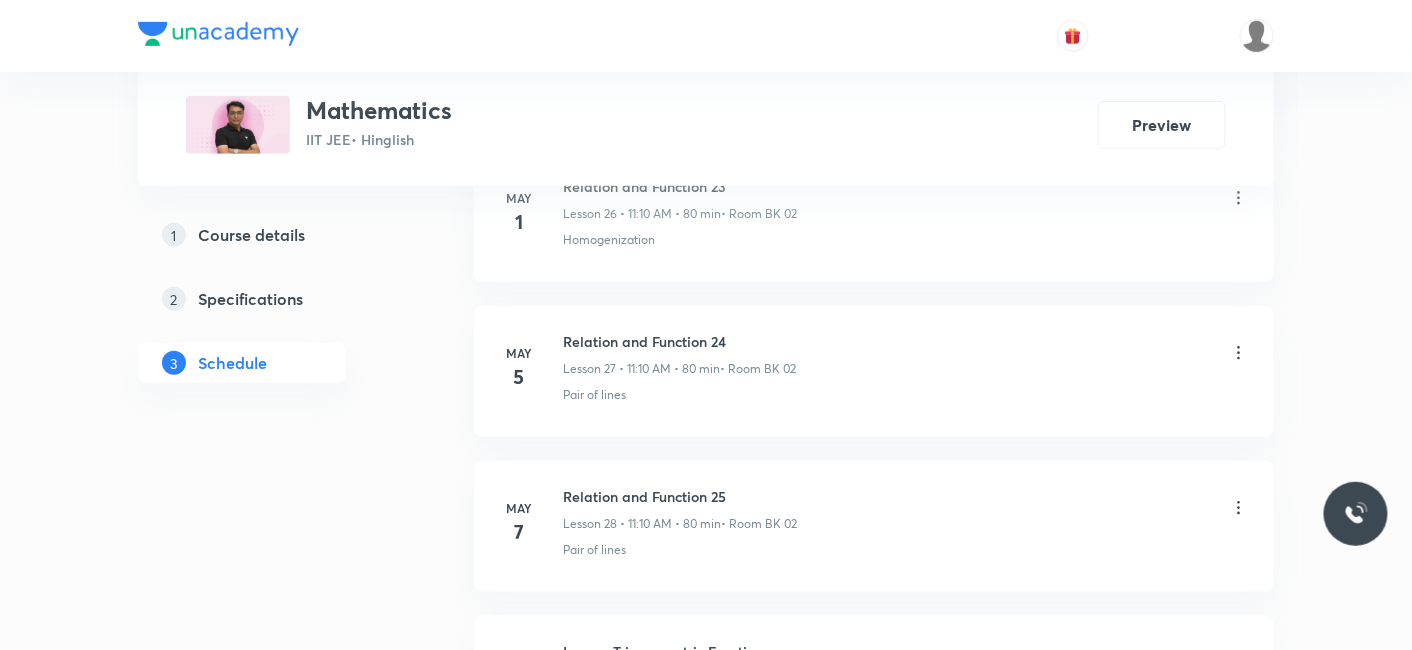 scroll, scrollTop: 0, scrollLeft: 0, axis: both 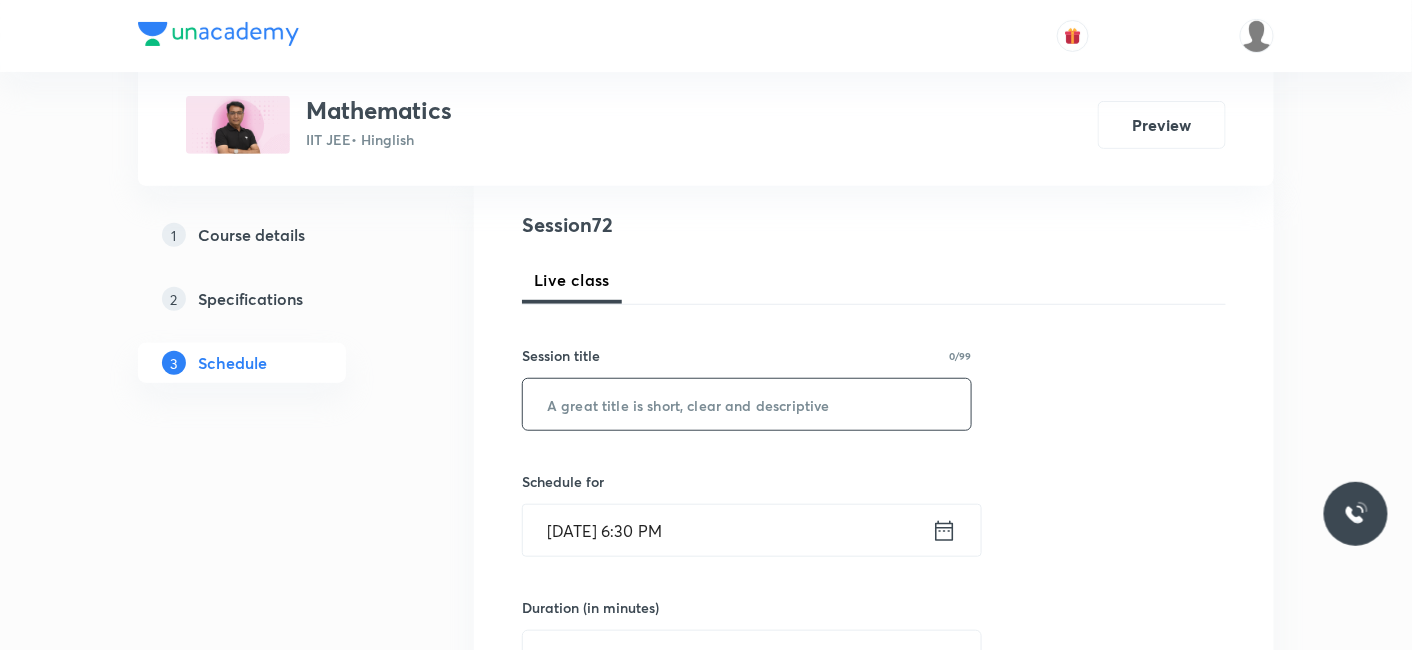 click at bounding box center (747, 404) 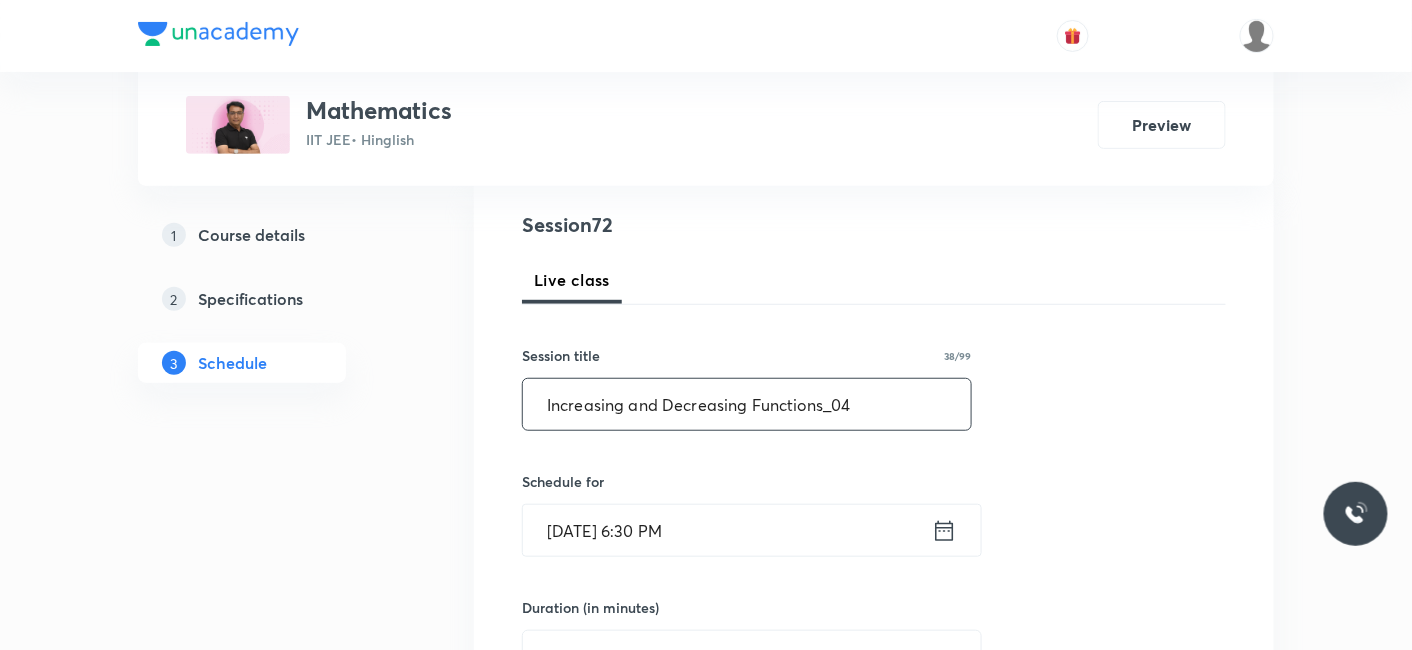 type on "Increasing and Decreasing Functions_04" 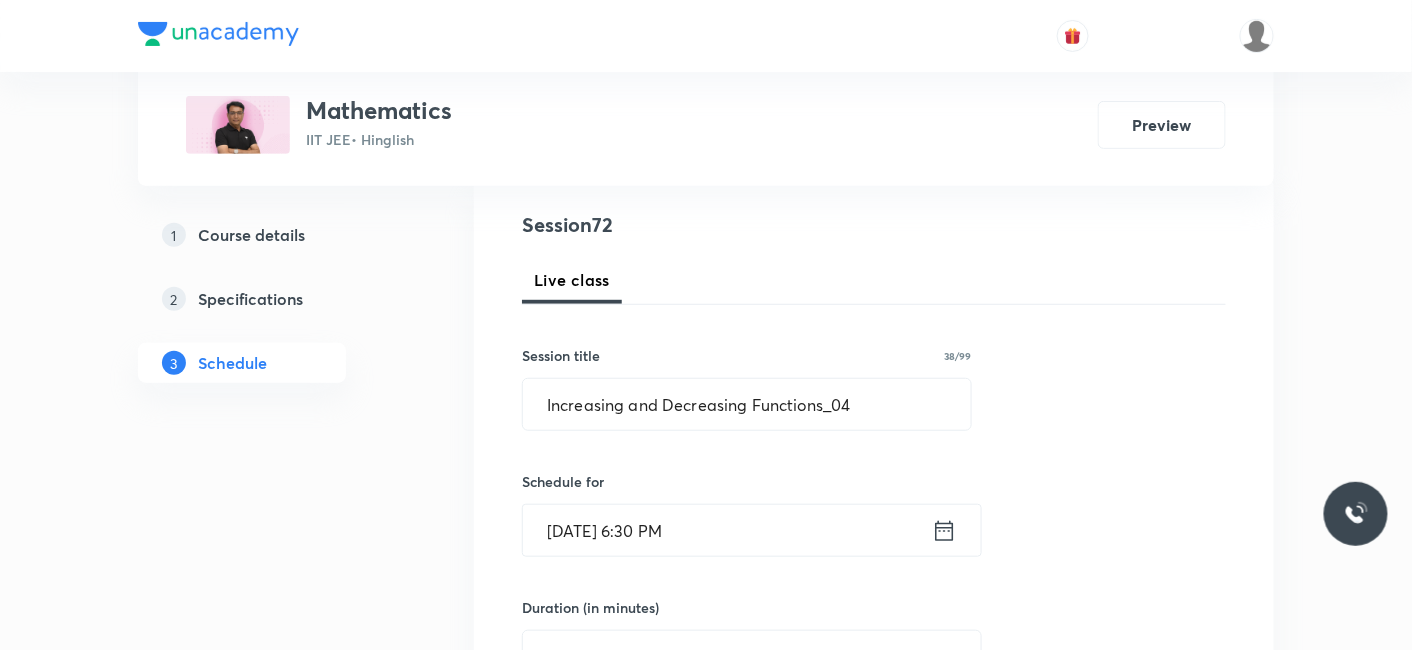 click 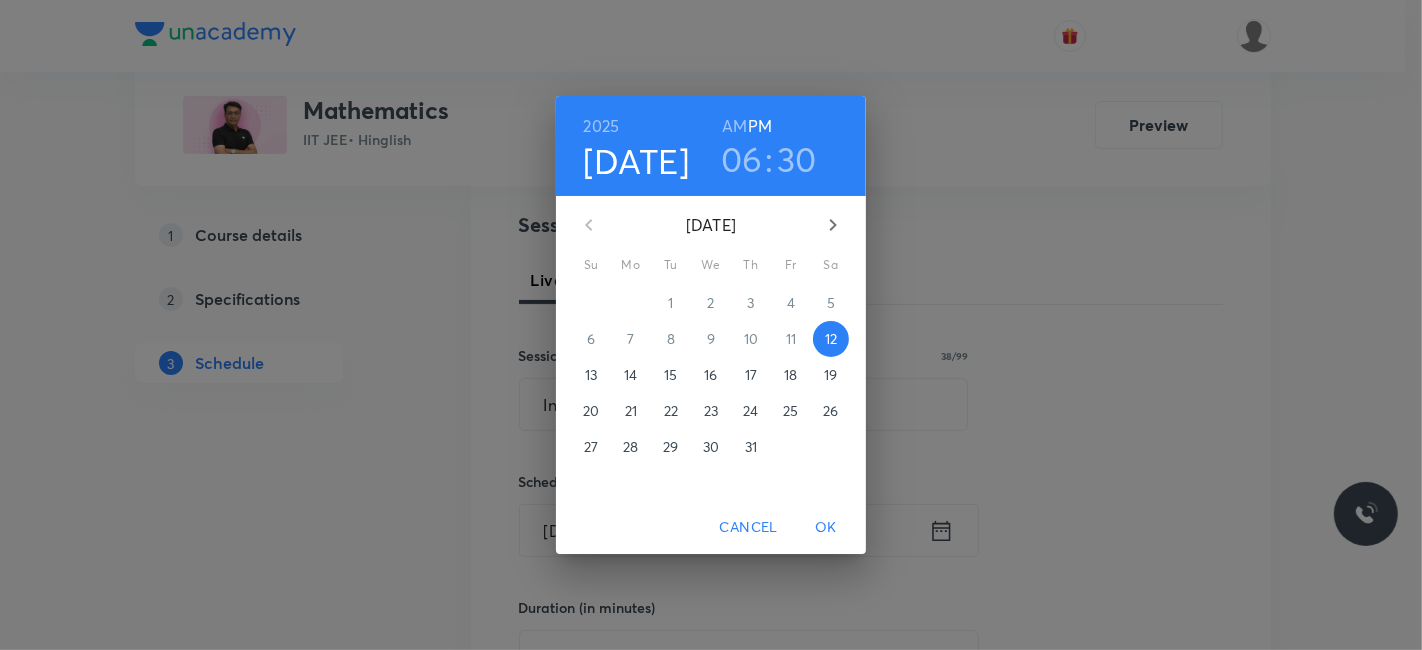click on "14" at bounding box center [630, 375] 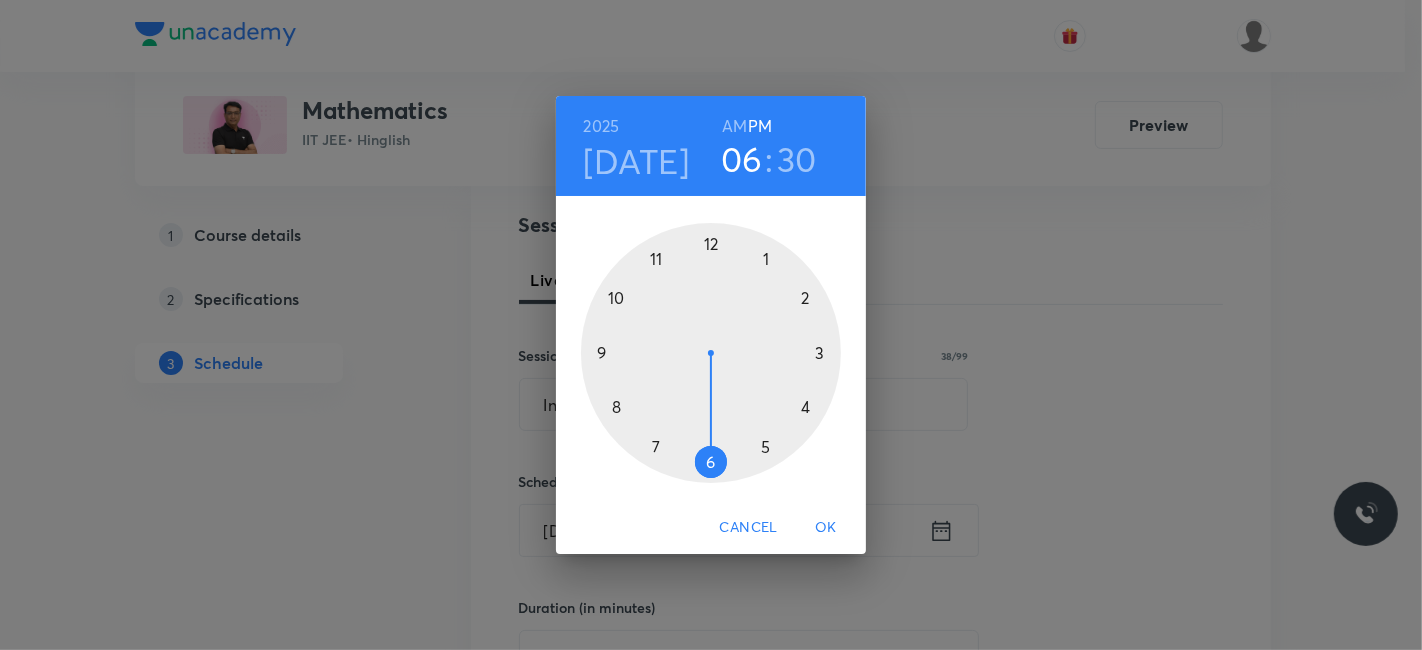 click at bounding box center [711, 353] 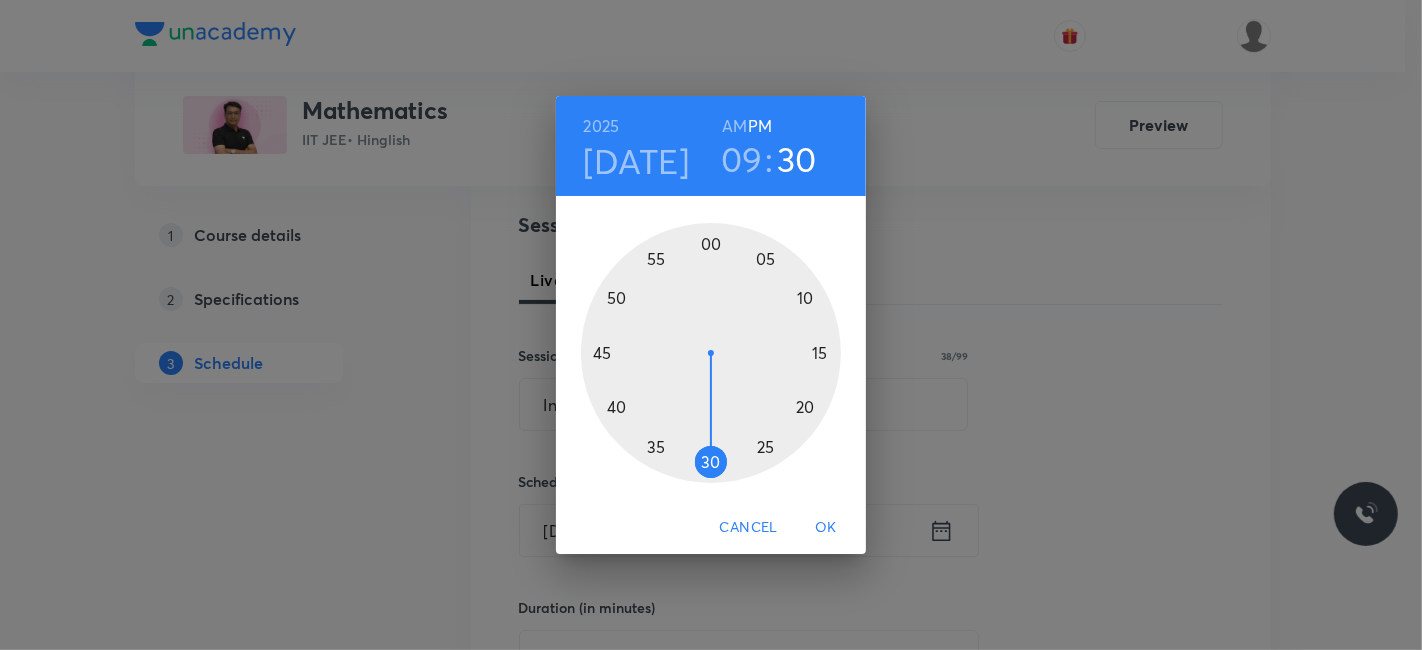 click on "AM" at bounding box center (734, 126) 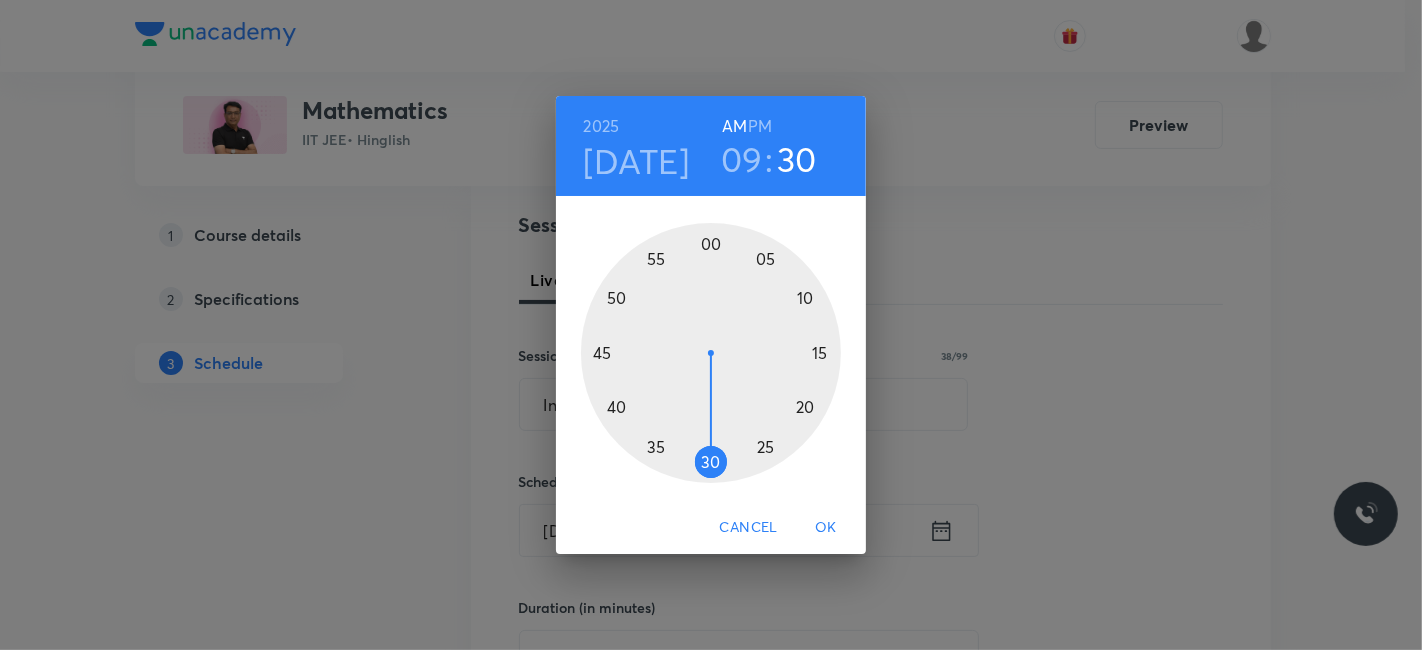 click on "OK" at bounding box center (826, 527) 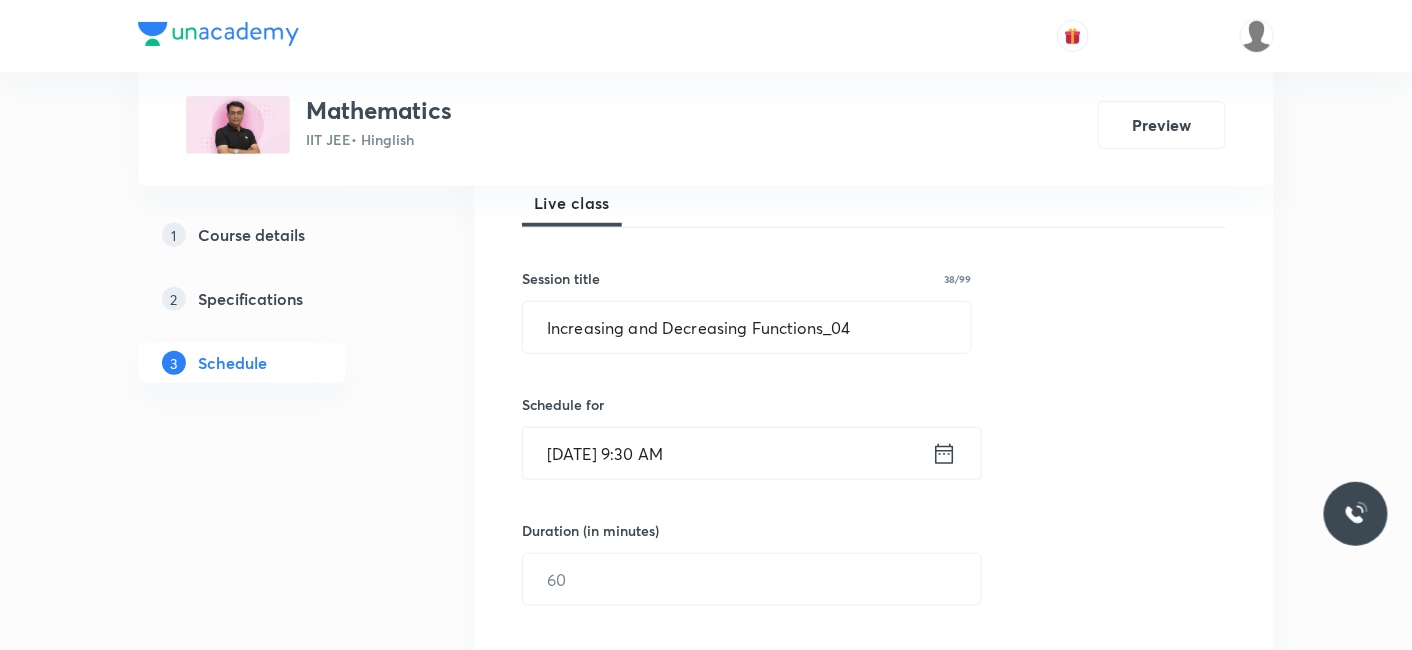 scroll, scrollTop: 333, scrollLeft: 0, axis: vertical 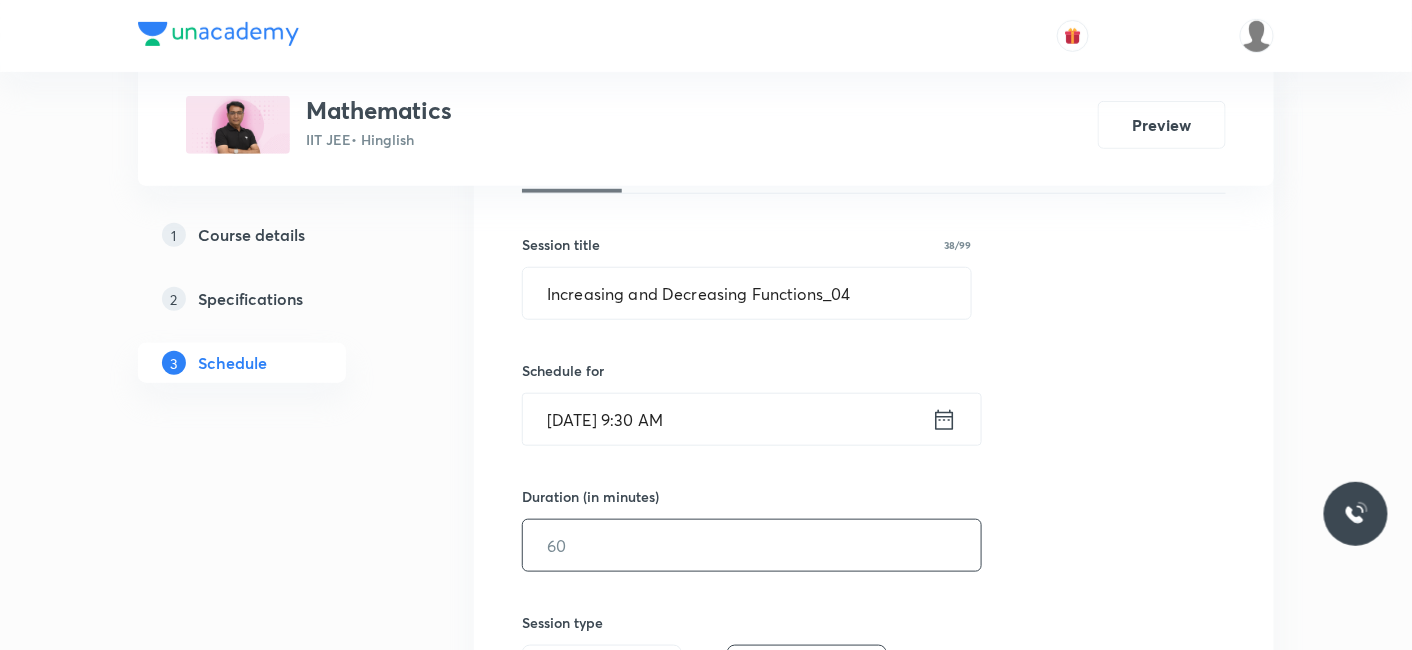 click at bounding box center (752, 545) 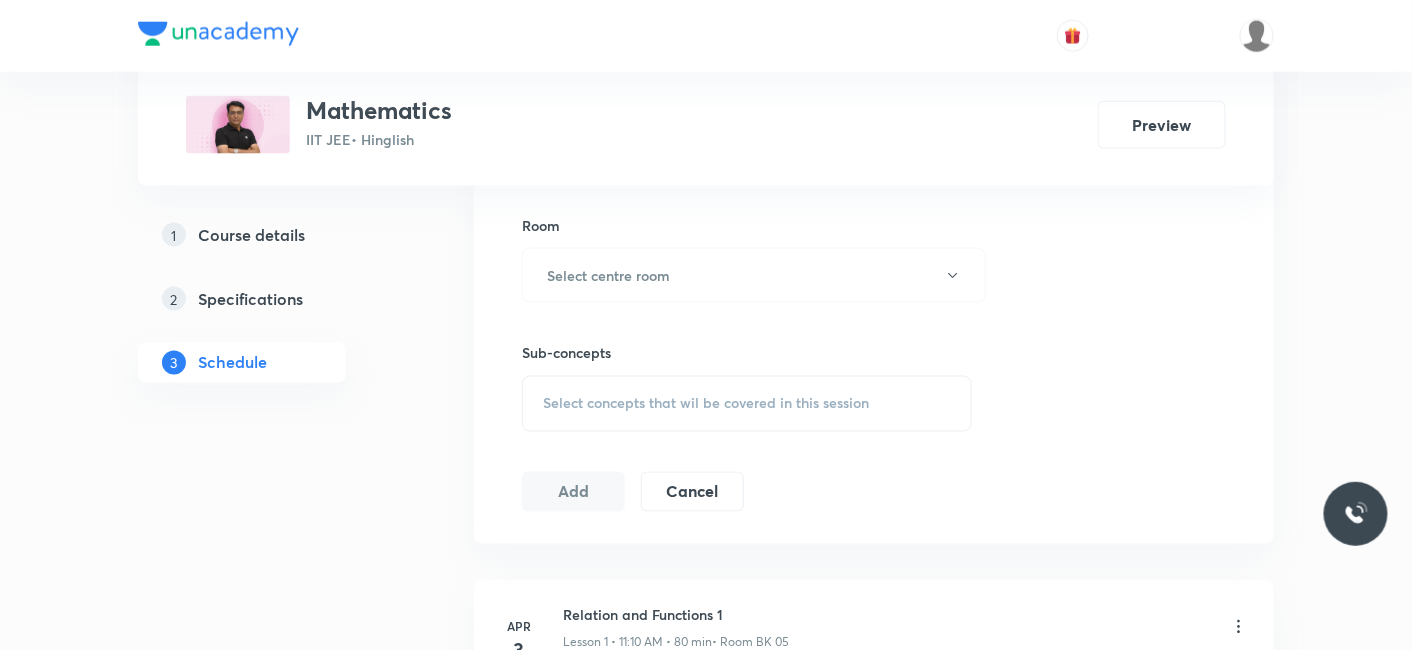 scroll, scrollTop: 888, scrollLeft: 0, axis: vertical 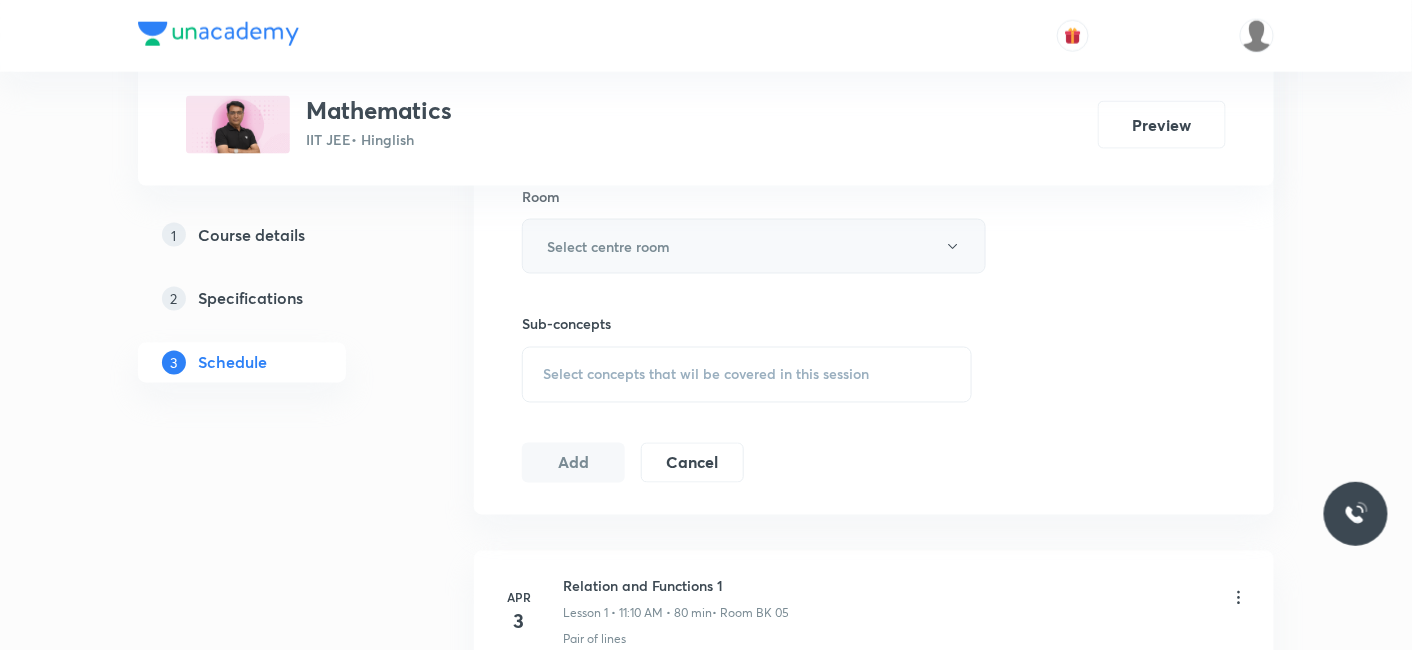 type on "80" 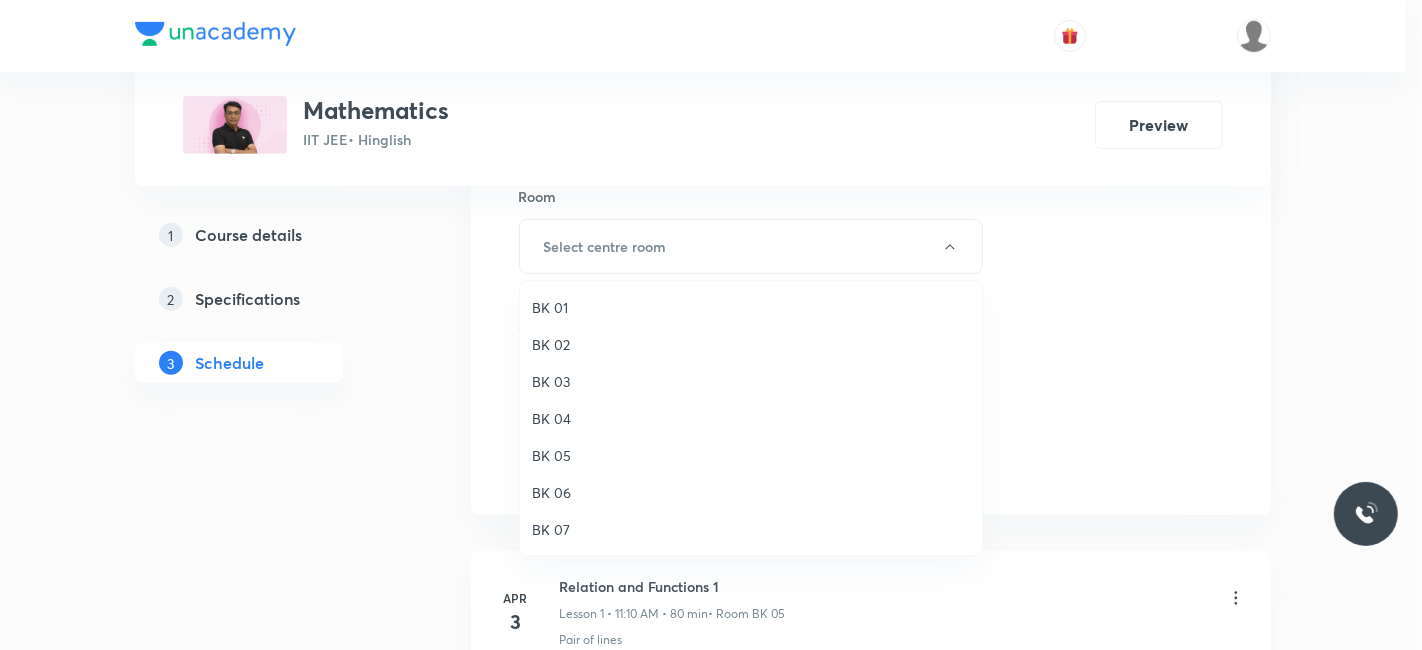 click on "BK 02" at bounding box center [751, 344] 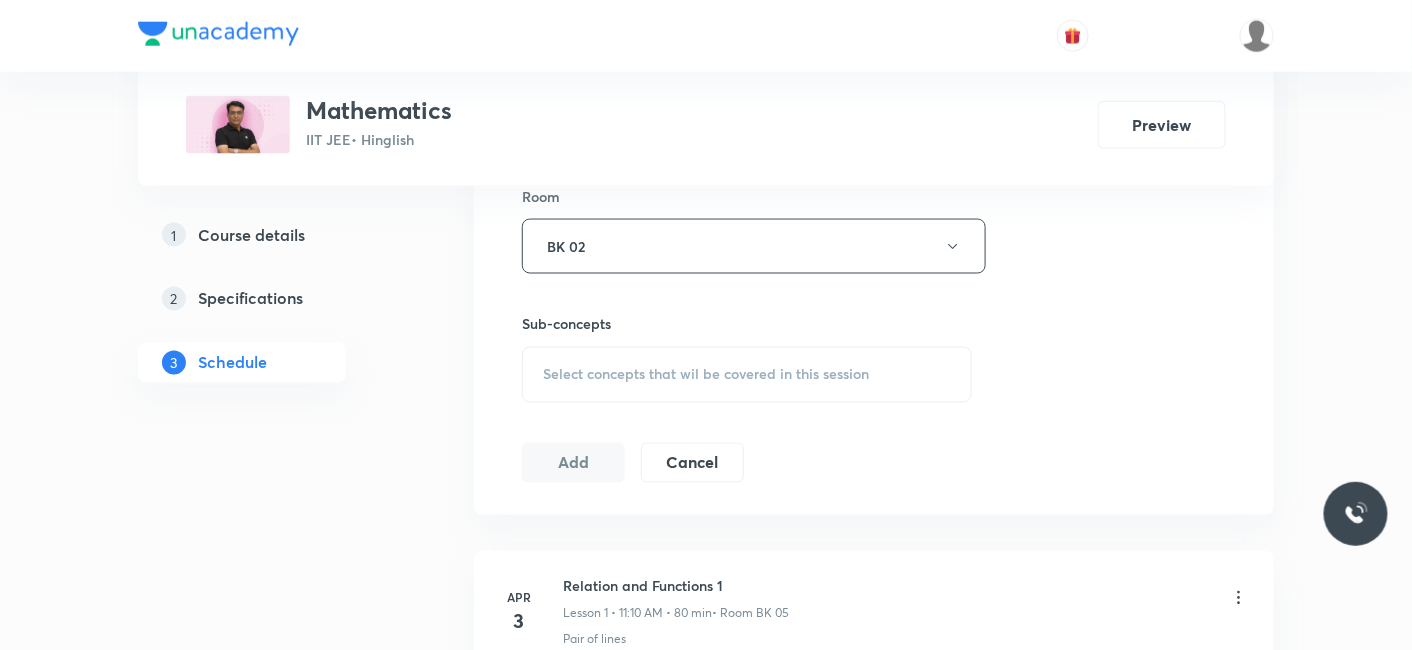 click on "Select concepts that wil be covered in this session" at bounding box center [706, 375] 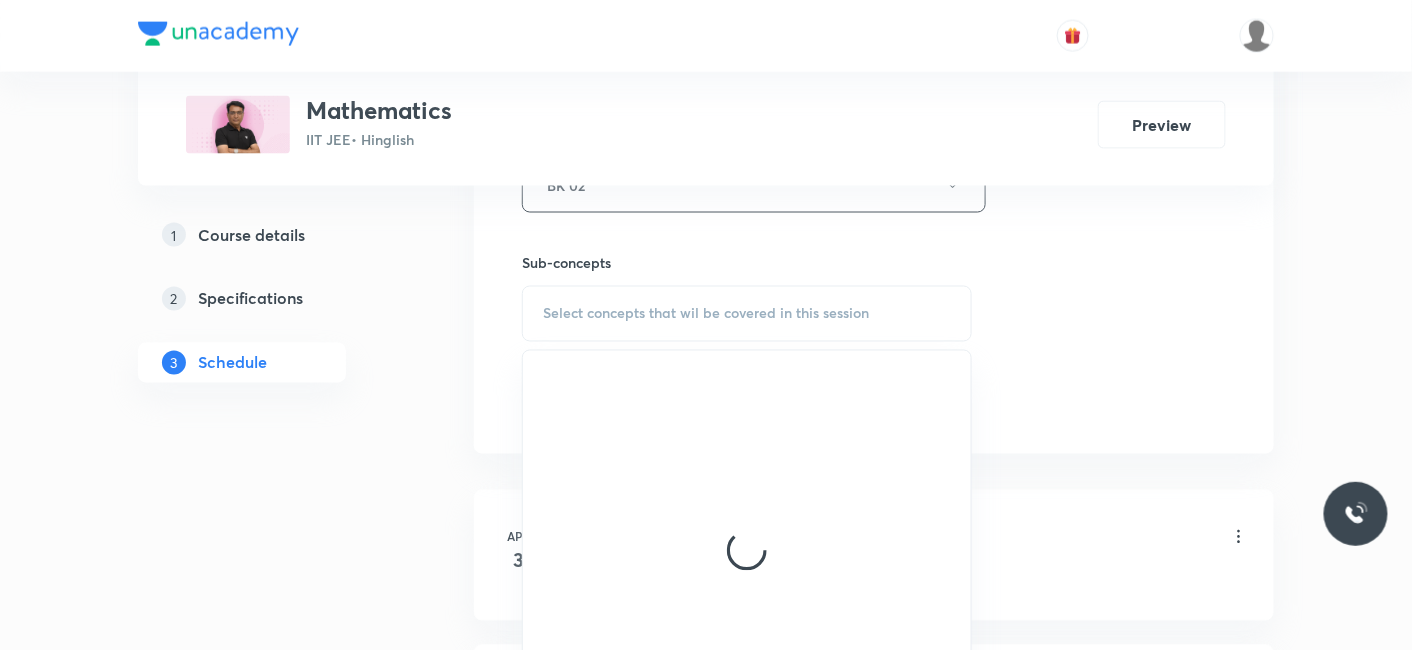 scroll, scrollTop: 1000, scrollLeft: 0, axis: vertical 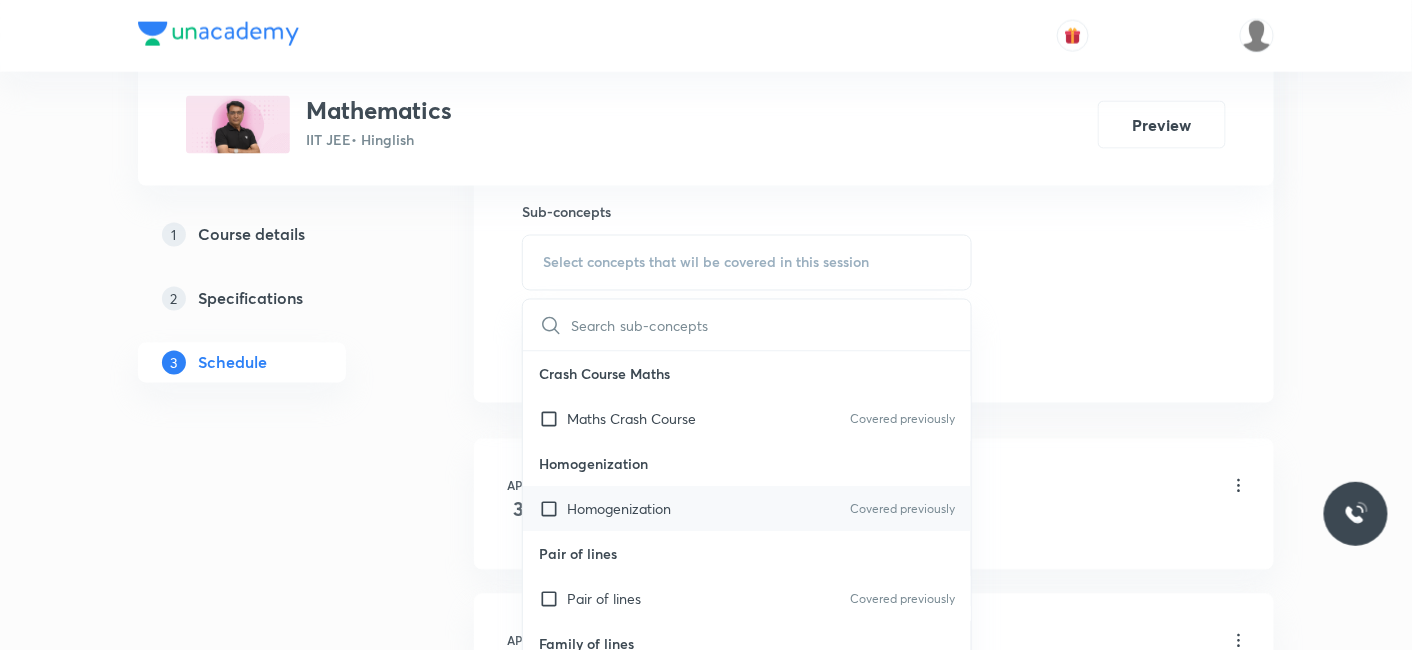 click on "Homogenization" at bounding box center (619, 509) 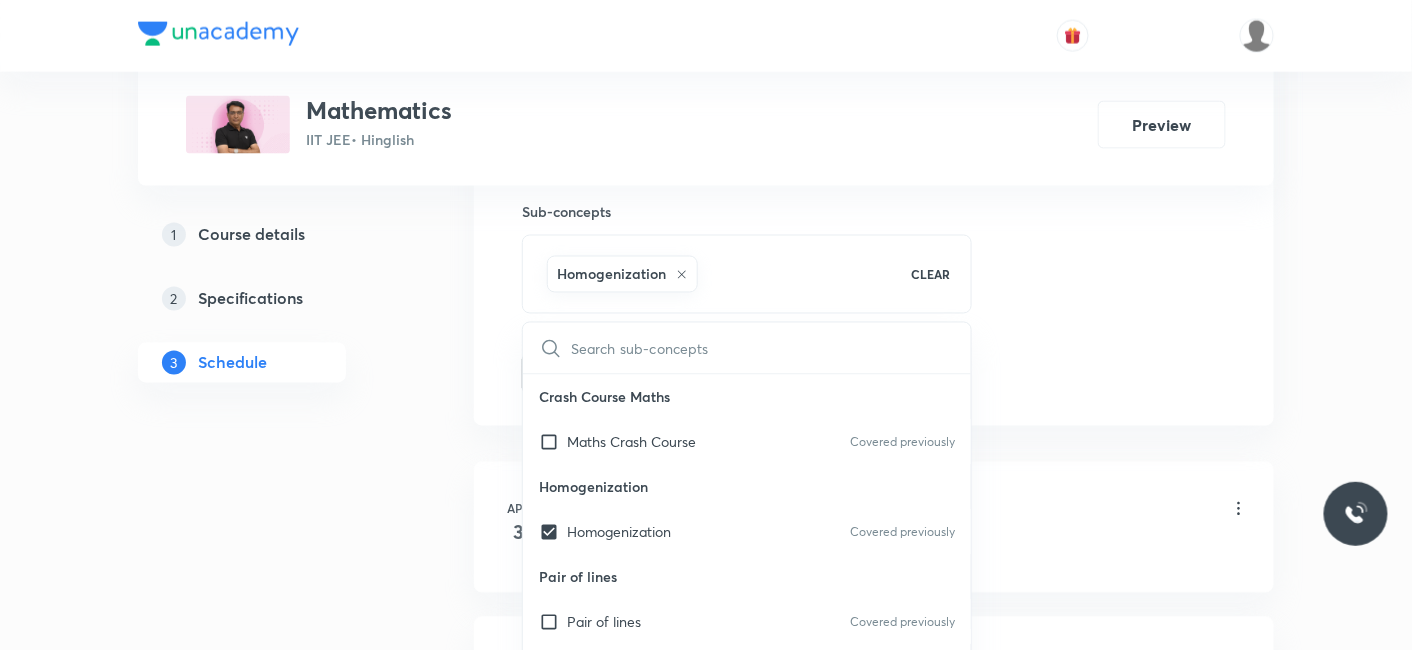 click on "1 Course details 2 Specifications 3 Schedule" at bounding box center [274, 5466] 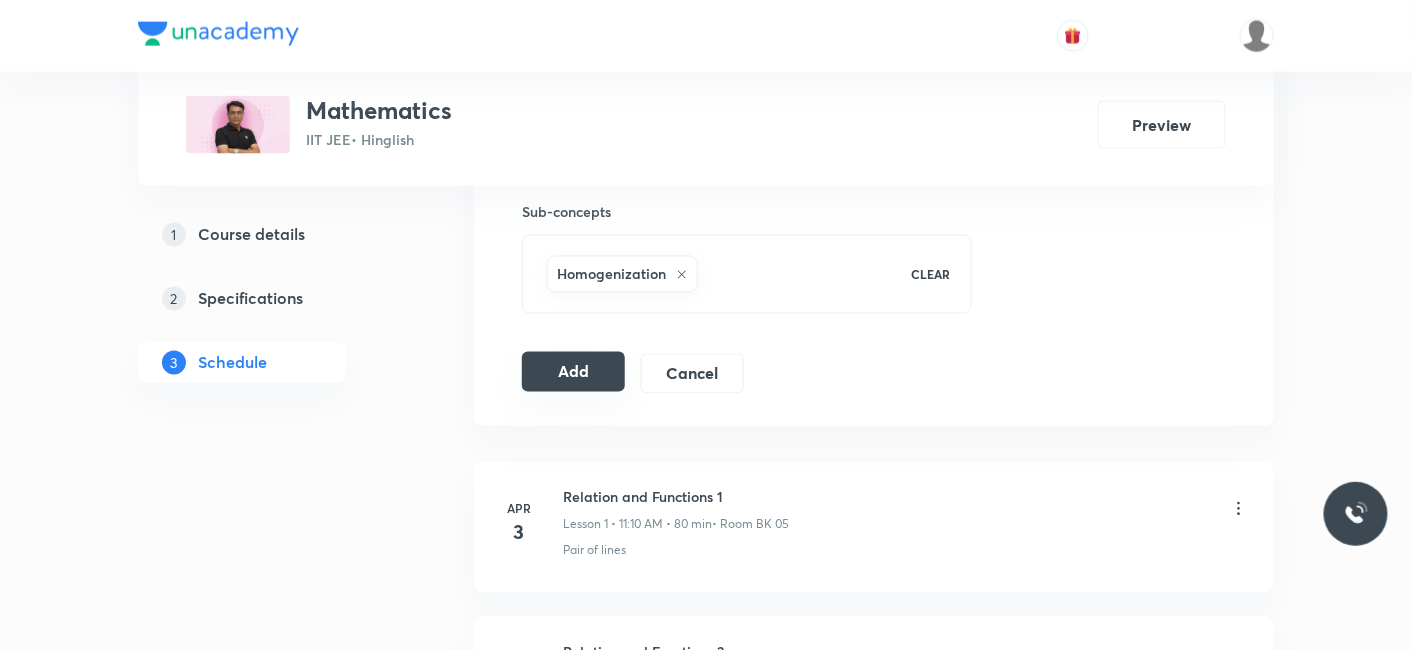 click on "Add" at bounding box center [573, 372] 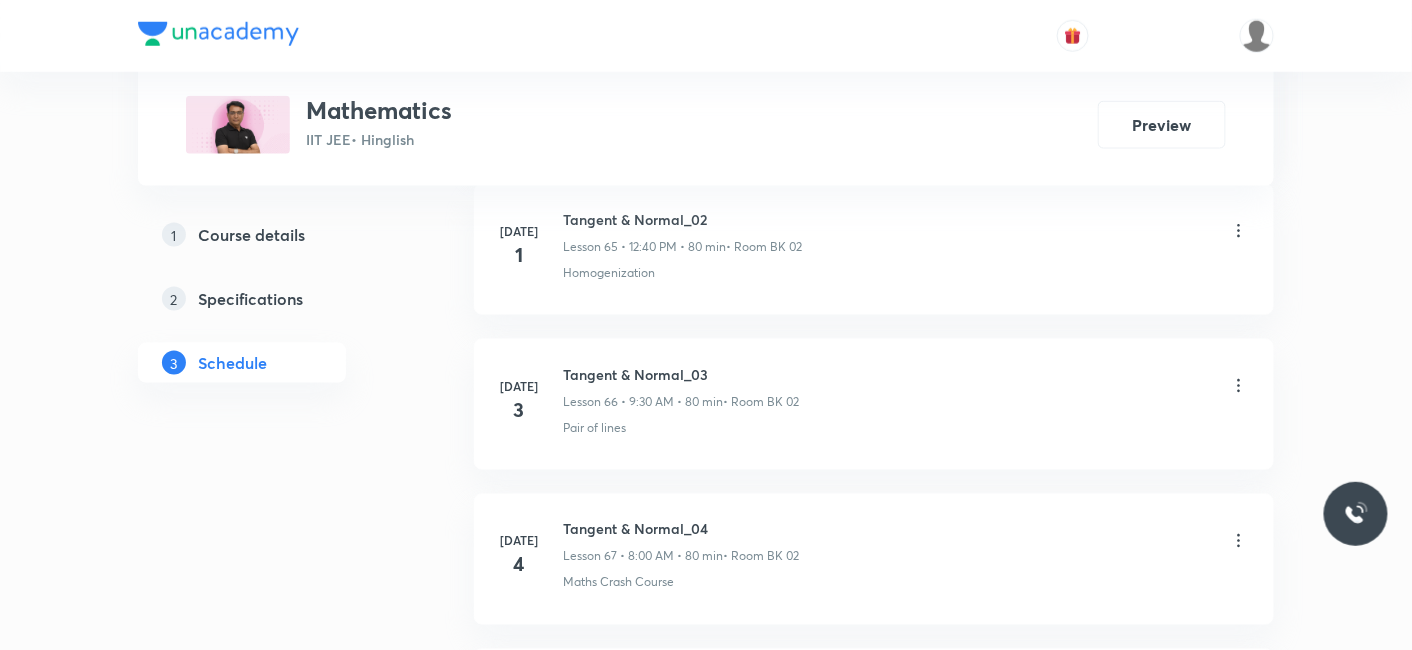 scroll, scrollTop: 10999, scrollLeft: 0, axis: vertical 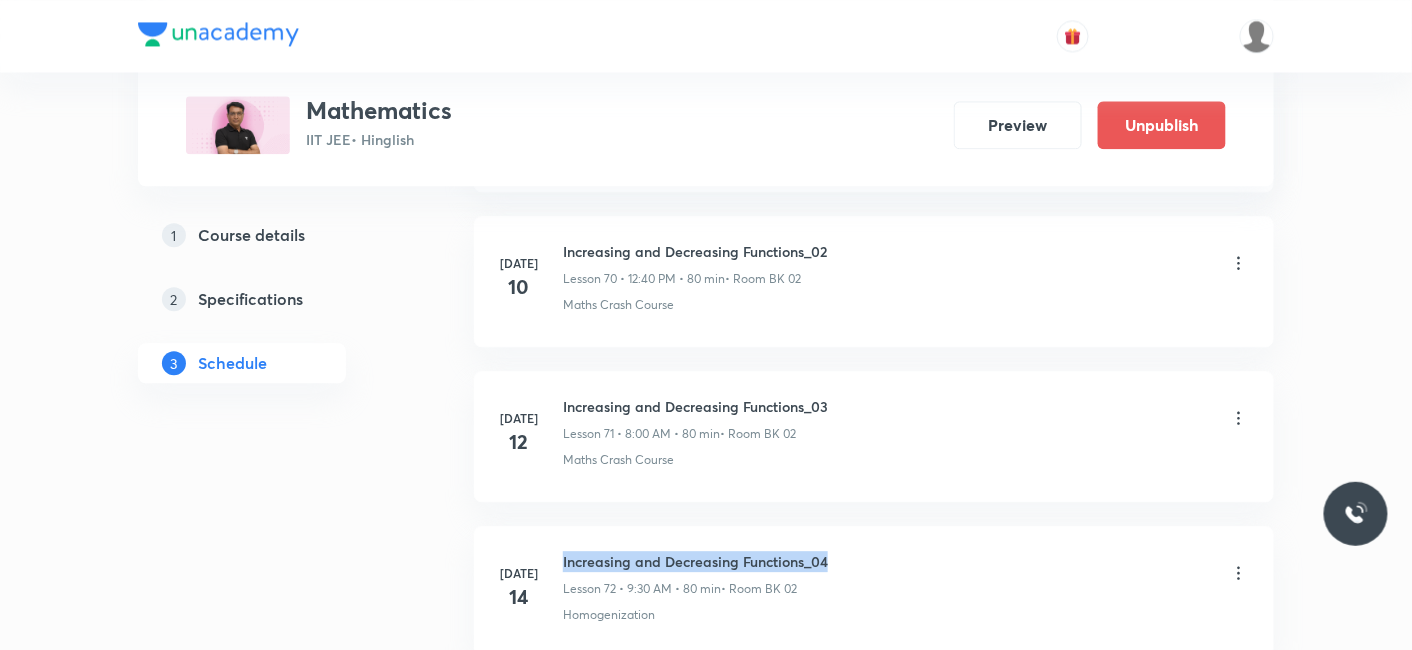drag, startPoint x: 564, startPoint y: 524, endPoint x: 951, endPoint y: 522, distance: 387.00516 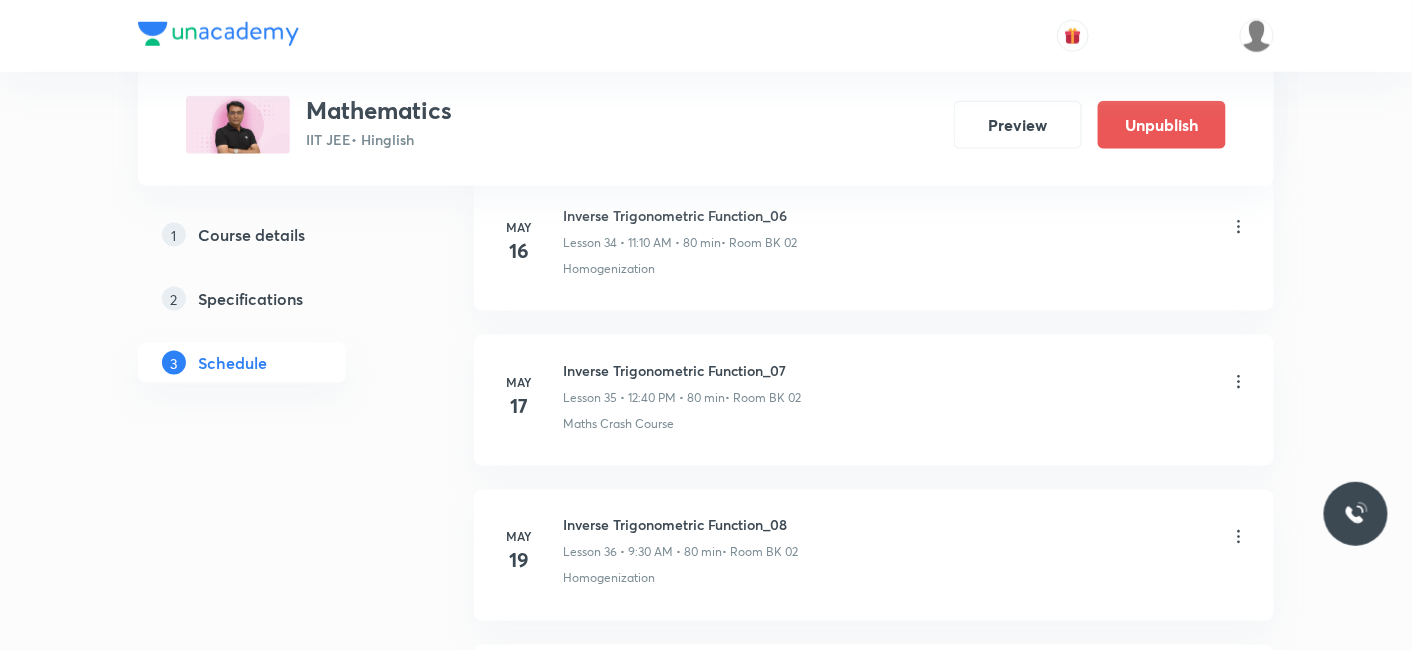 scroll, scrollTop: 0, scrollLeft: 0, axis: both 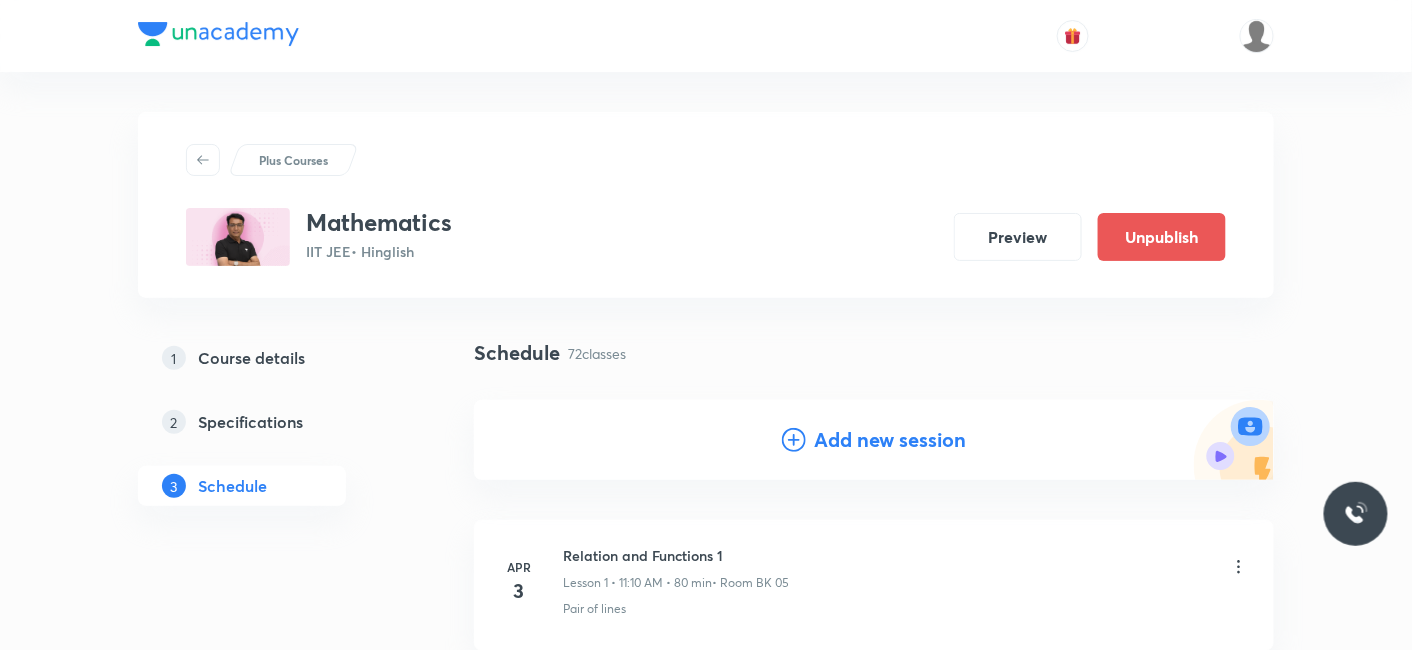 drag, startPoint x: 884, startPoint y: 435, endPoint x: 720, endPoint y: 452, distance: 164.87874 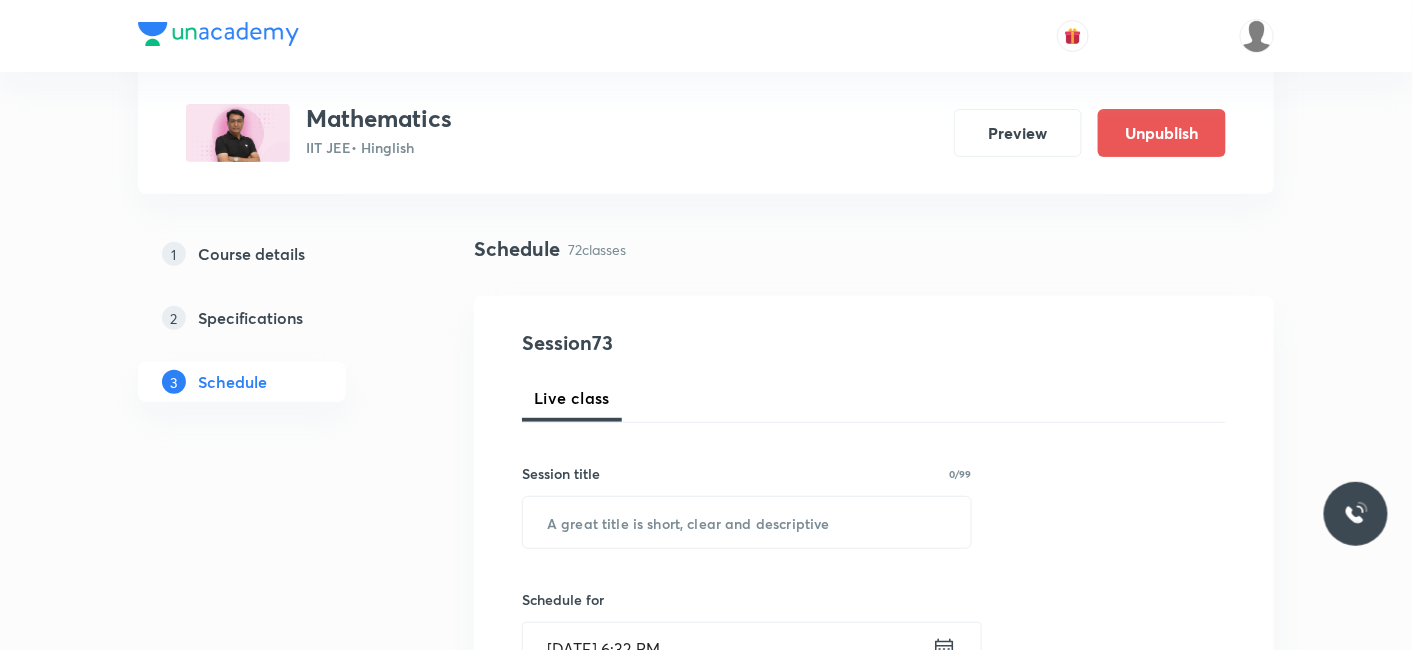 scroll, scrollTop: 222, scrollLeft: 0, axis: vertical 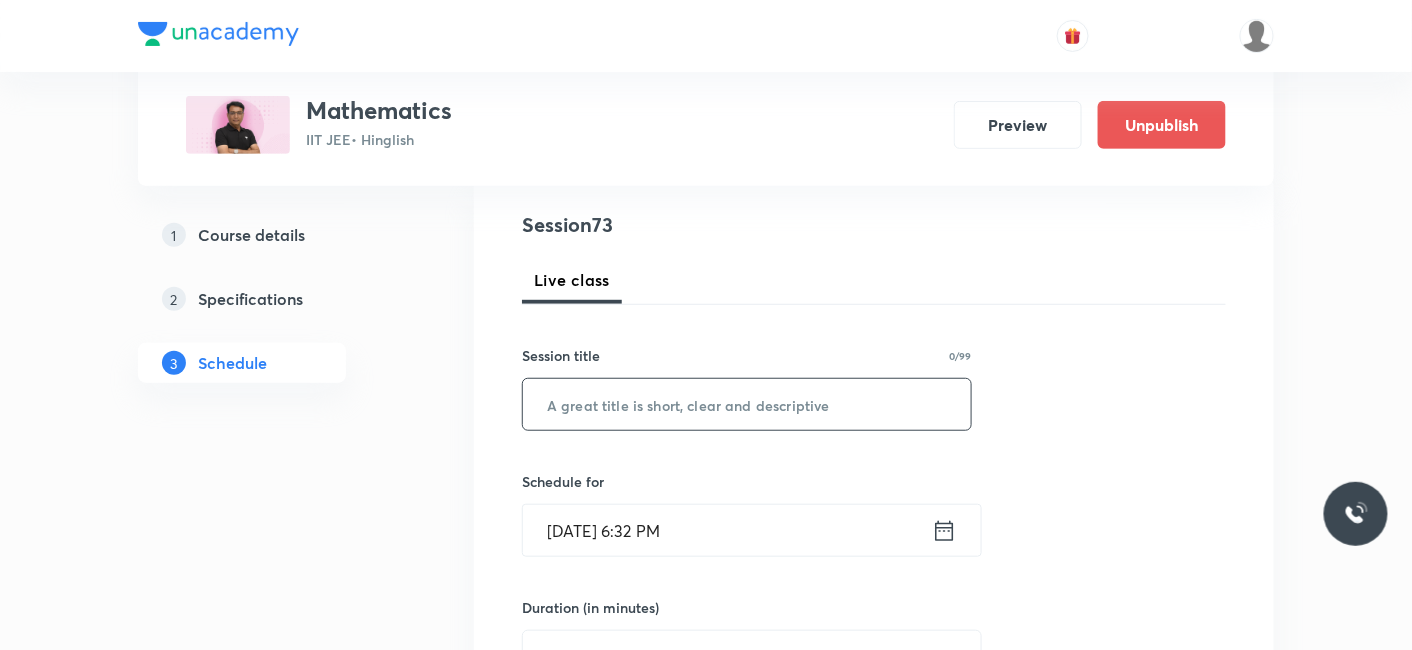 click at bounding box center [747, 404] 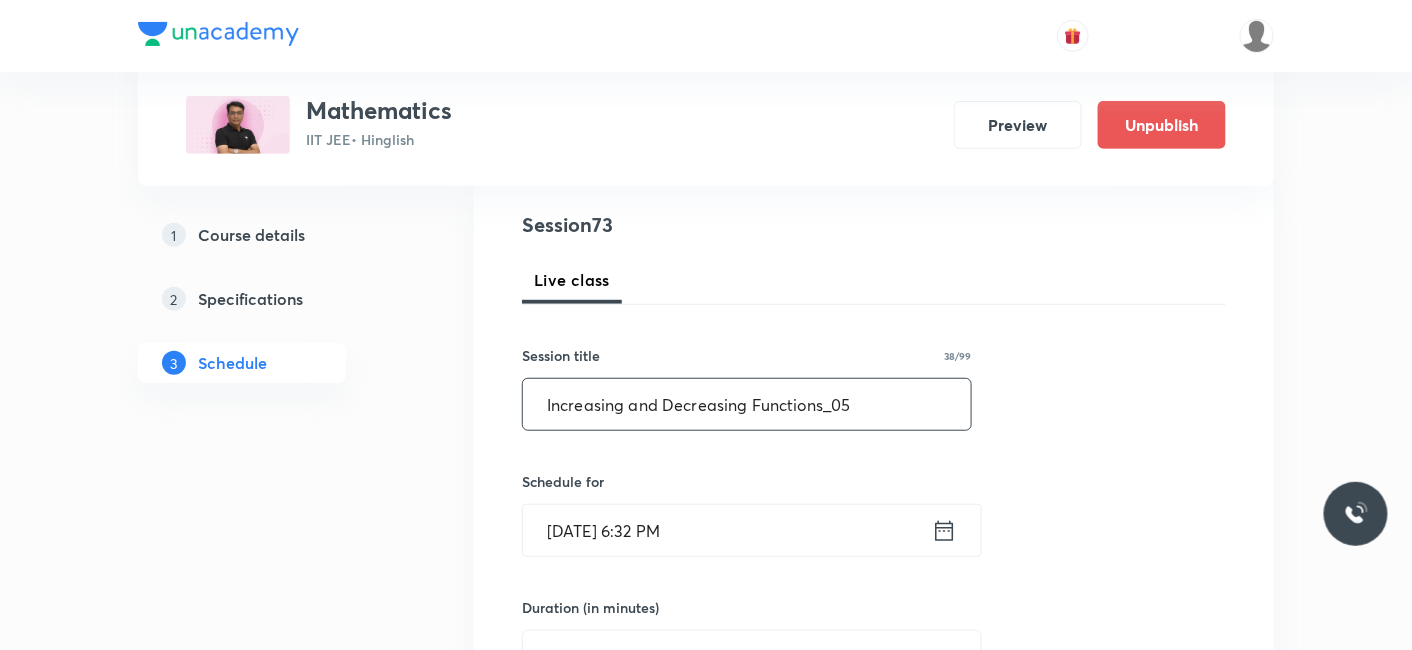 type on "Increasing and Decreasing Functions_05" 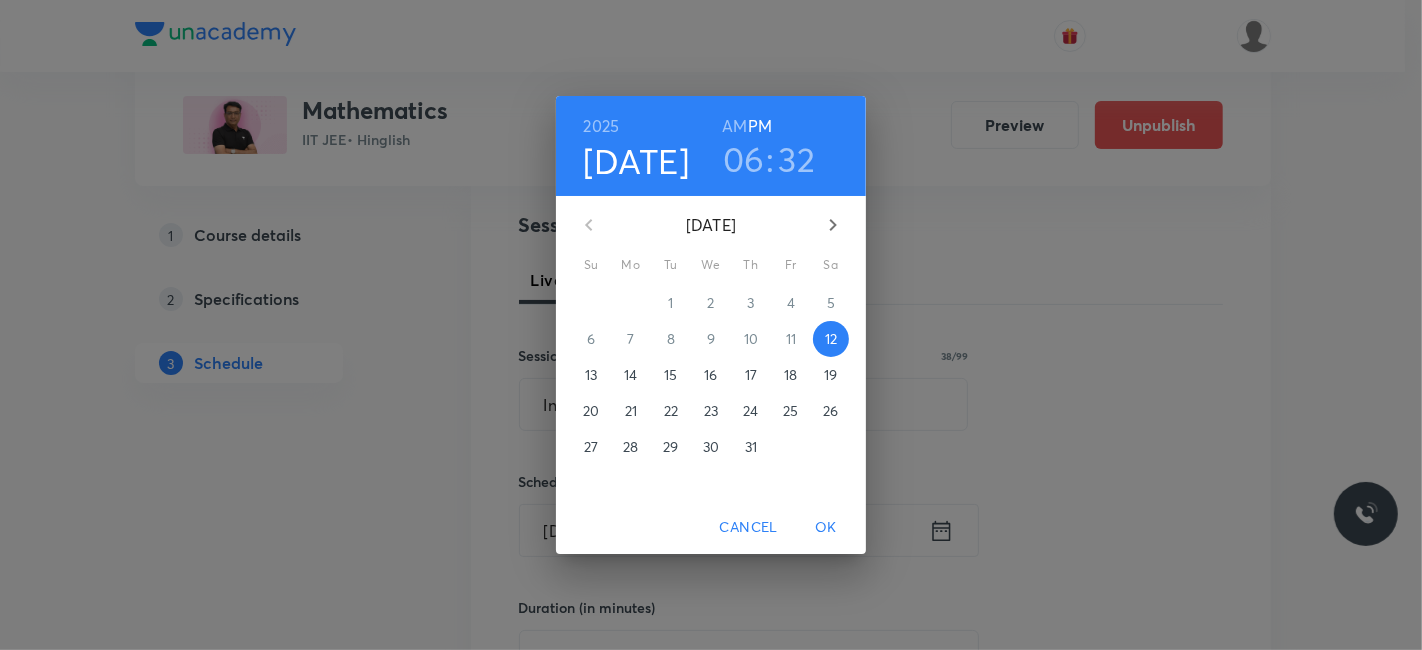 click on "14" at bounding box center (630, 375) 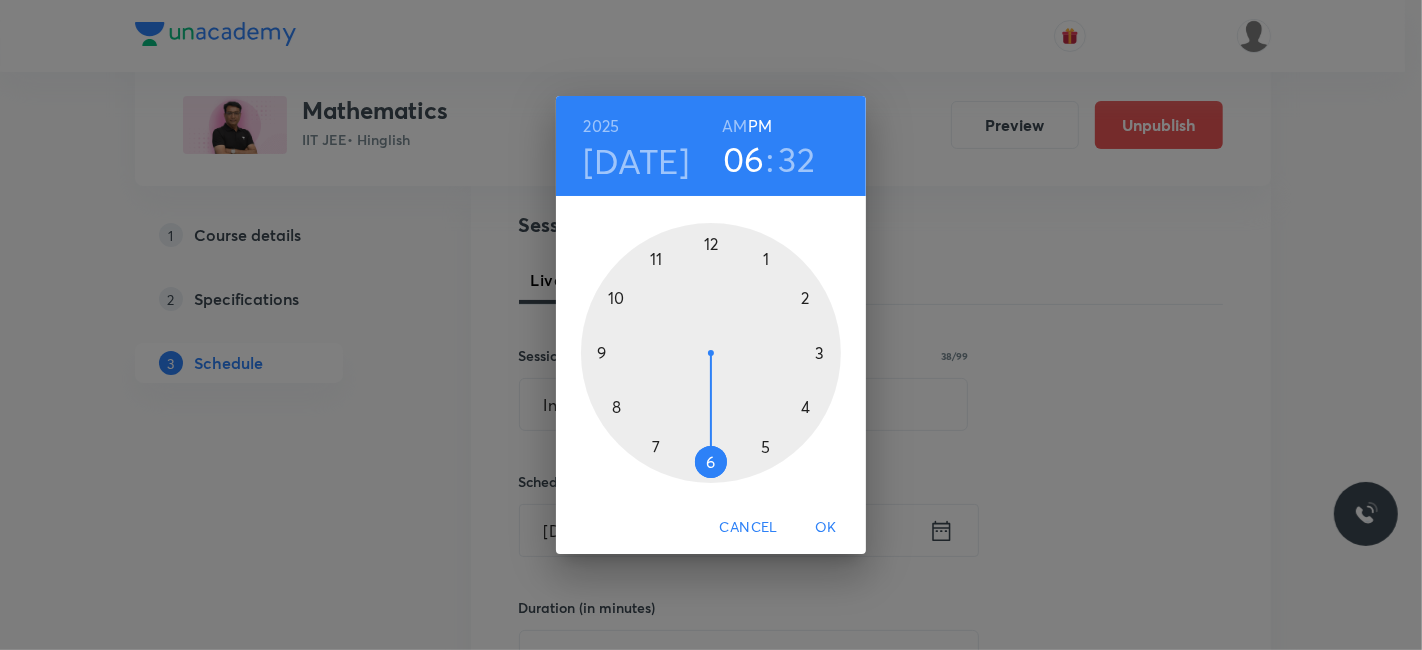 click at bounding box center [711, 353] 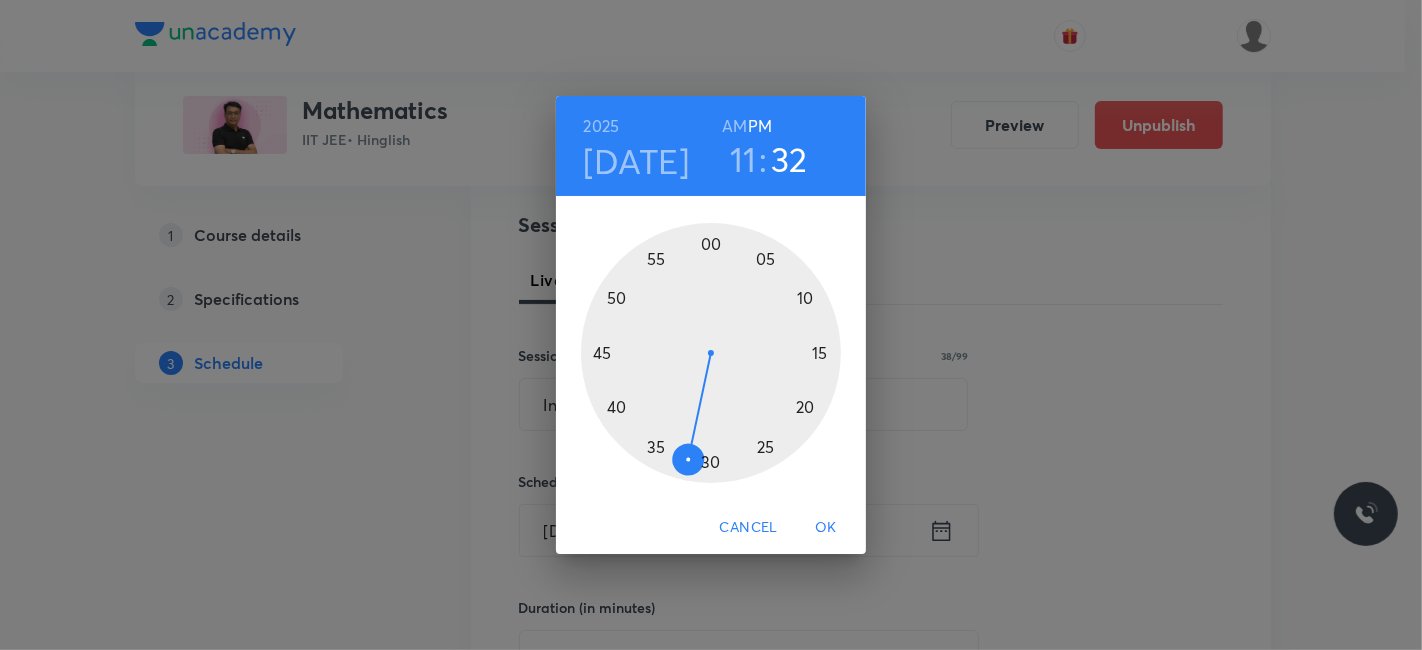 click at bounding box center [711, 353] 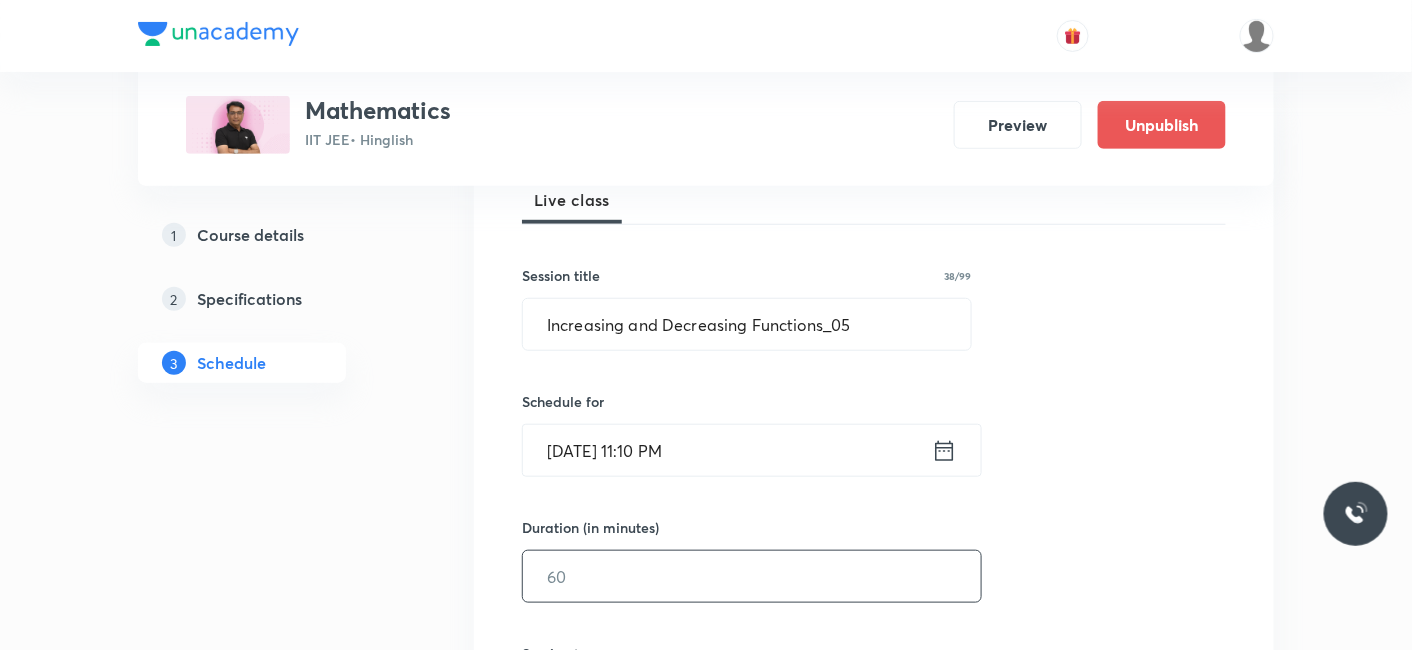scroll, scrollTop: 333, scrollLeft: 0, axis: vertical 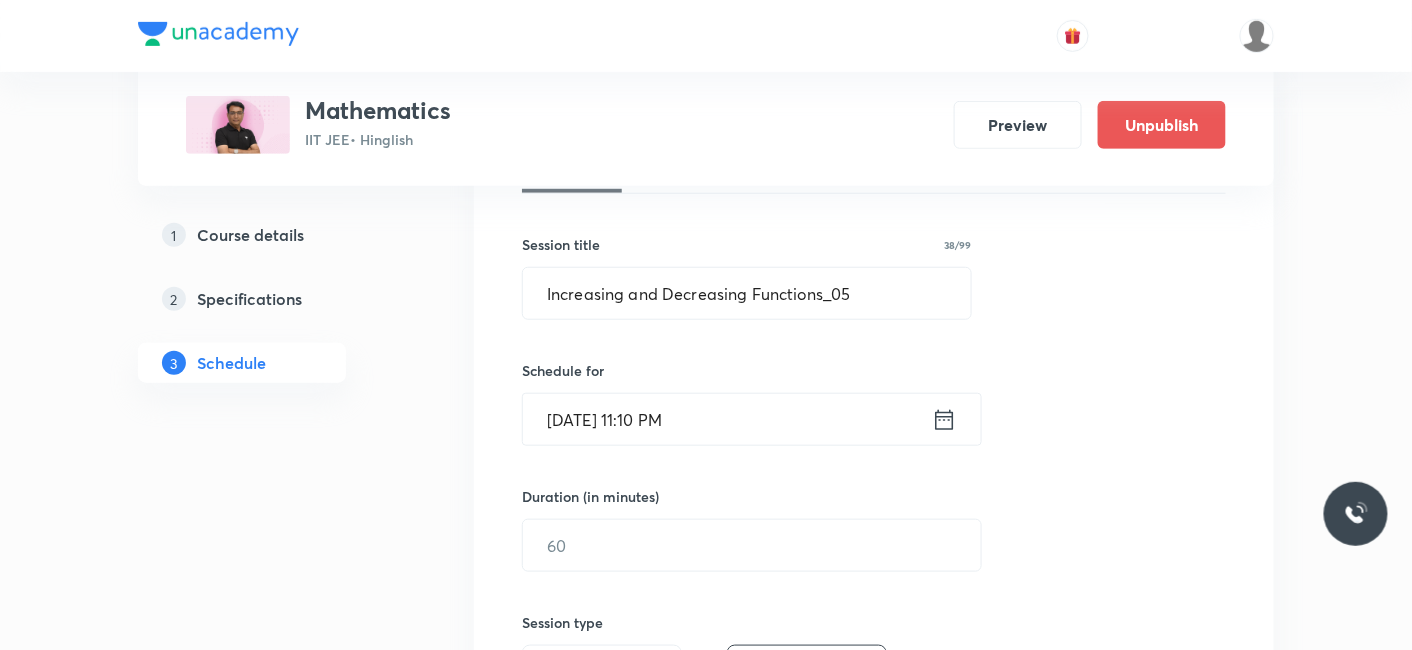 click 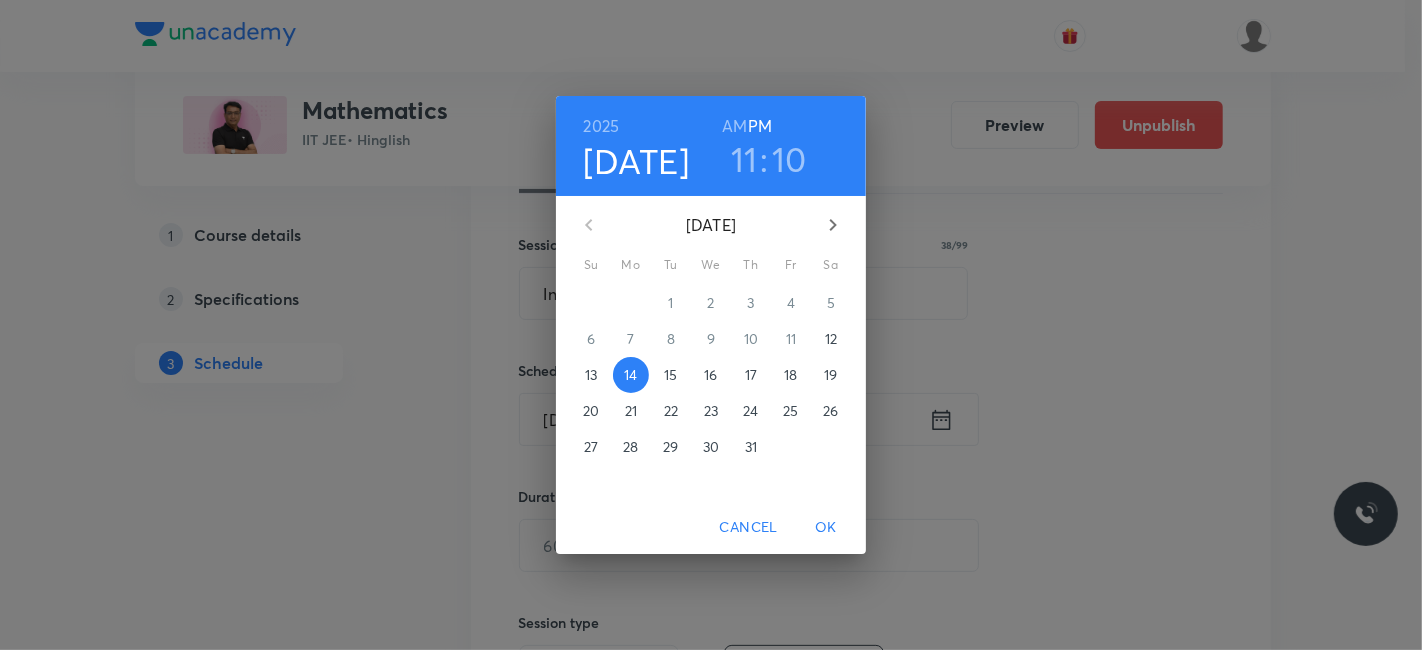 click on "AM" at bounding box center [734, 126] 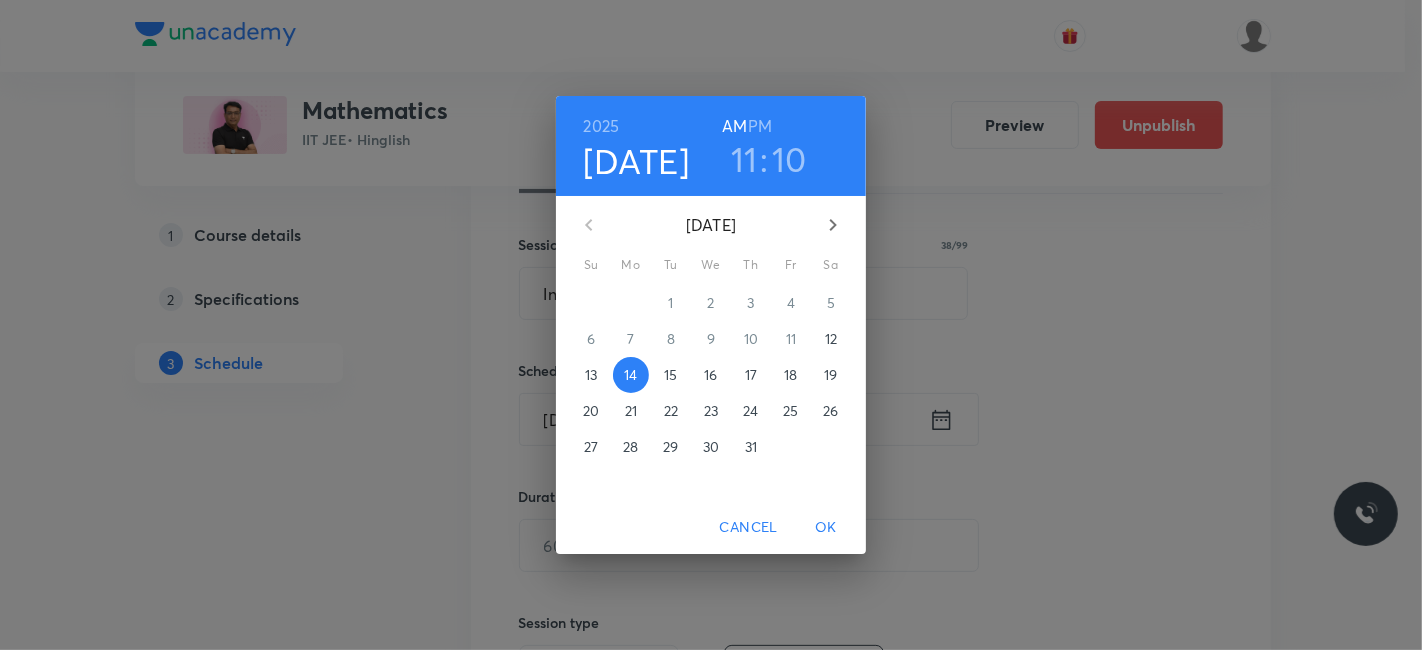 click on "OK" at bounding box center (826, 527) 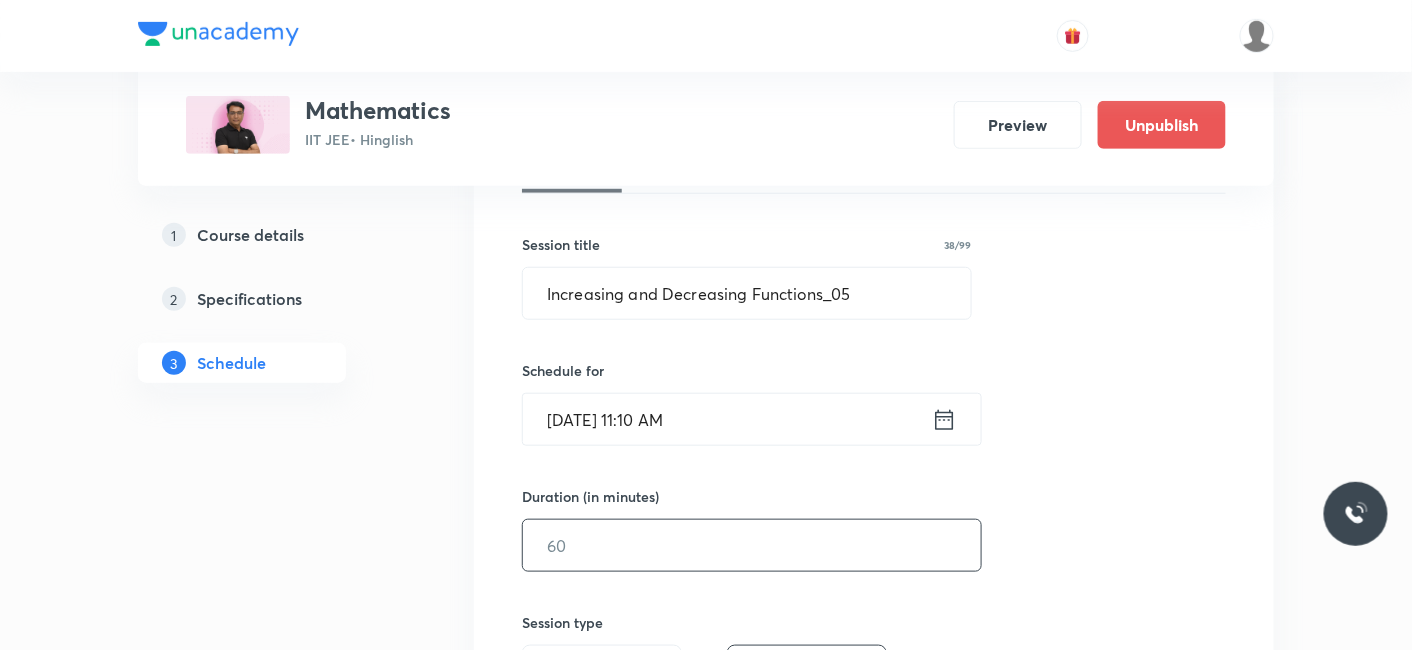click at bounding box center [752, 545] 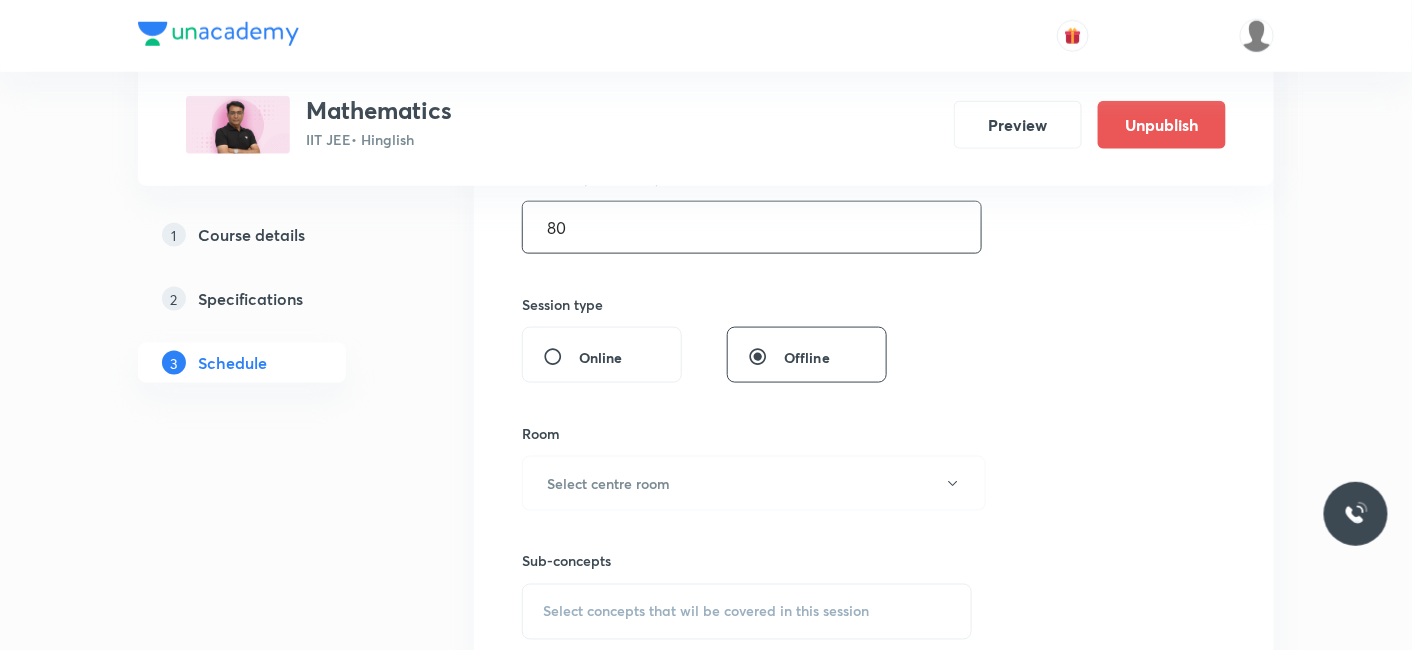 scroll, scrollTop: 777, scrollLeft: 0, axis: vertical 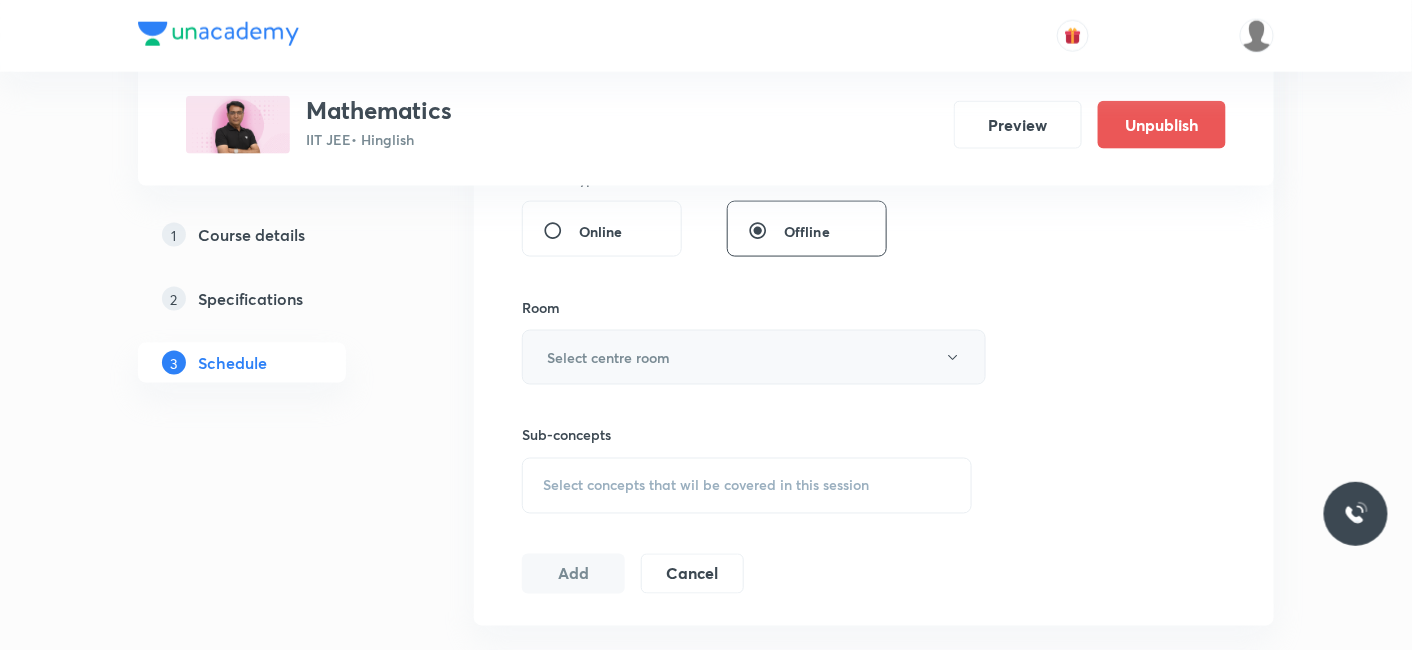 type on "80" 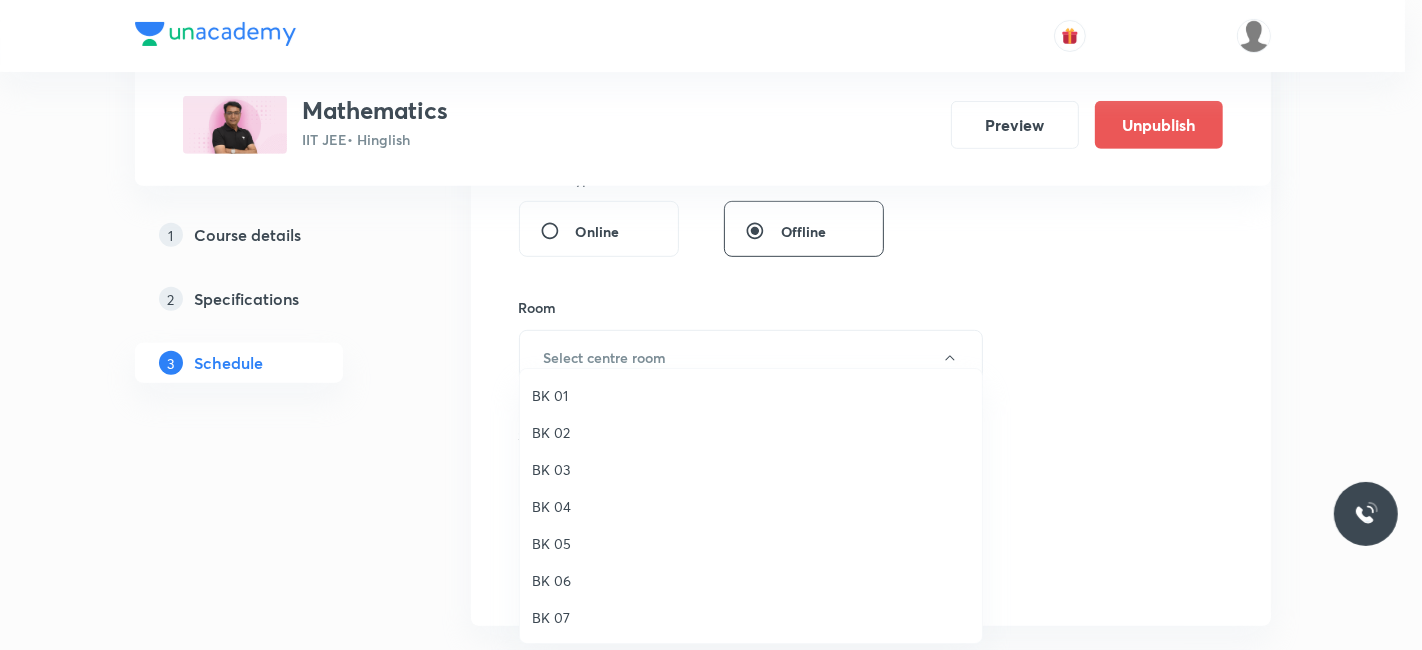 click on "BK 02" at bounding box center [751, 432] 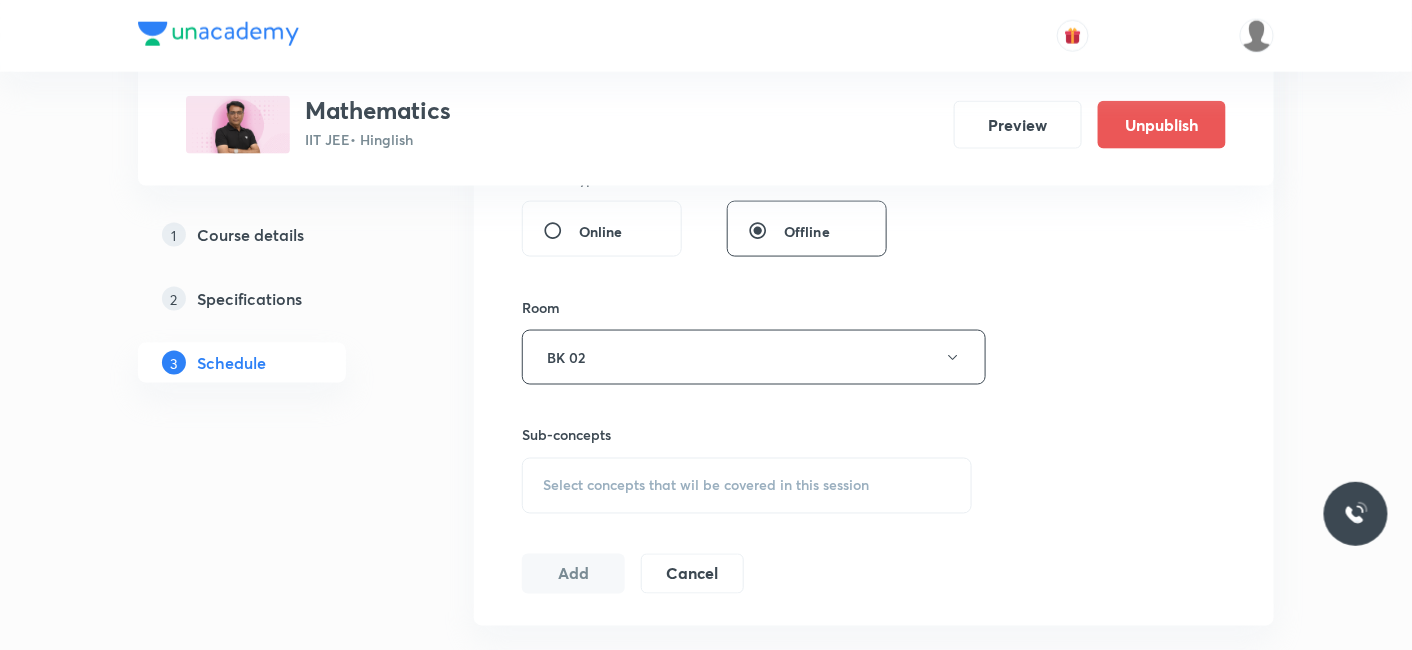 scroll, scrollTop: 1000, scrollLeft: 0, axis: vertical 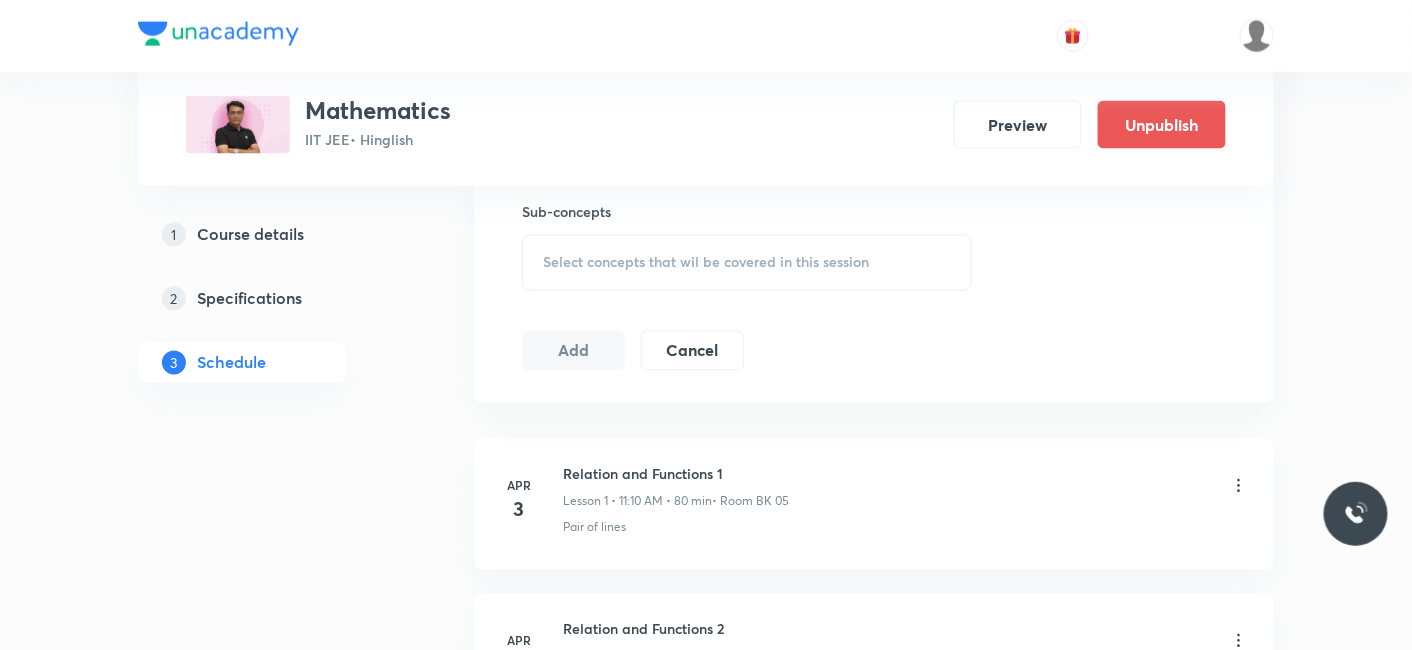click on "Select concepts that wil be covered in this session" at bounding box center [706, 263] 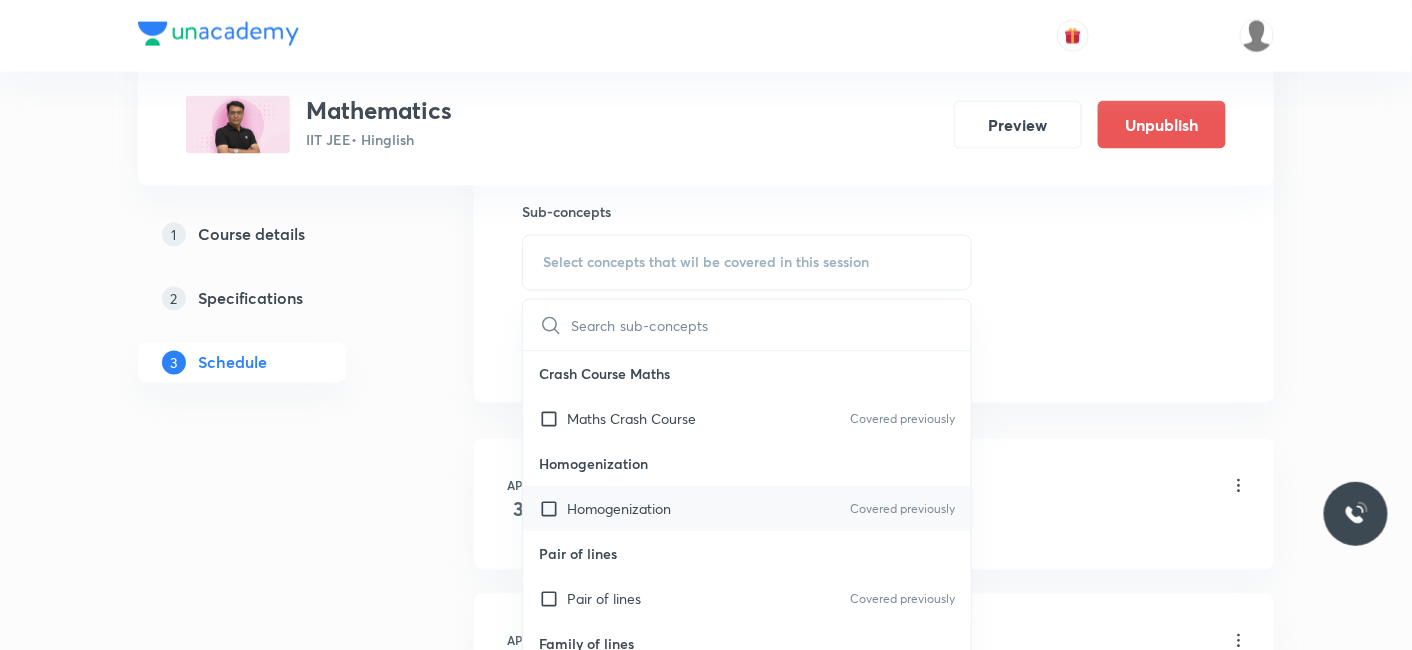click on "Homogenization" at bounding box center [619, 509] 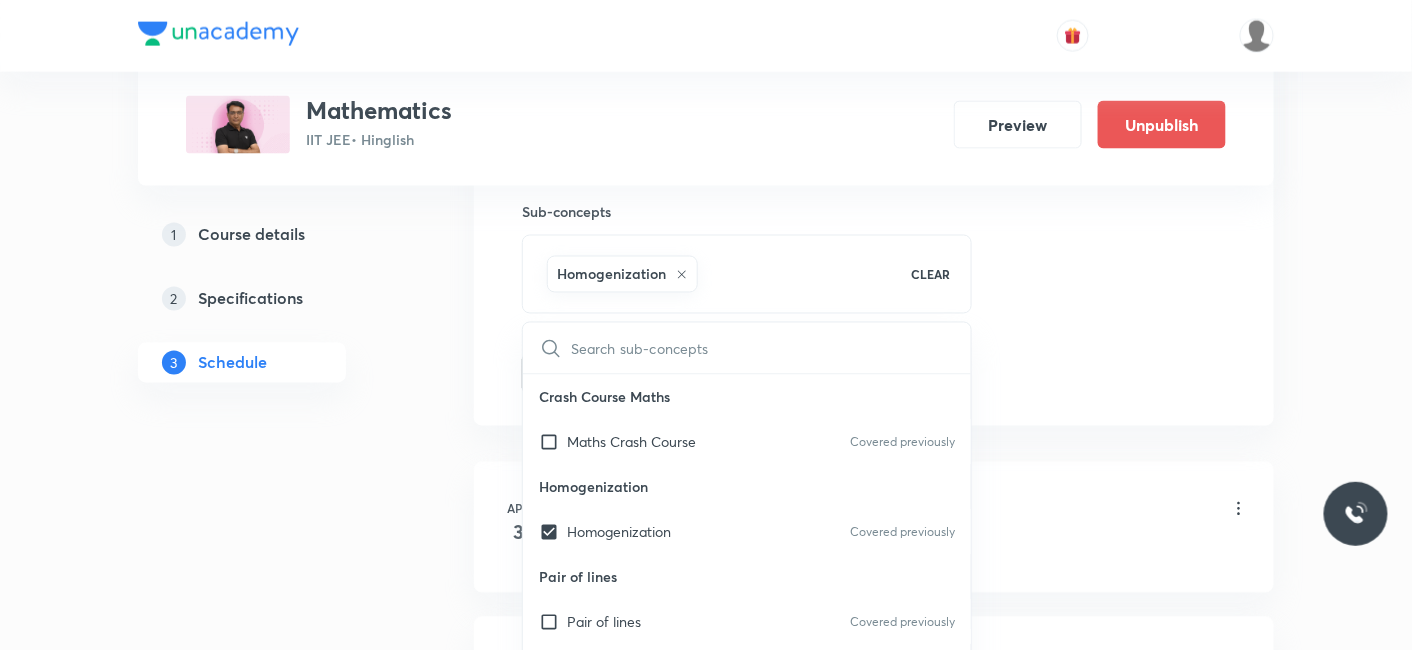 drag, startPoint x: 294, startPoint y: 449, endPoint x: 382, endPoint y: 424, distance: 91.48224 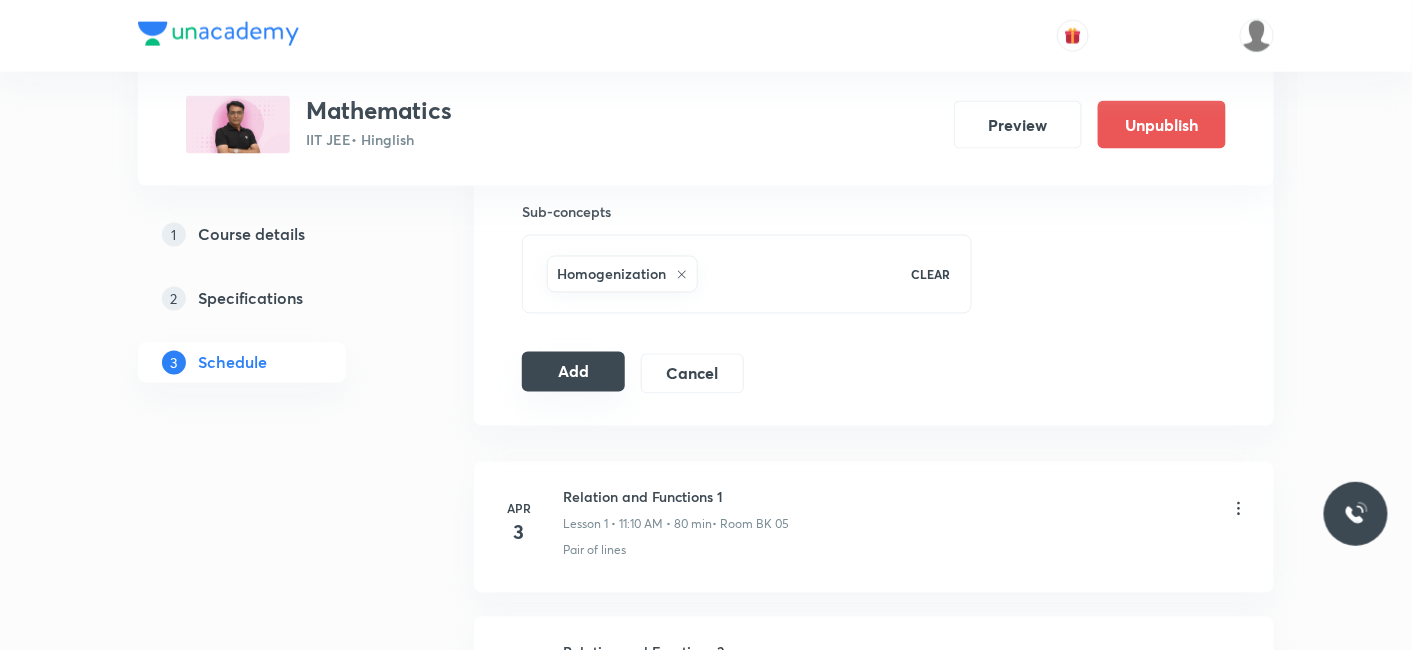 click on "Add" at bounding box center (573, 372) 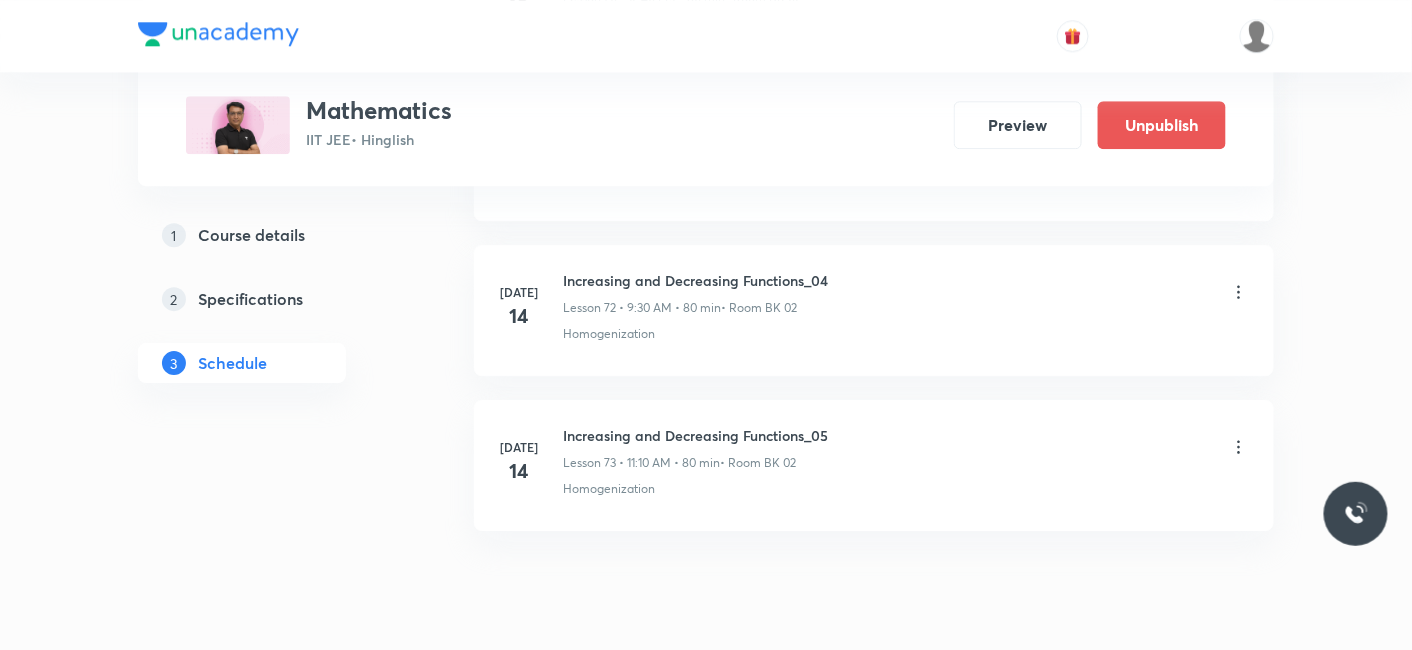 scroll, scrollTop: 11308, scrollLeft: 0, axis: vertical 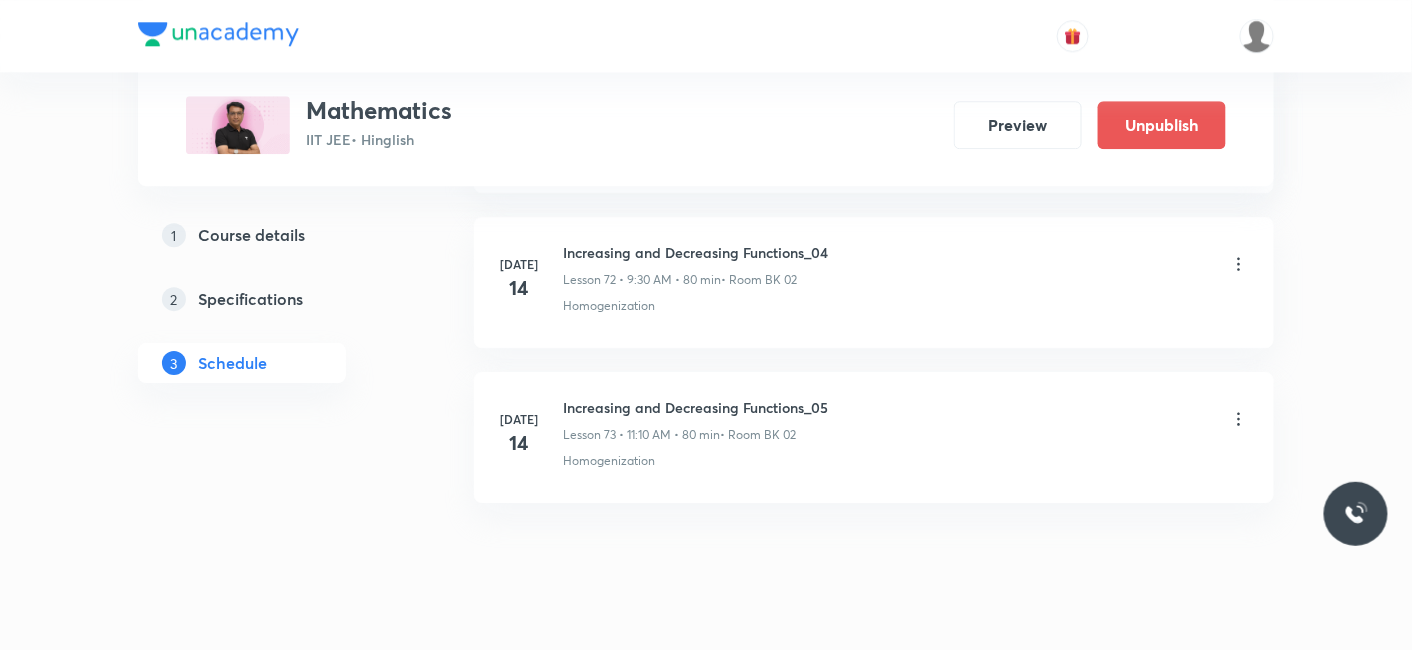 click on "Jul 14 Increasing and Decreasing Functions_05 Lesson 73 • 11:10 AM • 80 min  • Room BK 02 Homogenization" at bounding box center (874, 433) 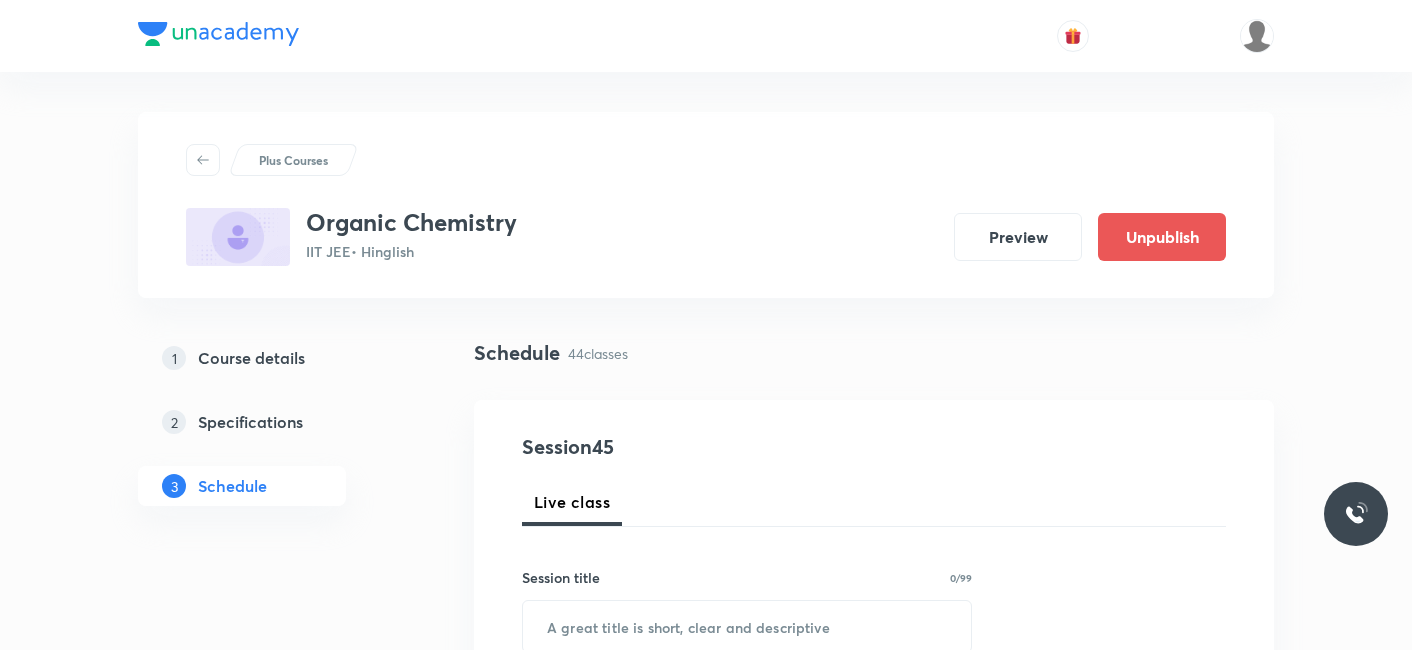 scroll, scrollTop: 0, scrollLeft: 0, axis: both 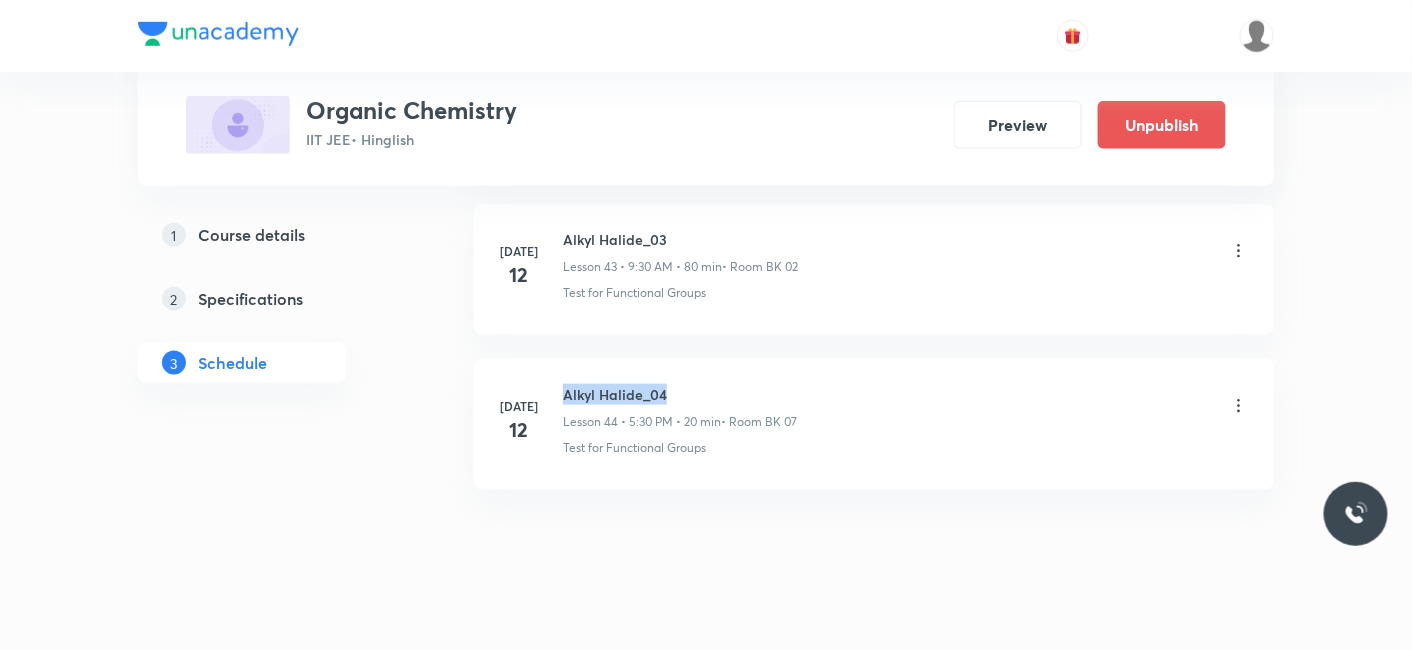 drag, startPoint x: 563, startPoint y: 366, endPoint x: 677, endPoint y: 357, distance: 114.35471 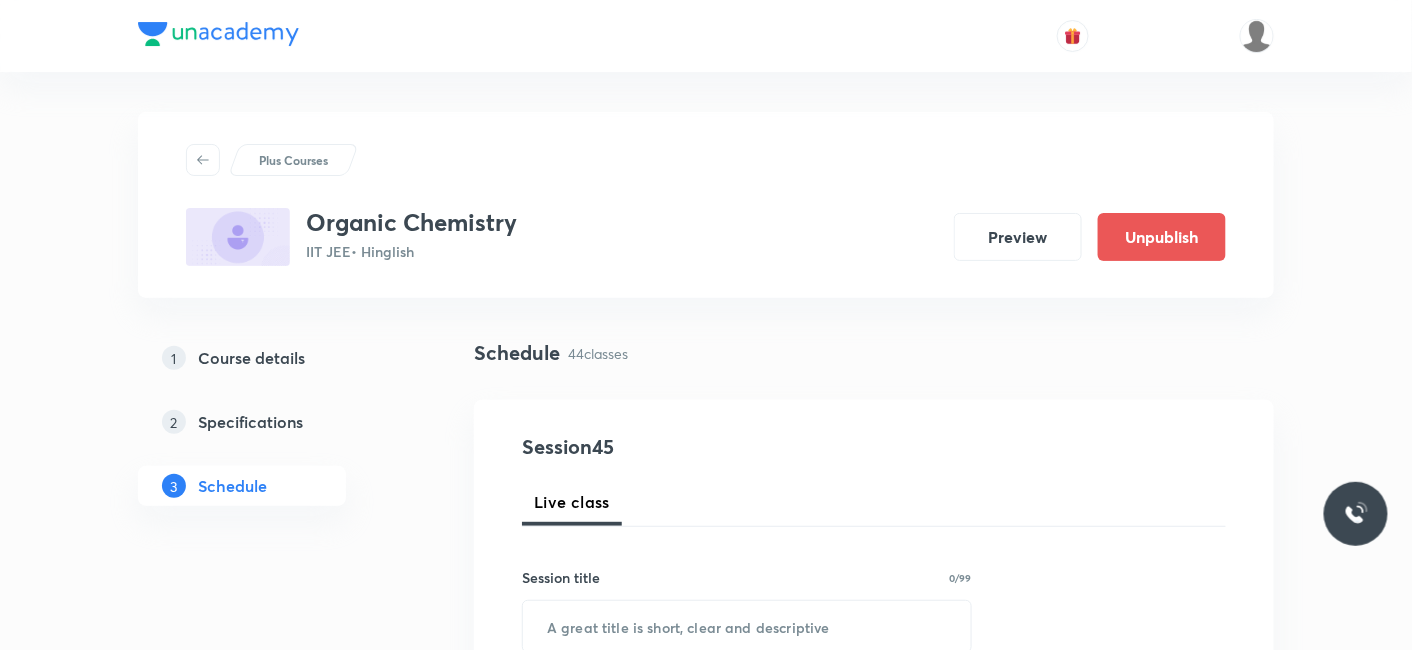 scroll, scrollTop: 111, scrollLeft: 0, axis: vertical 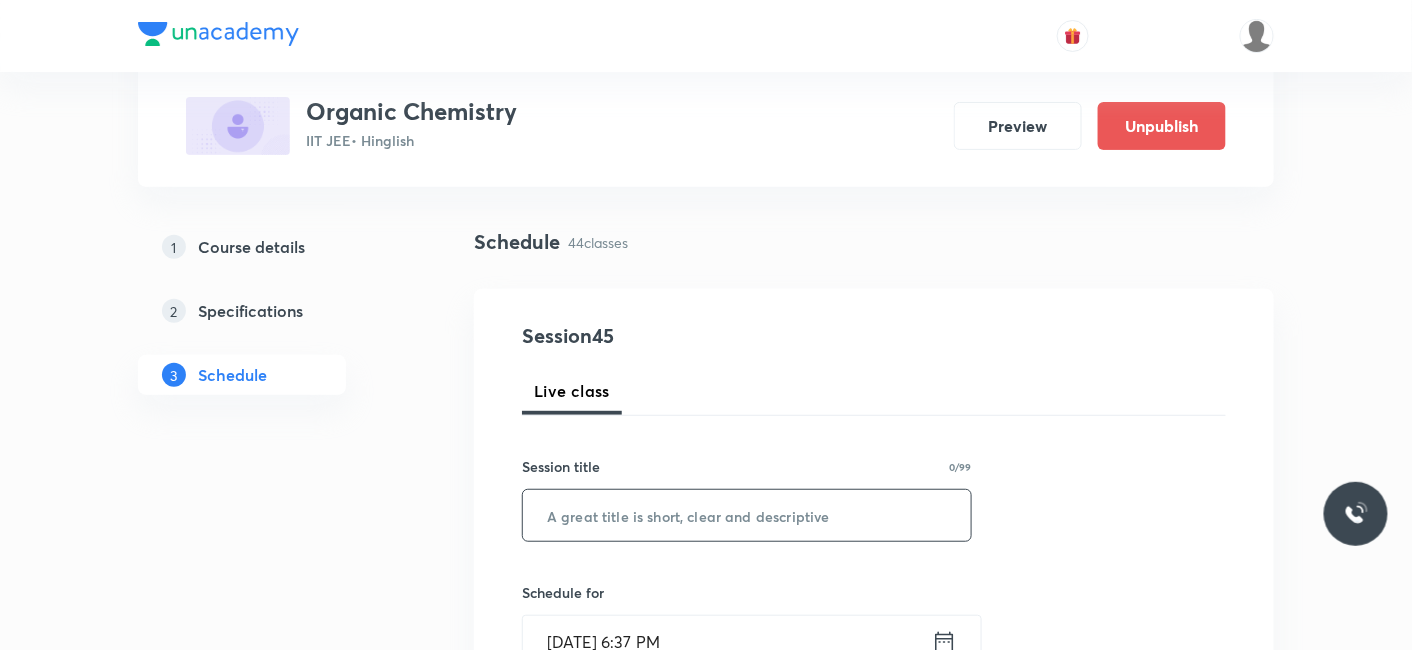 click at bounding box center (747, 515) 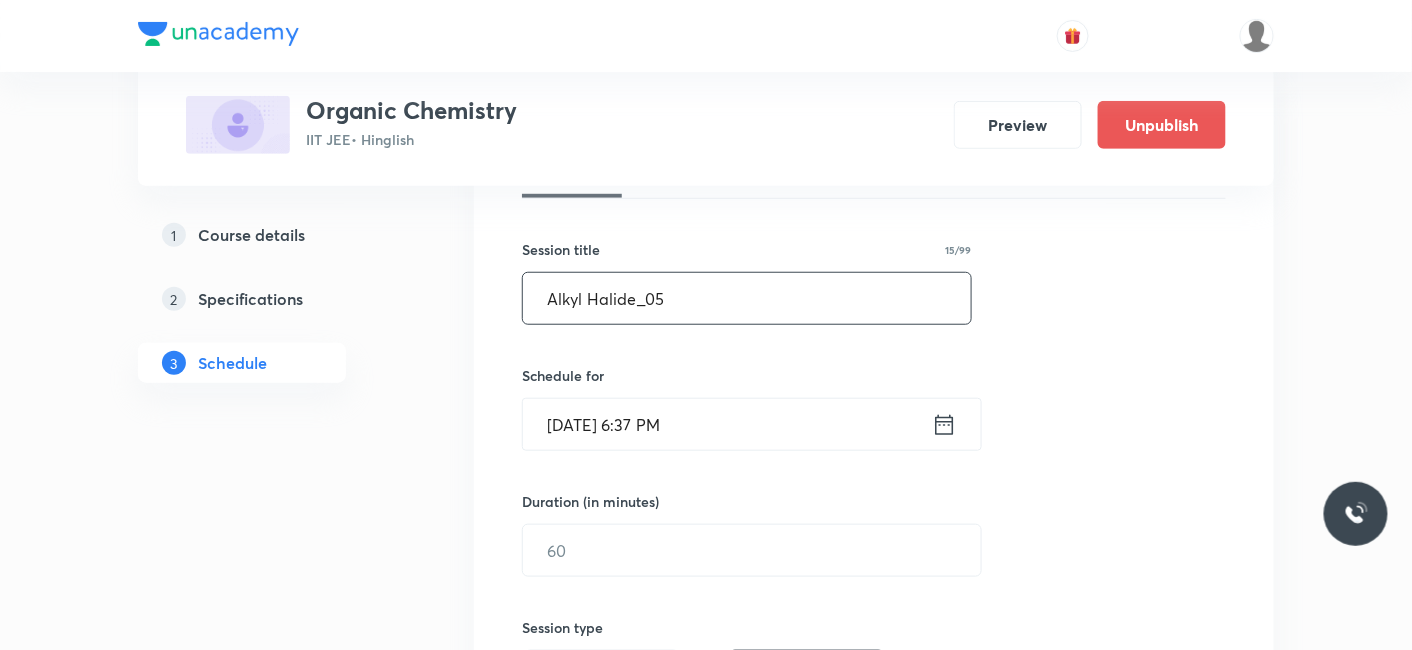 scroll, scrollTop: 333, scrollLeft: 0, axis: vertical 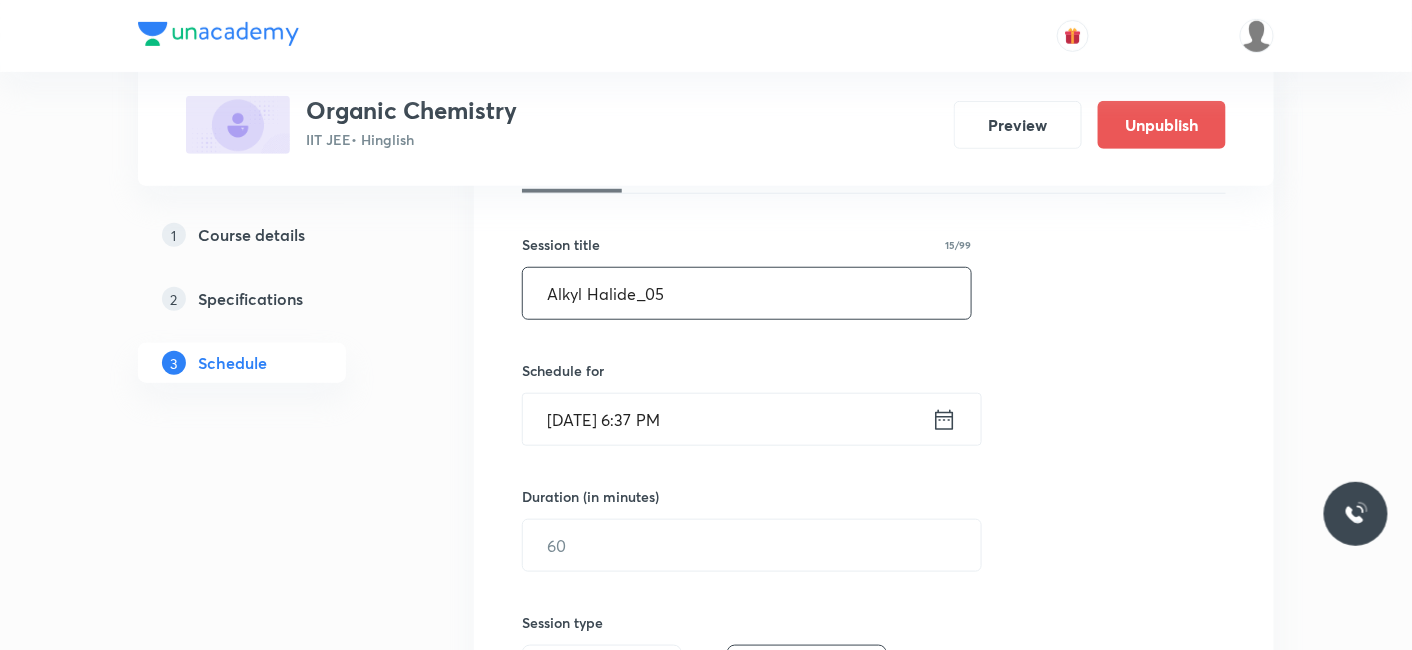 type on "Alkyl Halide_05" 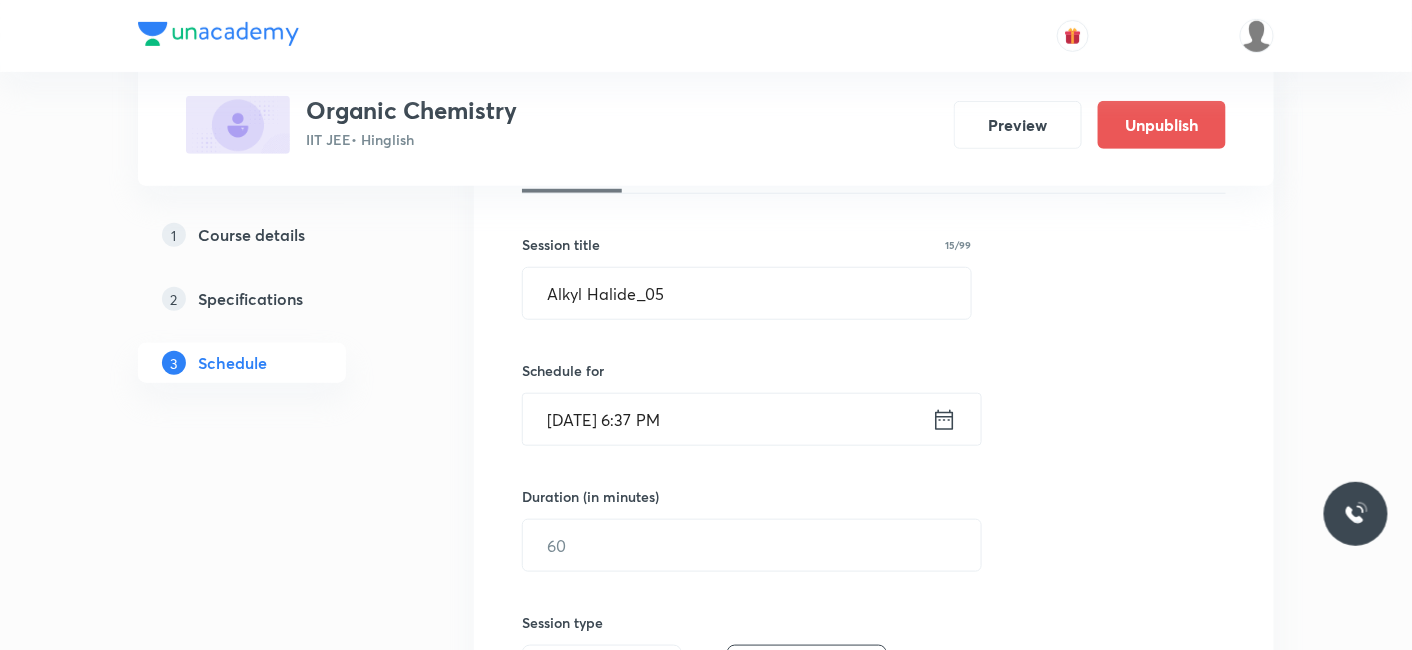 click 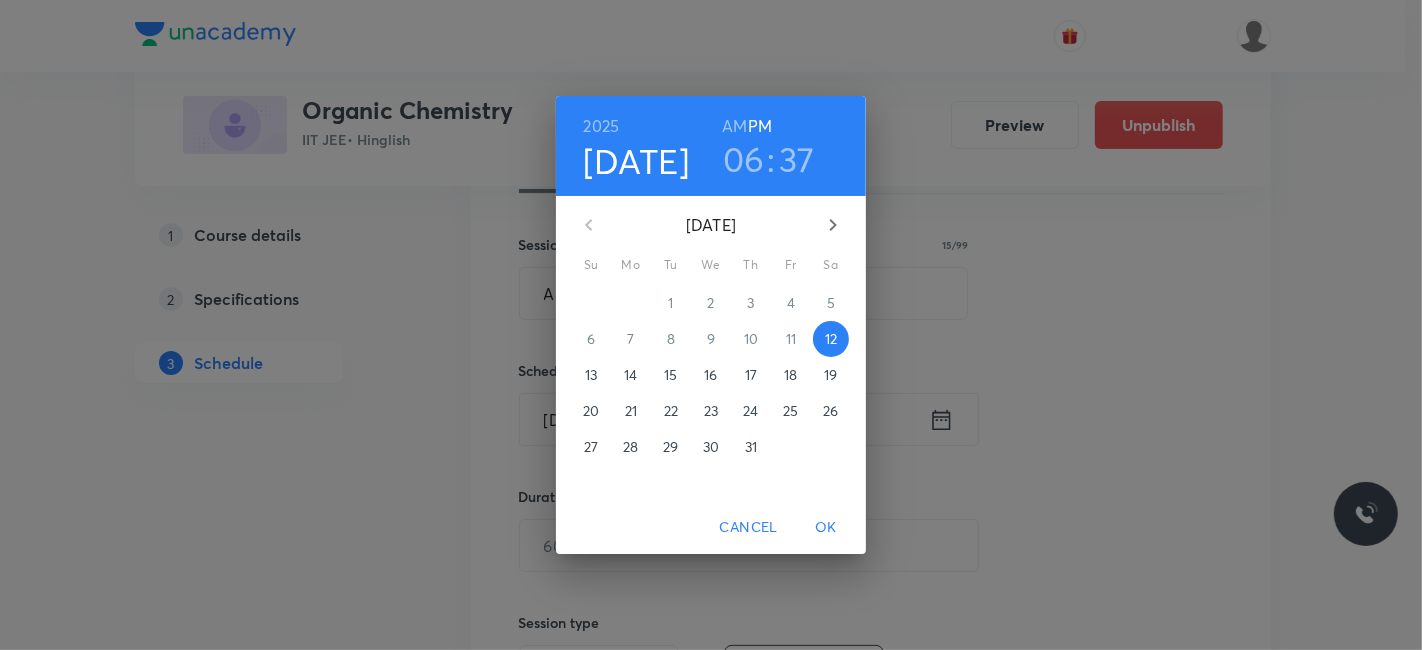 click on "14" at bounding box center (630, 375) 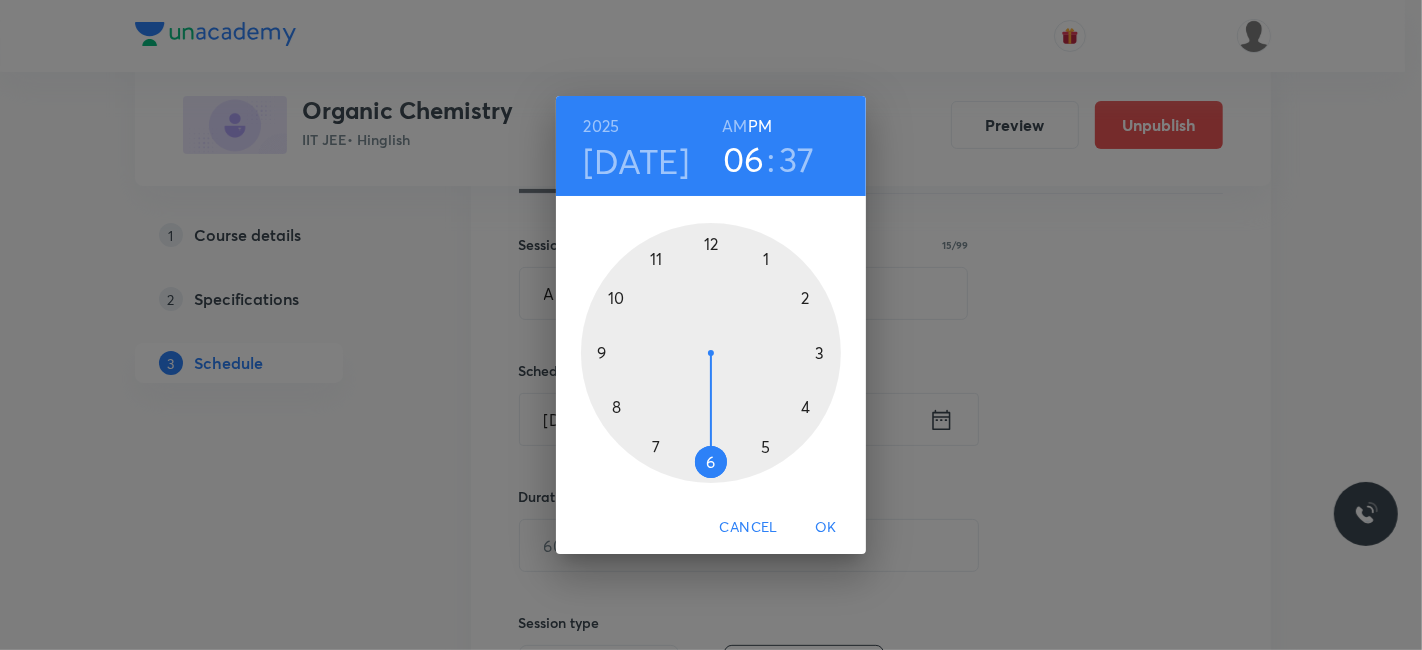 click at bounding box center (711, 353) 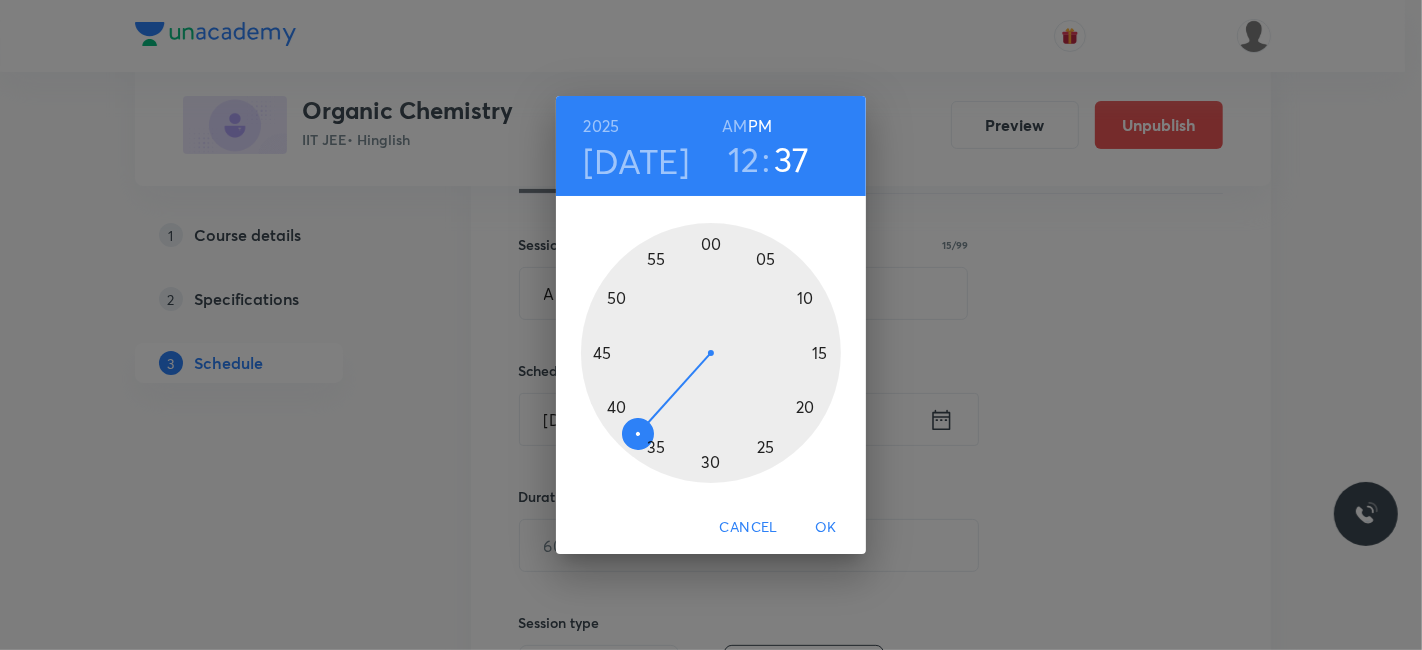 click at bounding box center [711, 353] 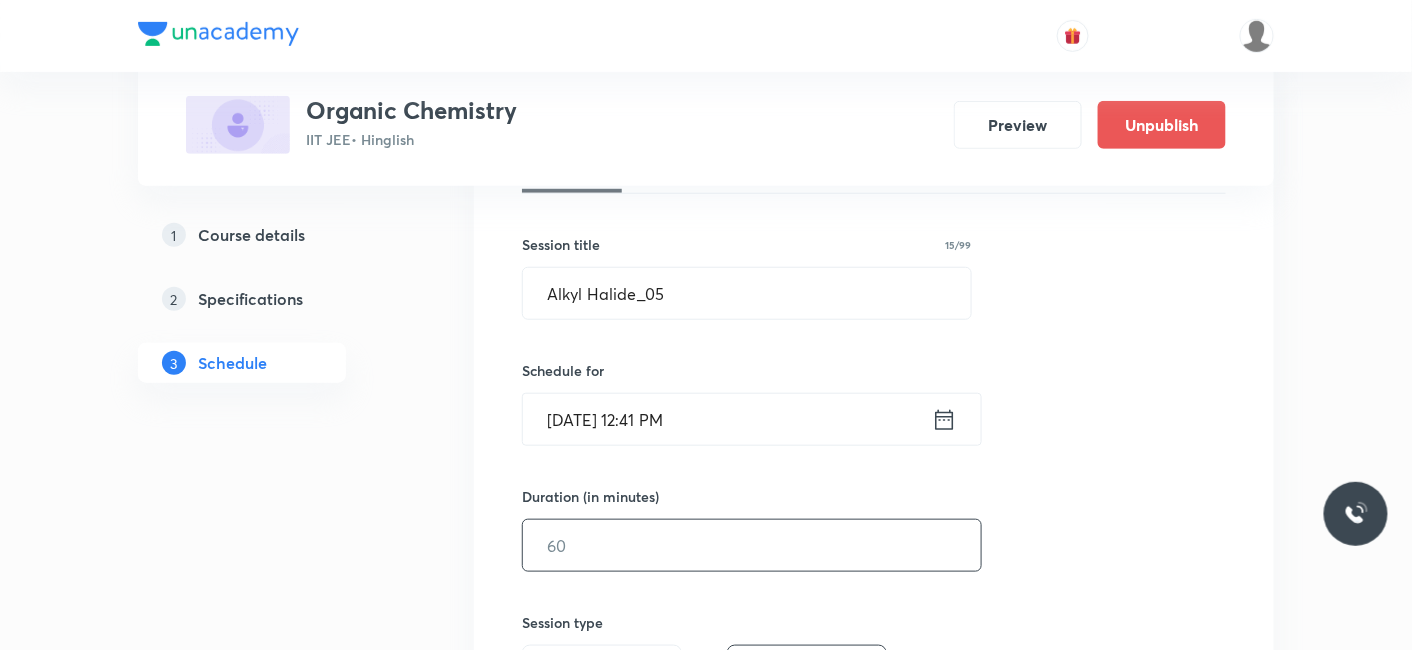 click at bounding box center (752, 545) 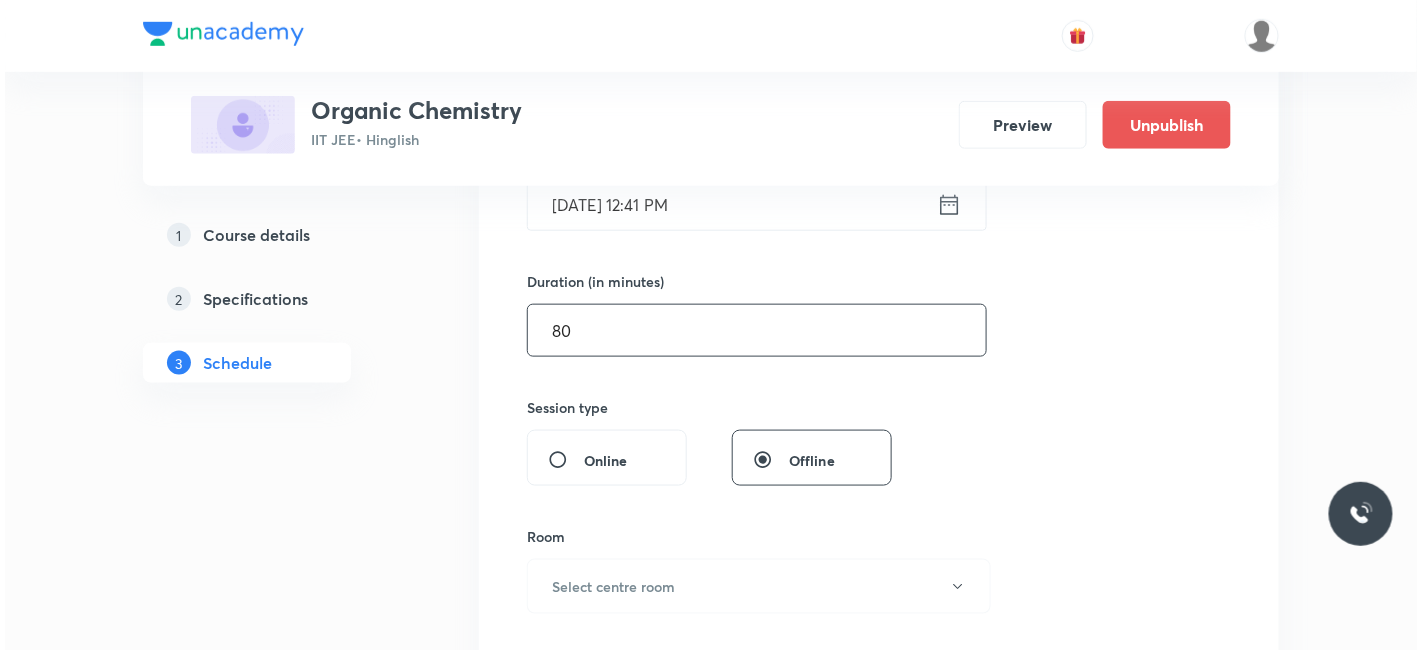 scroll, scrollTop: 555, scrollLeft: 0, axis: vertical 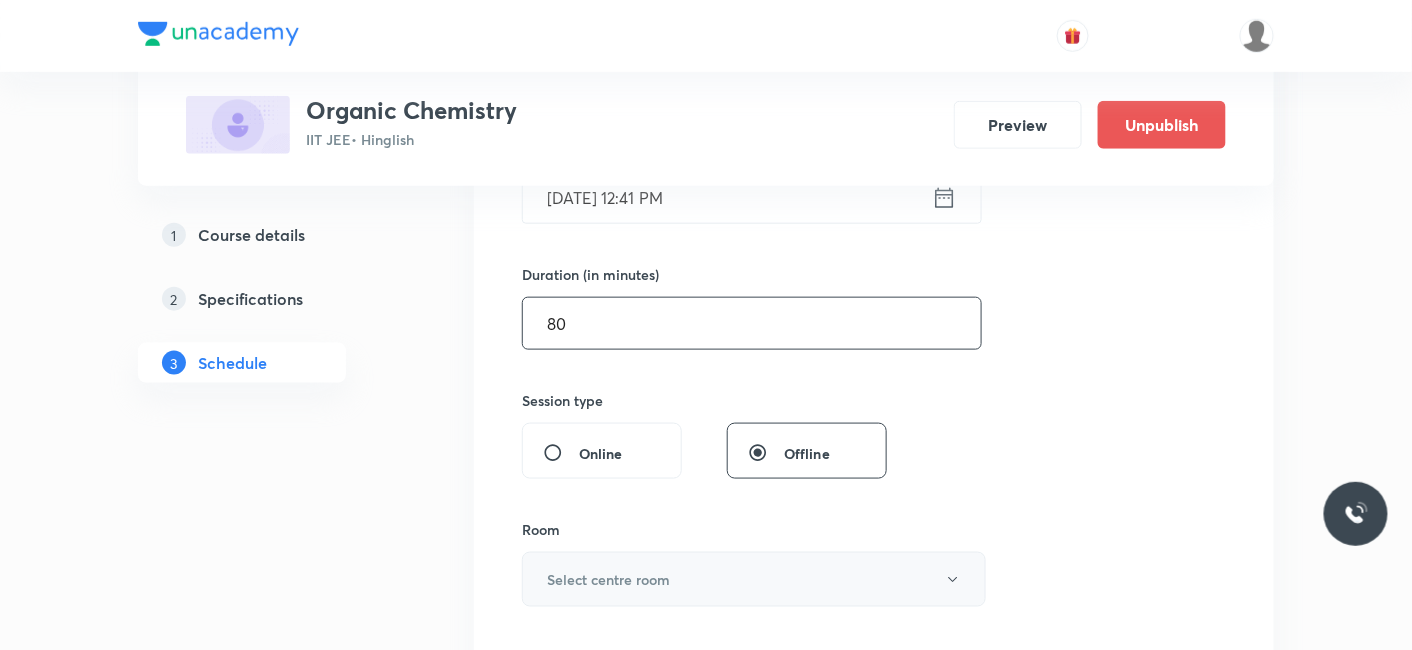 type on "80" 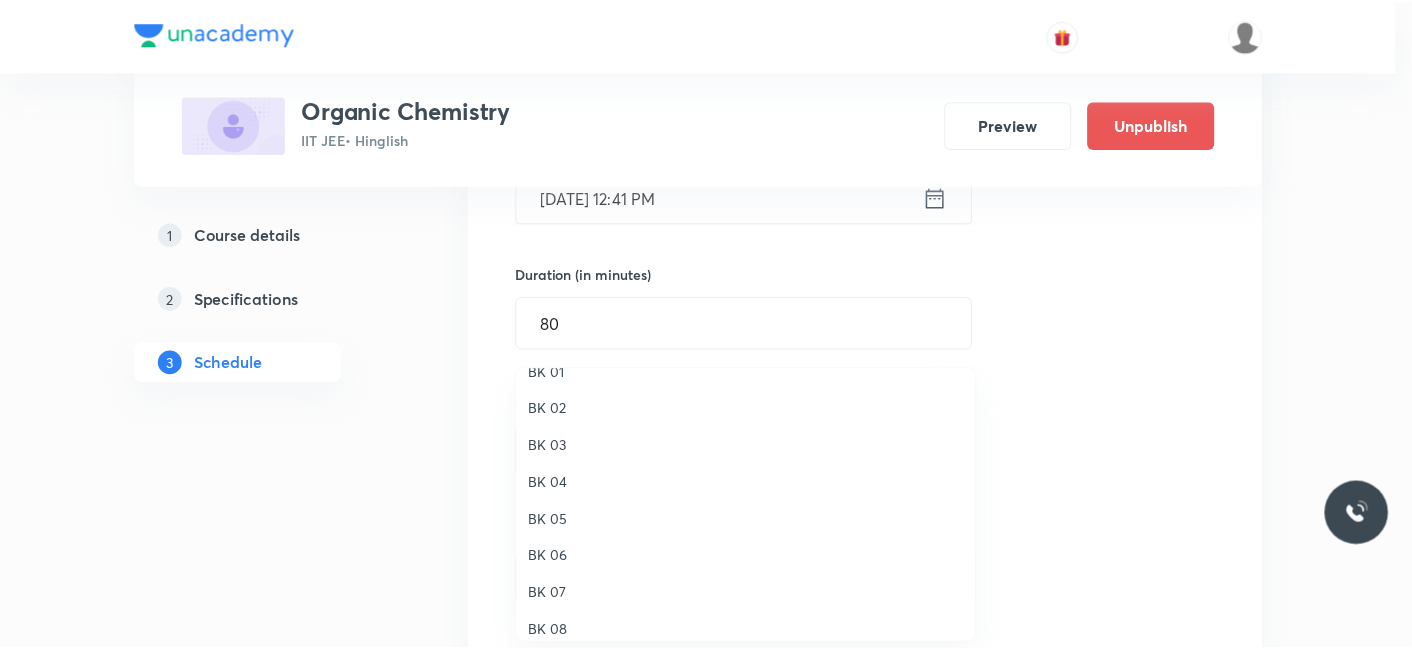 scroll, scrollTop: 37, scrollLeft: 0, axis: vertical 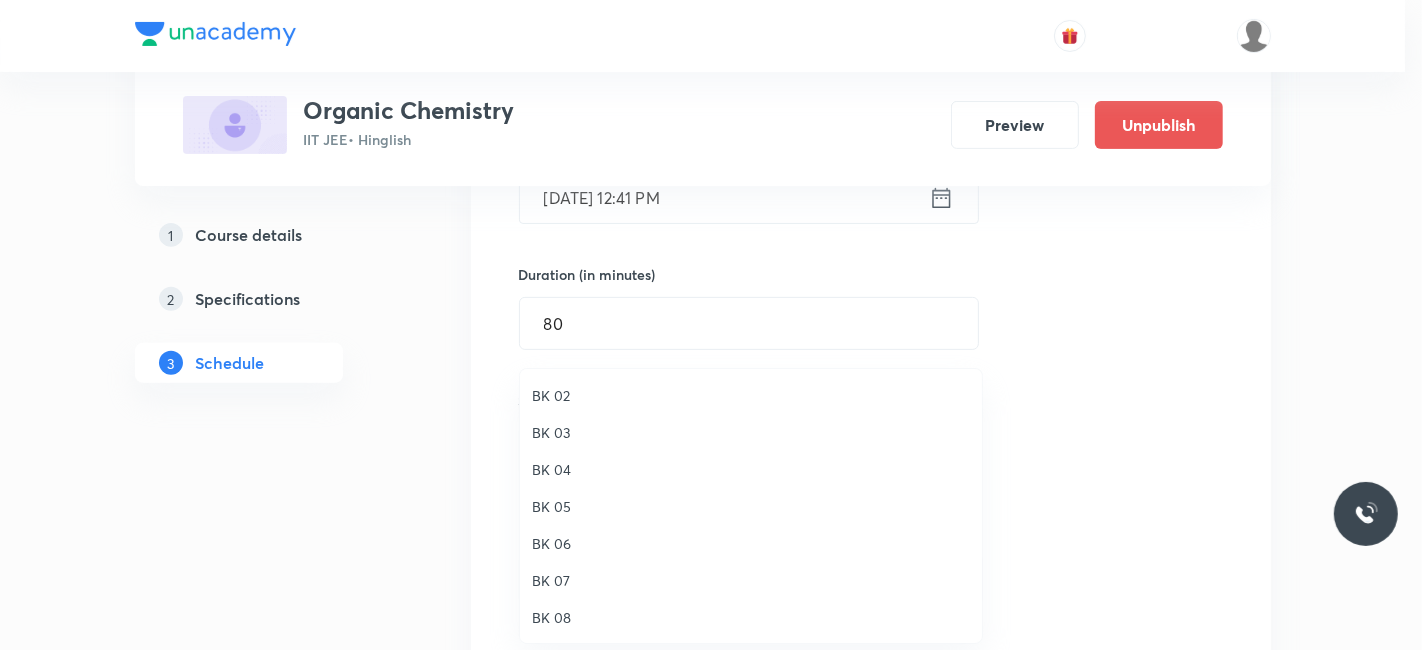 click on "BK 02" at bounding box center [751, 395] 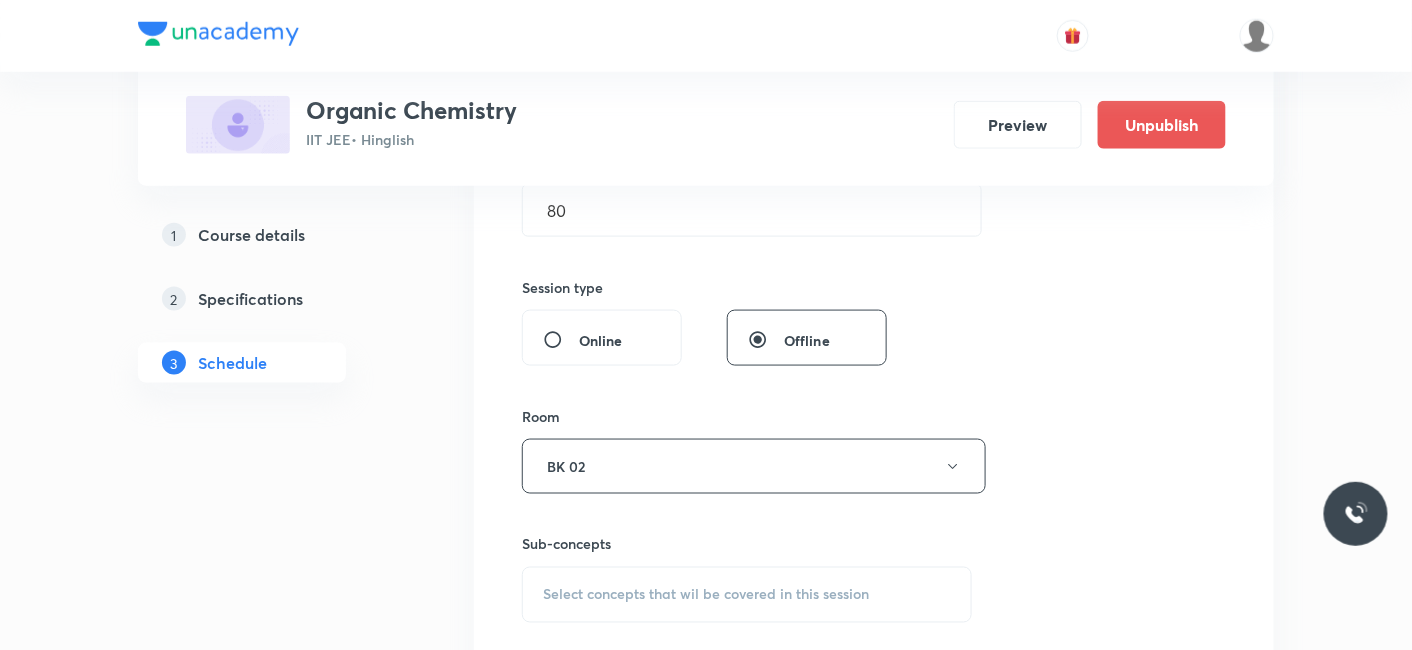 scroll, scrollTop: 777, scrollLeft: 0, axis: vertical 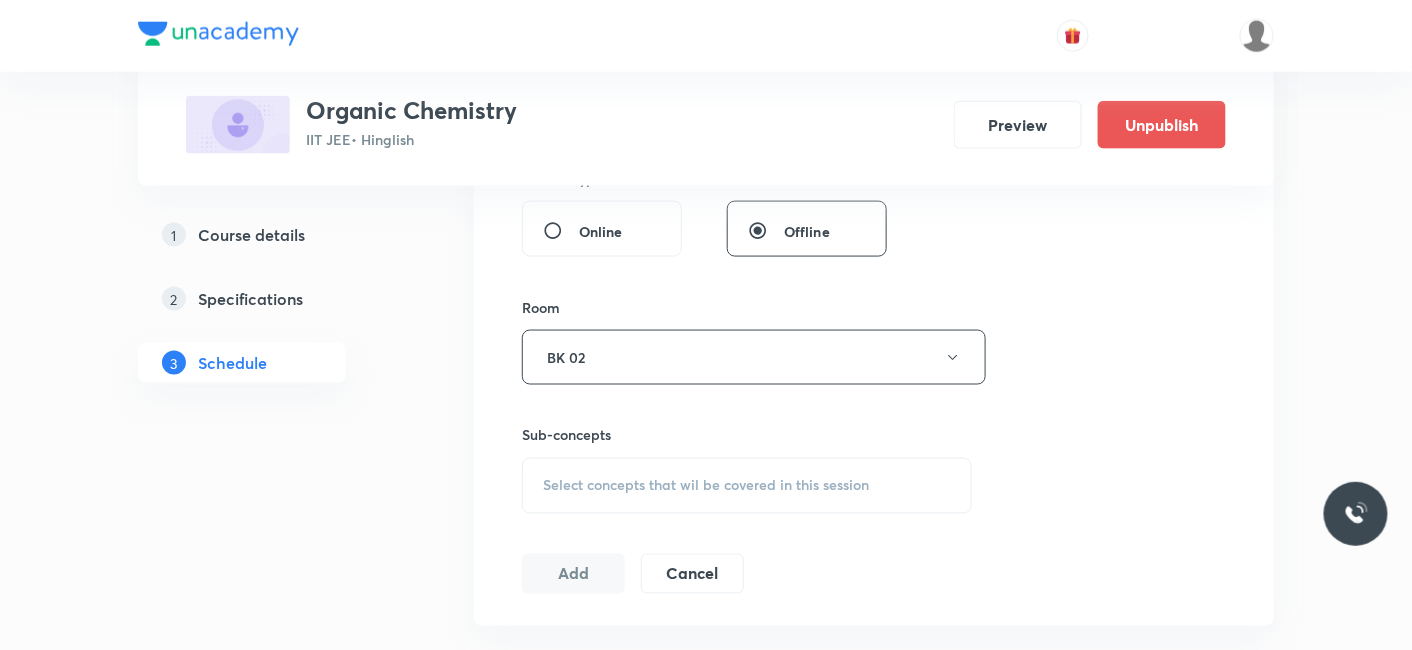 click on "Select concepts that wil be covered in this session" at bounding box center [747, 486] 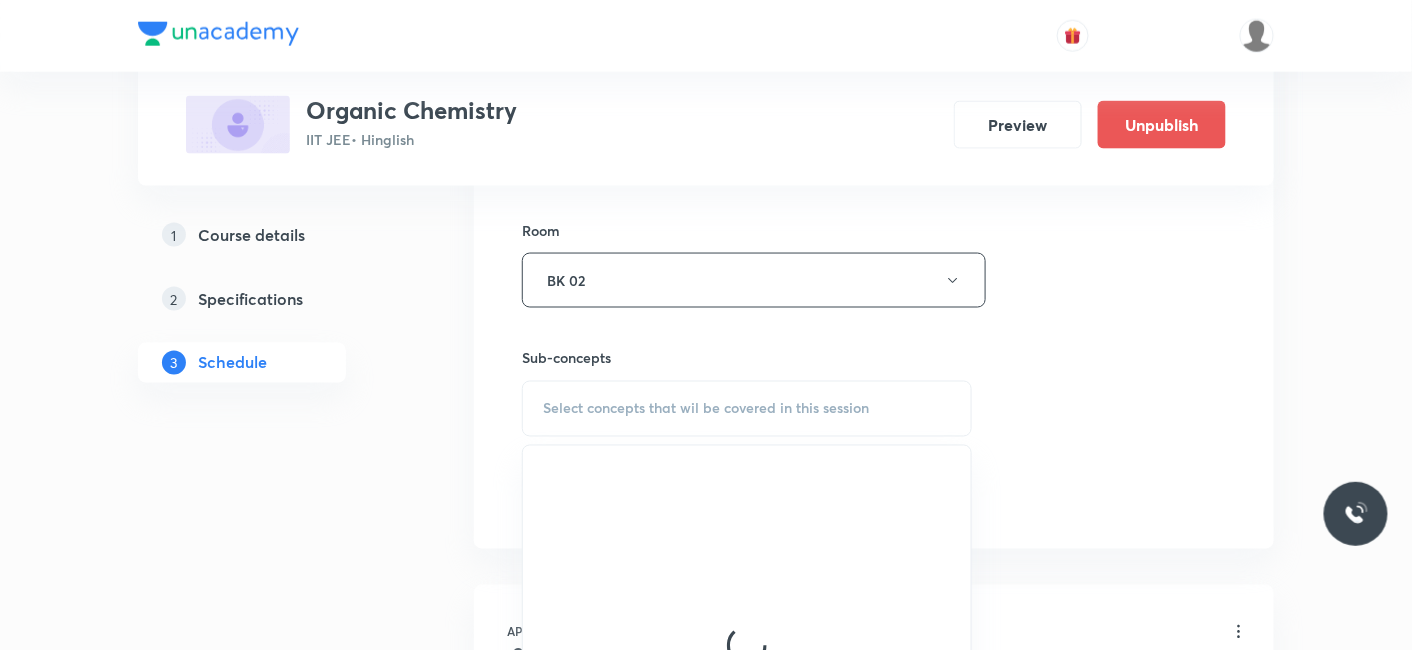 scroll, scrollTop: 888, scrollLeft: 0, axis: vertical 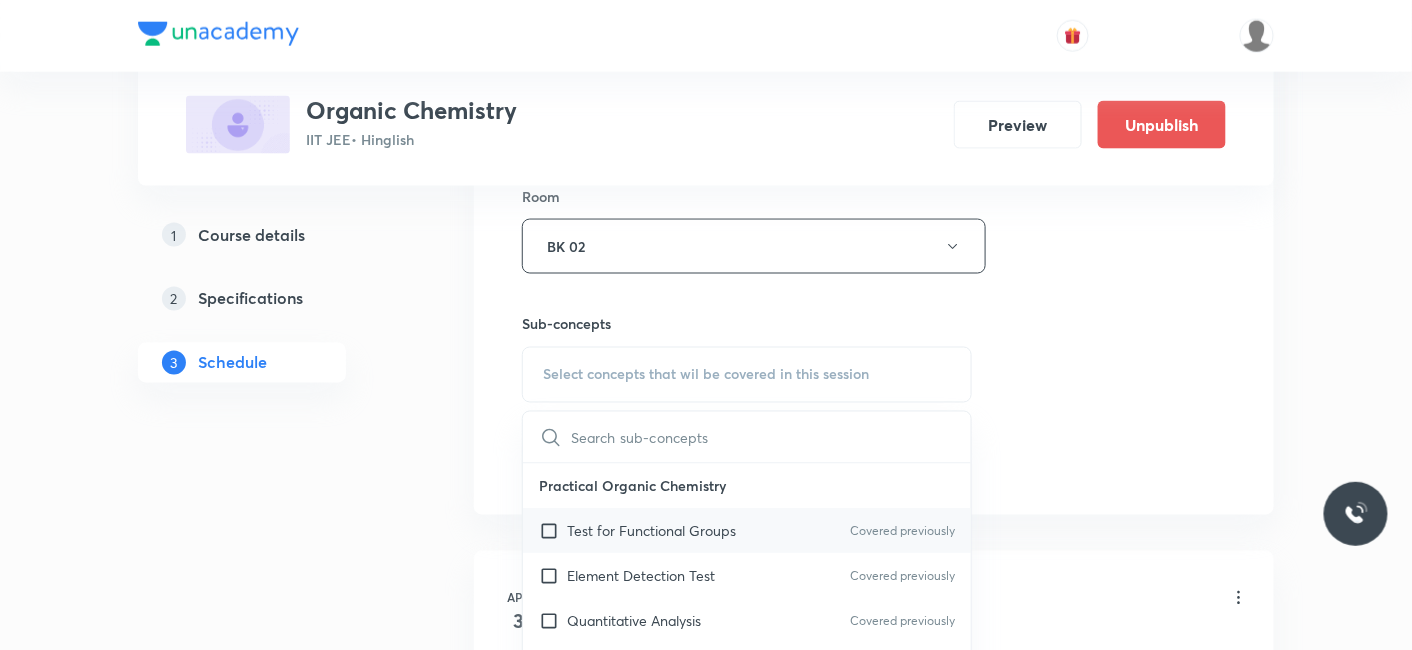 click on "Test for Functional Groups" at bounding box center (651, 531) 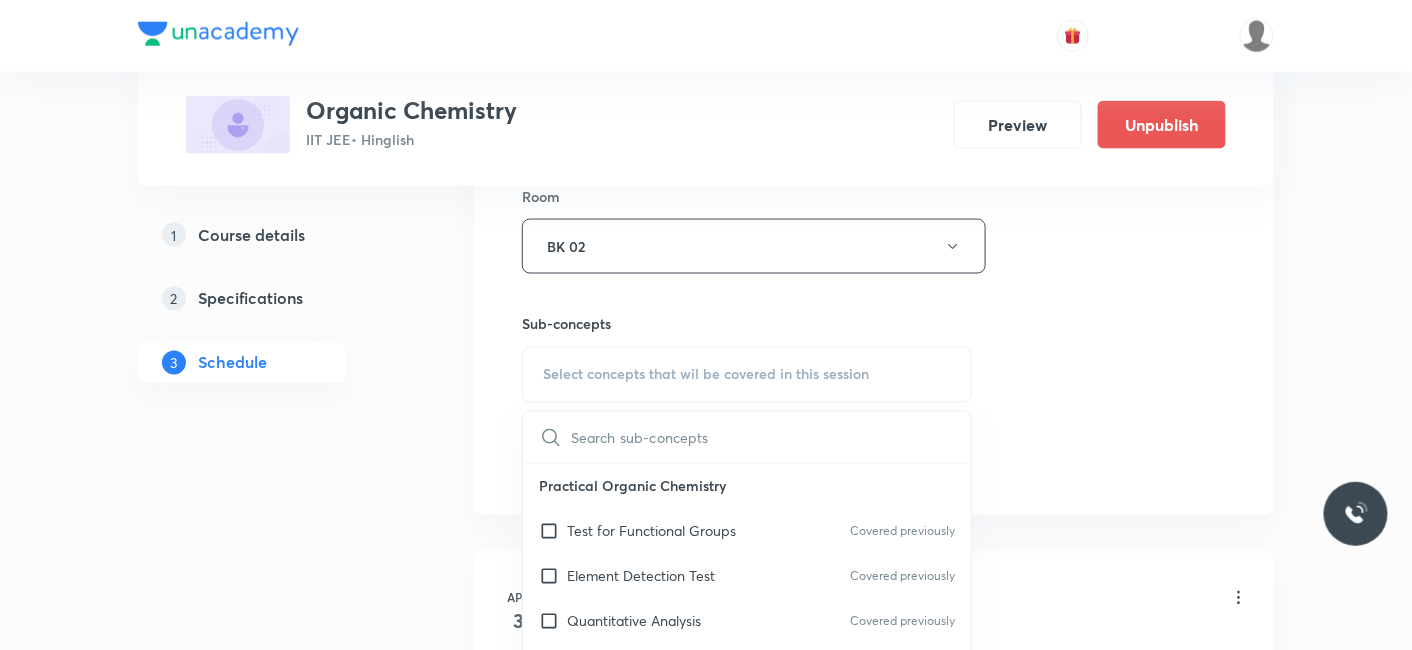 checkbox on "true" 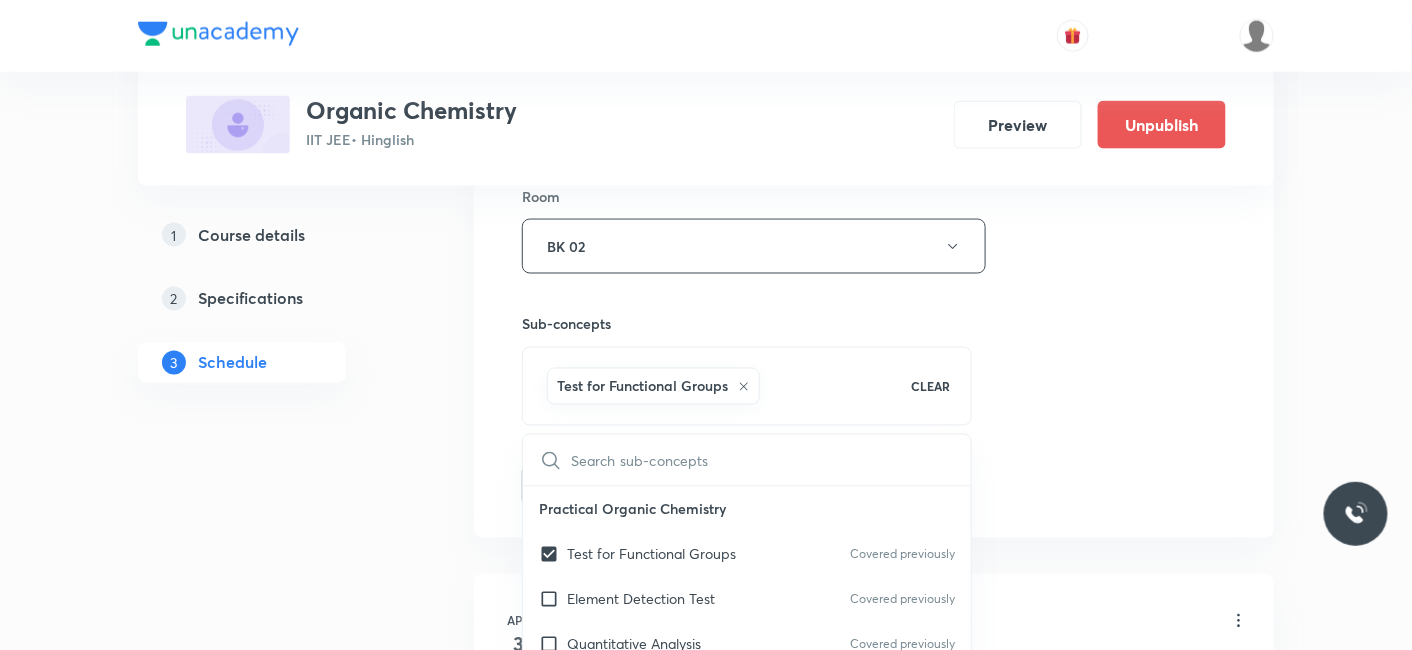 click on "1 Course details 2 Specifications 3 Schedule" at bounding box center (274, 3486) 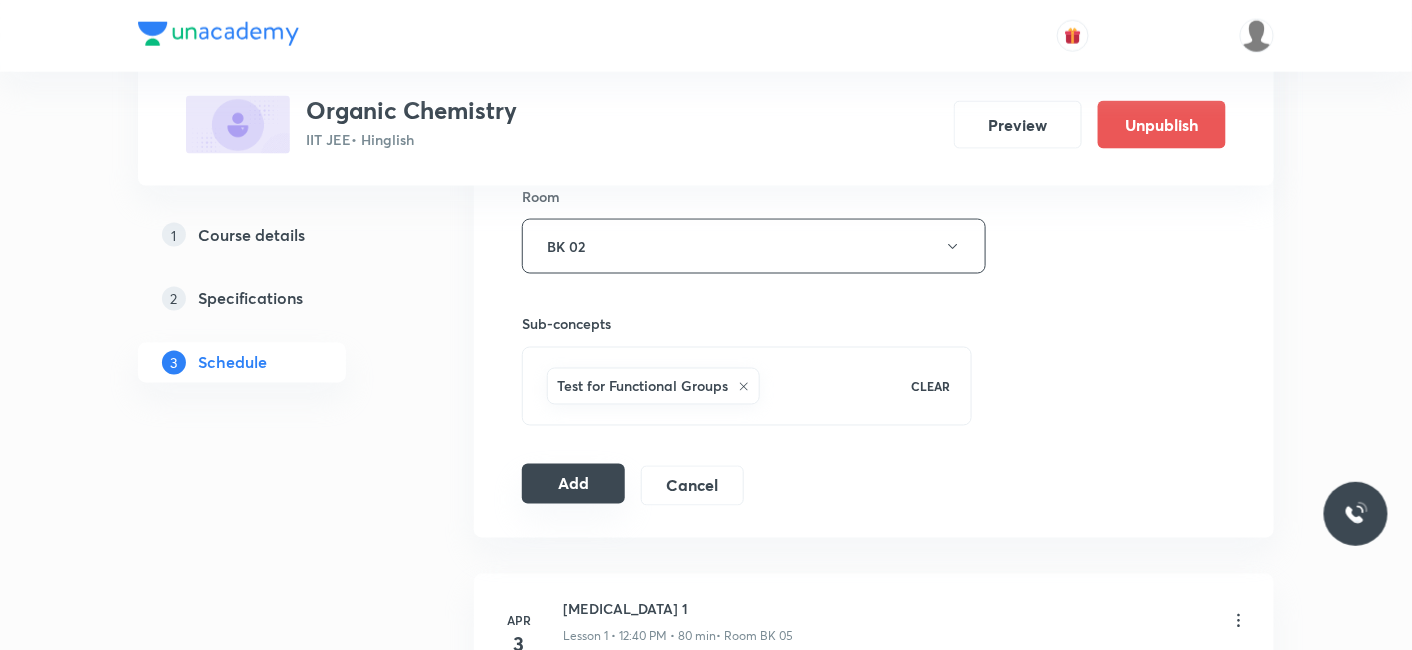 click on "Add" at bounding box center [573, 484] 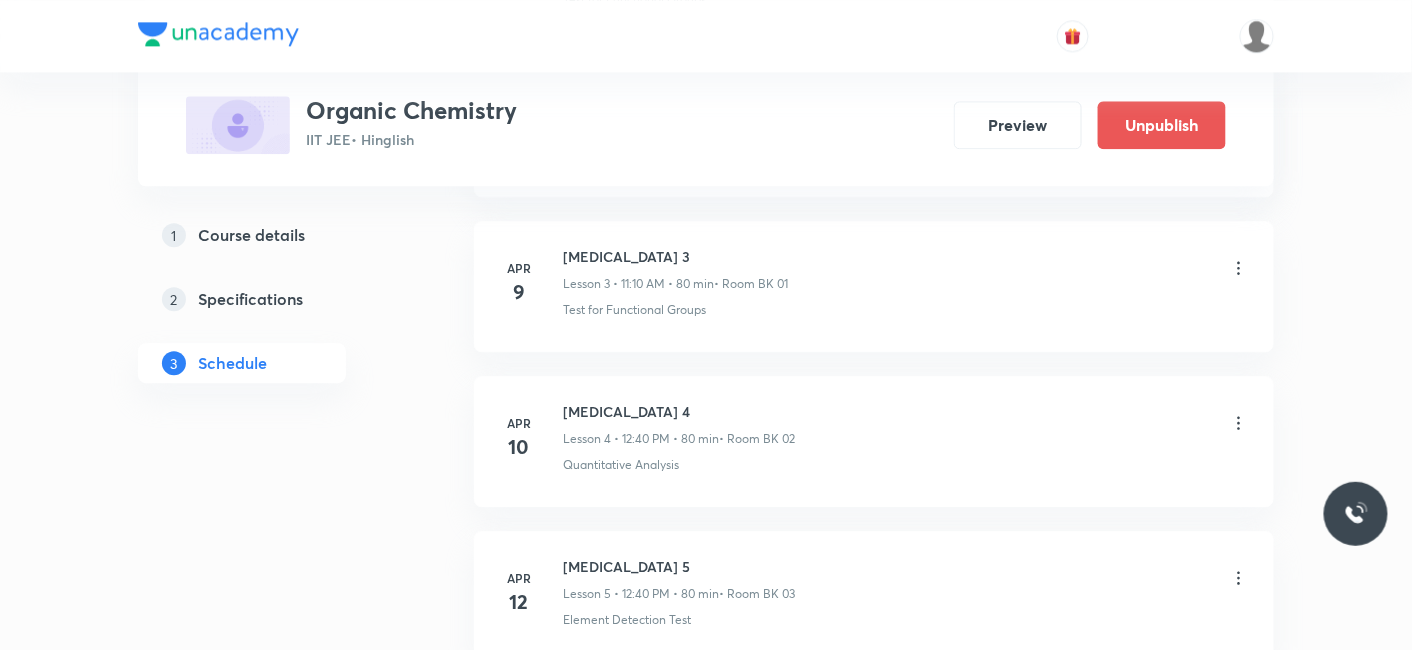 scroll, scrollTop: 1555, scrollLeft: 0, axis: vertical 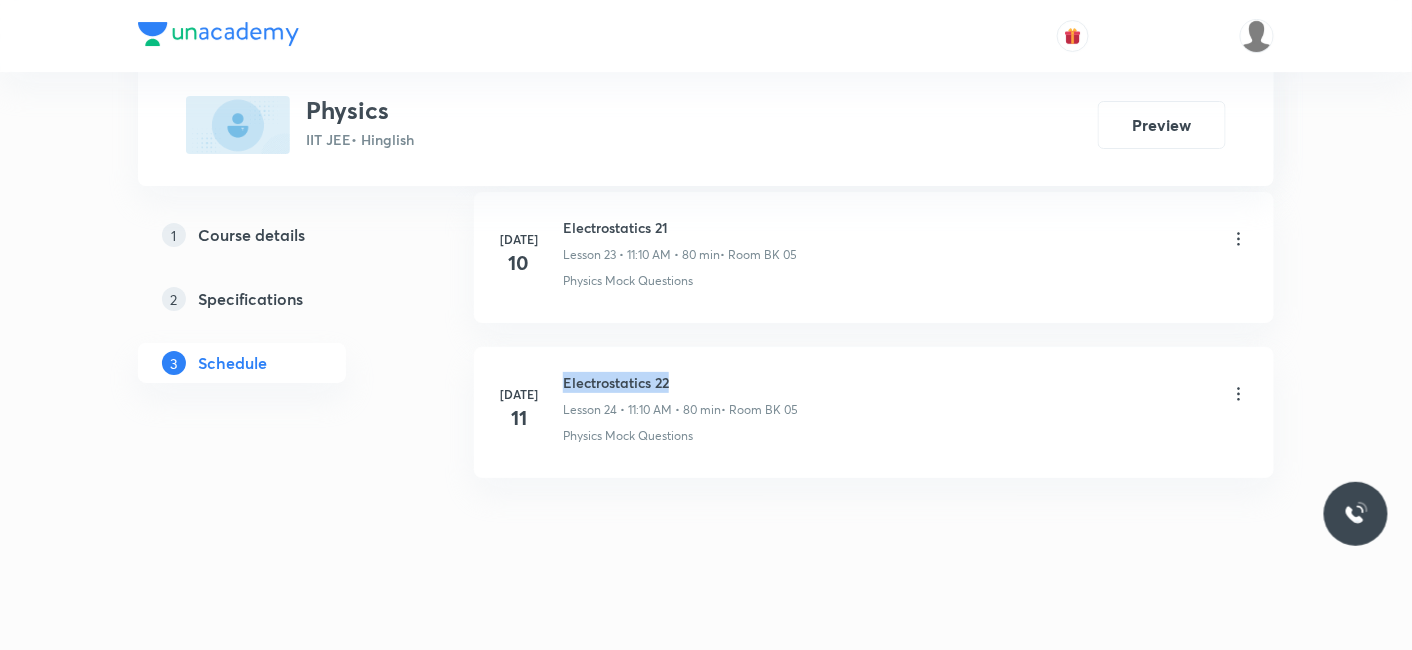 drag, startPoint x: 563, startPoint y: 368, endPoint x: 685, endPoint y: 365, distance: 122.03688 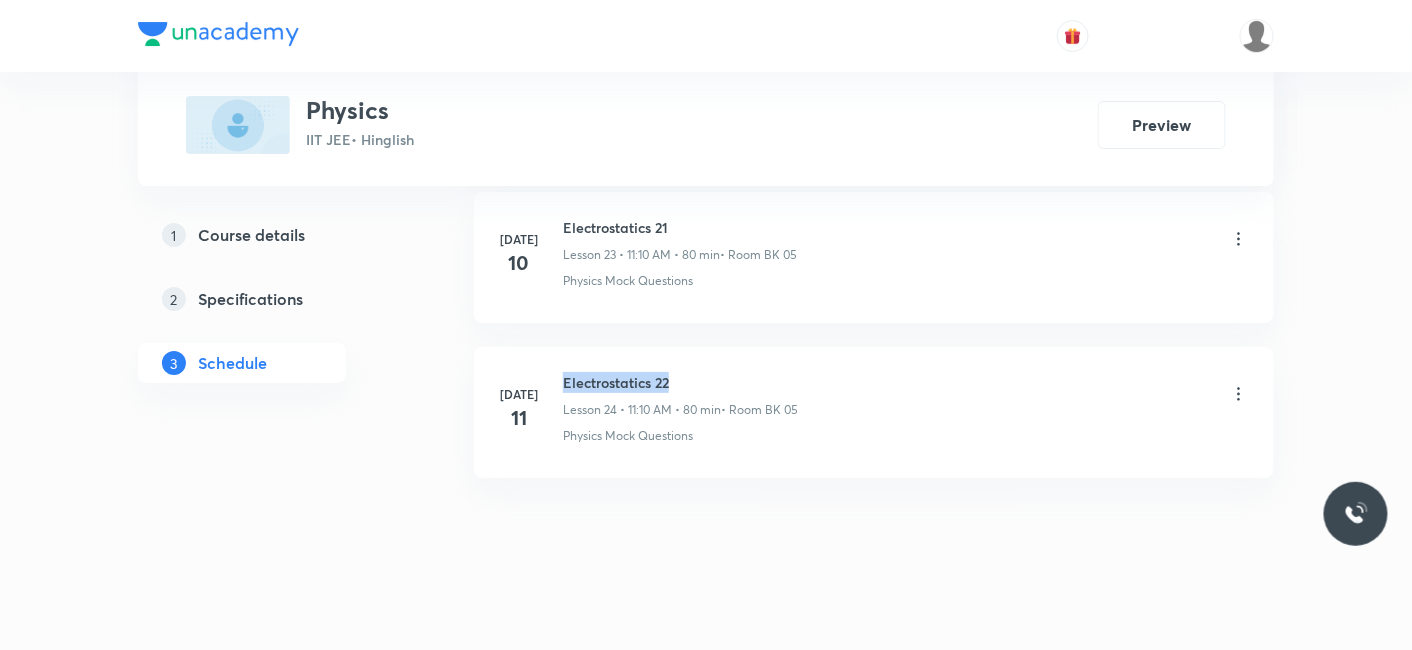 scroll, scrollTop: 0, scrollLeft: 0, axis: both 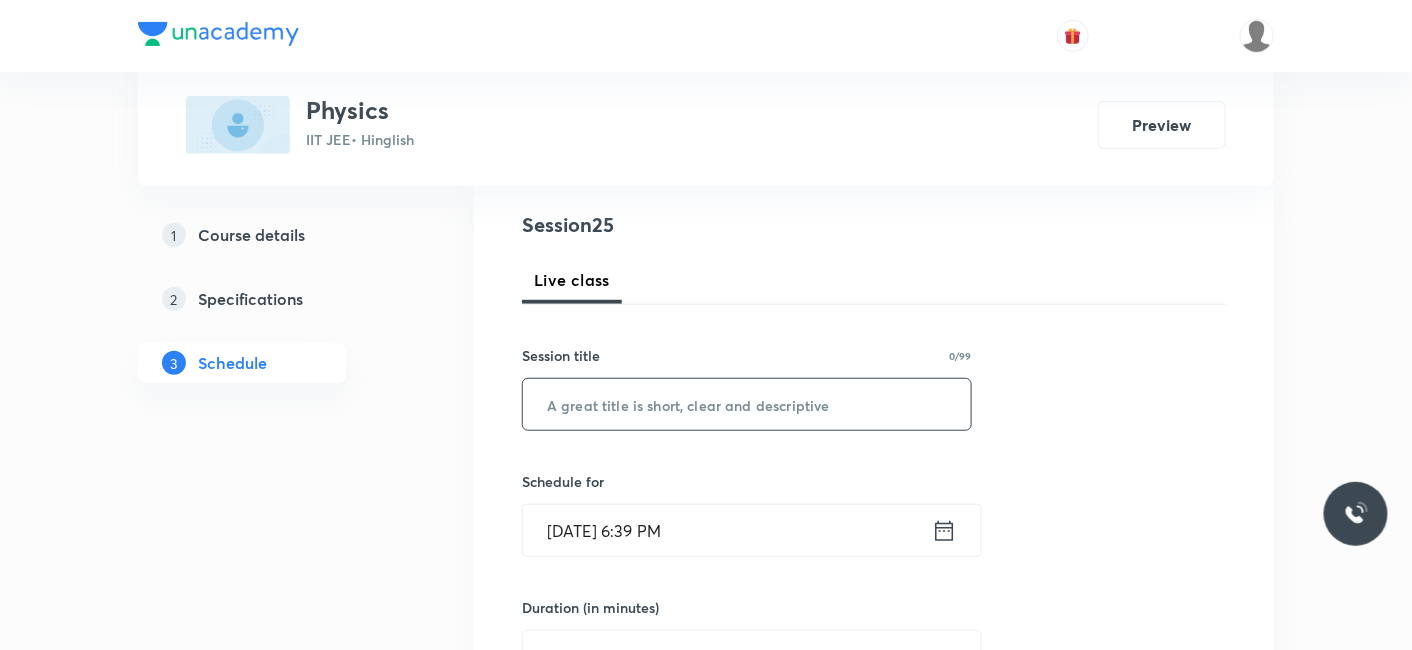 click at bounding box center [747, 404] 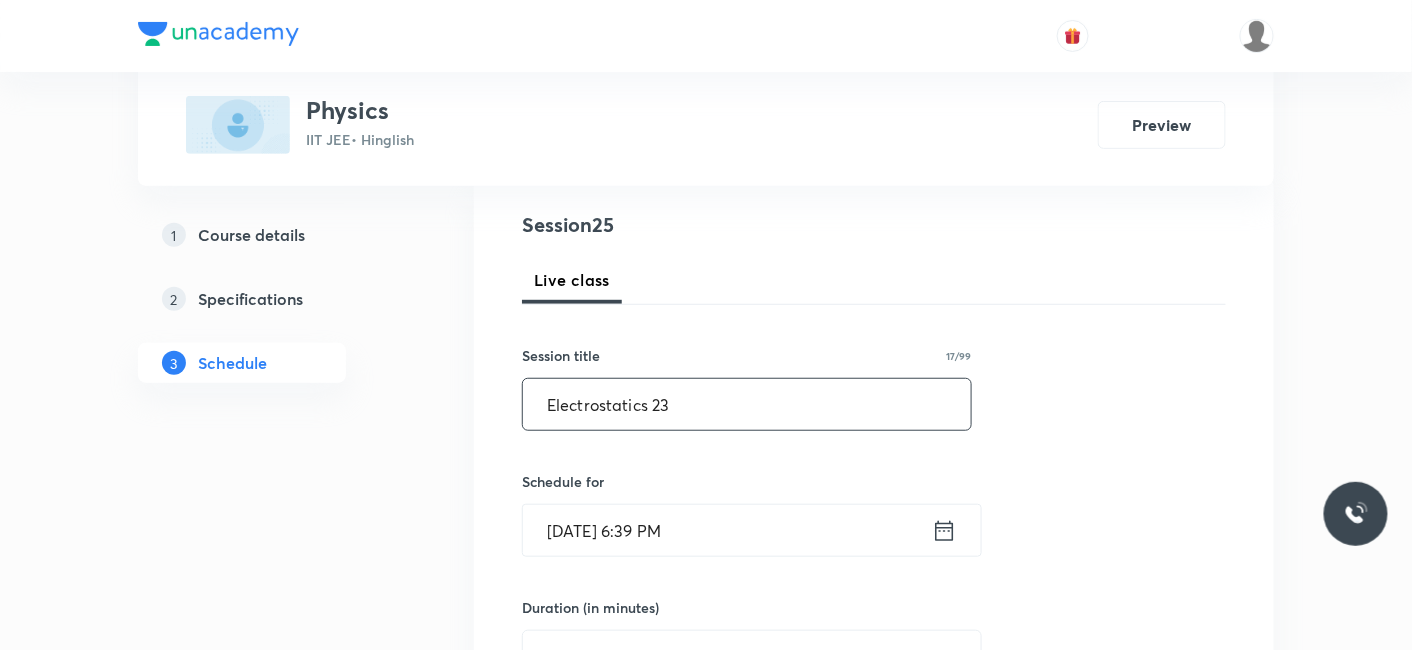 scroll, scrollTop: 333, scrollLeft: 0, axis: vertical 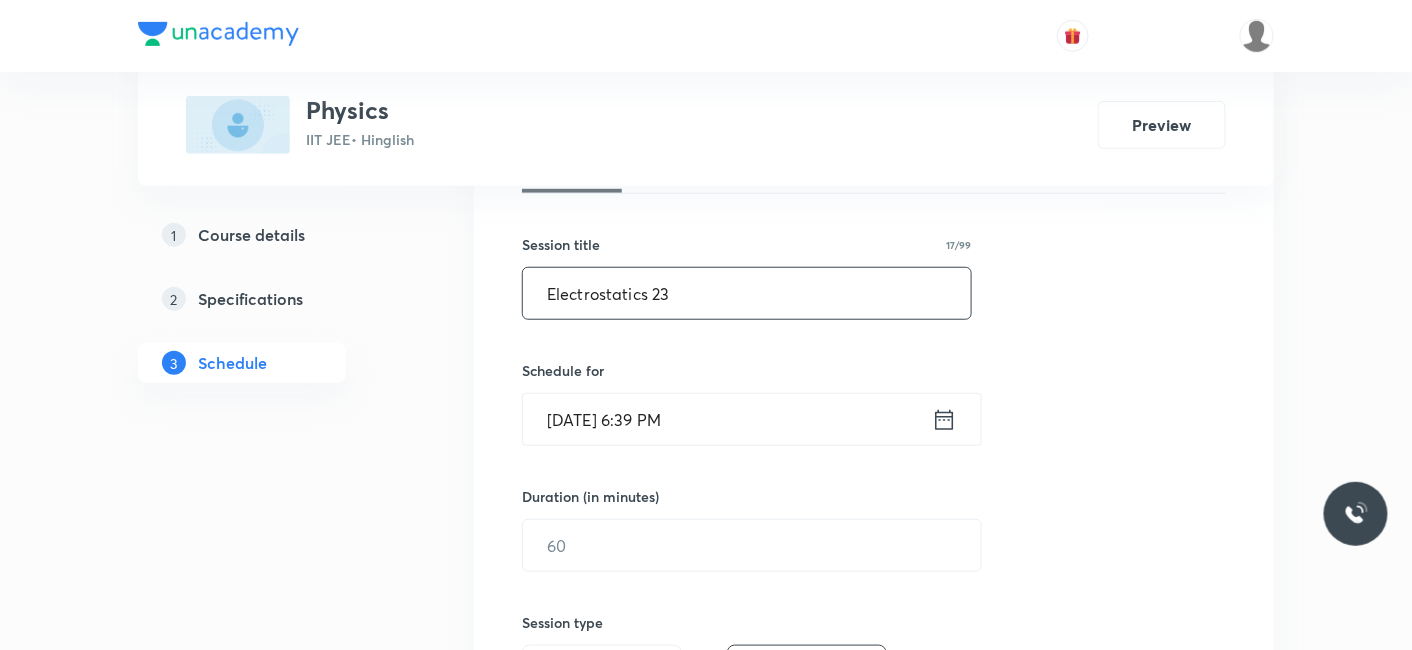 type on "Electrostatics 23" 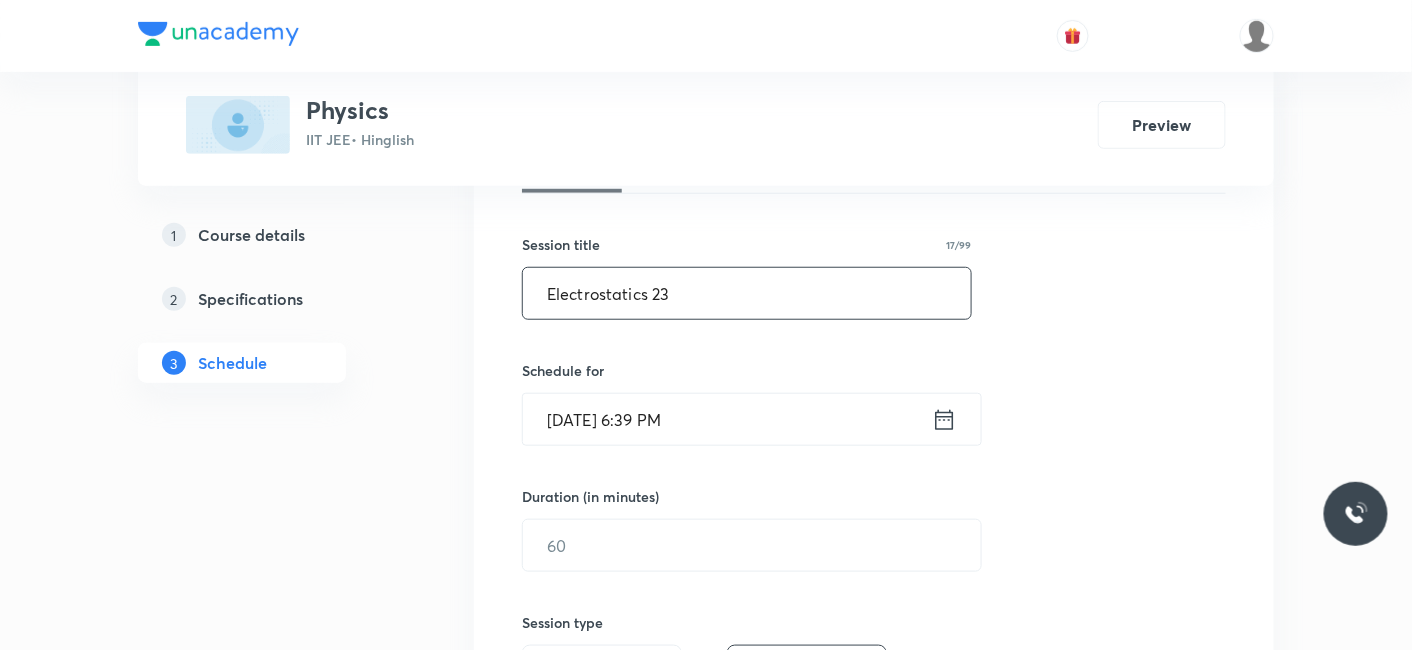 click on "Electrostatics 23" at bounding box center [747, 293] 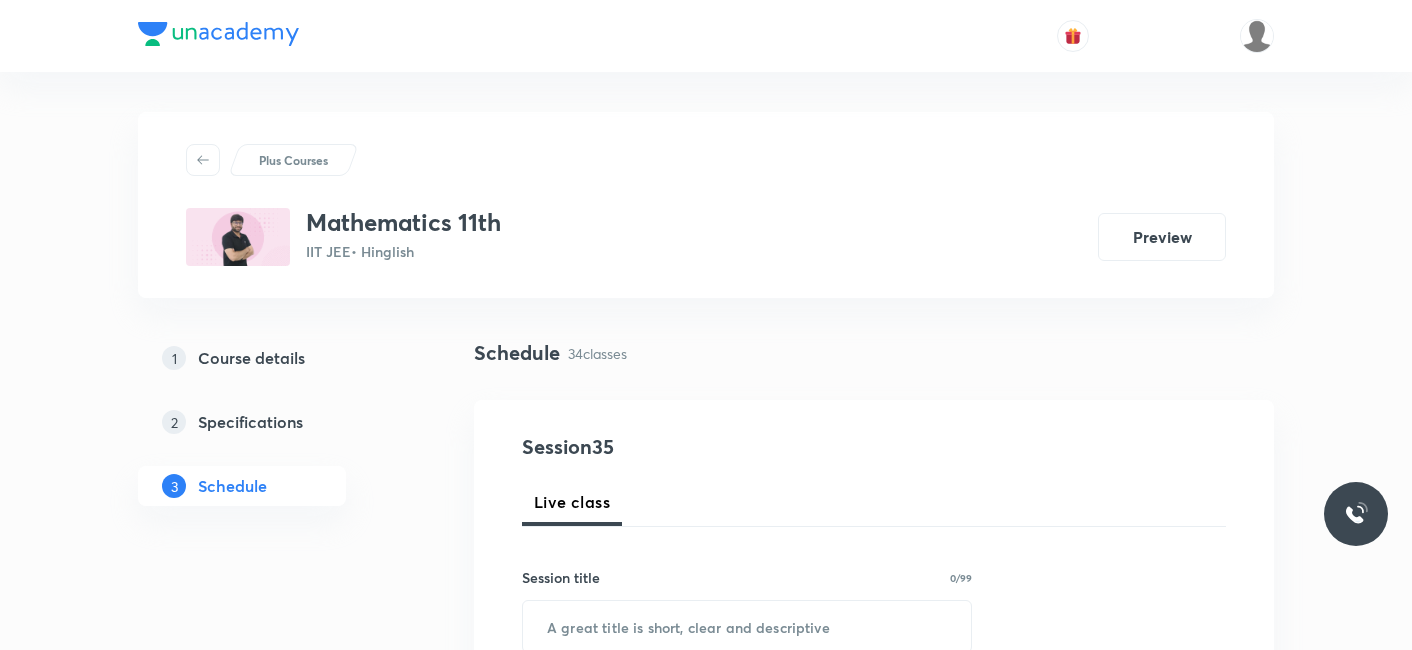 scroll, scrollTop: 0, scrollLeft: 0, axis: both 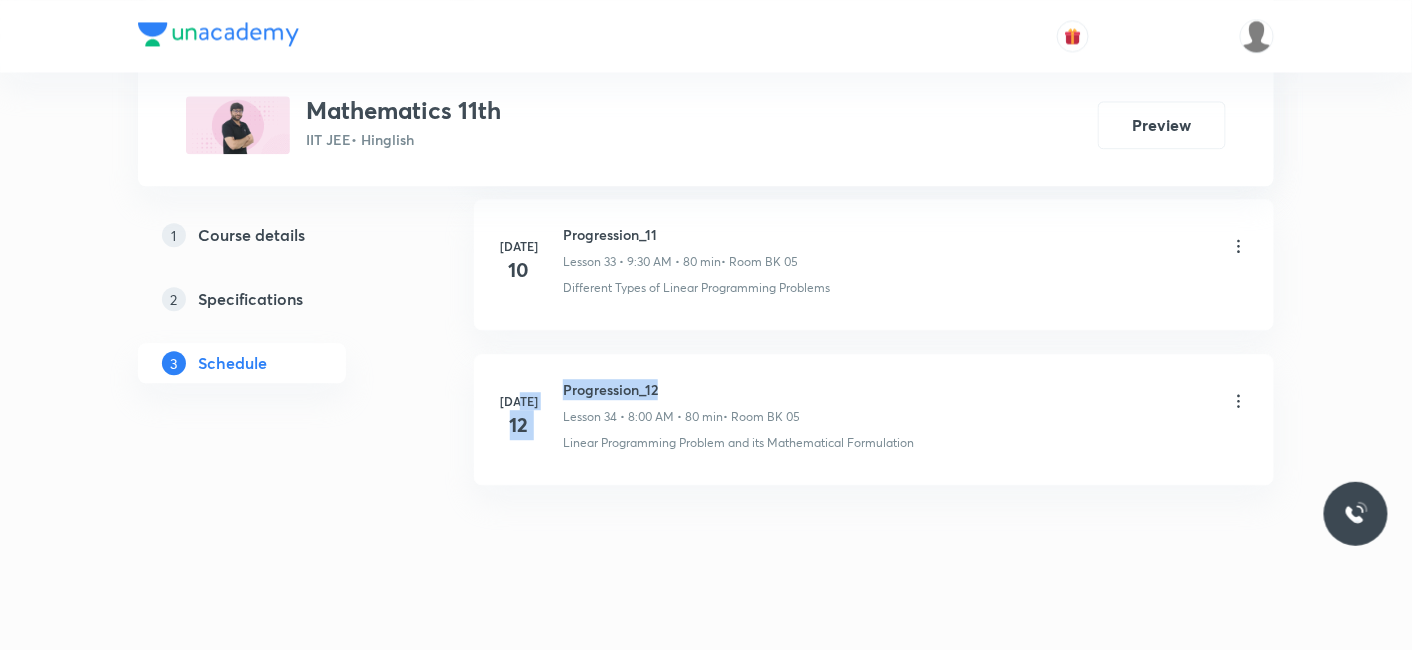 drag, startPoint x: 560, startPoint y: 373, endPoint x: 655, endPoint y: 364, distance: 95.42536 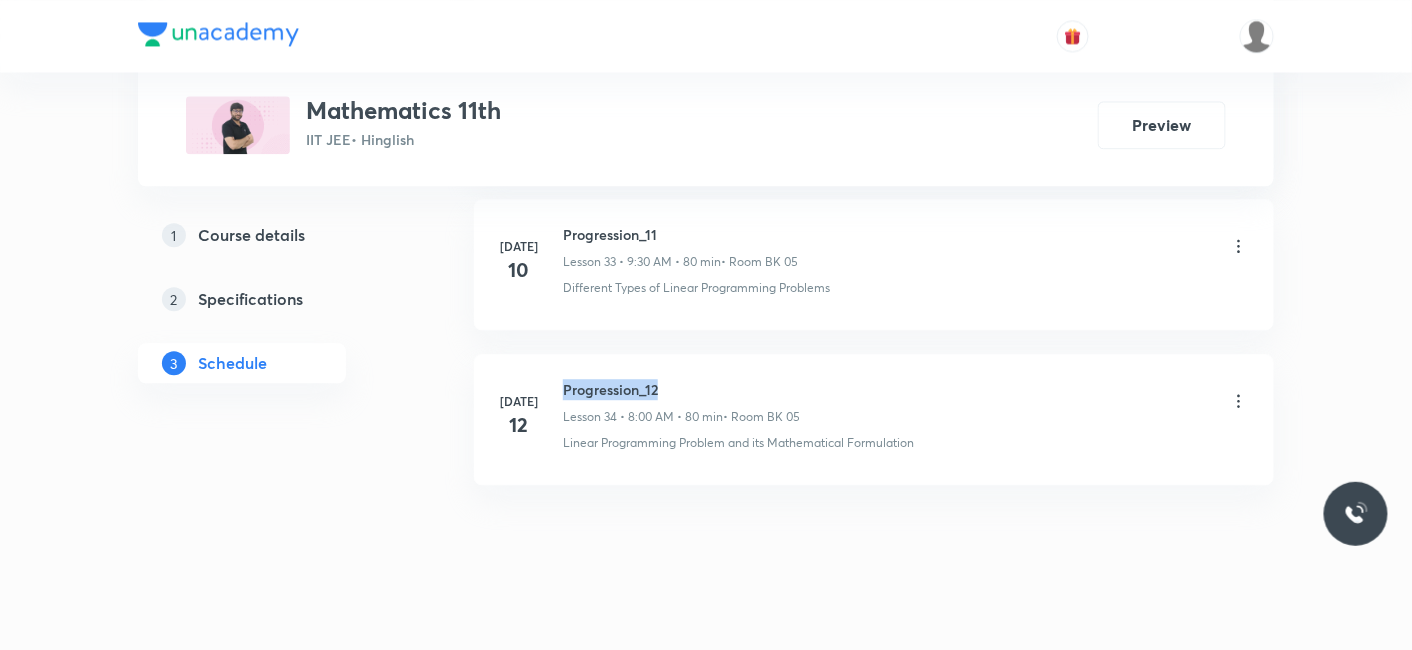 drag, startPoint x: 564, startPoint y: 359, endPoint x: 665, endPoint y: 367, distance: 101.31634 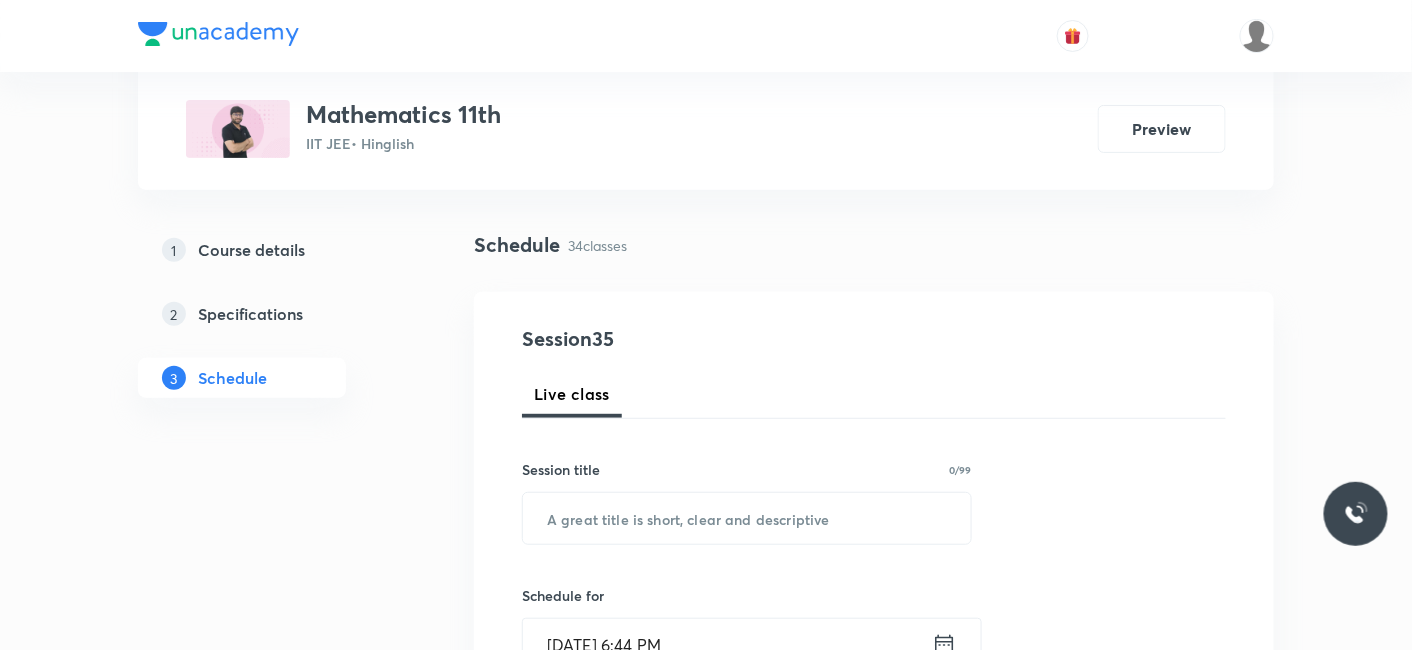 scroll, scrollTop: 0, scrollLeft: 0, axis: both 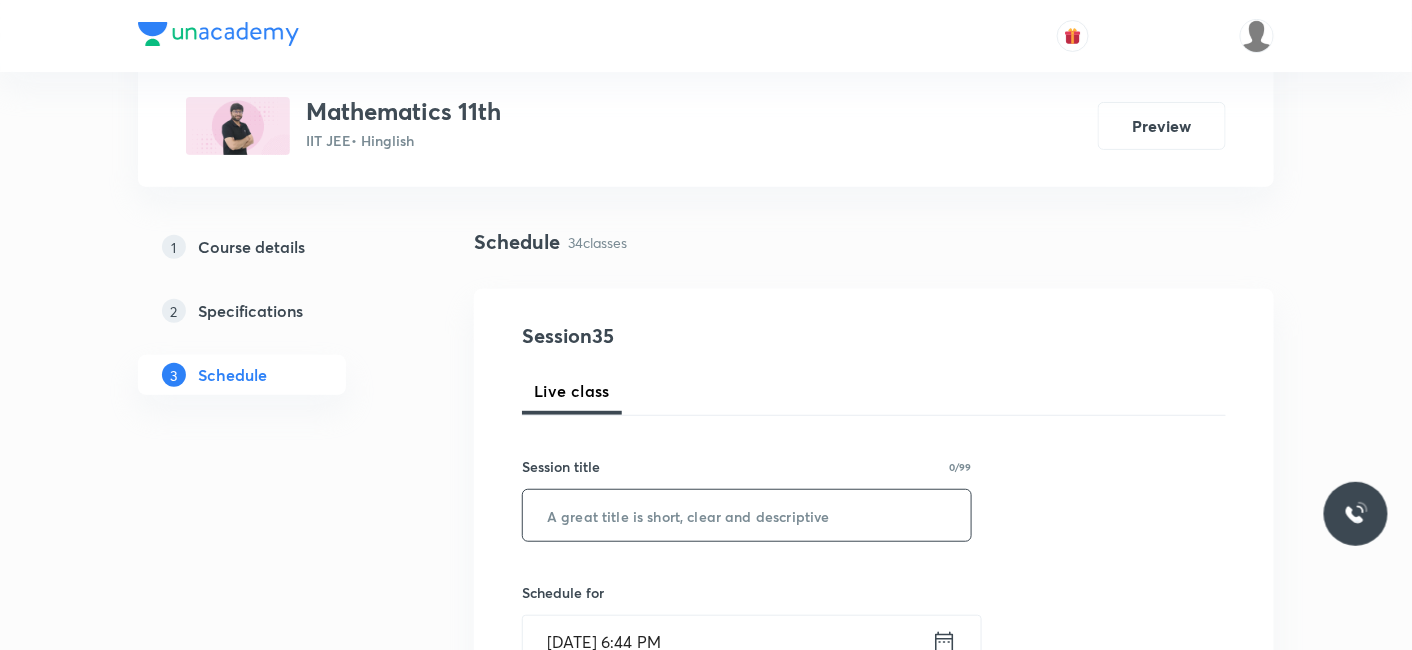 click at bounding box center (747, 515) 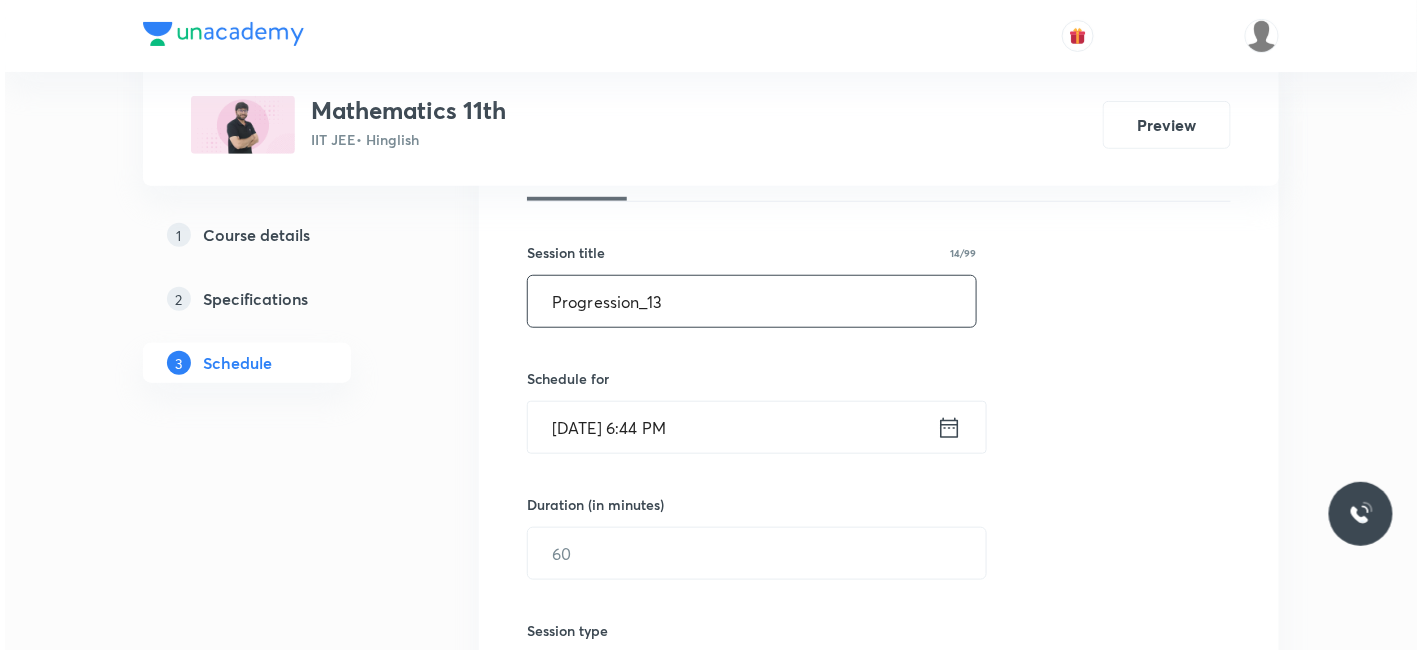 scroll, scrollTop: 333, scrollLeft: 0, axis: vertical 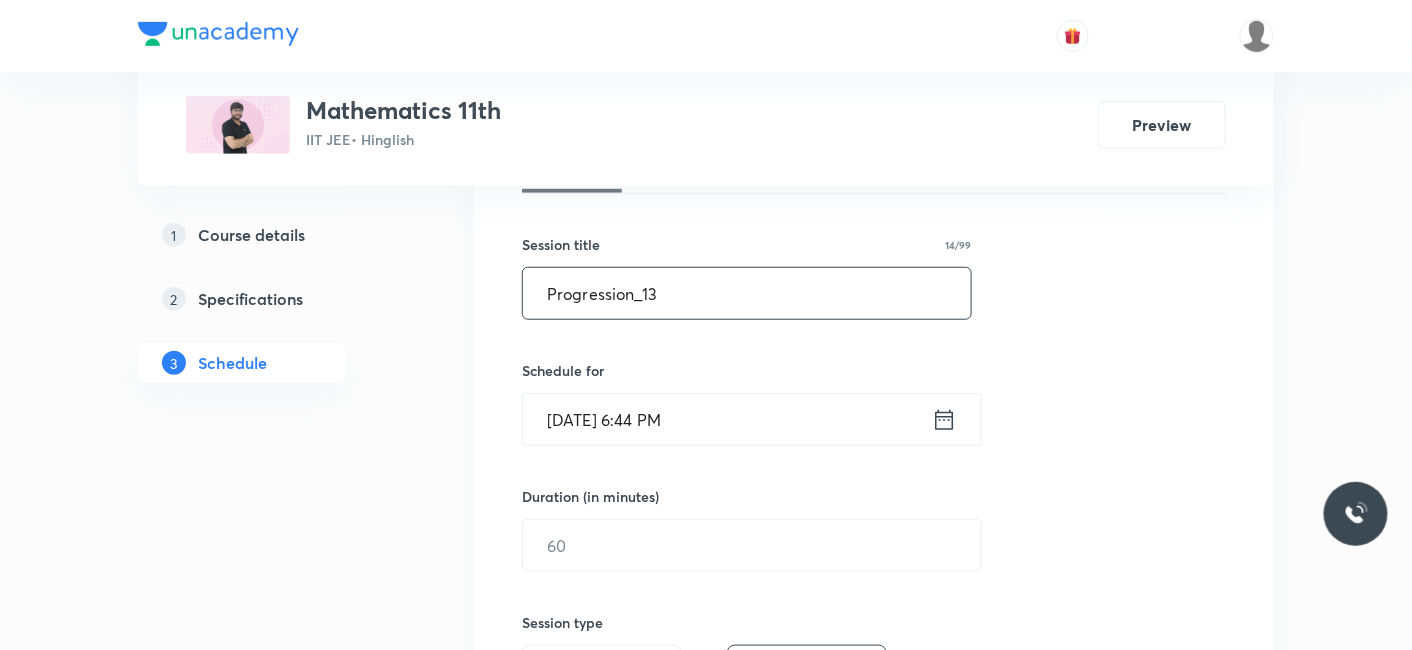 type on "Progression_13" 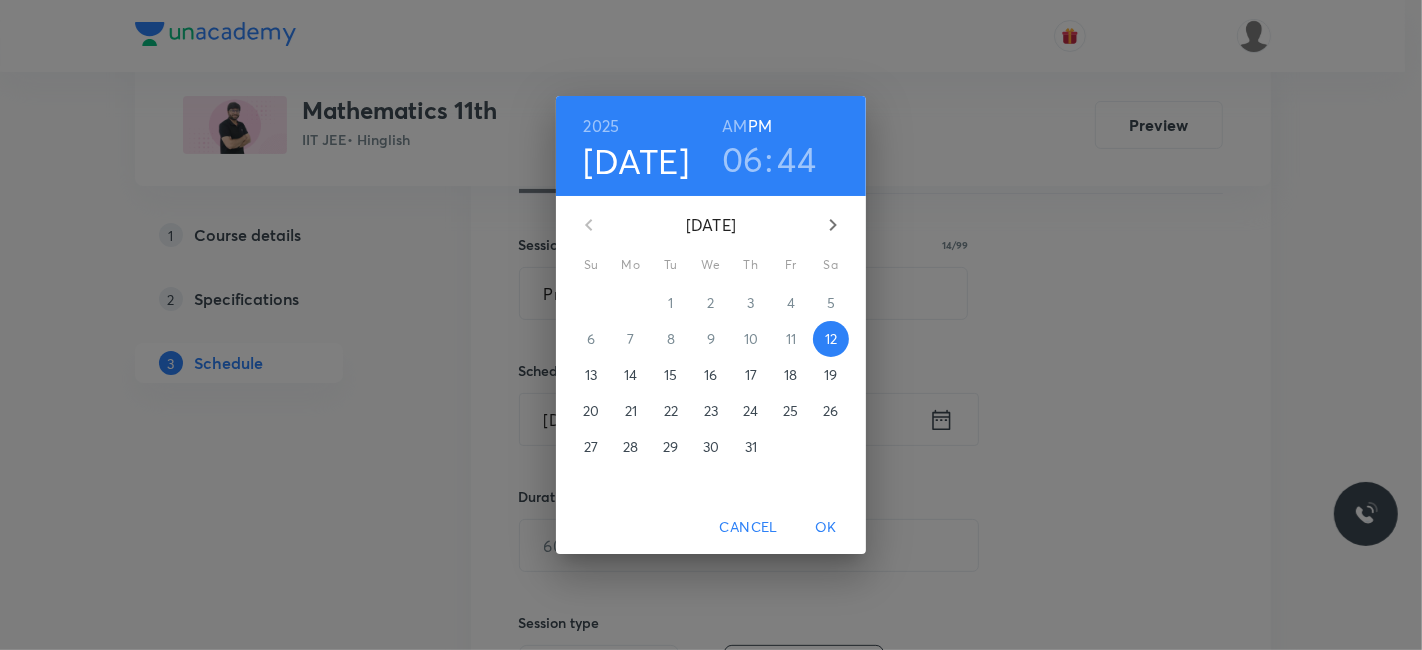 click on "14" at bounding box center (630, 375) 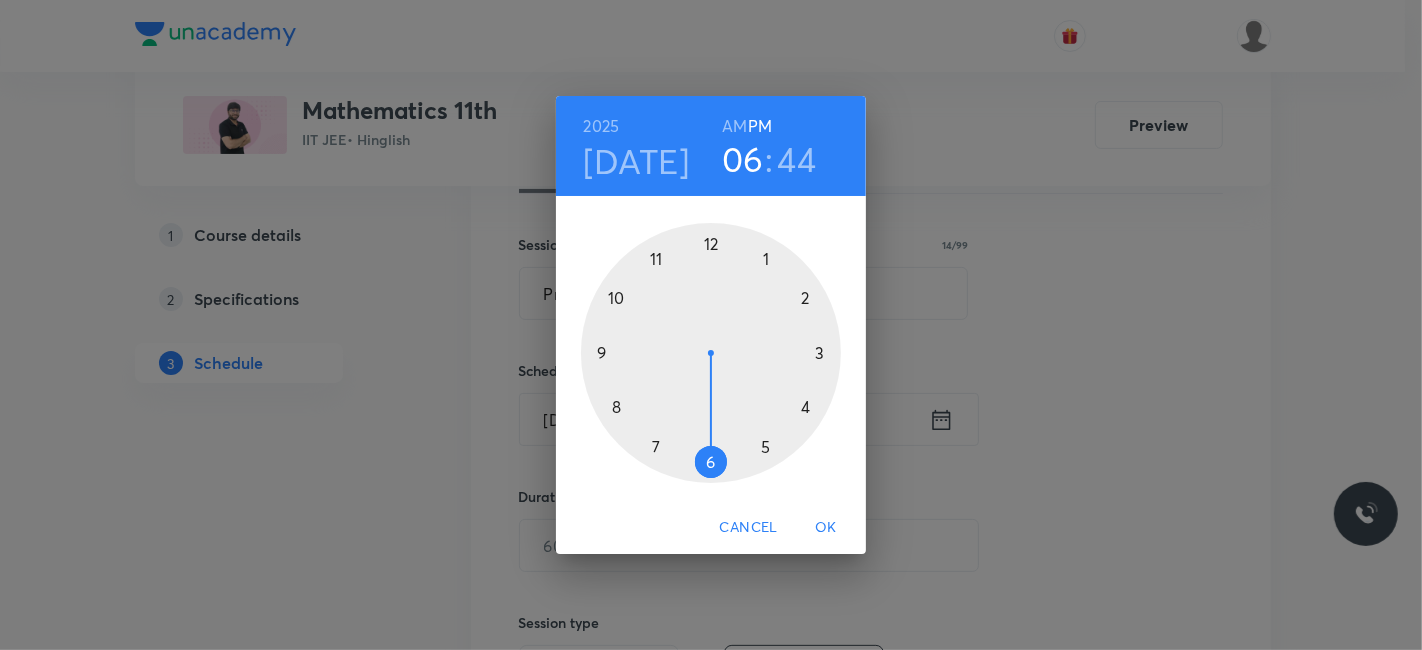 click at bounding box center (711, 353) 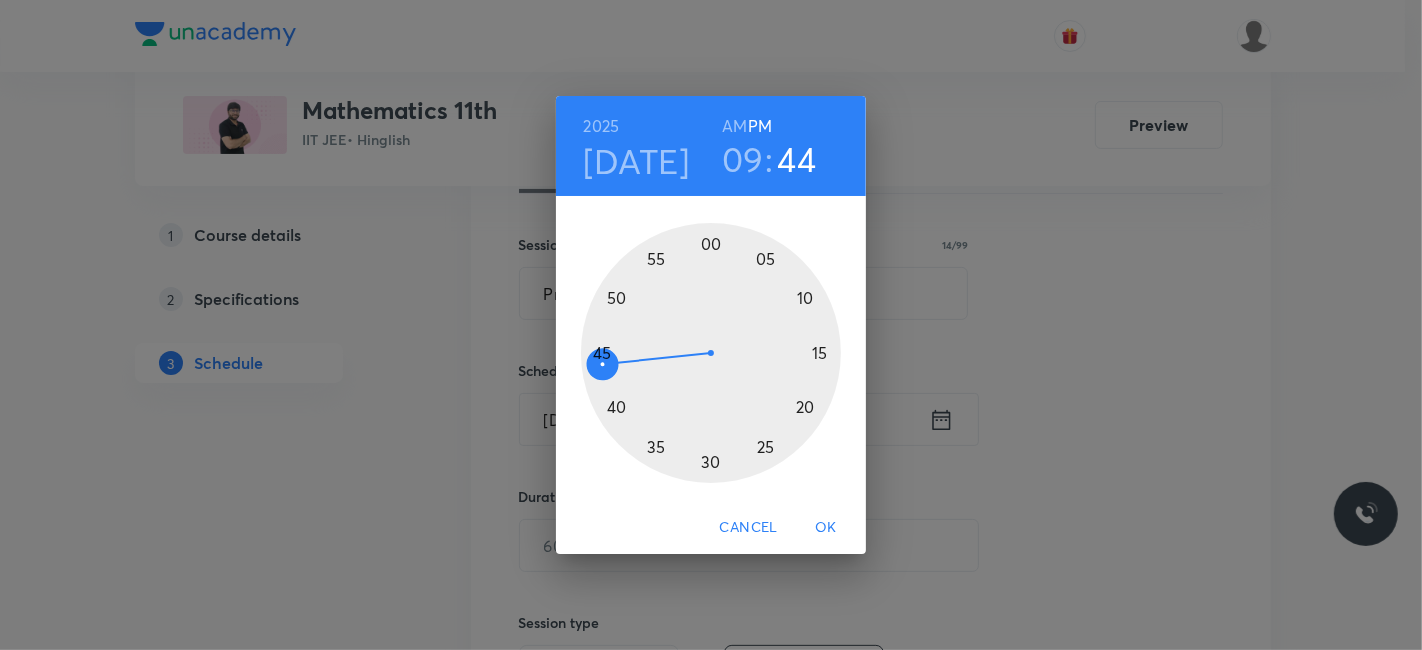 click at bounding box center [711, 353] 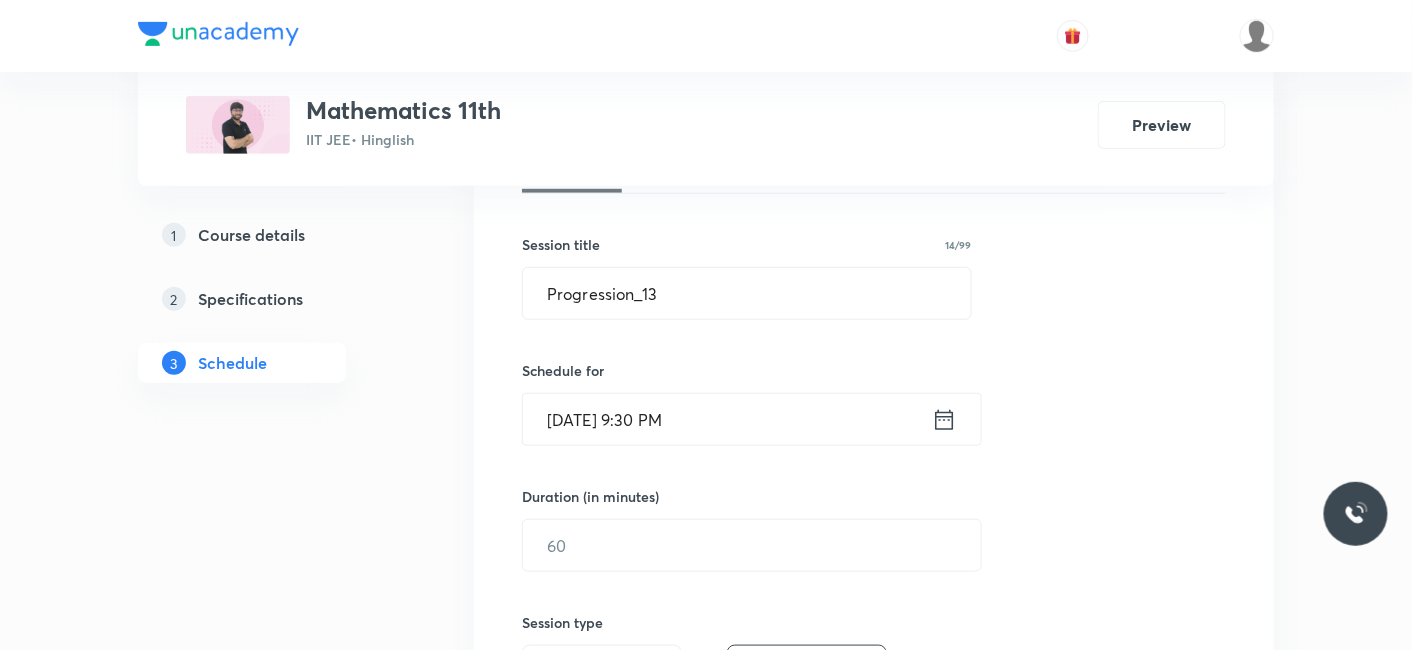 click 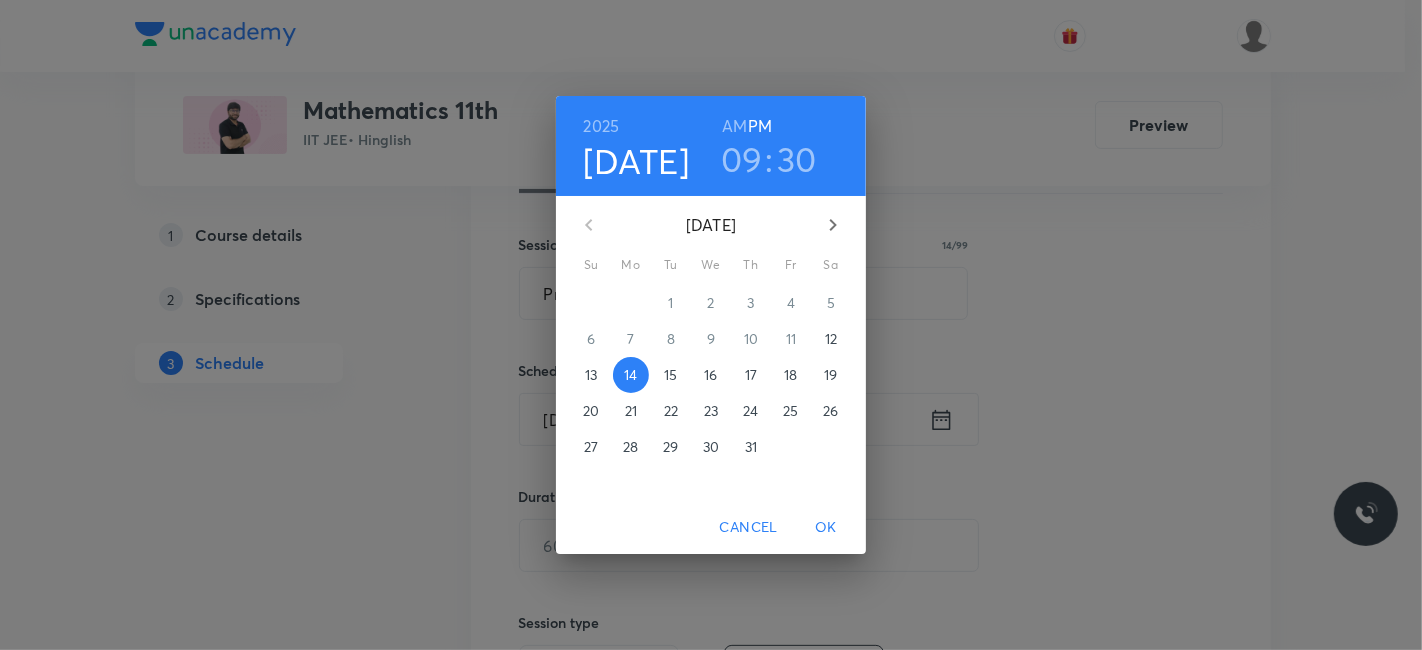 click on "AM" at bounding box center (734, 126) 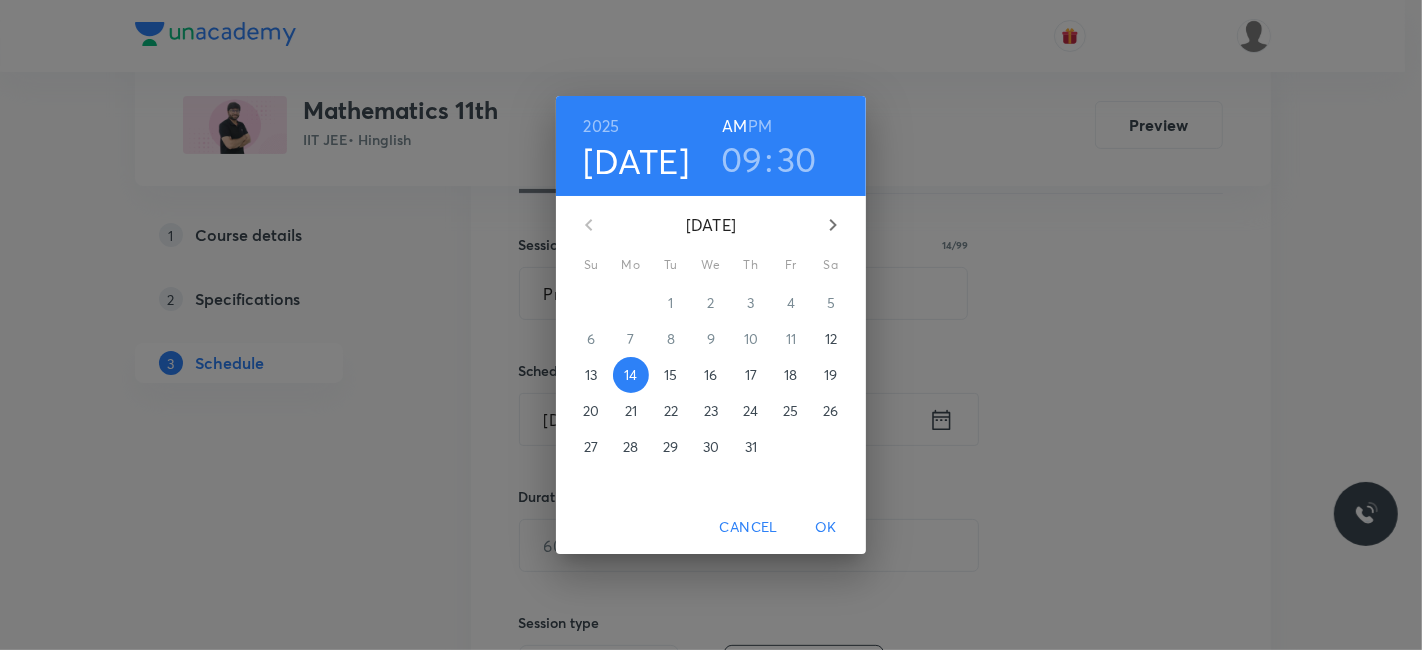 click on "OK" at bounding box center (826, 527) 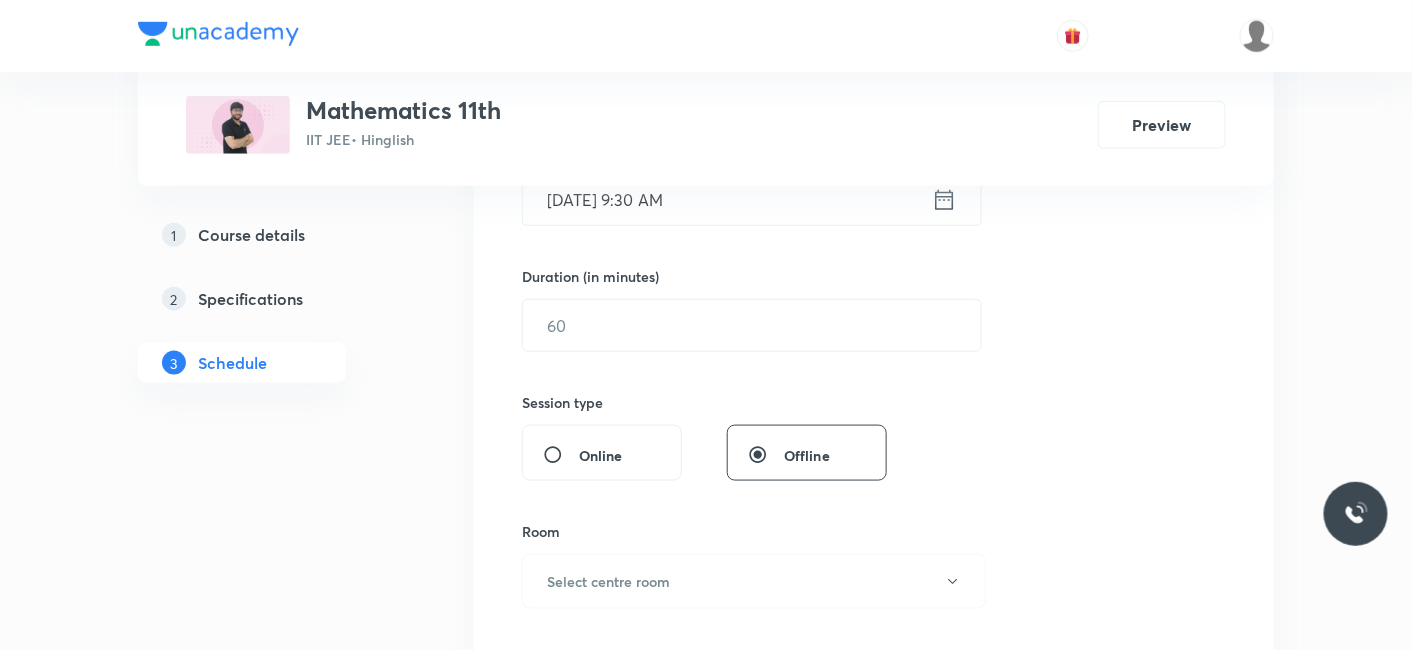 scroll, scrollTop: 555, scrollLeft: 0, axis: vertical 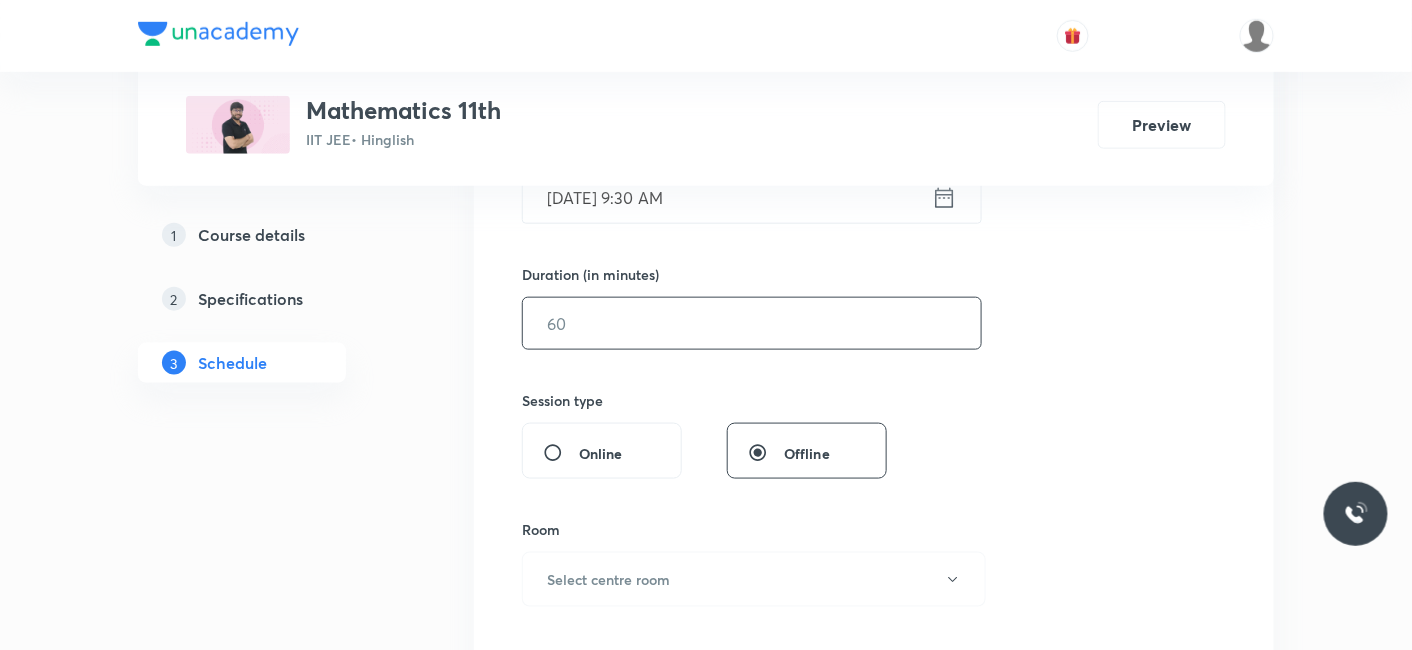 click at bounding box center [752, 323] 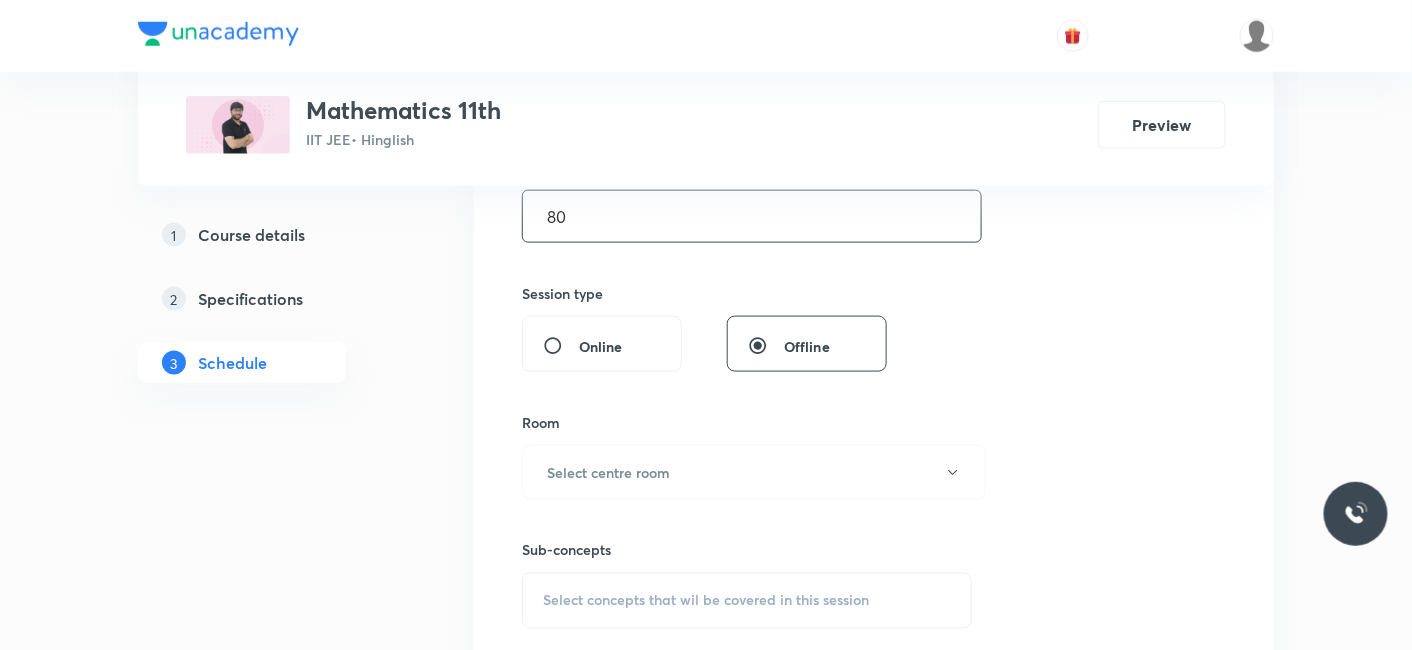 scroll, scrollTop: 777, scrollLeft: 0, axis: vertical 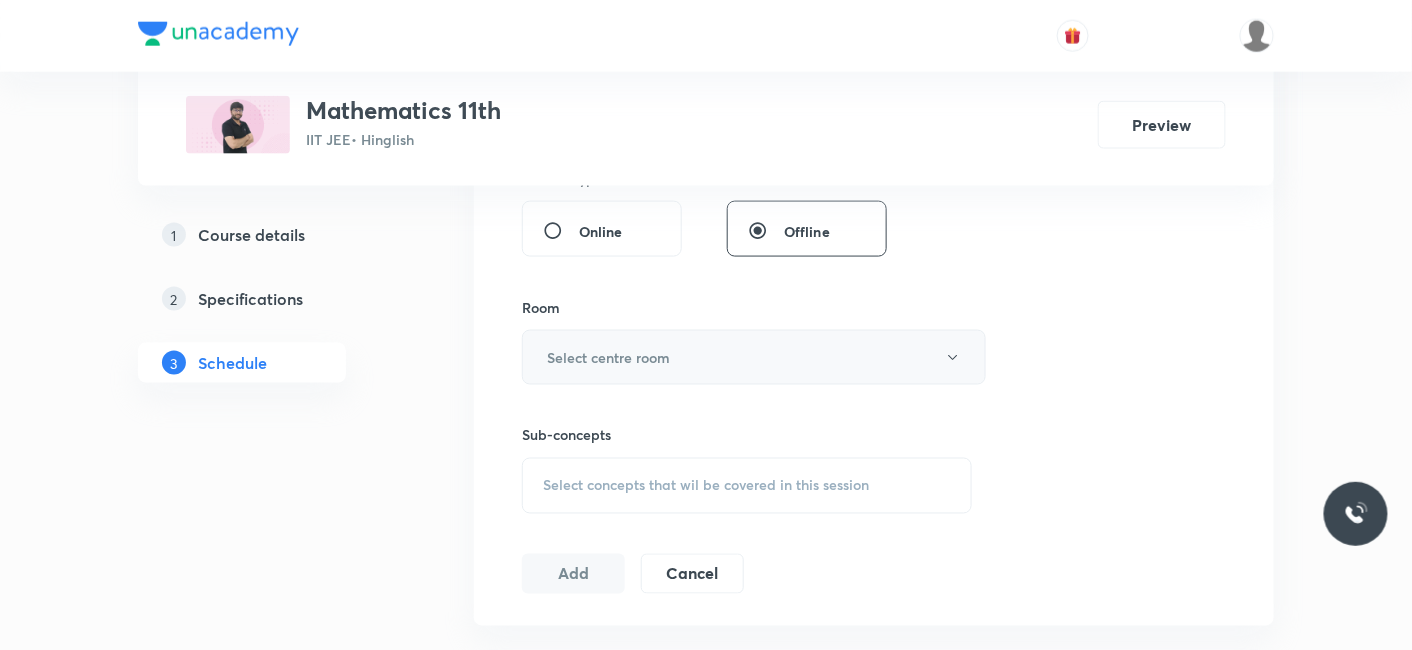 type on "80" 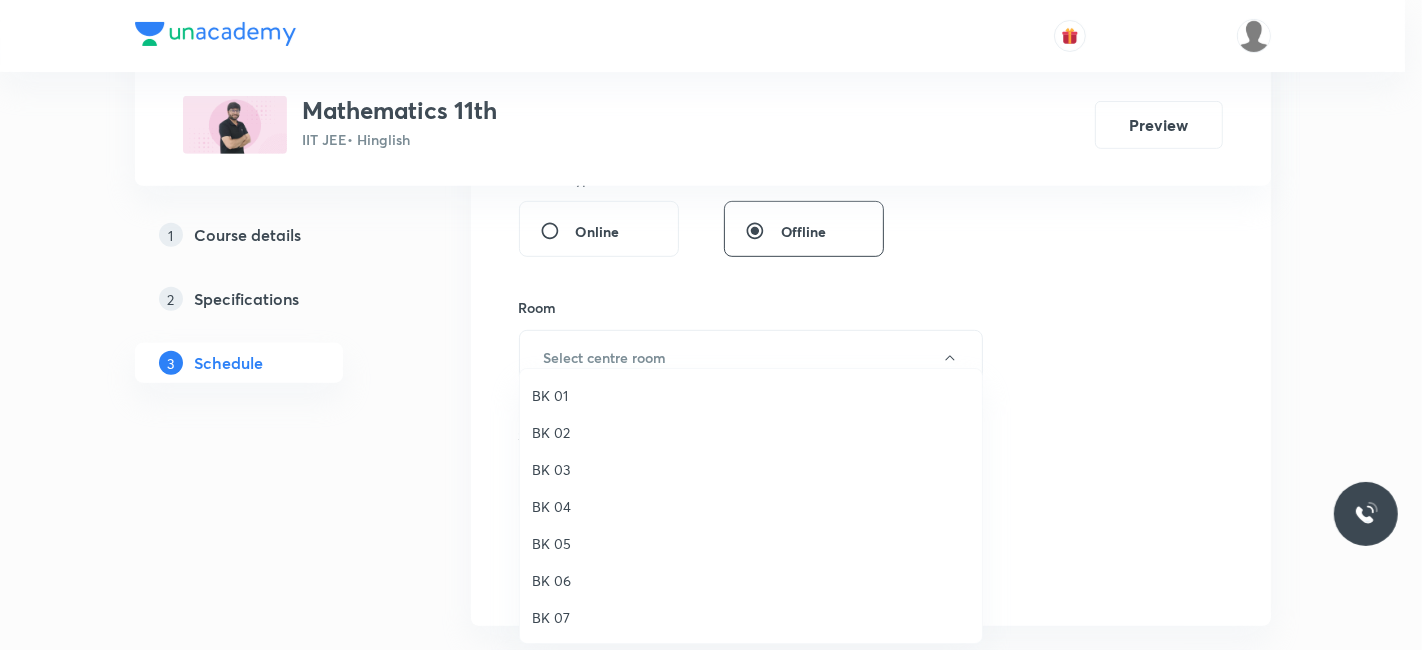 click on "BK 05" at bounding box center [751, 543] 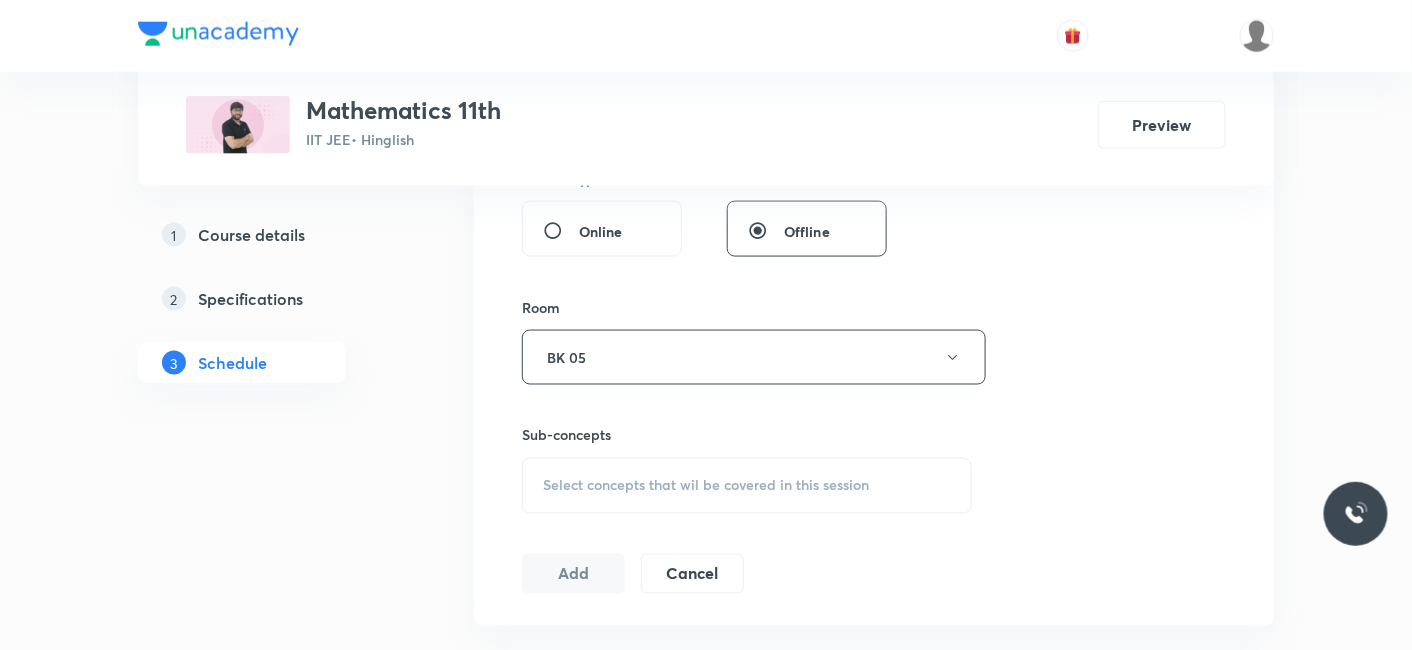 click on "Select concepts that wil be covered in this session" at bounding box center (747, 486) 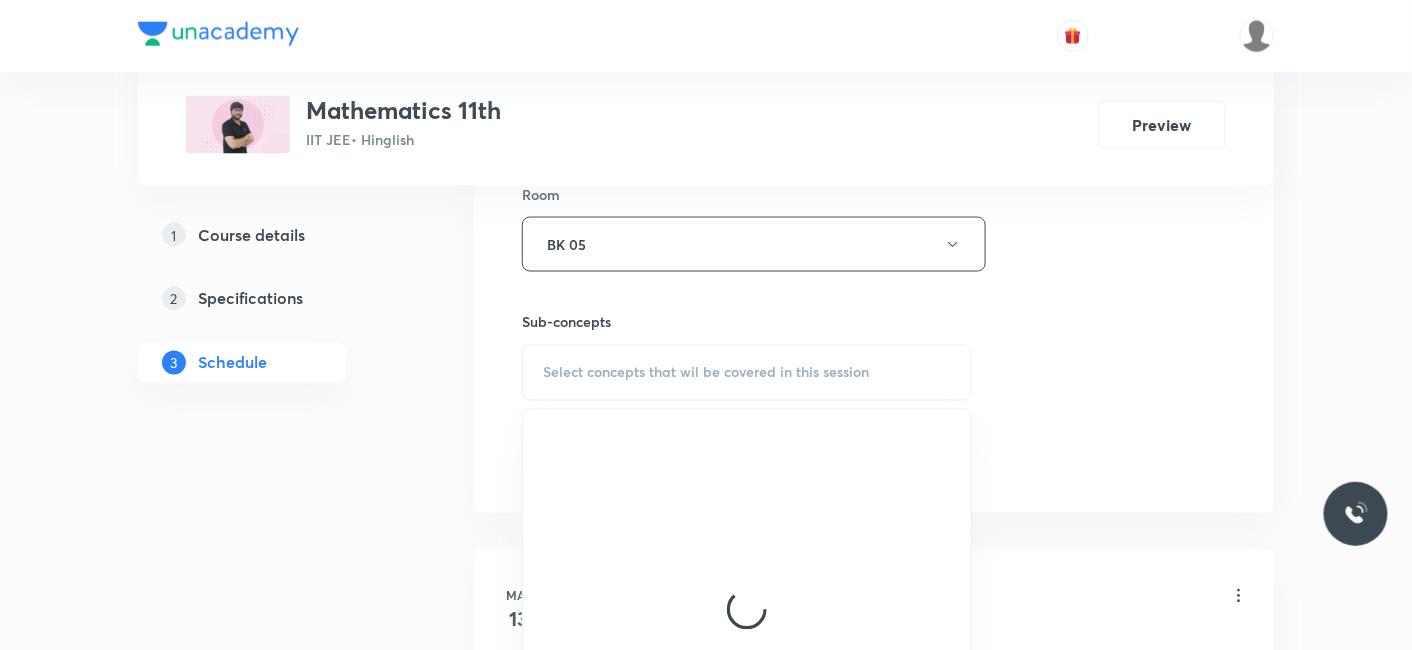 scroll, scrollTop: 1000, scrollLeft: 0, axis: vertical 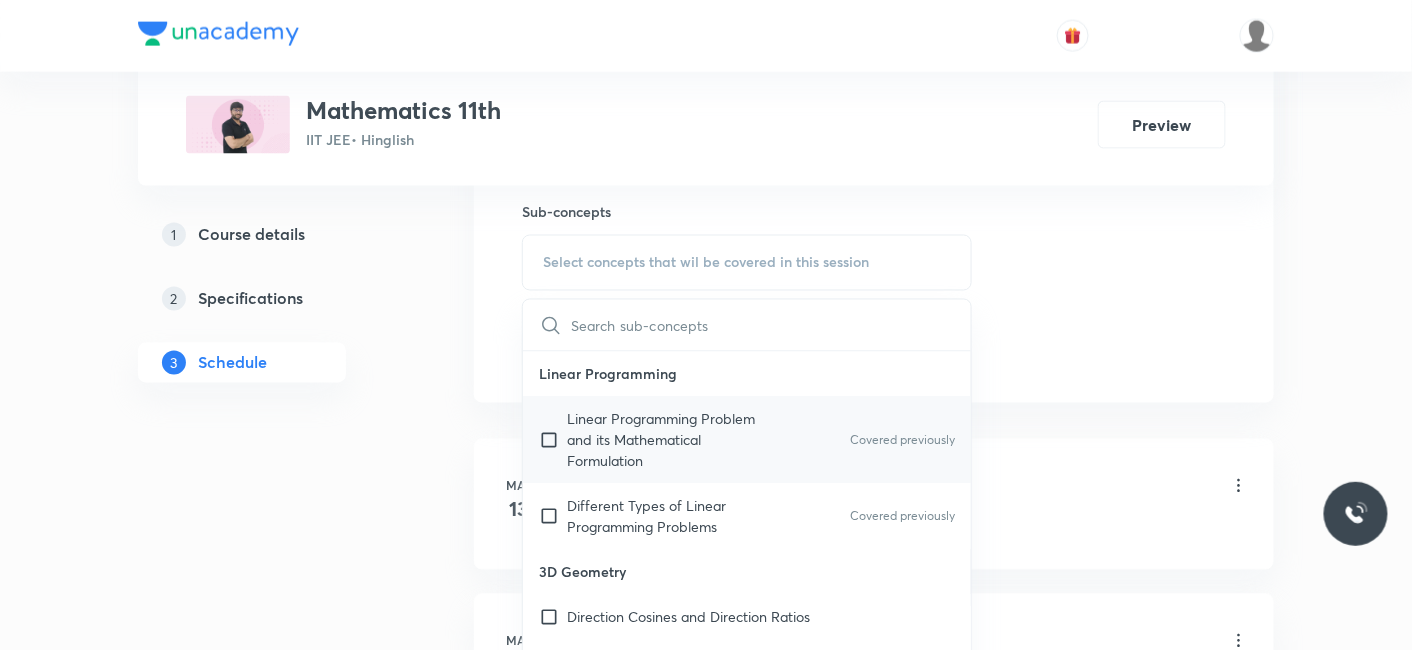 click at bounding box center (553, 440) 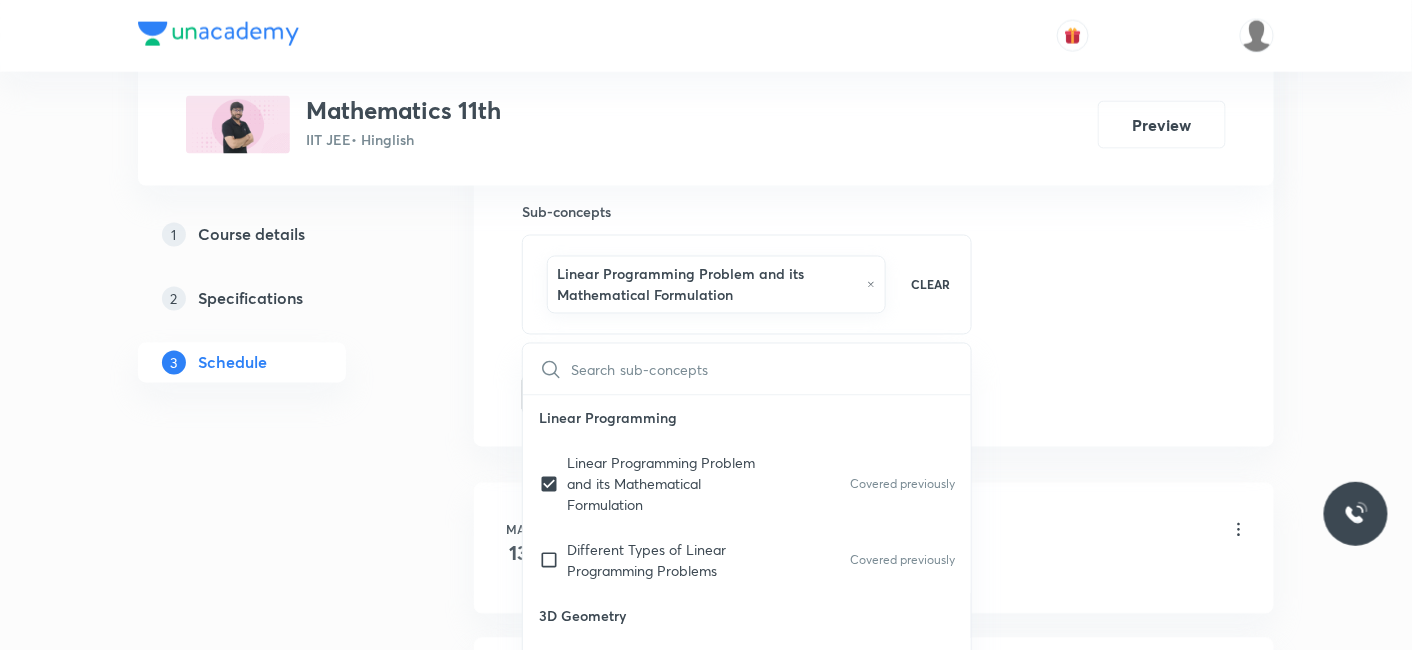 click on "1 Course details 2 Specifications 3 Schedule" at bounding box center [274, 2609] 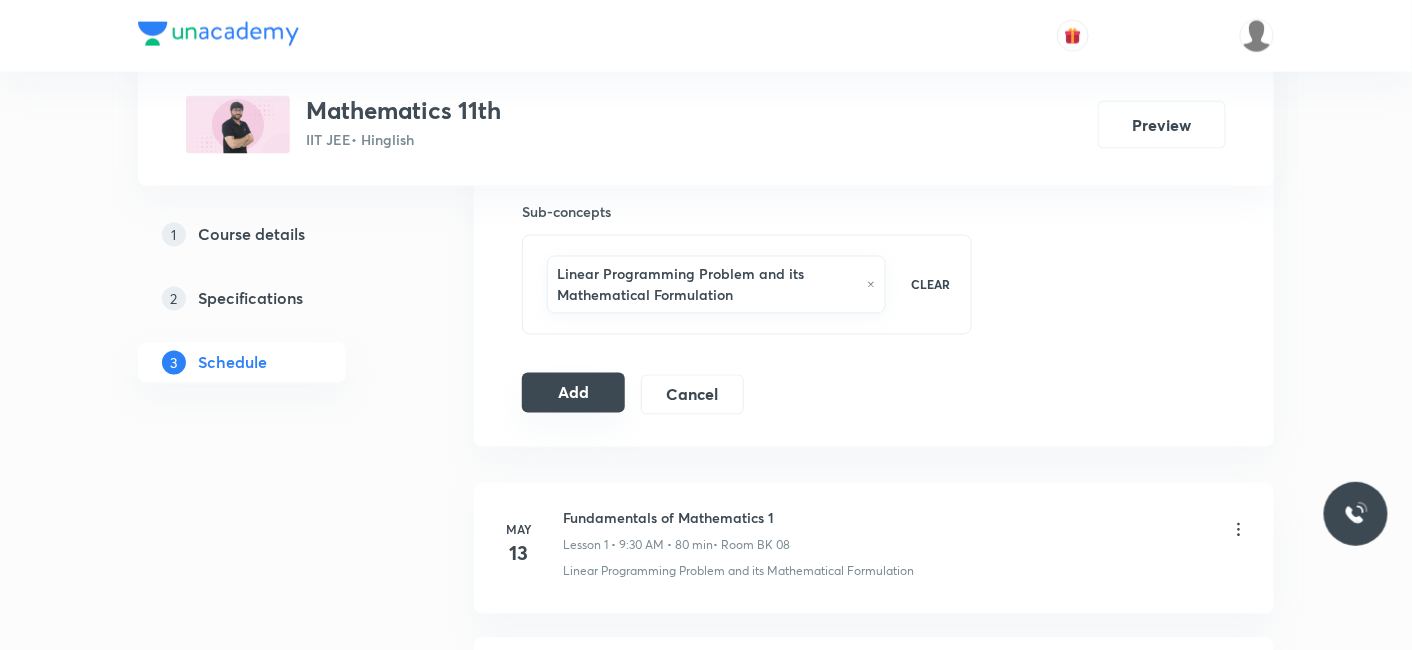 click on "Add" at bounding box center (573, 393) 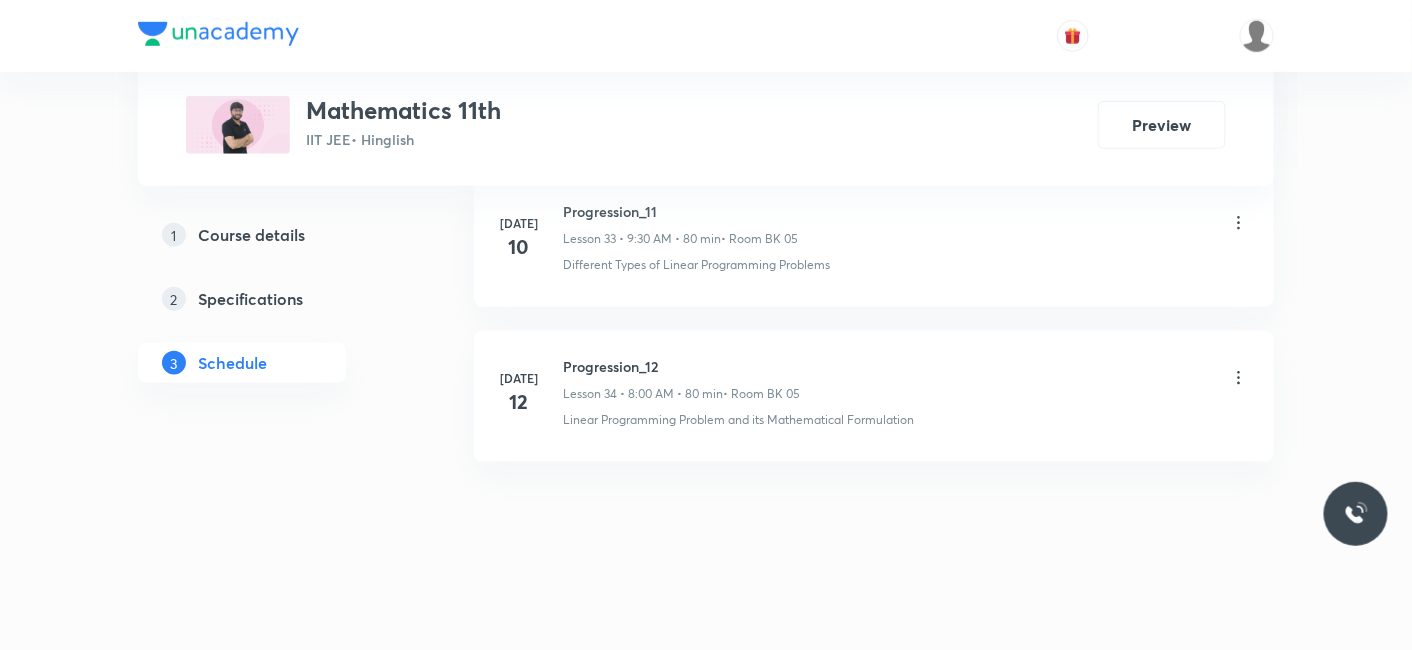 scroll, scrollTop: 5284, scrollLeft: 0, axis: vertical 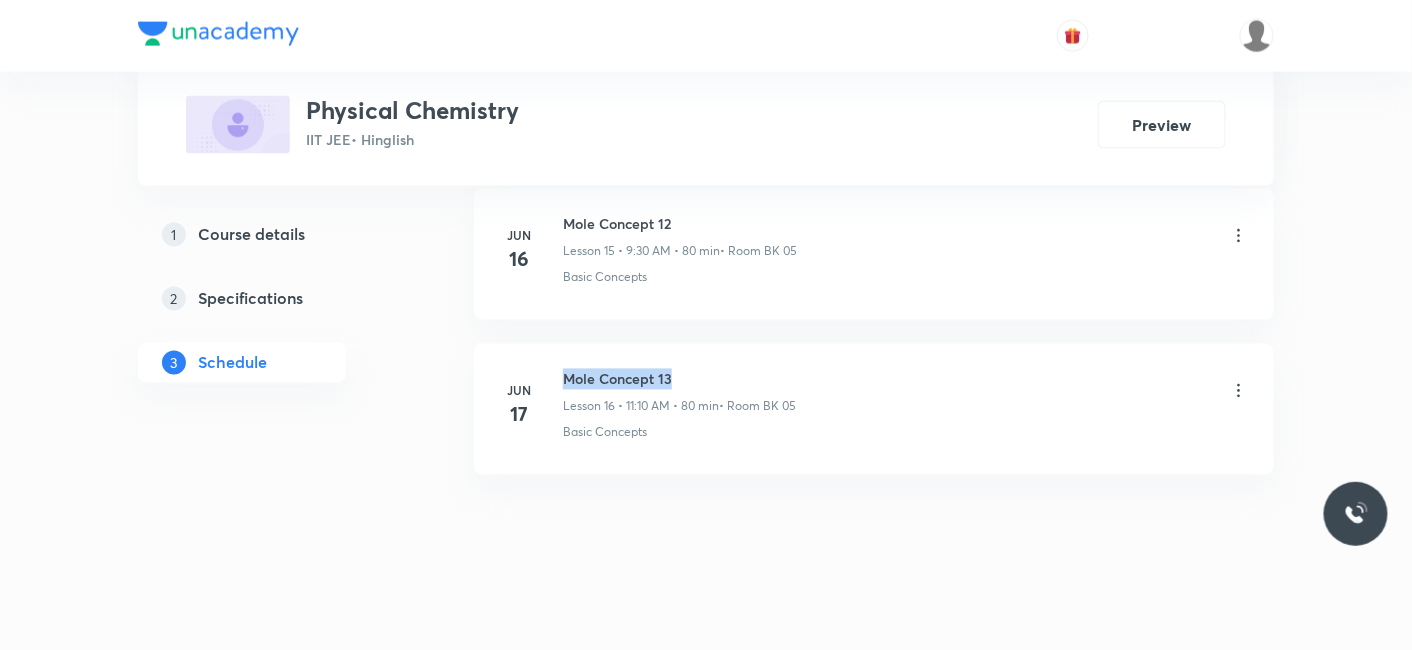 drag, startPoint x: 565, startPoint y: 370, endPoint x: 701, endPoint y: 370, distance: 136 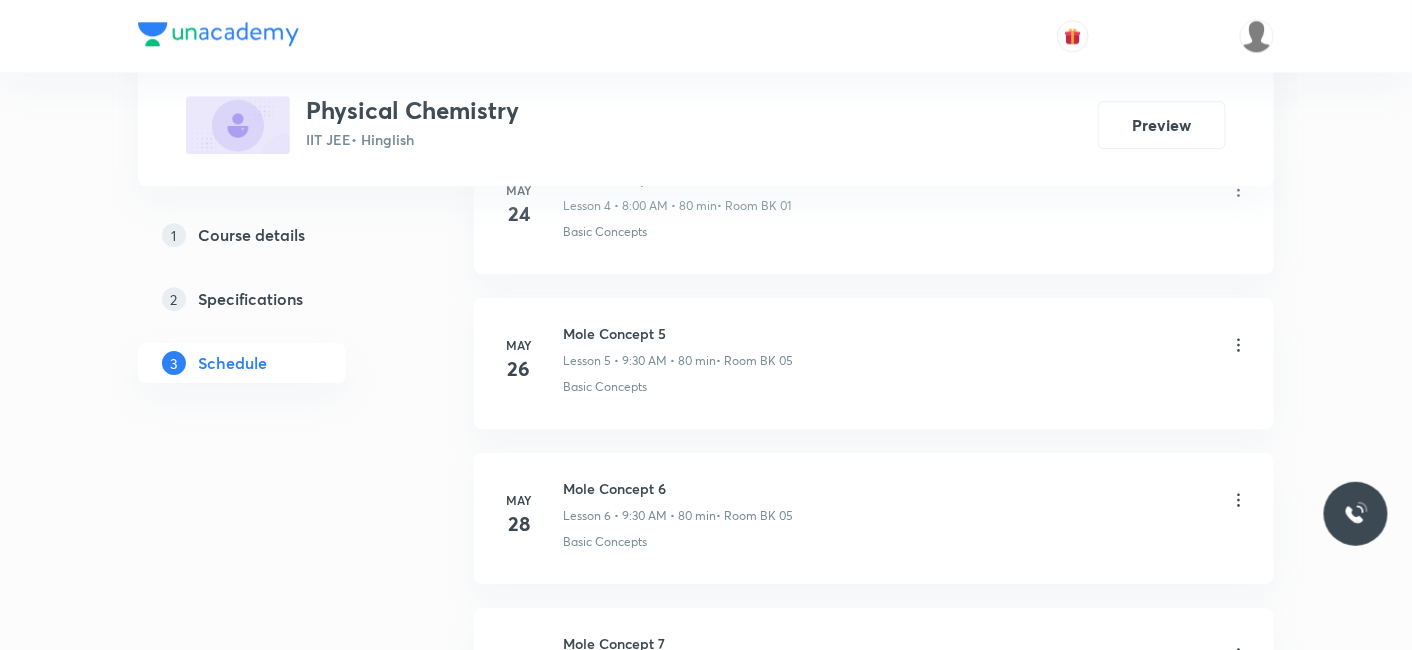 scroll, scrollTop: 0, scrollLeft: 0, axis: both 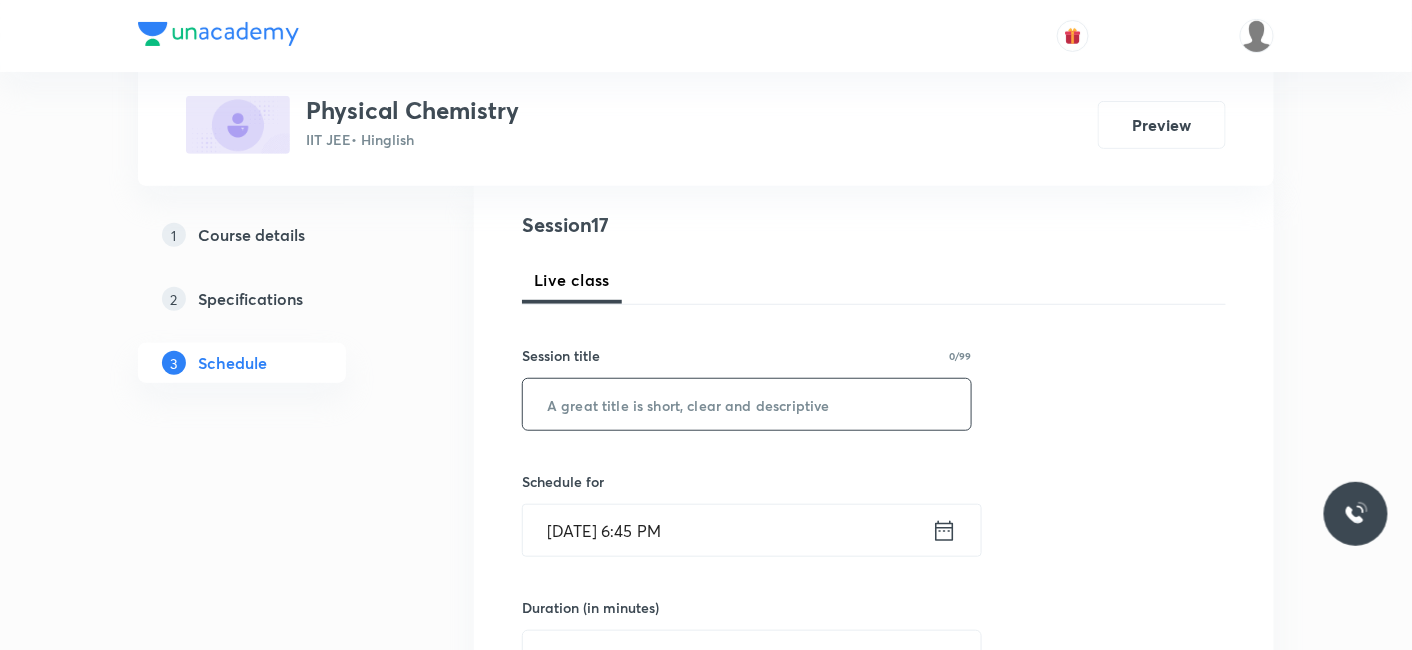 click at bounding box center [747, 404] 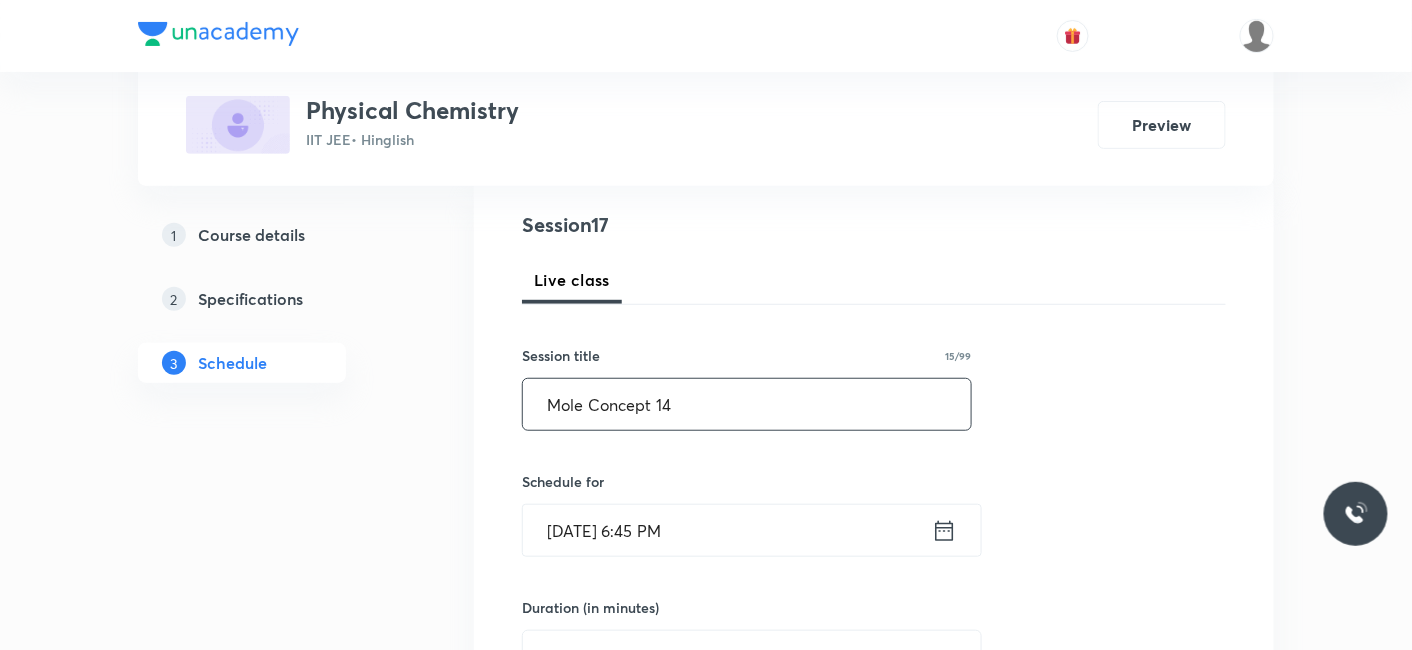 type on "Mole Concept 14" 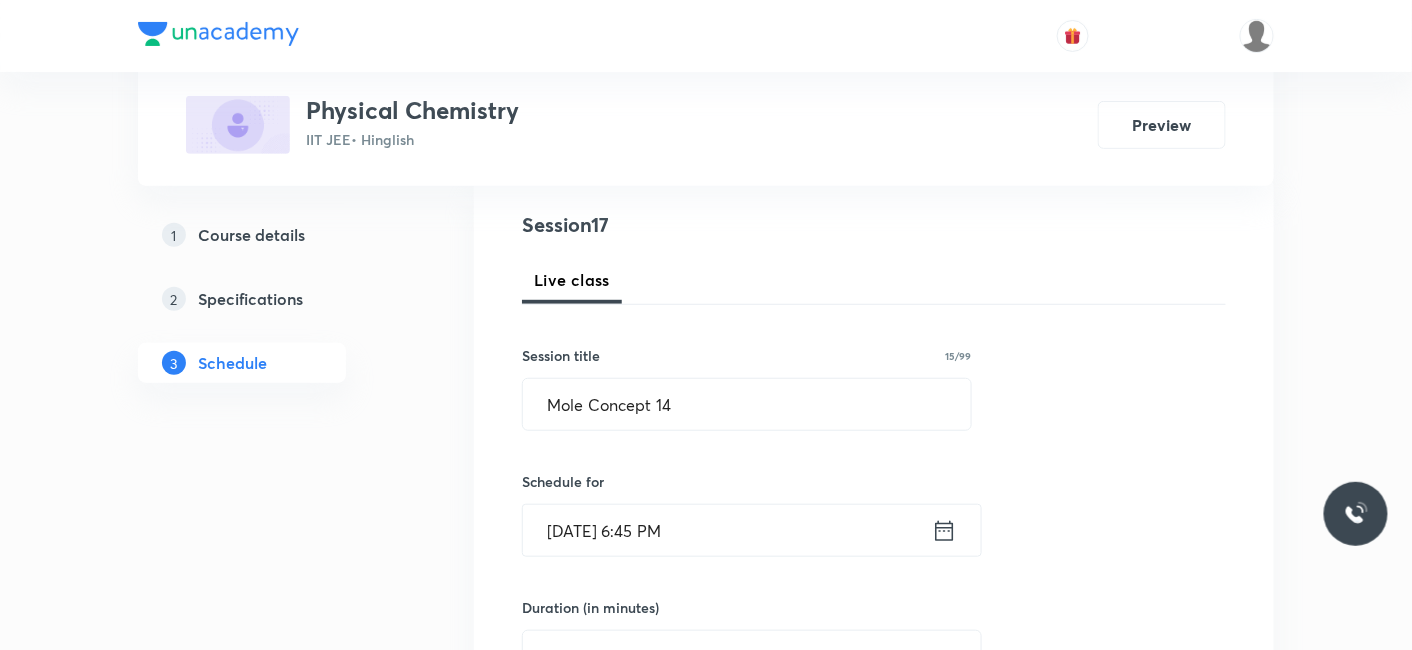 click 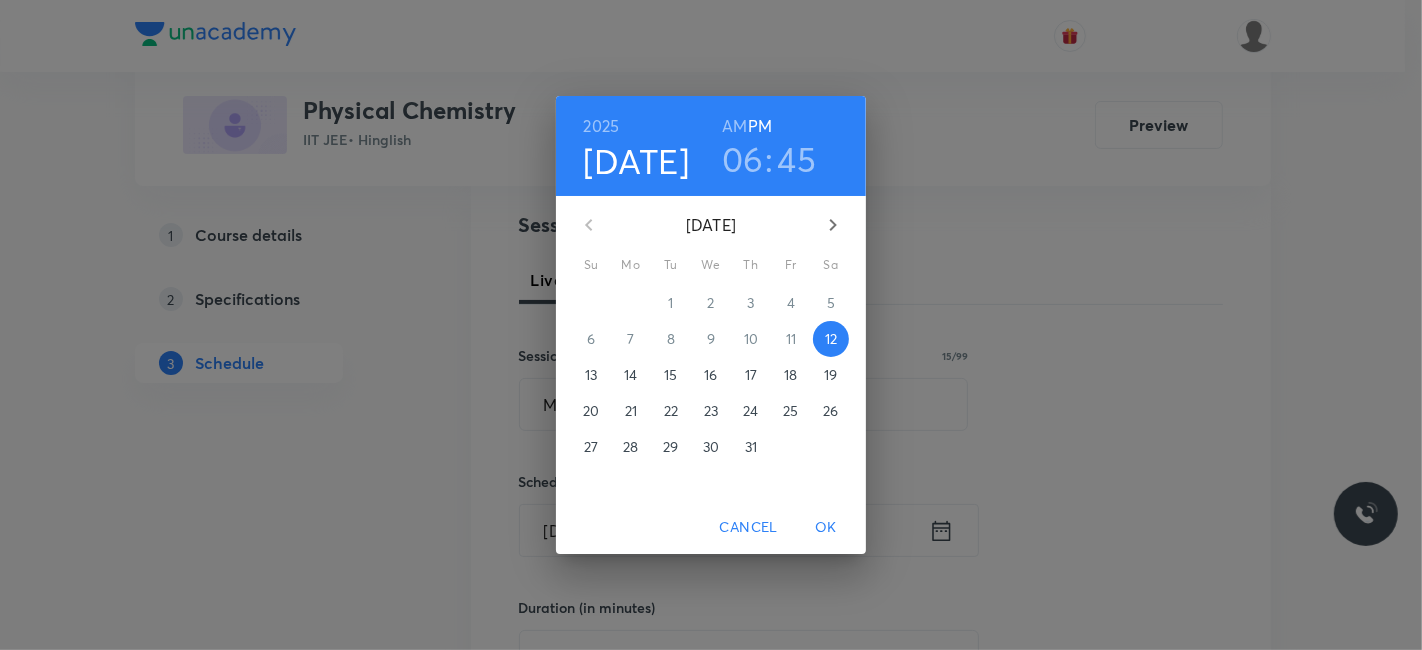 click on "14" at bounding box center (630, 375) 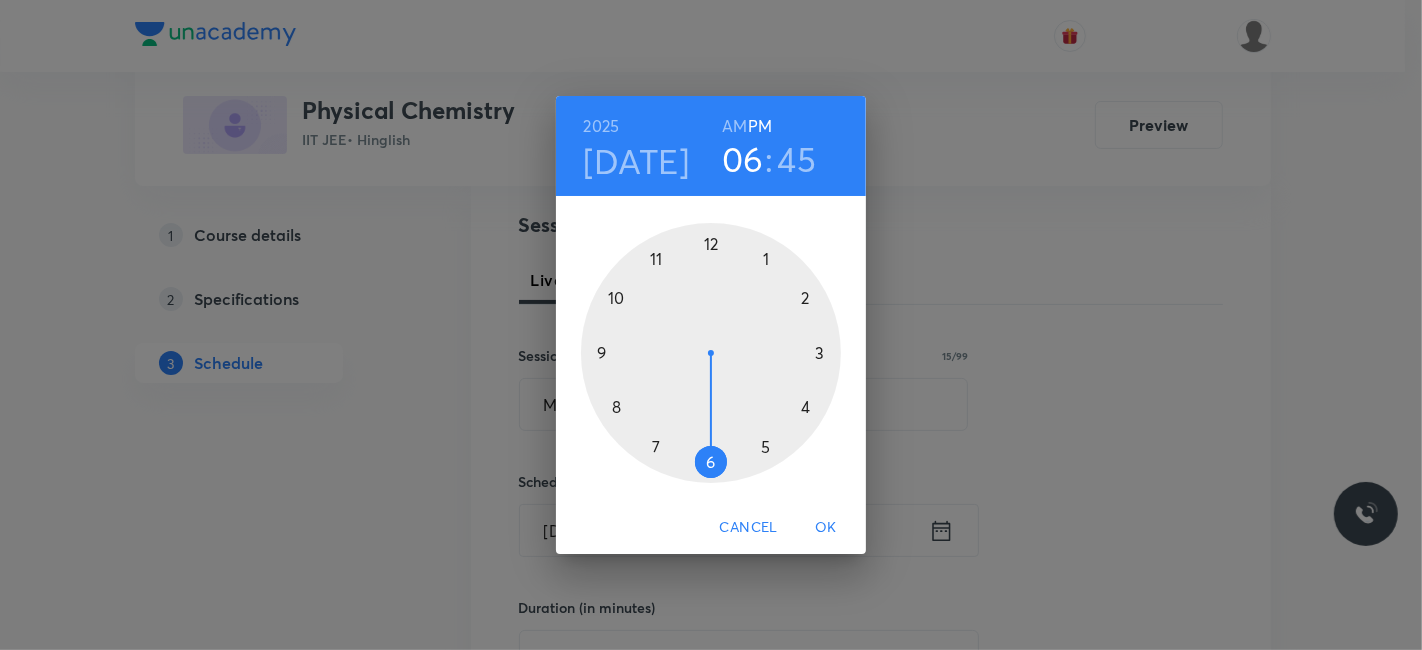 click at bounding box center [711, 353] 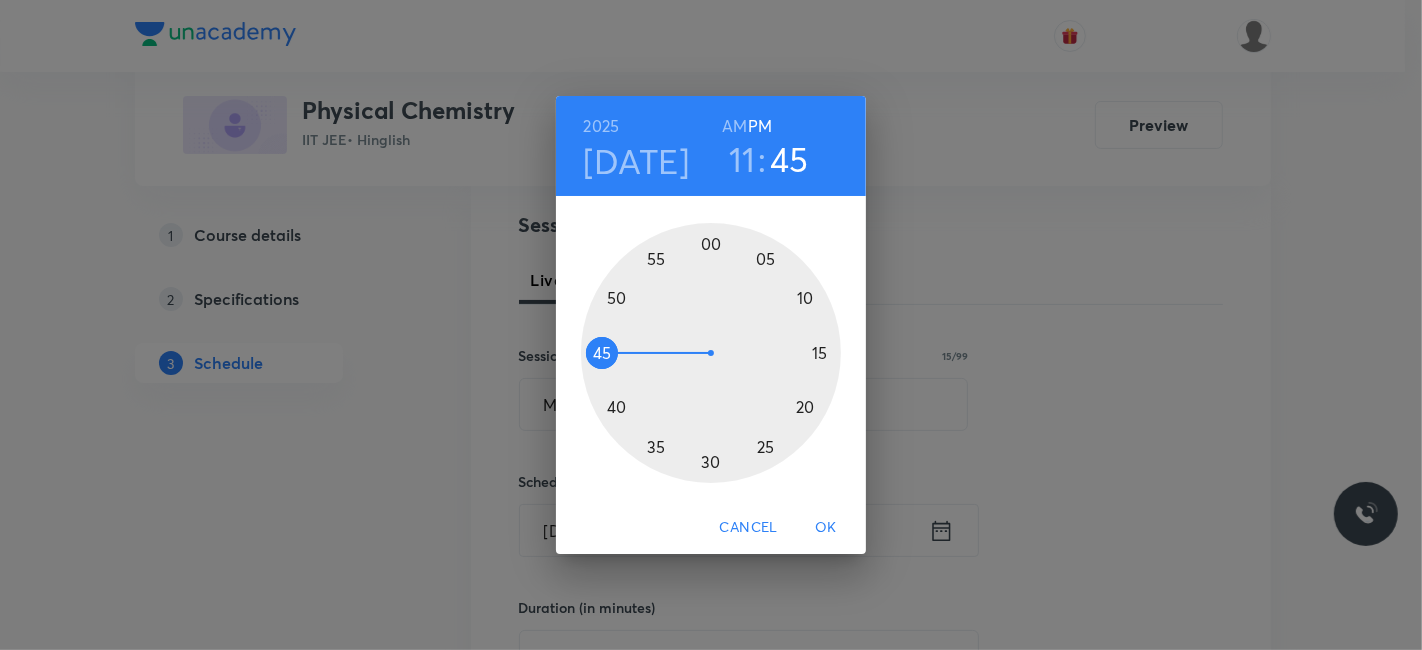 click at bounding box center [711, 353] 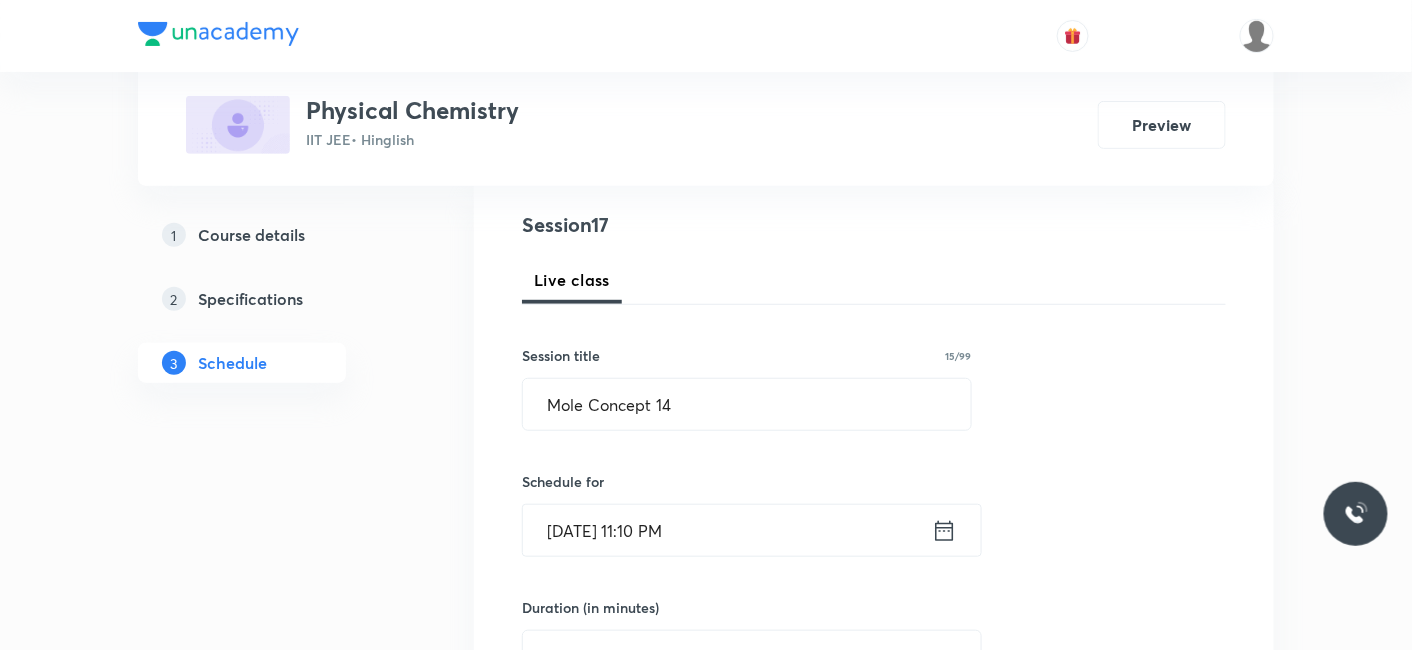 click 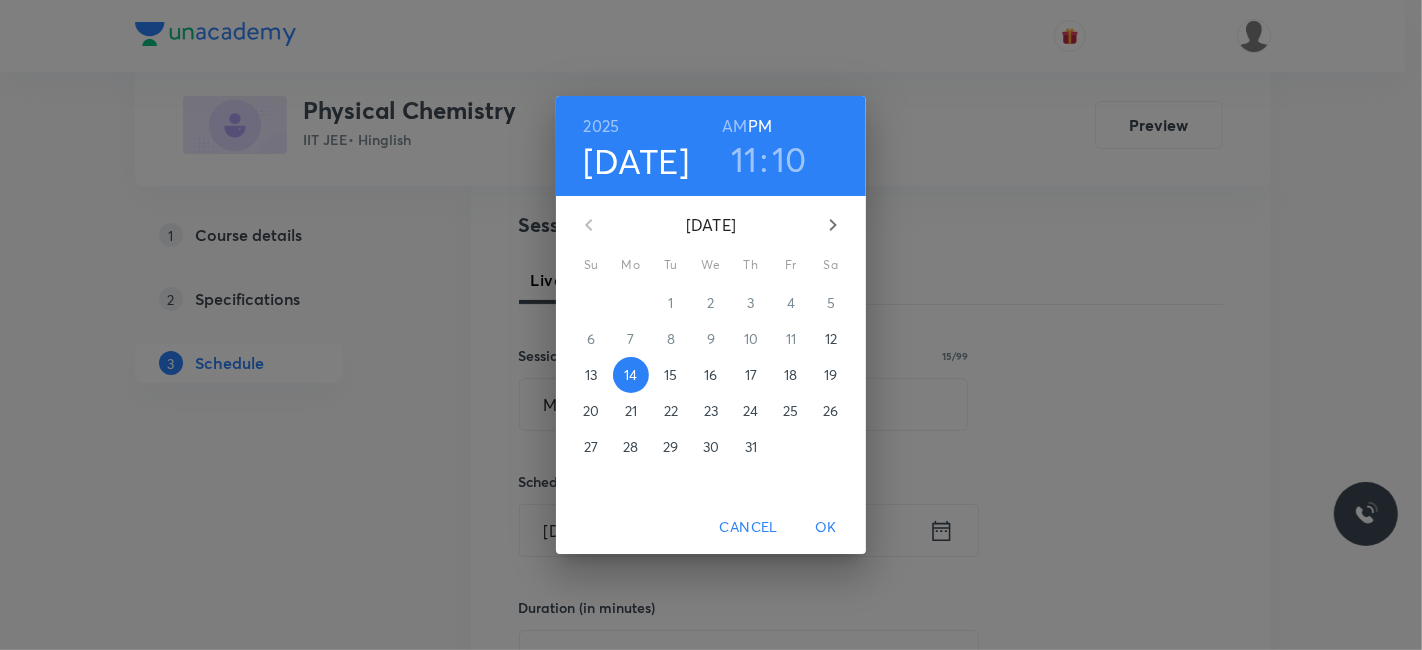 click on "AM" at bounding box center (734, 126) 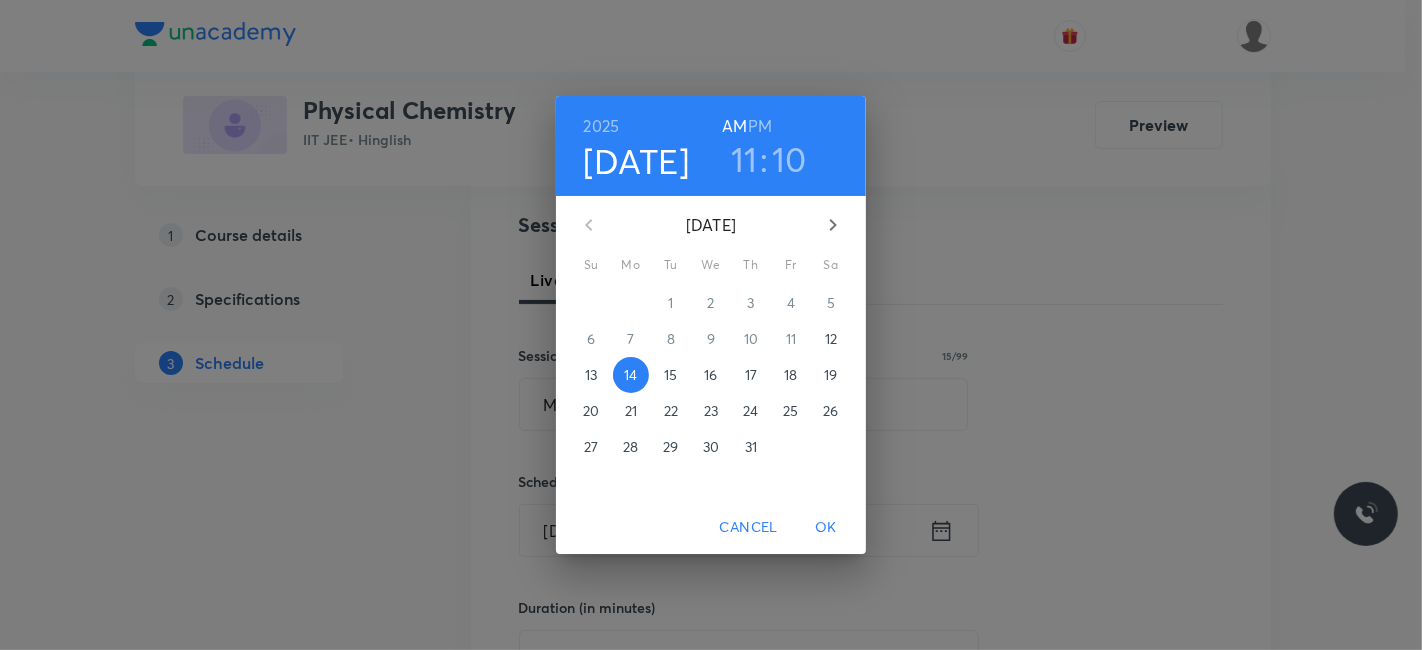 click on "OK" at bounding box center [826, 527] 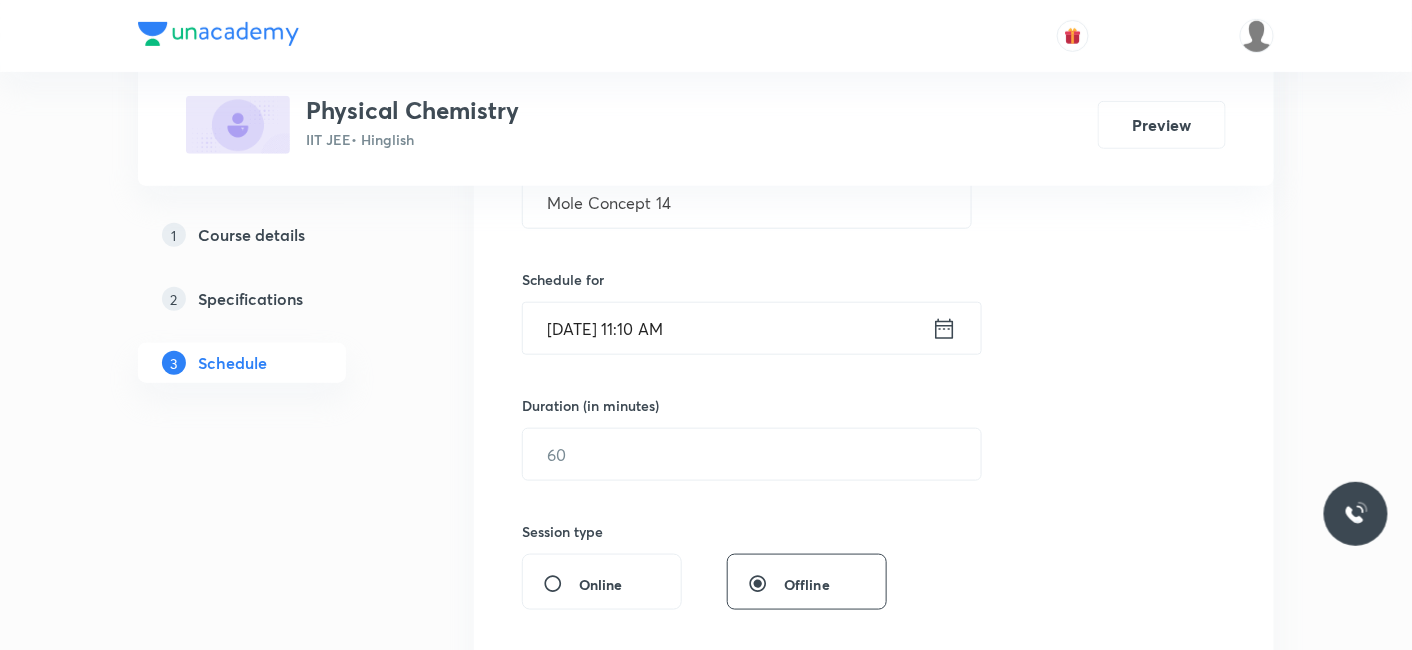 scroll, scrollTop: 444, scrollLeft: 0, axis: vertical 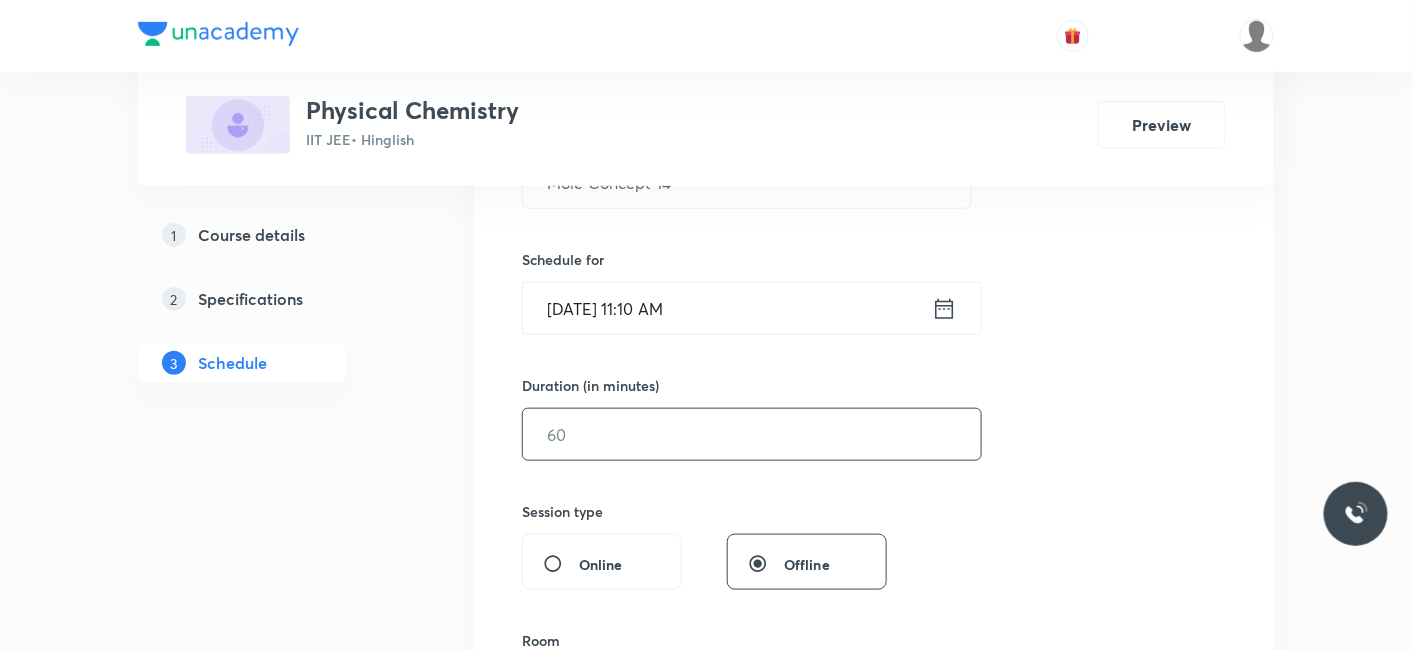 click at bounding box center (752, 434) 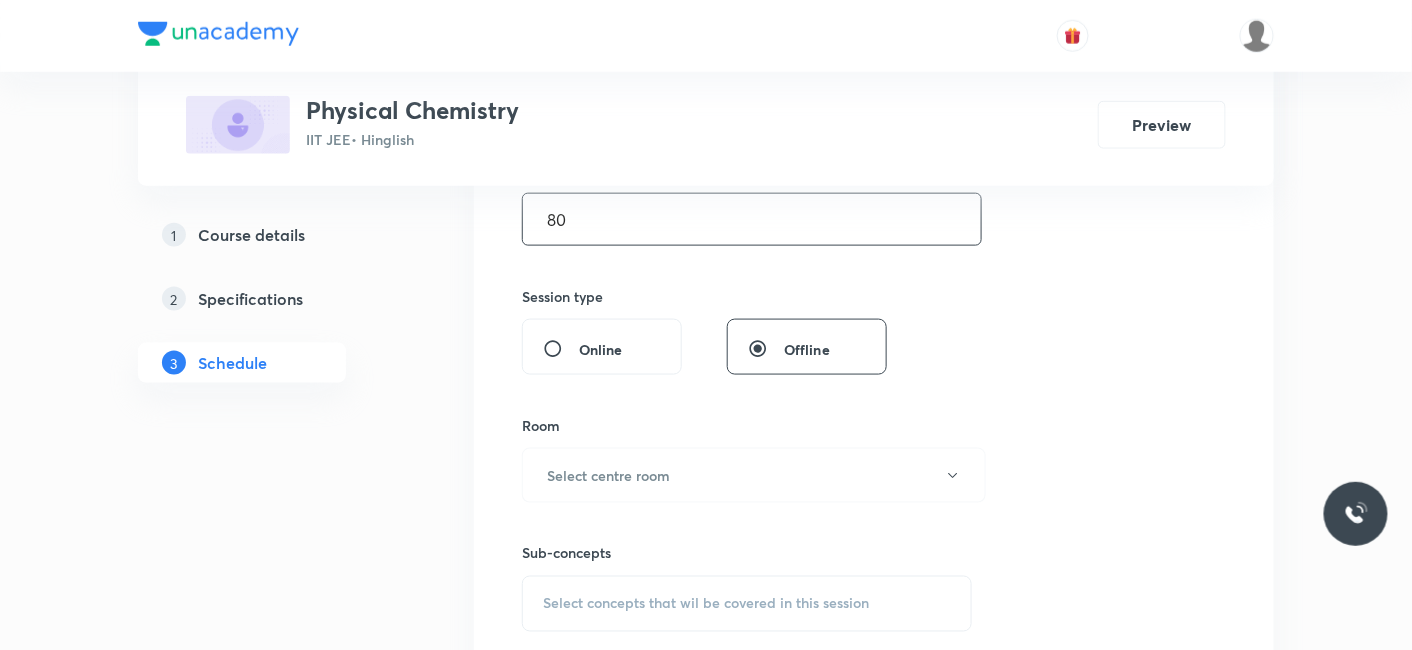 scroll, scrollTop: 666, scrollLeft: 0, axis: vertical 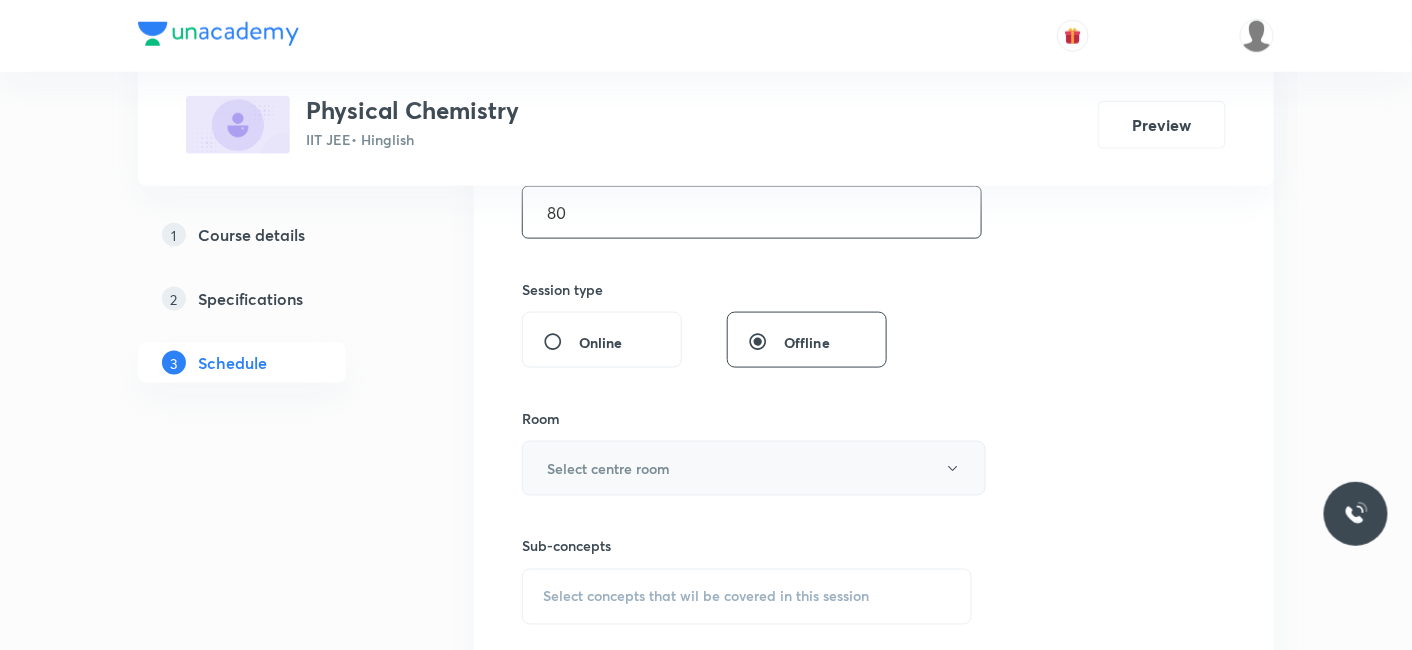 type on "80" 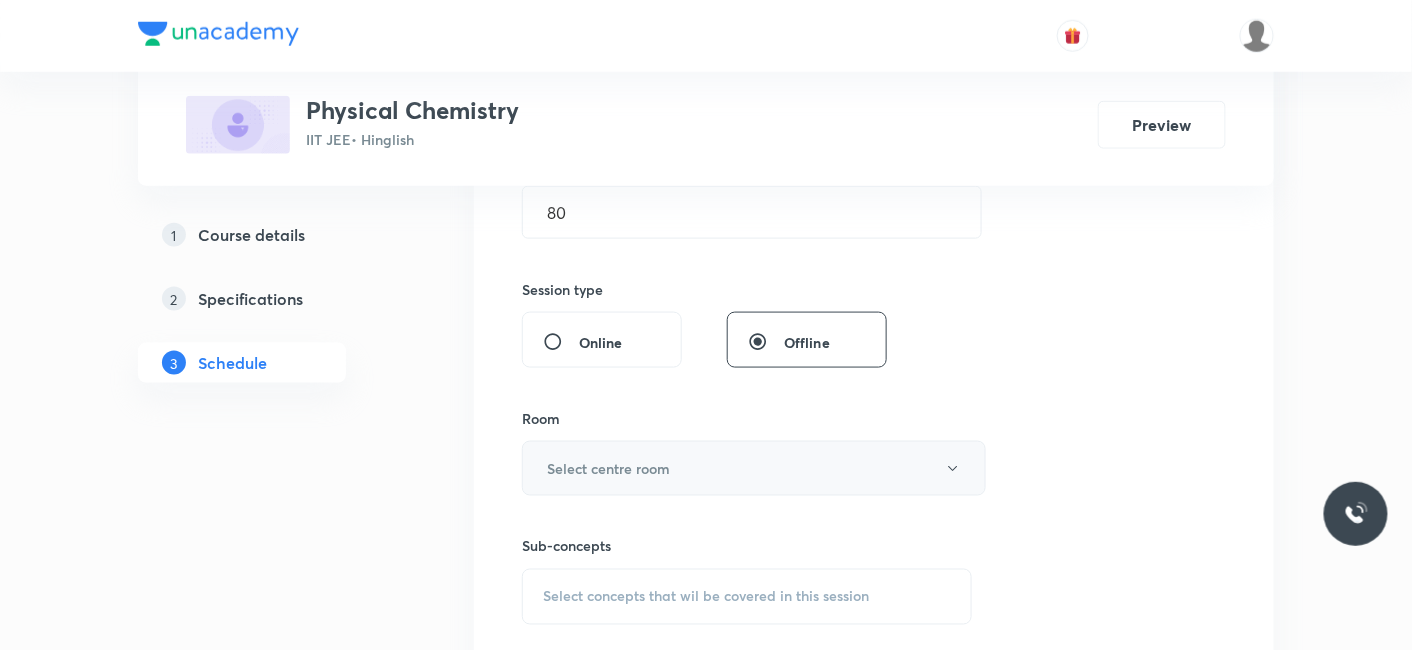 click on "Select centre room" at bounding box center (608, 468) 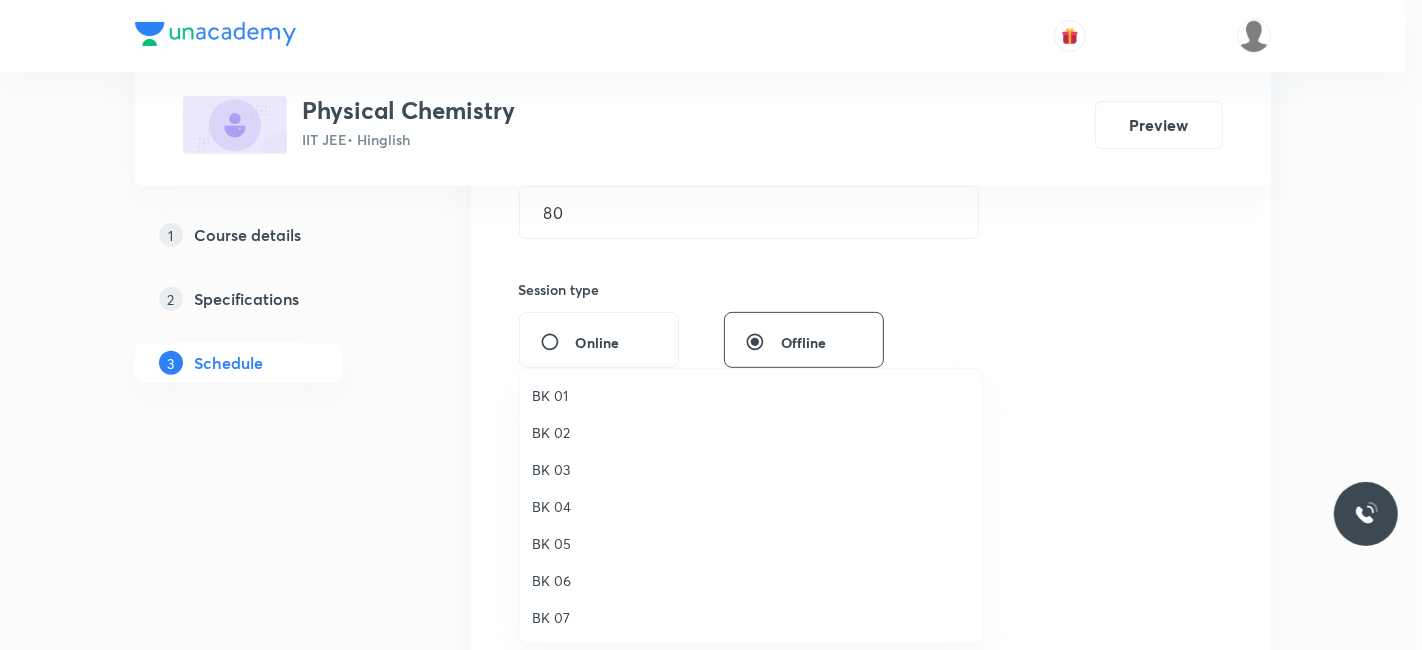 drag, startPoint x: 569, startPoint y: 544, endPoint x: 597, endPoint y: 535, distance: 29.410883 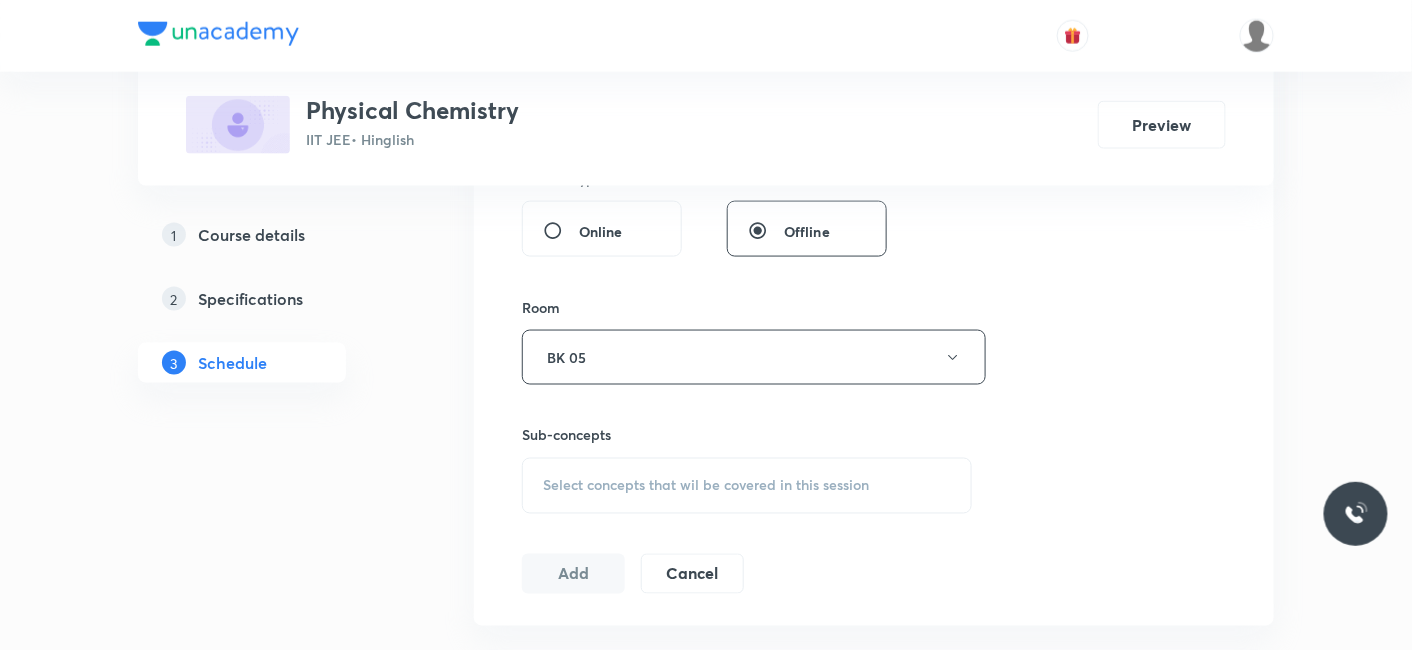 click on "Select concepts that wil be covered in this session" at bounding box center [706, 486] 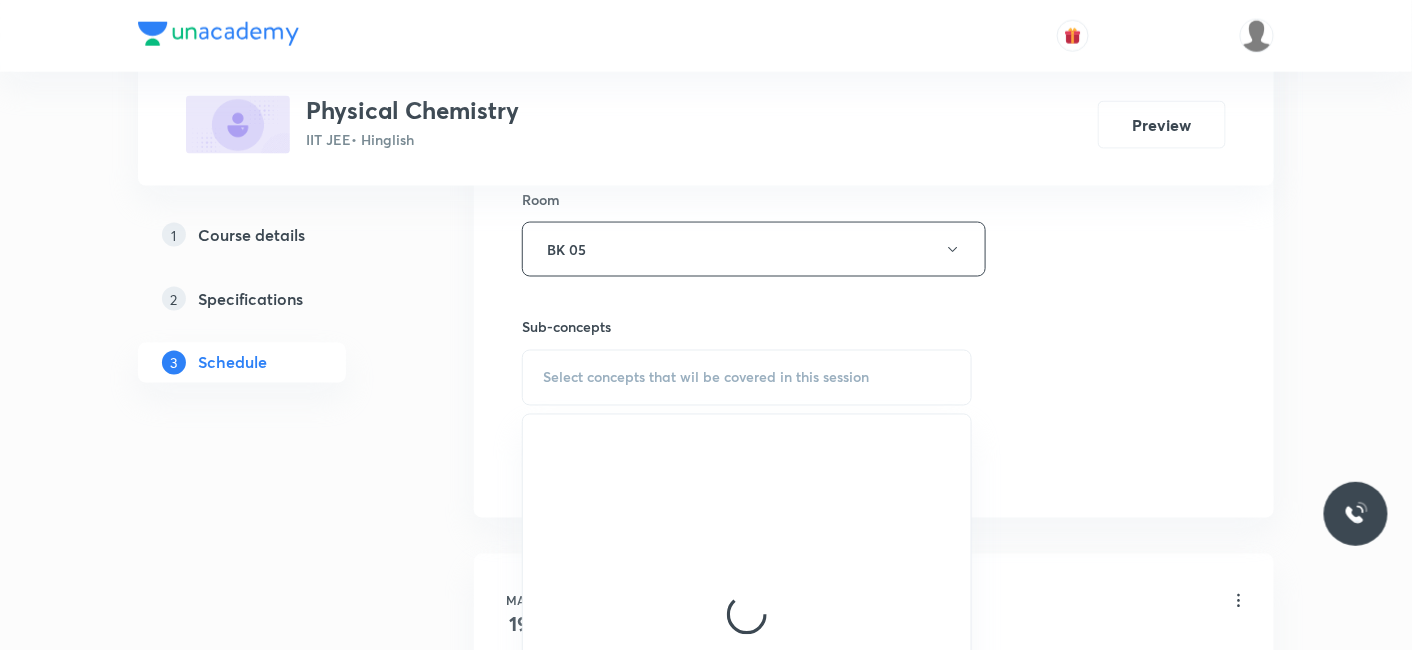 scroll, scrollTop: 1000, scrollLeft: 0, axis: vertical 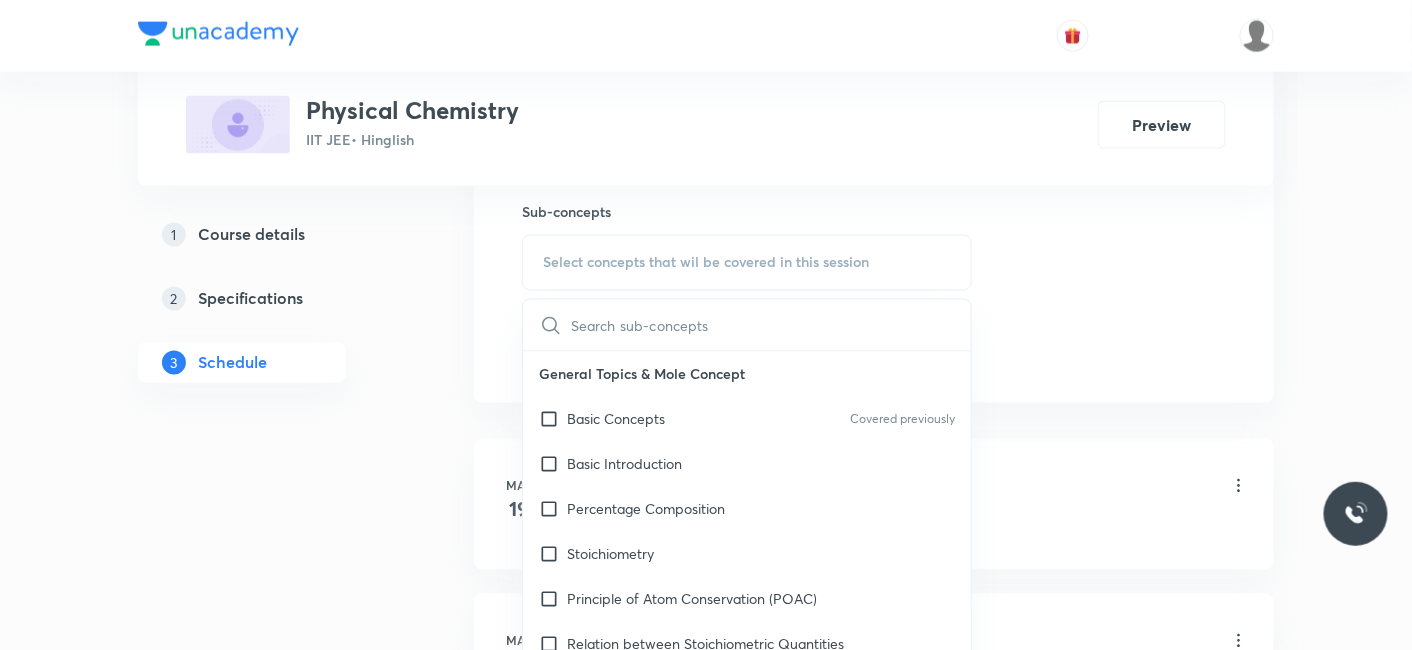 drag, startPoint x: 601, startPoint y: 424, endPoint x: 409, endPoint y: 413, distance: 192.31485 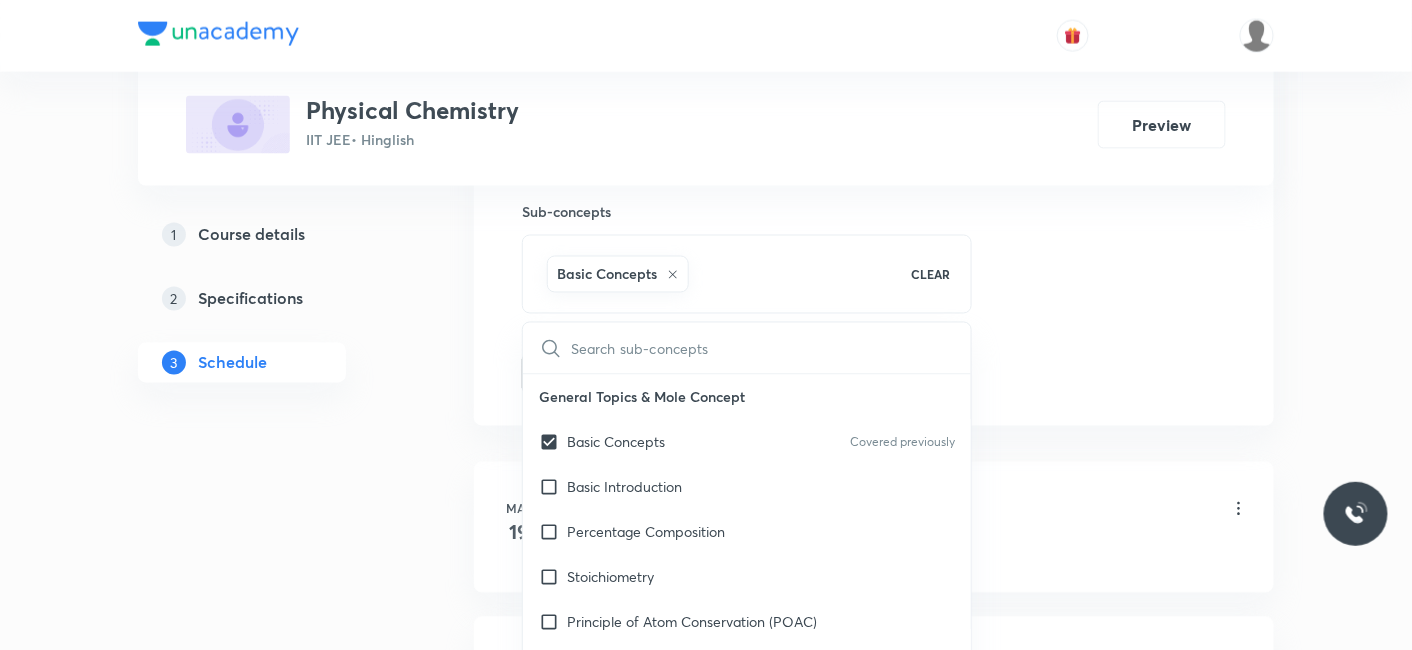 click on "1 Course details 2 Specifications 3 Schedule" at bounding box center [274, 1204] 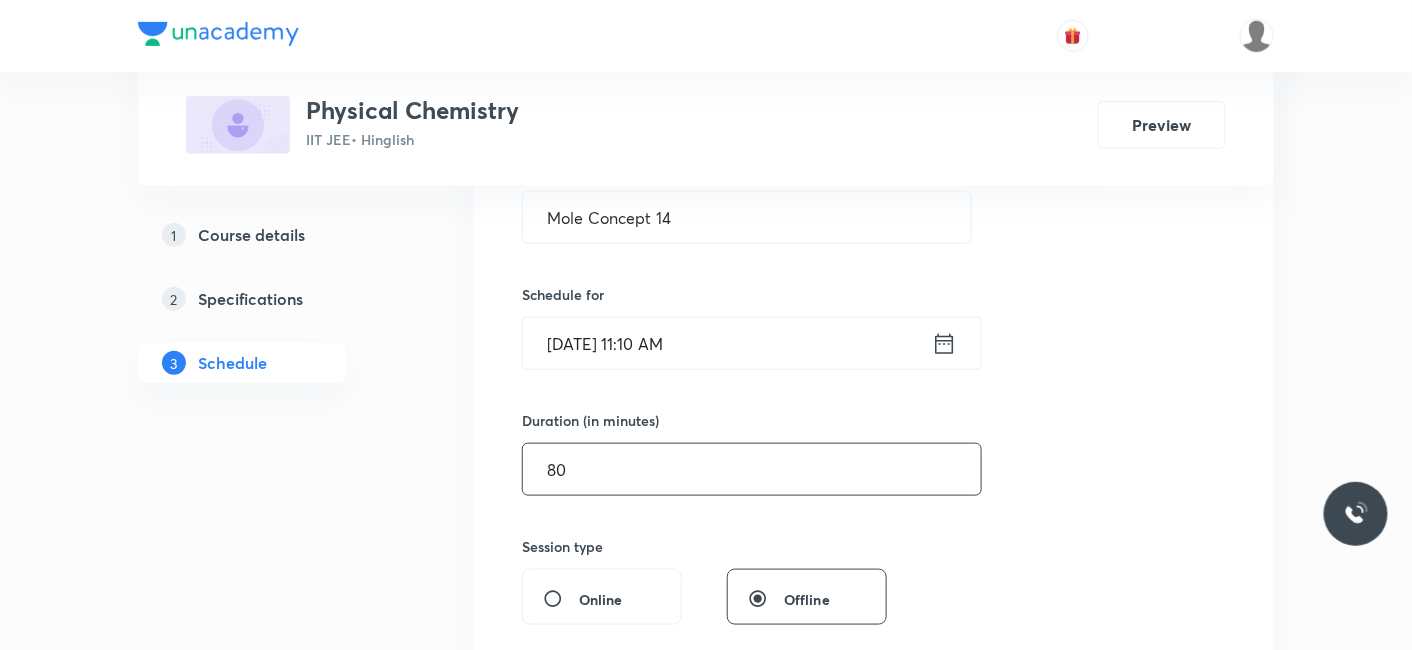 scroll, scrollTop: 444, scrollLeft: 0, axis: vertical 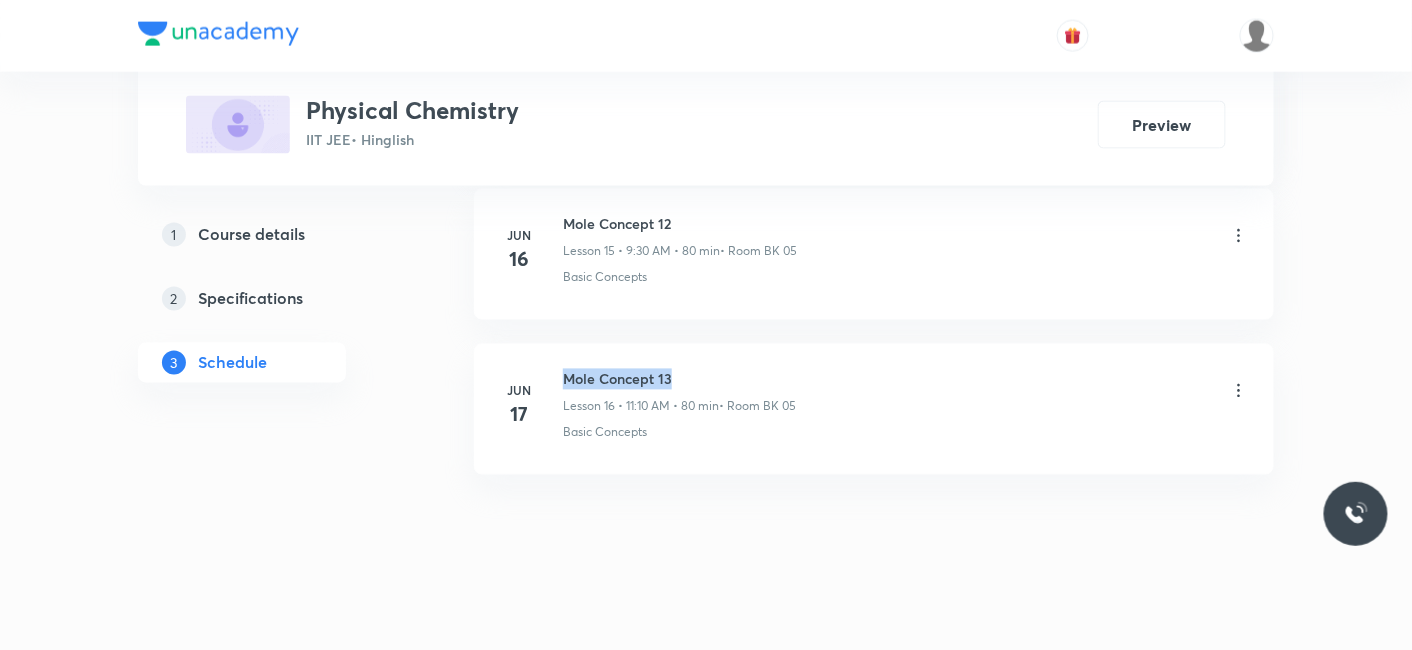 drag, startPoint x: 566, startPoint y: 364, endPoint x: 729, endPoint y: 356, distance: 163.1962 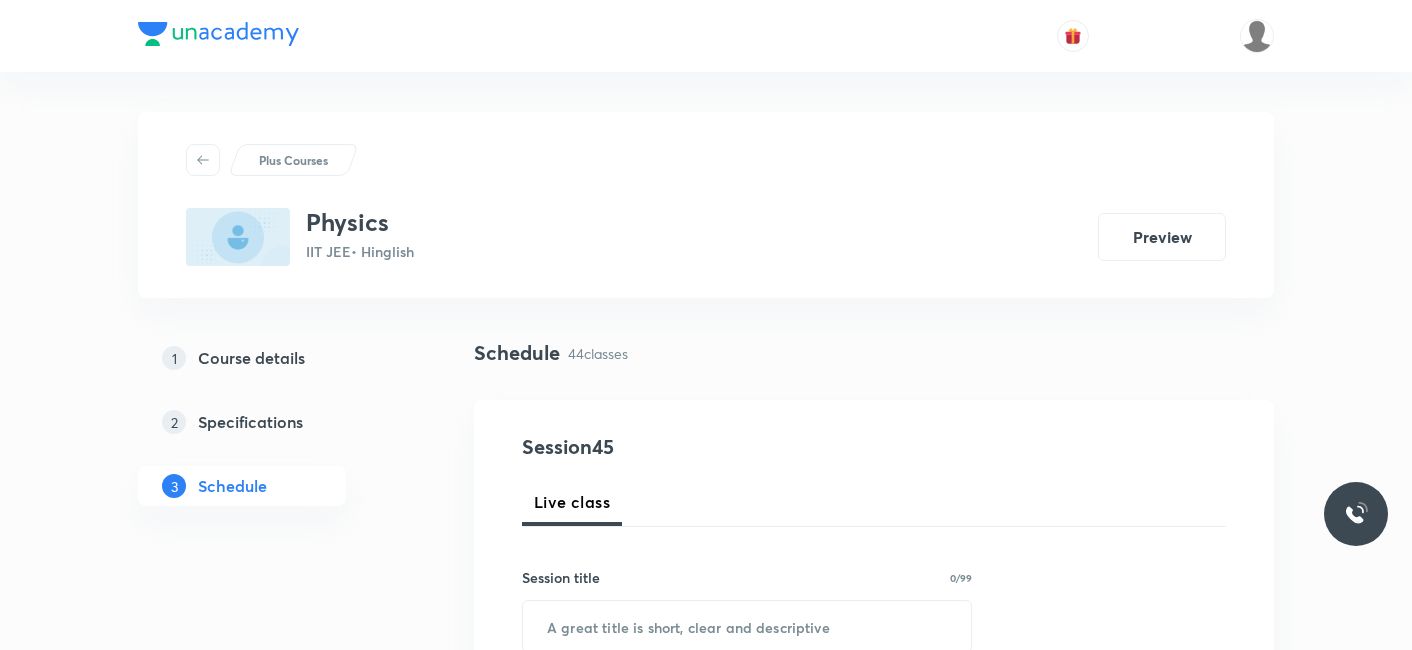scroll, scrollTop: 0, scrollLeft: 0, axis: both 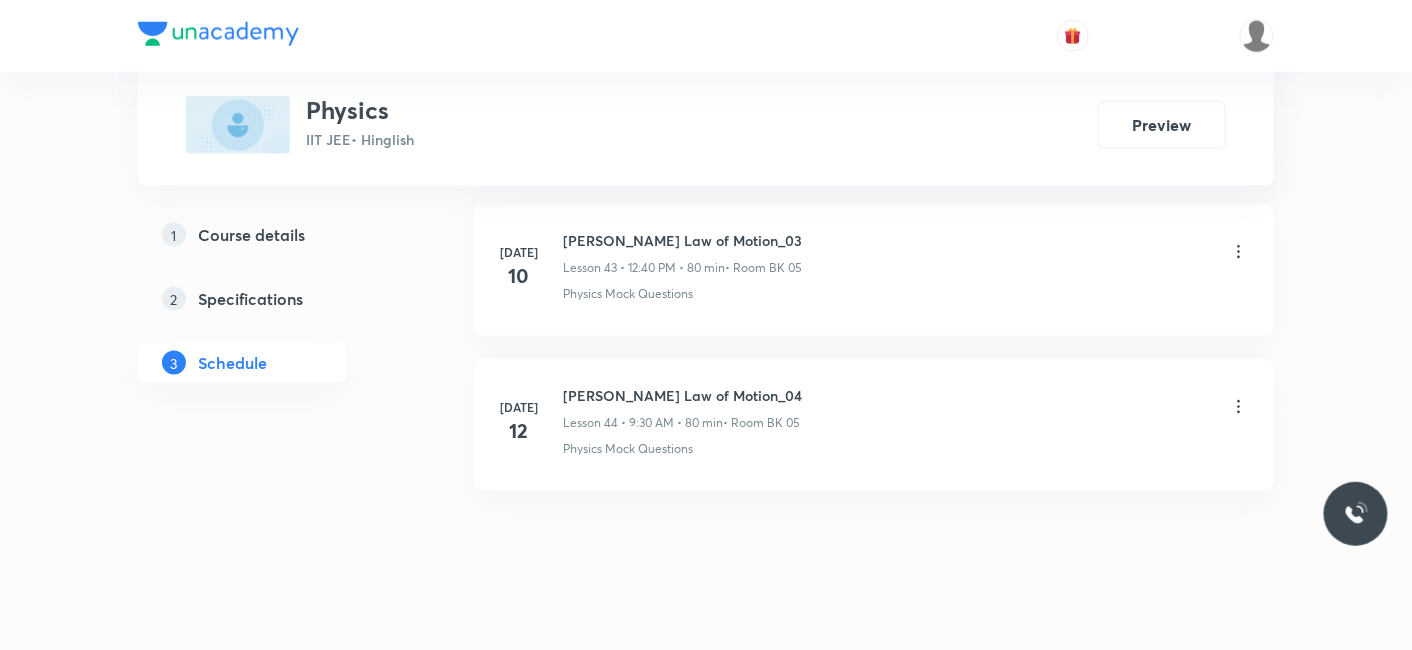 click on "[DATE] [PERSON_NAME] Law of Motion_04 Lesson 44 • 9:30 AM • 80 min  • Room BK 05 Physics Mock Questions" at bounding box center (874, 425) 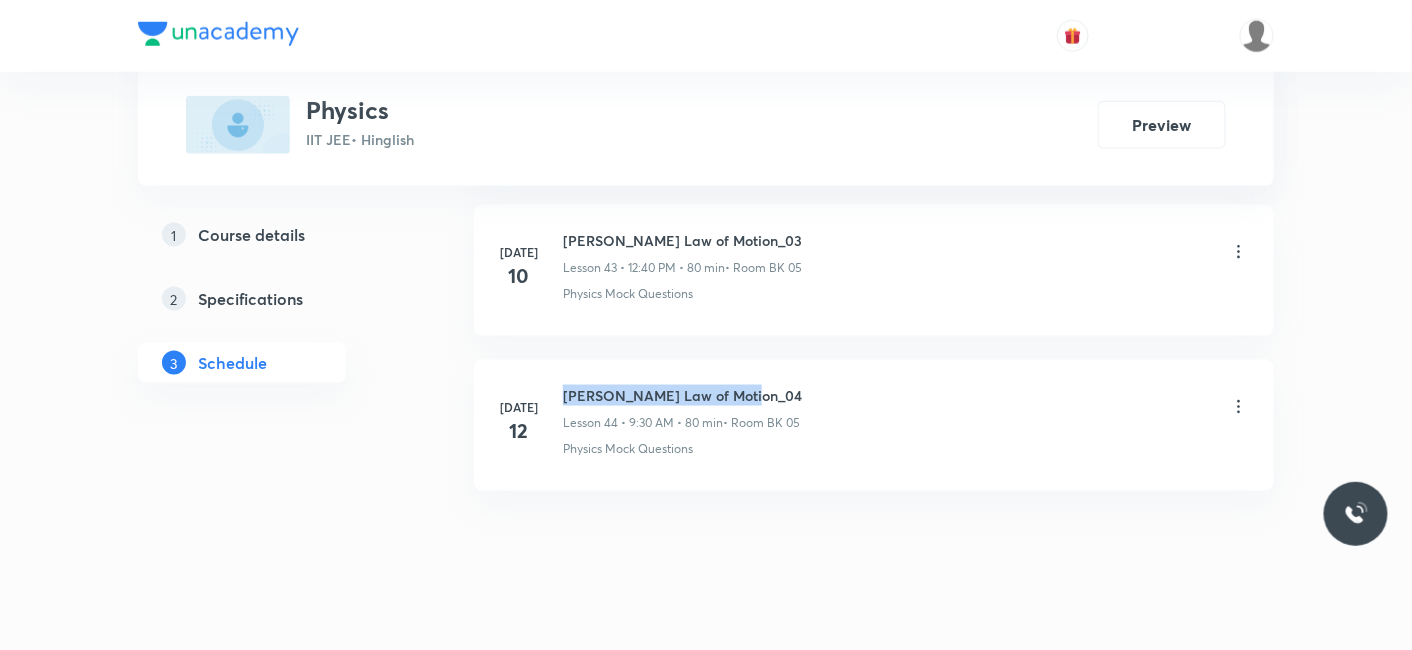 drag, startPoint x: 564, startPoint y: 362, endPoint x: 762, endPoint y: 358, distance: 198.0404 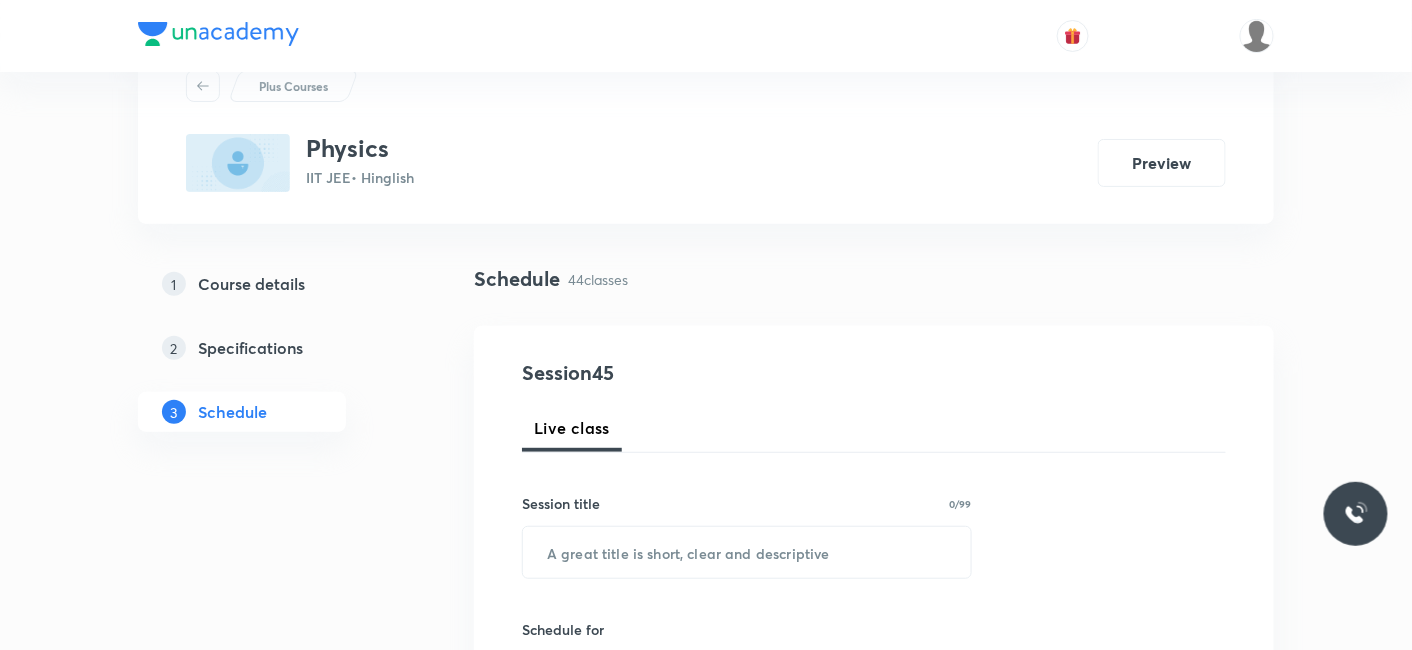 scroll, scrollTop: 333, scrollLeft: 0, axis: vertical 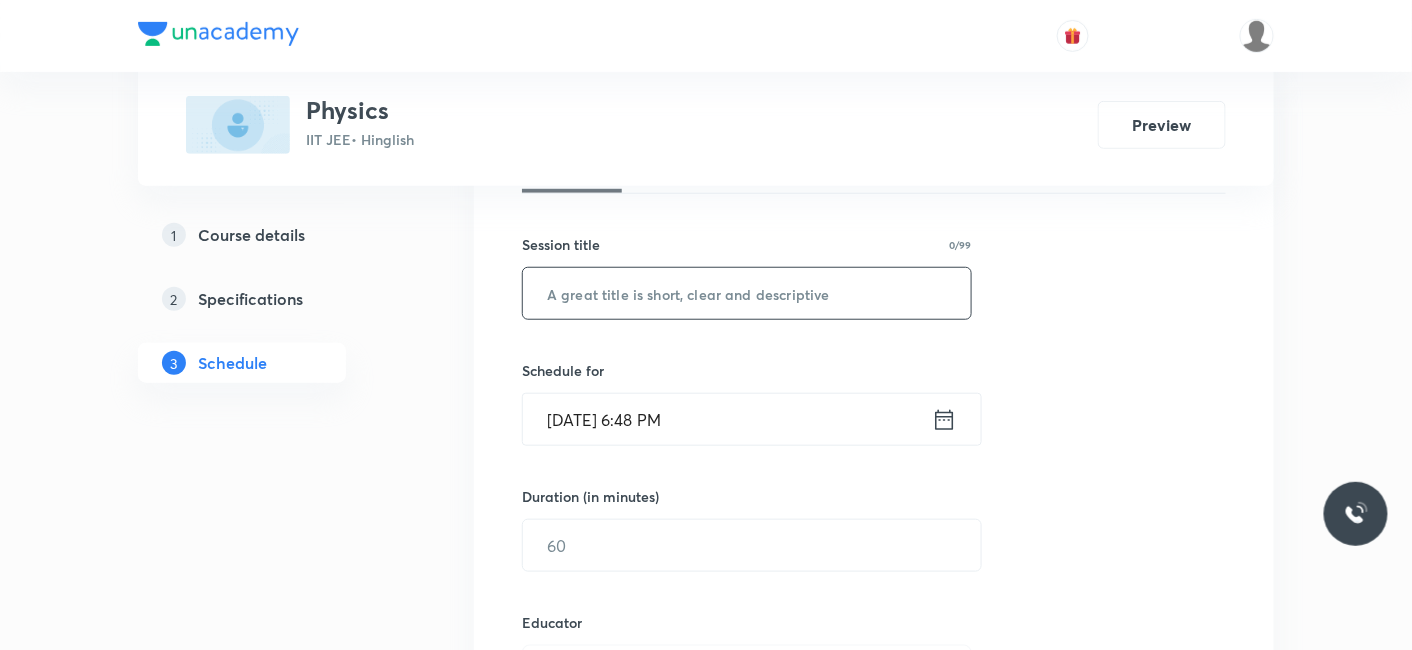 click at bounding box center [747, 293] 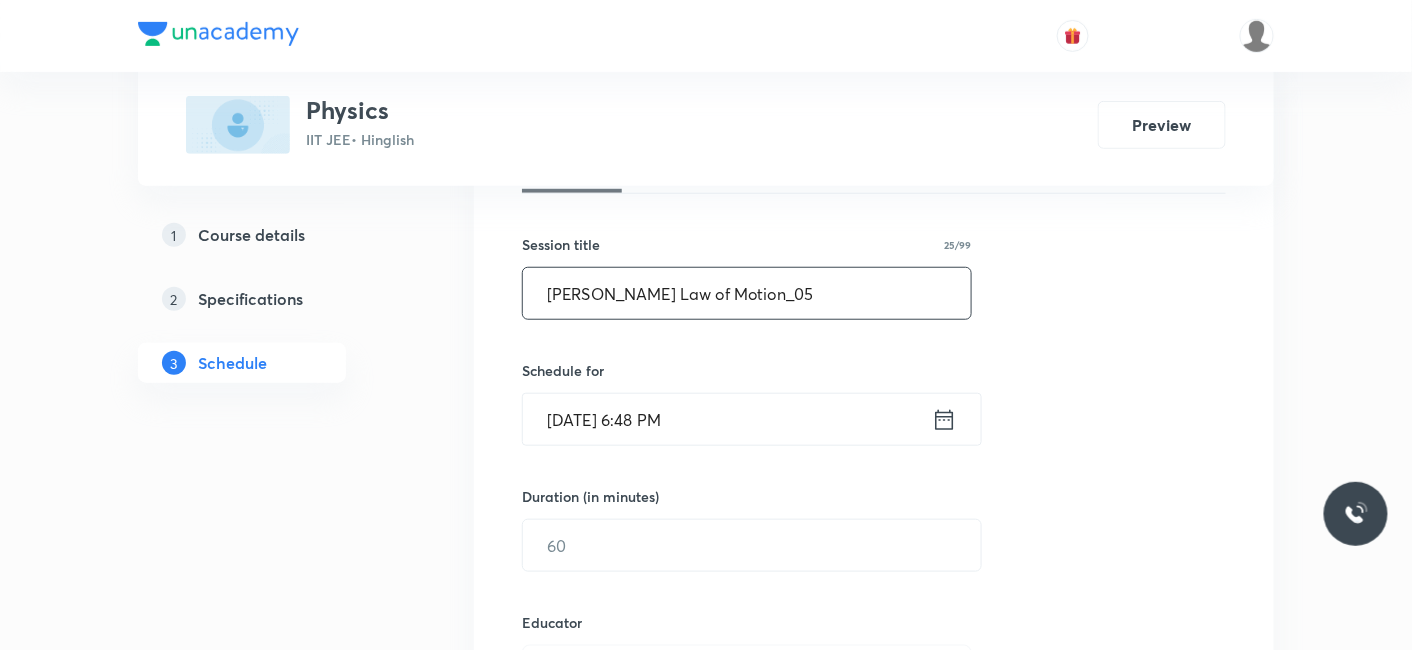 type on "Newton's Law of Motion_05" 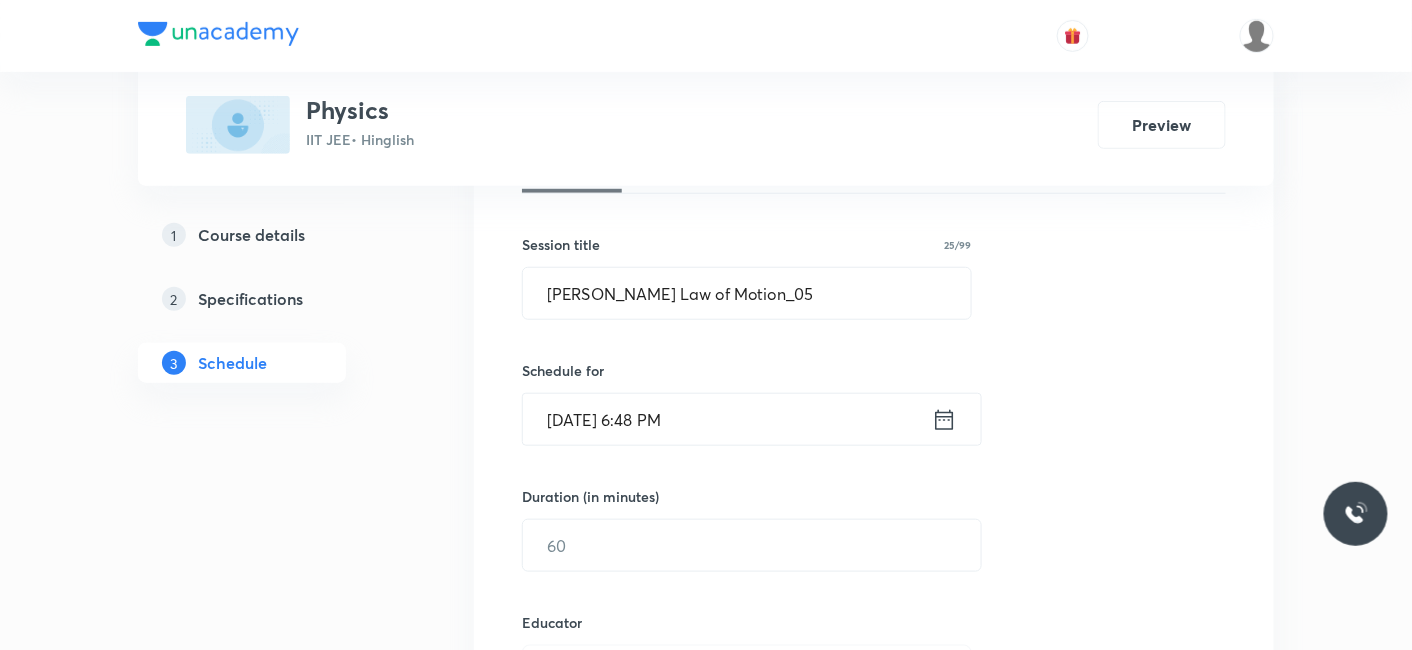 click 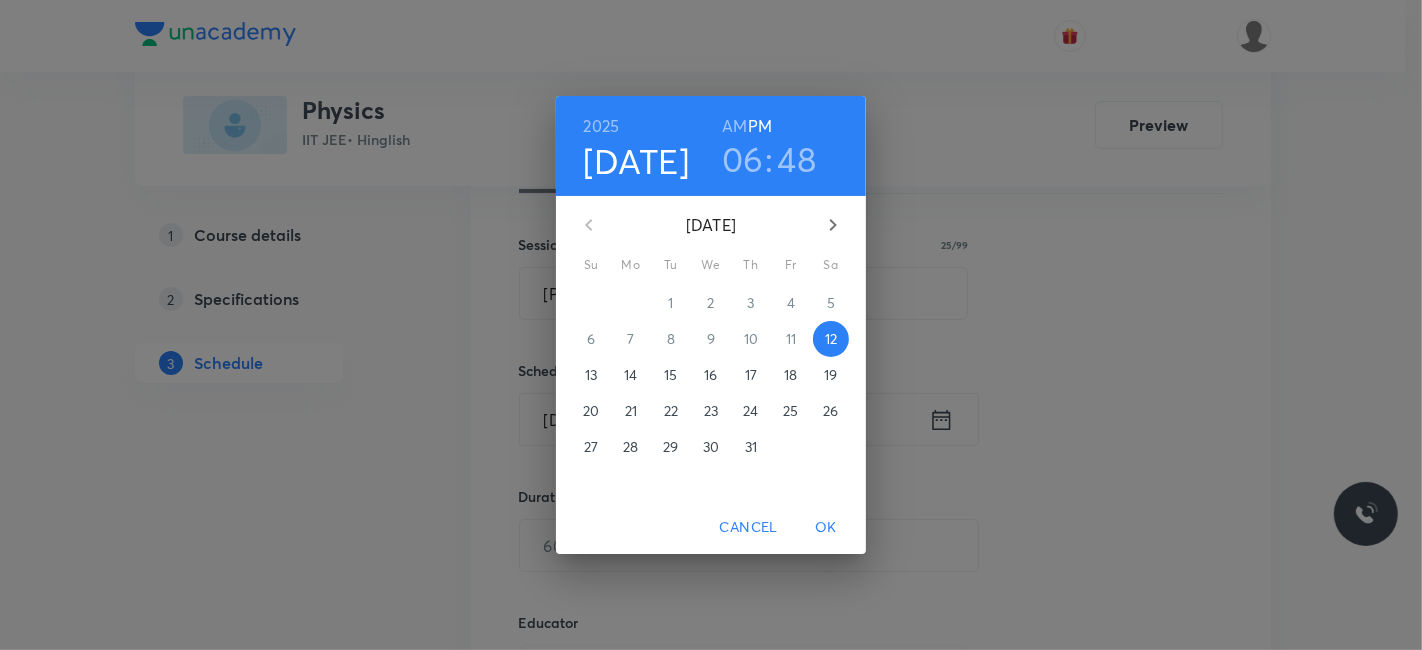 click on "14" at bounding box center [630, 375] 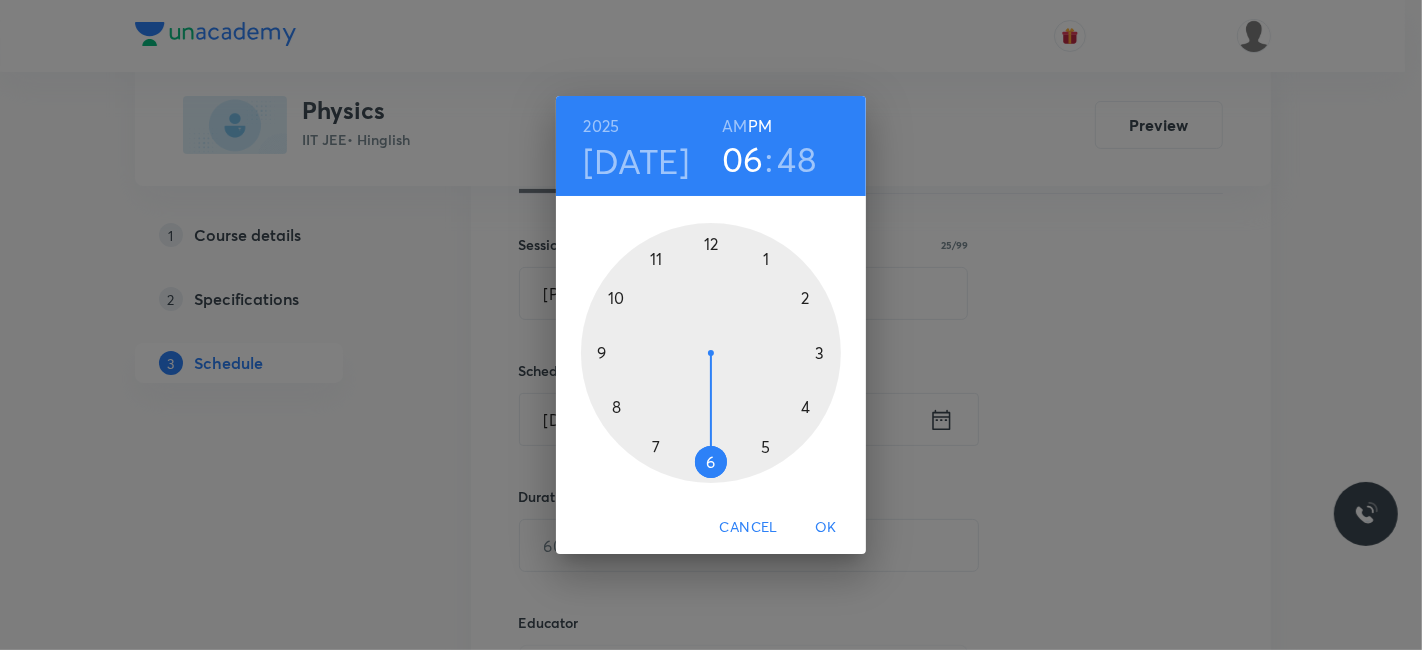 click at bounding box center [711, 353] 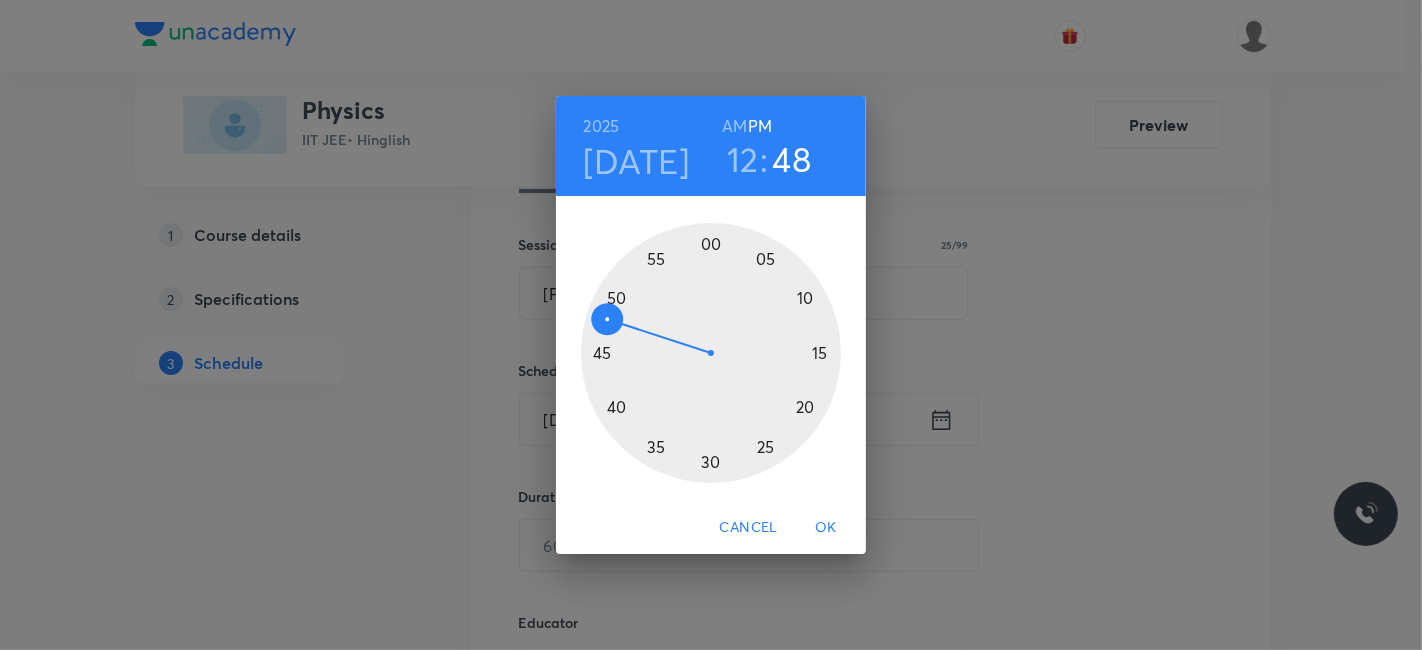 click at bounding box center (711, 353) 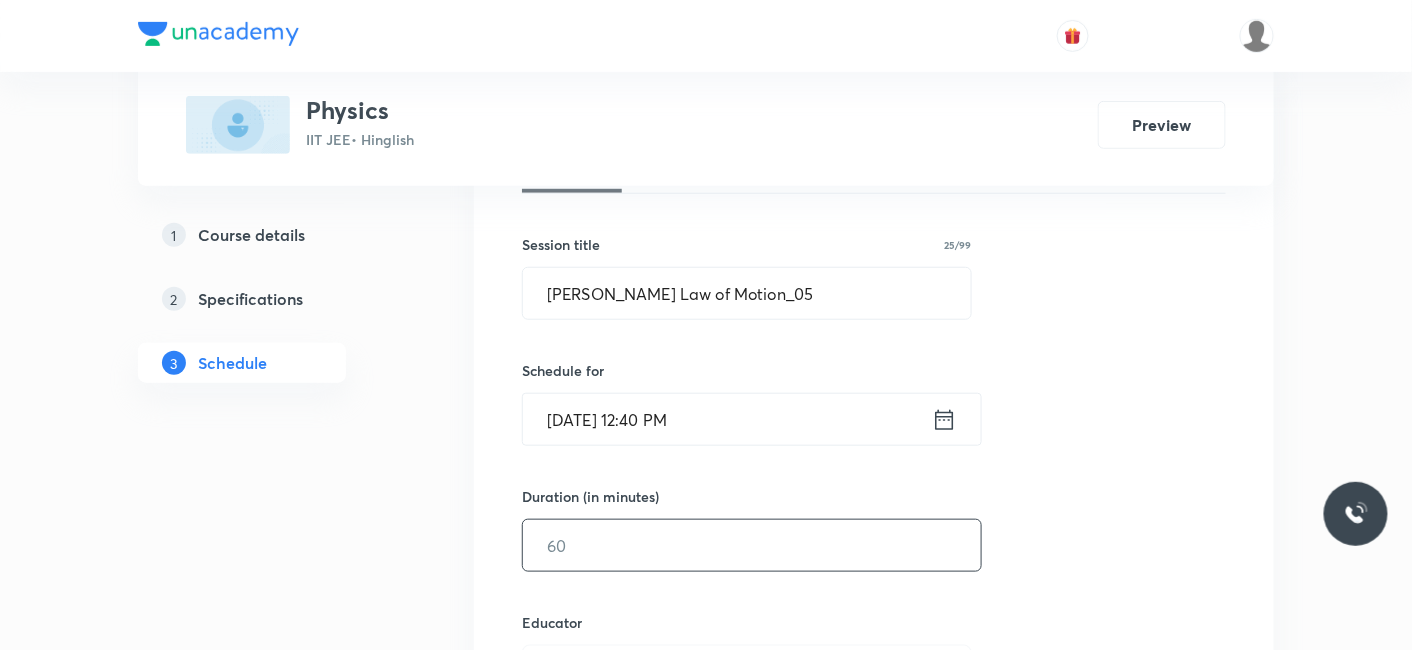 click at bounding box center [752, 545] 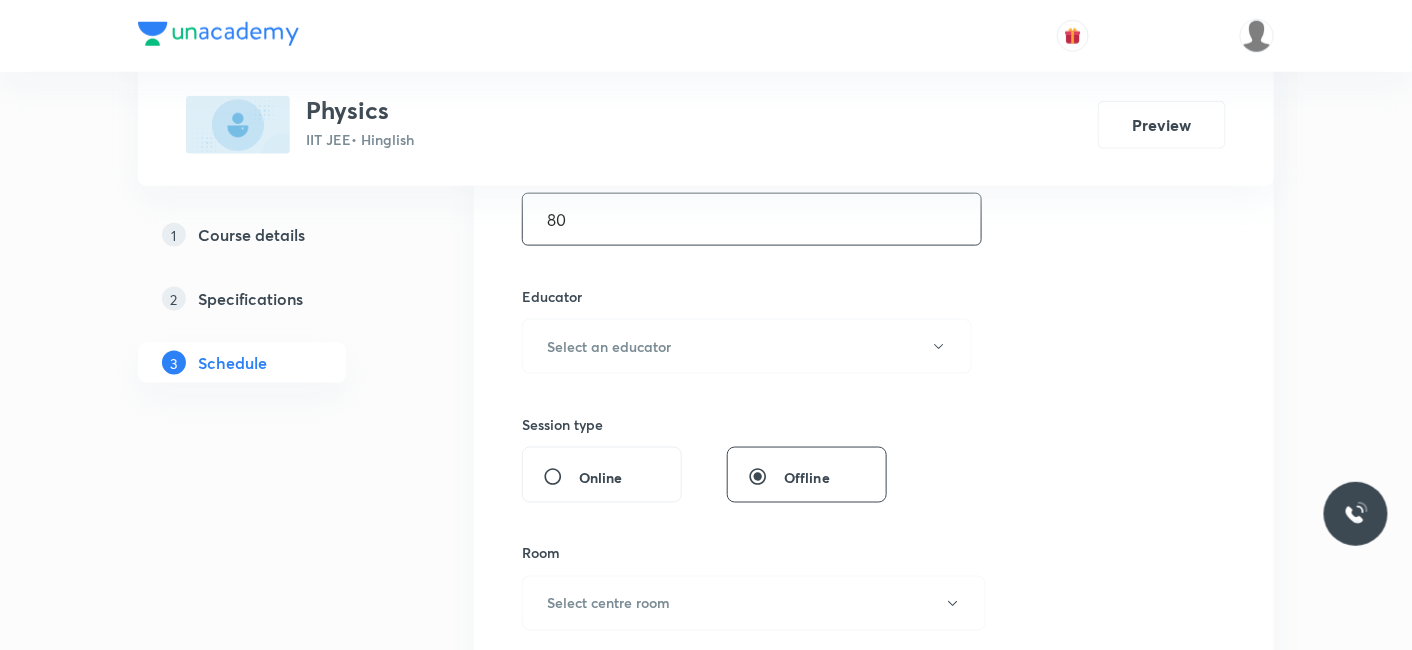 scroll, scrollTop: 666, scrollLeft: 0, axis: vertical 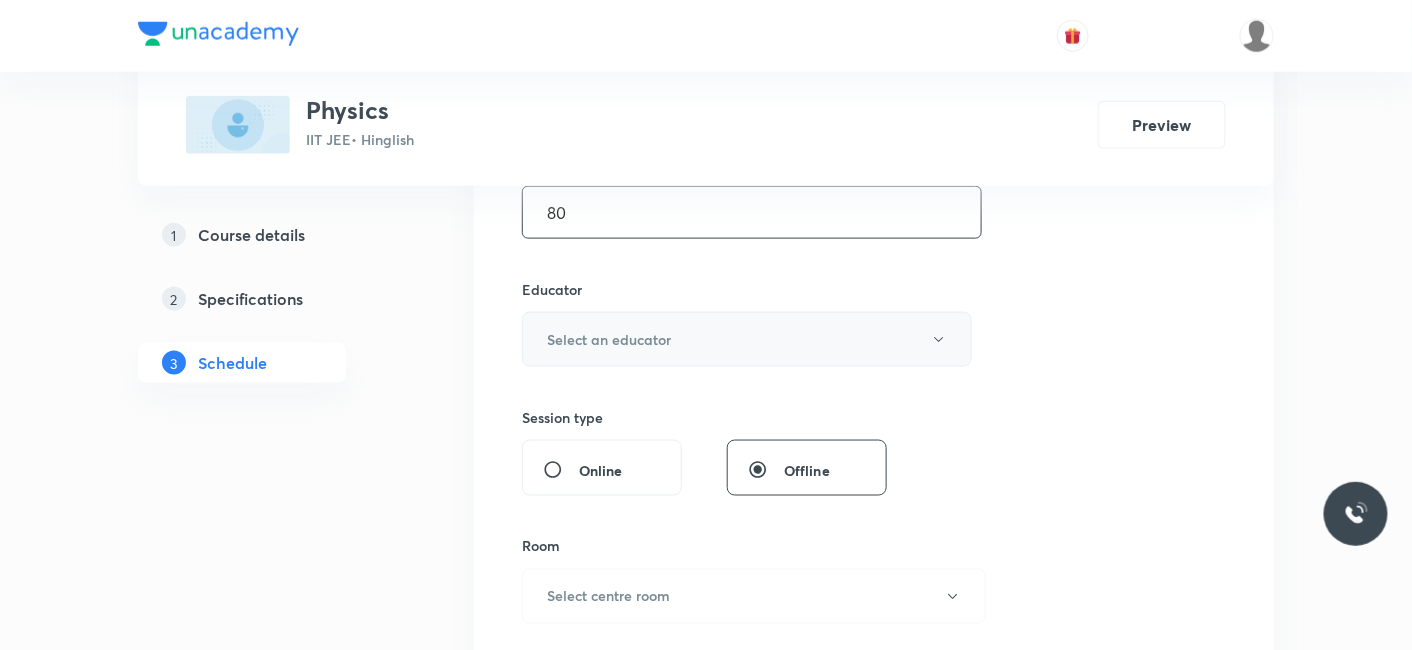 type on "80" 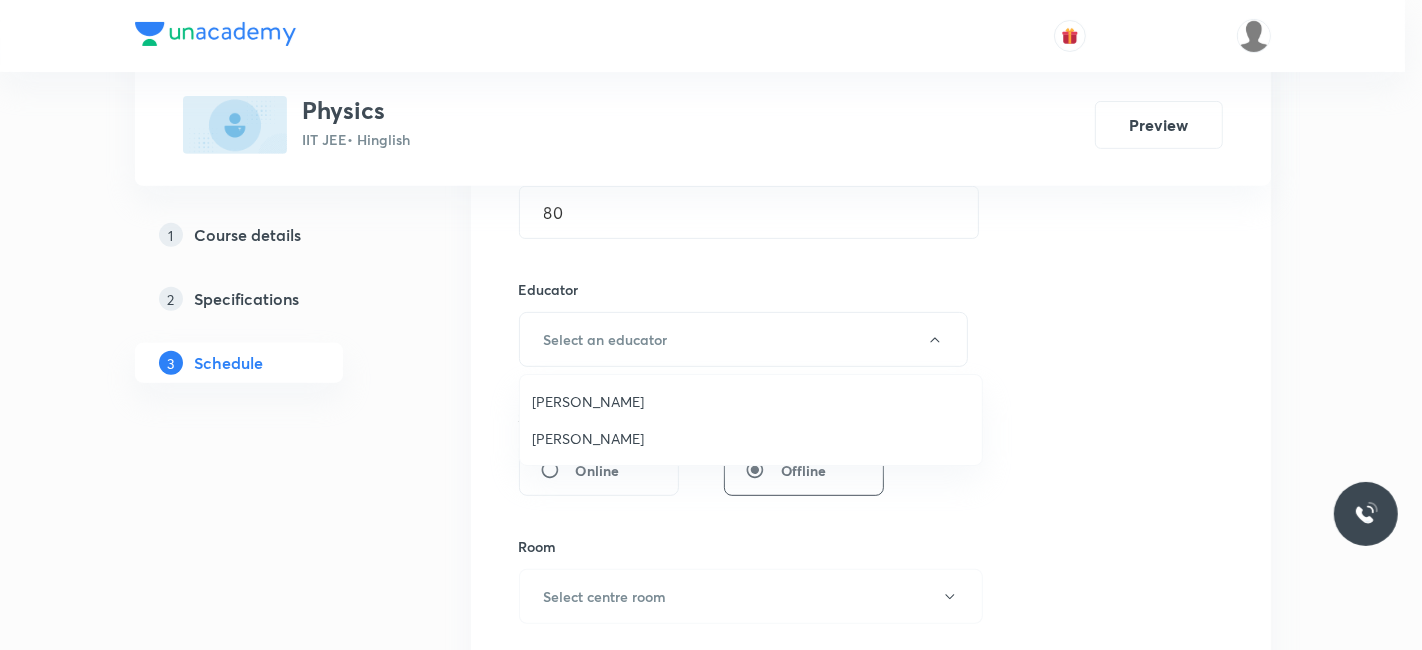 click on "Siddharth Jindal" at bounding box center (751, 438) 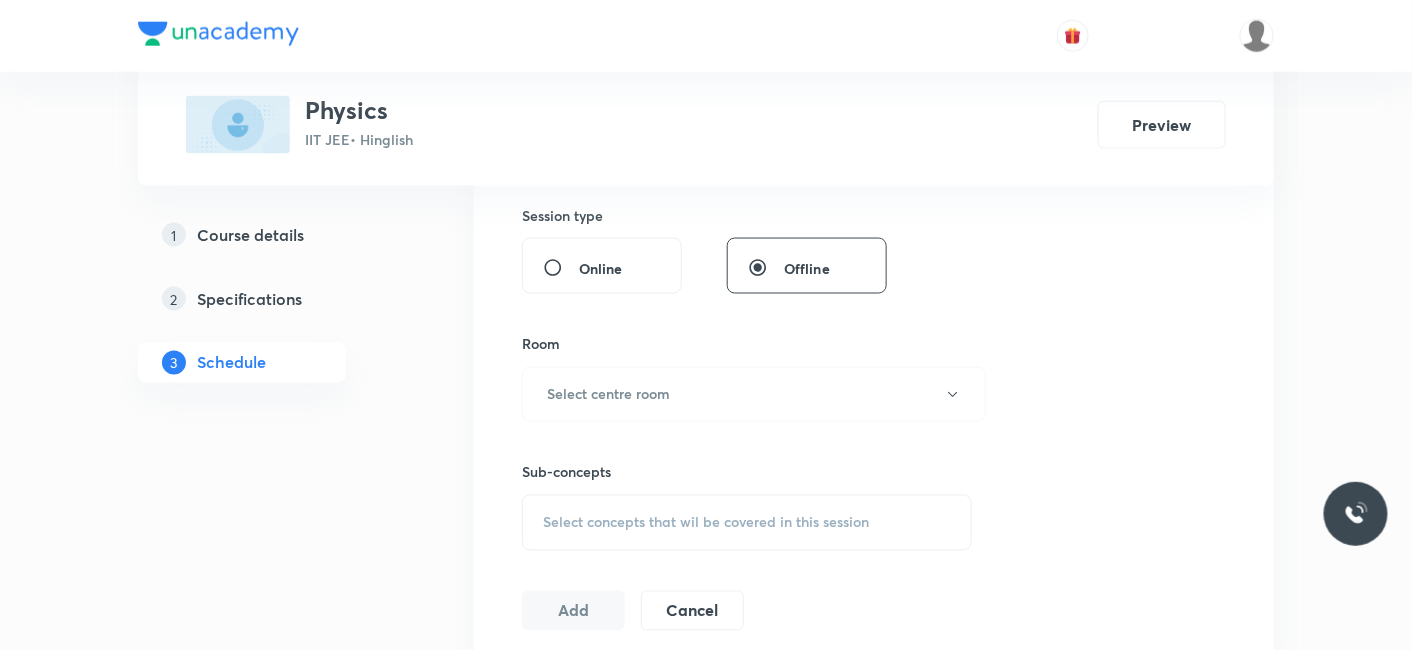 scroll, scrollTop: 888, scrollLeft: 0, axis: vertical 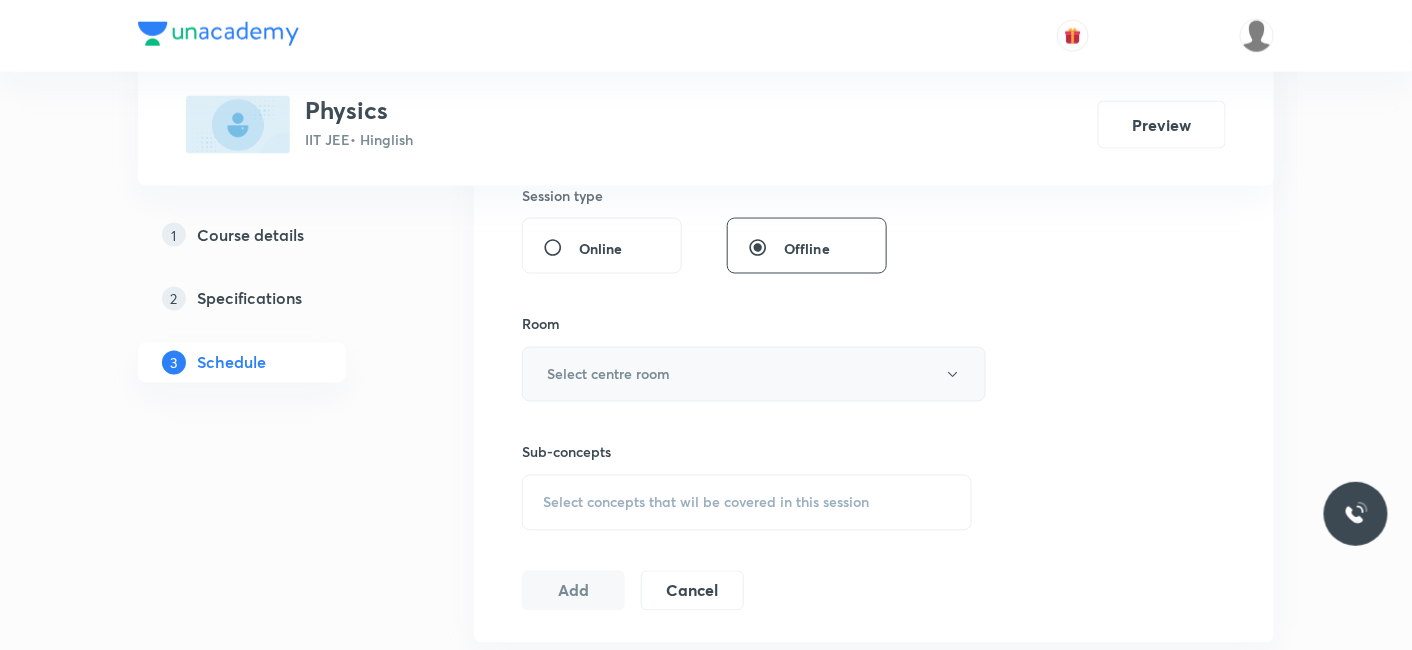 click on "Select centre room" at bounding box center [608, 374] 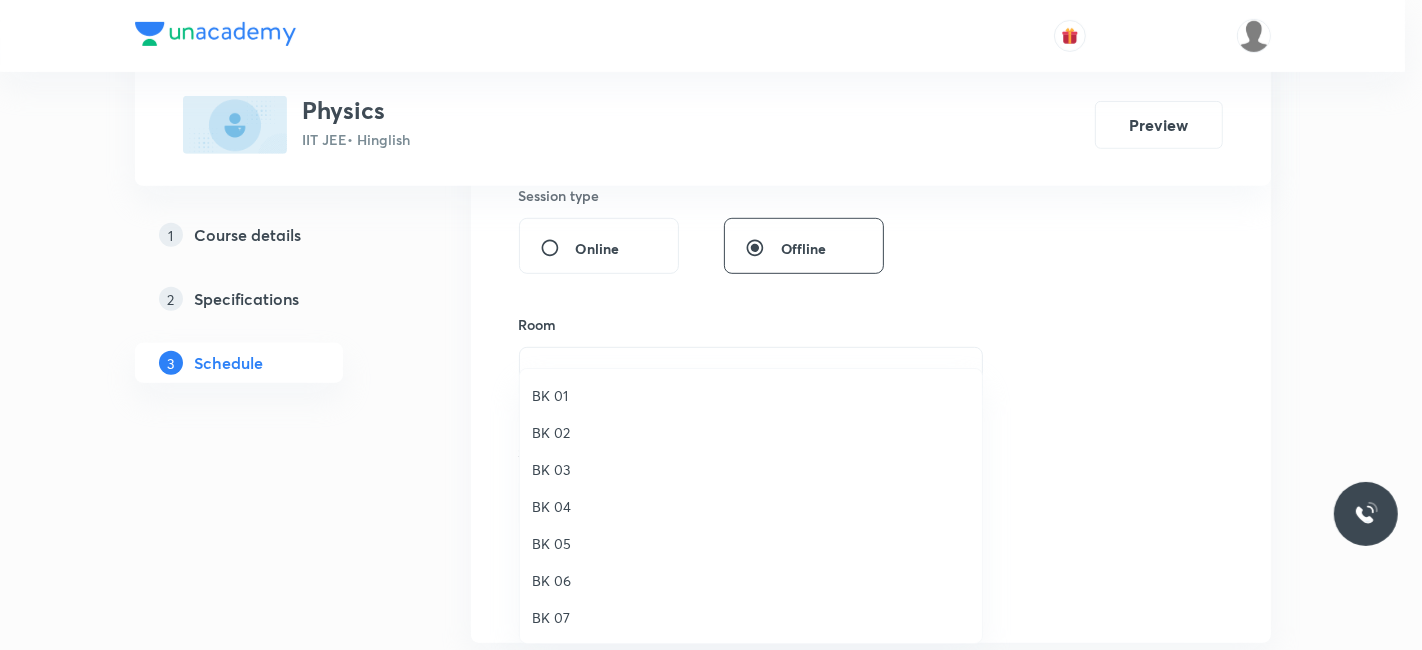 click on "BK 05" at bounding box center (751, 543) 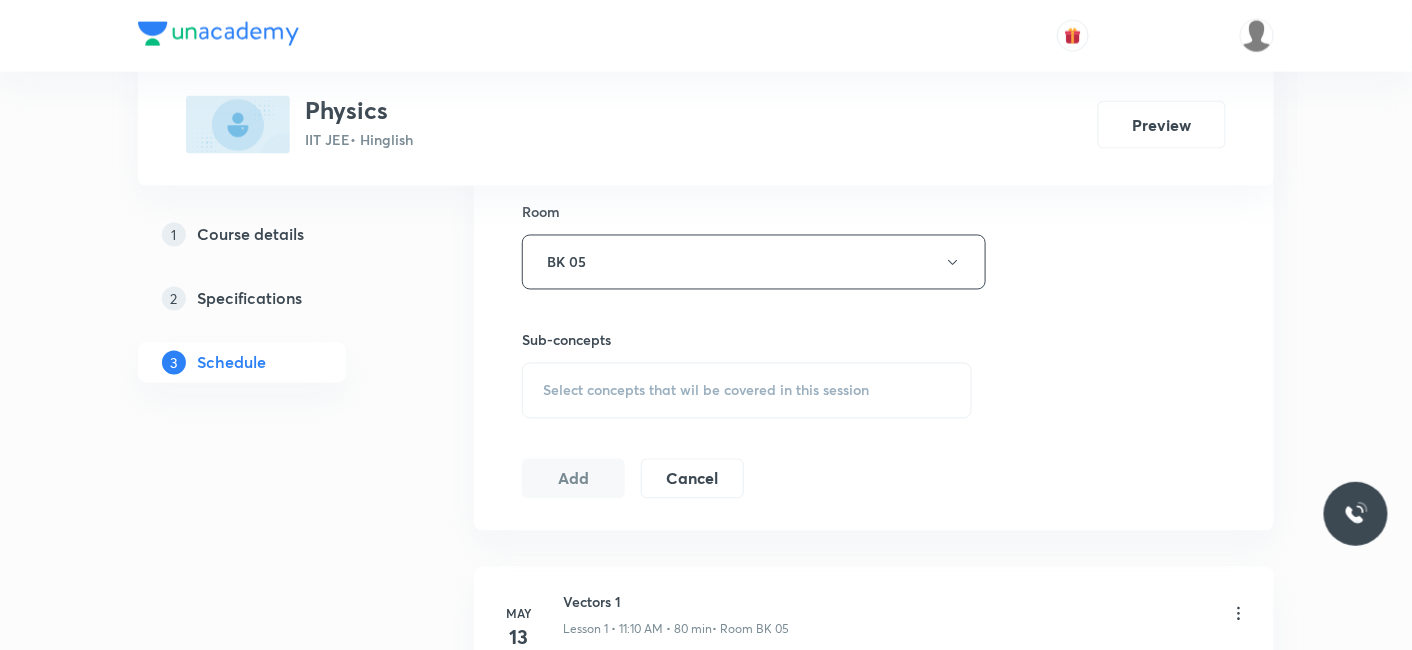 click on "Select concepts that wil be covered in this session" at bounding box center [706, 391] 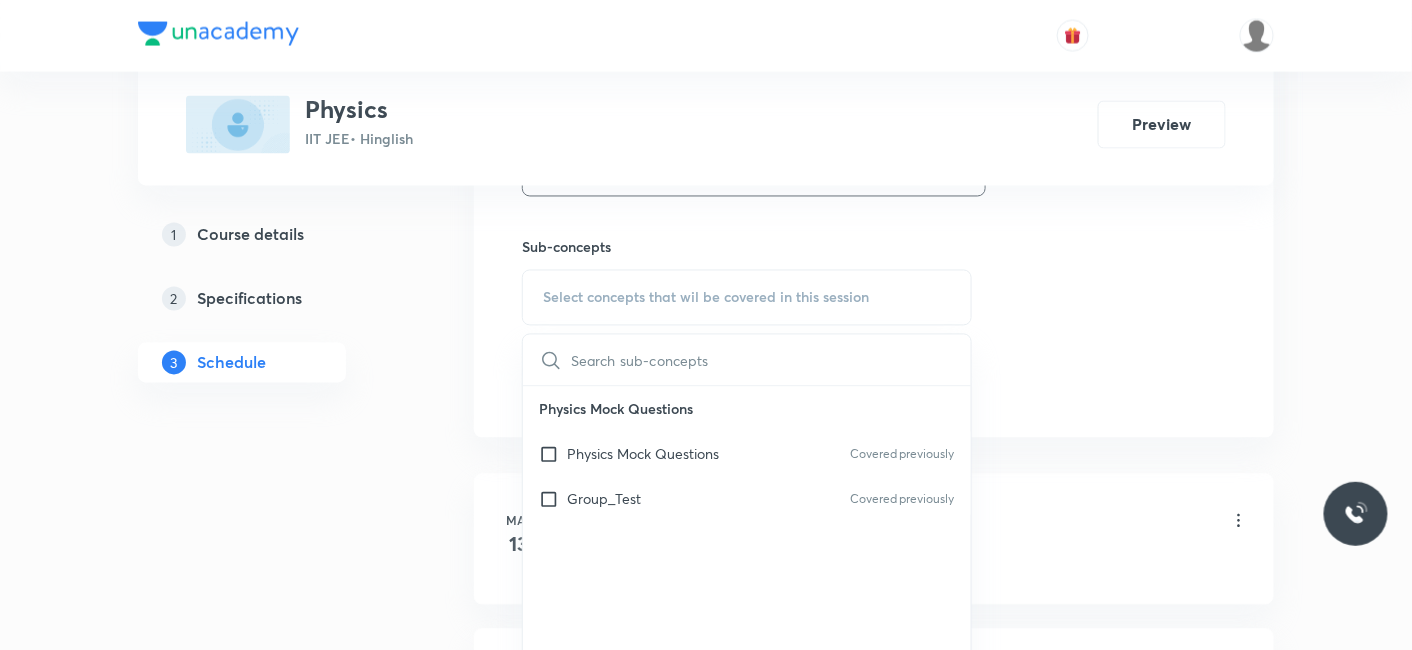 scroll, scrollTop: 1222, scrollLeft: 0, axis: vertical 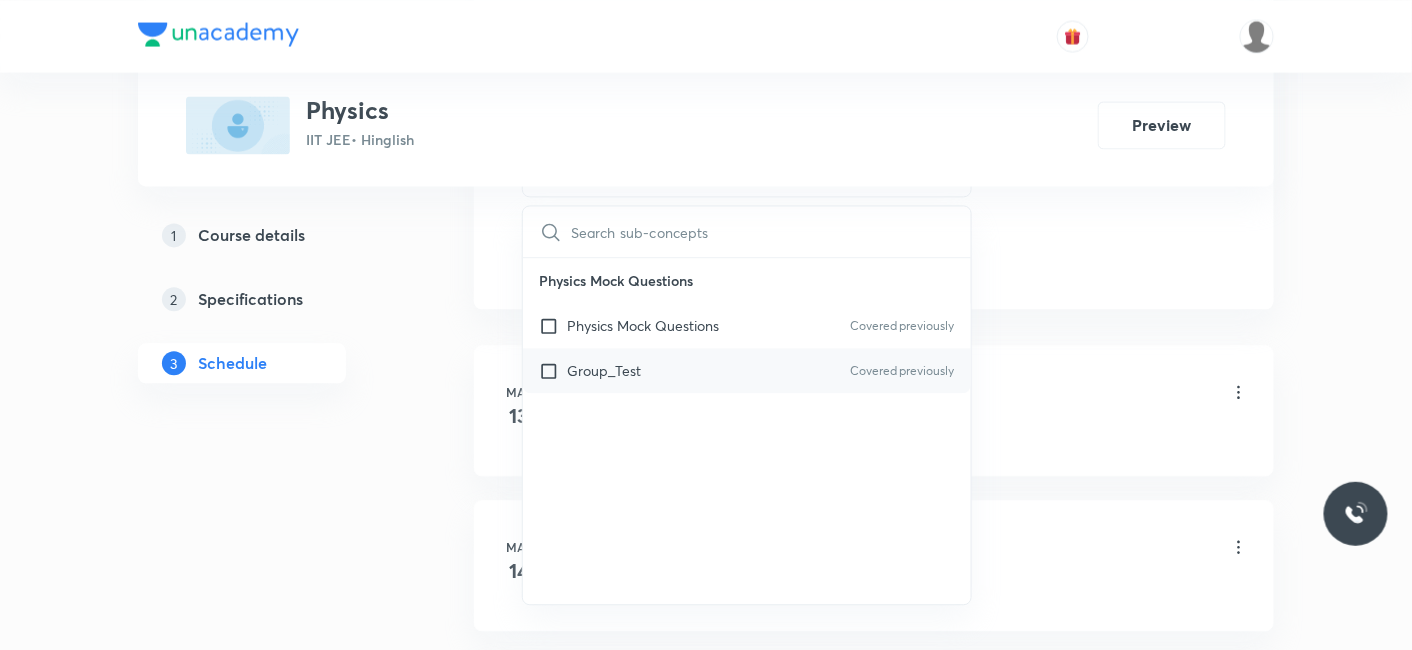 click on "Group_Test" at bounding box center (604, 370) 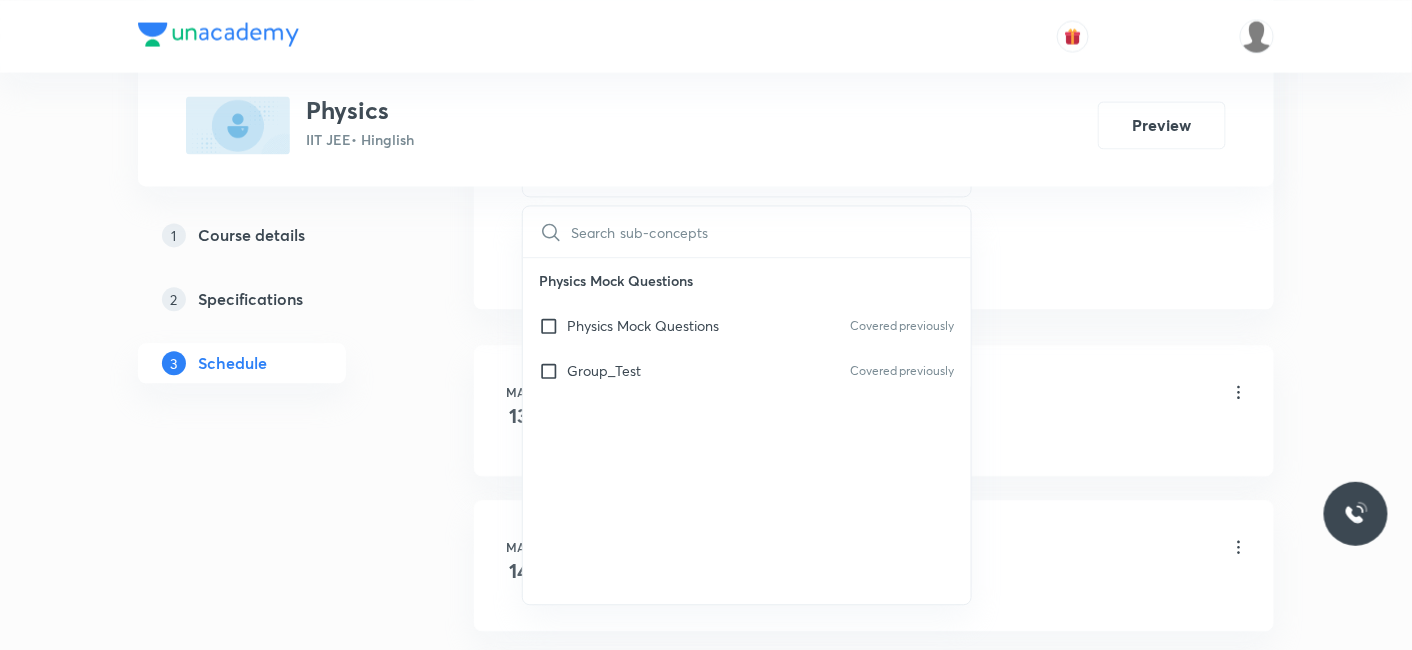 checkbox on "true" 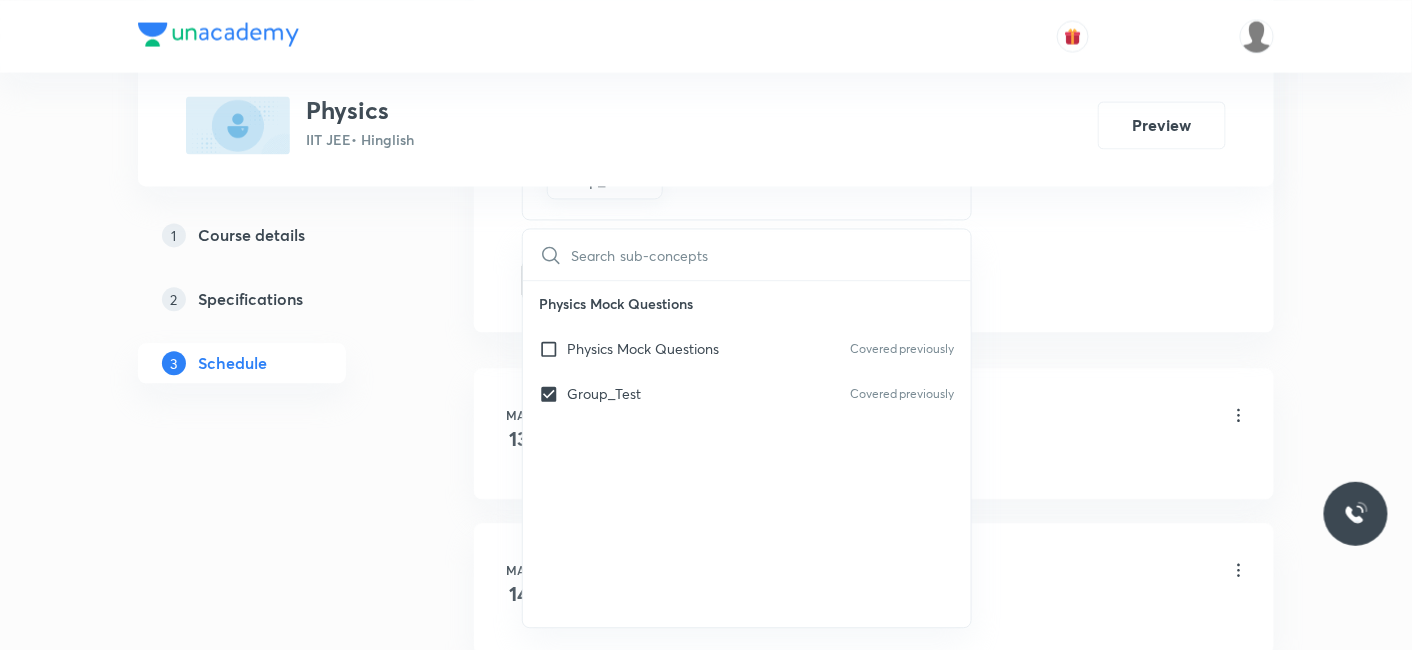 click on "Plus Courses Physics IIT JEE  • Hinglish Preview 1 Course details 2 Specifications 3 Schedule Schedule 44  classes Session  45 Live class Session title 25/99 Newton's Law of Motion_05 ​ Schedule for Jul 14, 2025, 12:40 PM ​ Duration (in minutes) 80 ​ Educator Siddharth Jindal   Session type Online Offline Room BK 05 Sub-concepts Group_Test CLEAR ​ Physics Mock Questions Physics Mock Questions Covered previously Group_Test Covered previously Add Cancel May 13 Vectors 1 Lesson 1 • 11:10 AM • 80 min  • Room BK 05 Physics Mock Questions May 14 Vectors 2 Lesson 2 • 8:00 AM • 80 min  • Room BK 01 Physics Mock Questions May 15 Vectors 3 Lesson 3 • 12:40 PM • 80 min  • Room BK 03 Group_Test May 16 Vectors 4 Lesson 4 • 8:00 AM • 80 min  • Room BK 01 Physics Mock Questions May 16 Vectors 5 Lesson 5 • 9:30 AM • 80 min  • Room BK 01 Physics Mock Questions May 17 Vectors 6 Lesson 6 • 9:30 AM • 80 min  • Room BK 03 Group_Test May 19 Vectors 7  • Room BK 03 May 20 May 2" at bounding box center [706, 3103] 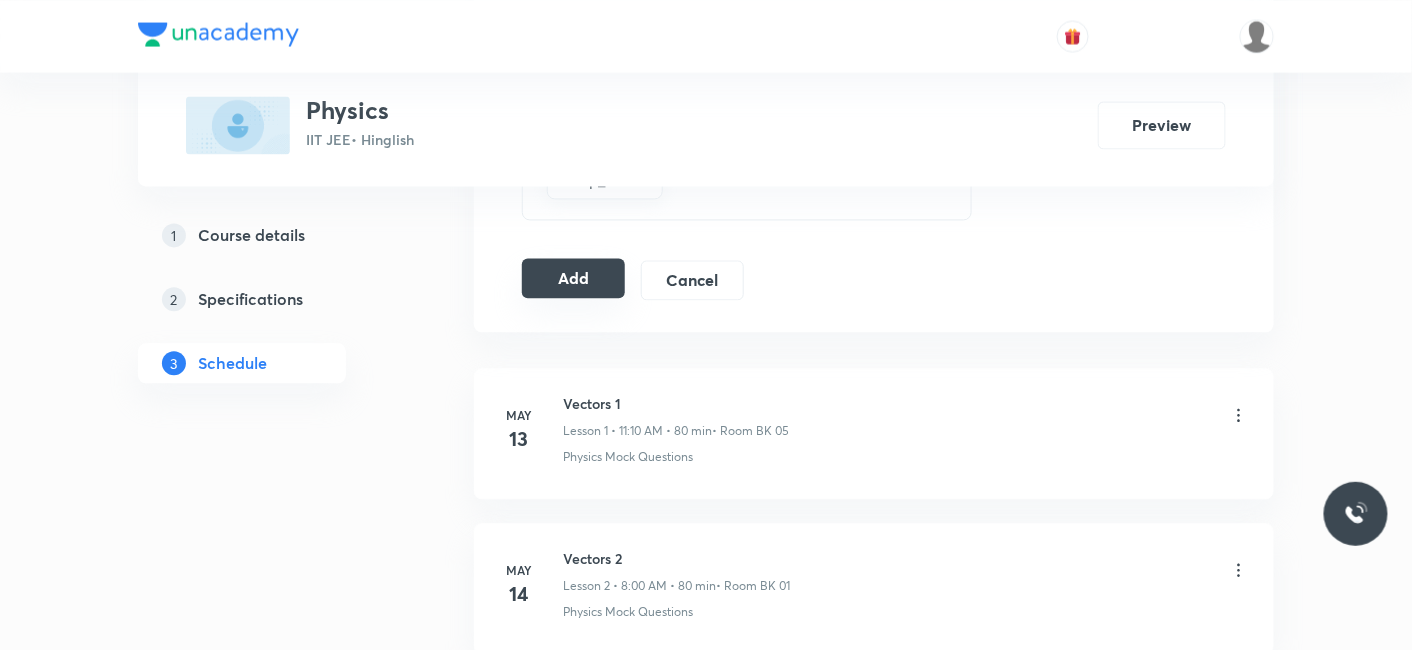 click on "Add" at bounding box center (573, 278) 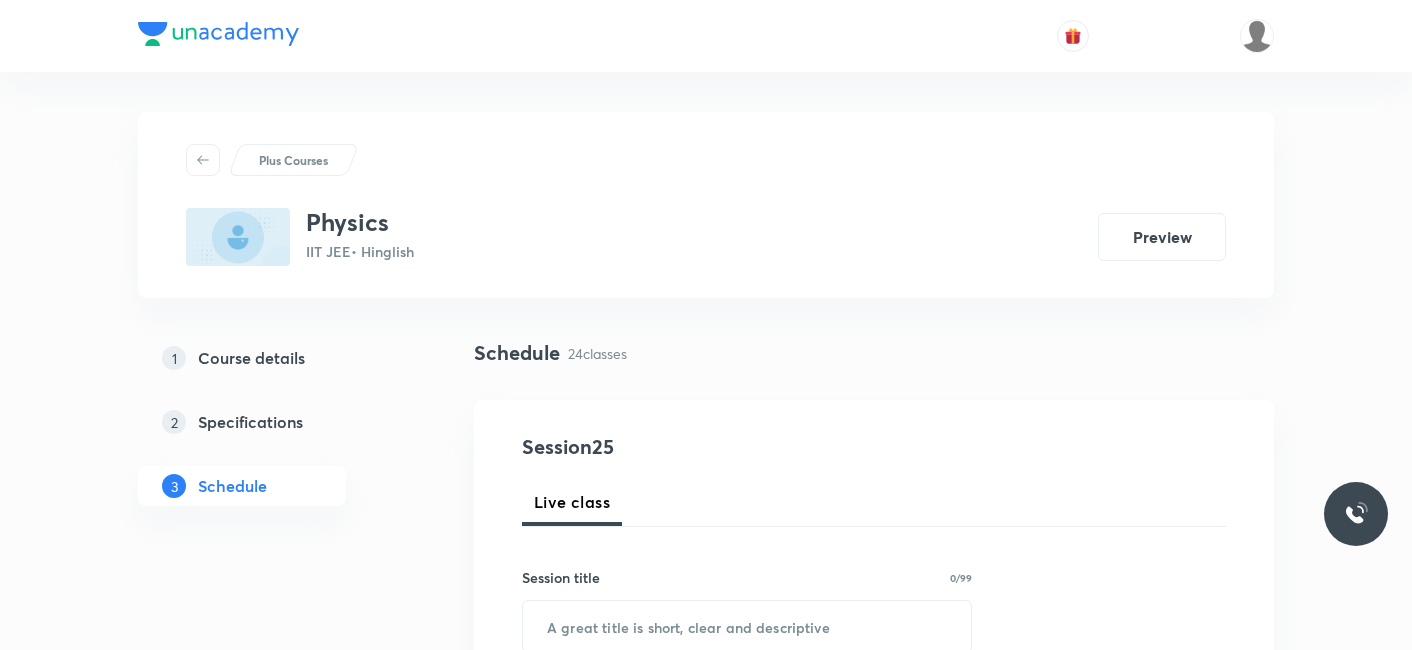scroll, scrollTop: 0, scrollLeft: 0, axis: both 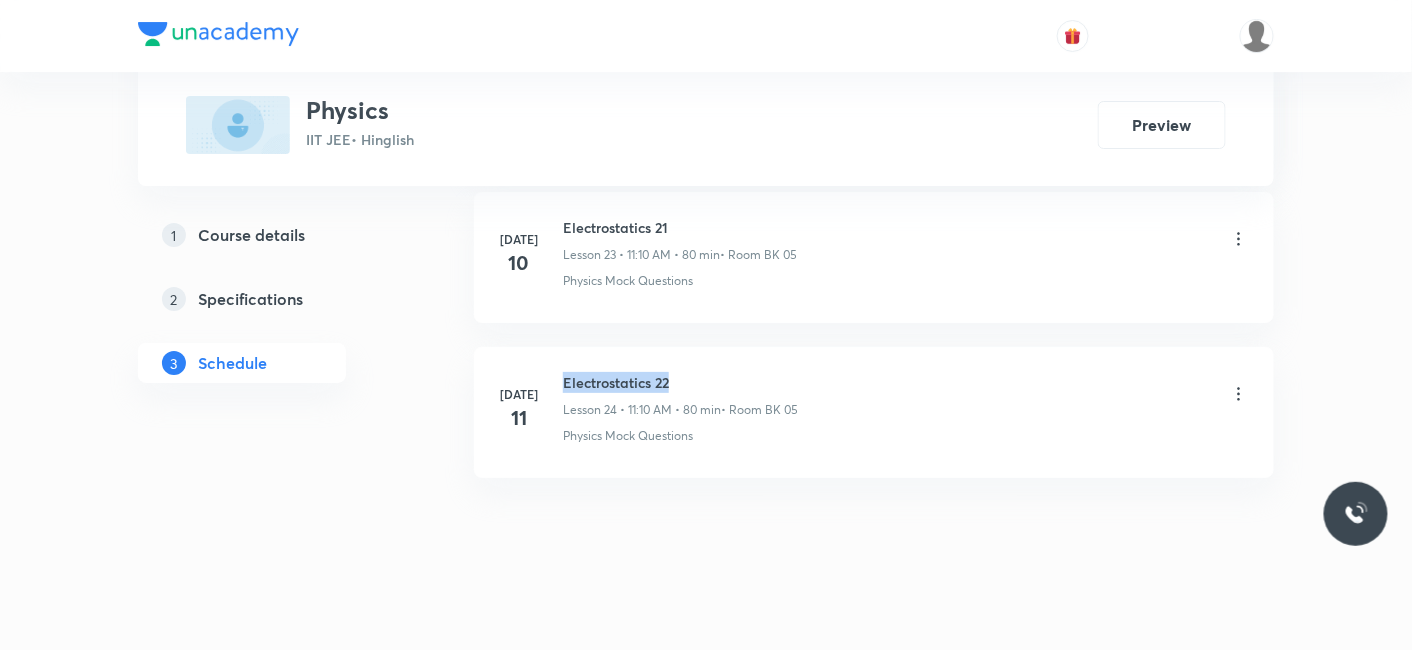 drag, startPoint x: 562, startPoint y: 366, endPoint x: 696, endPoint y: 361, distance: 134.09325 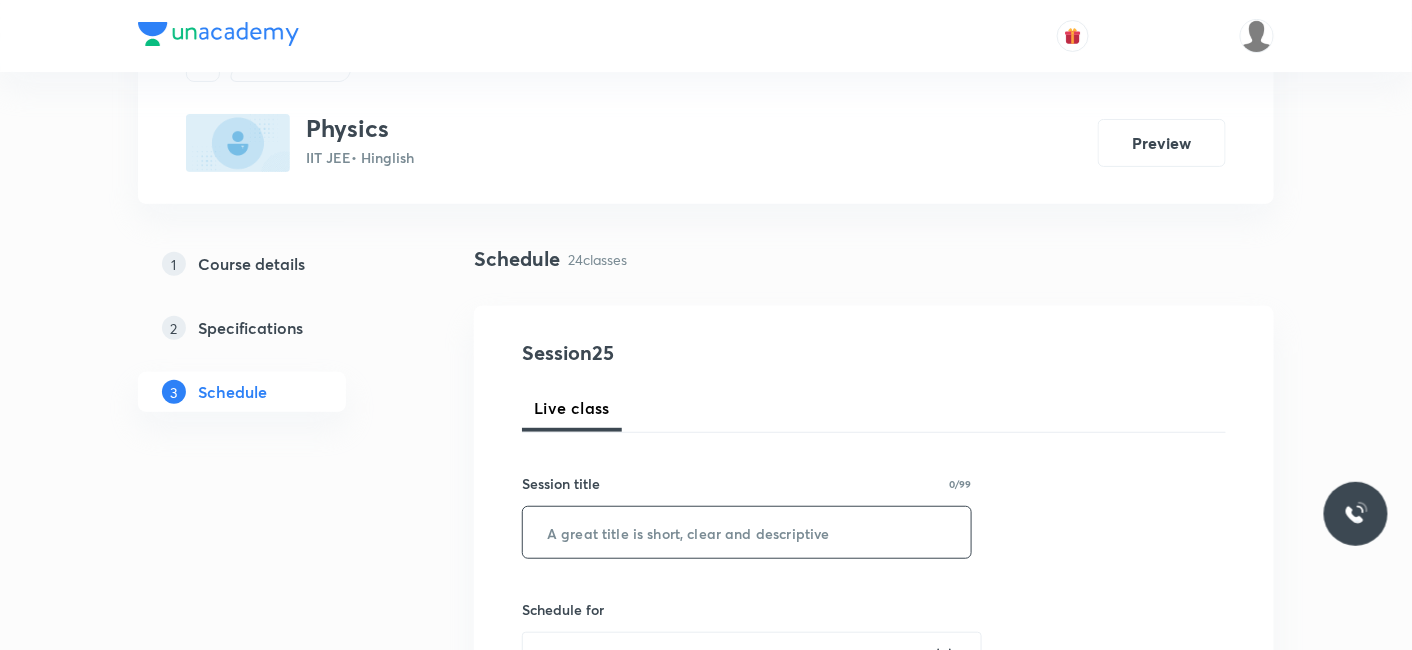 scroll, scrollTop: 222, scrollLeft: 0, axis: vertical 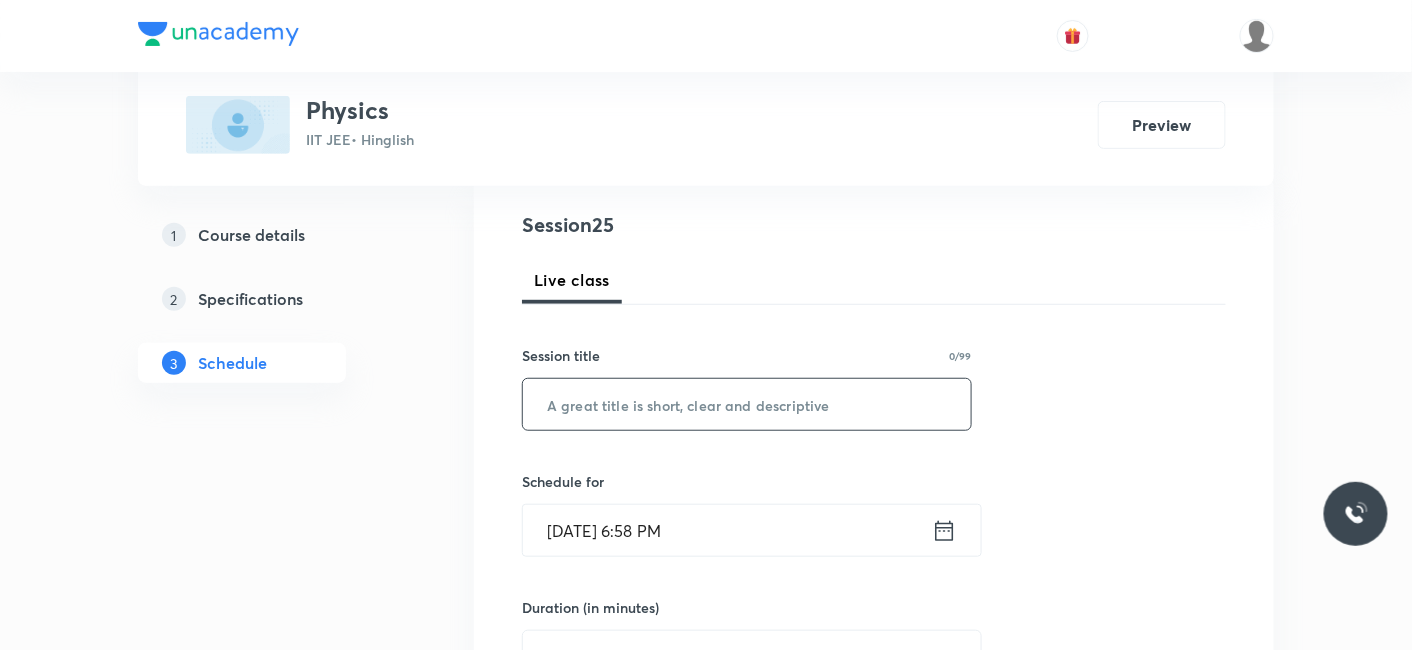 click at bounding box center (747, 404) 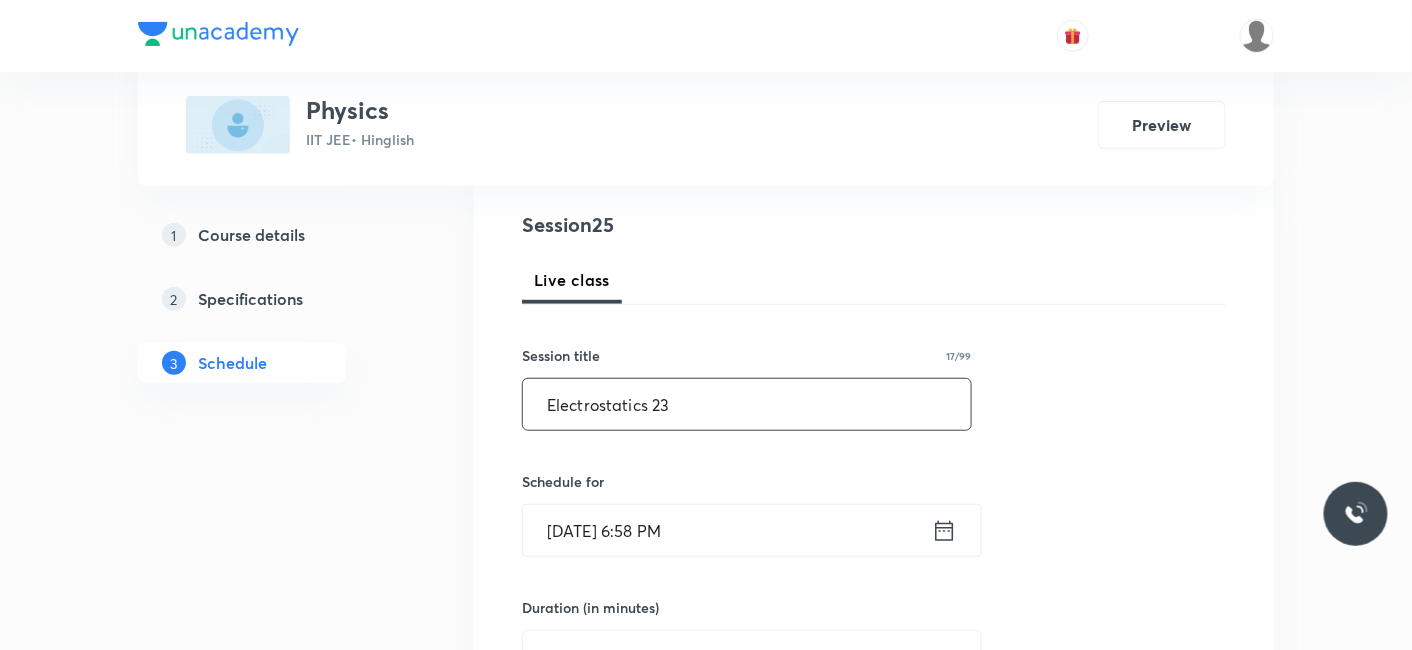 type on "Electrostatics 23" 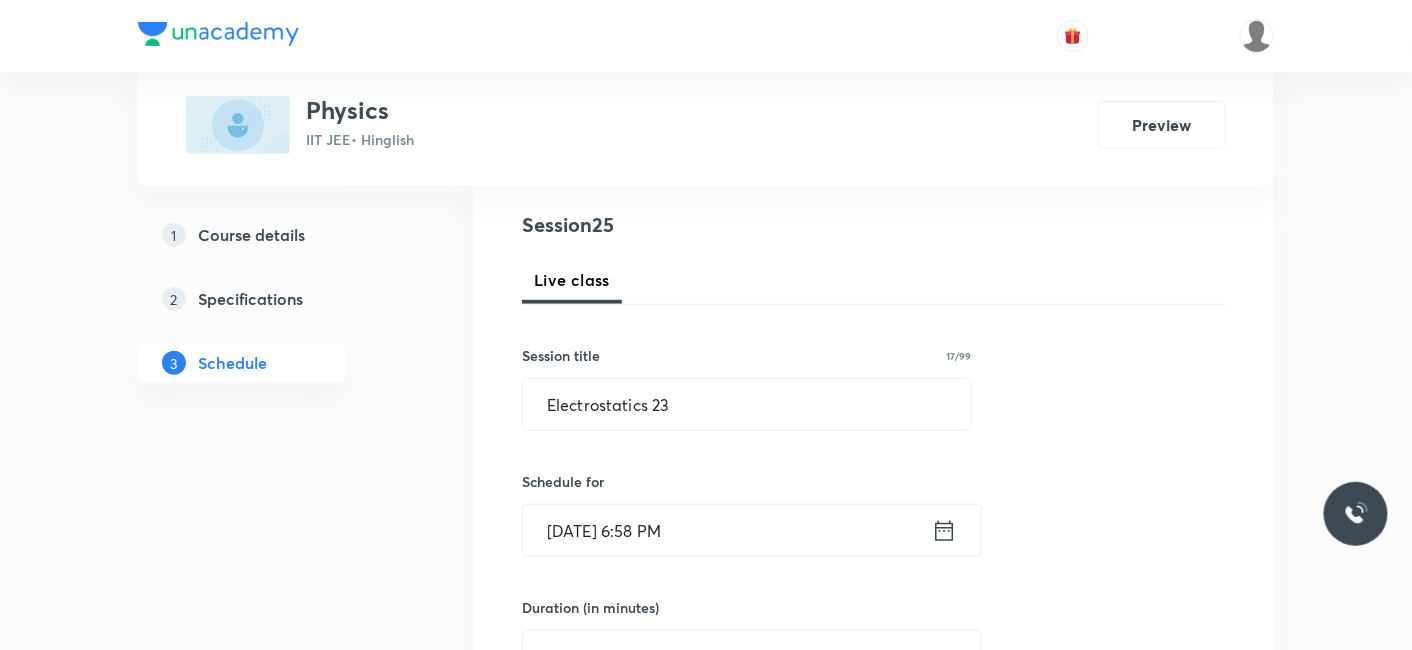 click 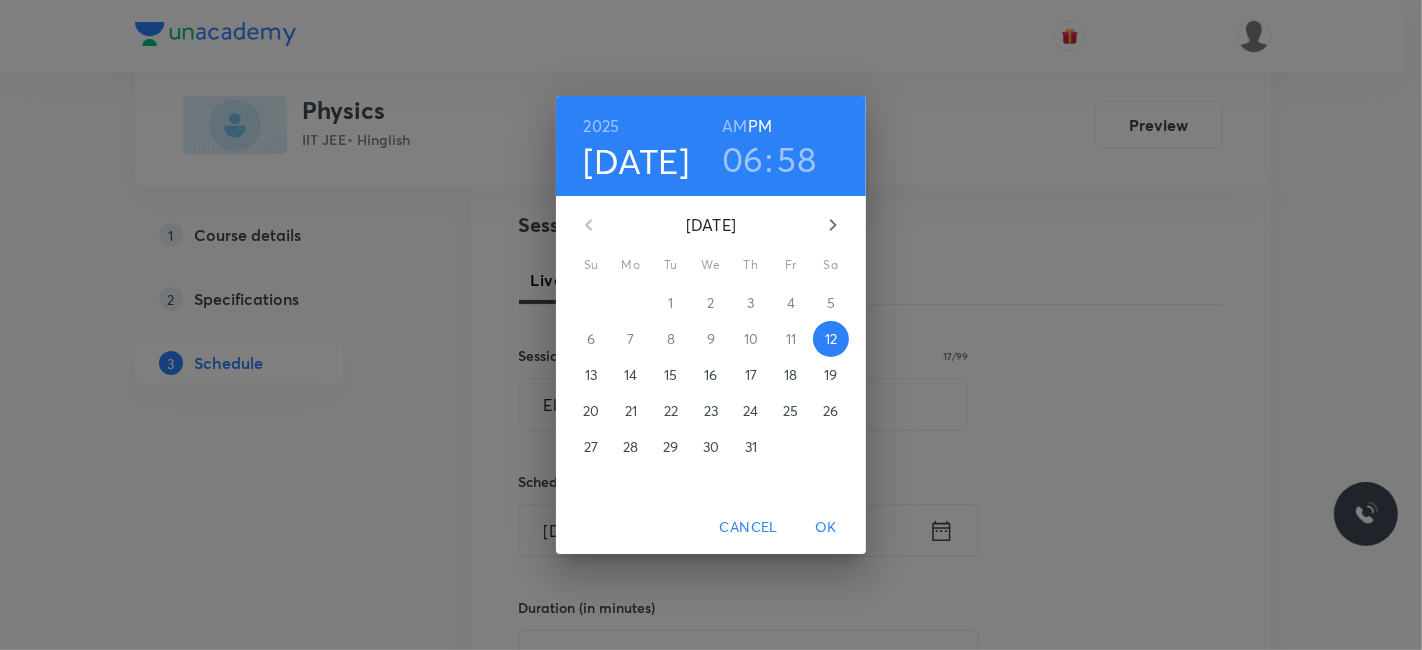 click on "14" at bounding box center (630, 375) 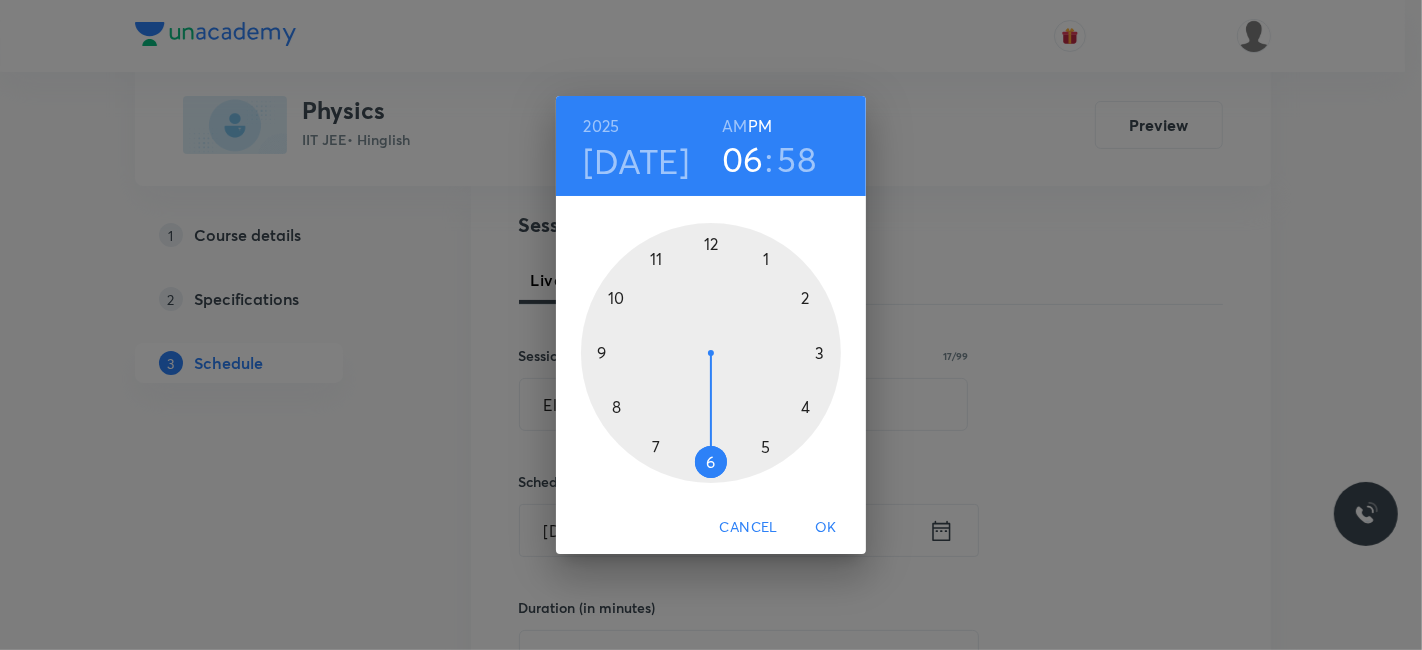 click at bounding box center (711, 353) 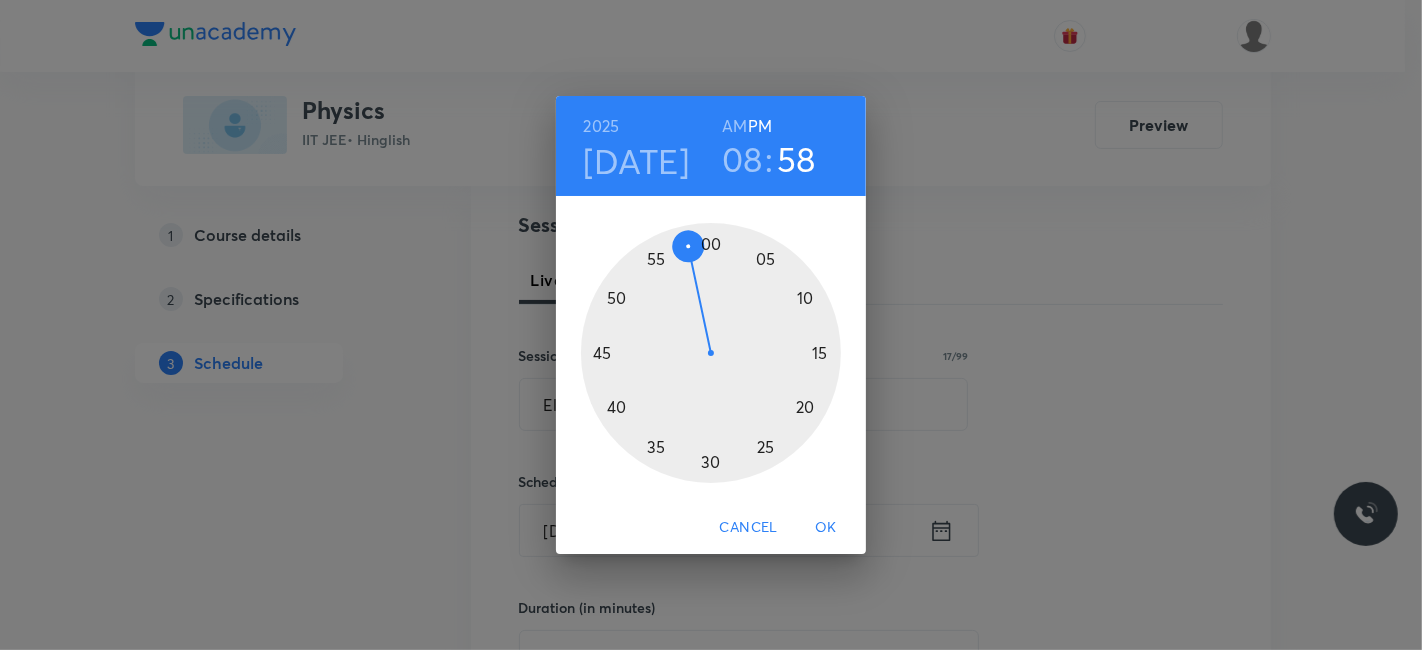 click at bounding box center (711, 353) 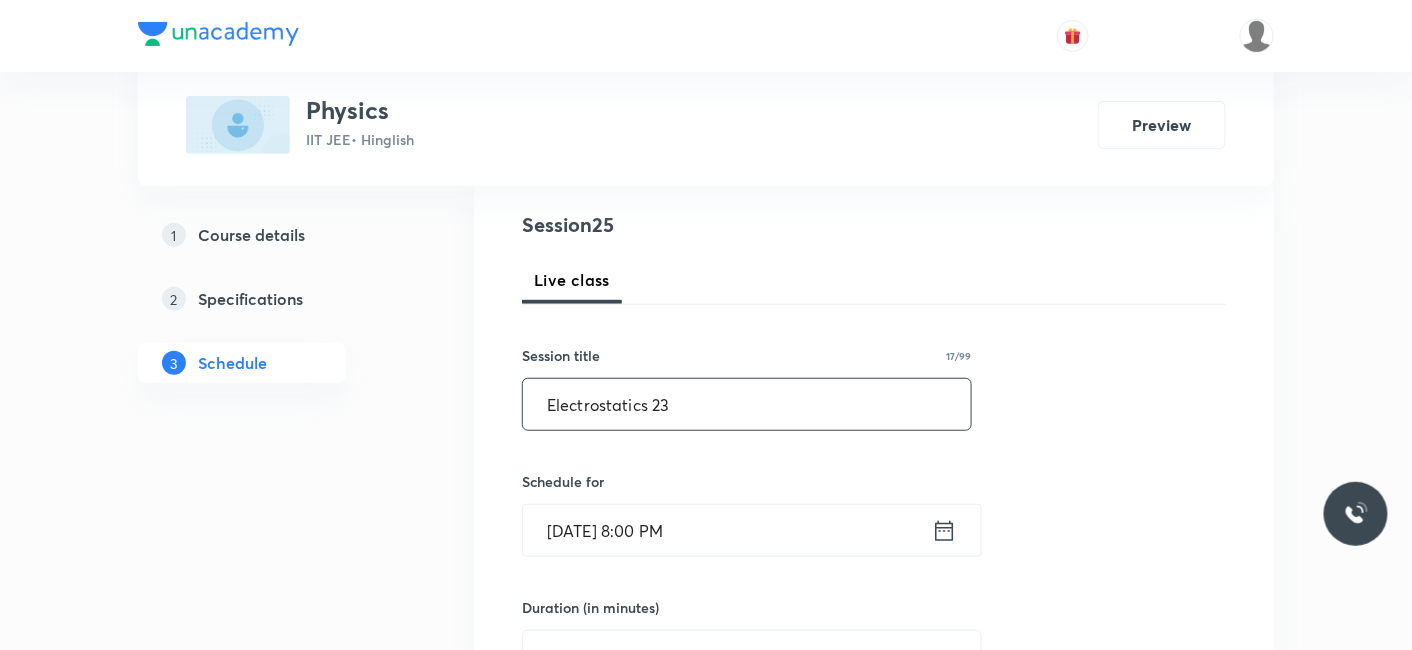 scroll, scrollTop: 333, scrollLeft: 0, axis: vertical 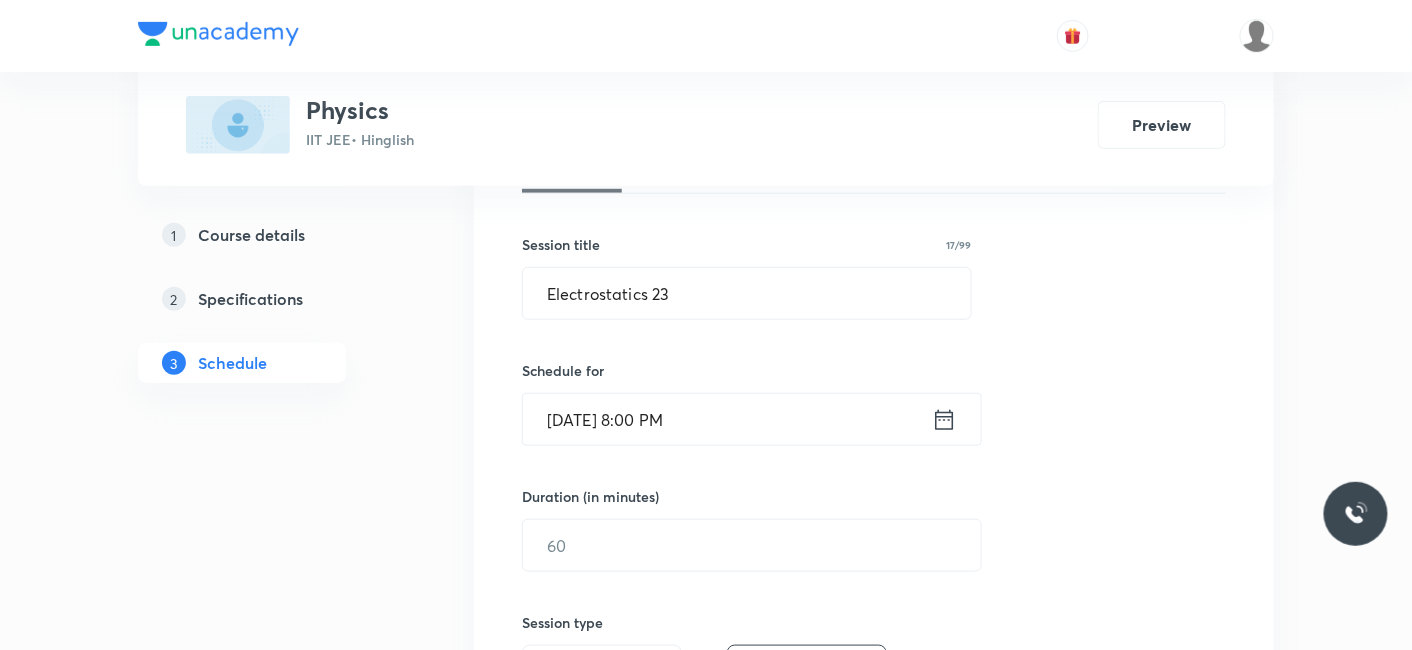 click 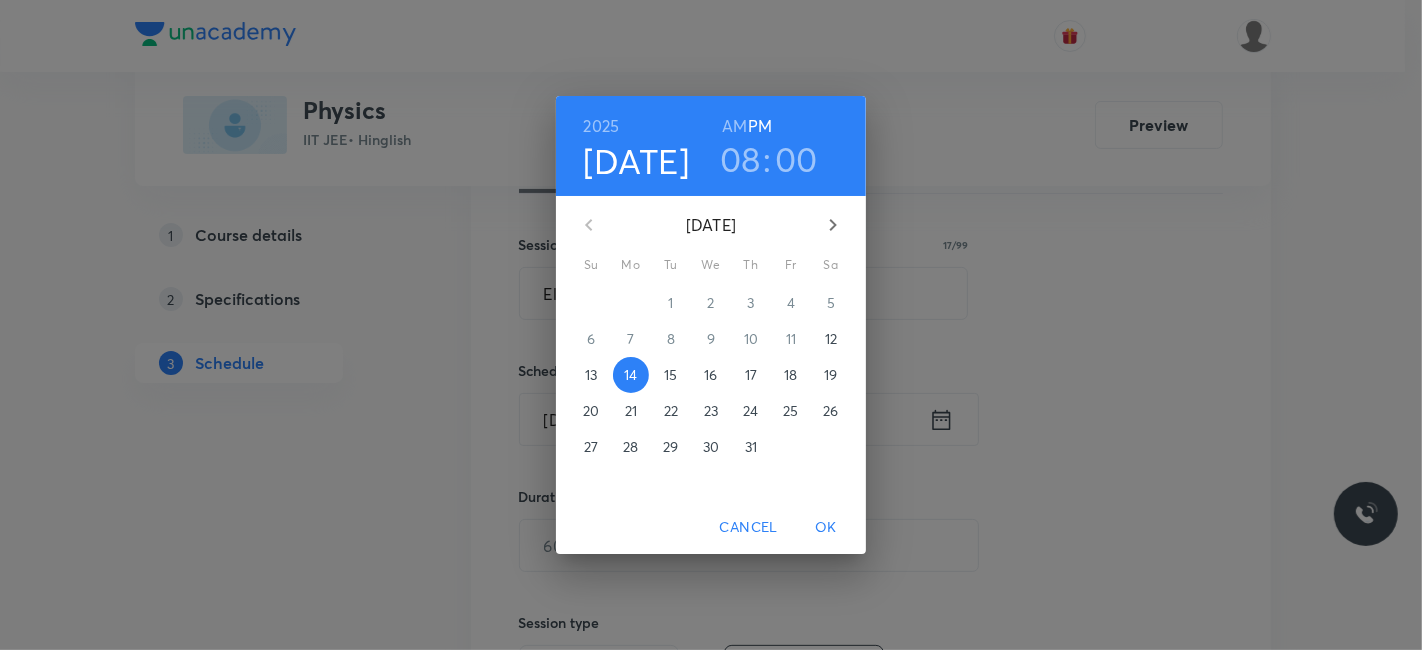 click on "AM" at bounding box center [734, 126] 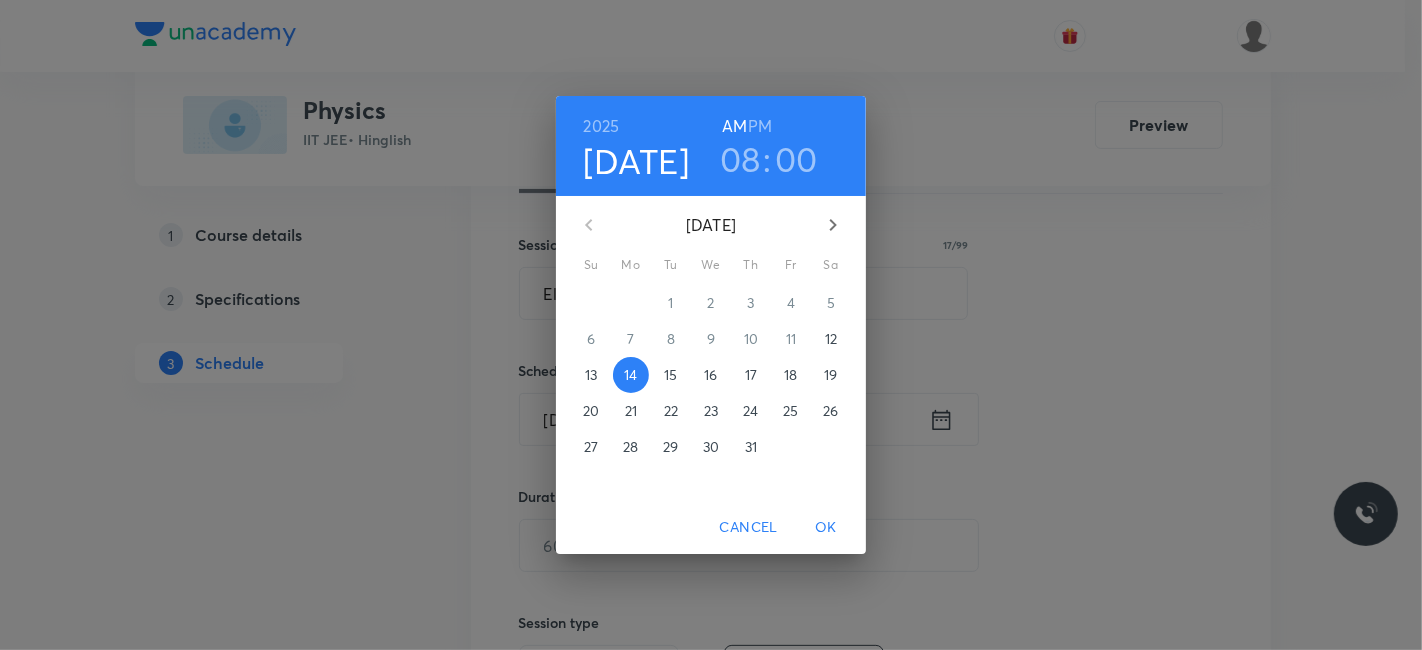 click on "OK" at bounding box center (826, 527) 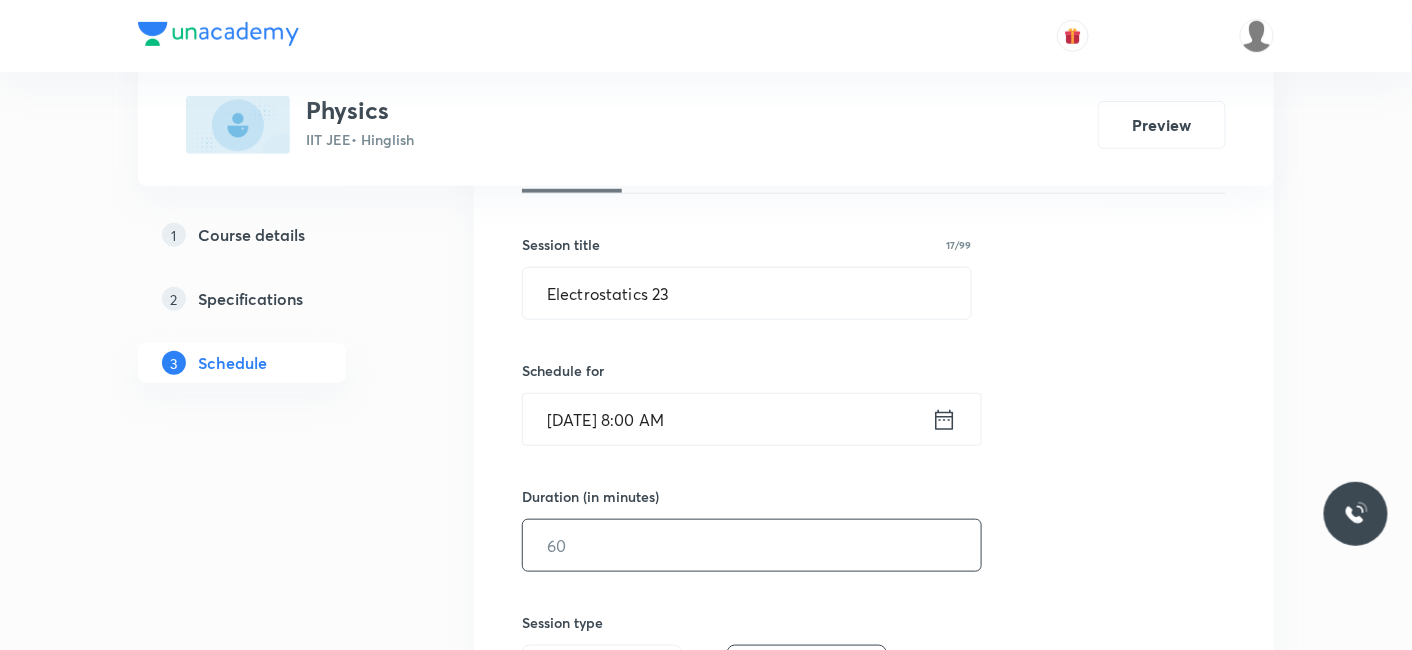 scroll, scrollTop: 444, scrollLeft: 0, axis: vertical 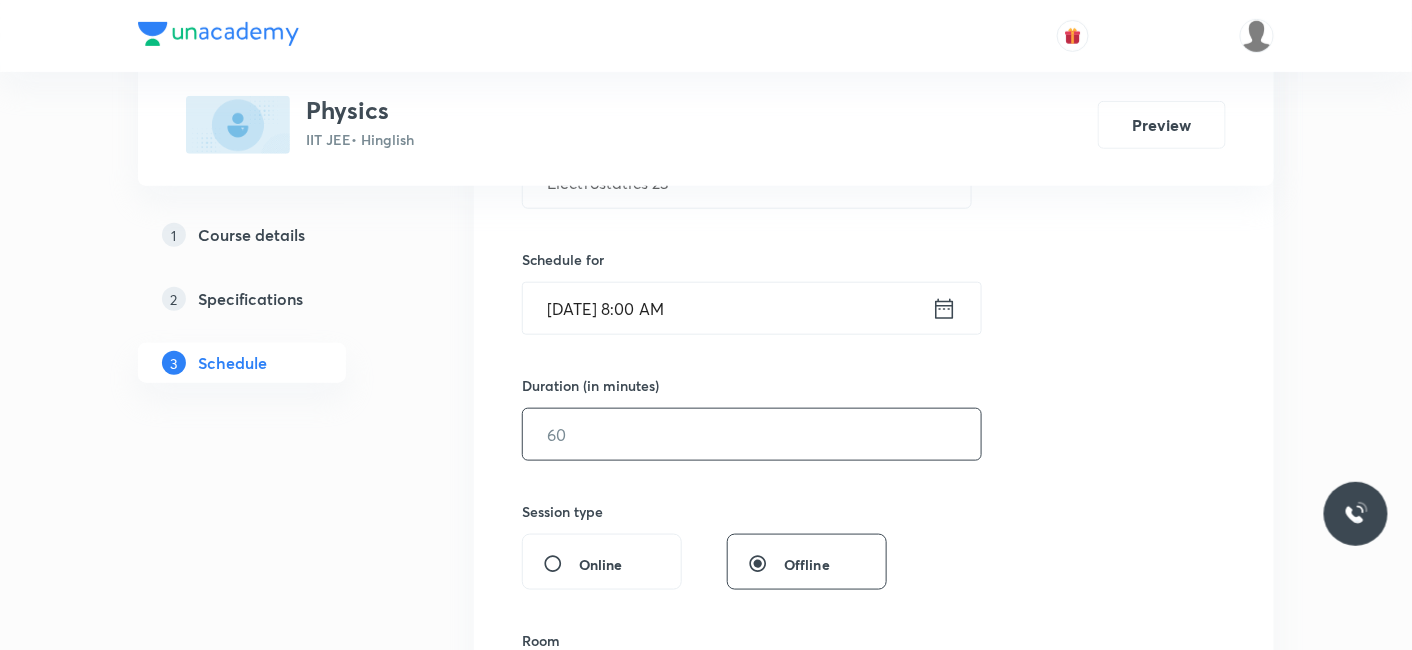 click at bounding box center [752, 434] 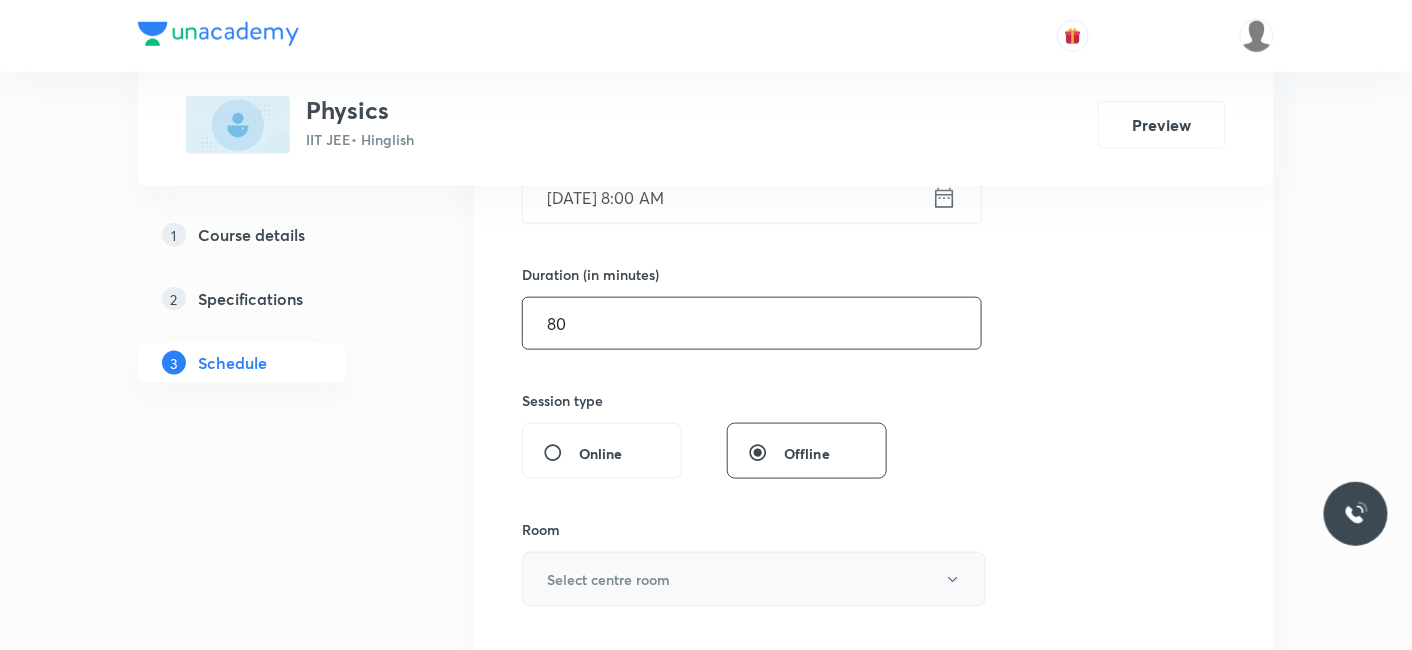 scroll, scrollTop: 666, scrollLeft: 0, axis: vertical 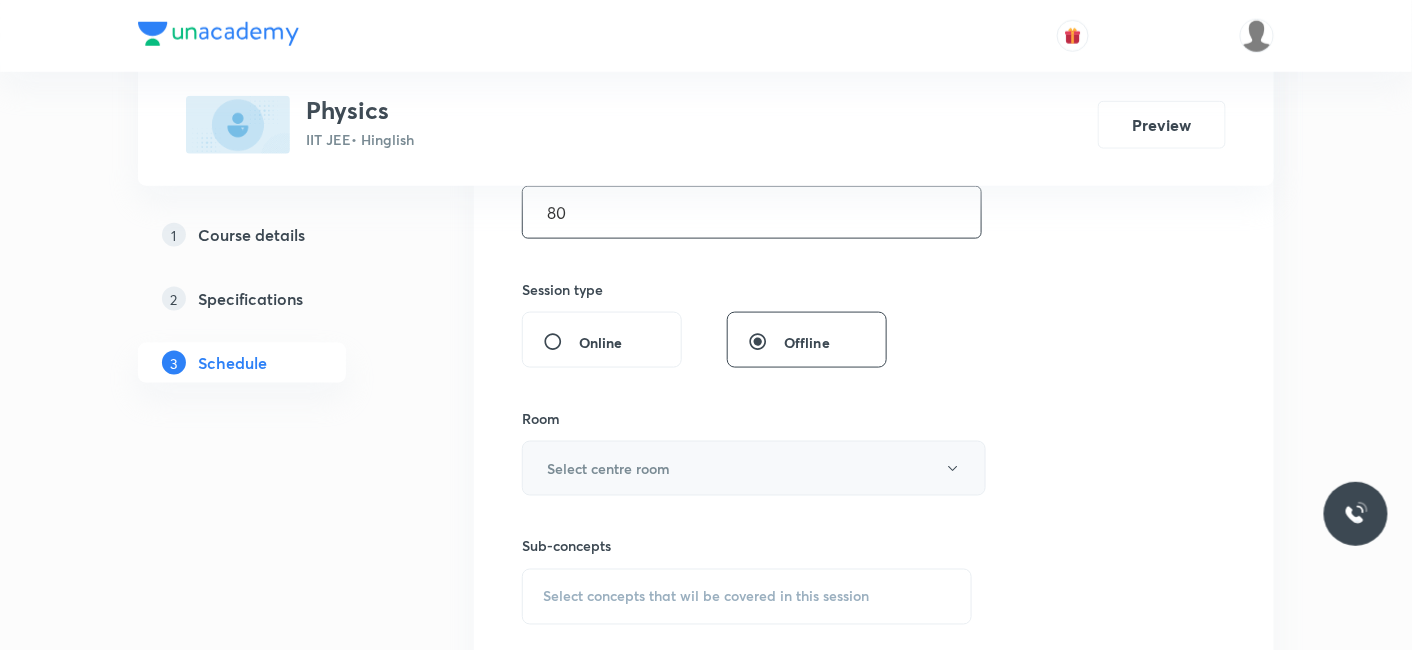 type on "80" 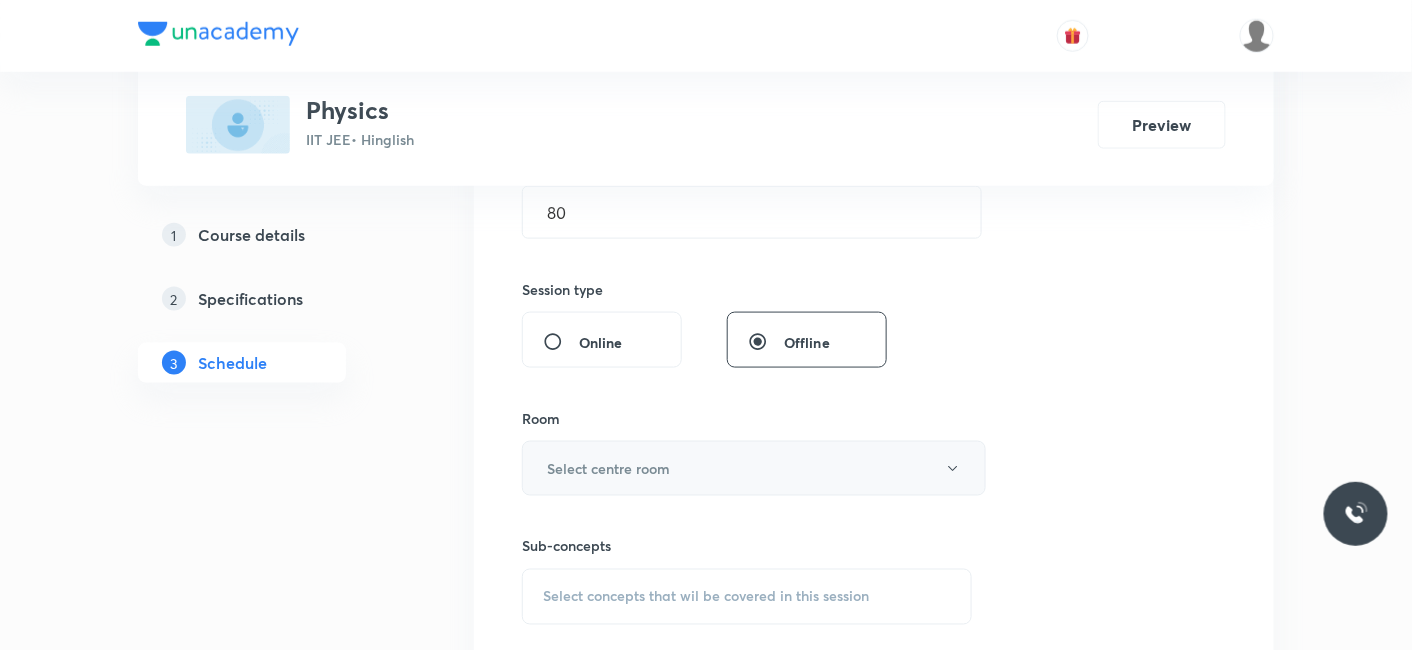 click on "Select centre room" at bounding box center [608, 468] 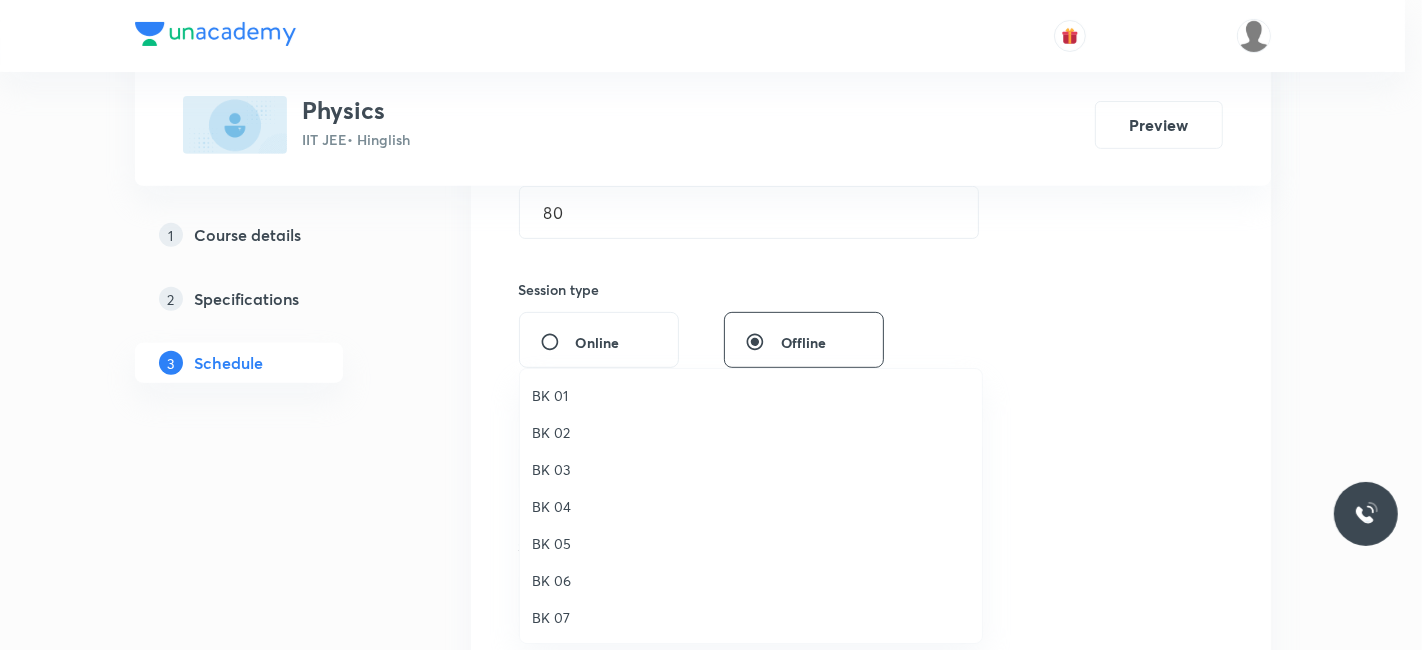 click on "BK 05" at bounding box center (751, 543) 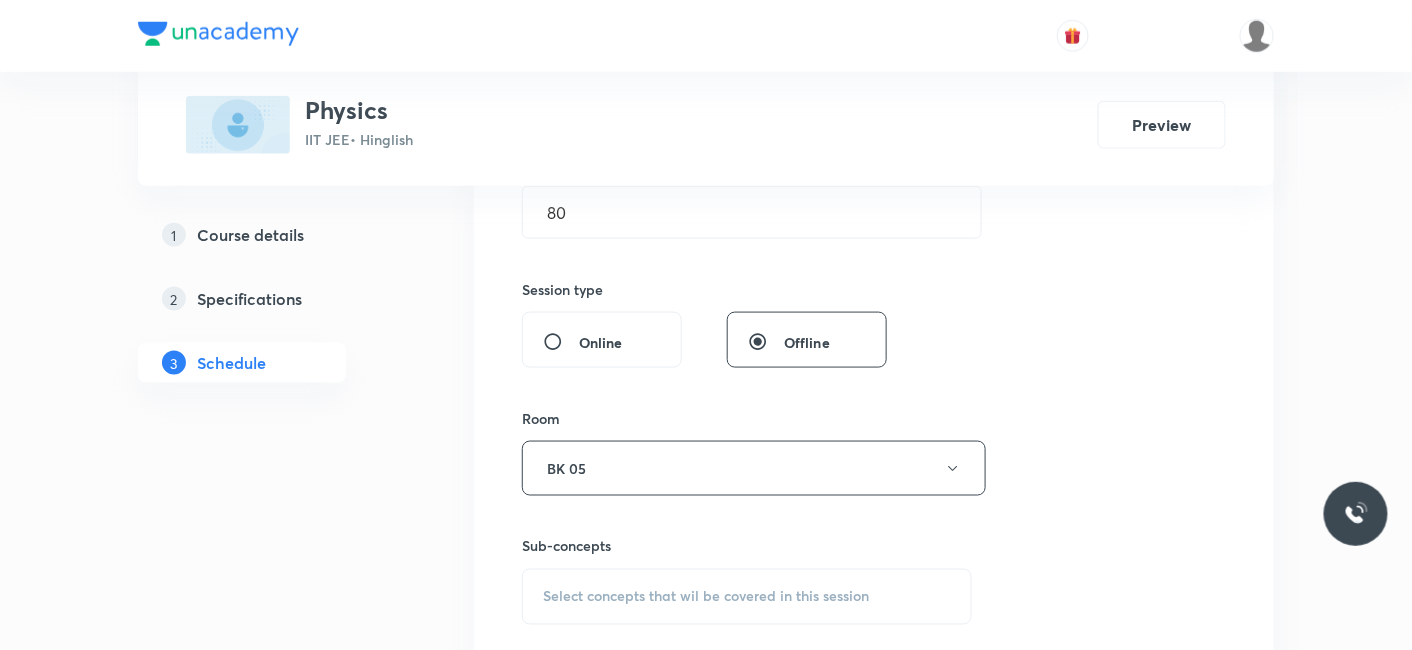 scroll, scrollTop: 777, scrollLeft: 0, axis: vertical 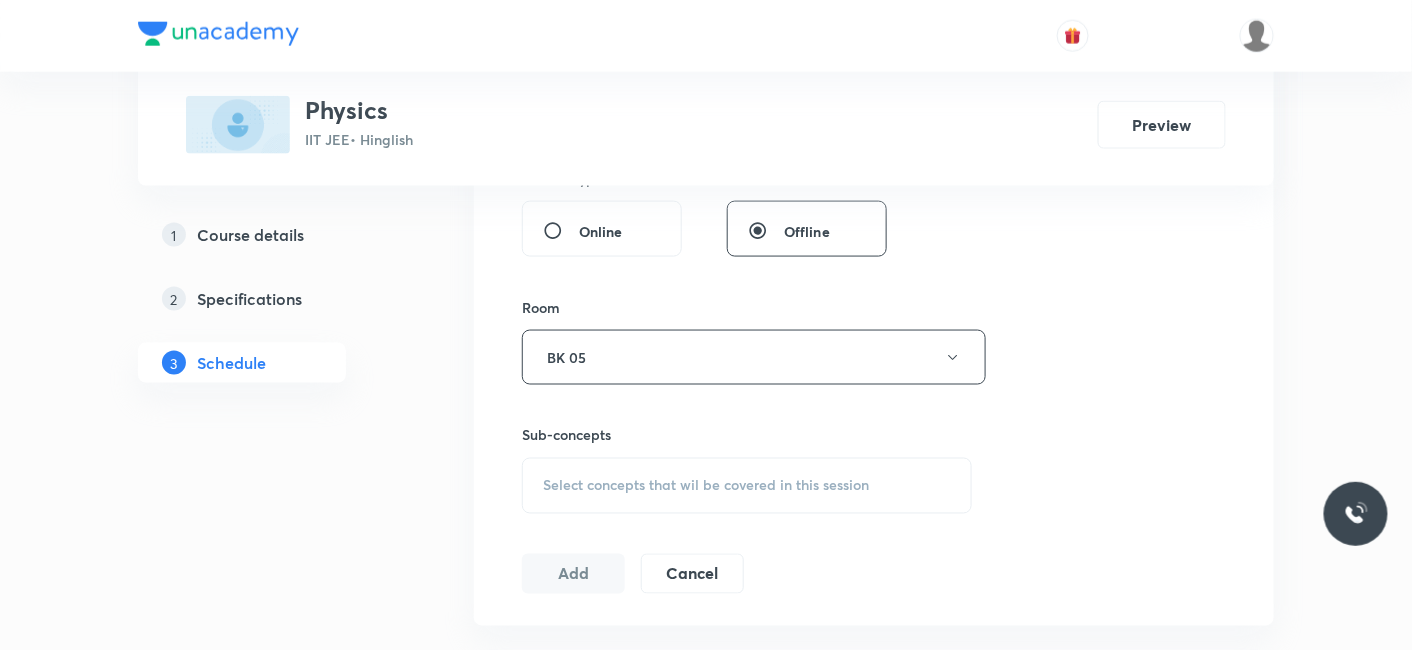 click on "Select concepts that wil be covered in this session" at bounding box center [747, 486] 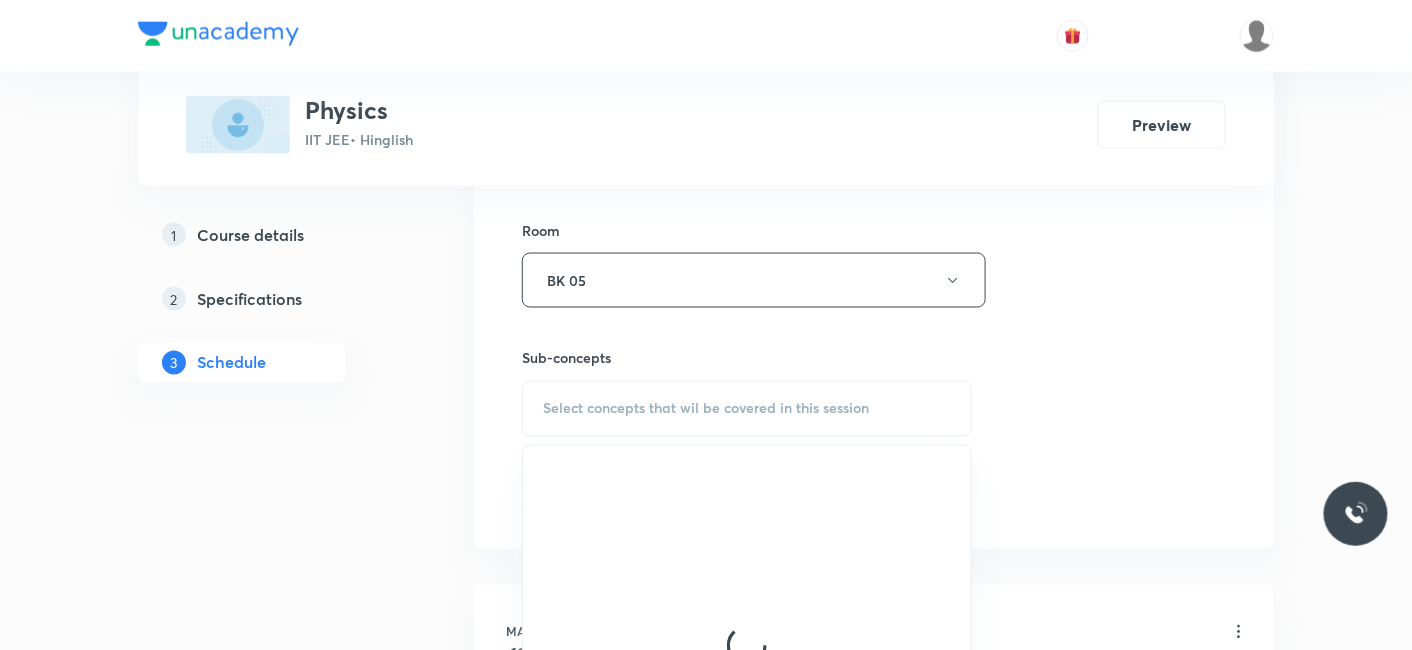 scroll, scrollTop: 888, scrollLeft: 0, axis: vertical 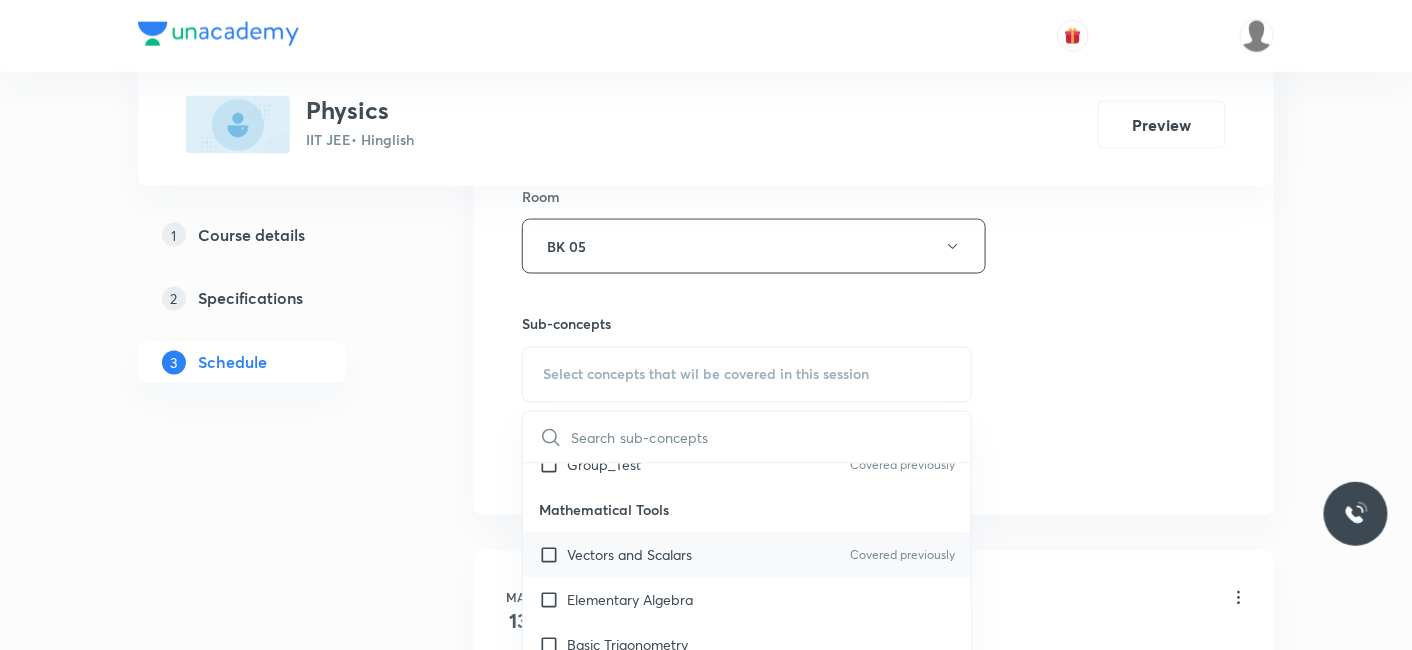 click on "Vectors and Scalars" at bounding box center (629, 555) 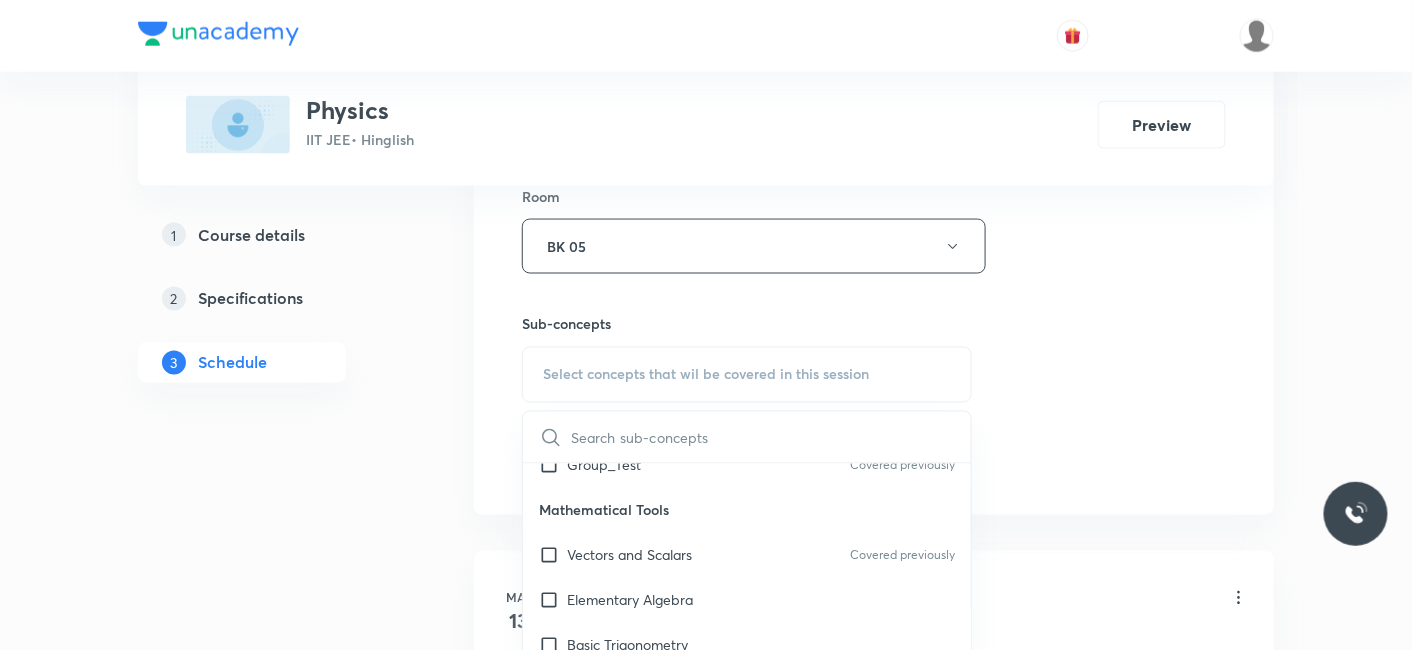 checkbox on "true" 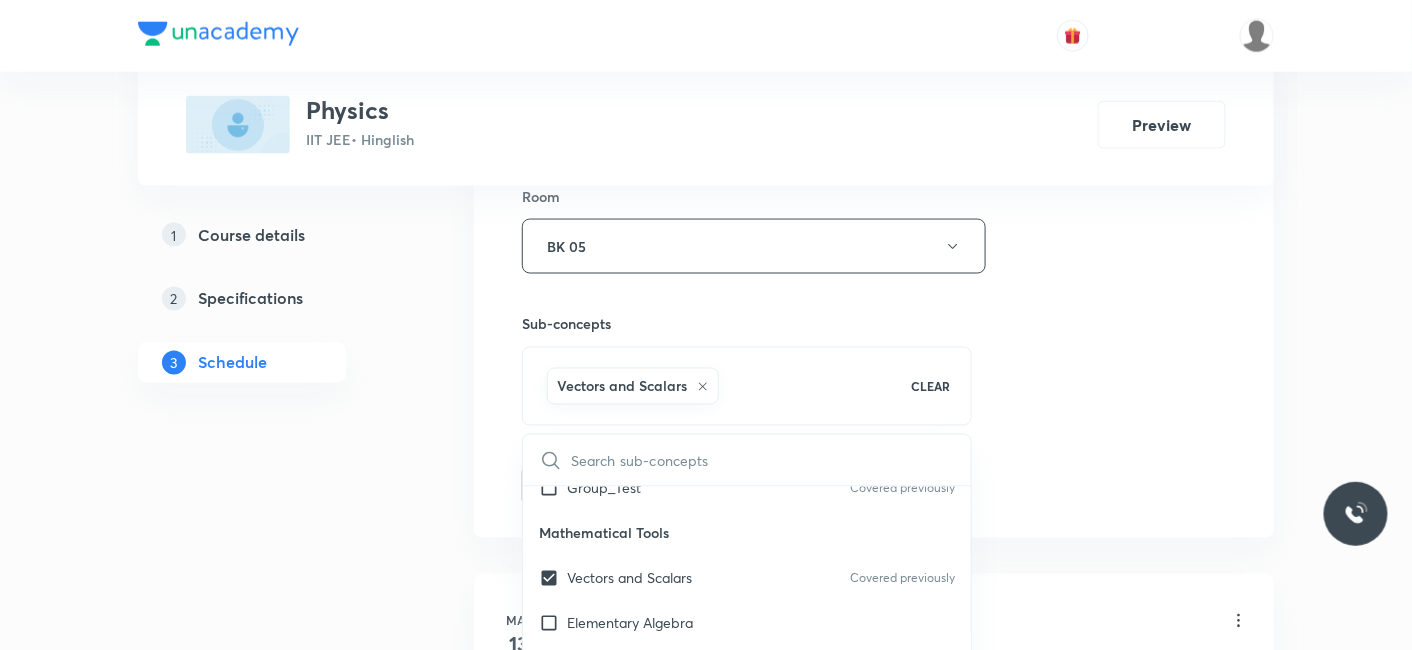 click on "1 Course details 2 Specifications 3 Schedule" at bounding box center [274, 1936] 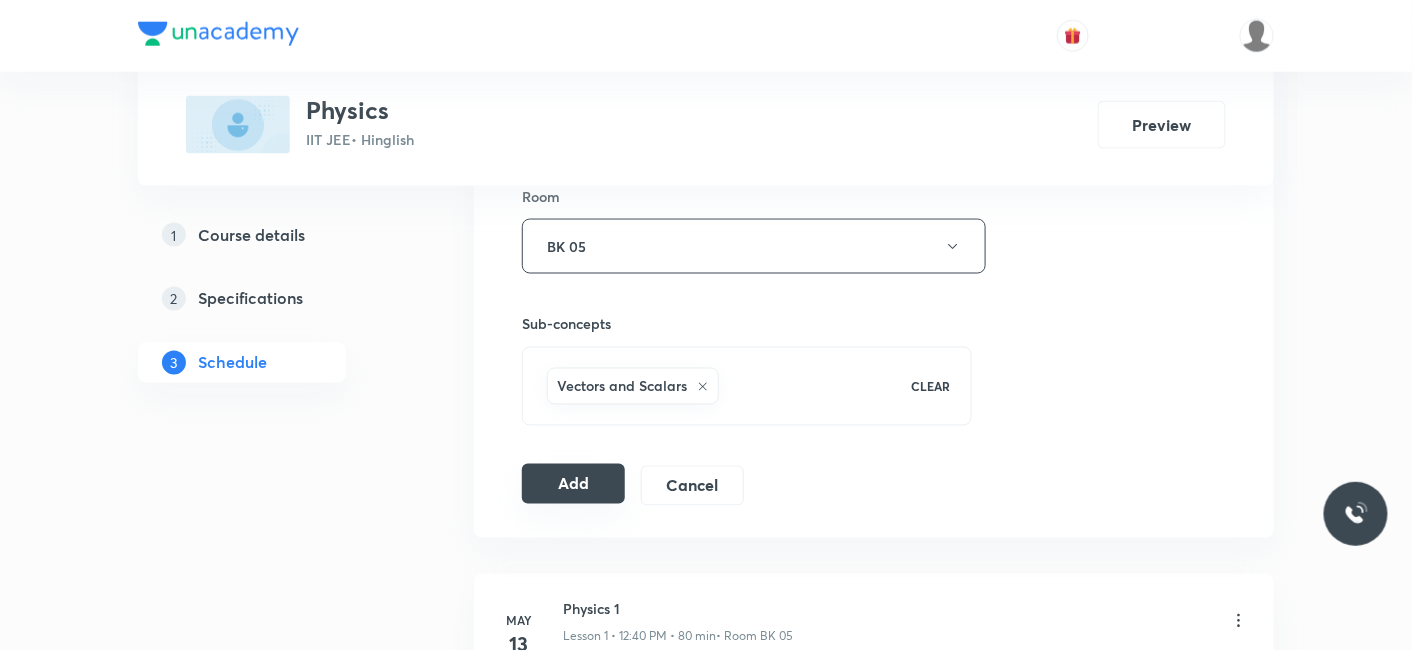 click on "Add" at bounding box center (573, 484) 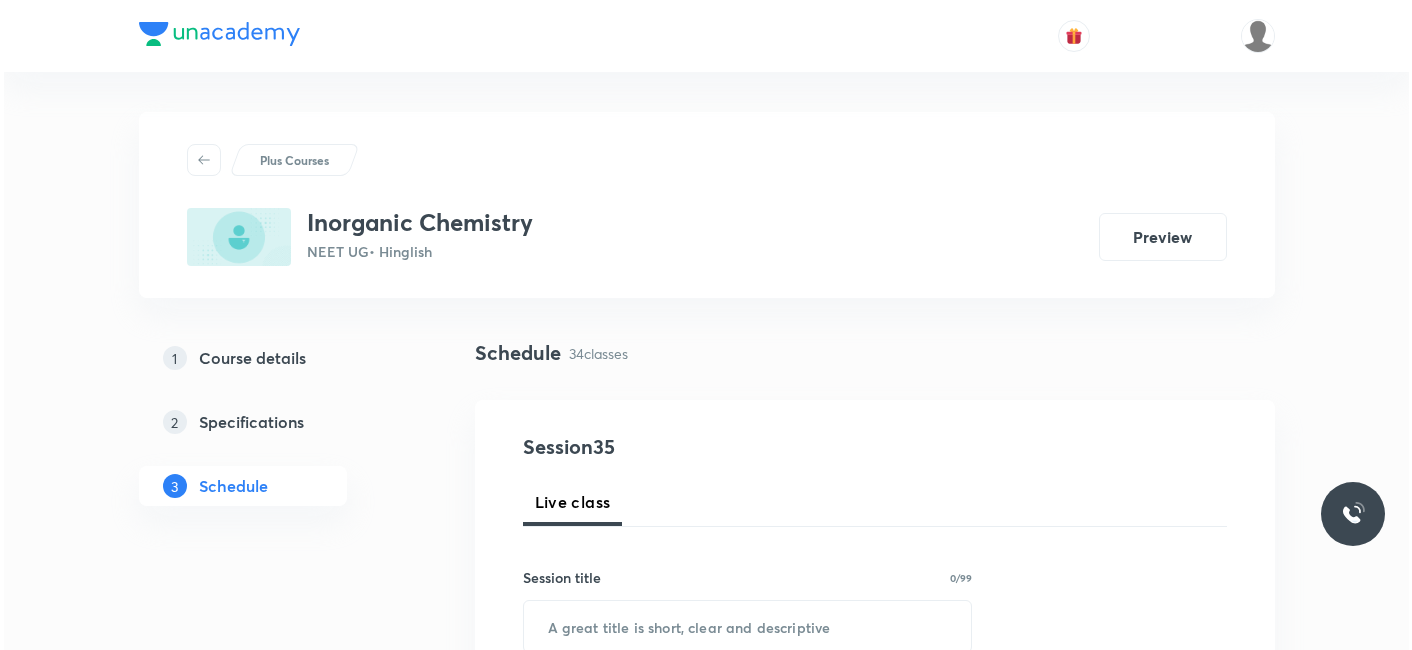 scroll, scrollTop: 6080, scrollLeft: 0, axis: vertical 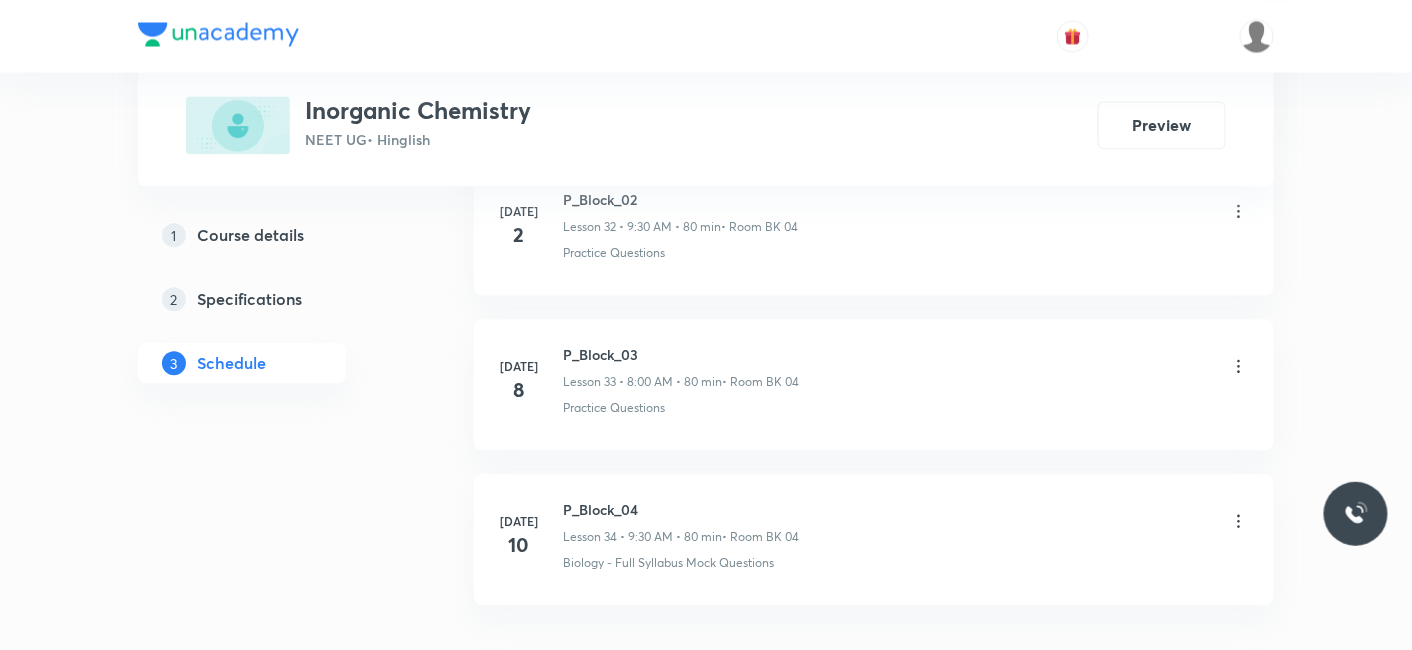 click on "Plus Courses Inorganic Chemistry NEET UG  • Hinglish Preview 1 Course details 2 Specifications 3 Schedule Schedule 34  classes Session  35 Live class Session title 0/99 ​ Schedule for [DATE] 7:05 PM ​ Duration (in minutes) ​   Session type Online Offline Room Select centre room Sub-concepts Select concepts that wil be covered in this session Add Cancel [DATE] D and F Block 1 Lesson 1 • 11:10 AM • 80 min  • Room BK 05 Practice Questions [DATE] D and F Block 2 Lesson 2 • 11:10 AM • 80 min  • Room BK 01 Practice Questions [DATE] D and F Block 3 Lesson 3 • 11:10 AM • 80 min  • Room BK 02 Practice Questions [DATE] D and F Block 4 Lesson 4 • 11:10 AM • 80 min  • Room BK 02 Practice Questions [DATE] D and F Block 5 Lesson 5 • 11:20 AM • 70 min  • Room BK 02 Practice Questions [DATE] D and F Block 6 Lesson 6 • 12:40 PM • 80 min  • Room BK 05 Practice Questions [DATE] D and F Block 7 Lesson 7 • 8:00 AM • 80 min  • Room BK 04 Practice Questions Apr [DATE] 3" at bounding box center [706, -2644] 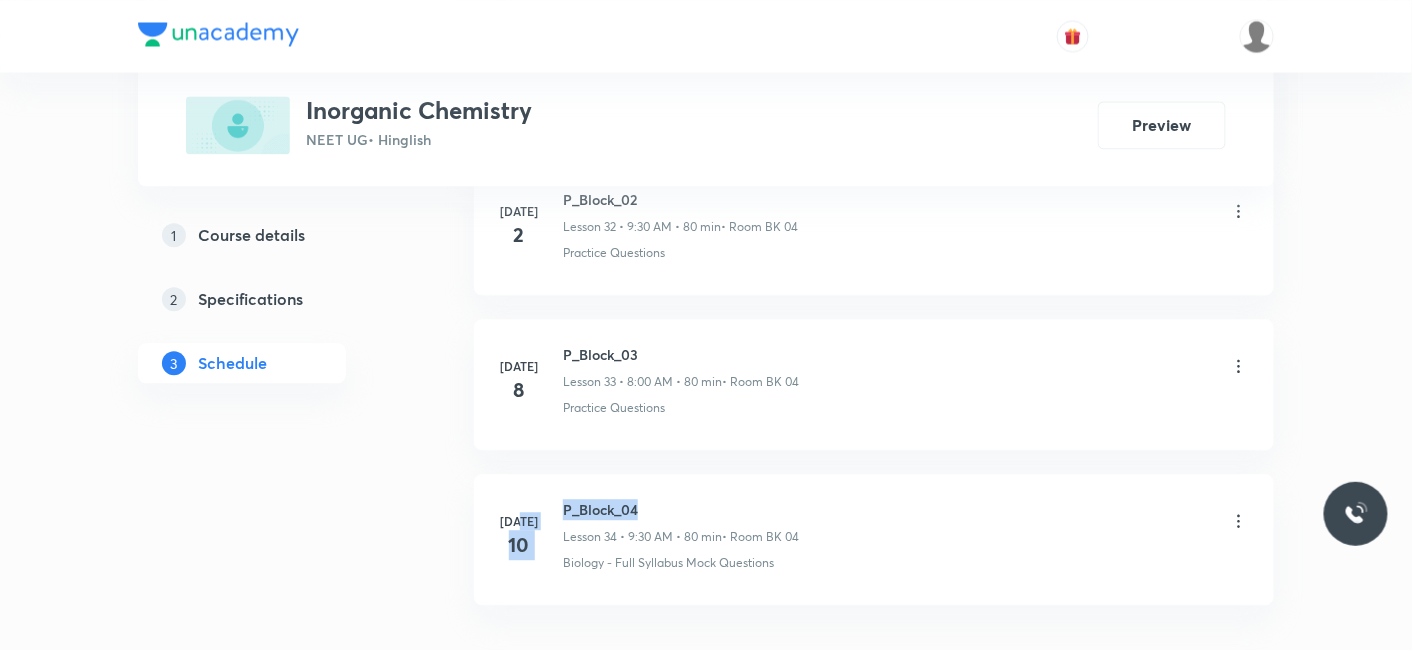drag, startPoint x: 559, startPoint y: 487, endPoint x: 640, endPoint y: 487, distance: 81 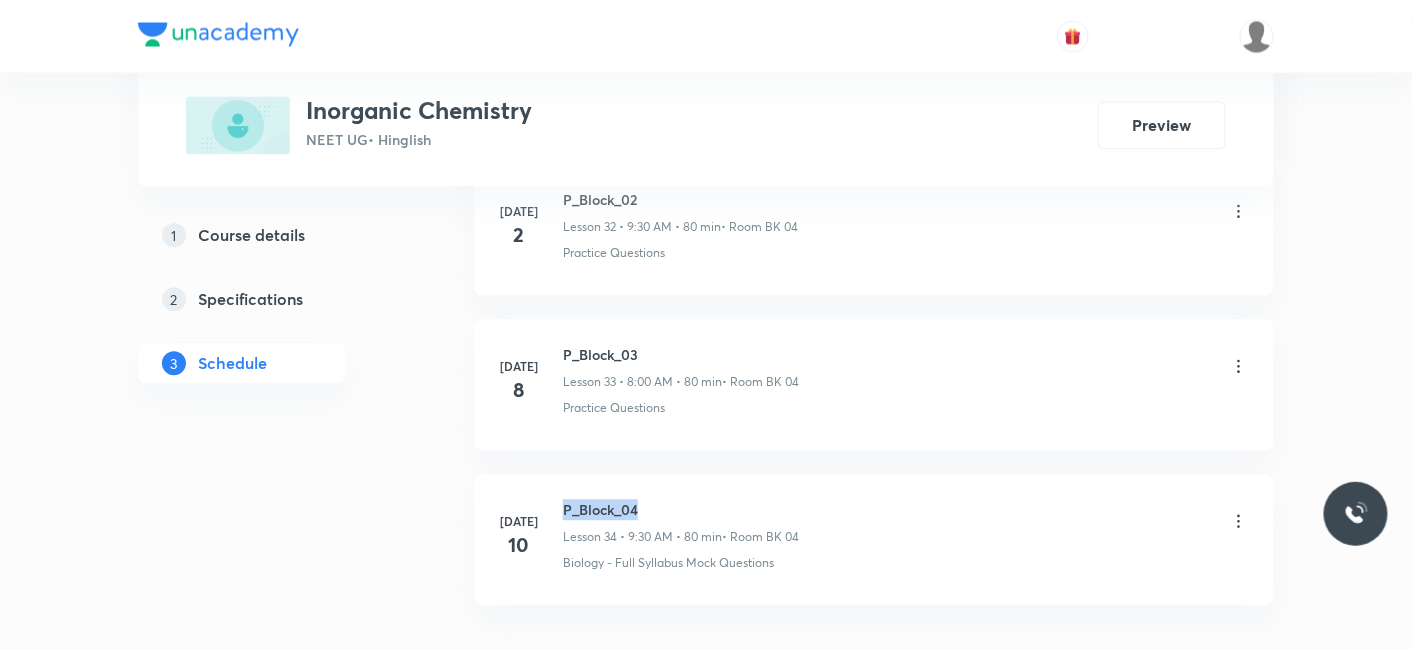 drag, startPoint x: 565, startPoint y: 487, endPoint x: 645, endPoint y: 493, distance: 80.224686 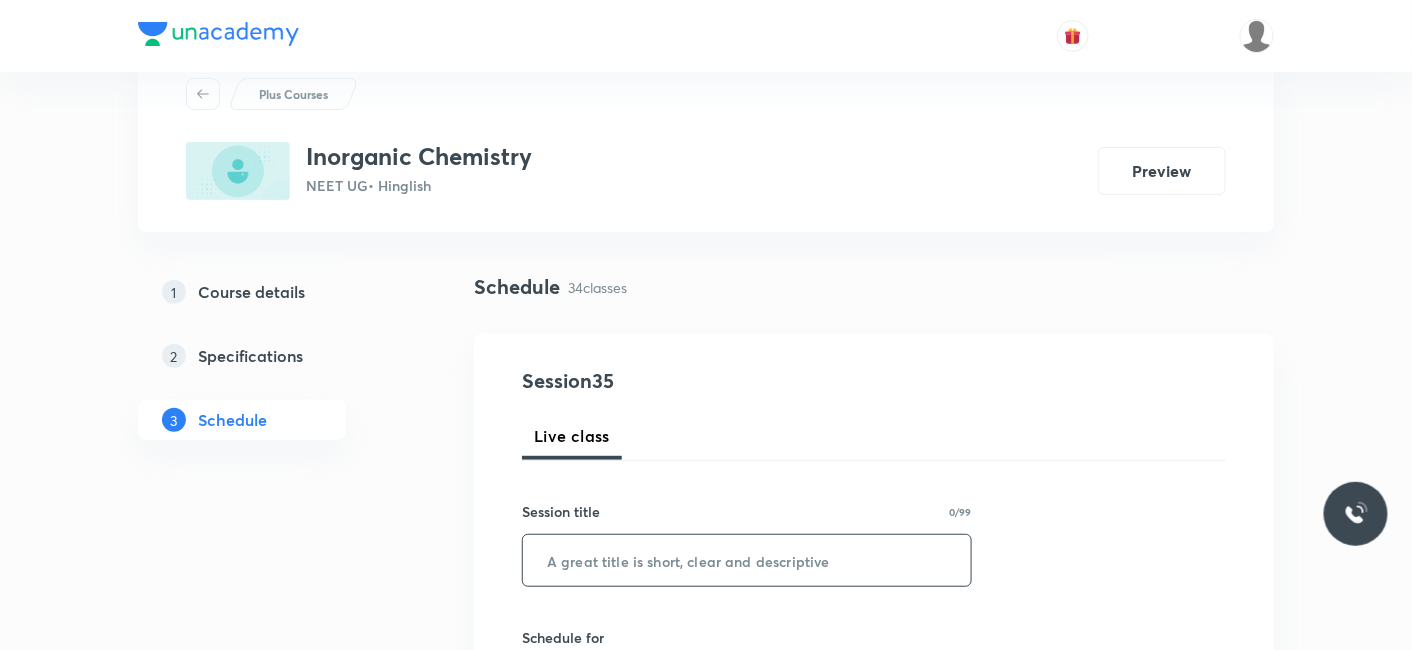 scroll, scrollTop: 111, scrollLeft: 0, axis: vertical 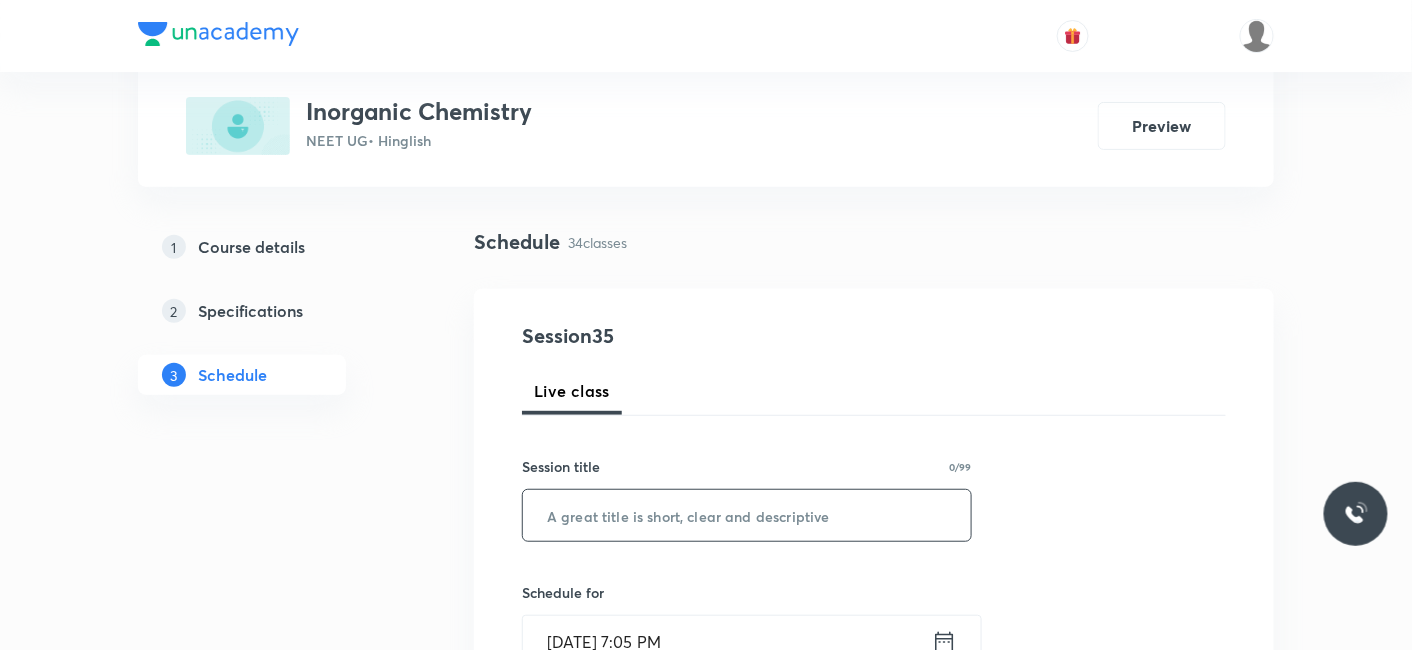 click at bounding box center (747, 515) 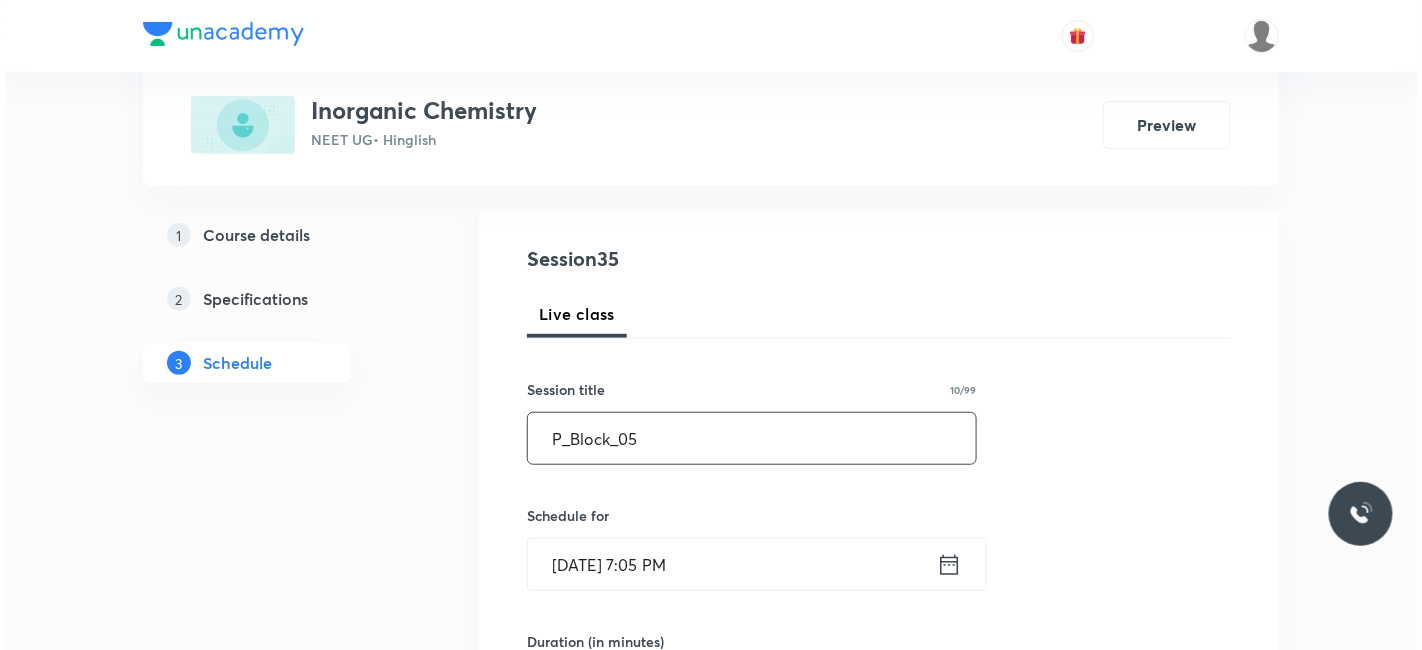 scroll, scrollTop: 222, scrollLeft: 0, axis: vertical 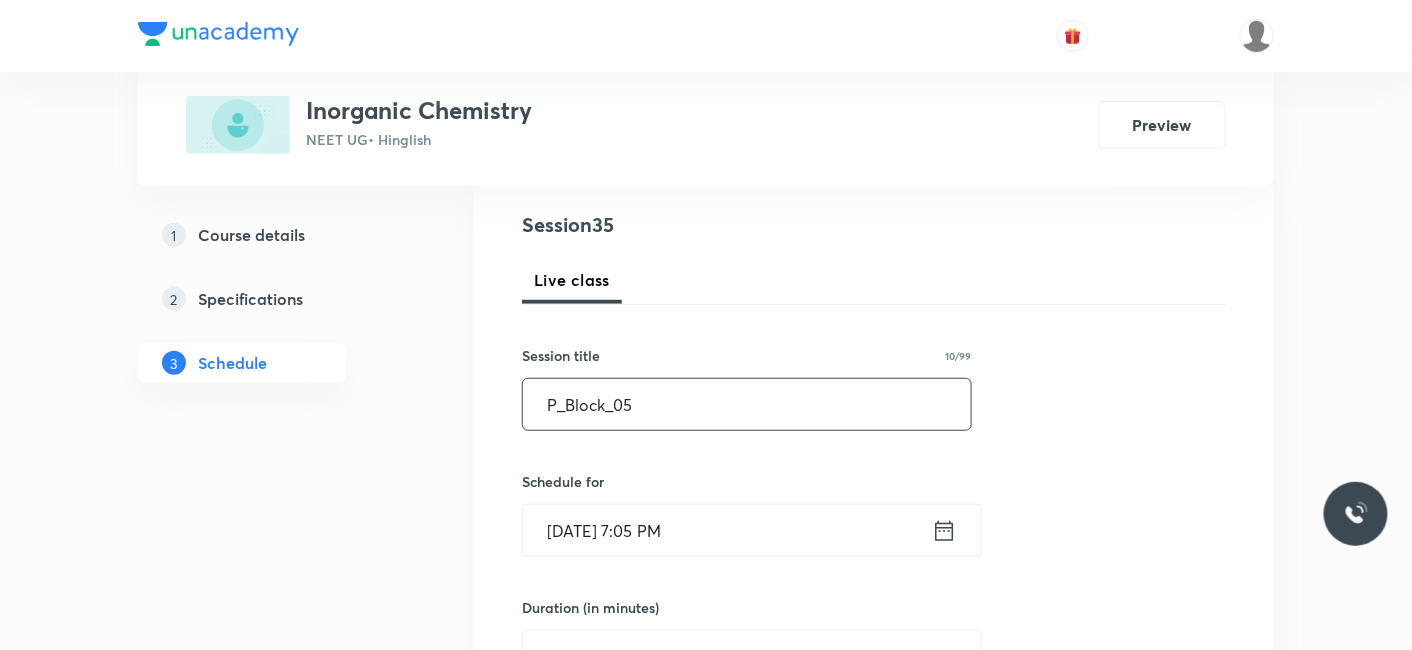 type on "P_Block_05" 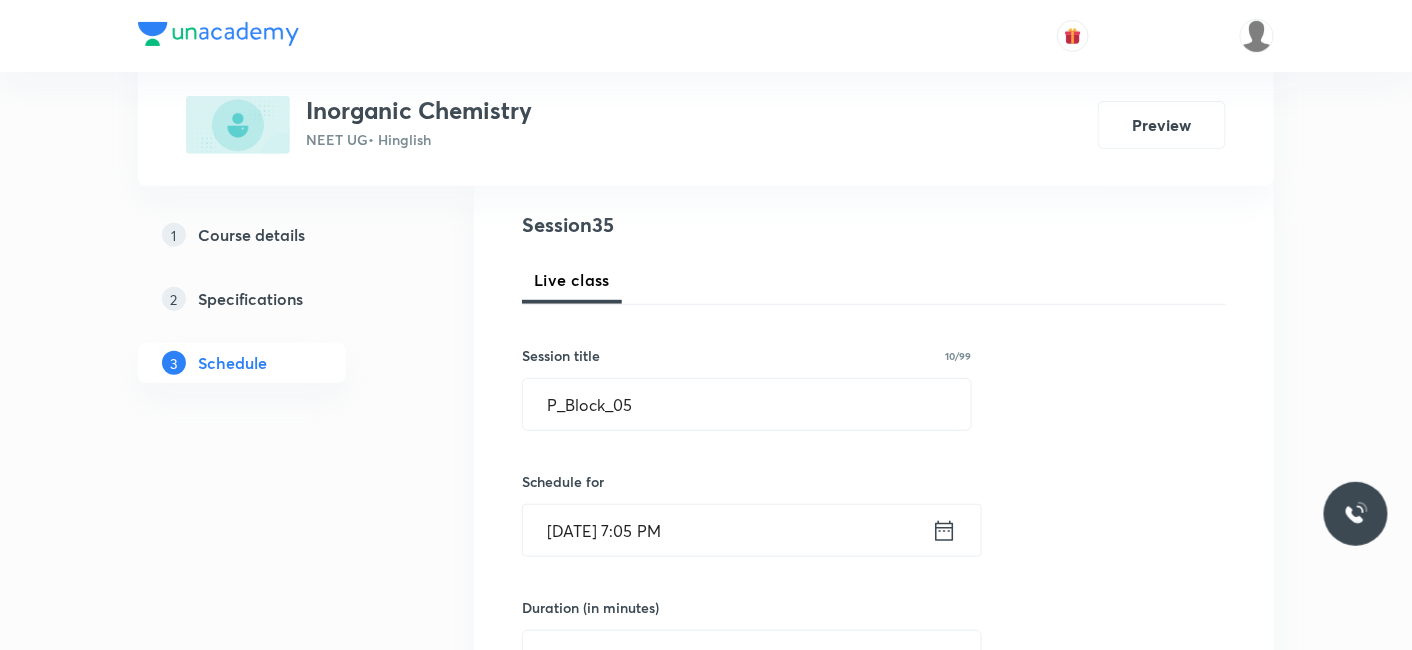 click 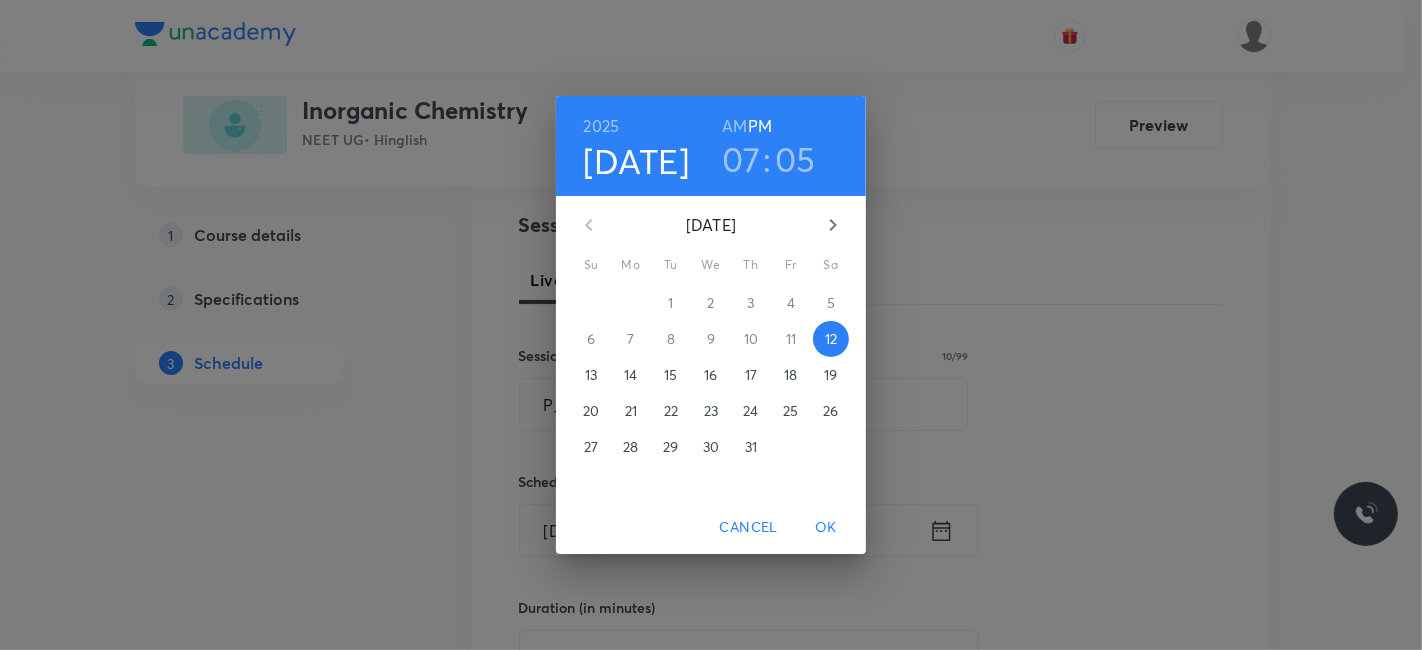 click on "14" at bounding box center (630, 375) 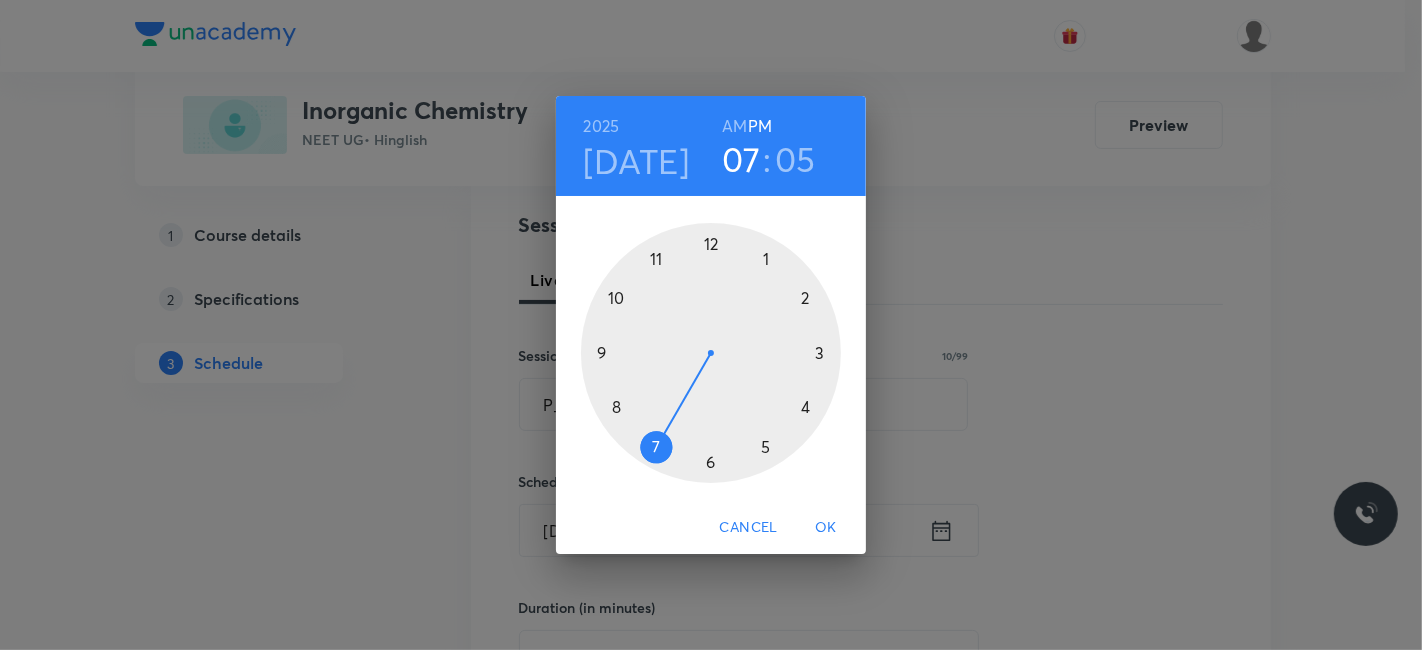 click at bounding box center [711, 353] 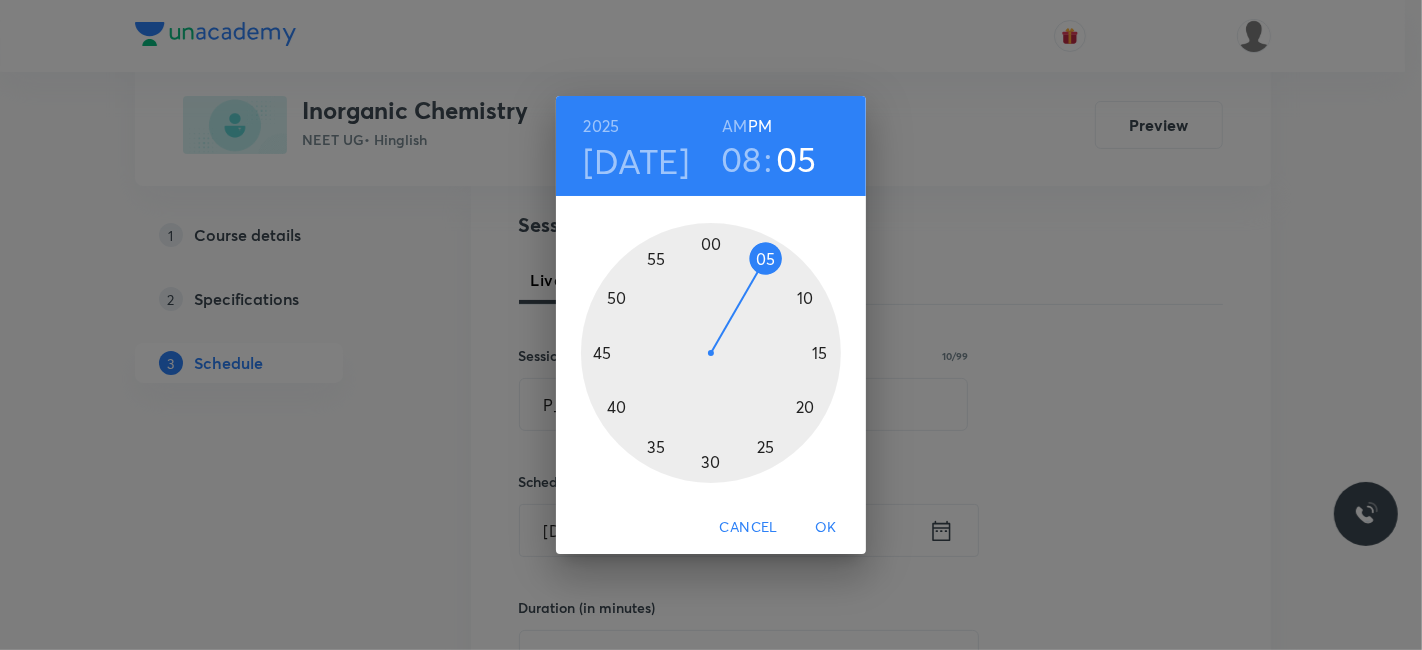 click at bounding box center [711, 353] 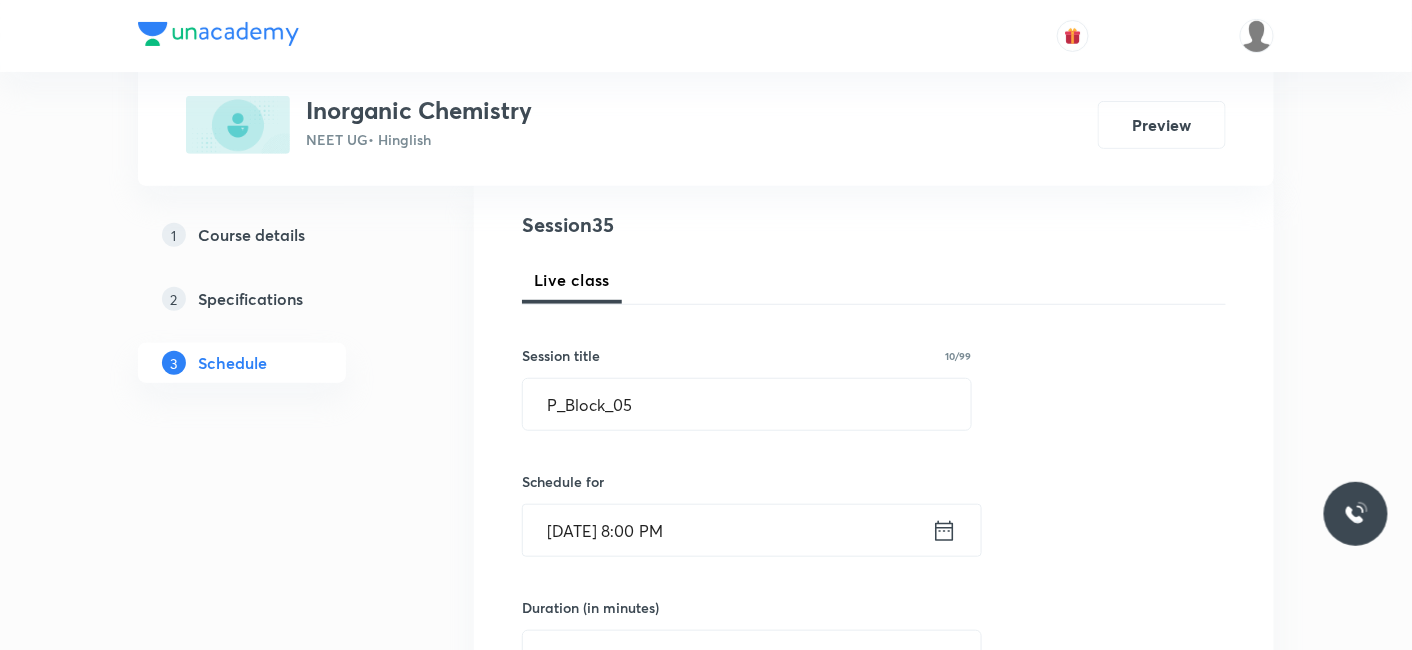 click 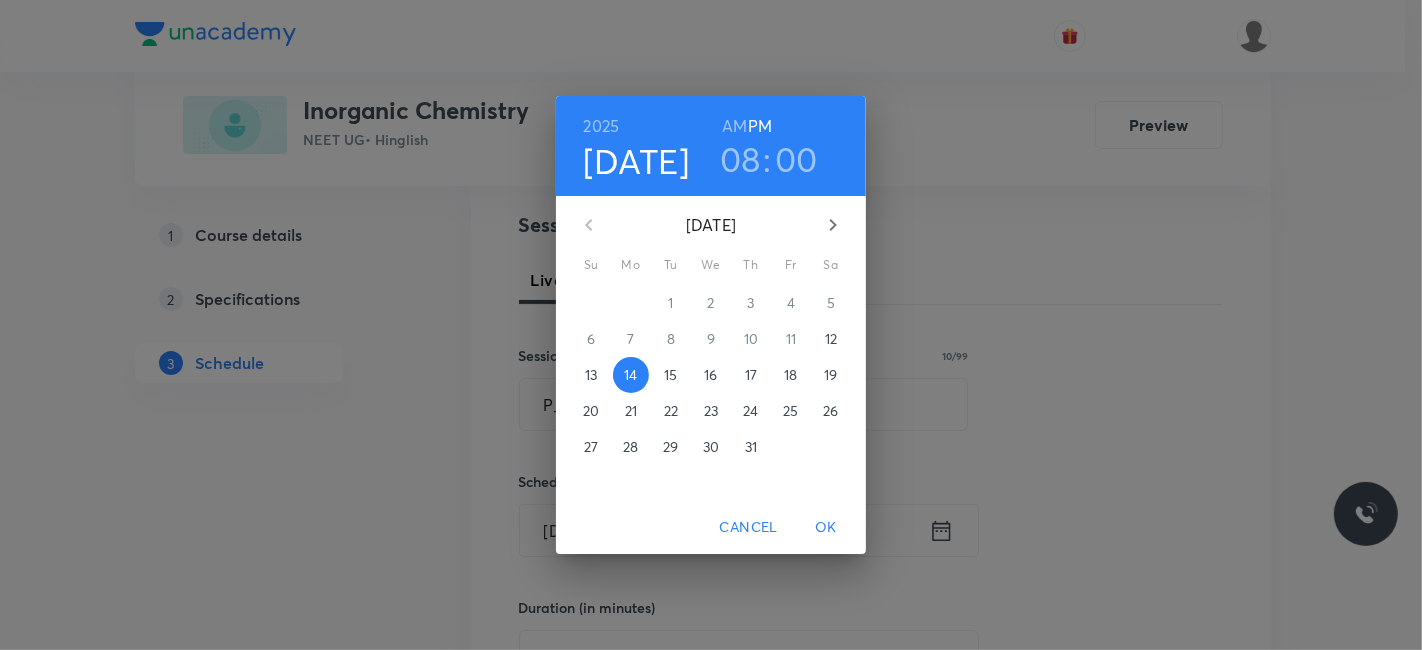 click on "AM" at bounding box center (734, 126) 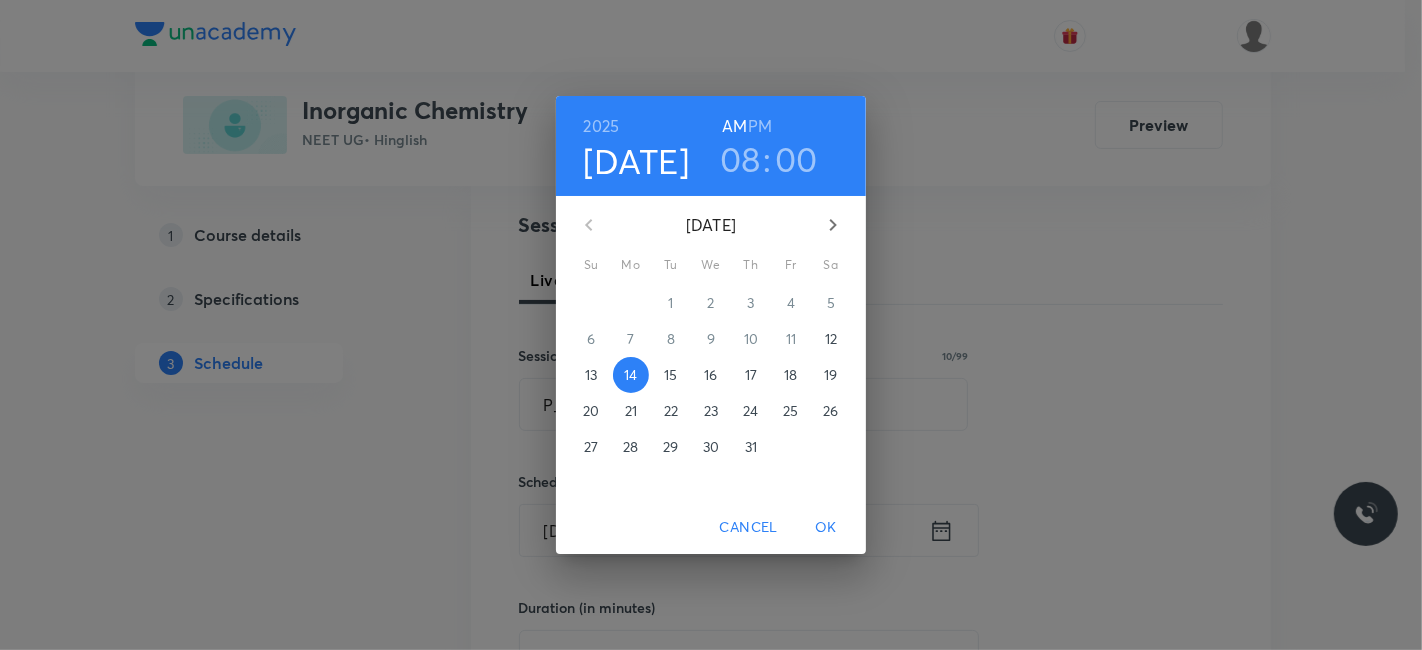 click on "OK" at bounding box center [826, 527] 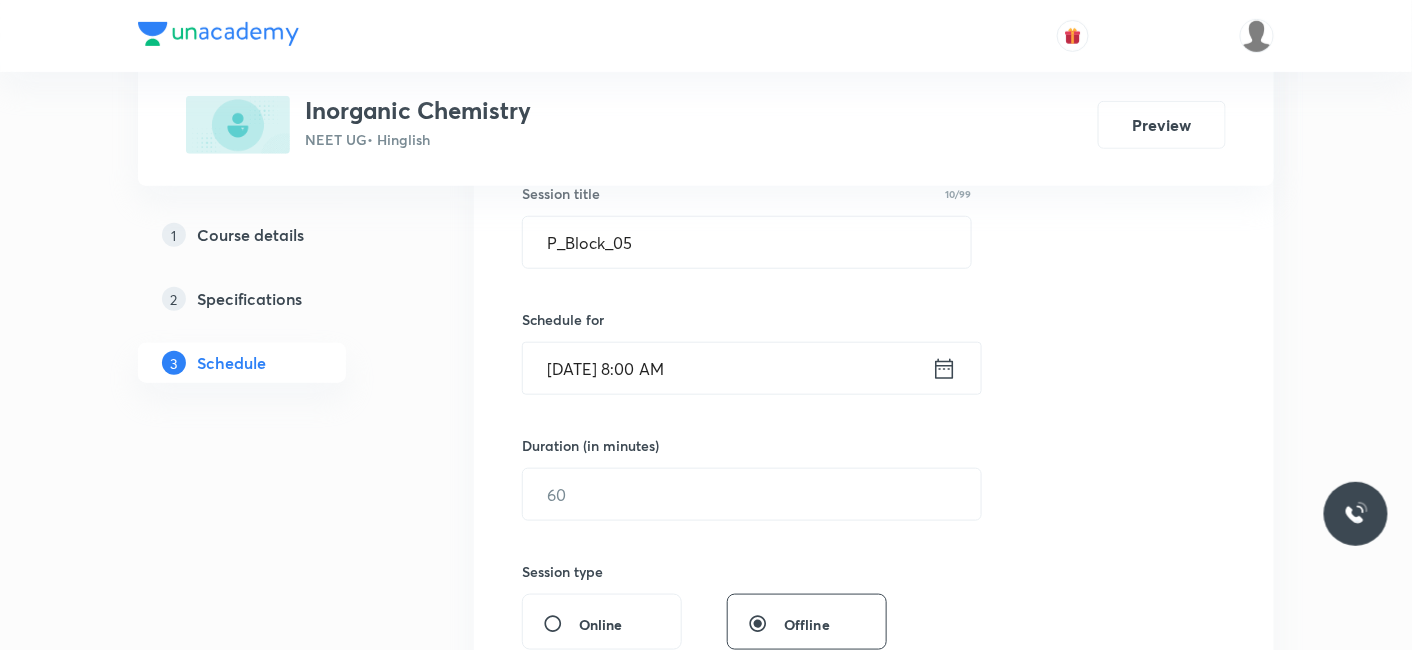 scroll, scrollTop: 444, scrollLeft: 0, axis: vertical 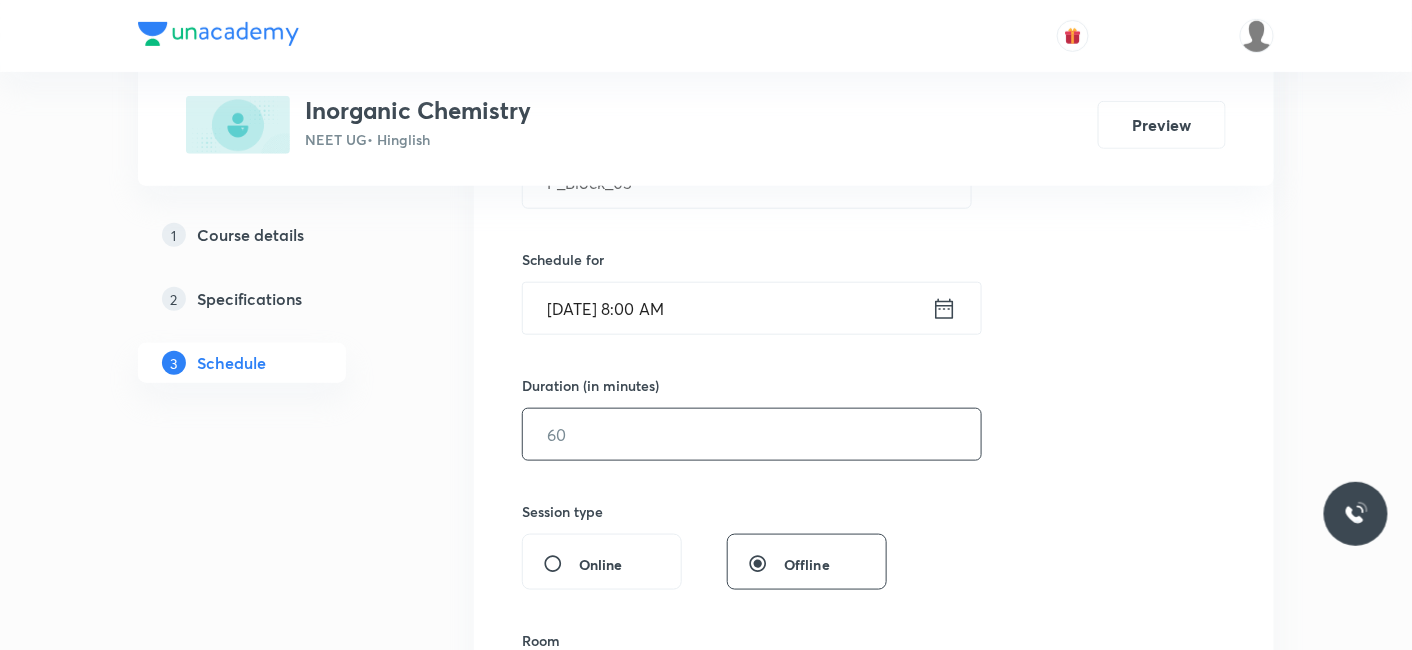 click at bounding box center (752, 434) 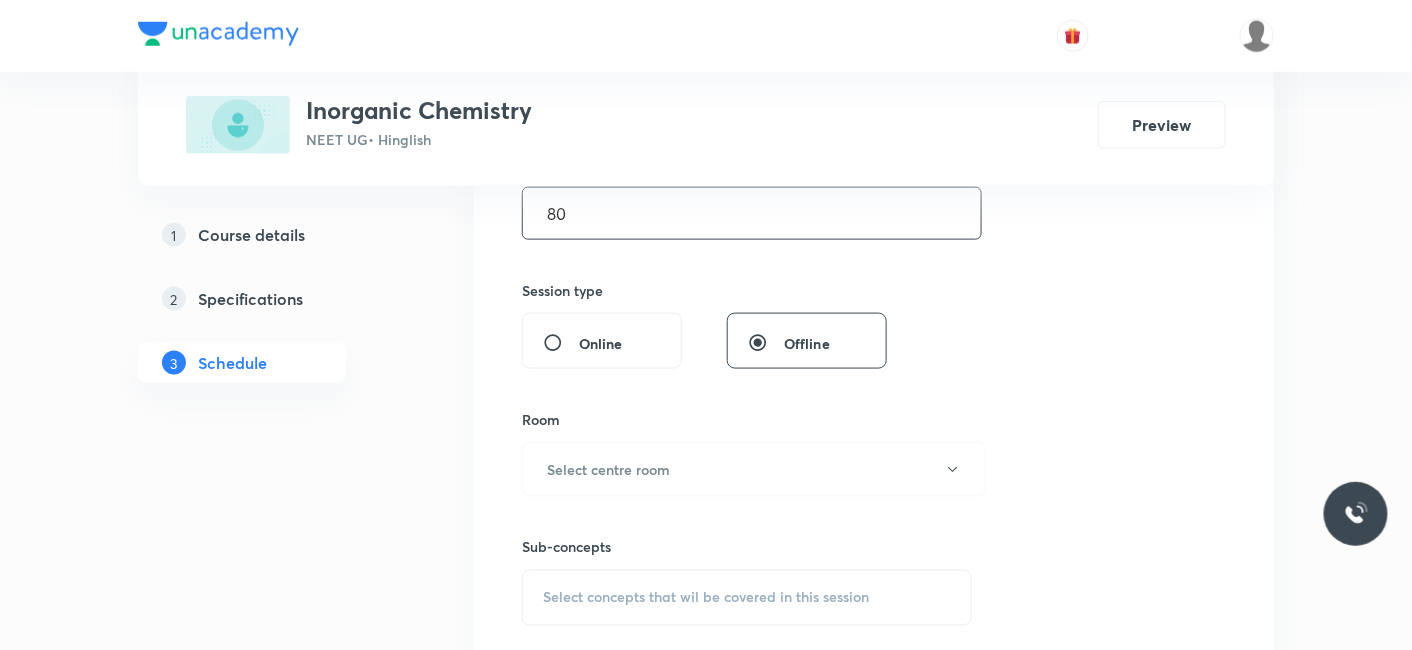 scroll, scrollTop: 666, scrollLeft: 0, axis: vertical 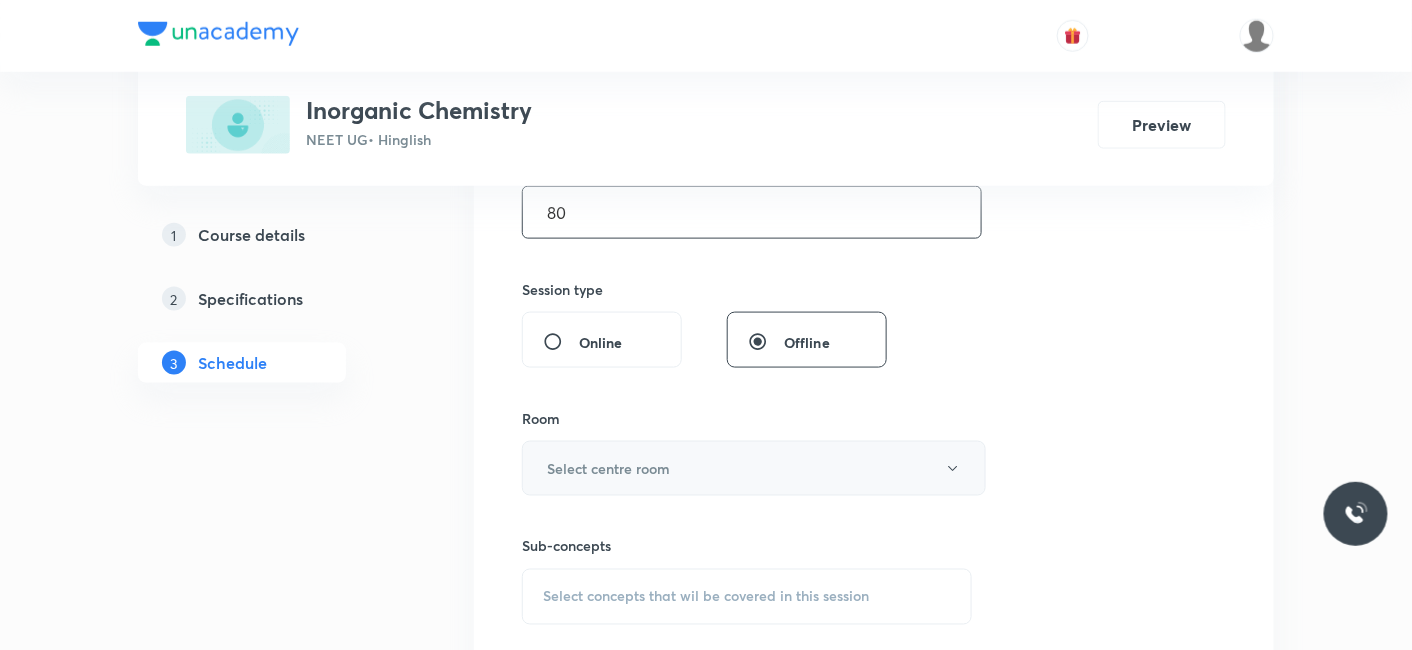 type on "80" 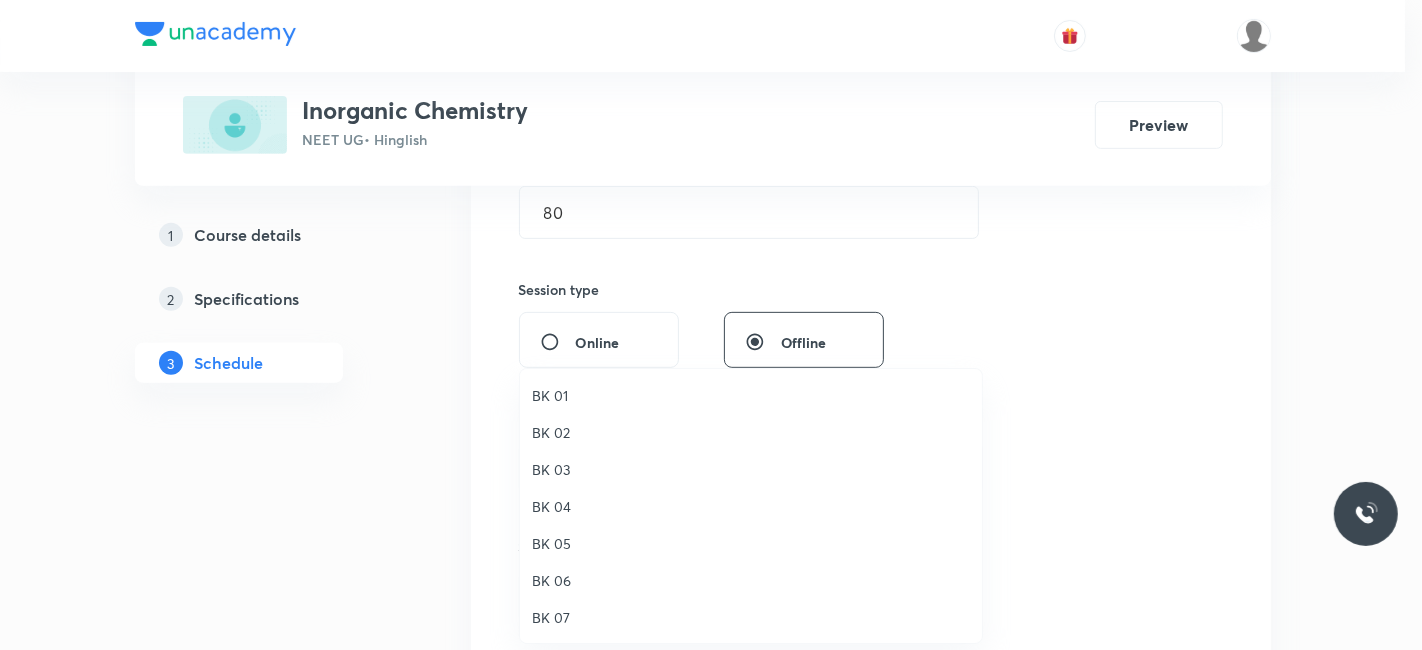 click on "BK 04" at bounding box center (751, 506) 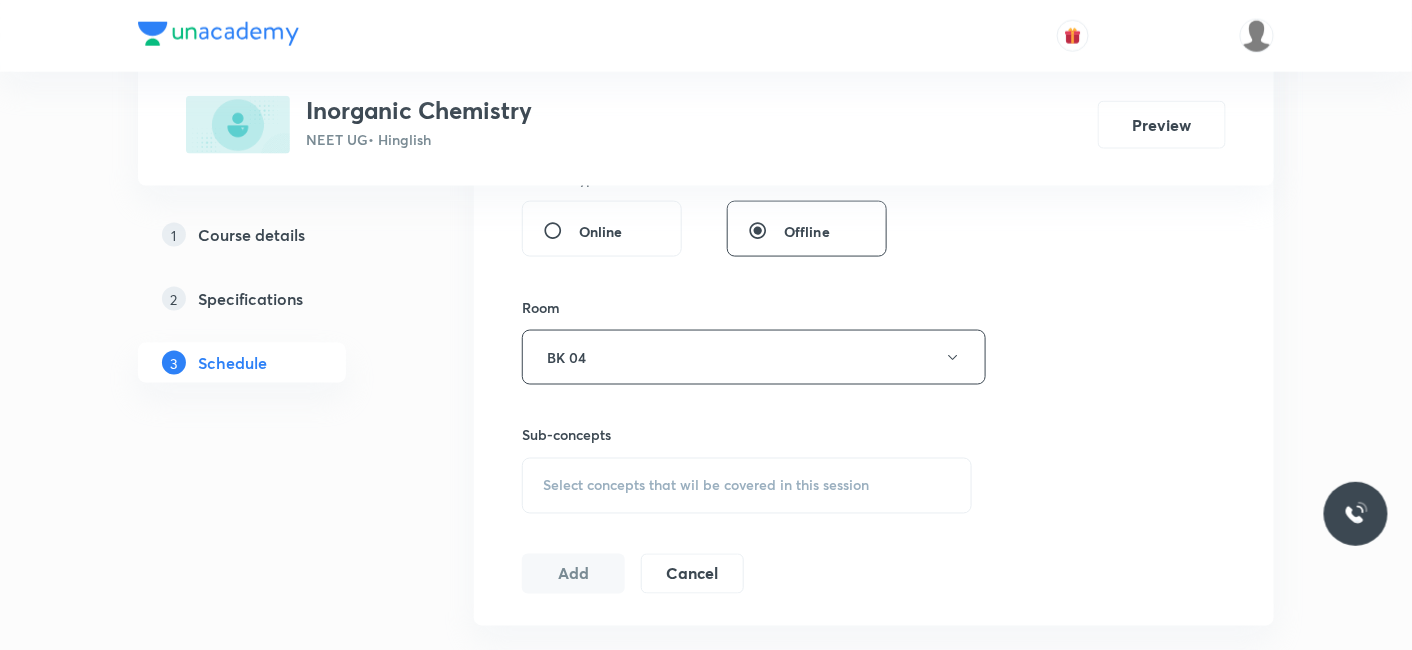 click on "Select concepts that wil be covered in this session" at bounding box center [706, 486] 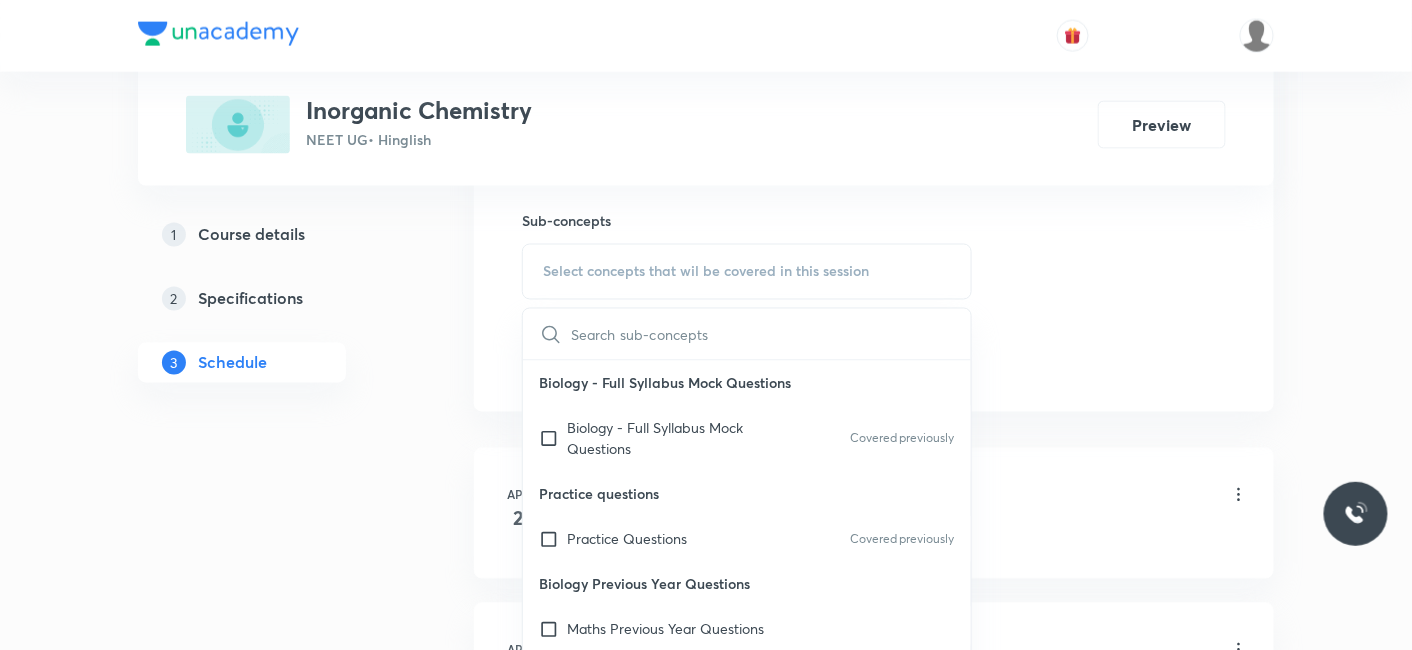scroll, scrollTop: 1000, scrollLeft: 0, axis: vertical 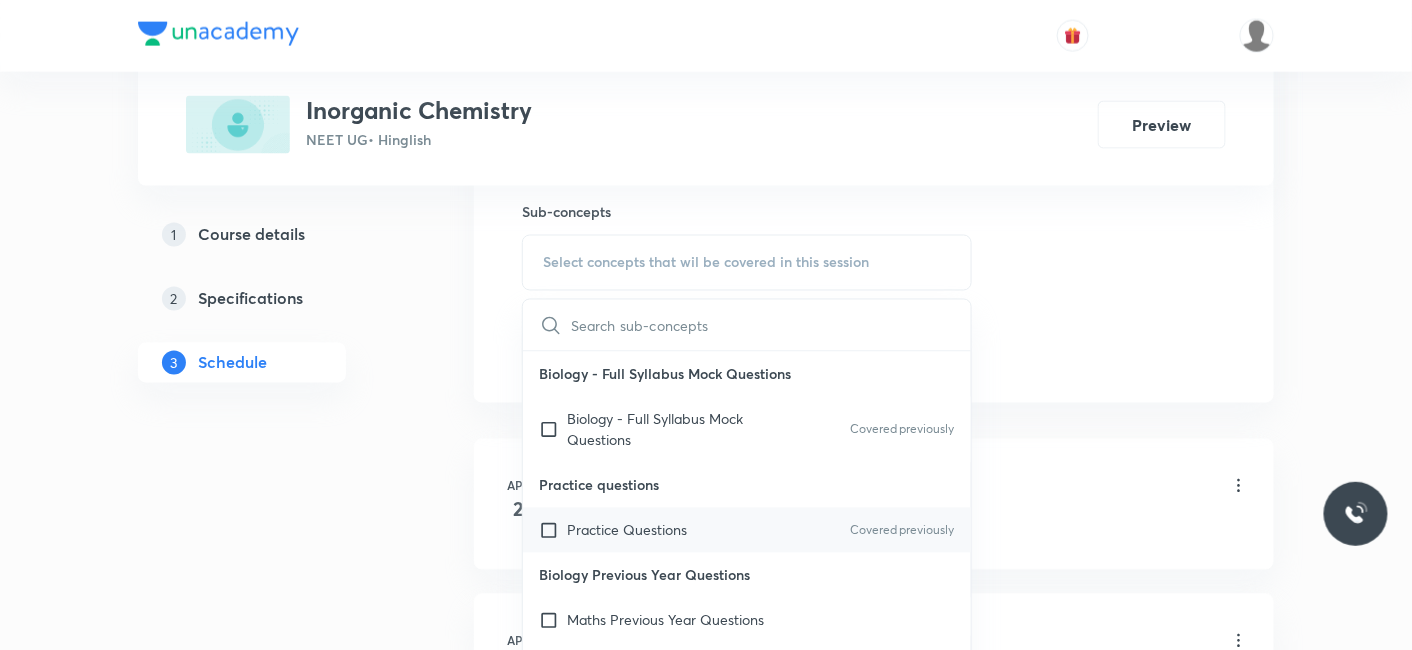 click on "Practice Questions" at bounding box center [627, 530] 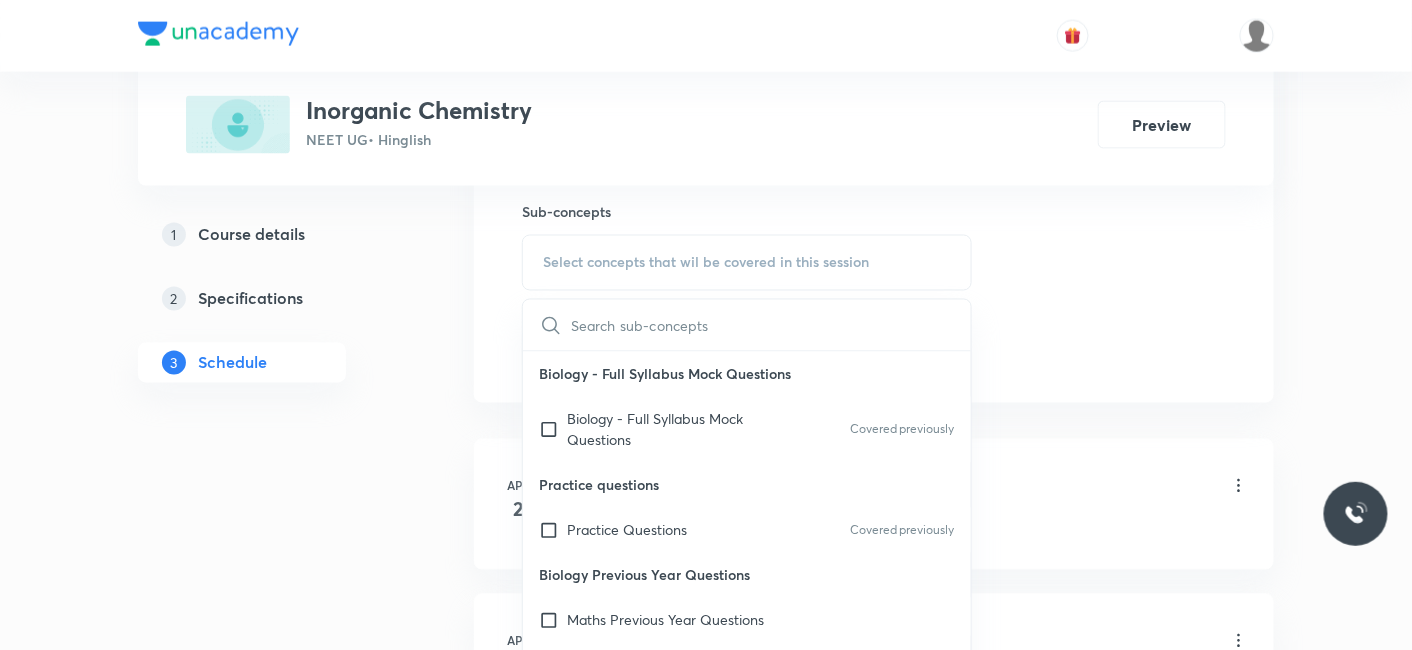 checkbox on "true" 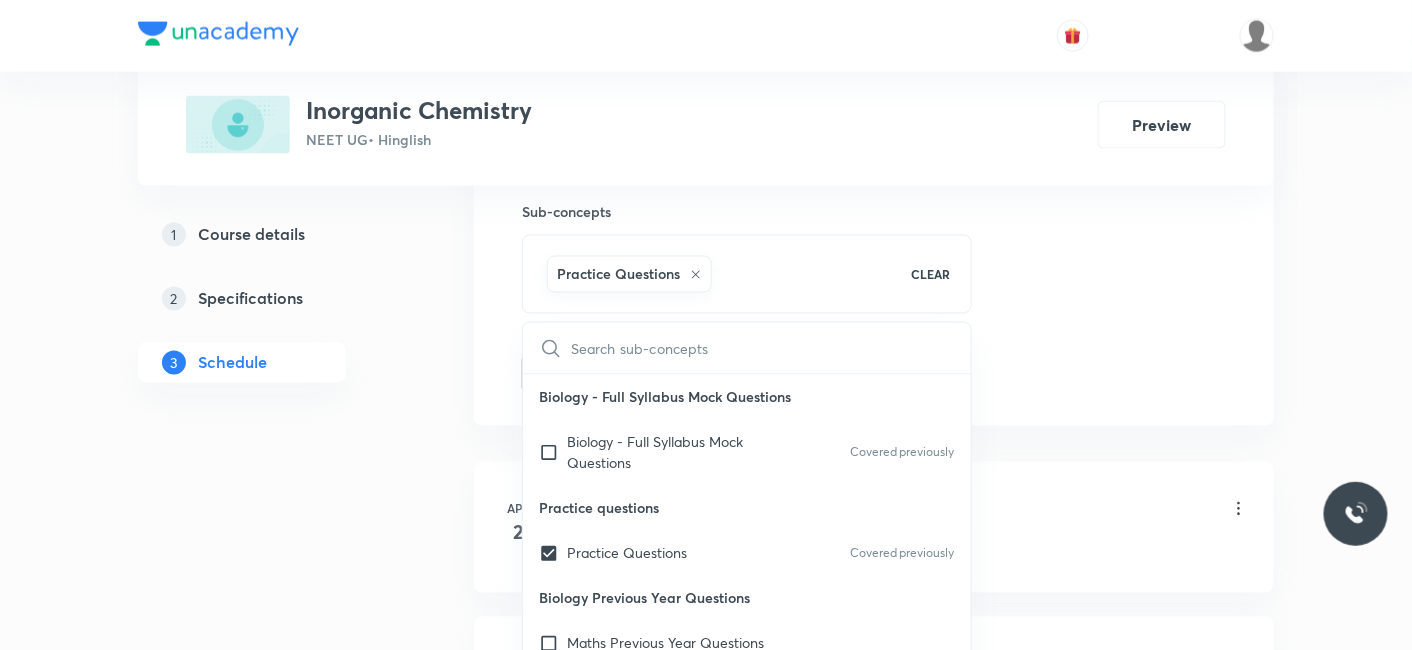drag, startPoint x: 354, startPoint y: 495, endPoint x: 379, endPoint y: 484, distance: 27.313 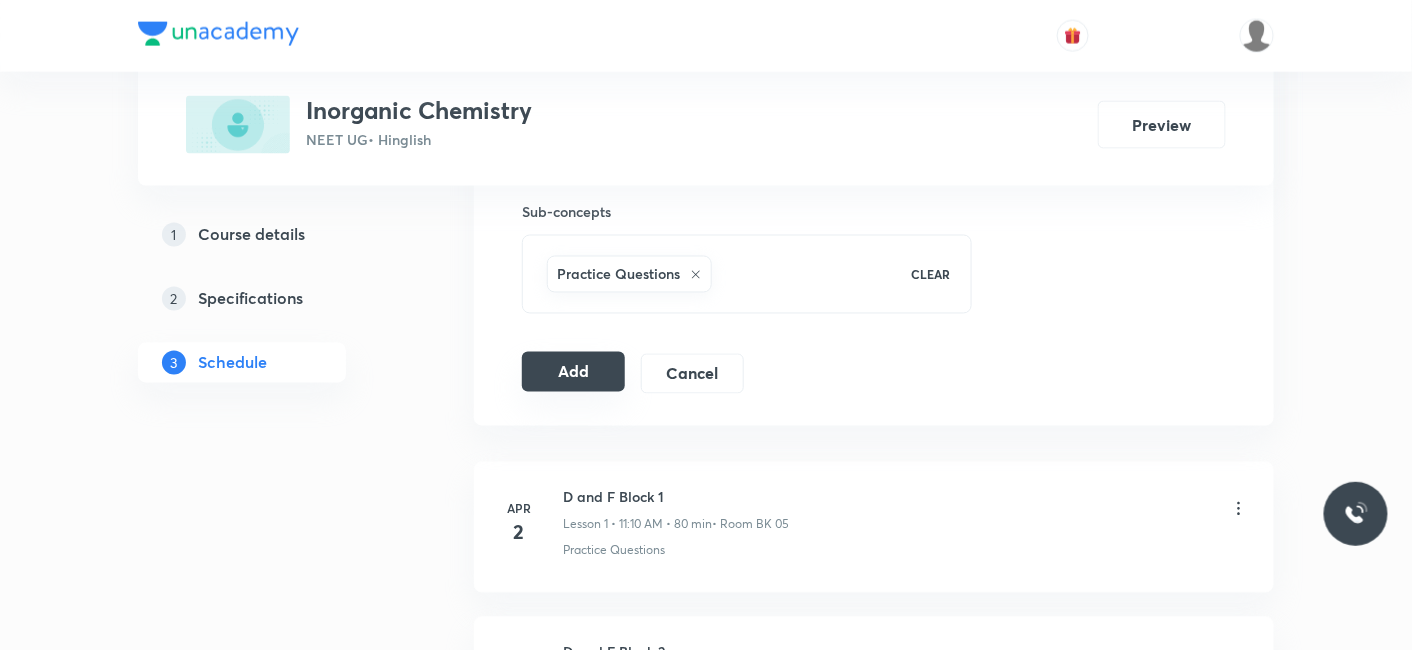 click on "Add" at bounding box center (573, 372) 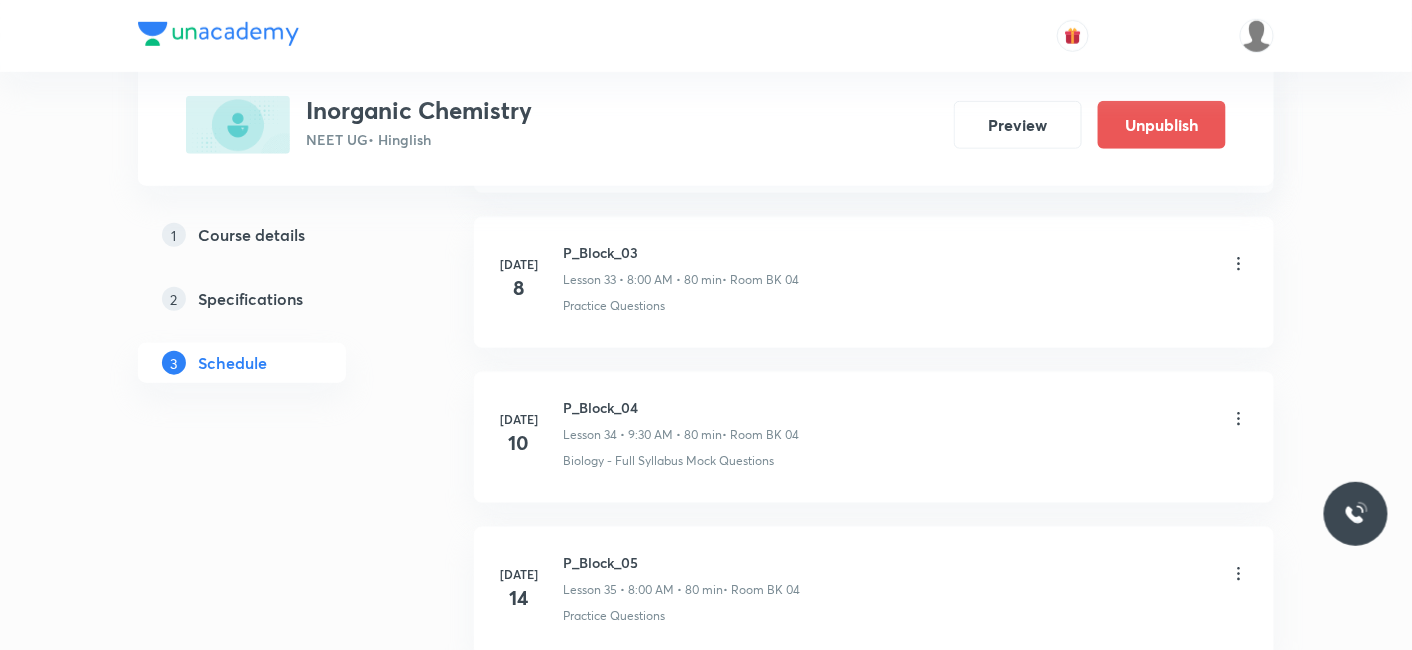 scroll, scrollTop: 5439, scrollLeft: 0, axis: vertical 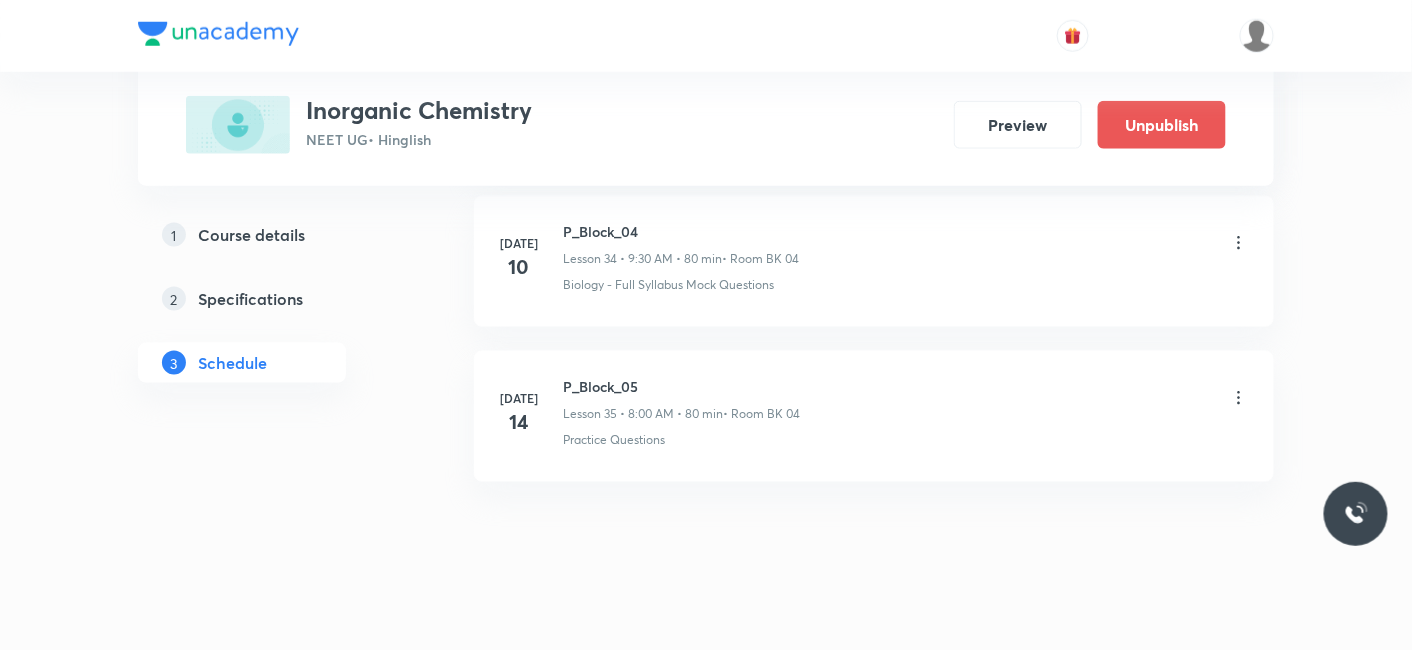 click on "Apr 2 D and F Block 1 Lesson 1 • 11:10 AM • 80 min  • Room BK 05 Practice Questions Apr 4 D and F Block 2 Lesson 2 • 11:10 AM • 80 min  • Room BK 01 Practice Questions Apr 7 D and F Block 3 Lesson 3 • 11:10 AM • 80 min  • Room BK 02 Practice Questions Apr 8 D and F Block 4 Lesson 4 • 11:10 AM • 80 min  • Room BK 02 Practice Questions Apr 10 D and F Block 5 Lesson 5 • 11:20 AM • 70 min  • Room BK 02 Practice Questions Apr 18 D and F Block 6 Lesson 6 • 12:40 PM • 80 min  • Room BK 05 Practice Questions Apr 19 D and F Block 7 Lesson 7 • 8:00 AM • 80 min  • Room BK 04 Practice Questions Apr 21 D and F Block 8 Lesson 8 • 11:10 AM • 80 min  • Room BK 05 Practice Questions Apr 22 D and F Block 9 Lesson 9 • 11:10 AM • 80 min  • Room BK 05 Practice Questions Apr 24 D and F Block 10 Lesson 10 • 11:10 AM • 80 min  • Room BK 05 Practice Questions Apr 29 Coordination Chemistry_01 Lesson 11 • 9:30 AM • 80 min  • Room BK 04 Practice Questions May 3" at bounding box center (874, -2211) 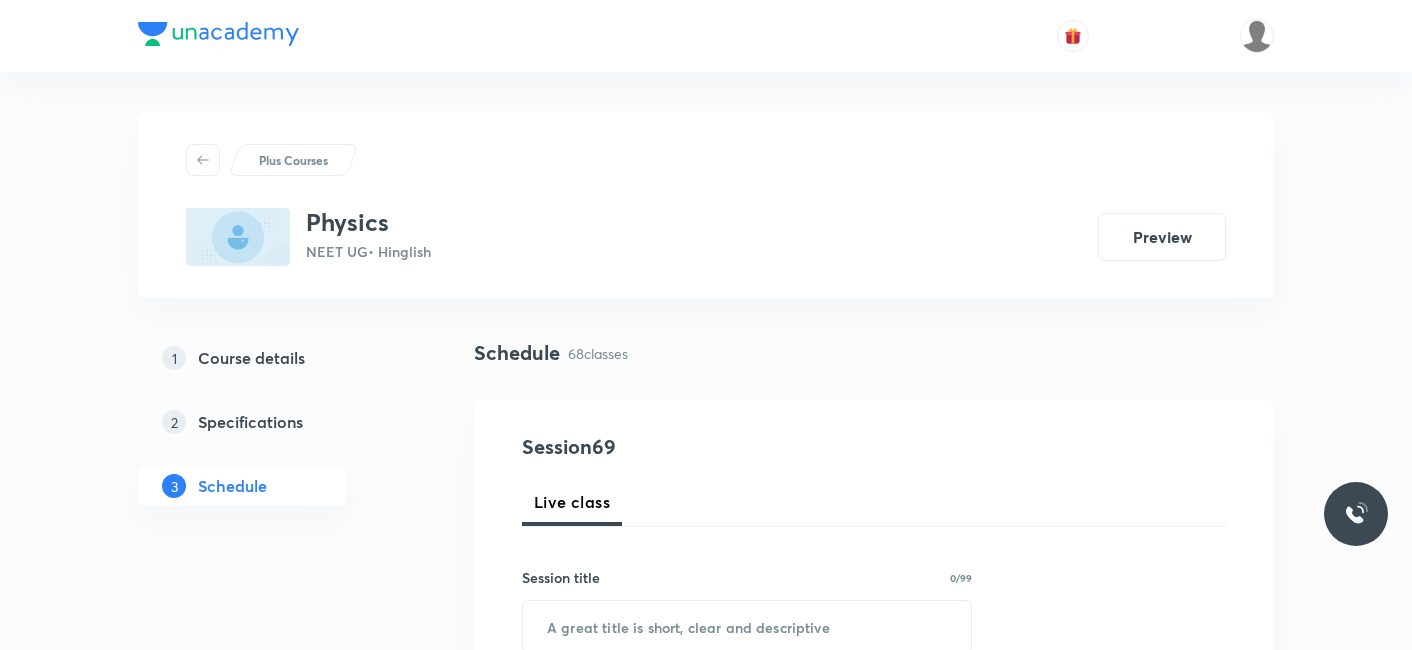 scroll, scrollTop: 0, scrollLeft: 0, axis: both 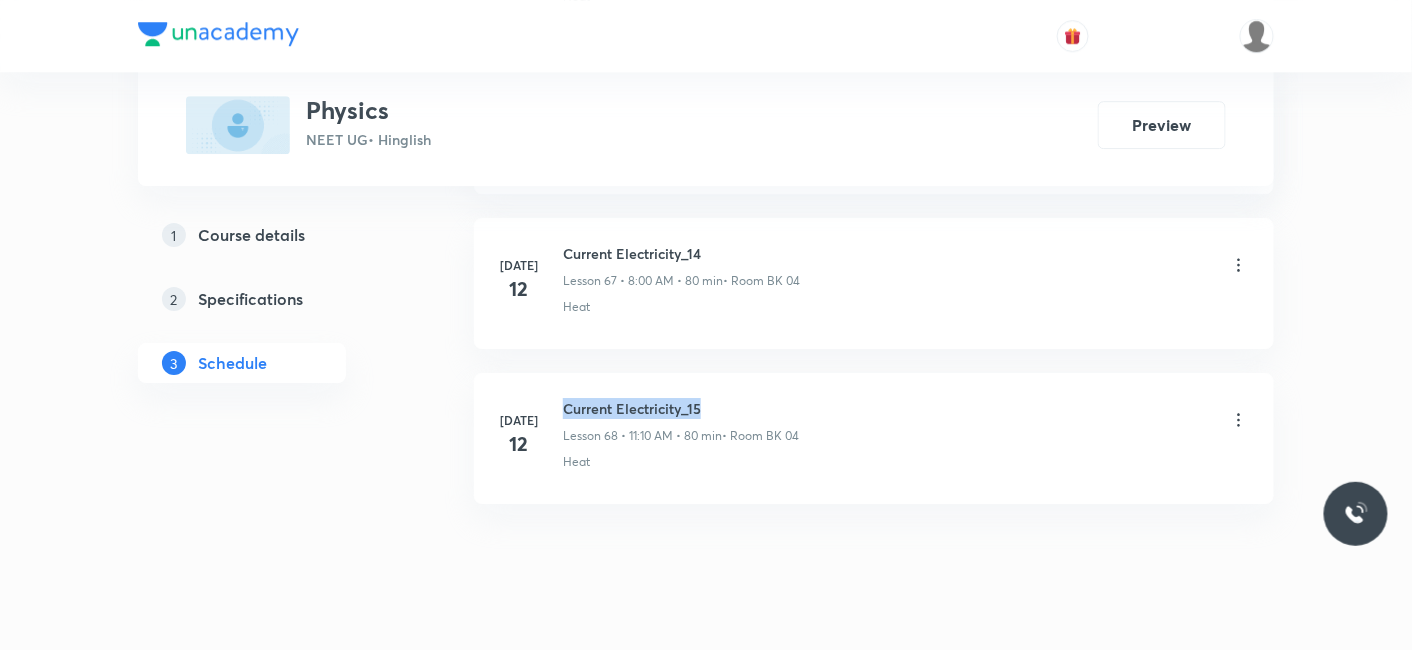 drag, startPoint x: 564, startPoint y: 366, endPoint x: 748, endPoint y: 366, distance: 184 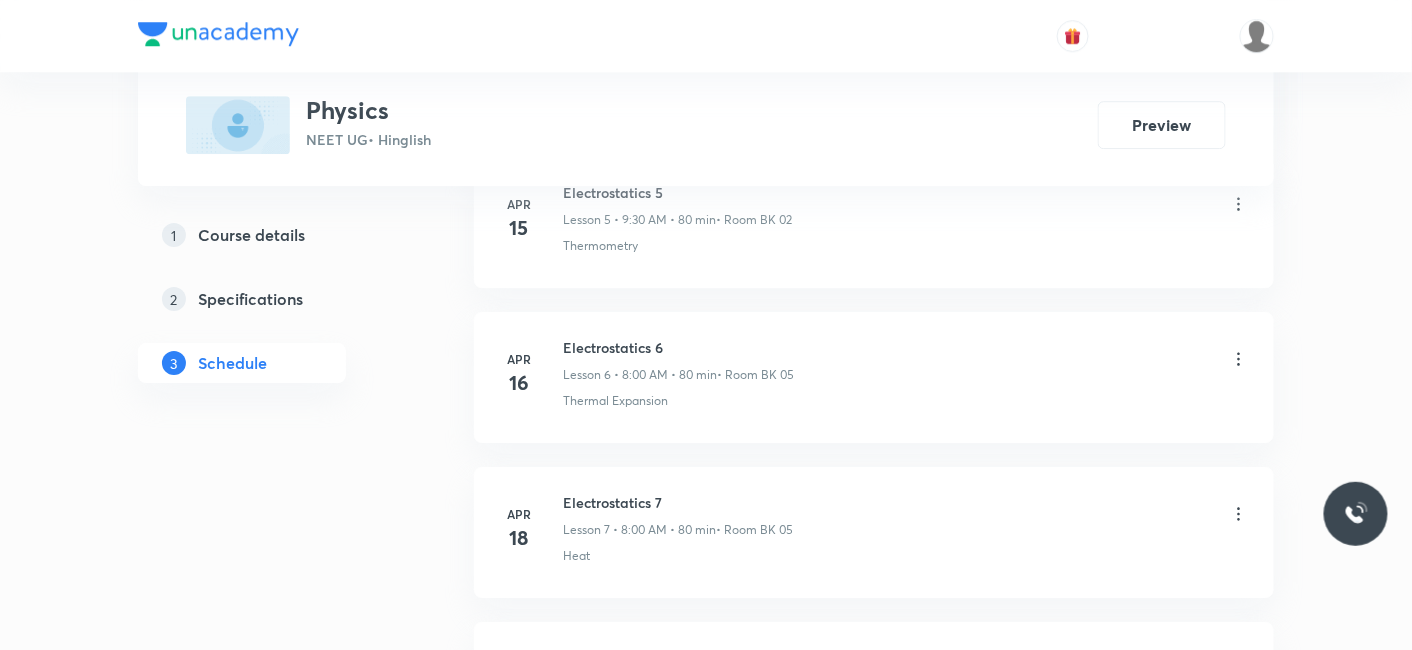 scroll, scrollTop: 0, scrollLeft: 0, axis: both 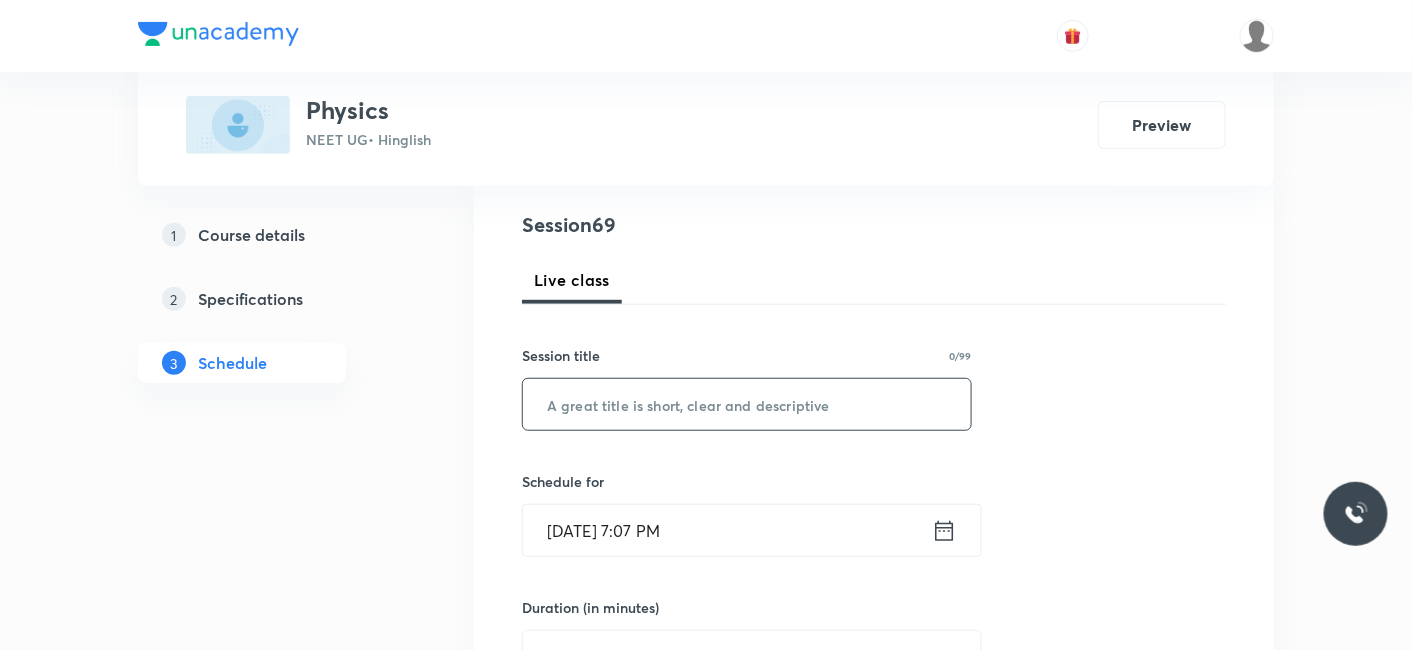 click at bounding box center [747, 404] 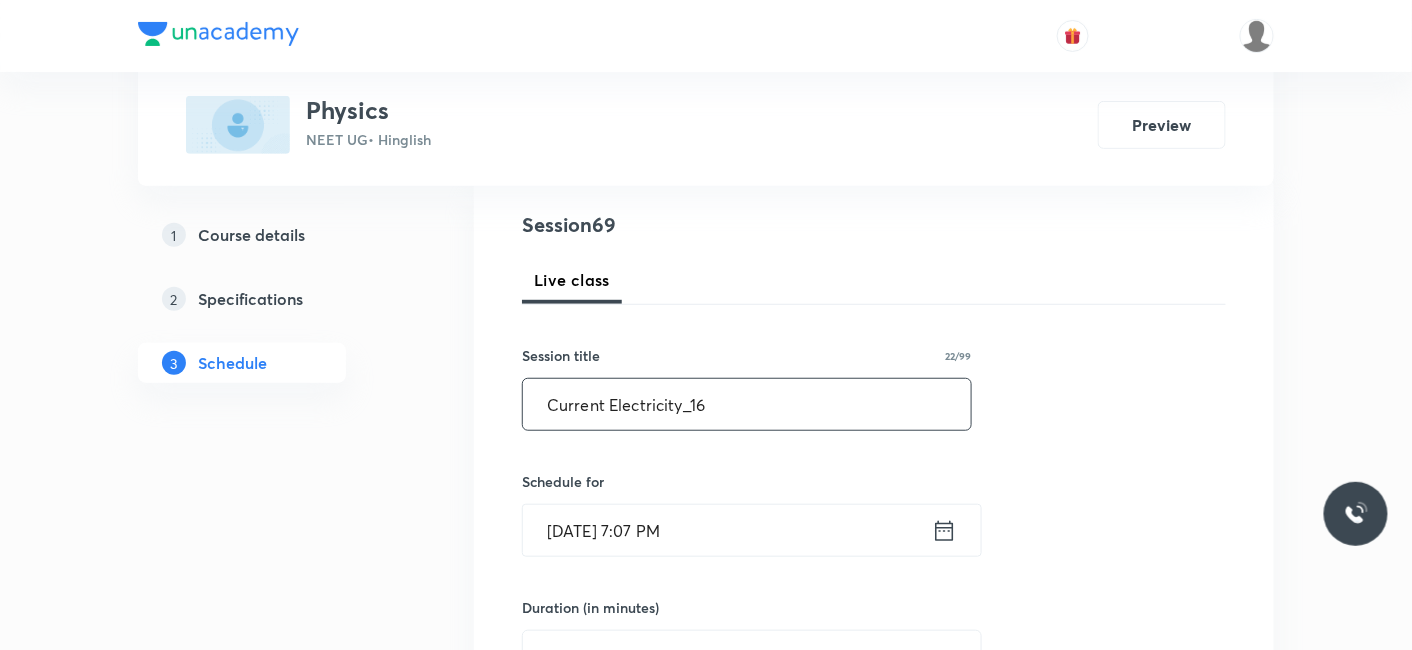 type on "Current Electricity_16" 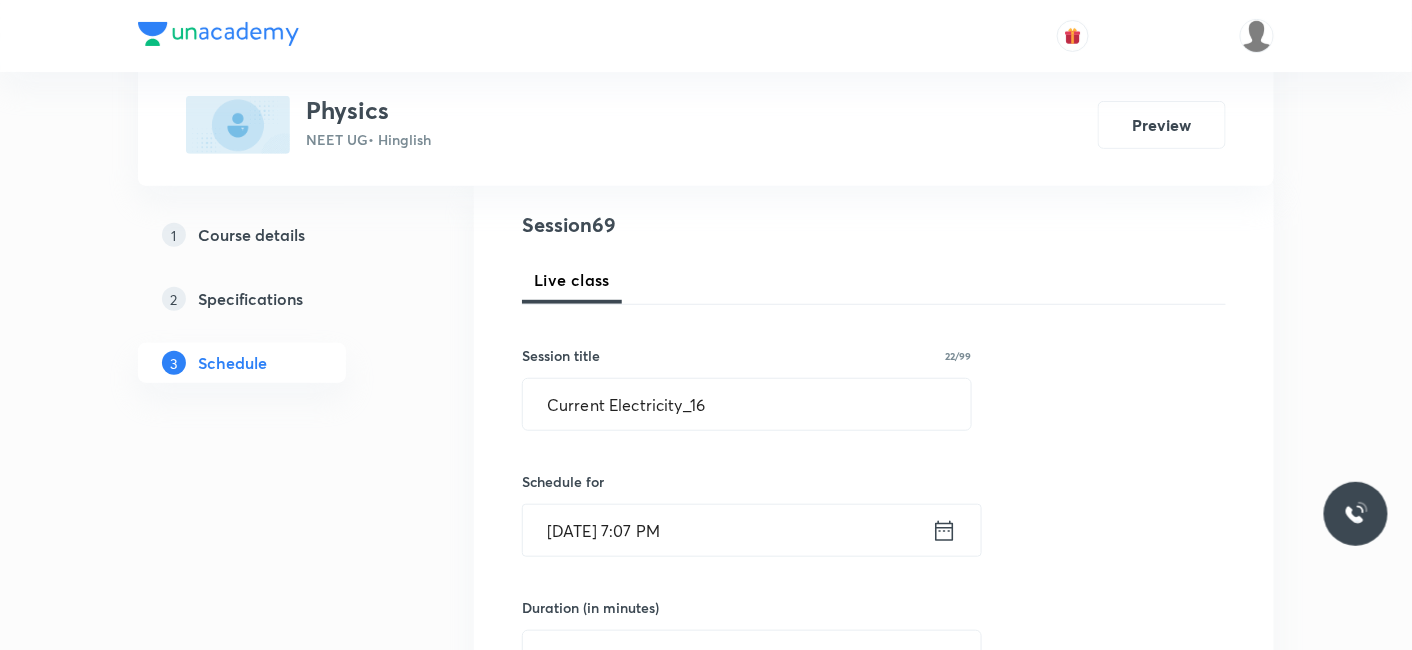 click 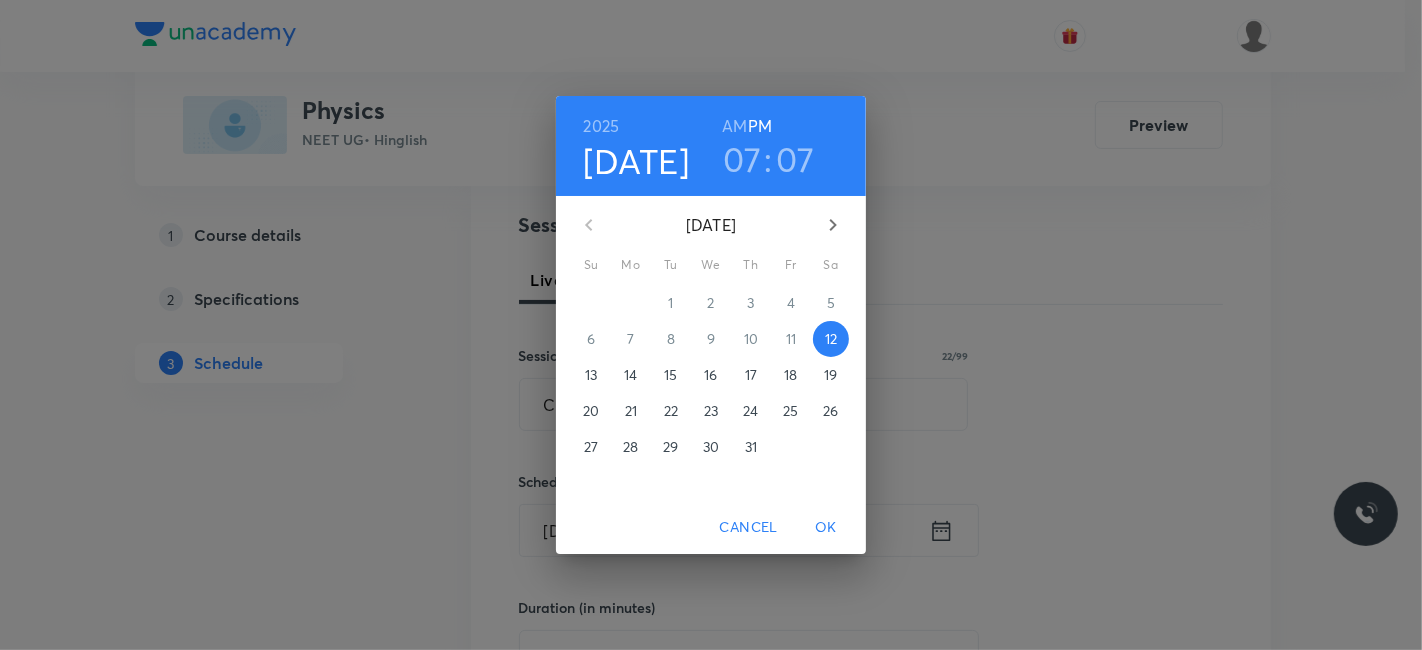 click on "14" at bounding box center (630, 375) 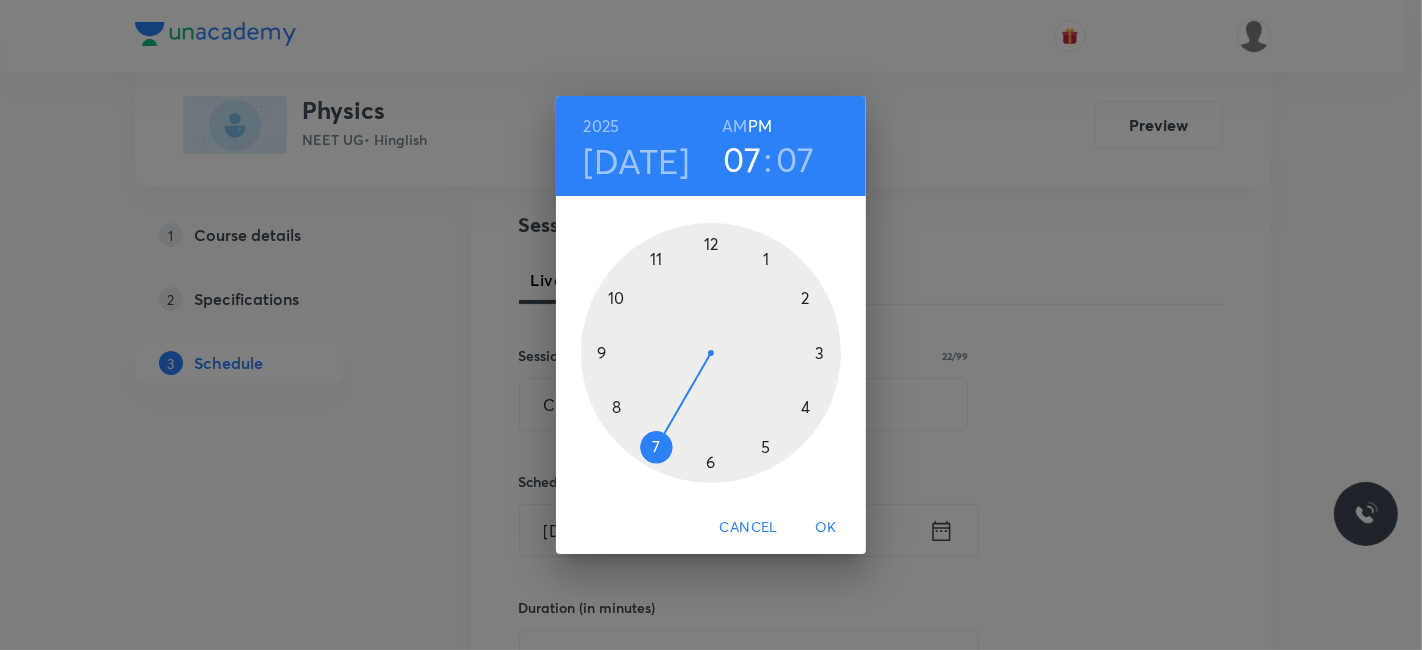 drag, startPoint x: 599, startPoint y: 353, endPoint x: 673, endPoint y: 307, distance: 87.13208 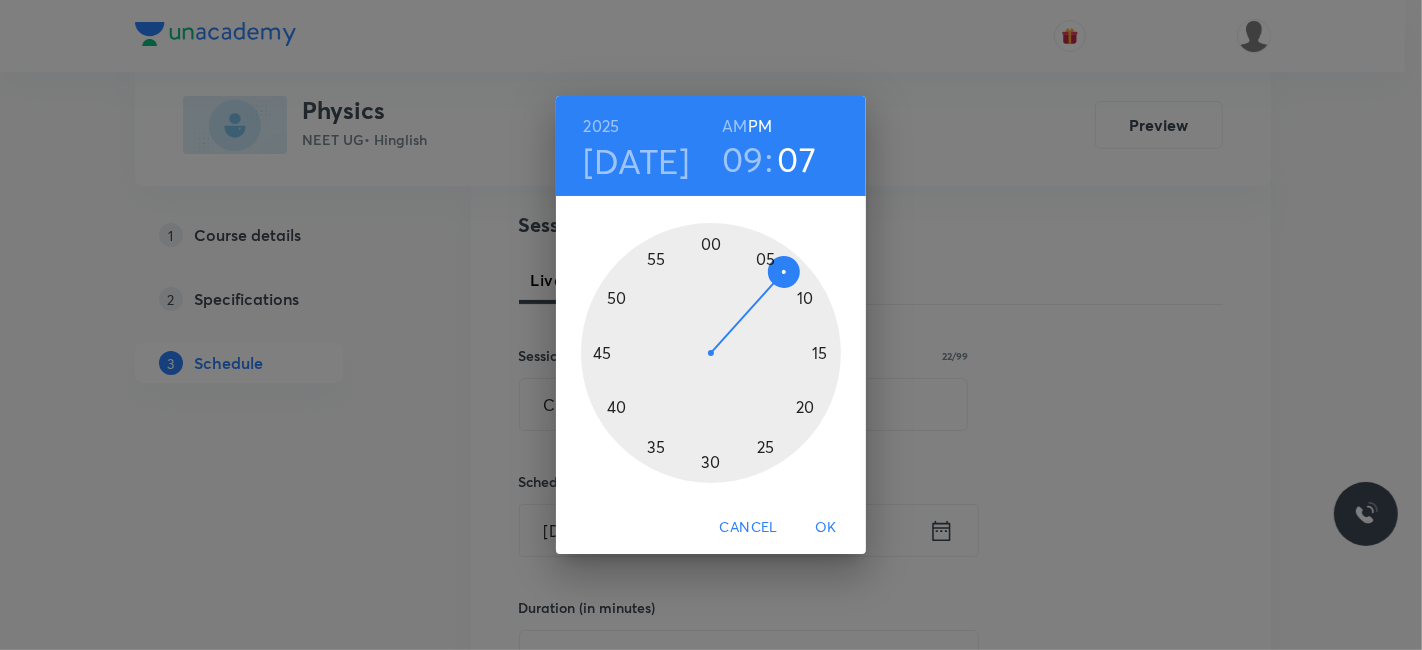 click at bounding box center [711, 353] 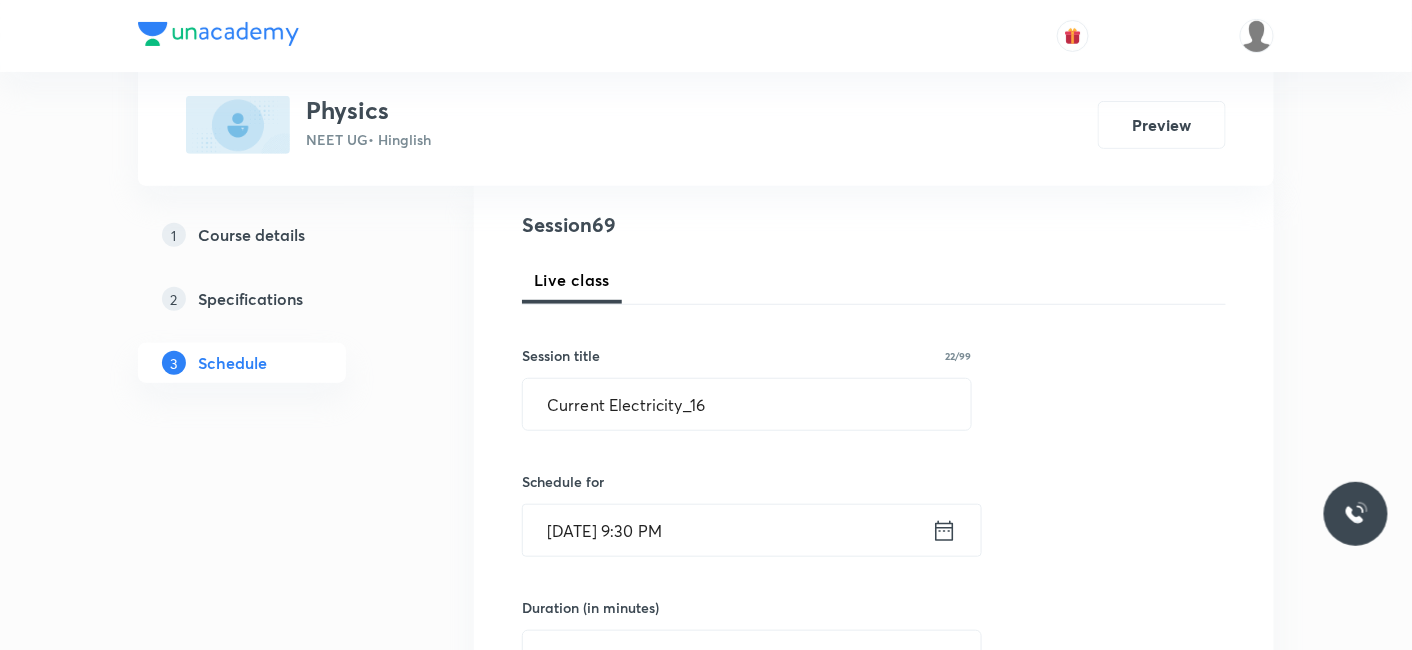 click 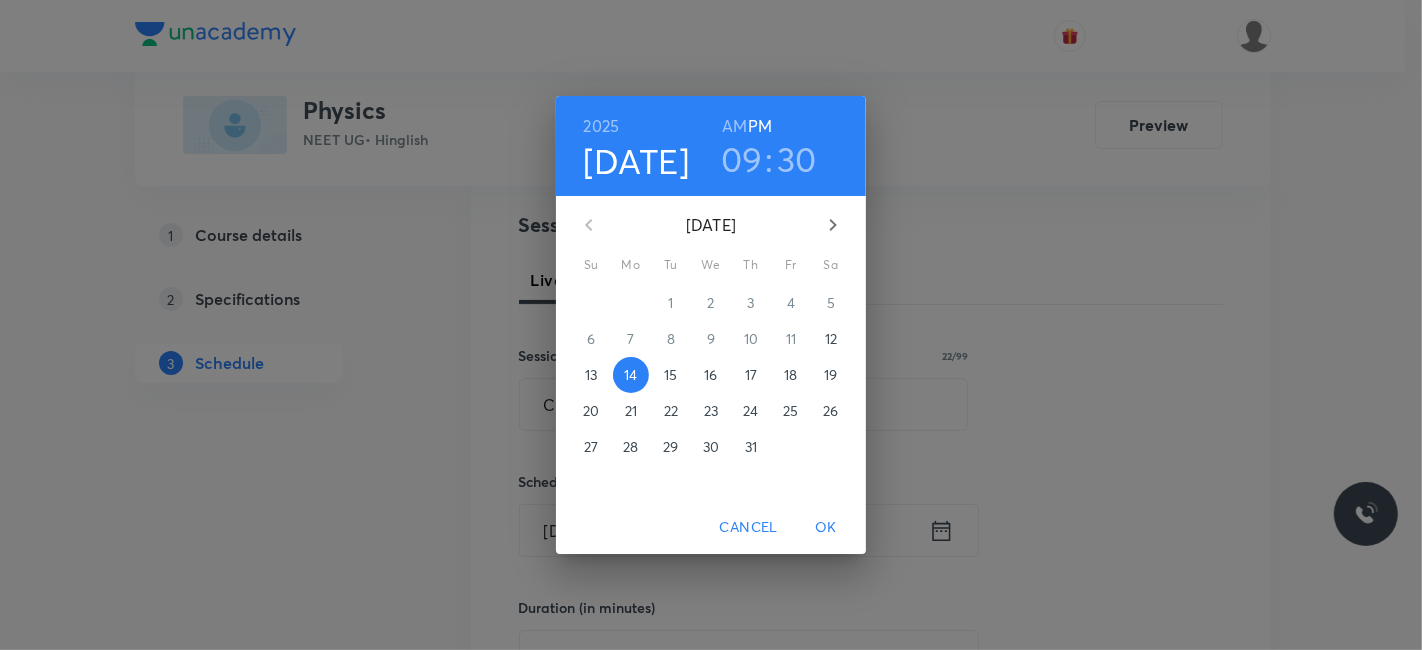 click on "AM" at bounding box center (734, 126) 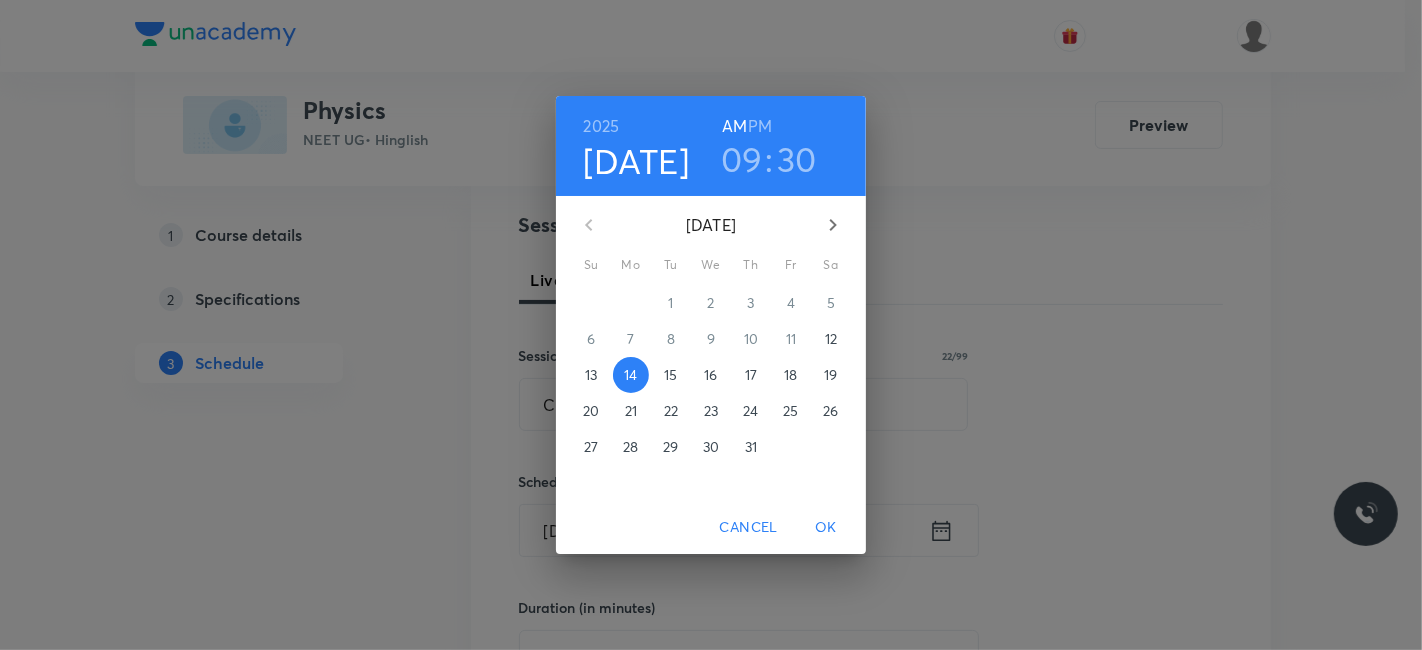 click on "OK" at bounding box center [826, 527] 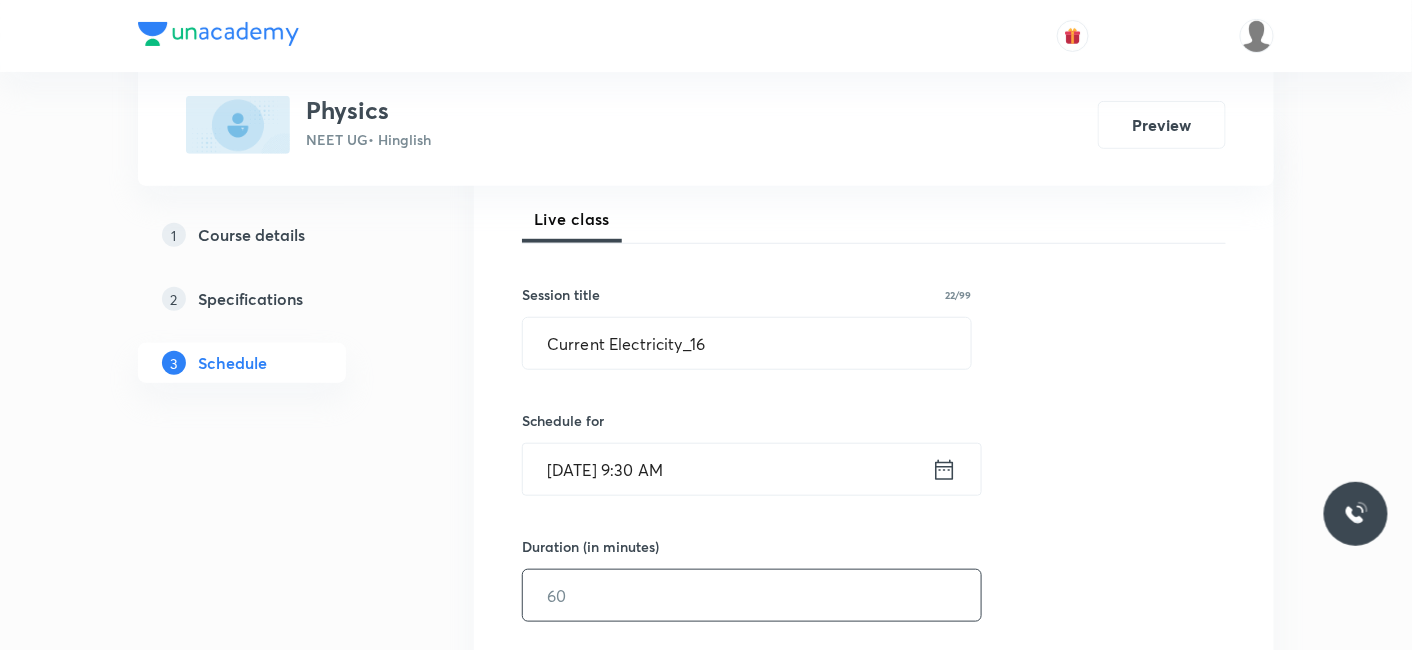 scroll, scrollTop: 333, scrollLeft: 0, axis: vertical 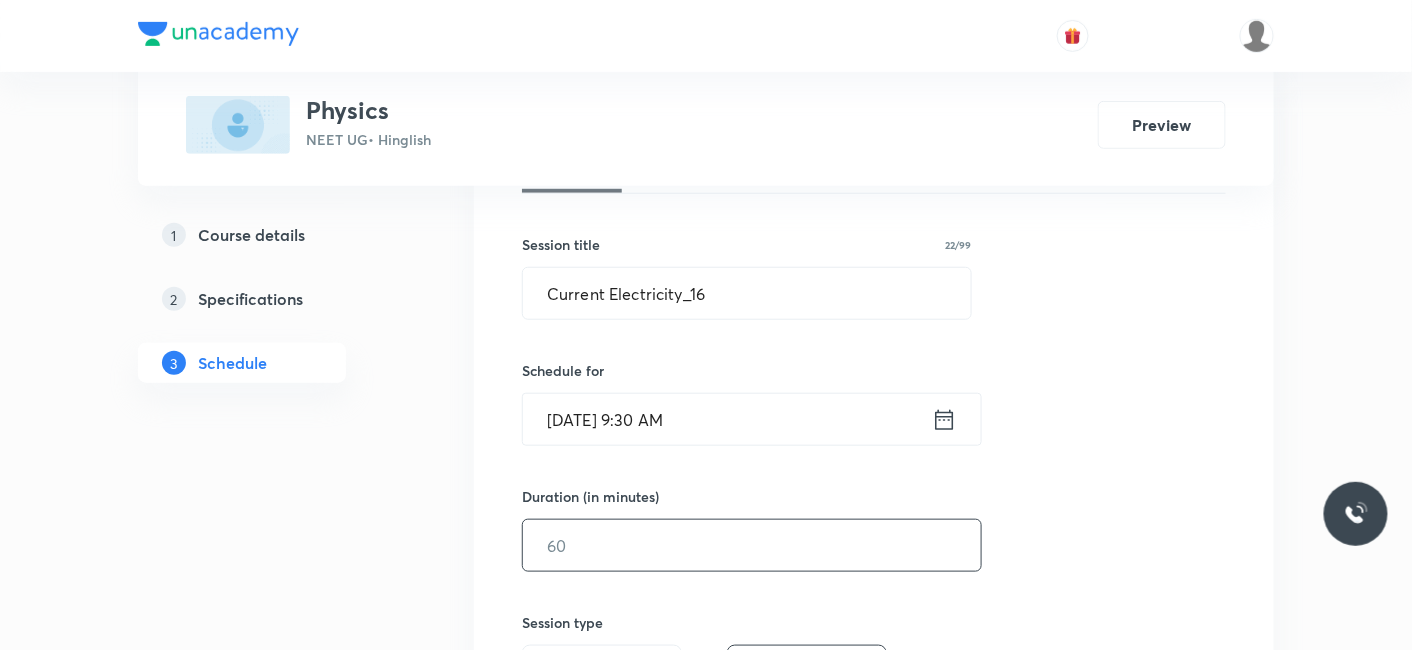 click at bounding box center [752, 545] 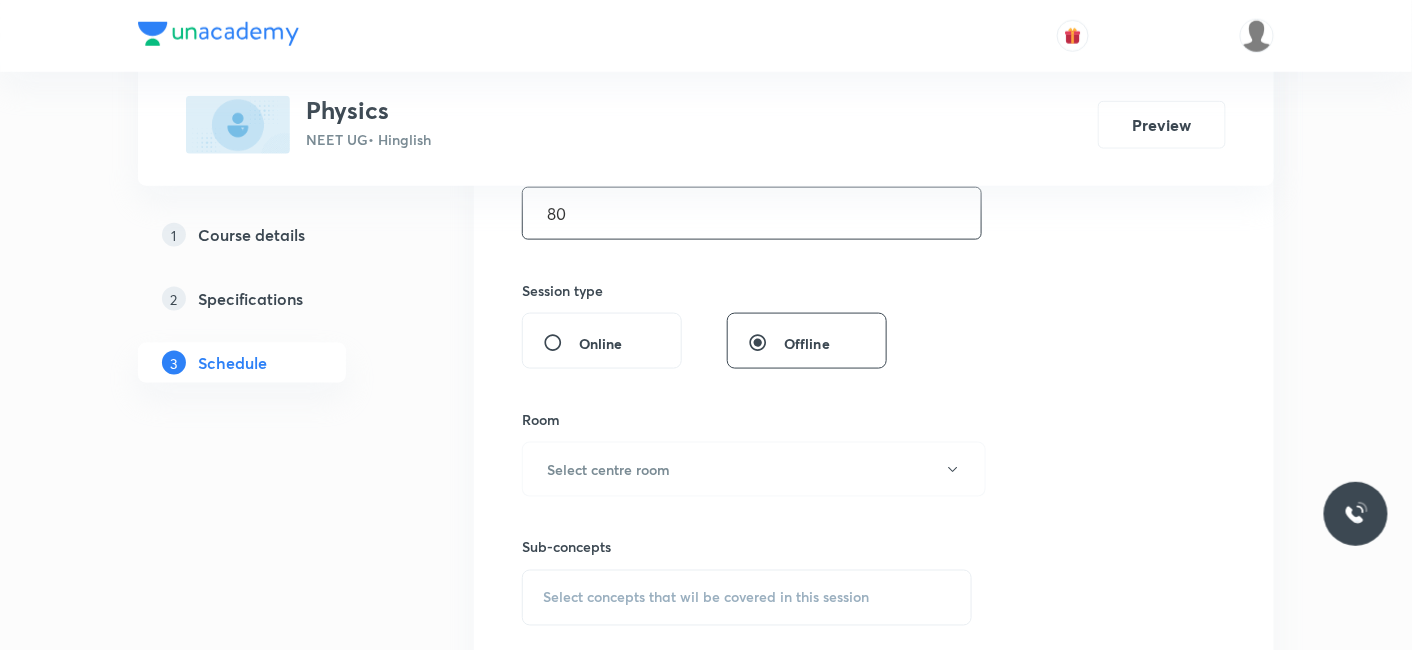 scroll, scrollTop: 666, scrollLeft: 0, axis: vertical 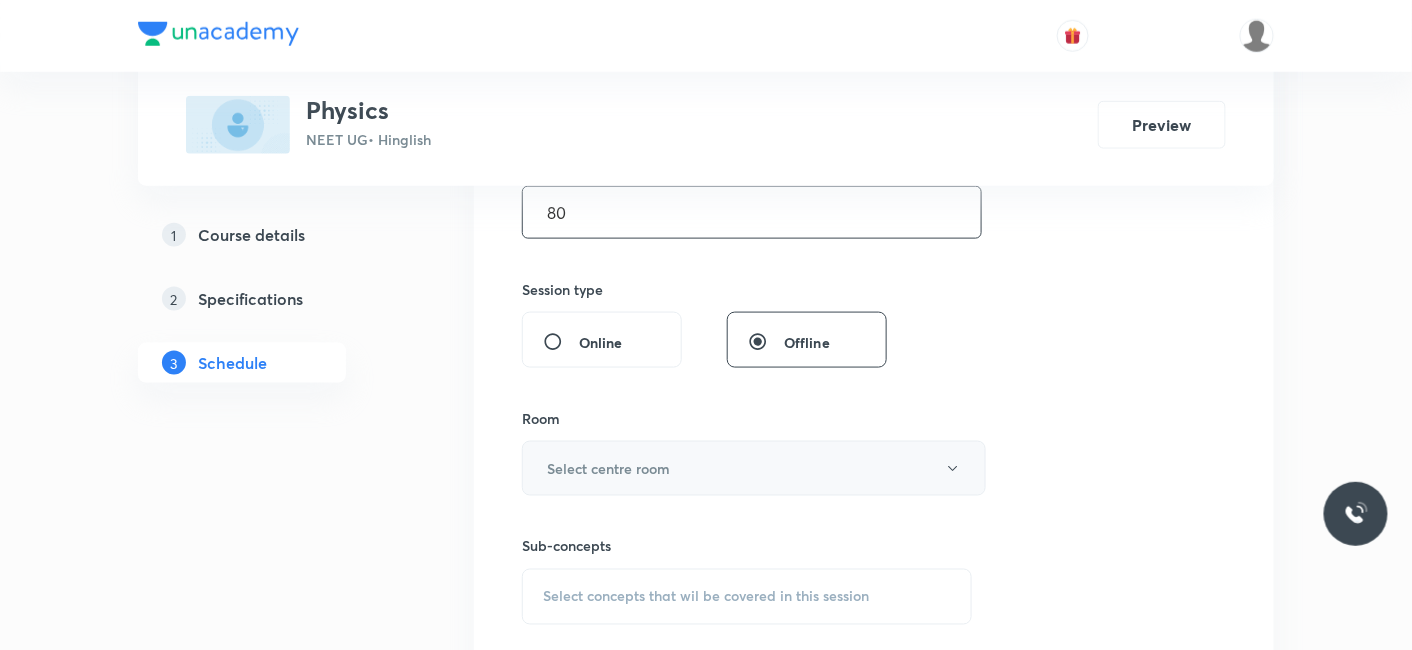 type on "80" 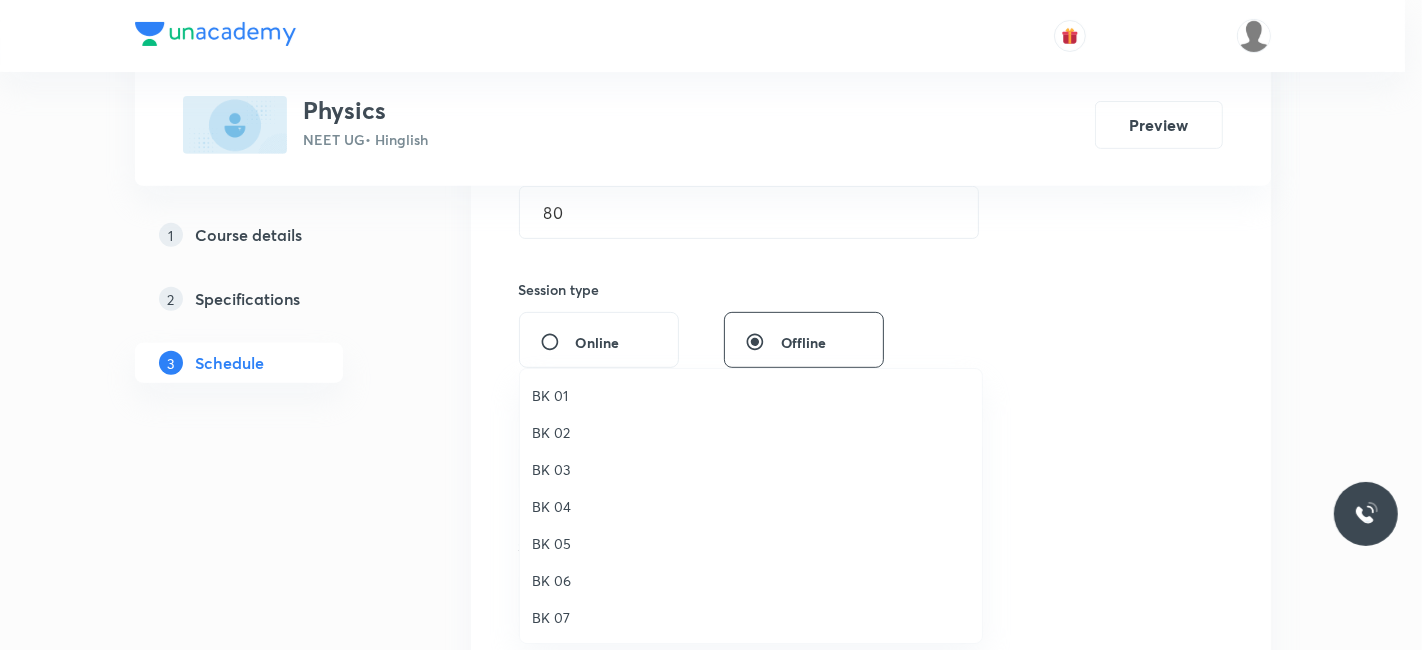click on "BK 04" at bounding box center [751, 506] 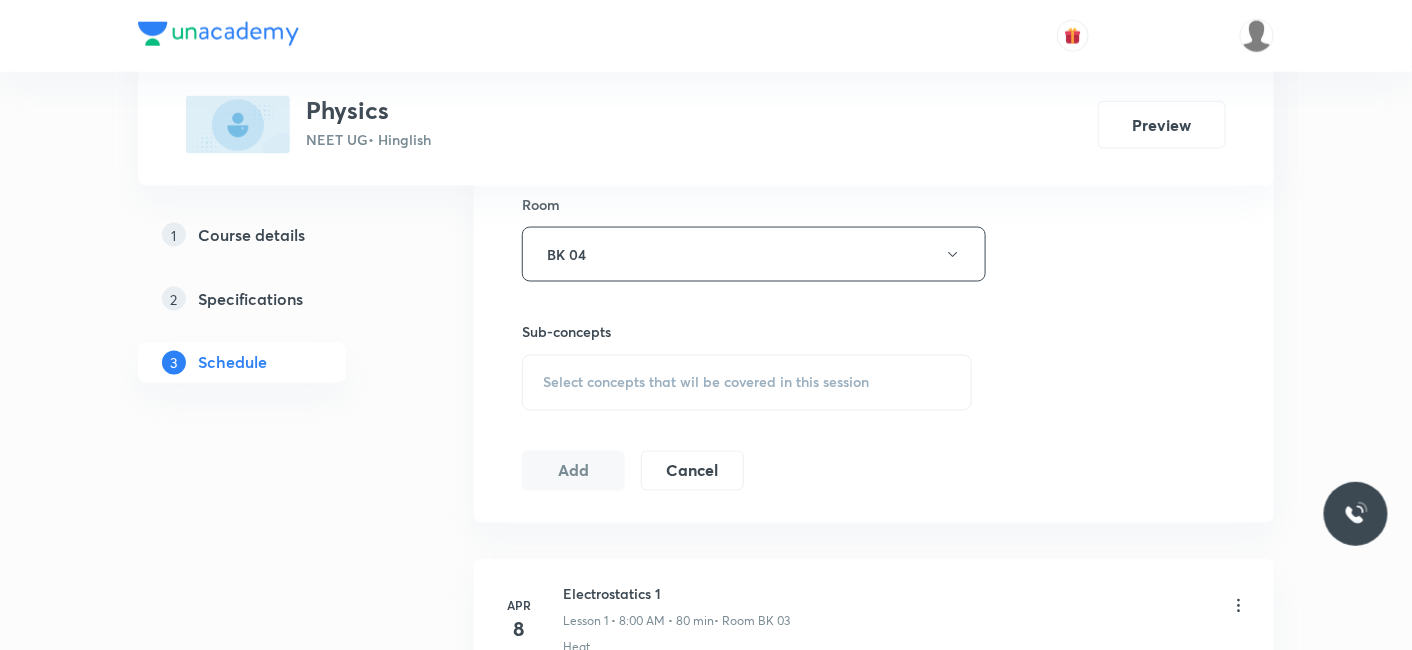 scroll, scrollTop: 888, scrollLeft: 0, axis: vertical 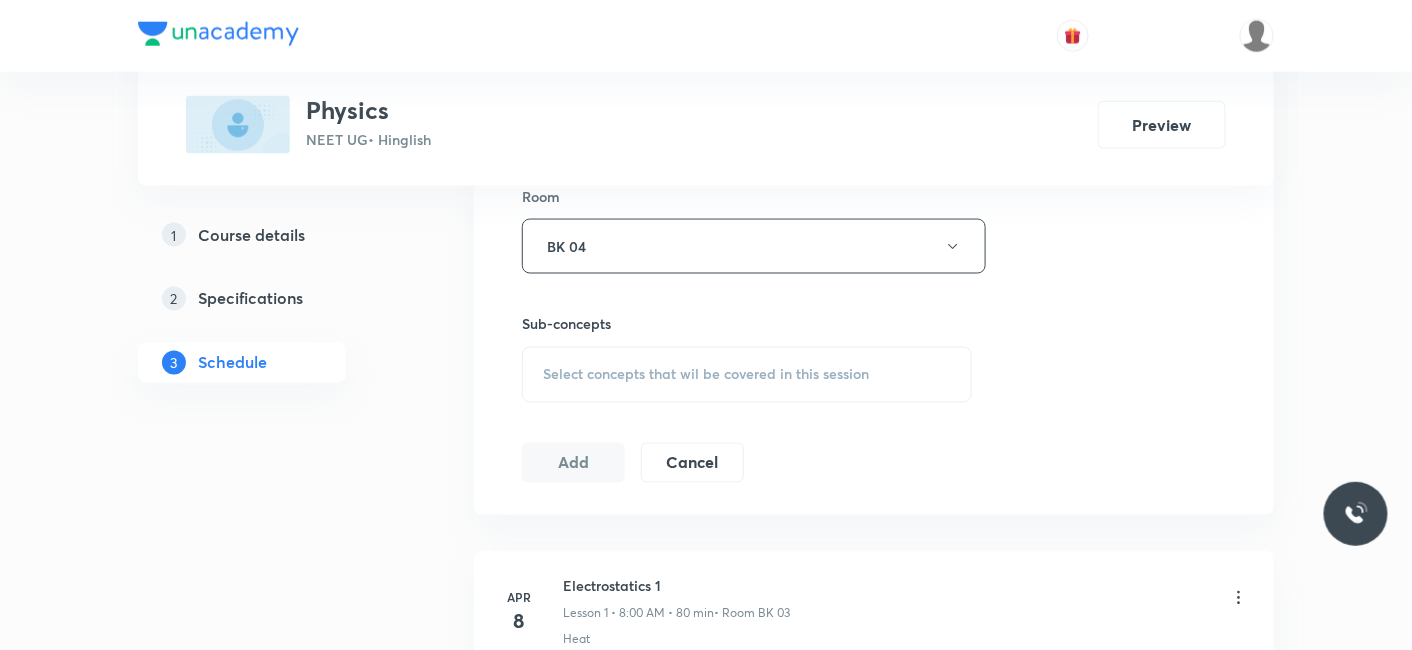 click on "Select concepts that wil be covered in this session" at bounding box center (747, 375) 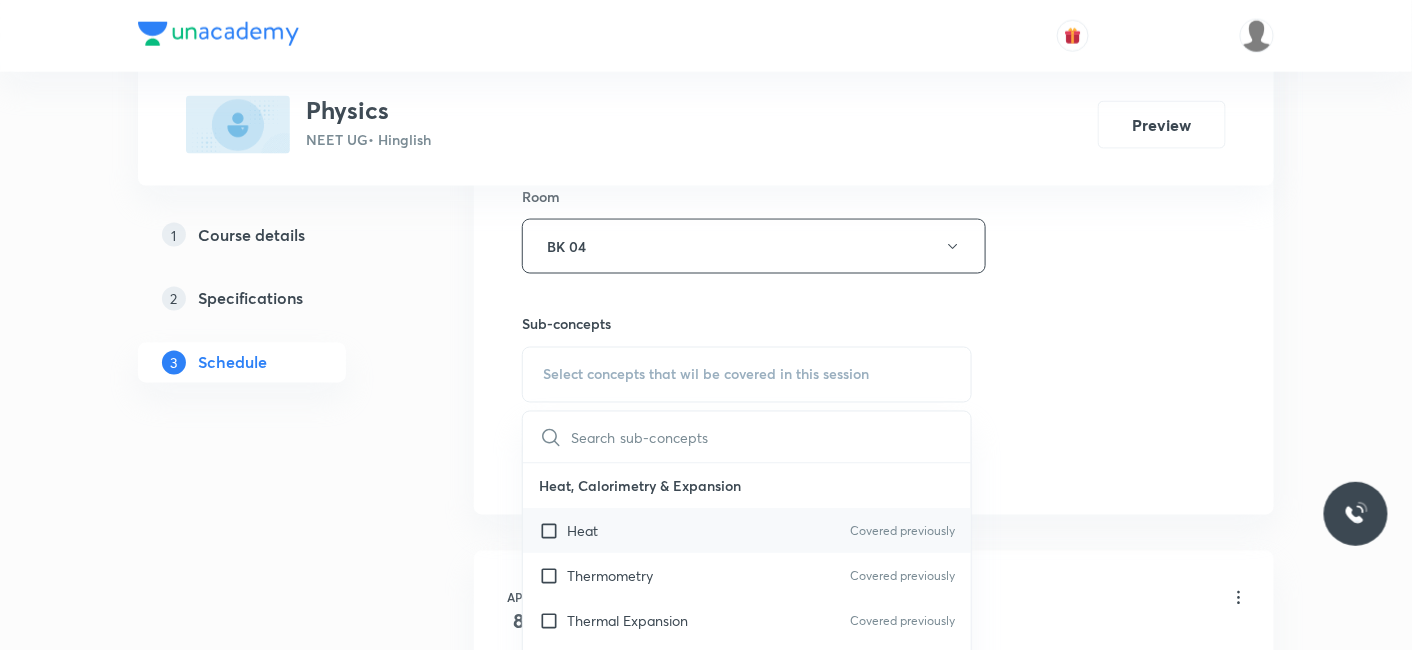 click on "Heat" at bounding box center (582, 531) 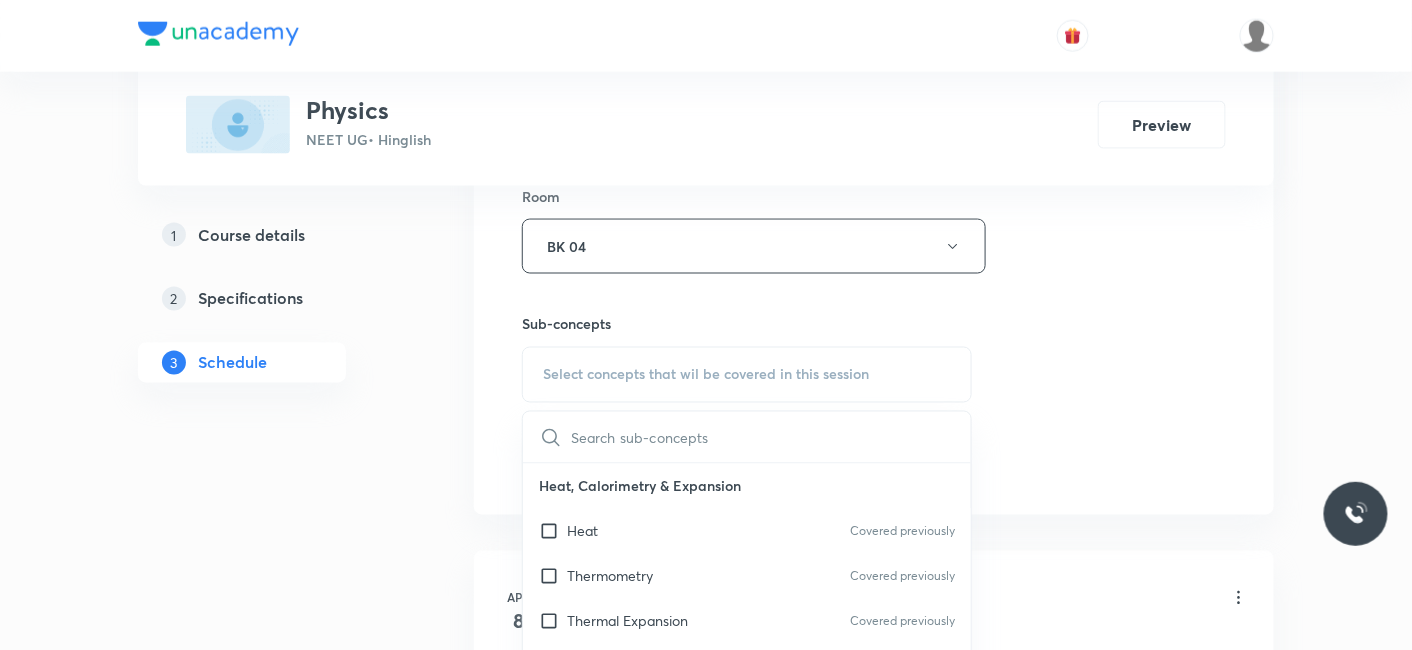 checkbox on "true" 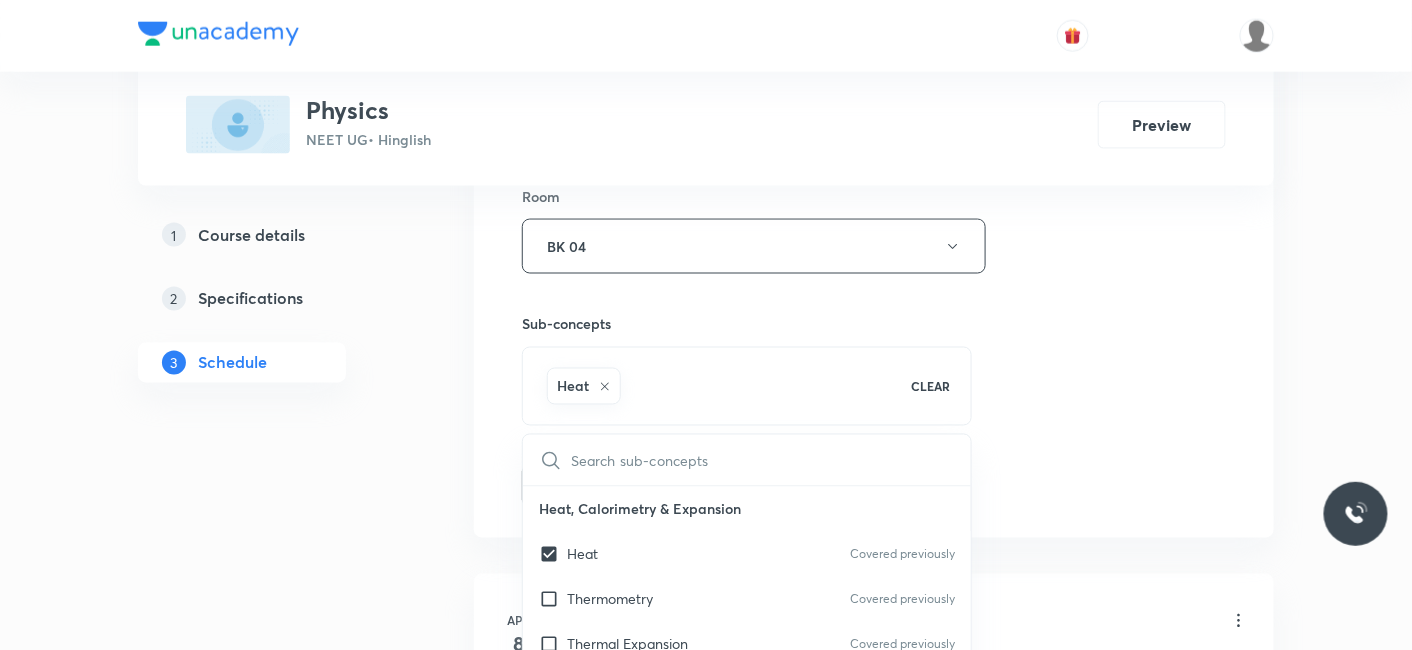 click on "1 Course details 2 Specifications 3 Schedule" at bounding box center (274, 5346) 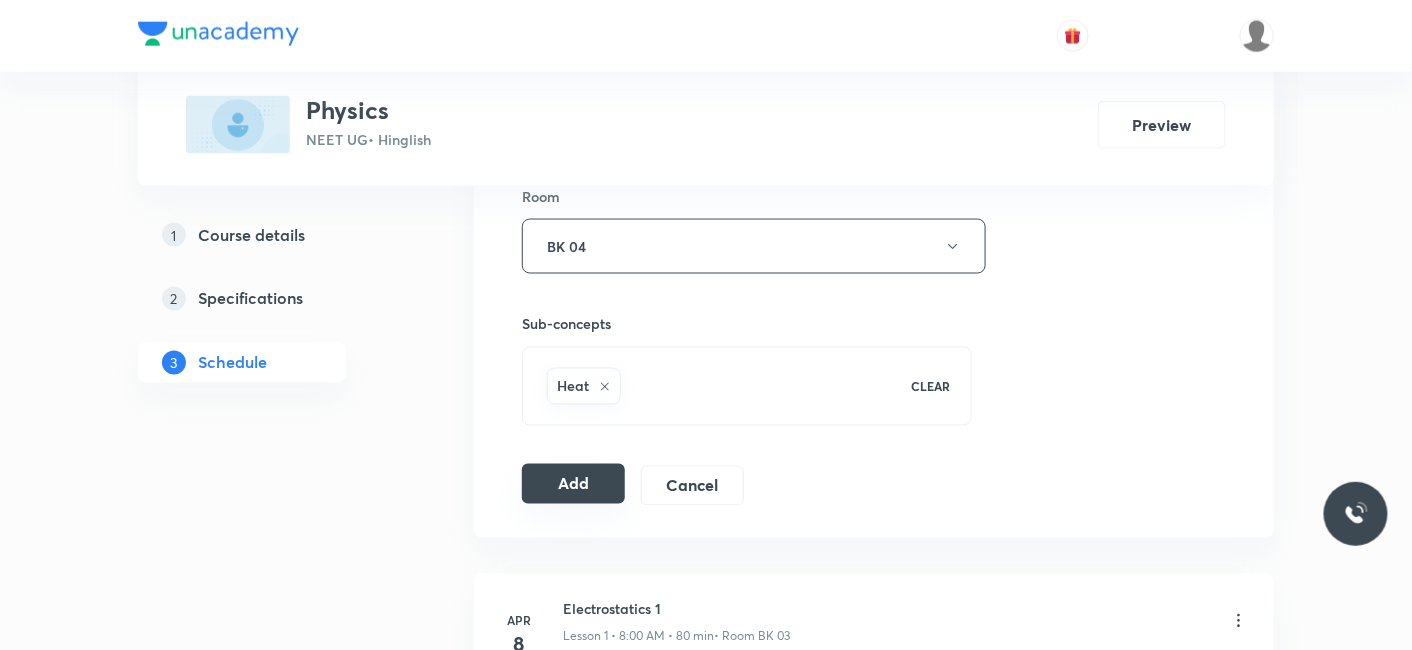 click on "Add" at bounding box center [573, 484] 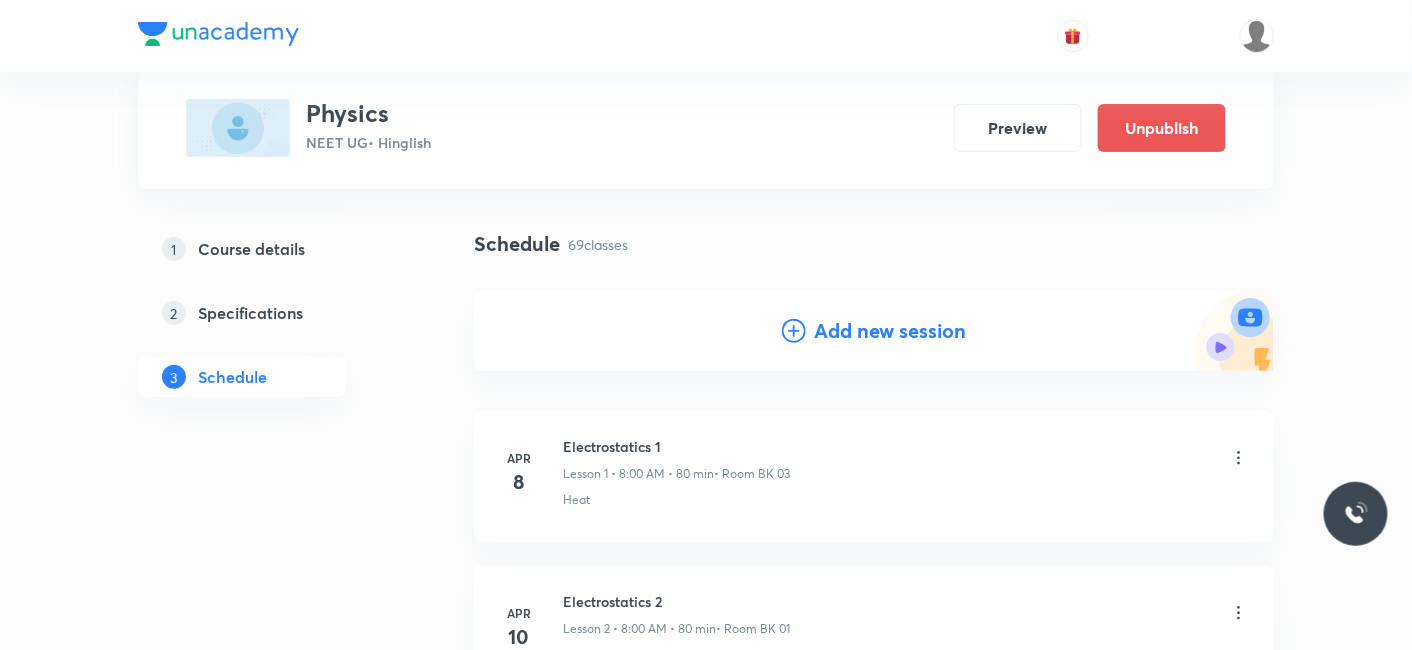 scroll, scrollTop: 0, scrollLeft: 0, axis: both 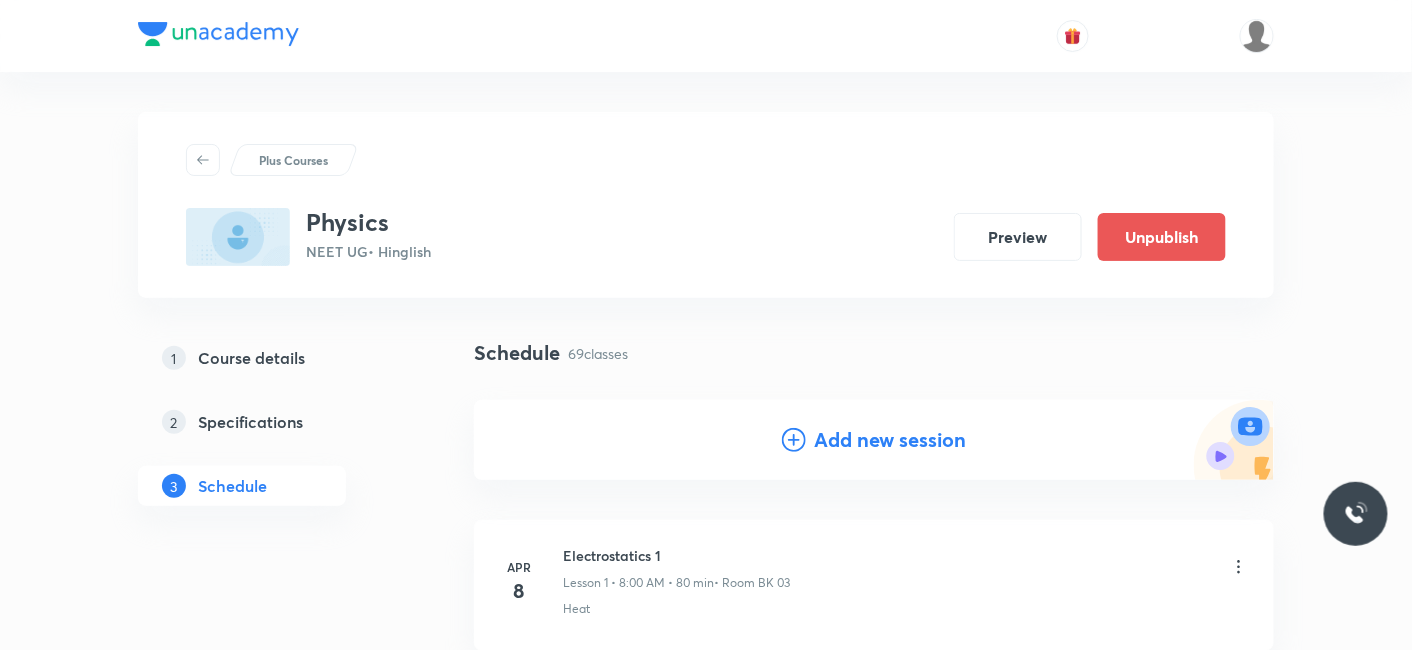 click on "Add new session" at bounding box center (890, 440) 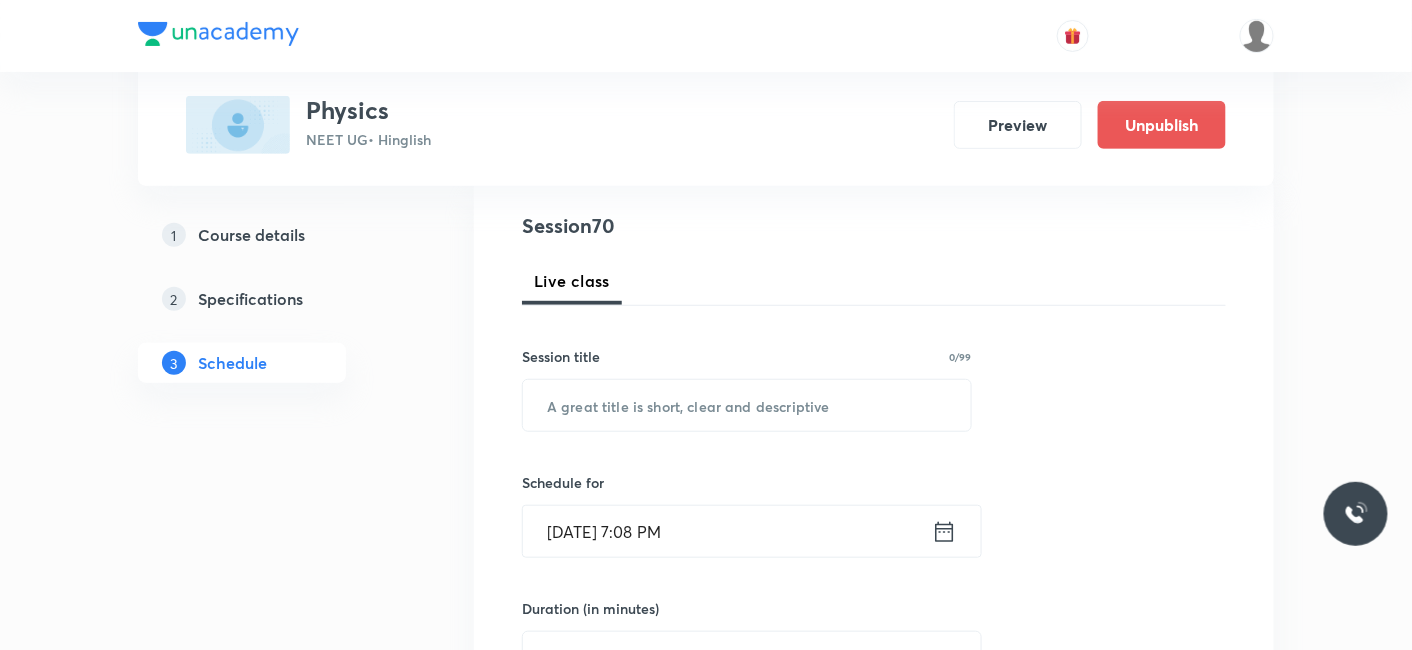 scroll, scrollTop: 222, scrollLeft: 0, axis: vertical 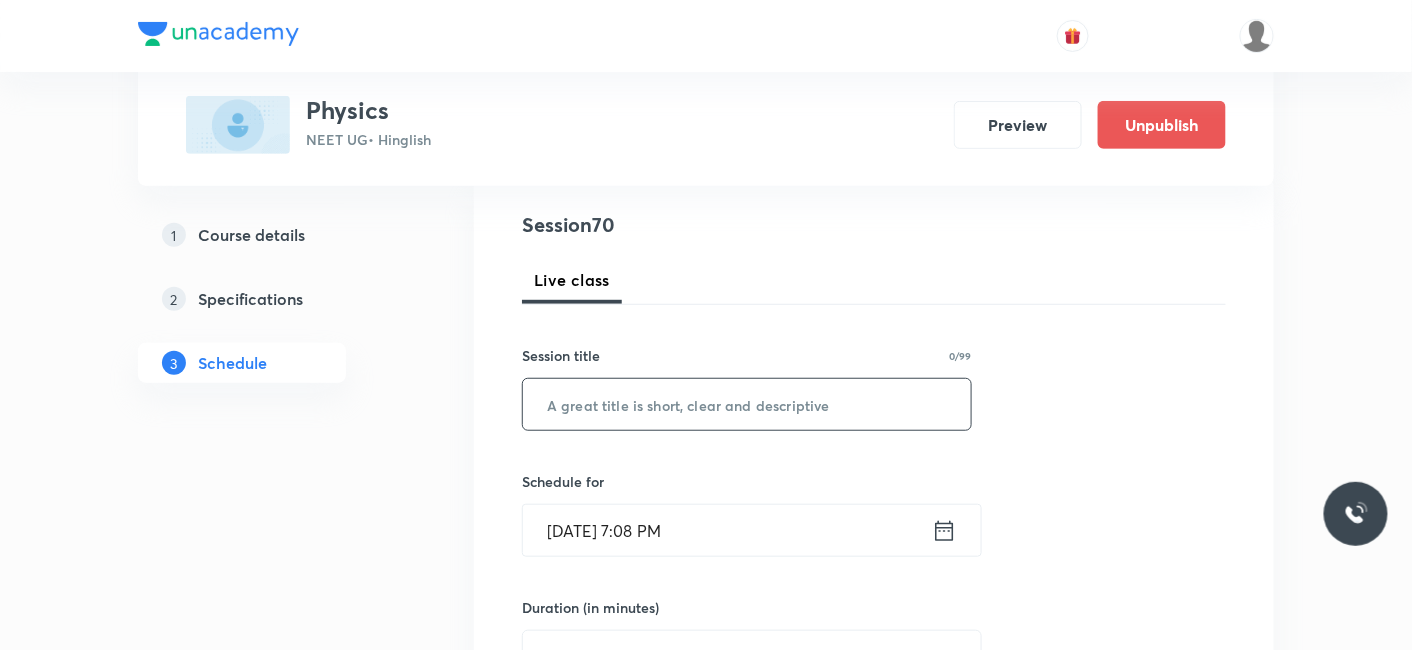 click at bounding box center [747, 404] 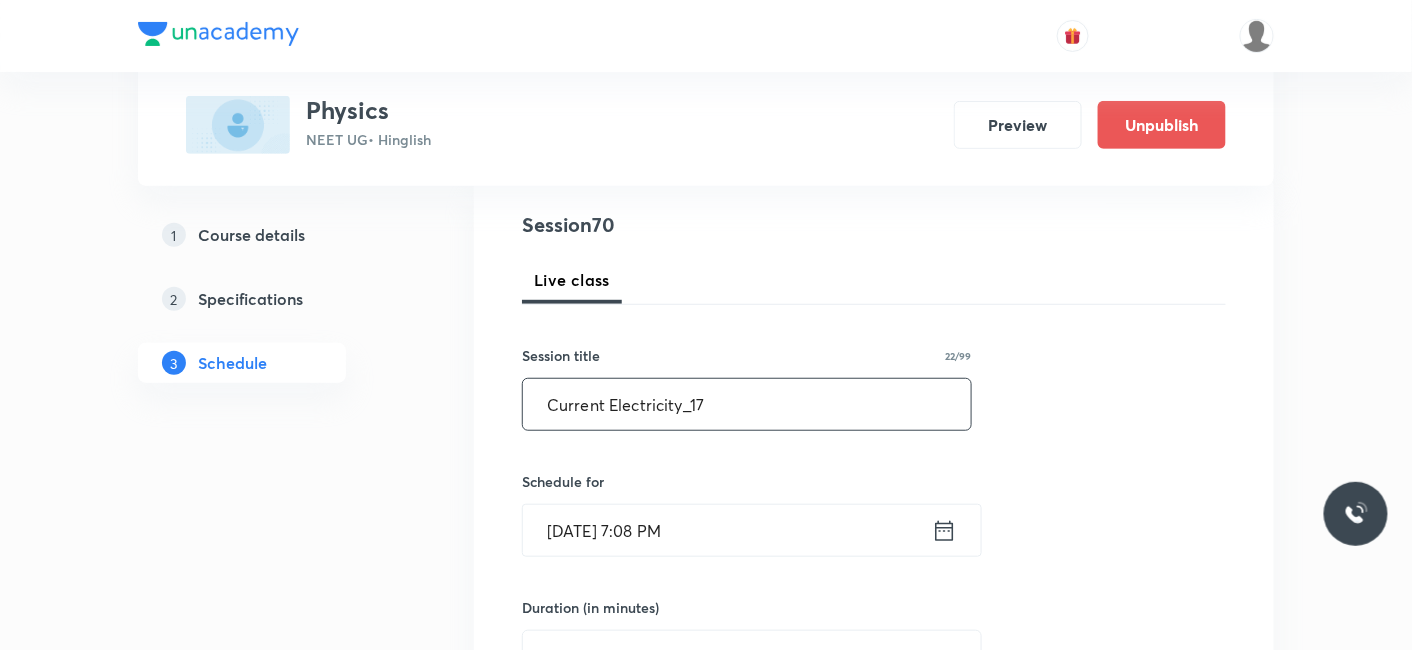 type on "Current Electricity_17" 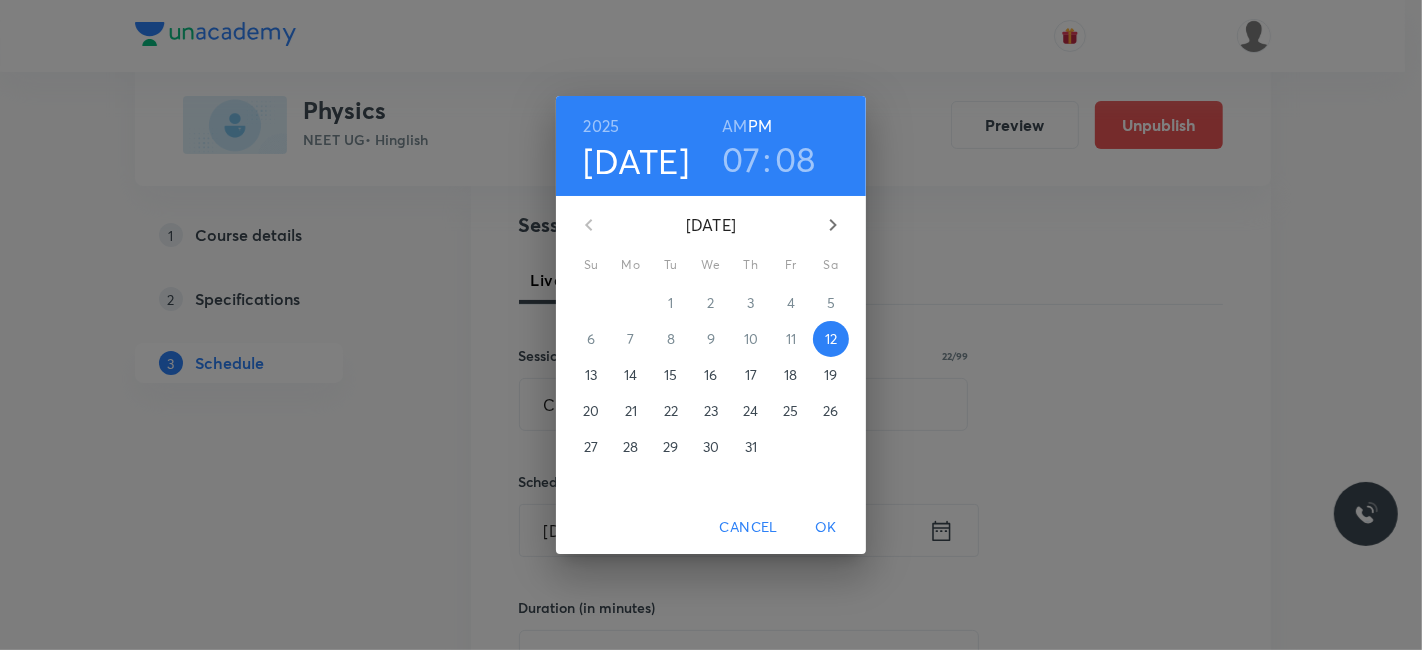 click on "14" at bounding box center [631, 375] 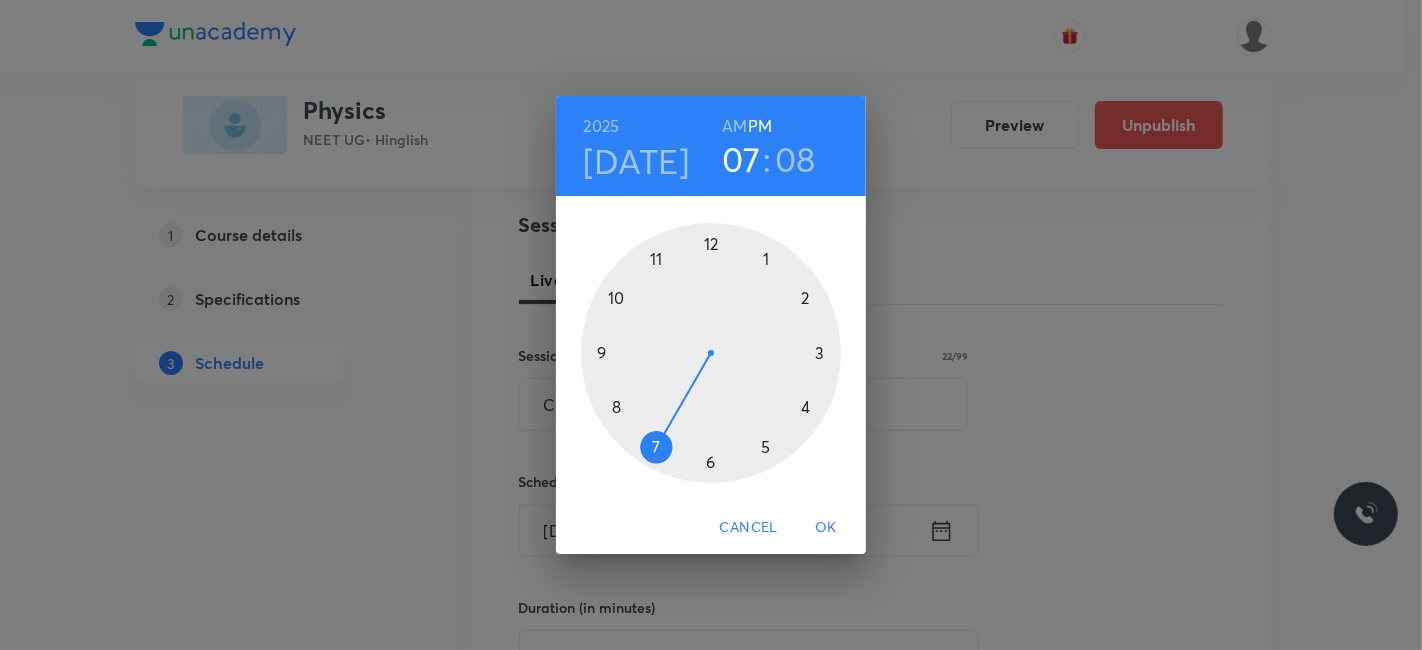 click at bounding box center (711, 353) 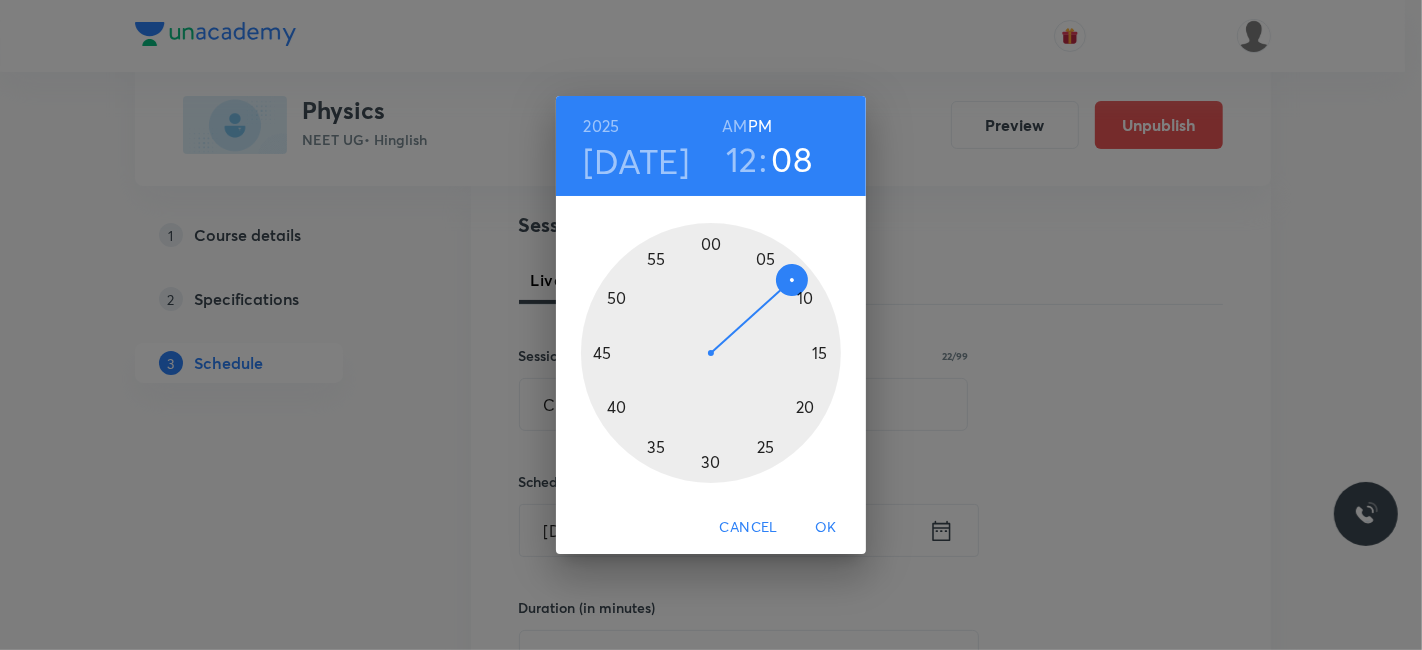 click at bounding box center [711, 353] 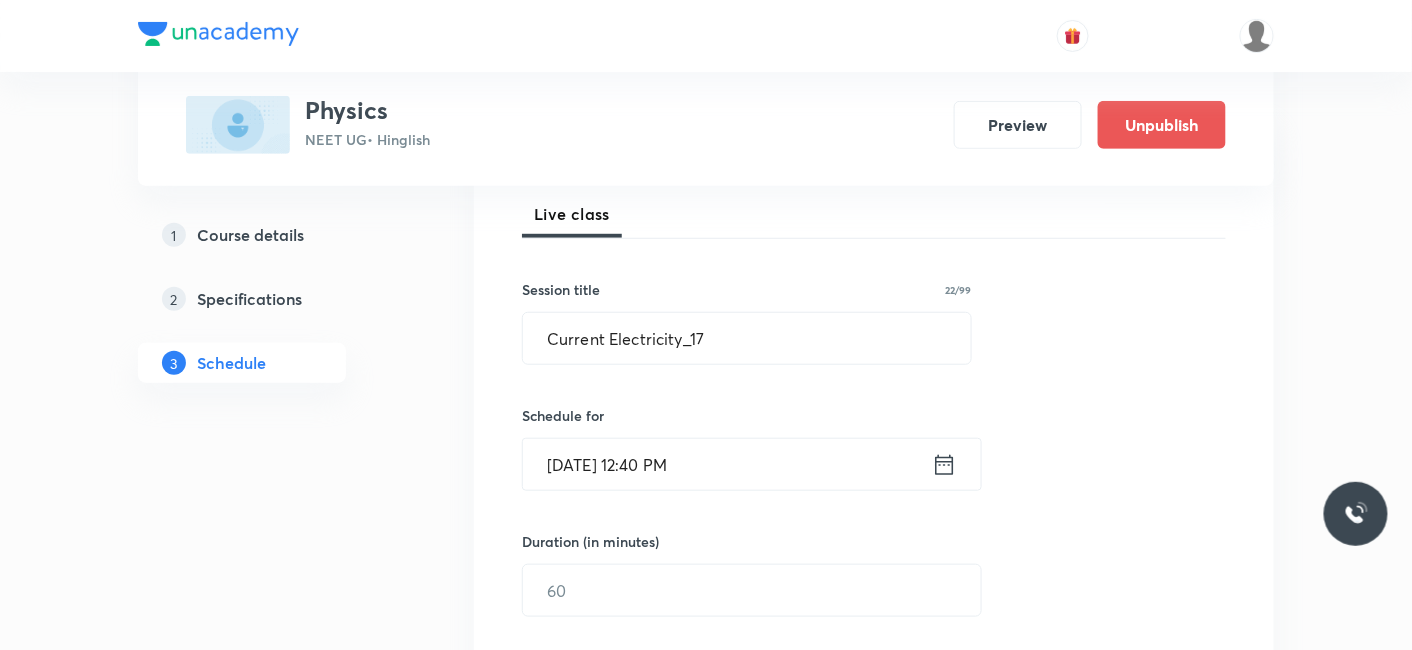 scroll, scrollTop: 333, scrollLeft: 0, axis: vertical 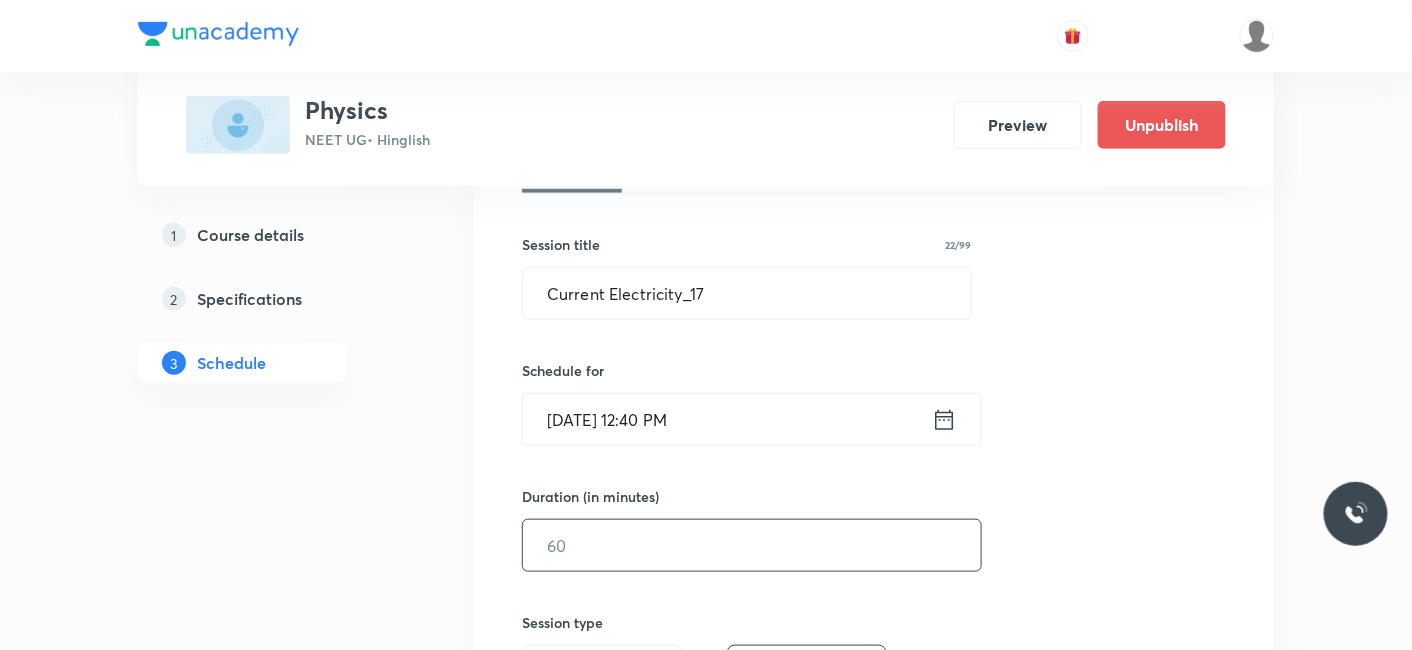 click at bounding box center [752, 545] 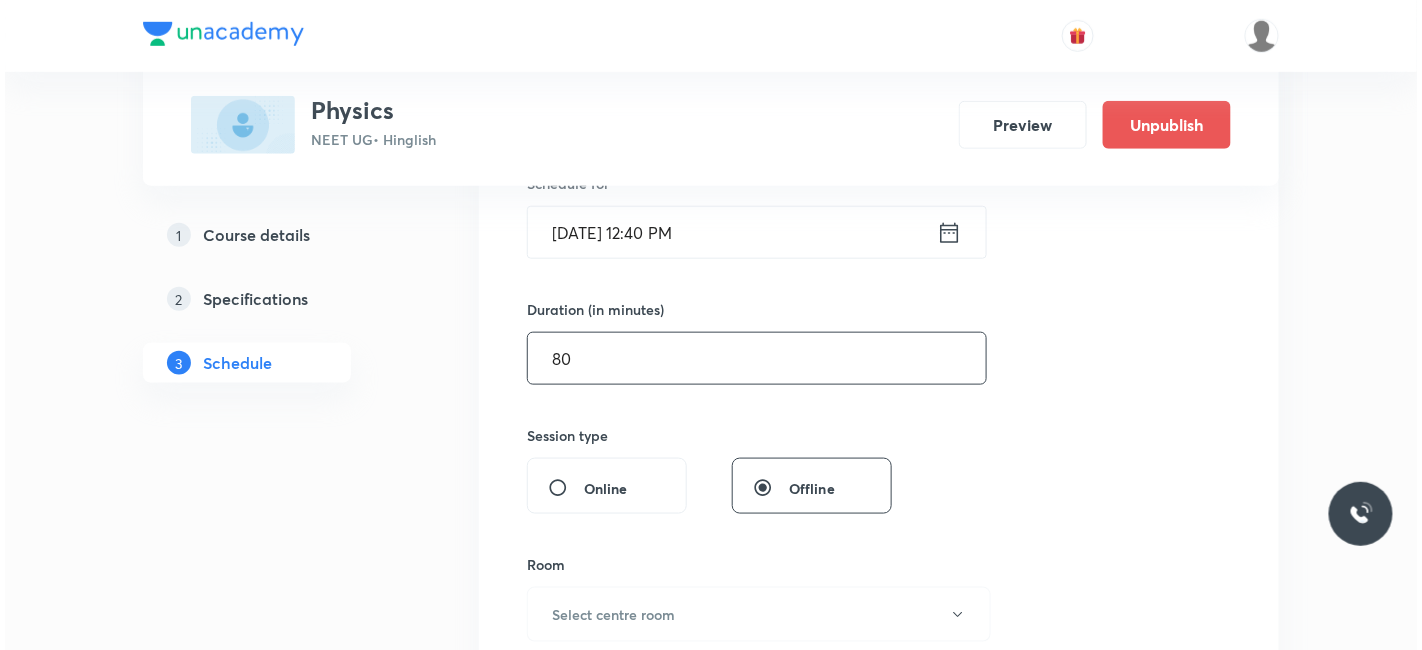 scroll, scrollTop: 555, scrollLeft: 0, axis: vertical 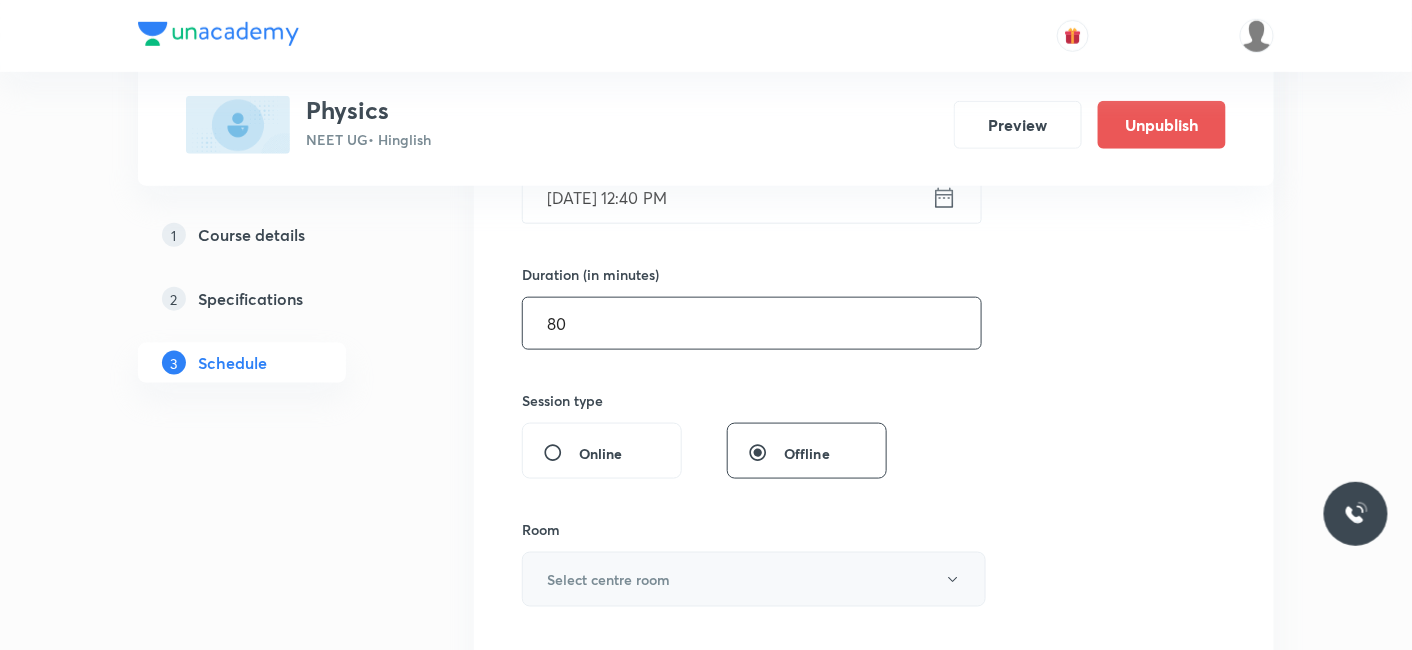 type on "80" 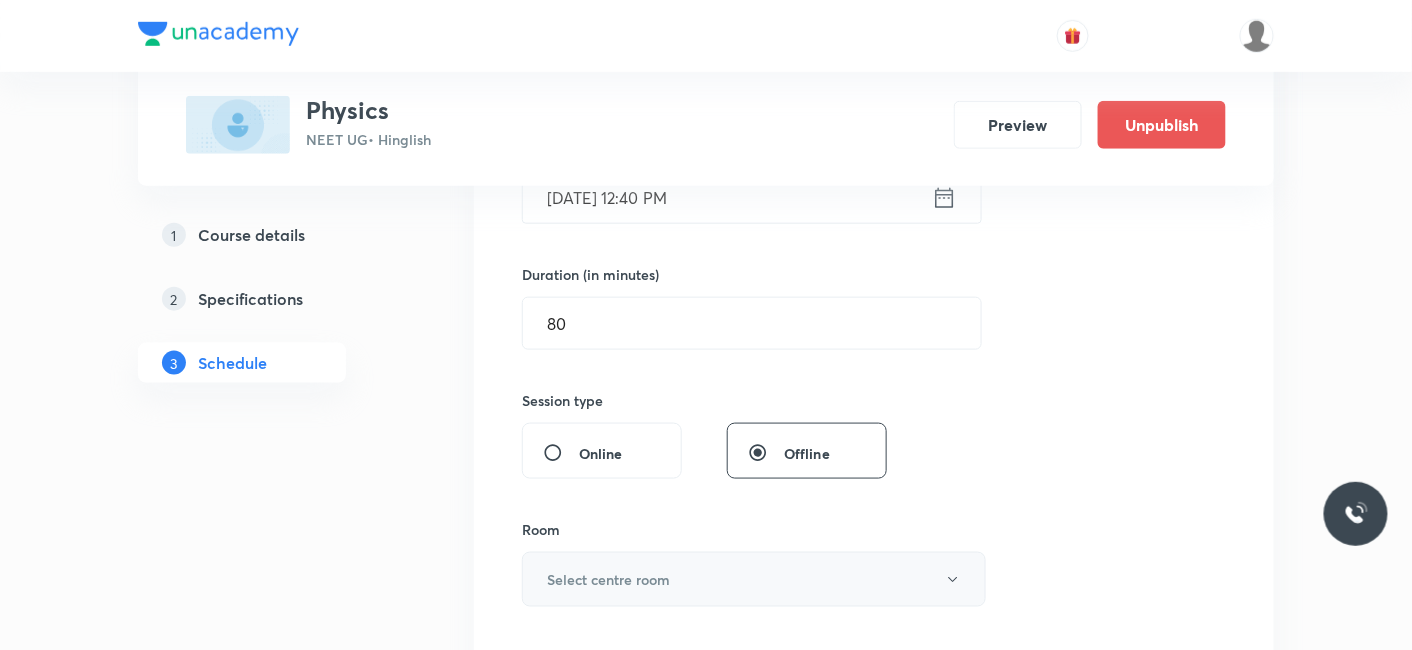 click on "Select centre room" at bounding box center (608, 579) 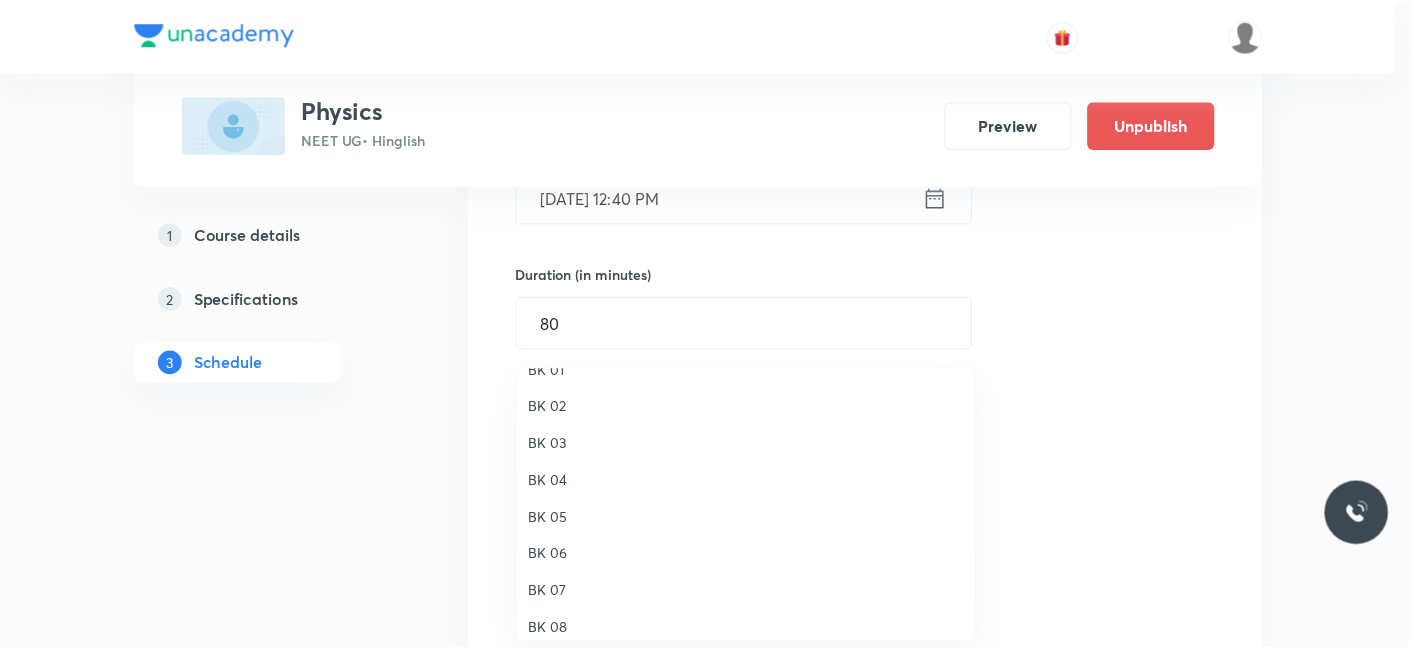 scroll, scrollTop: 37, scrollLeft: 0, axis: vertical 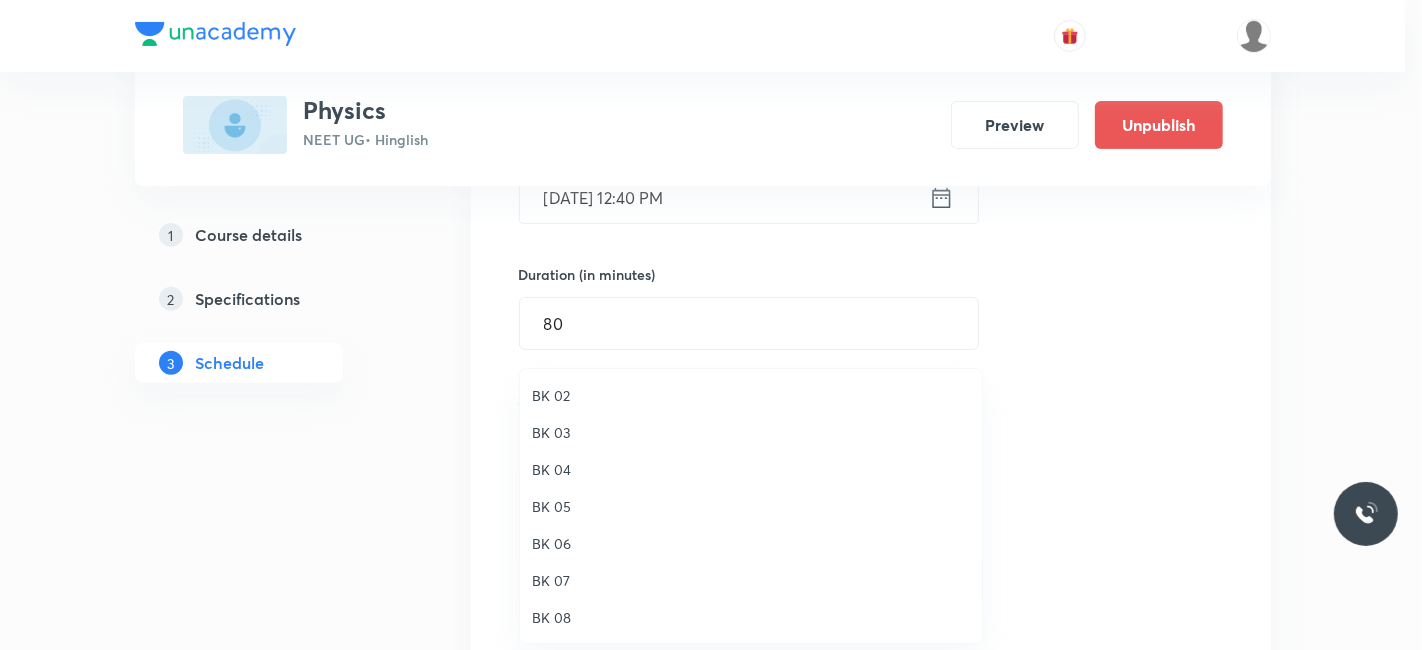 click on "BK 04" at bounding box center [751, 469] 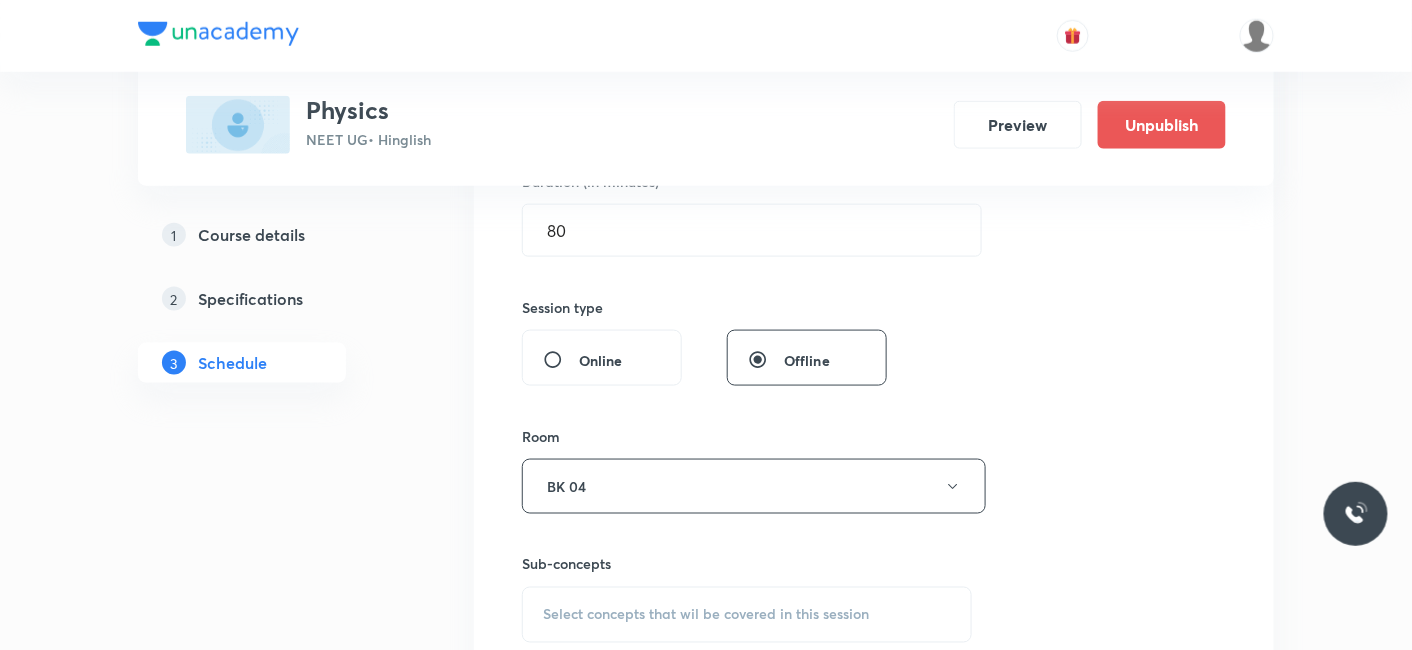 scroll, scrollTop: 777, scrollLeft: 0, axis: vertical 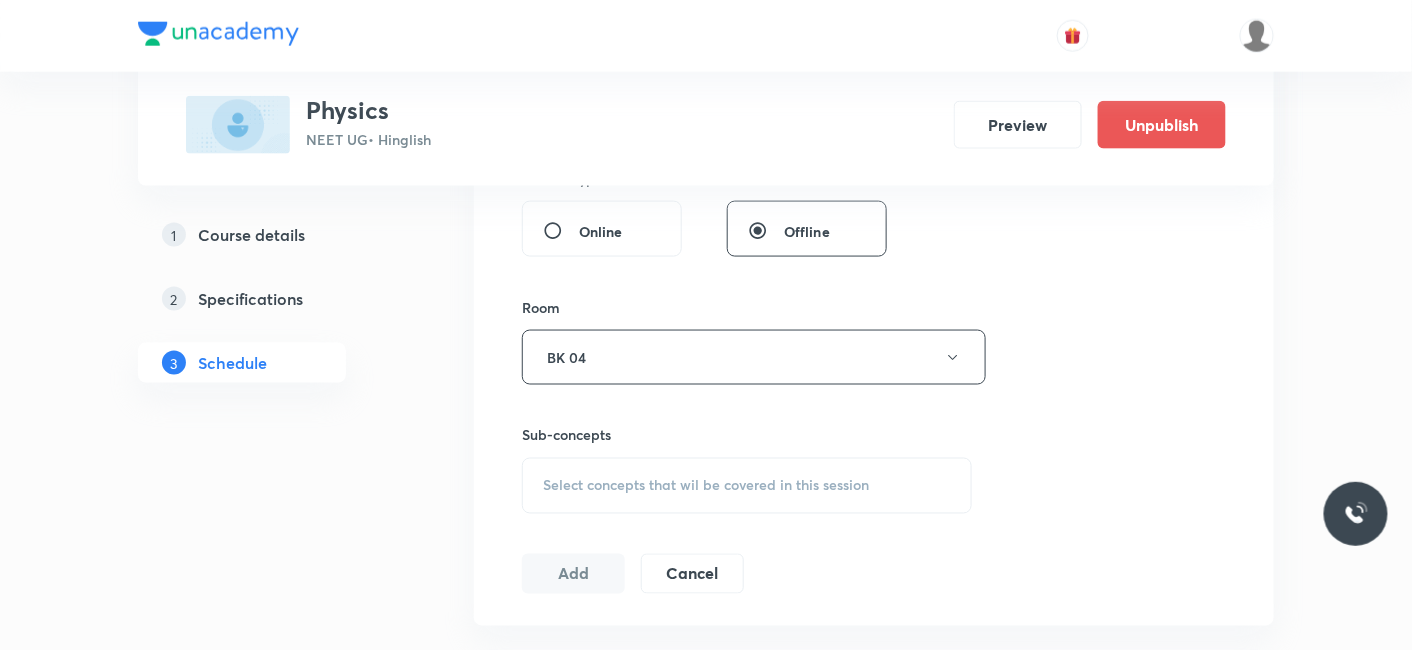 click on "Select concepts that wil be covered in this session" at bounding box center [706, 486] 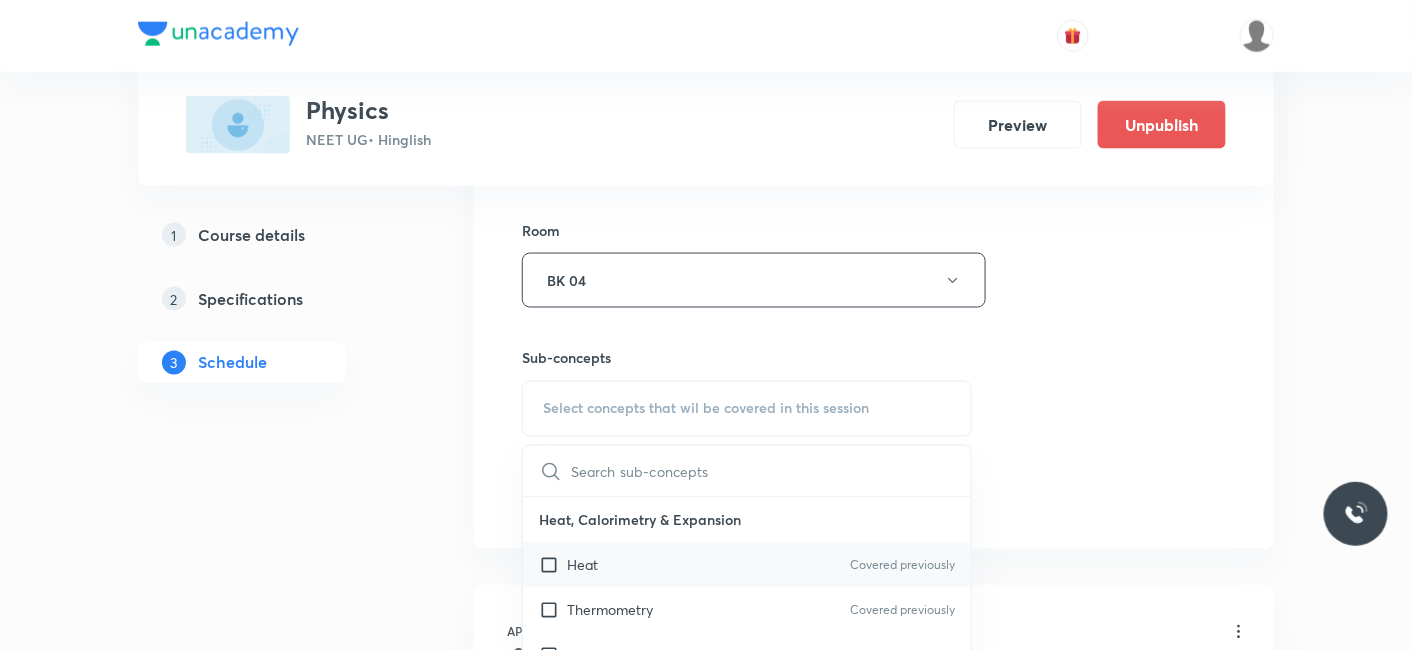 scroll, scrollTop: 888, scrollLeft: 0, axis: vertical 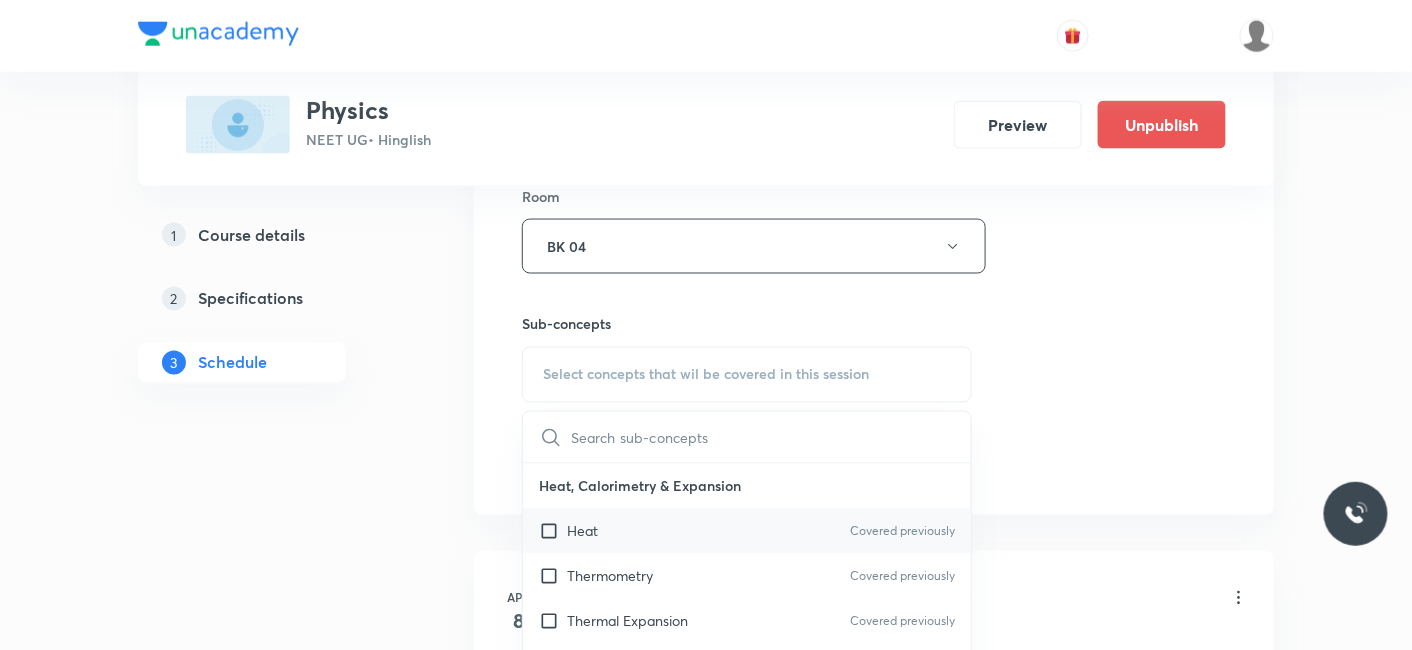 click on "Heat" at bounding box center [582, 531] 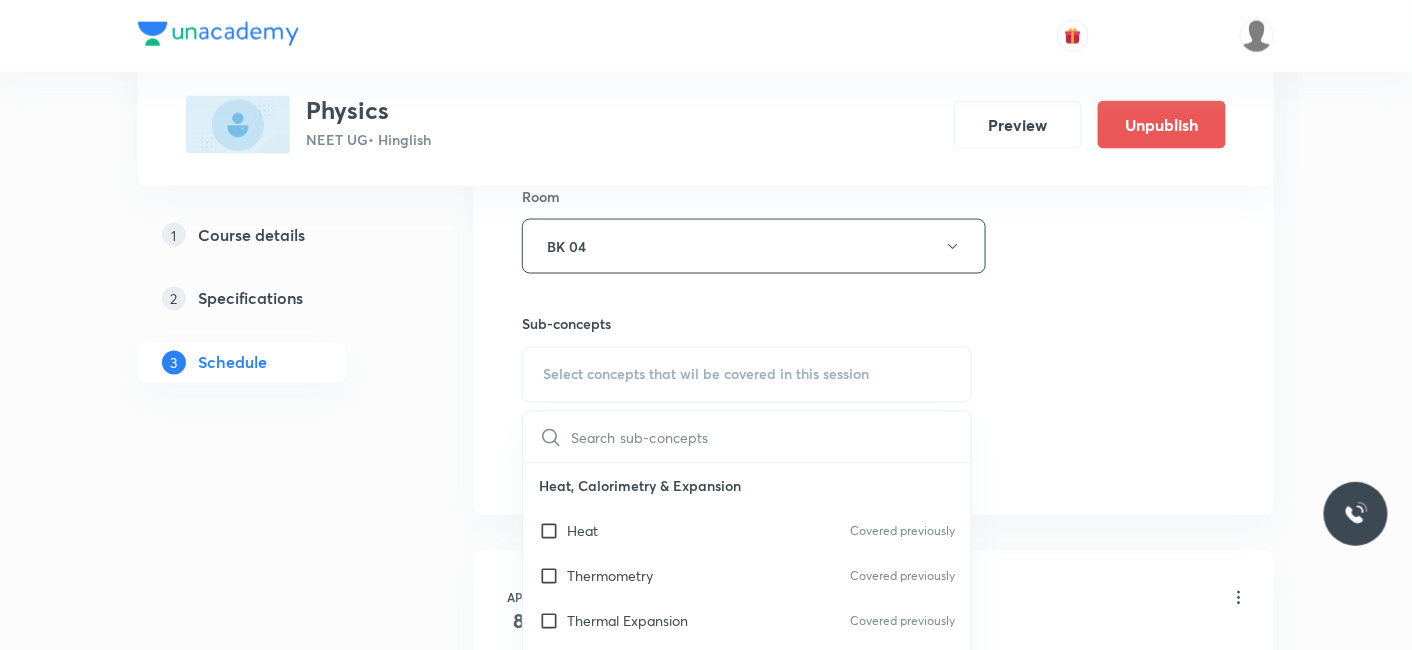 checkbox on "true" 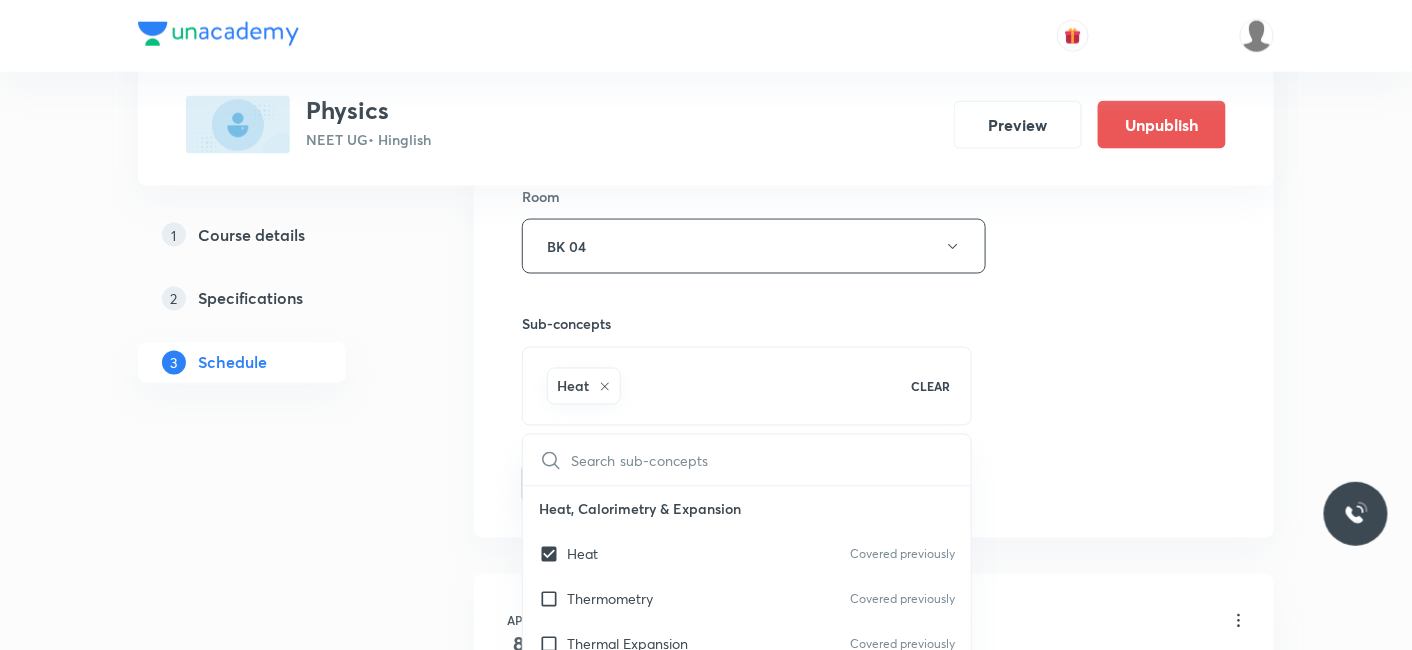 drag, startPoint x: 394, startPoint y: 492, endPoint x: 545, endPoint y: 471, distance: 152.45328 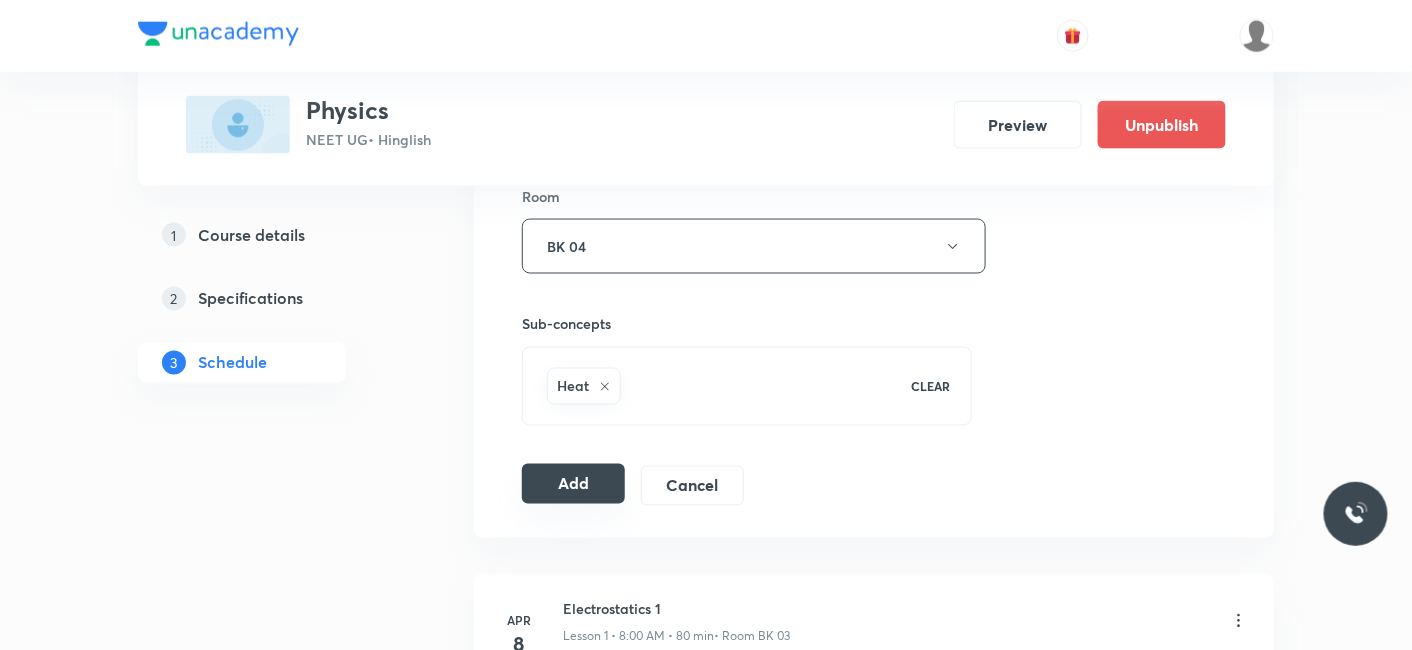 click on "Add" at bounding box center [573, 484] 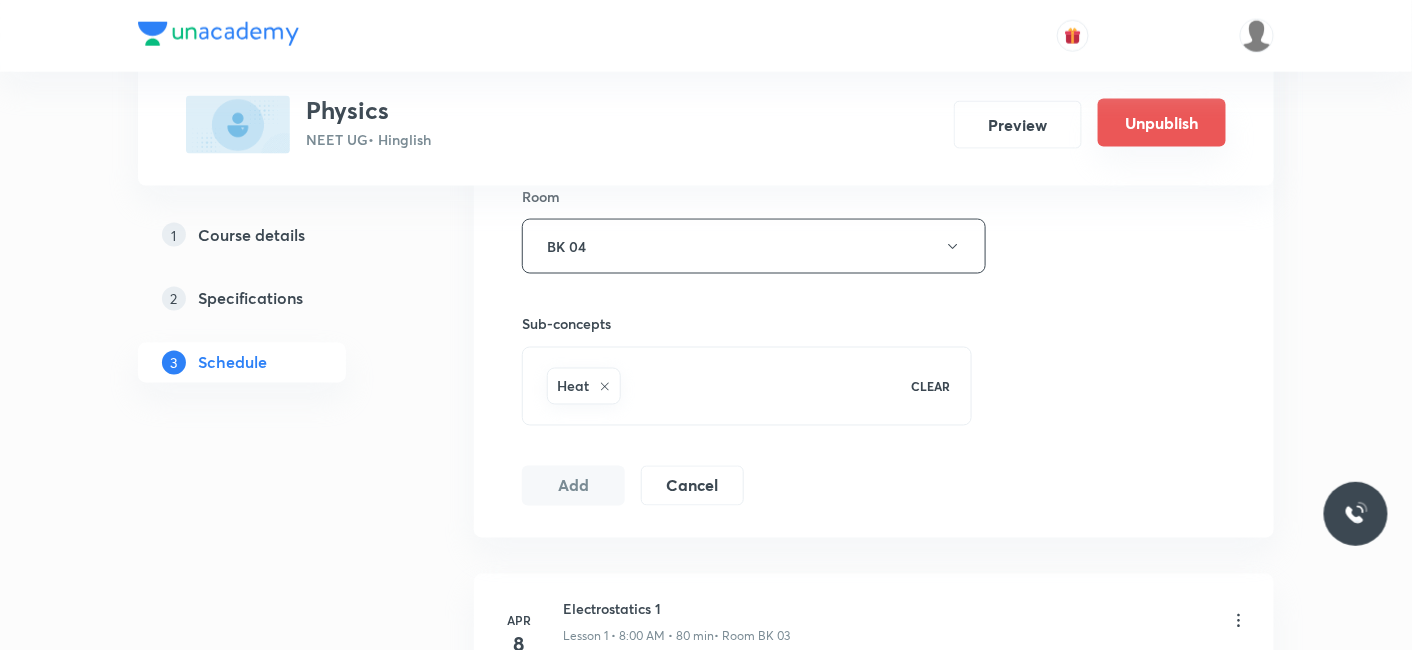 type 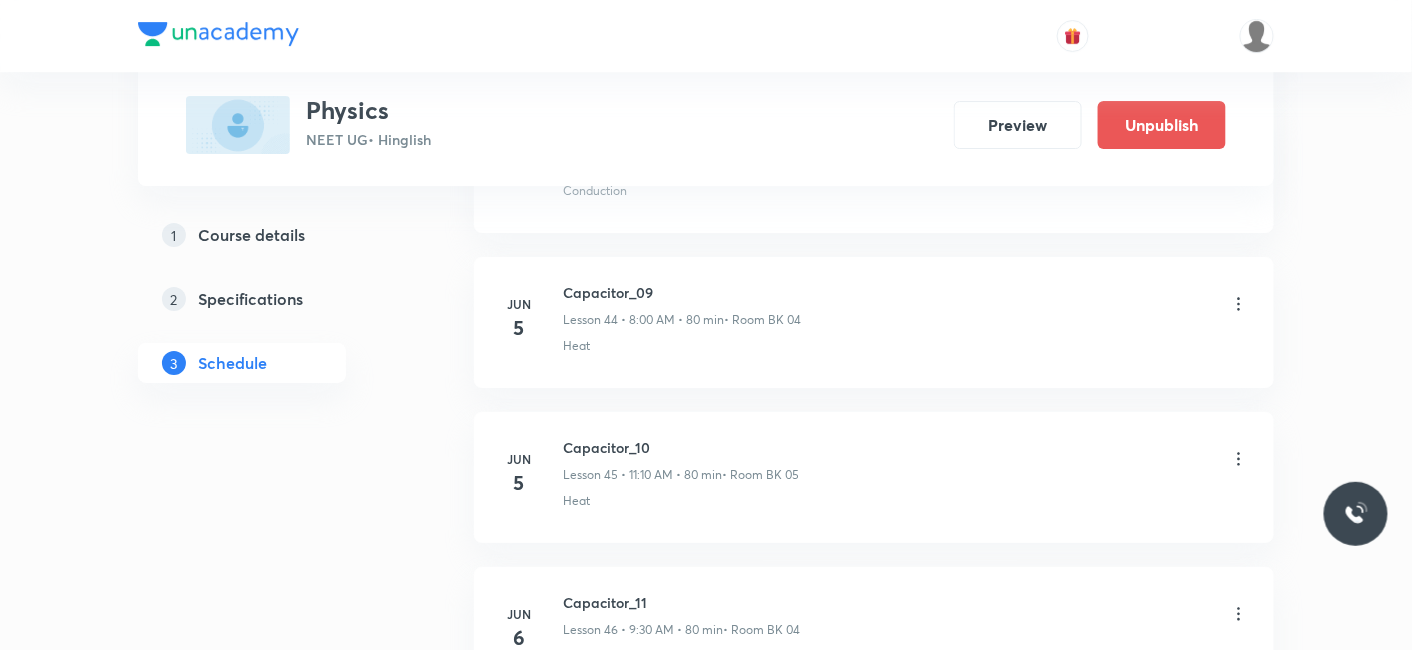 scroll, scrollTop: 10844, scrollLeft: 0, axis: vertical 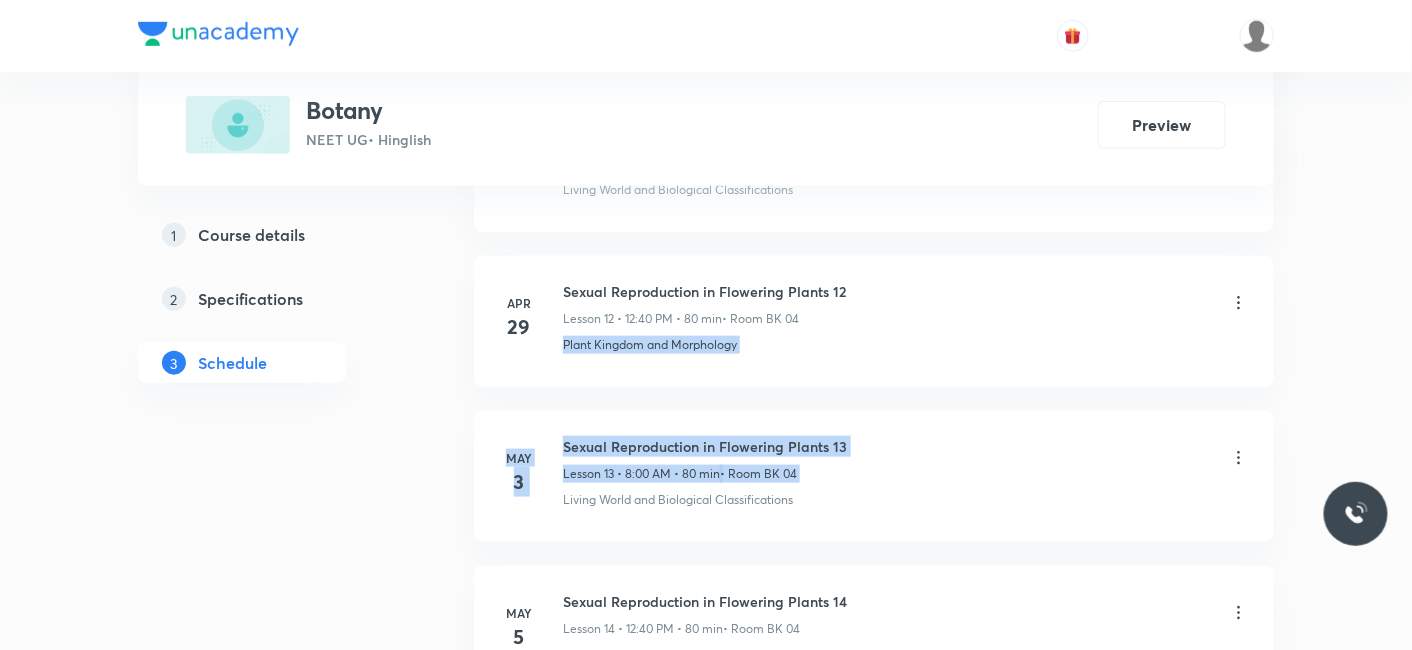 drag, startPoint x: 1410, startPoint y: 235, endPoint x: 1414, endPoint y: 447, distance: 212.03773 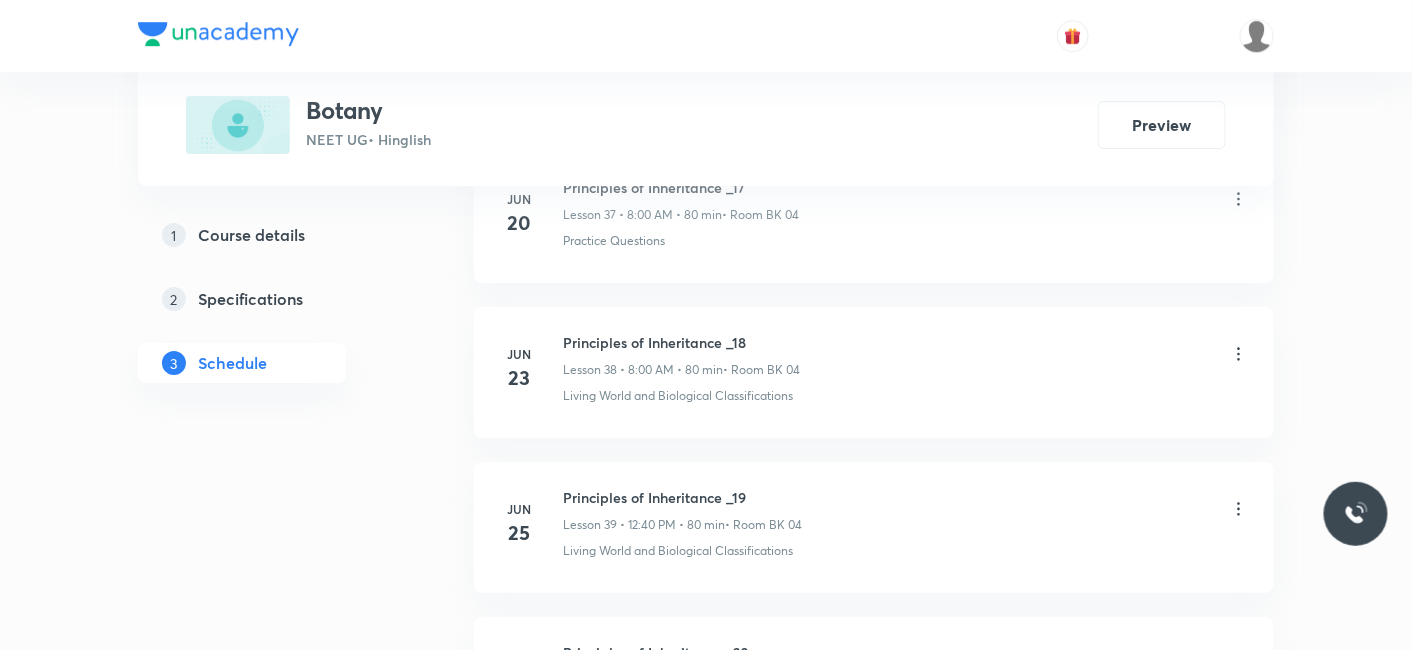 scroll, scrollTop: 7900, scrollLeft: 0, axis: vertical 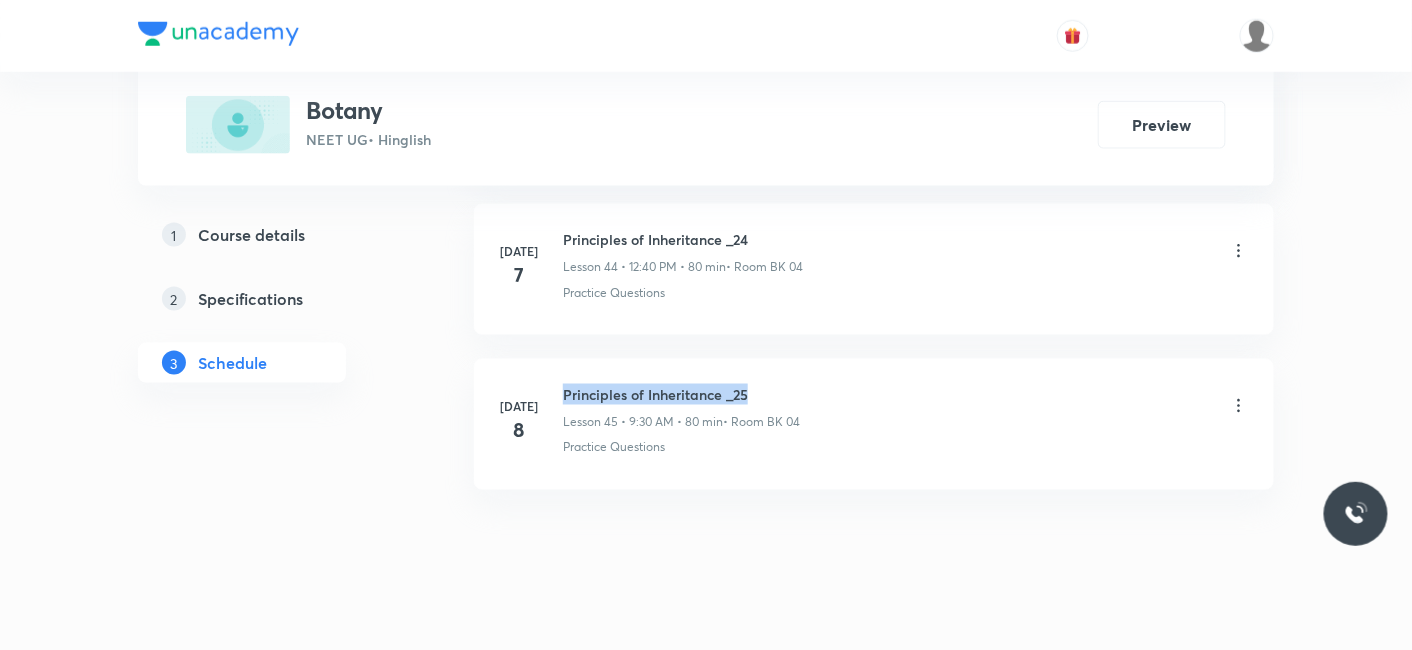 drag, startPoint x: 565, startPoint y: 367, endPoint x: 805, endPoint y: 372, distance: 240.05208 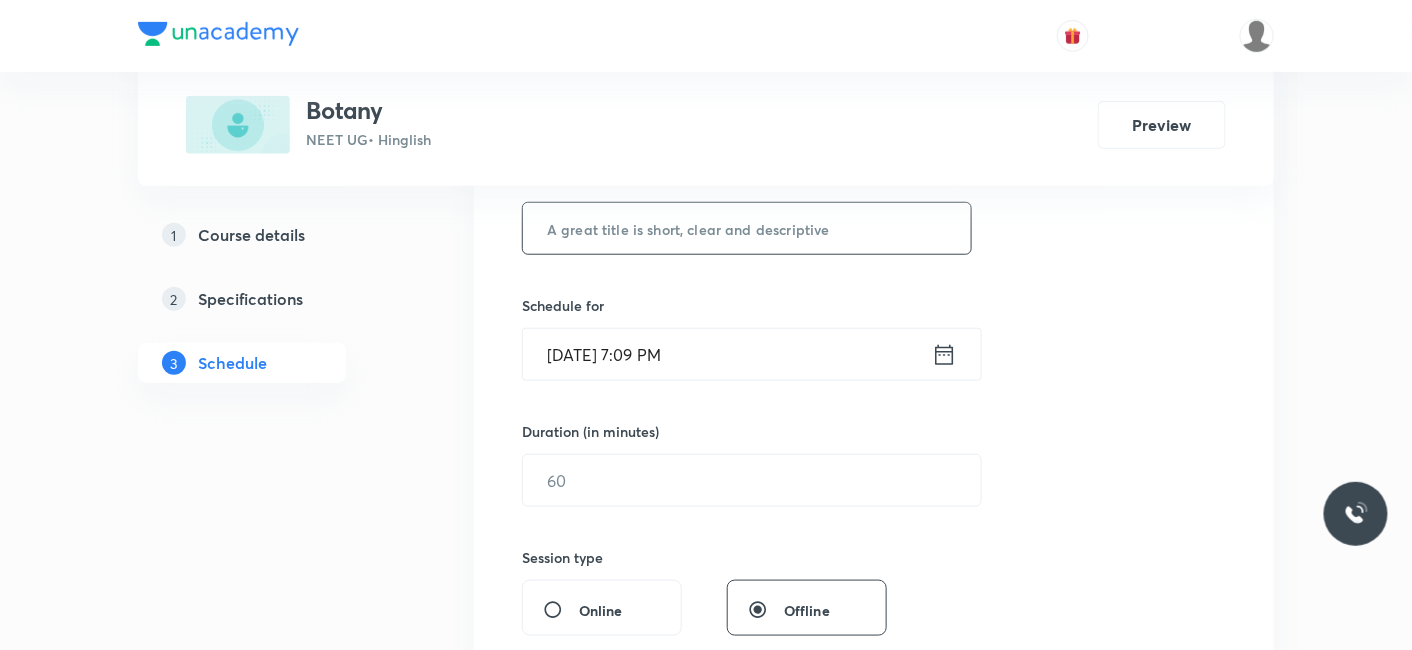 scroll, scrollTop: 42, scrollLeft: 0, axis: vertical 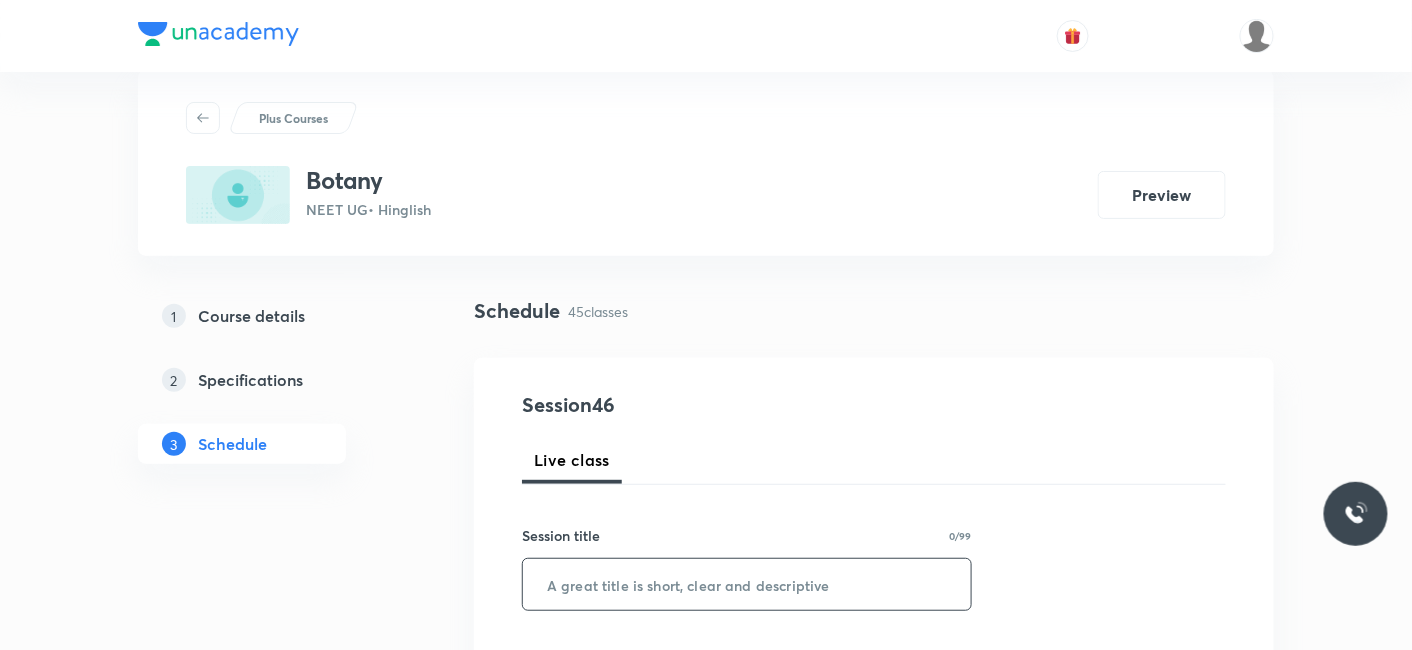 click at bounding box center [747, 584] 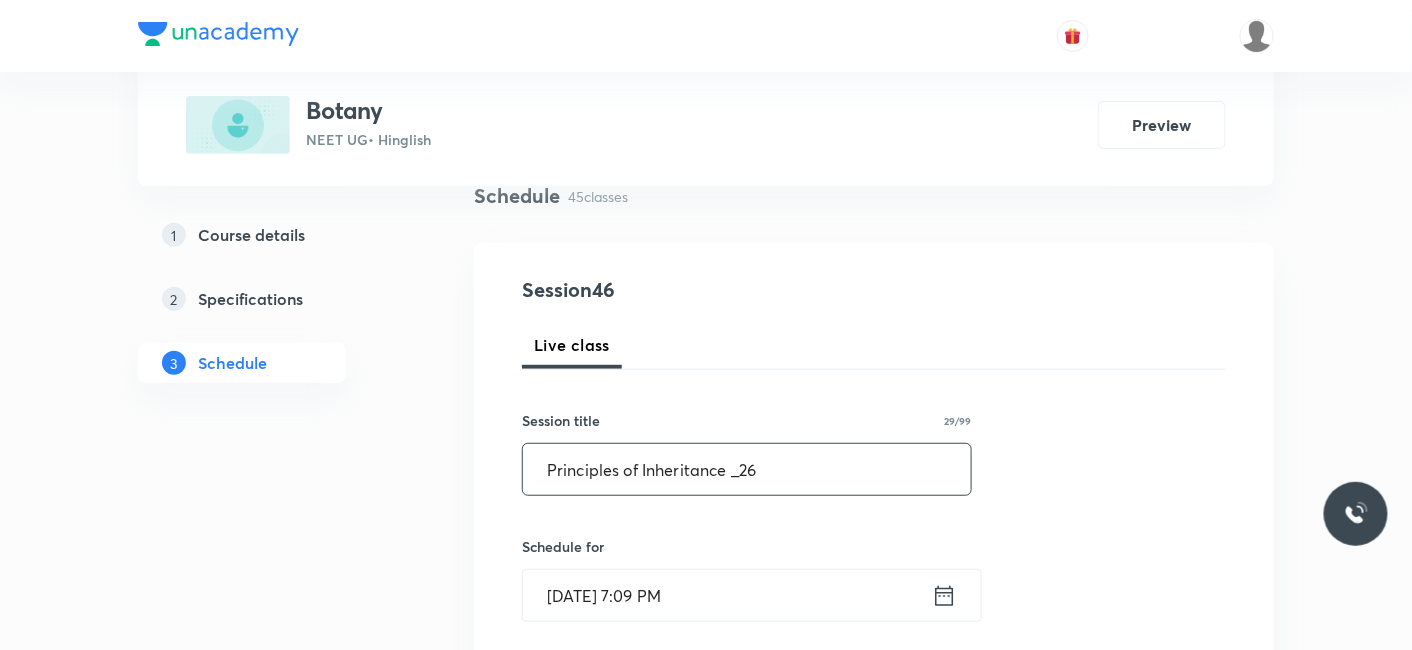 scroll, scrollTop: 265, scrollLeft: 0, axis: vertical 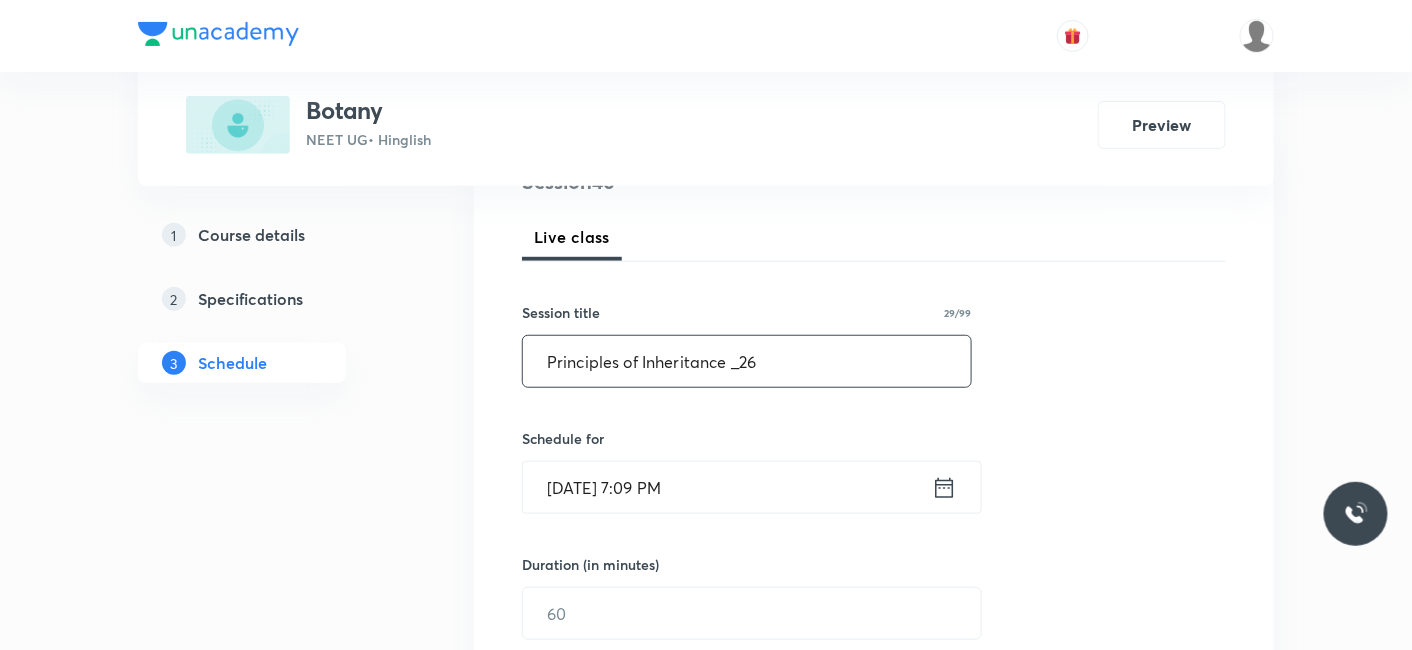 type on "Principles of Inheritance _26" 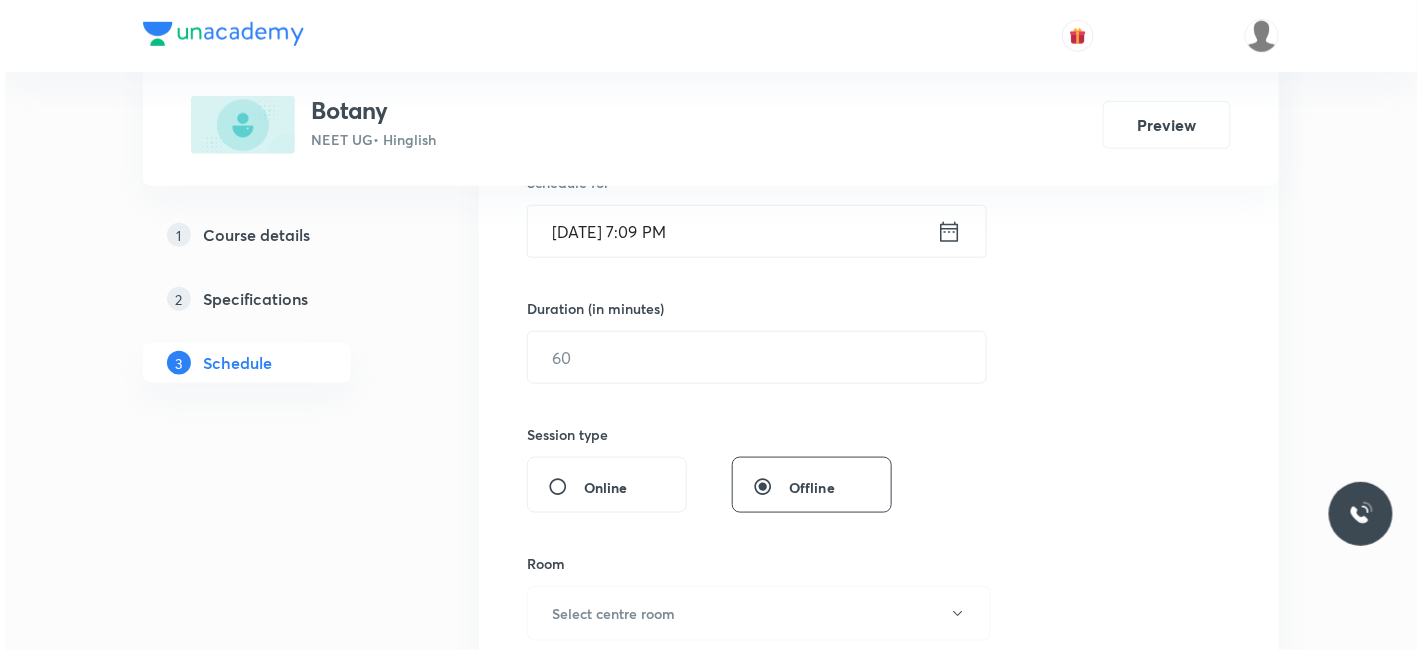 scroll, scrollTop: 376, scrollLeft: 0, axis: vertical 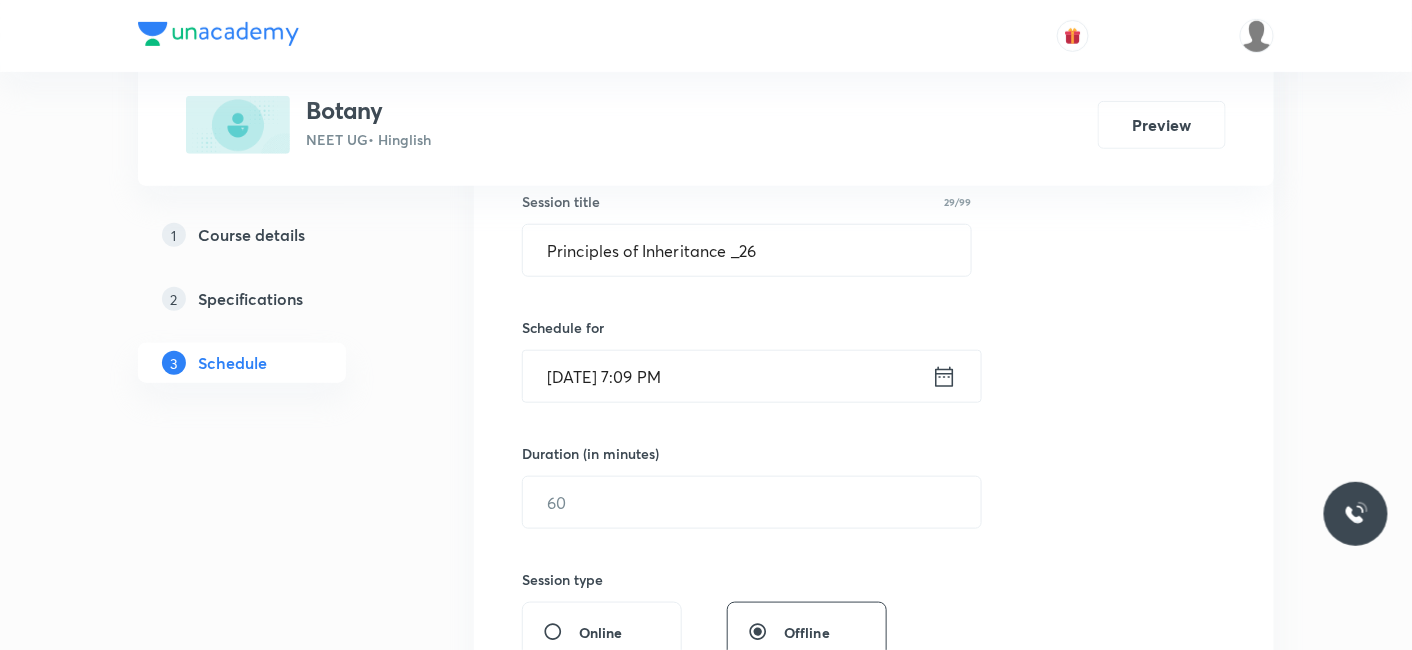 click 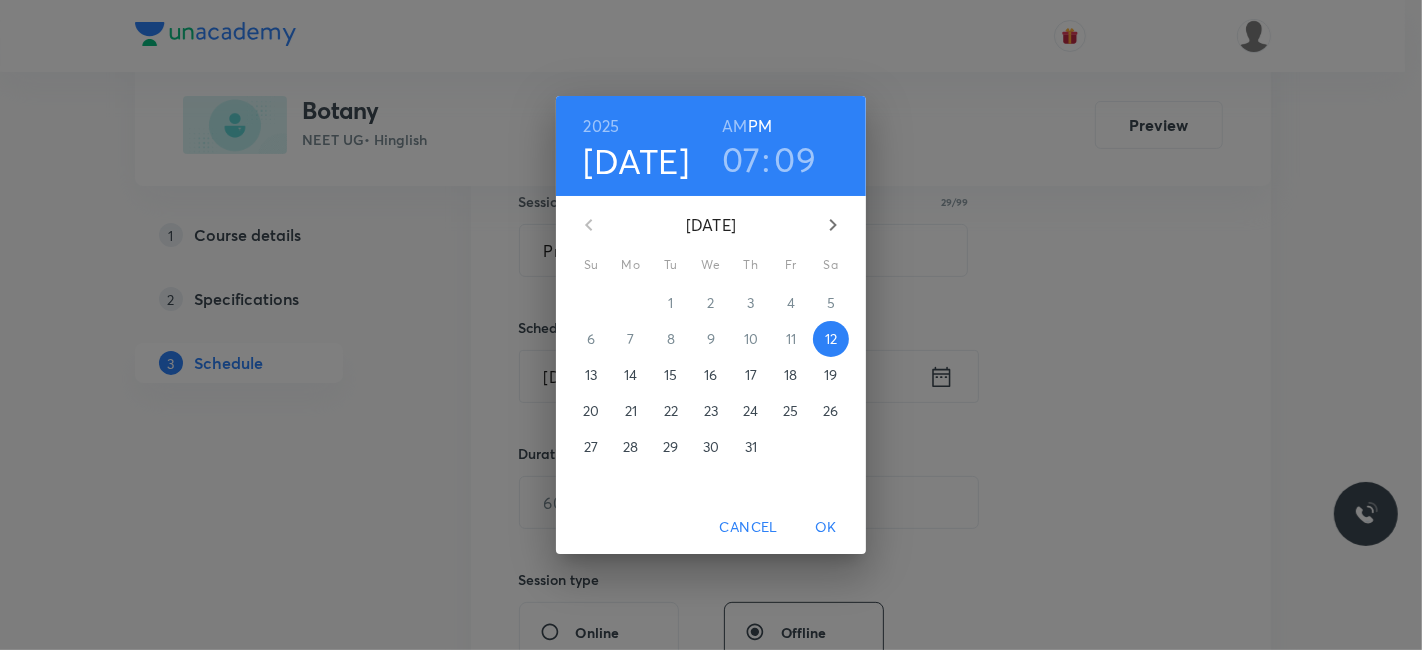 click on "14" at bounding box center [630, 375] 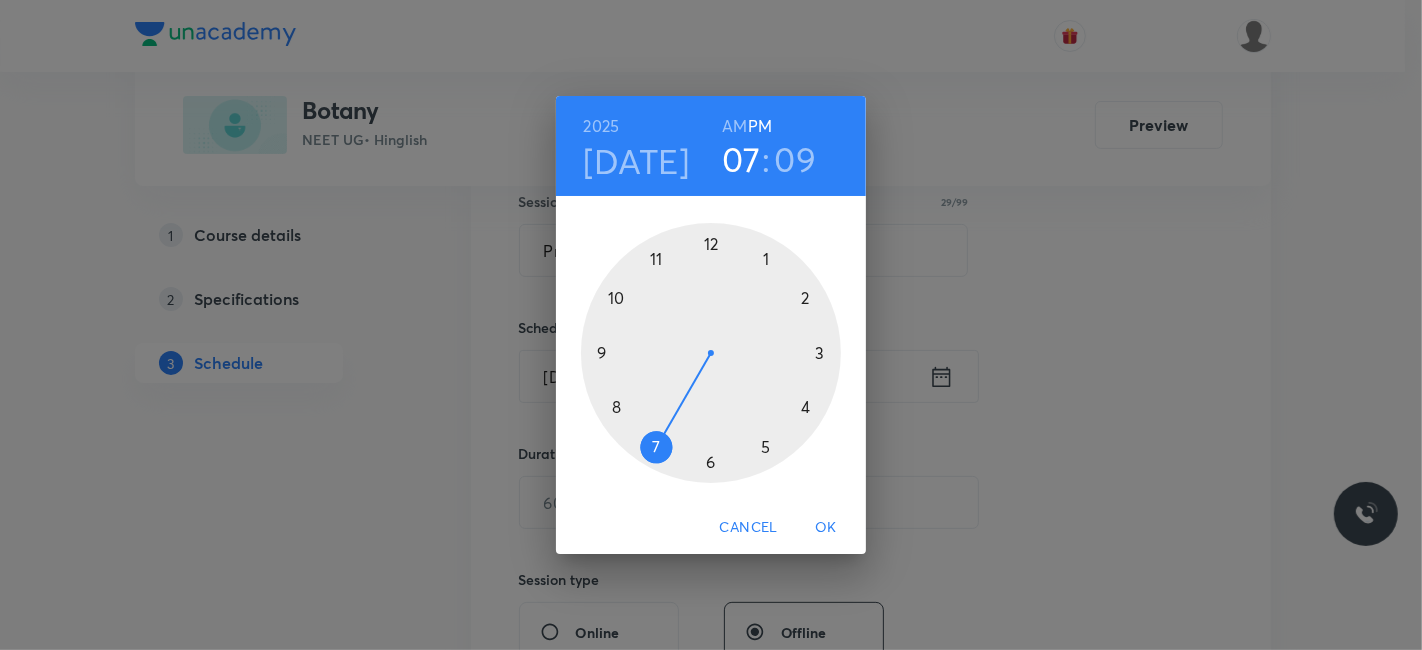 click at bounding box center (711, 353) 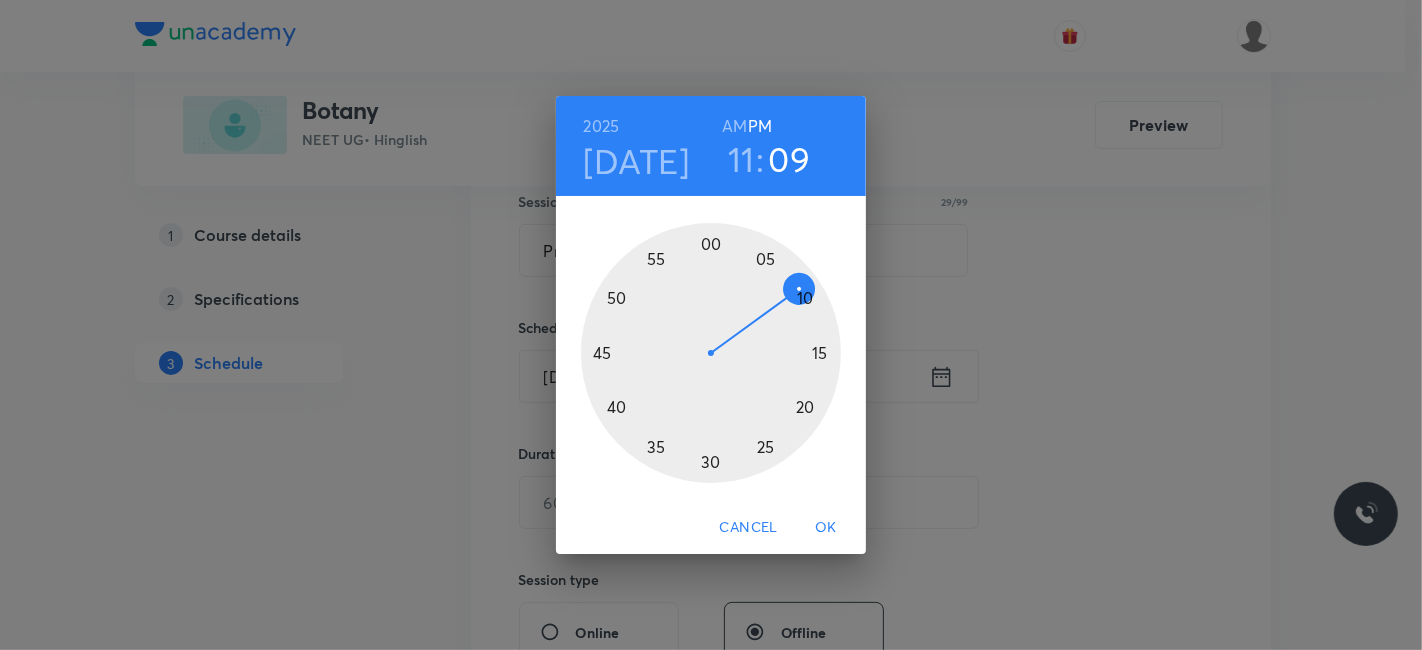 click at bounding box center (711, 353) 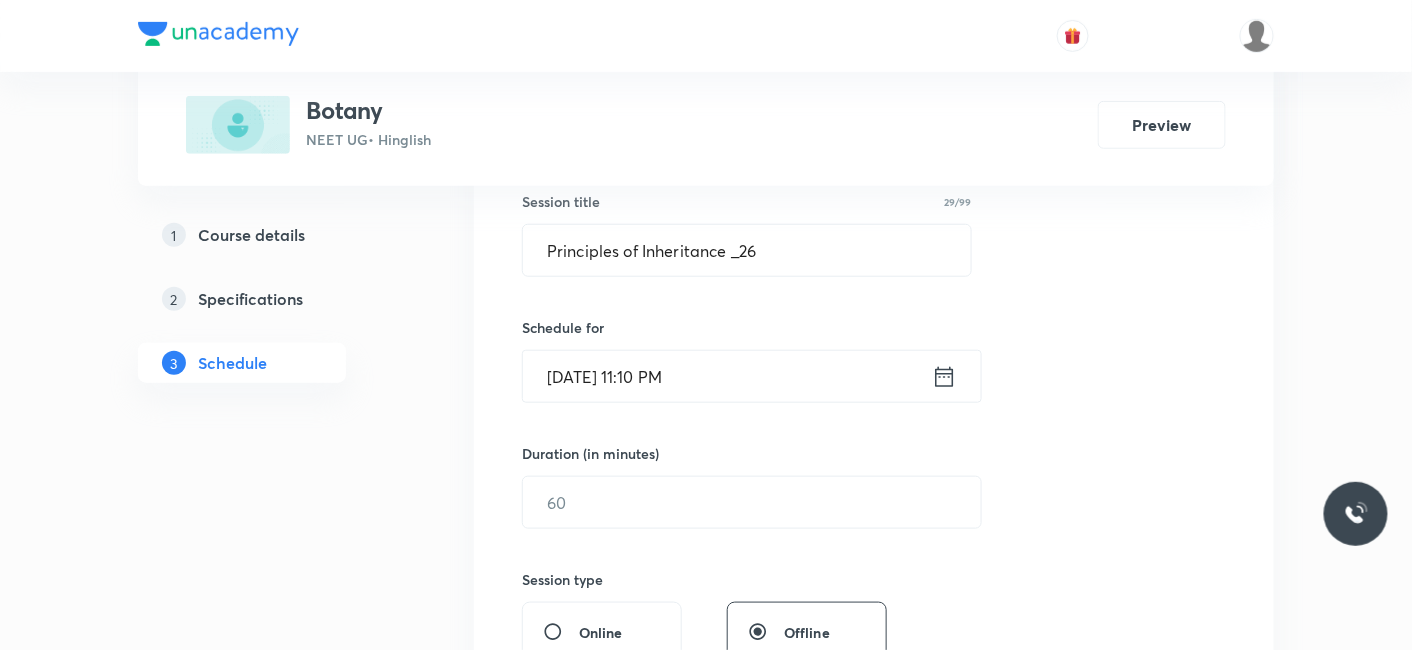 click 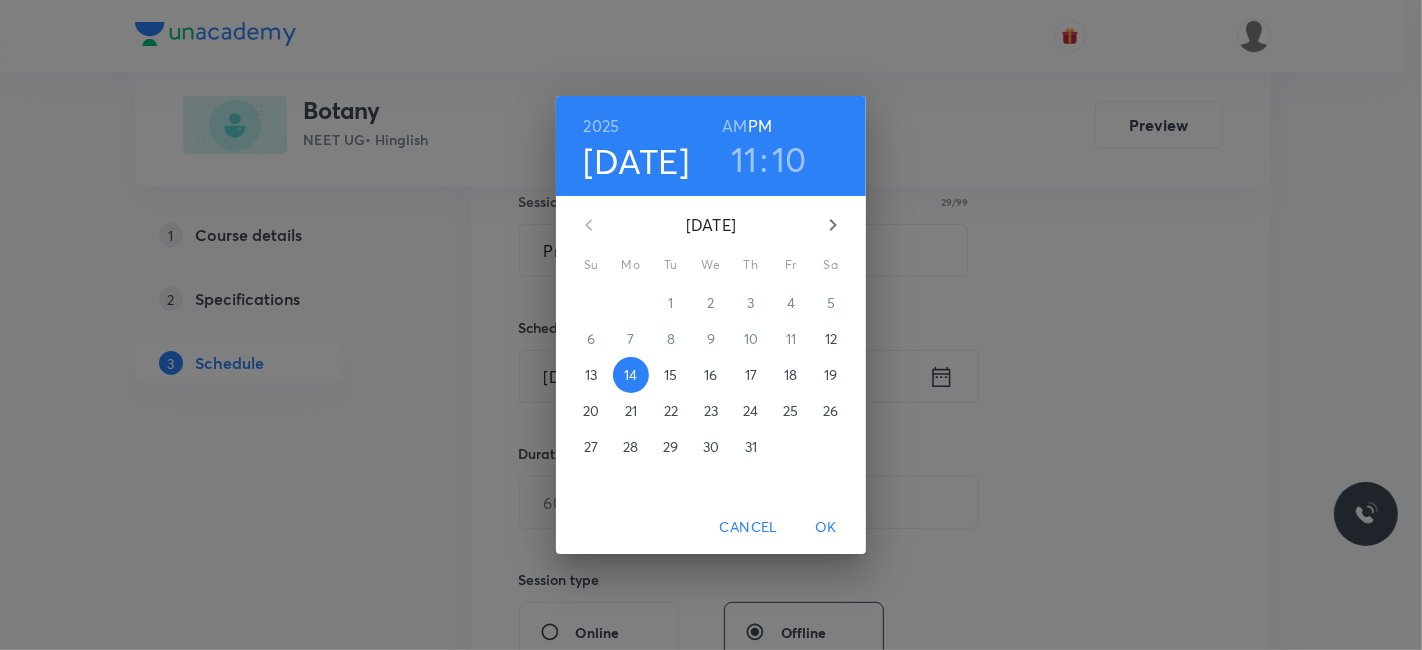 click on "AM" at bounding box center (734, 126) 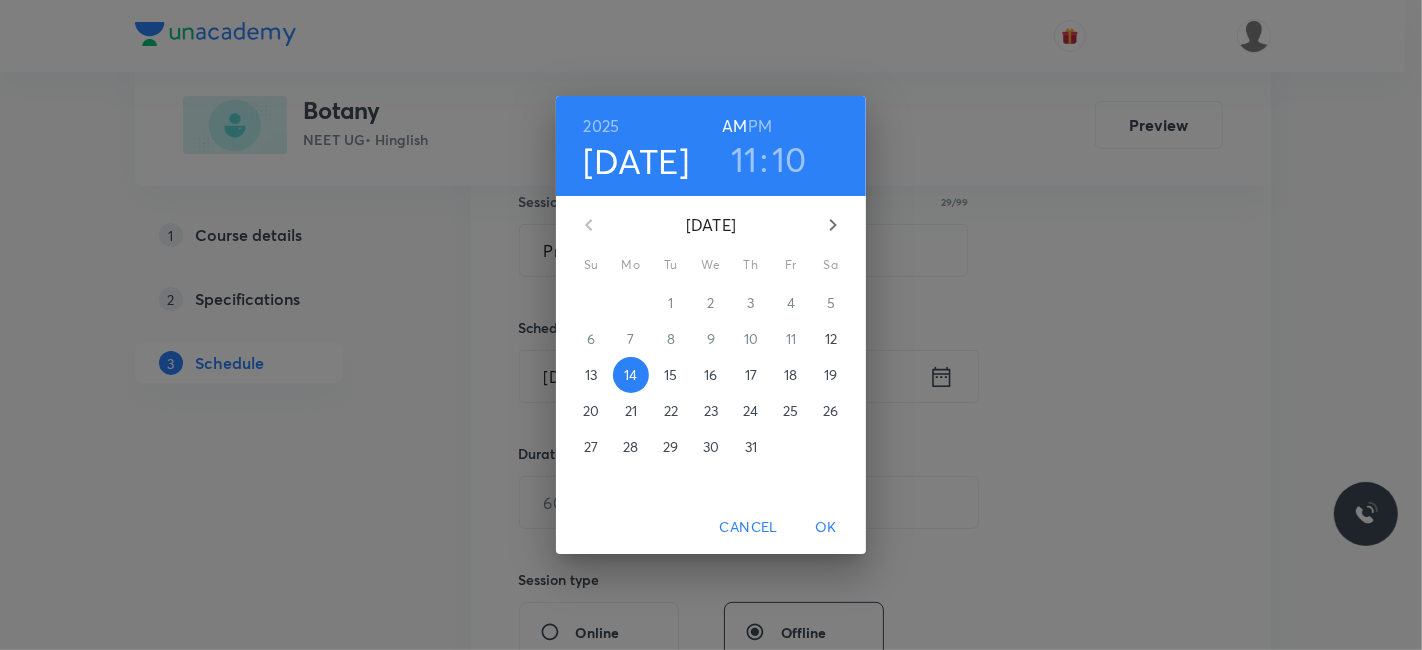 click on "OK" at bounding box center [826, 527] 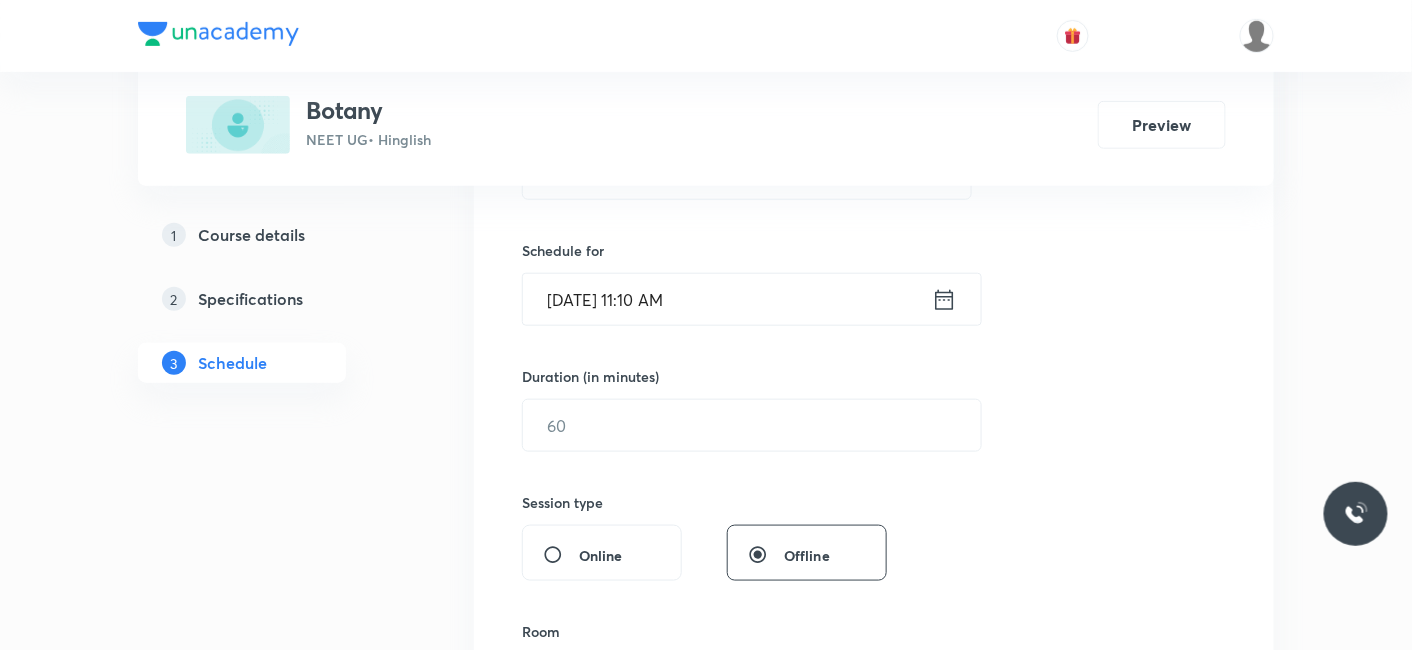 scroll, scrollTop: 487, scrollLeft: 0, axis: vertical 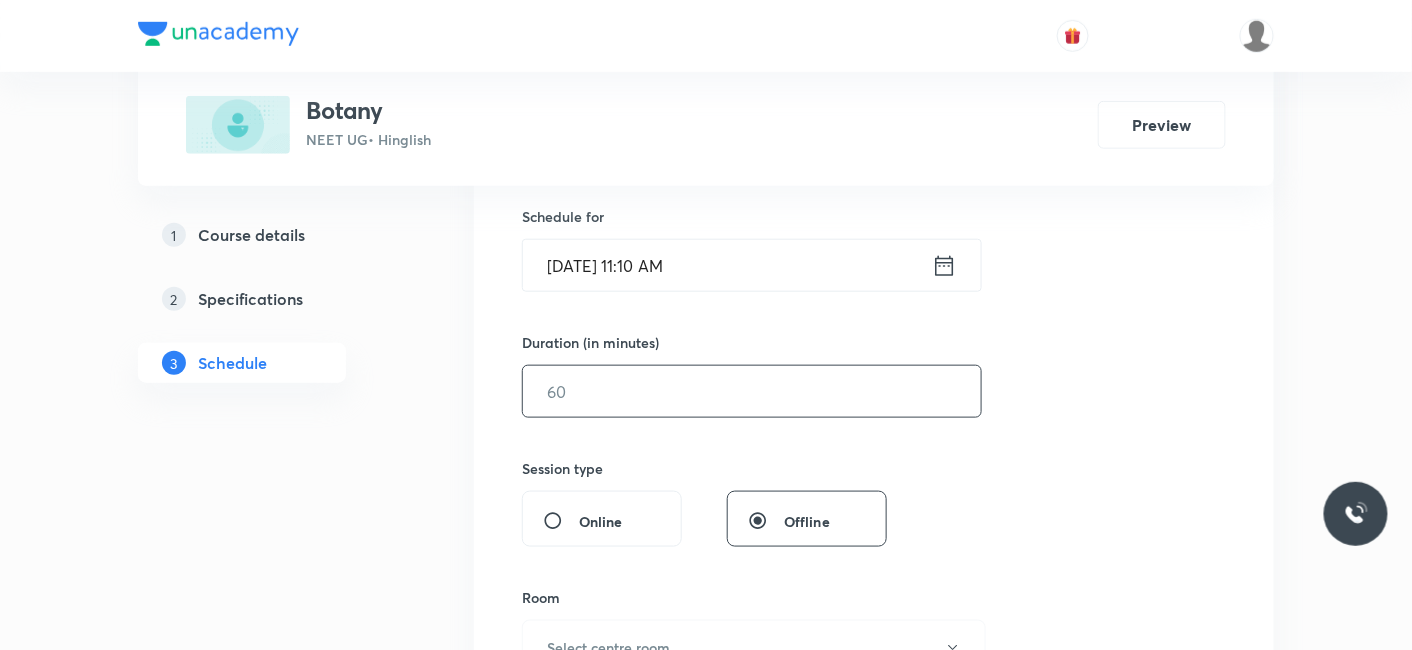 click at bounding box center [752, 391] 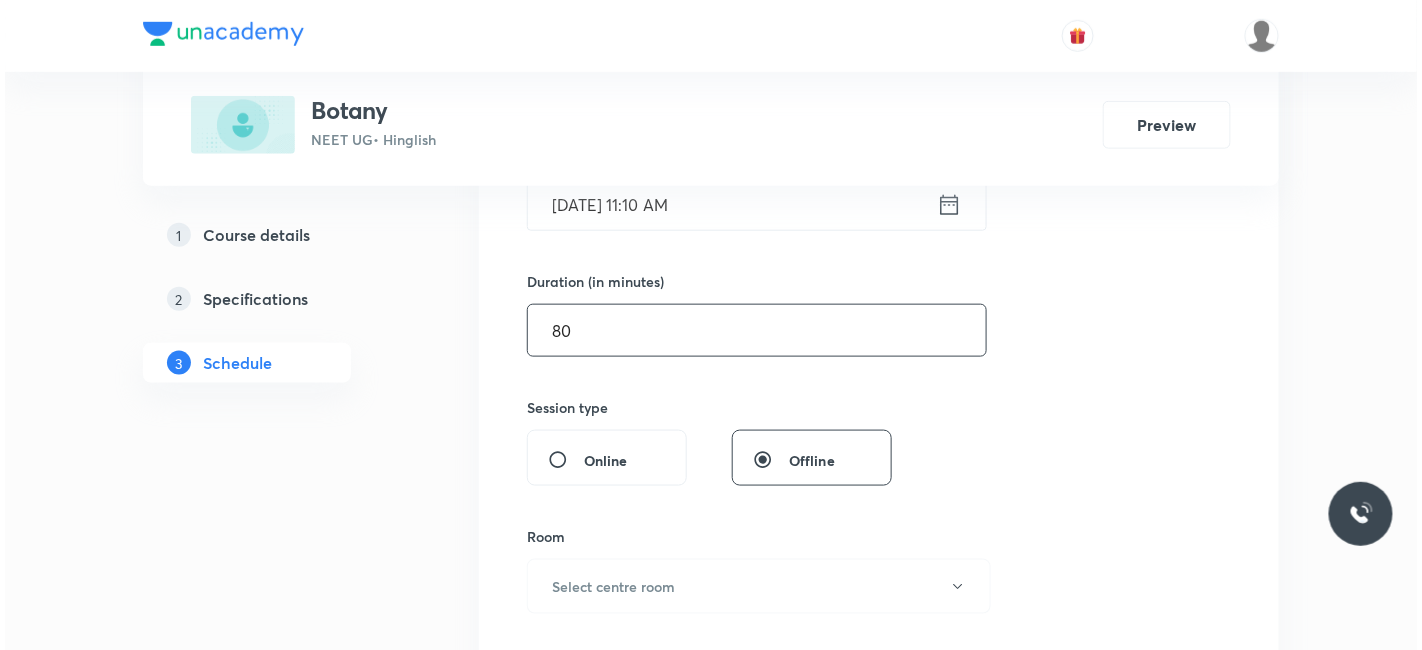 scroll, scrollTop: 598, scrollLeft: 0, axis: vertical 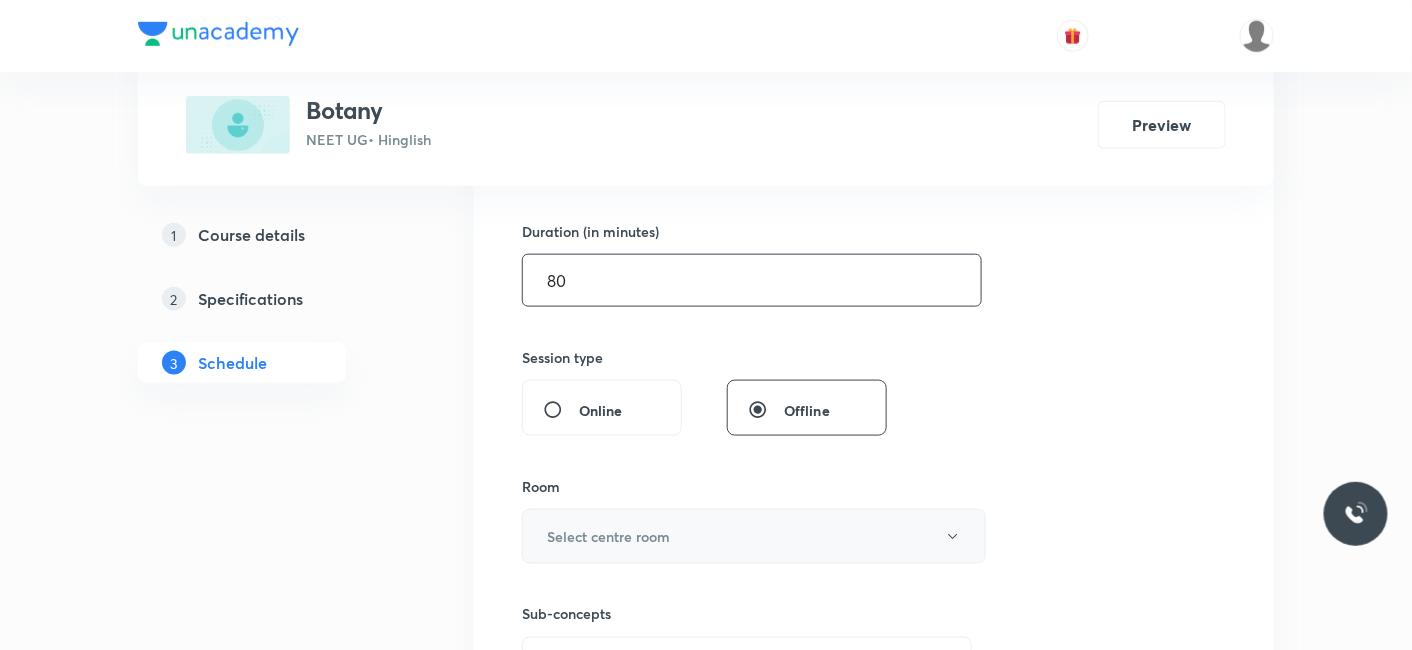type on "80" 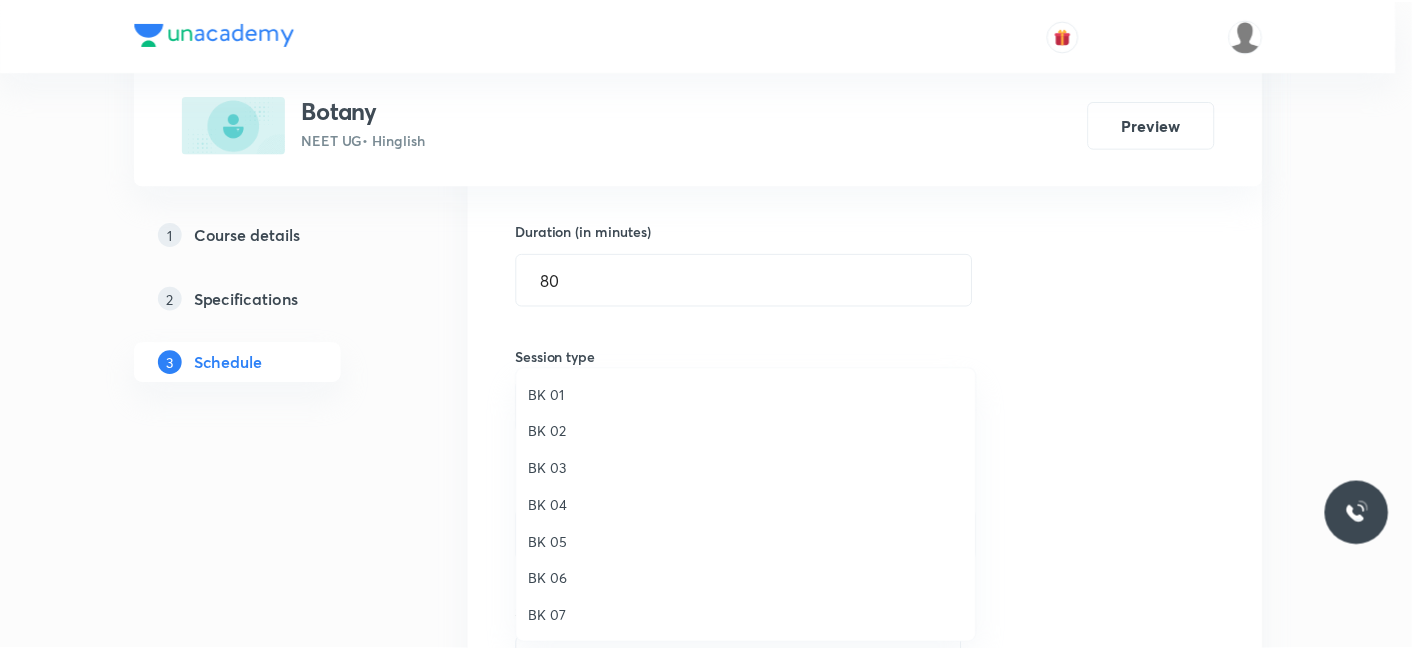 scroll, scrollTop: 37, scrollLeft: 0, axis: vertical 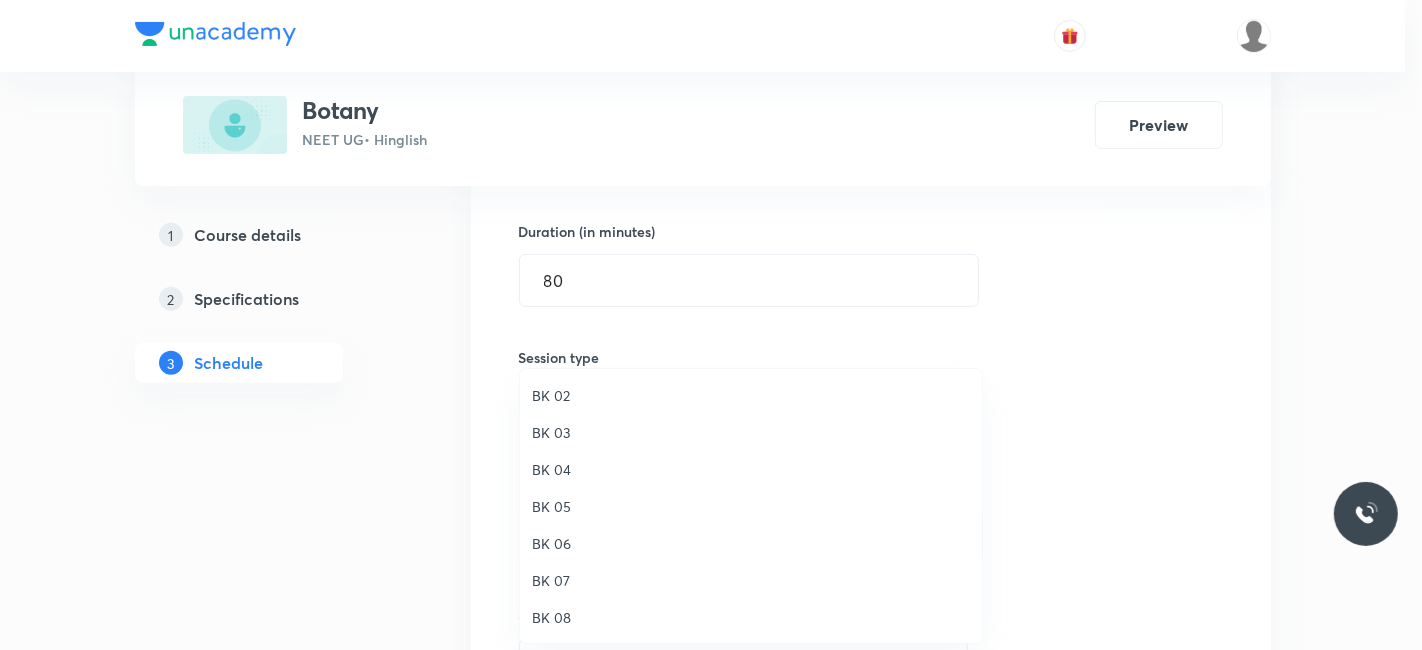 click on "BK 04" at bounding box center [751, 469] 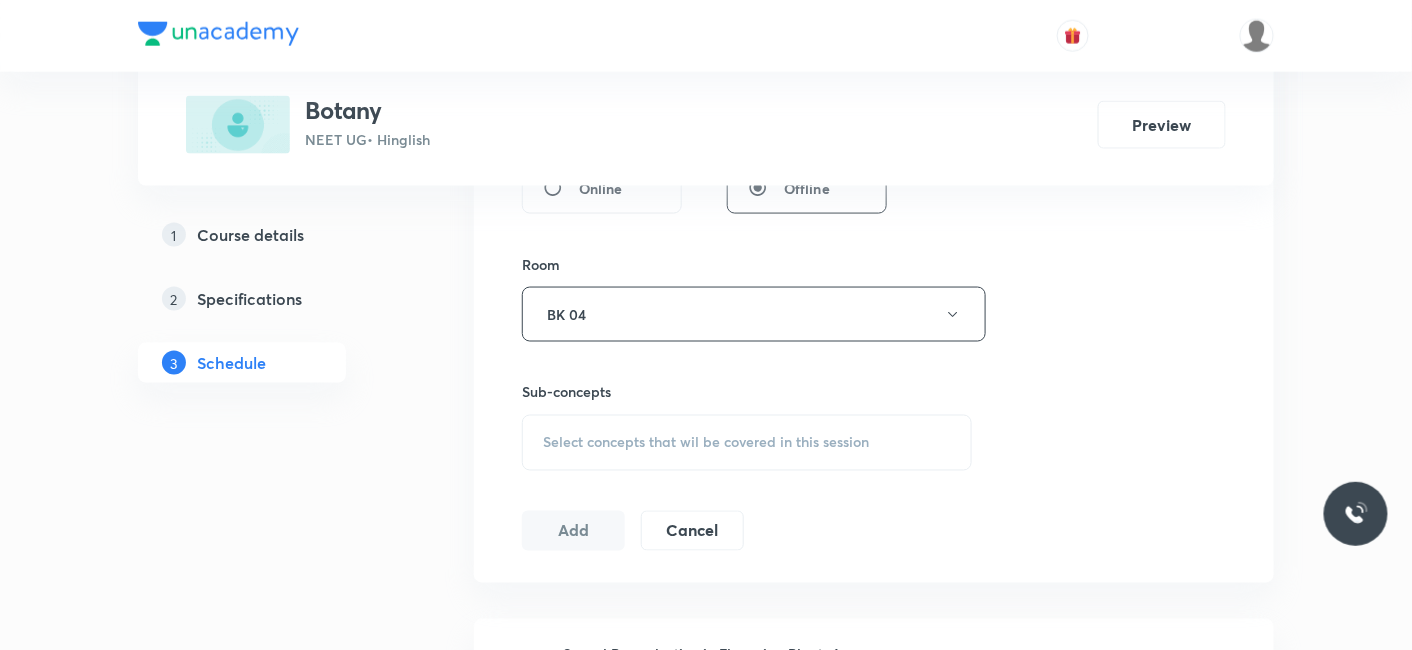 scroll, scrollTop: 820, scrollLeft: 0, axis: vertical 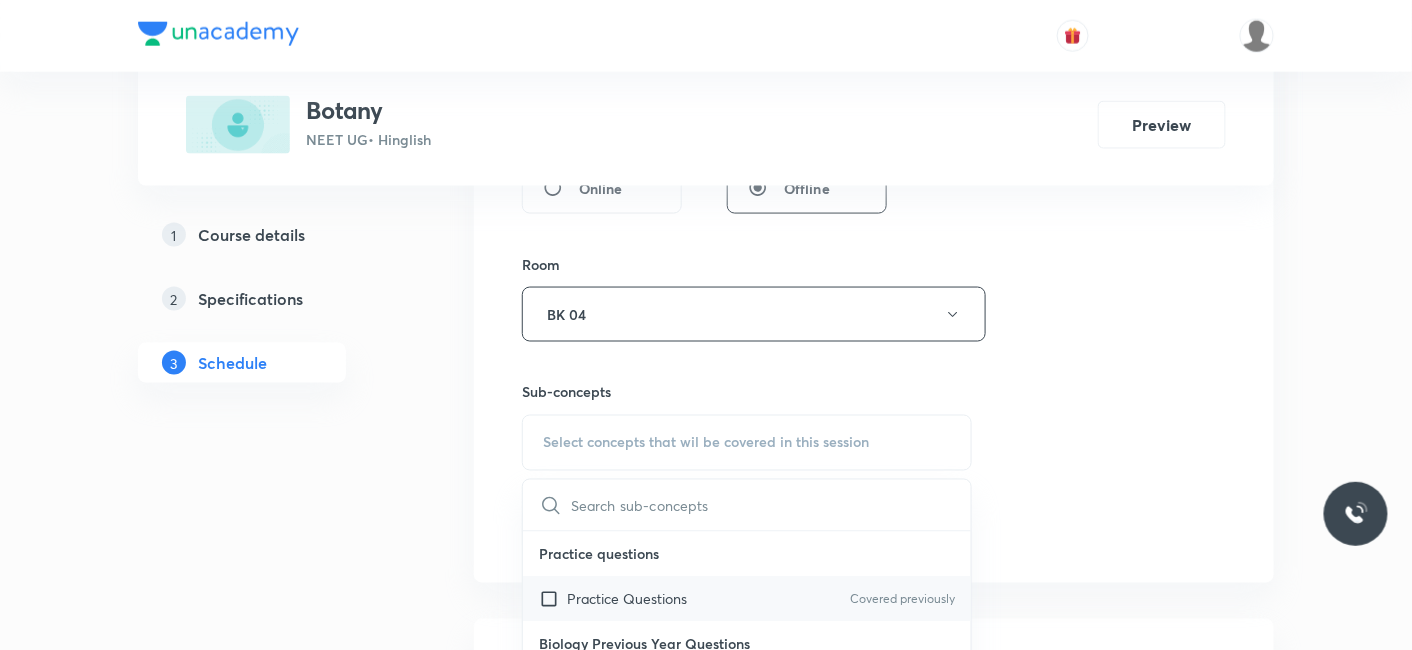 click on "Practice Questions" at bounding box center [627, 599] 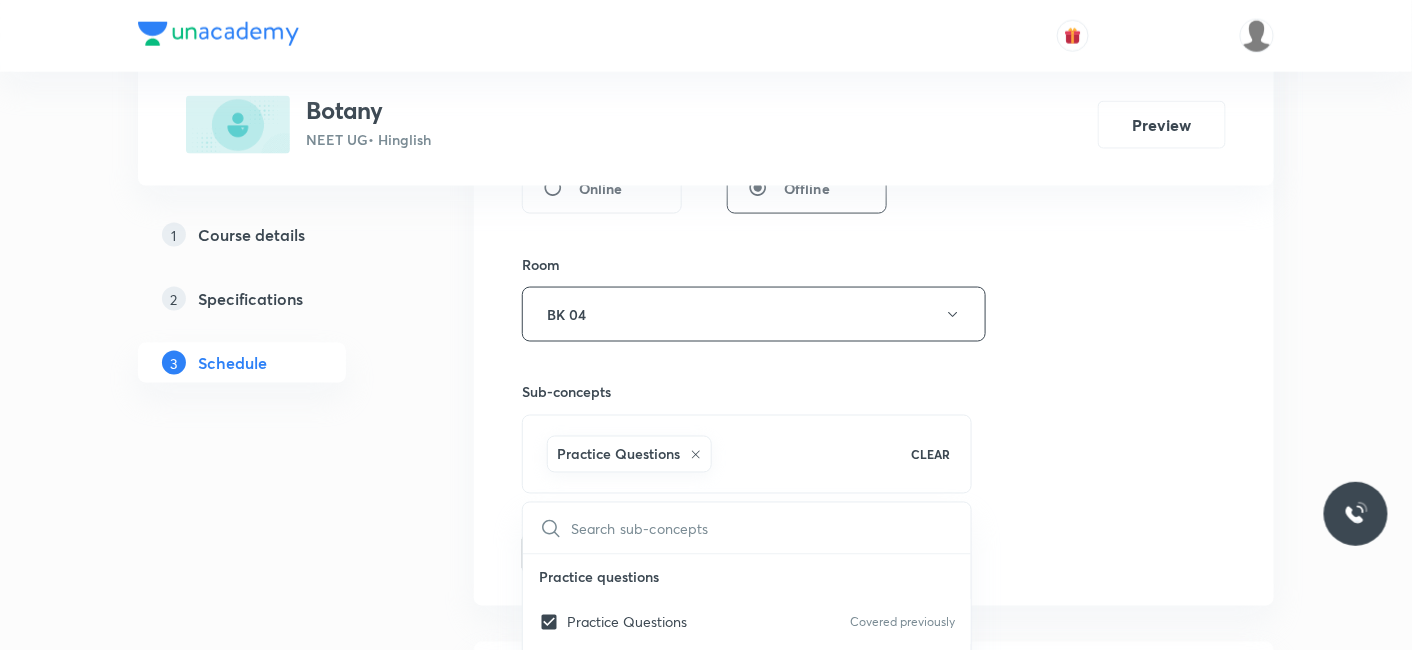 click on "1 Course details 2 Specifications 3 Schedule" at bounding box center [274, 3631] 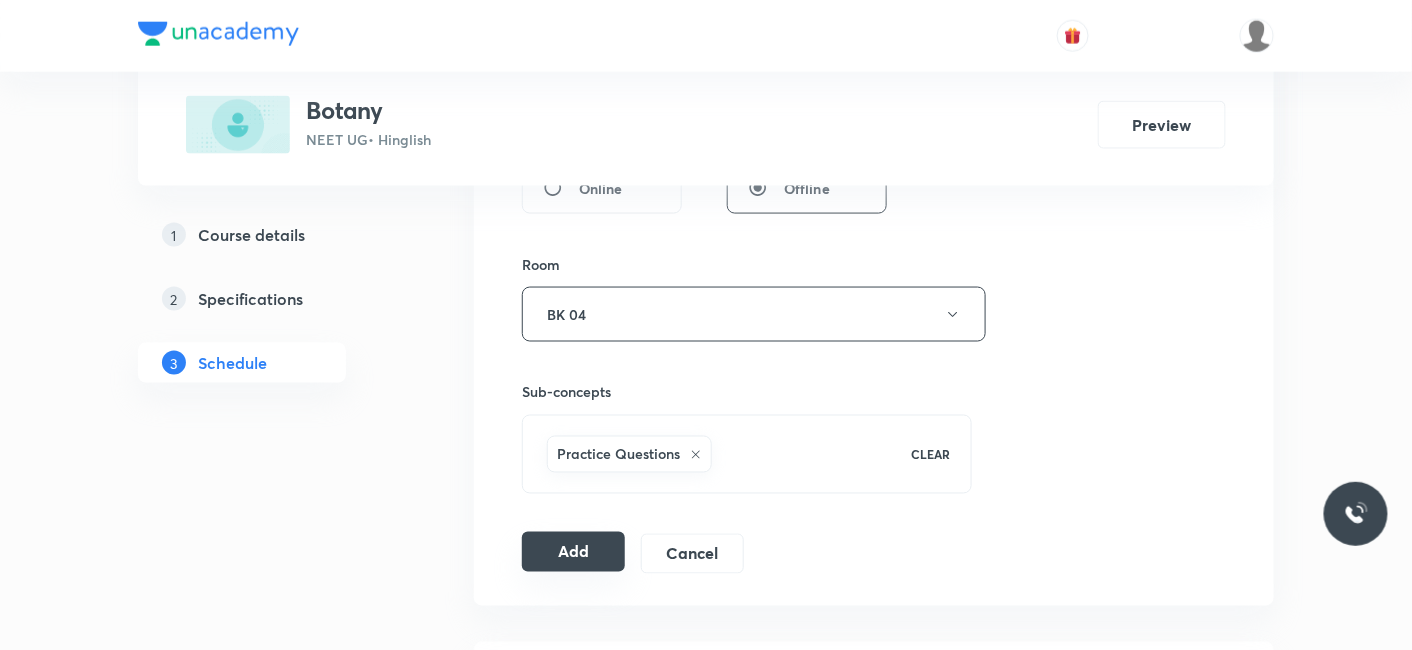 click on "Add" at bounding box center [573, 552] 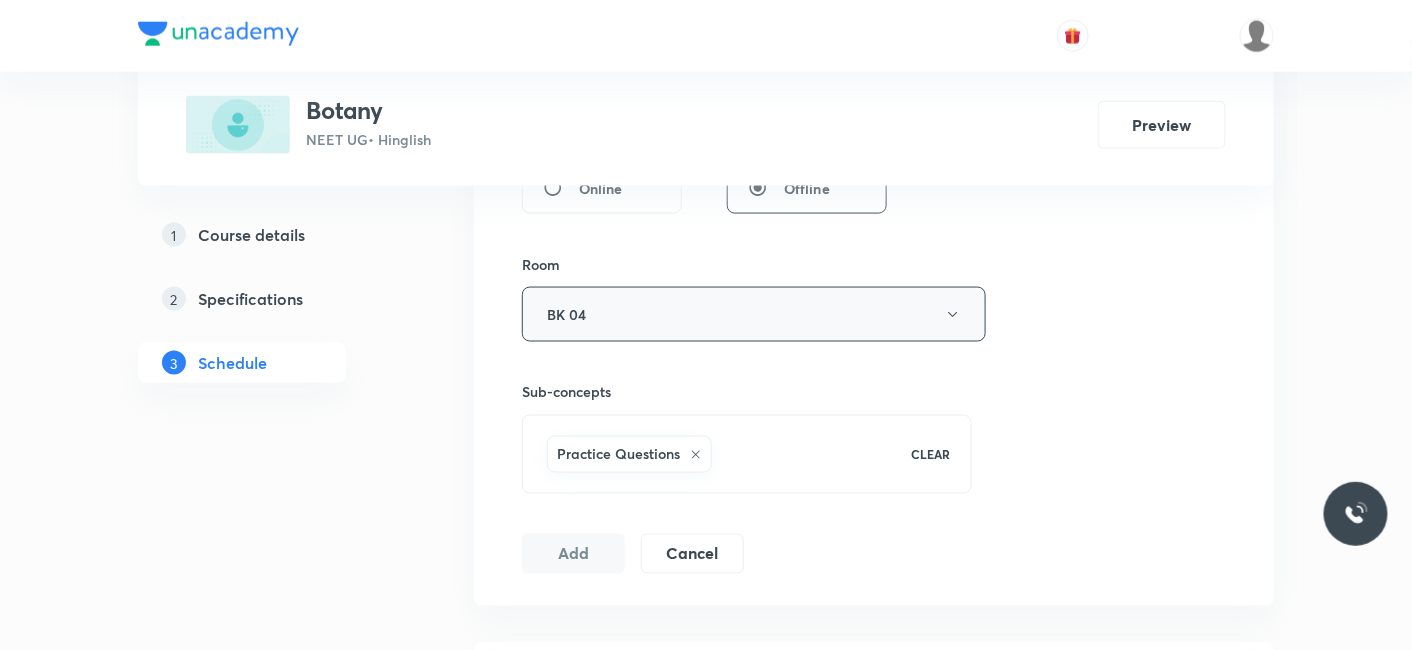 type 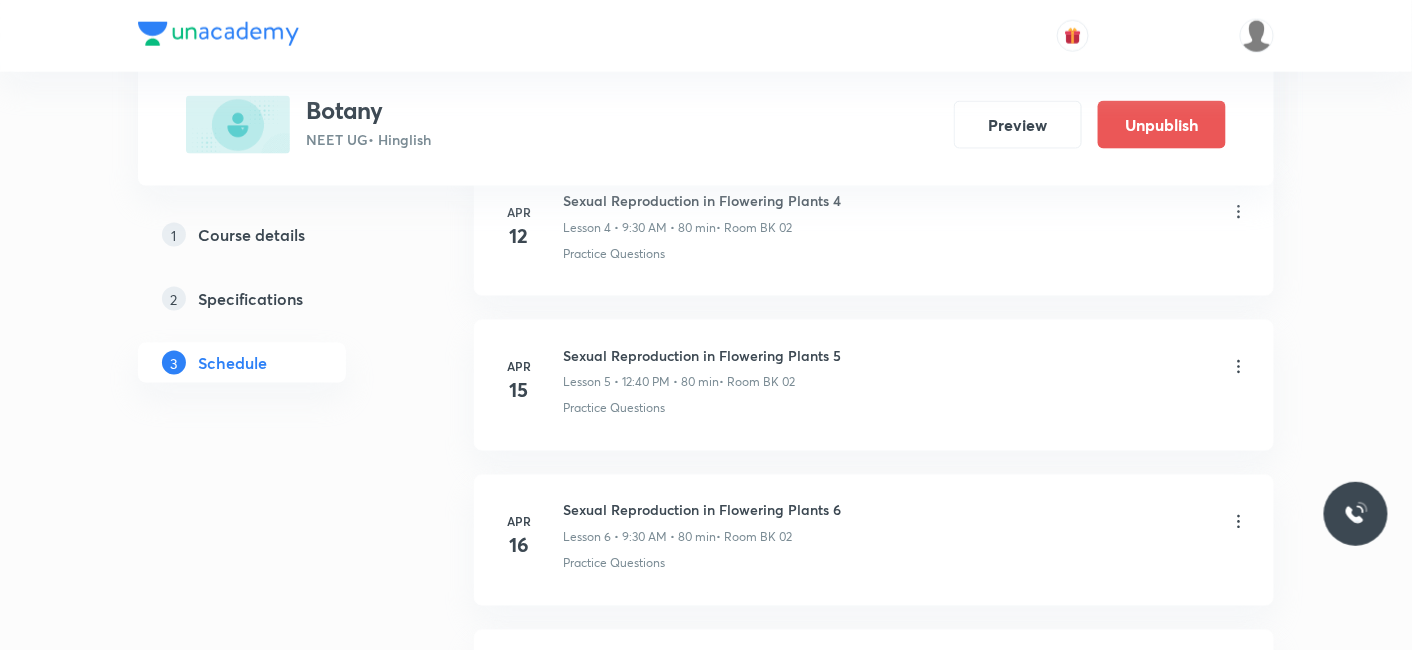 scroll, scrollTop: 7138, scrollLeft: 0, axis: vertical 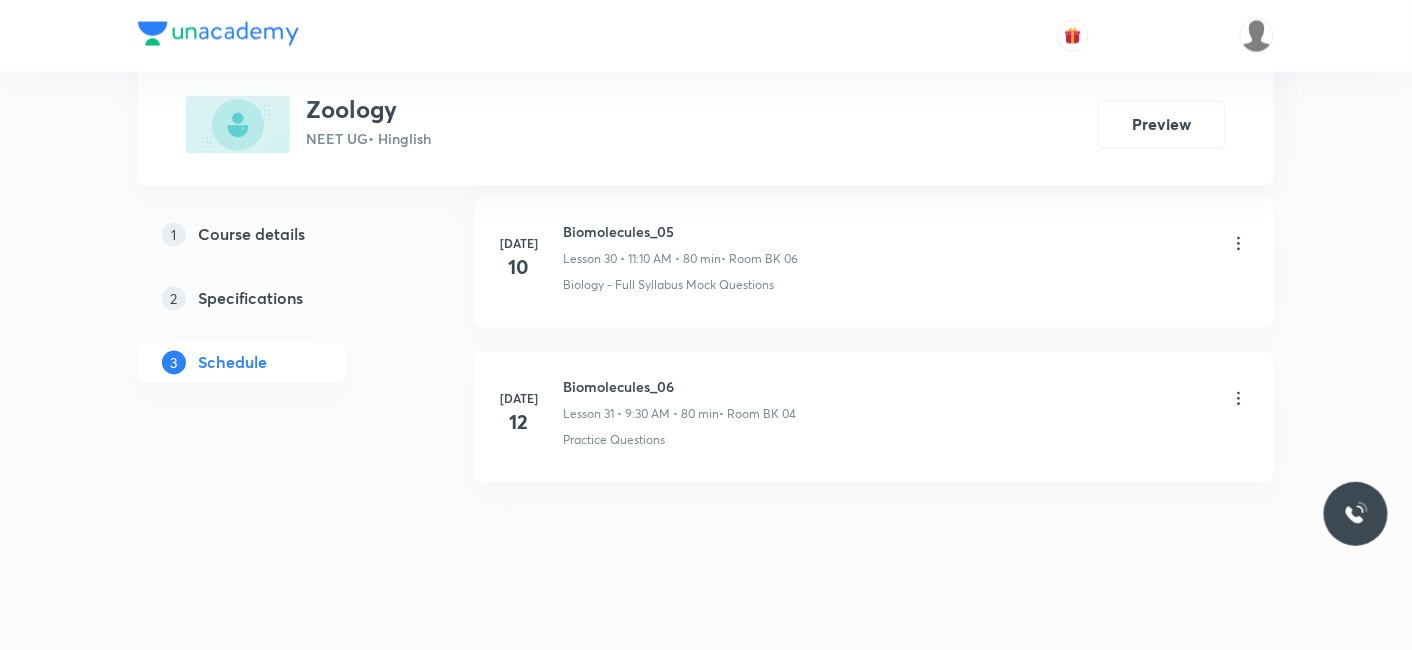 click on "Plus Courses Zoology NEET UG  • Hinglish Preview 1 Course details 2 Specifications 3 Schedule Schedule 31  classes Session  32 Live class Session title 0/99 ​ Schedule for [DATE] 7:23 PM ​ Duration (in minutes) ​ Educator Select an educator   Session type Online Offline Room Select centre room Sub-concepts Select concepts that wil be covered in this session Add Cancel [DATE] Zoology 1 Lesson 1 • 12:40 PM • 80 min  • Room BK 06 Biology - Full Syllabus Mock Questions [DATE] Zoology 2 Lesson 2 • 11:10 AM • 80 min  • Room BK 02 Biology - Full Syllabus Mock Questions [DATE] Zoology 3 Lesson 3 • 11:10 AM • 80 min  • Room BK 02 Practice Questions [DATE] Animal Kingdom 1 Lesson 4 • 8:00 AM • 80 min  • Room BK 03 Practice Questions [DATE] Animal Kingdom 2 Lesson 5 • 9:30 AM • 80 min  • Room BK 01 Practice Questions [DATE] Animal Kingdom 3 Lesson 6 • 9:30 AM • 80 min  • Room BK 02 Biology - Full Syllabus Mock Questions [DATE] Animal Kingdom 4  • Room BK [DATE]" at bounding box center [706, -2597] 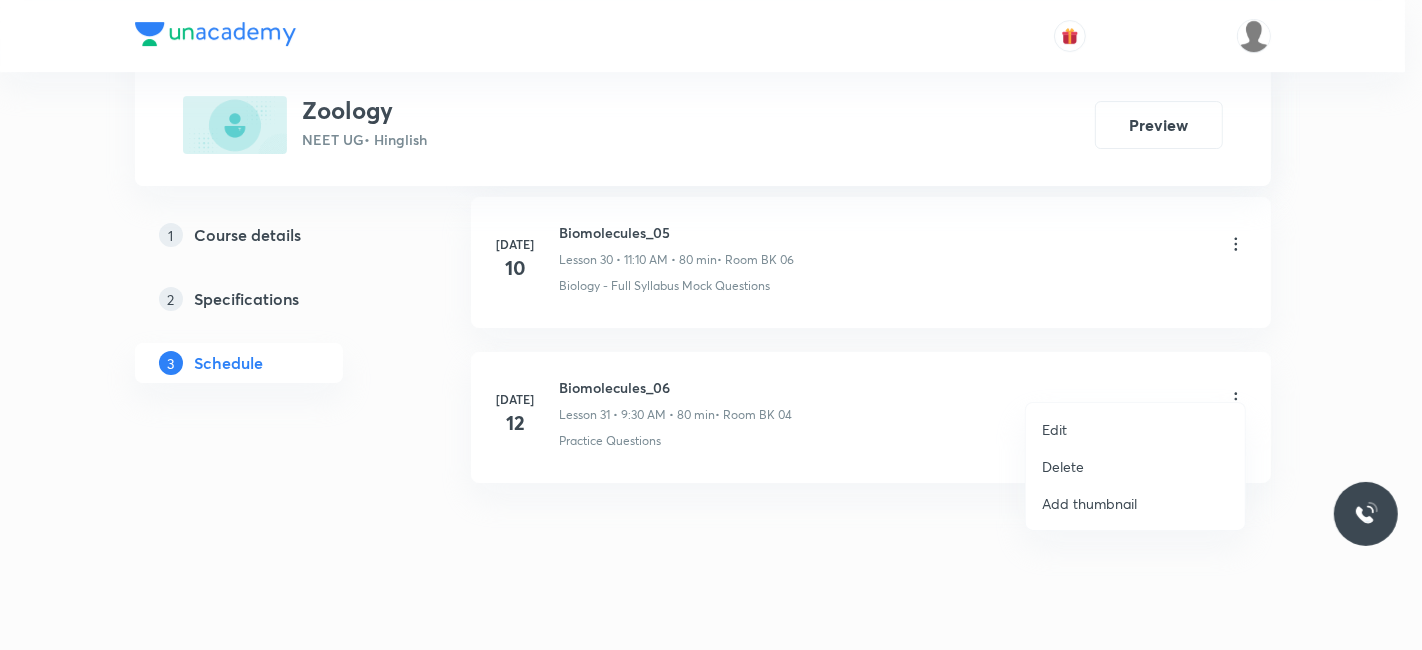 drag, startPoint x: 557, startPoint y: 366, endPoint x: 695, endPoint y: 378, distance: 138.52075 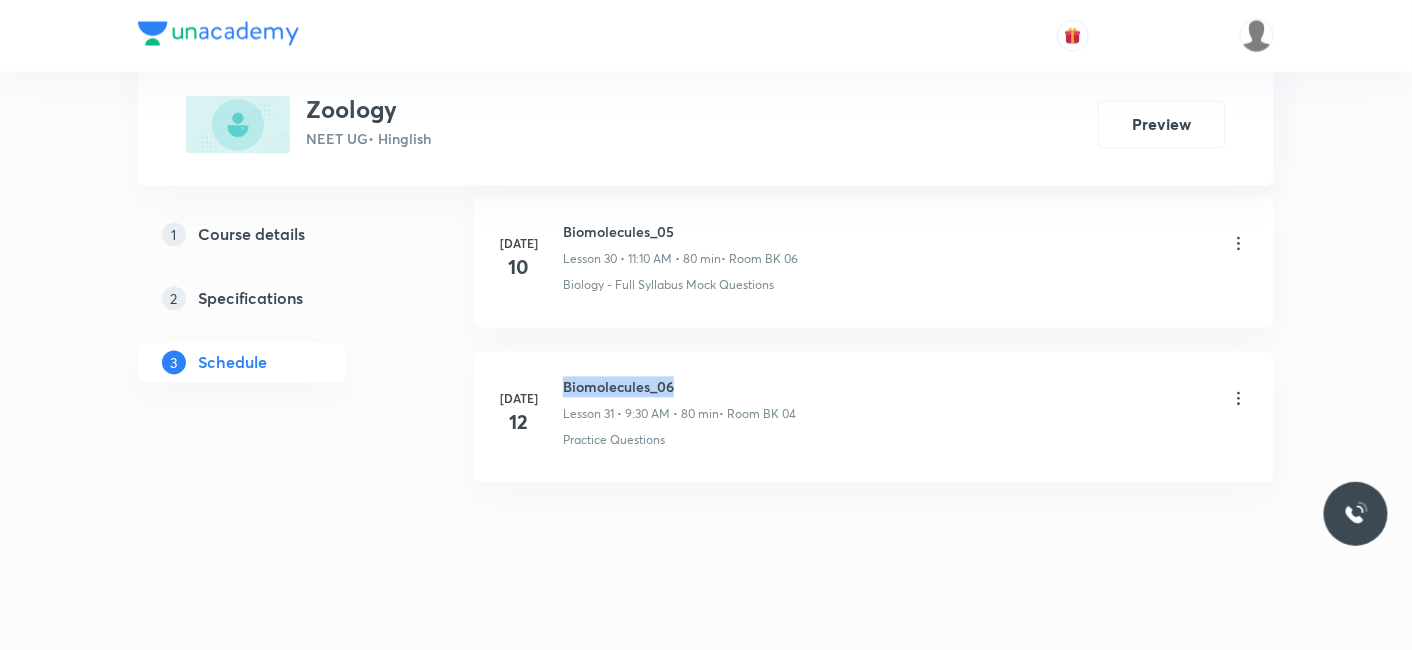 drag, startPoint x: 695, startPoint y: 378, endPoint x: 565, endPoint y: 370, distance: 130.24593 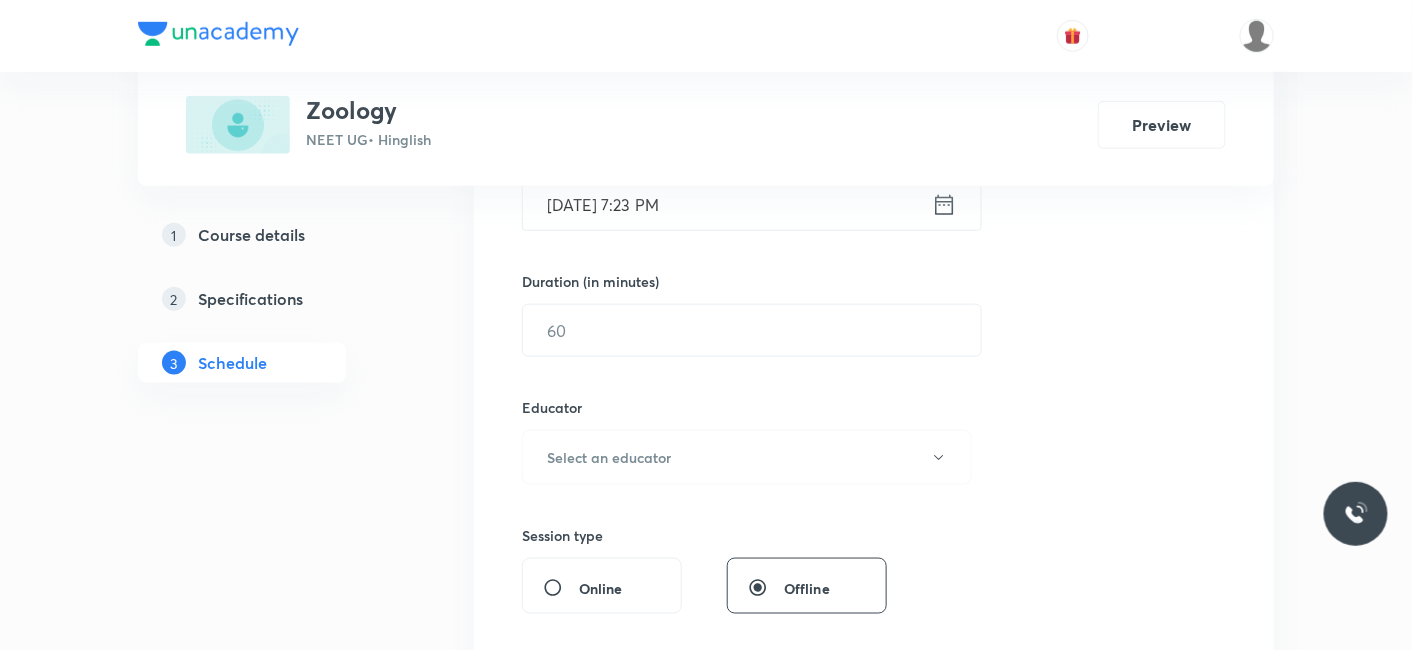 scroll, scrollTop: 94, scrollLeft: 0, axis: vertical 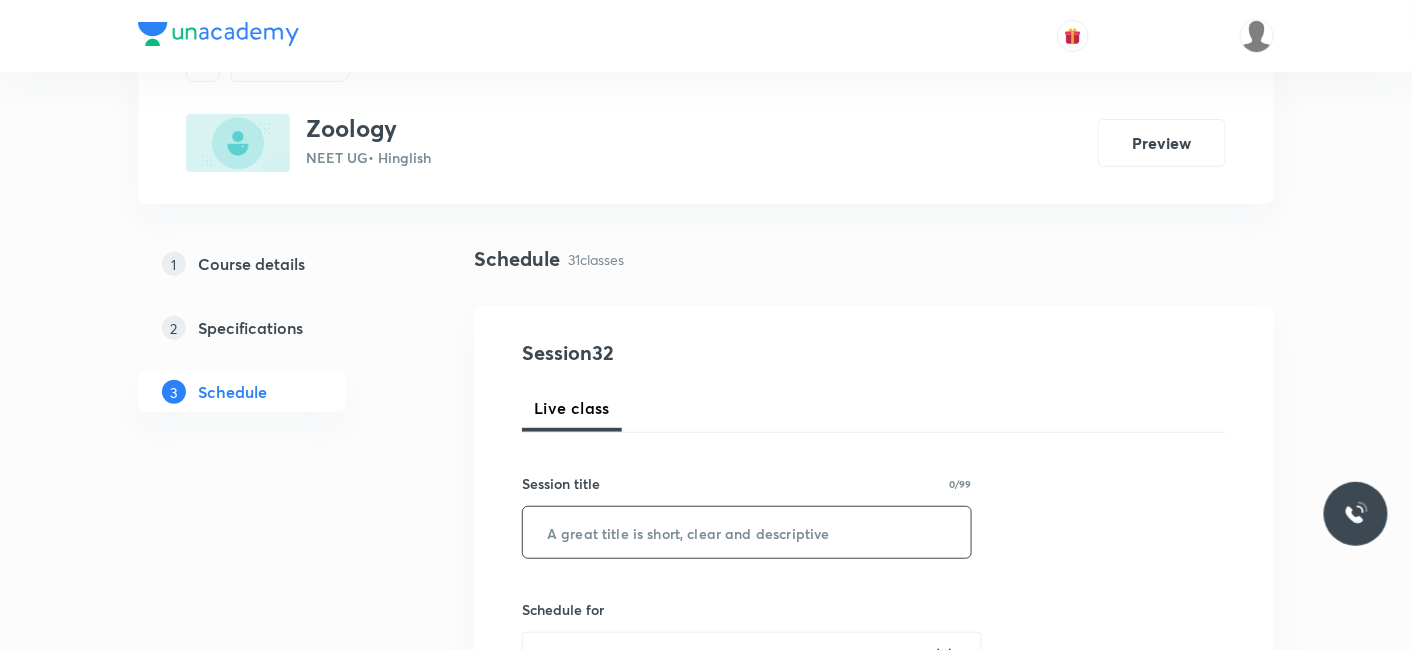 click at bounding box center (747, 532) 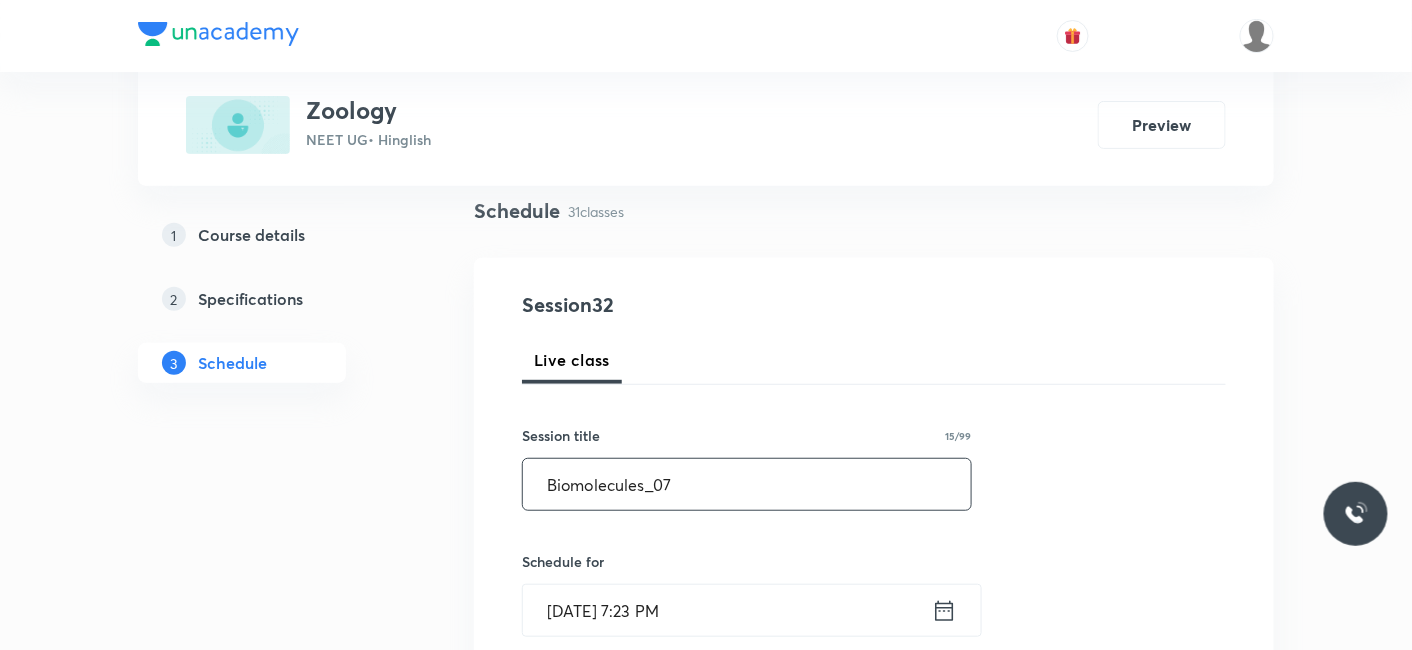scroll, scrollTop: 205, scrollLeft: 0, axis: vertical 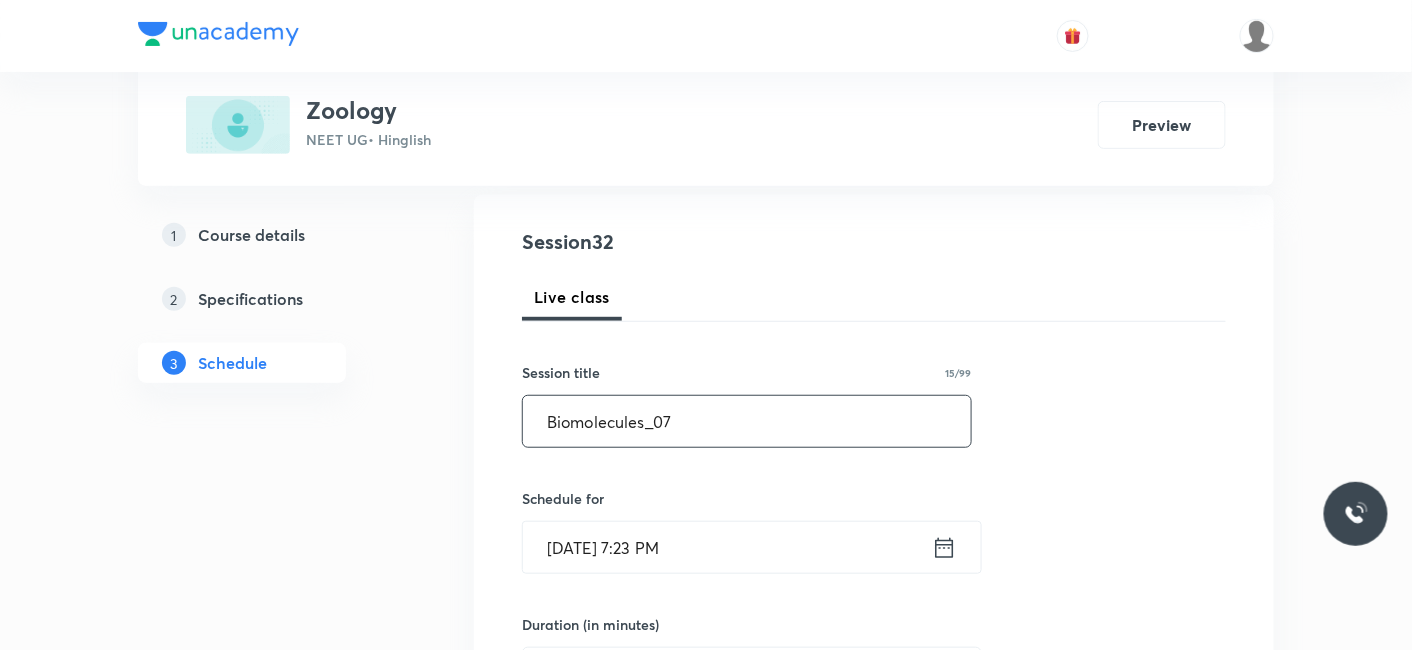 type on "Biomolecules_07" 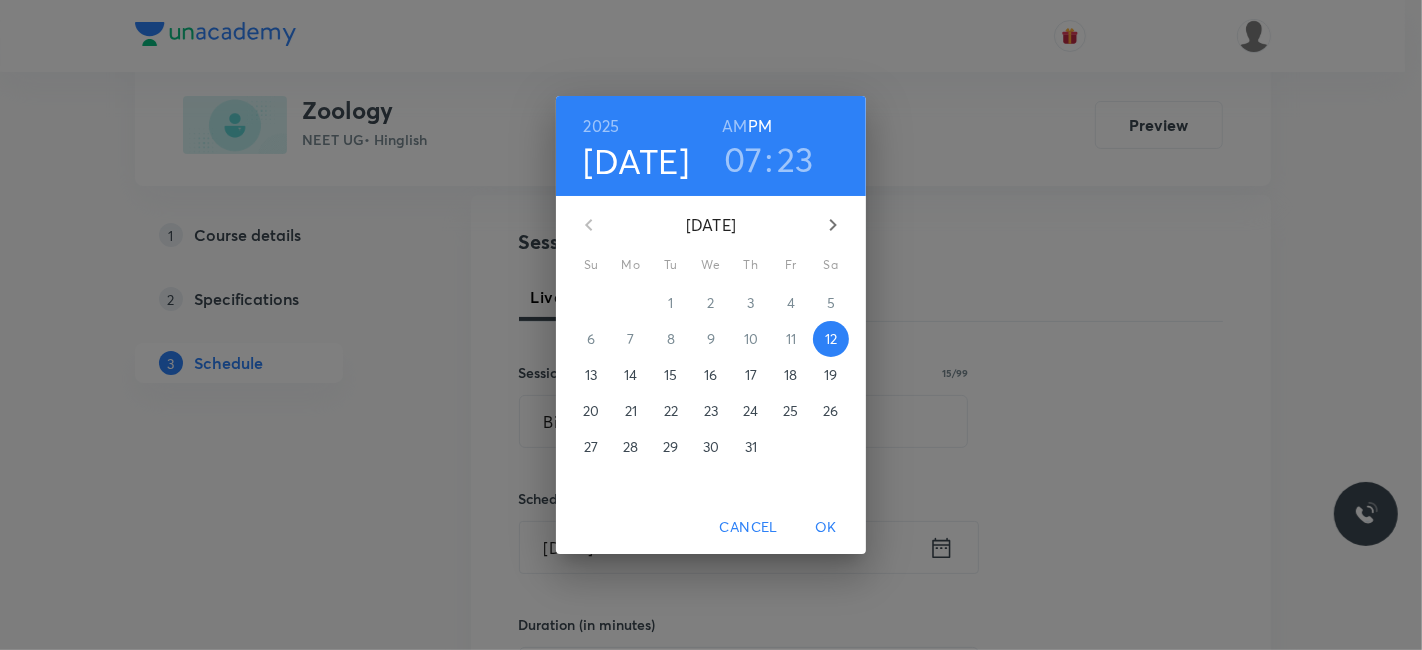 click on "14" at bounding box center [630, 375] 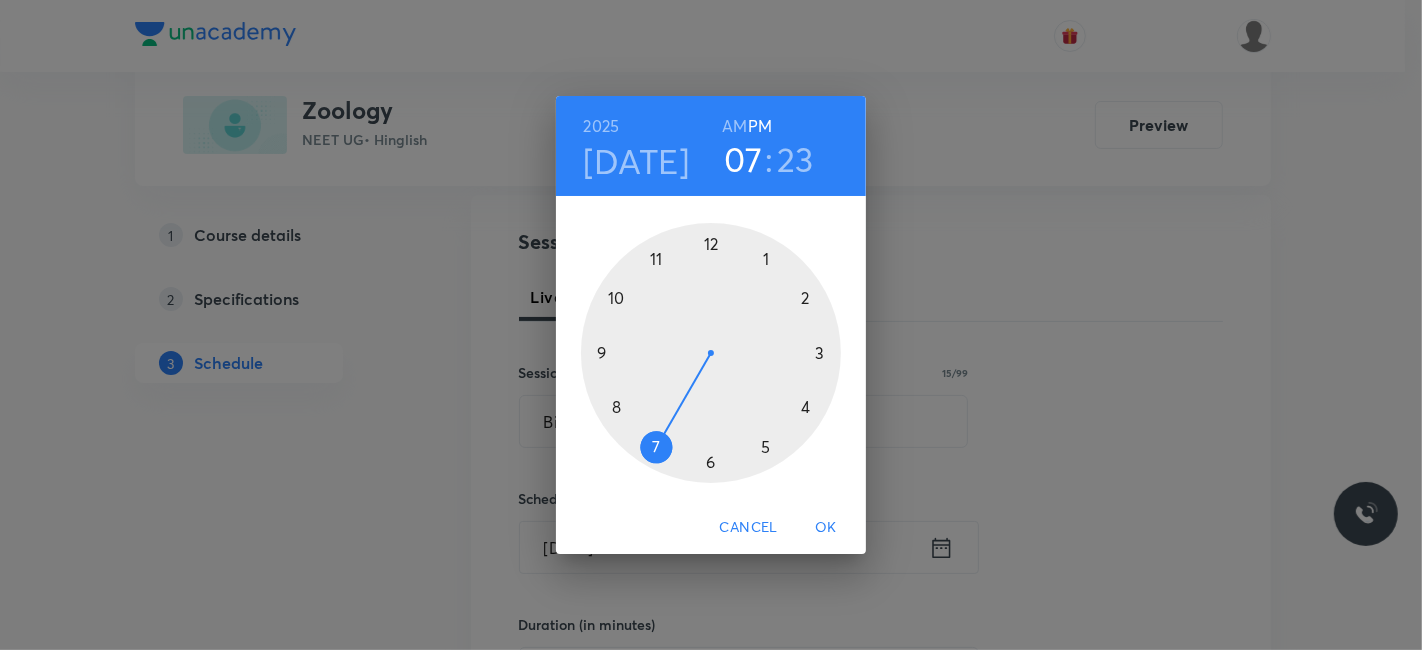 click at bounding box center (711, 353) 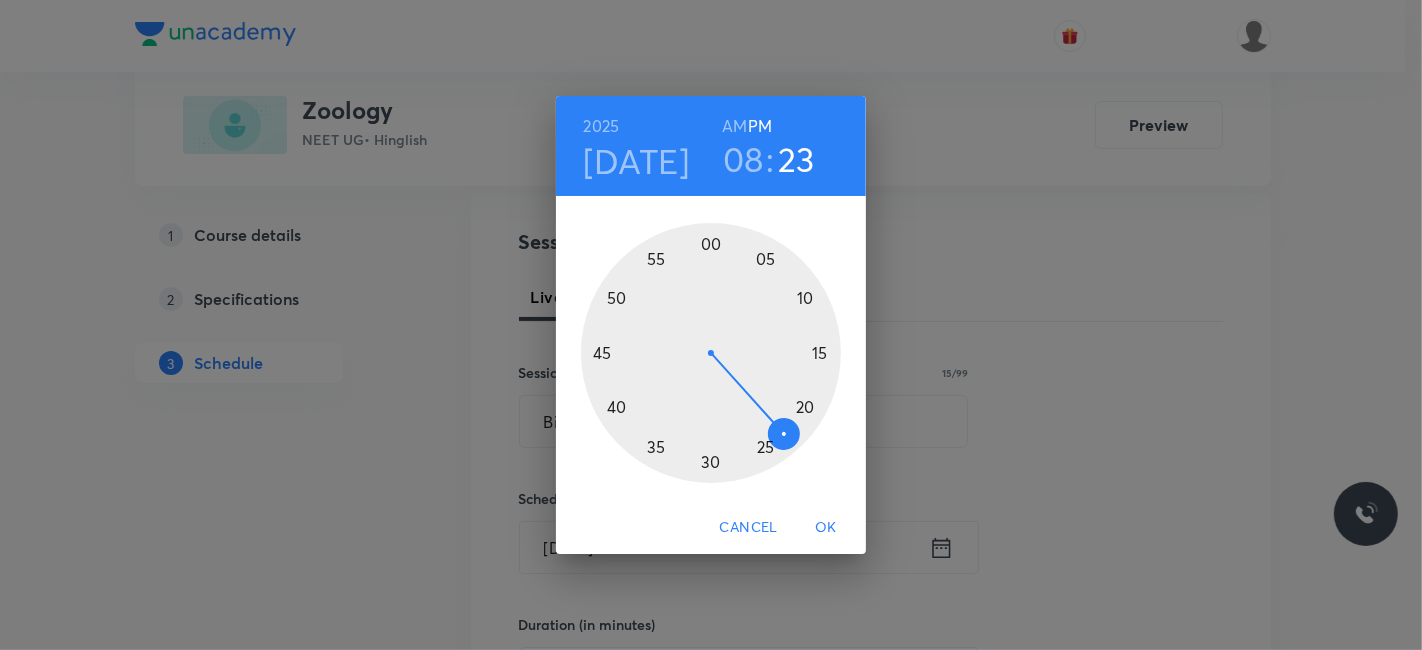 click at bounding box center [711, 353] 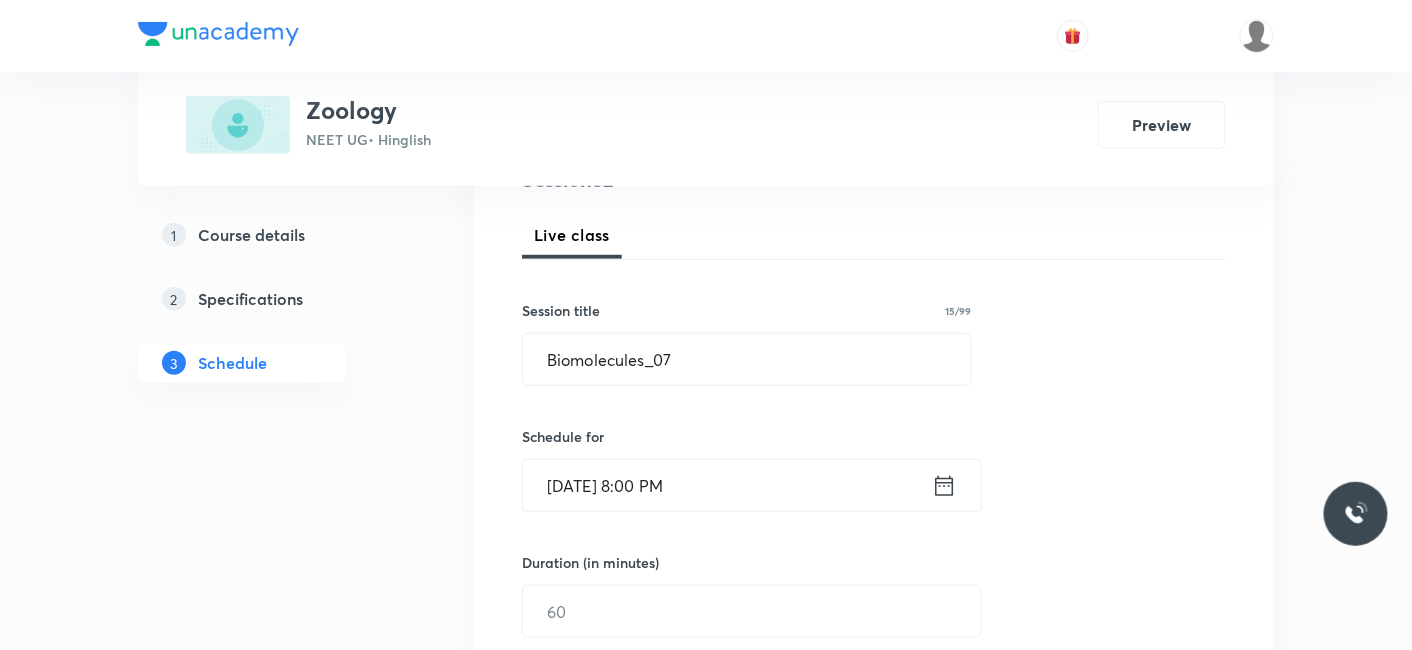 scroll, scrollTop: 316, scrollLeft: 0, axis: vertical 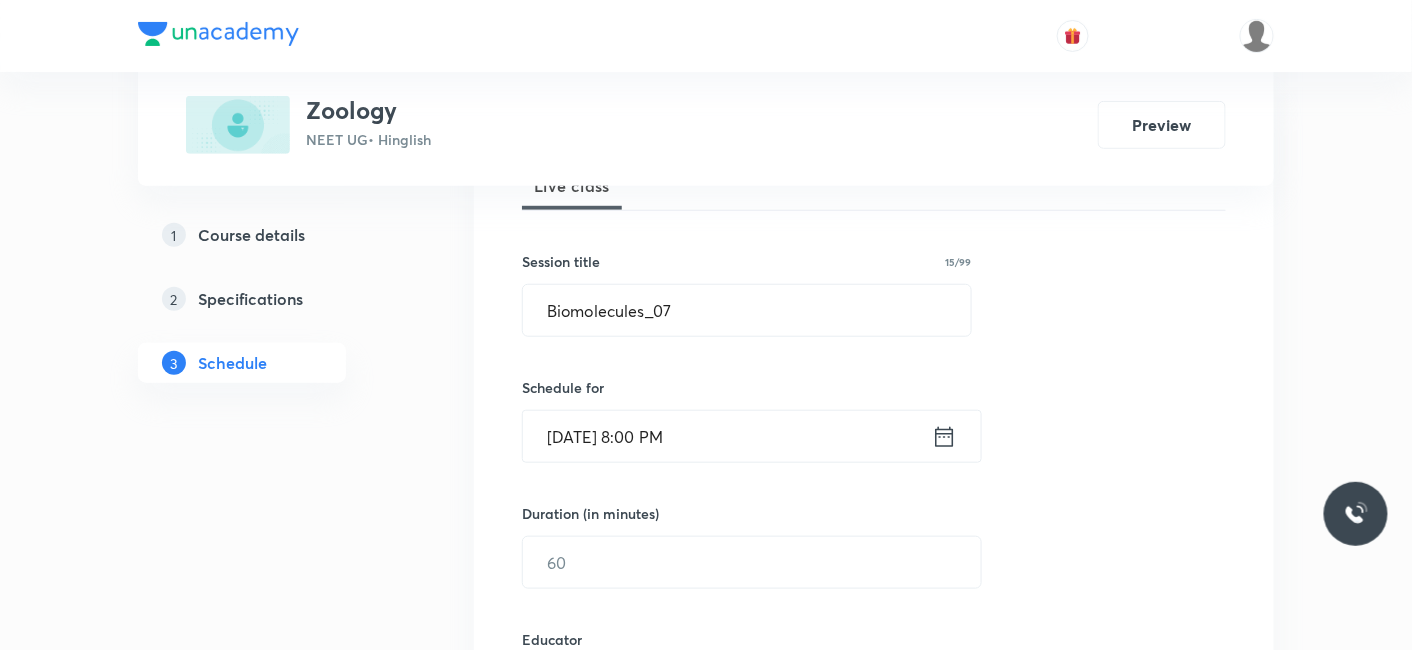 click on "Jul 14, 2025, 8:00 PM" at bounding box center (727, 436) 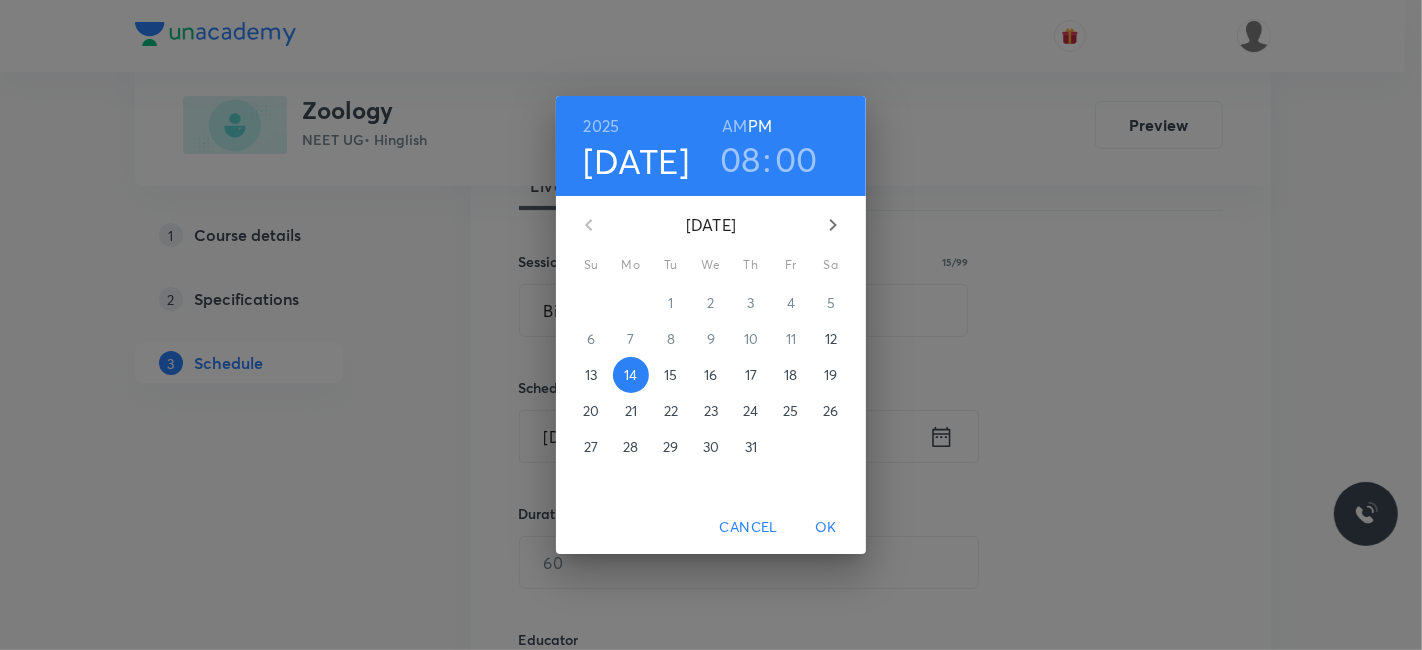 click on "AM" at bounding box center [734, 126] 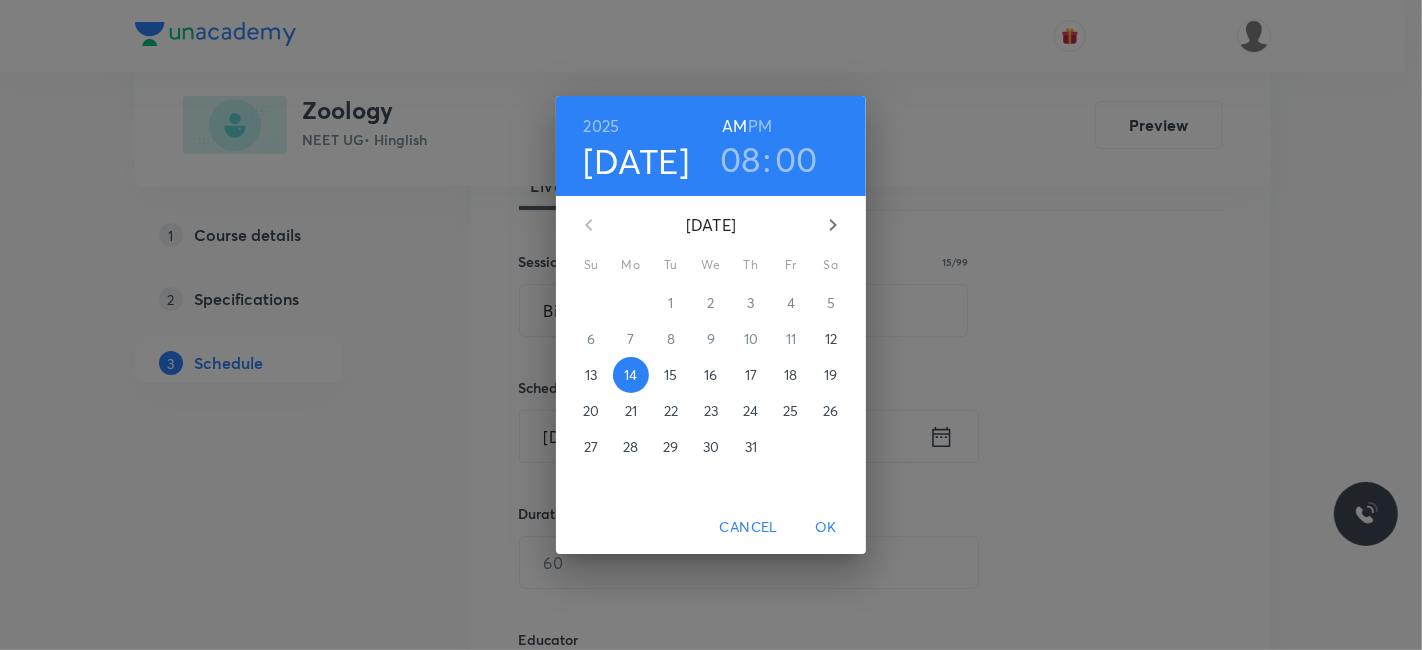 click on "OK" at bounding box center (826, 527) 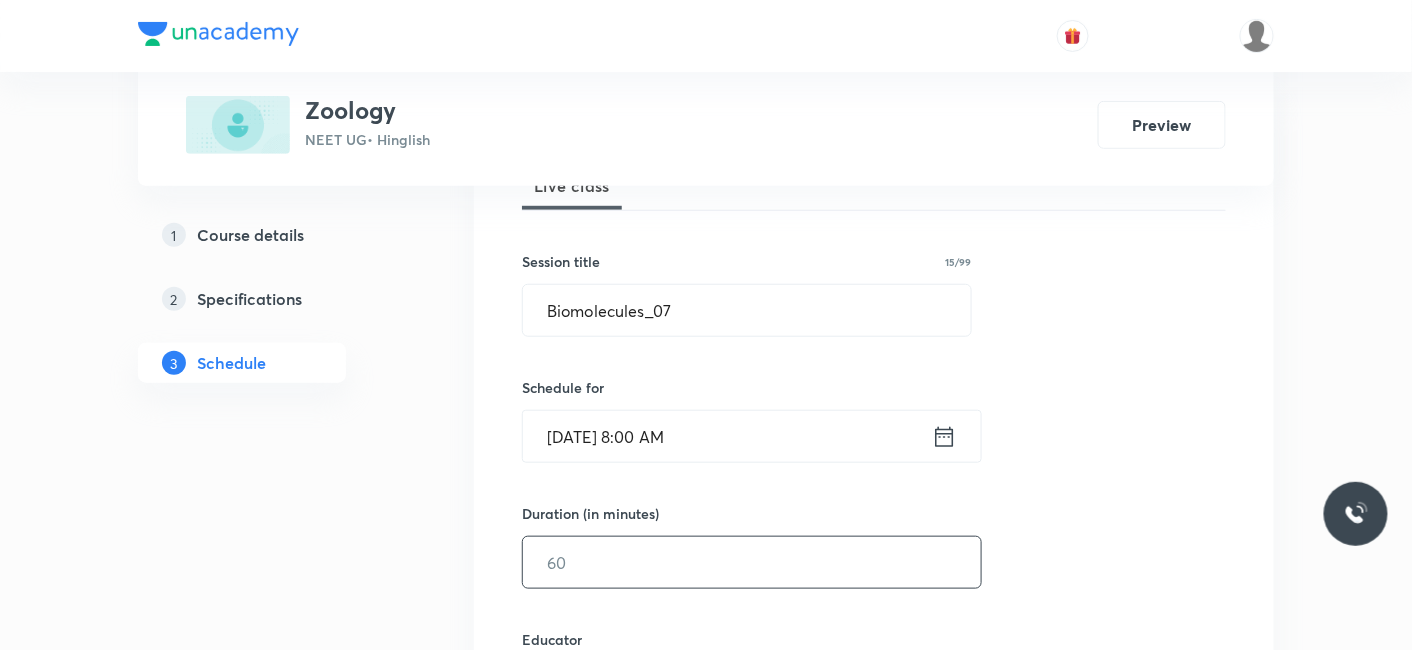 click at bounding box center (752, 562) 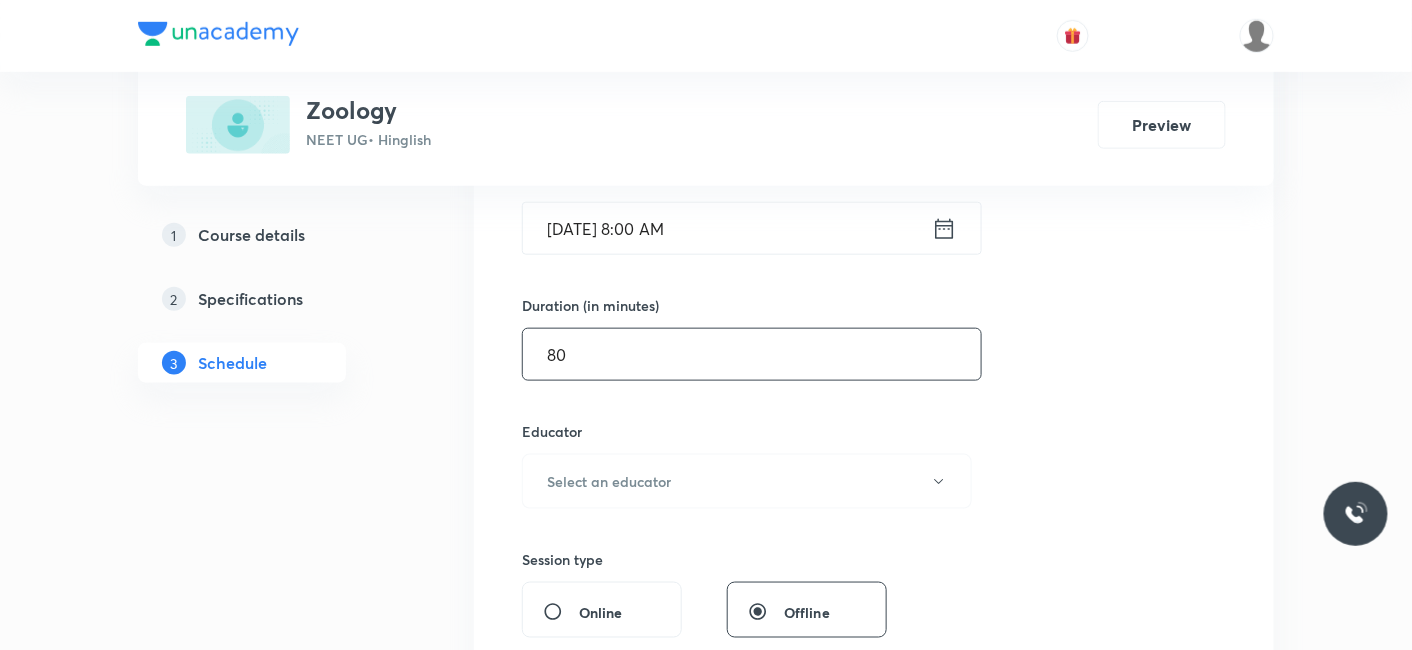 scroll, scrollTop: 538, scrollLeft: 0, axis: vertical 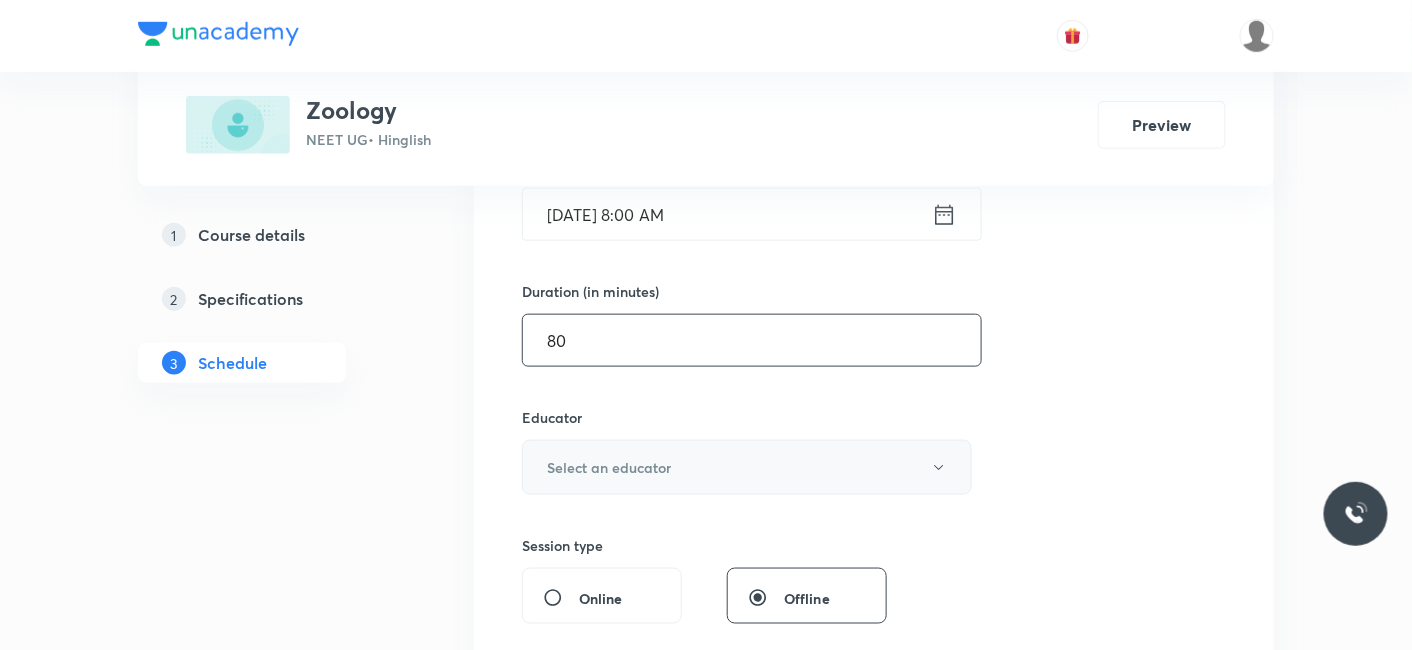 type on "80" 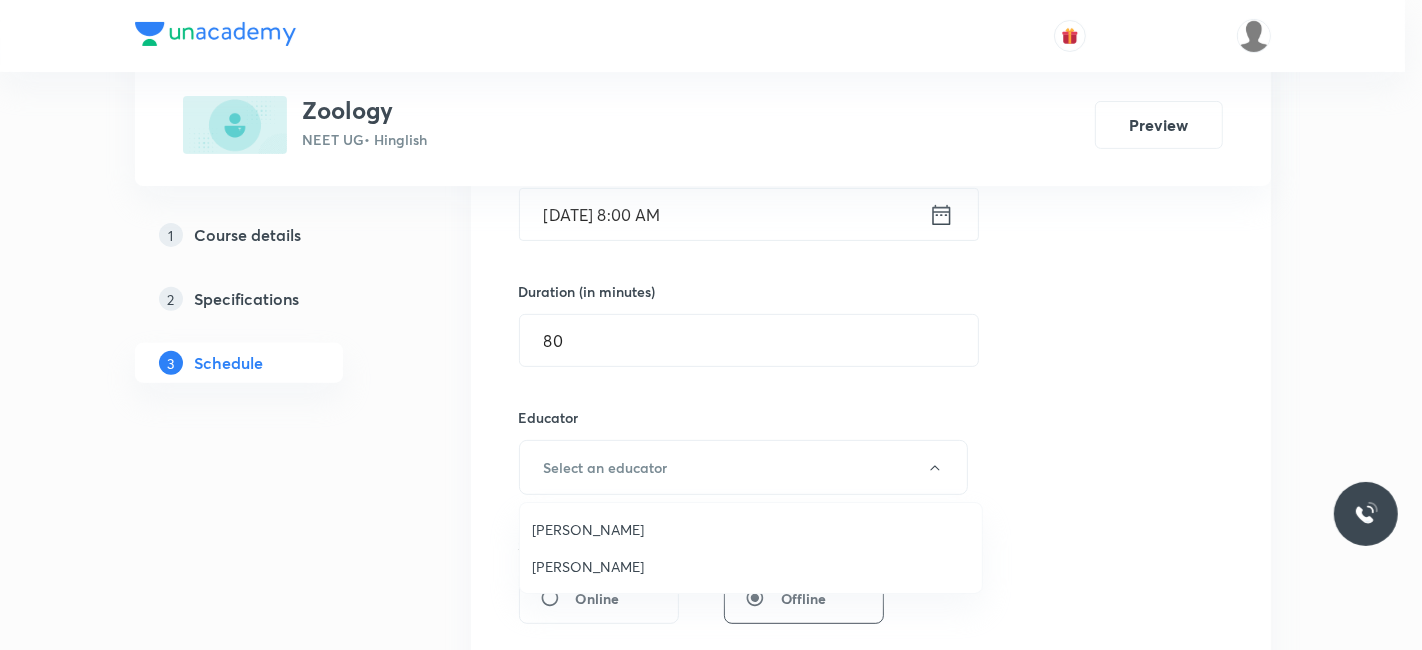 click on "Jayanti Maheshwari" at bounding box center (751, 566) 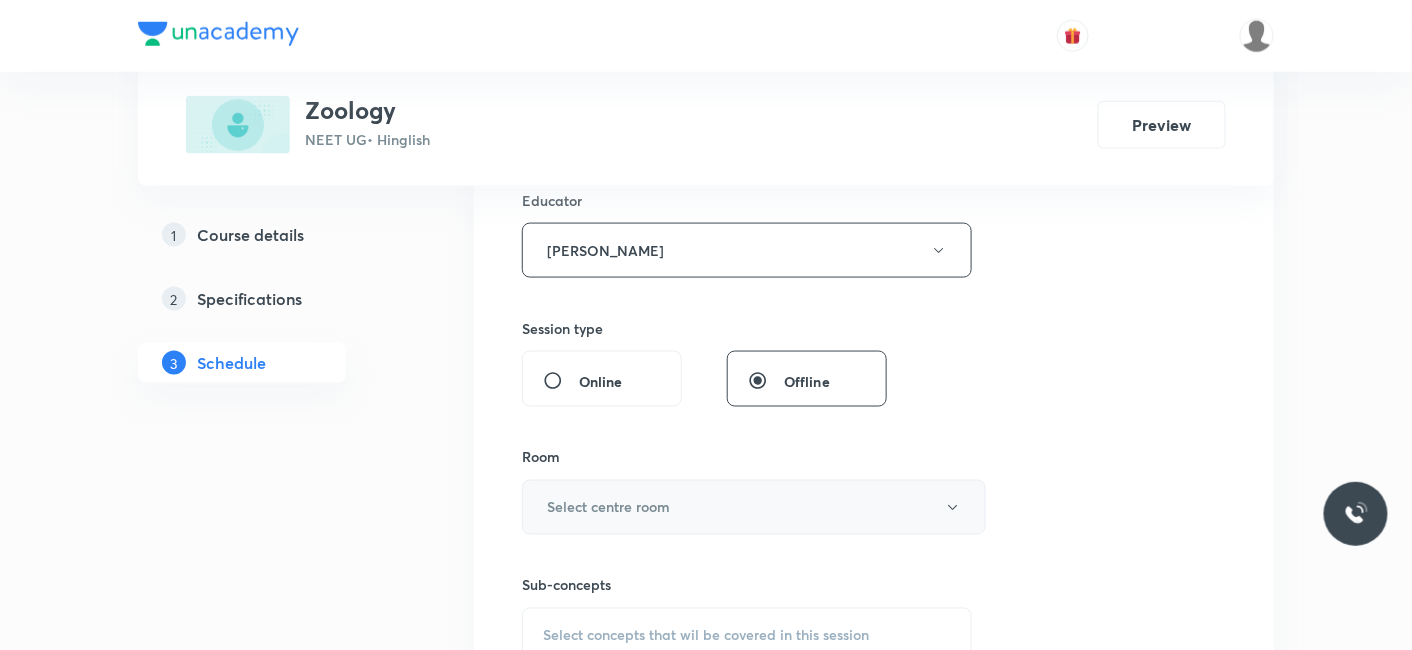scroll, scrollTop: 760, scrollLeft: 0, axis: vertical 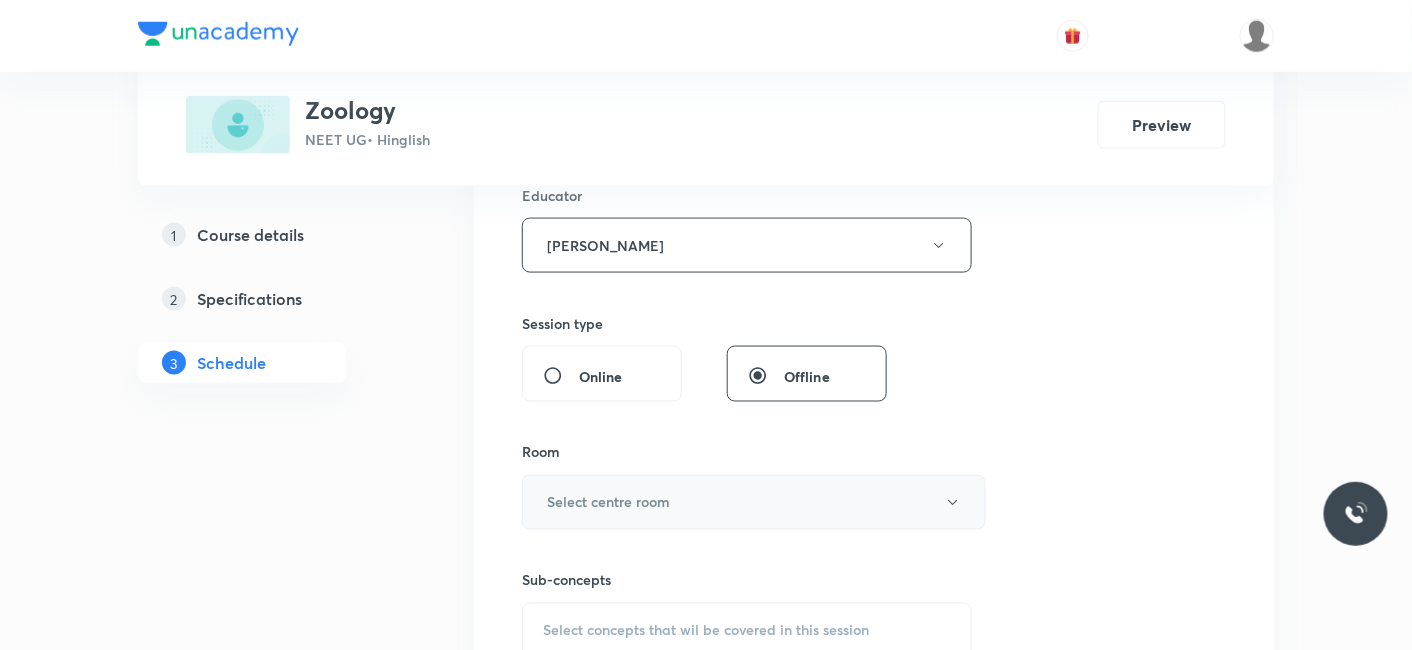 click on "Select centre room" at bounding box center [754, 502] 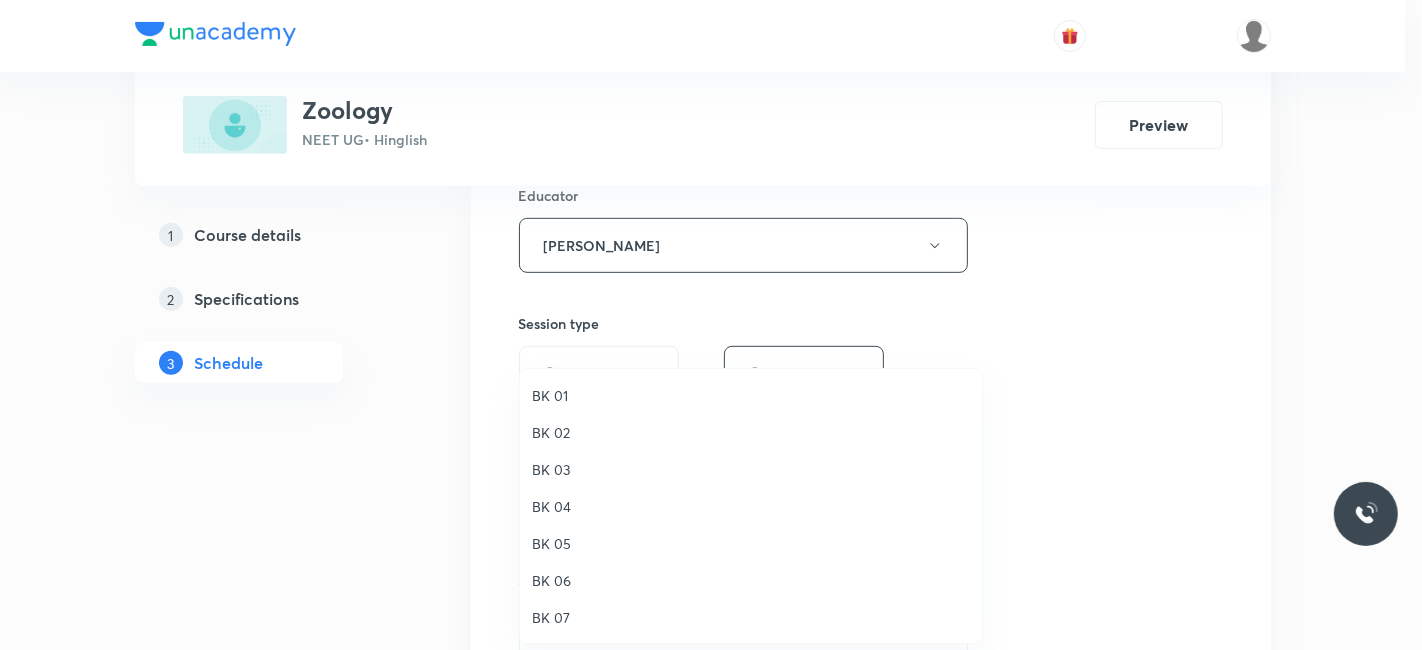 click on "BK 03" at bounding box center [751, 469] 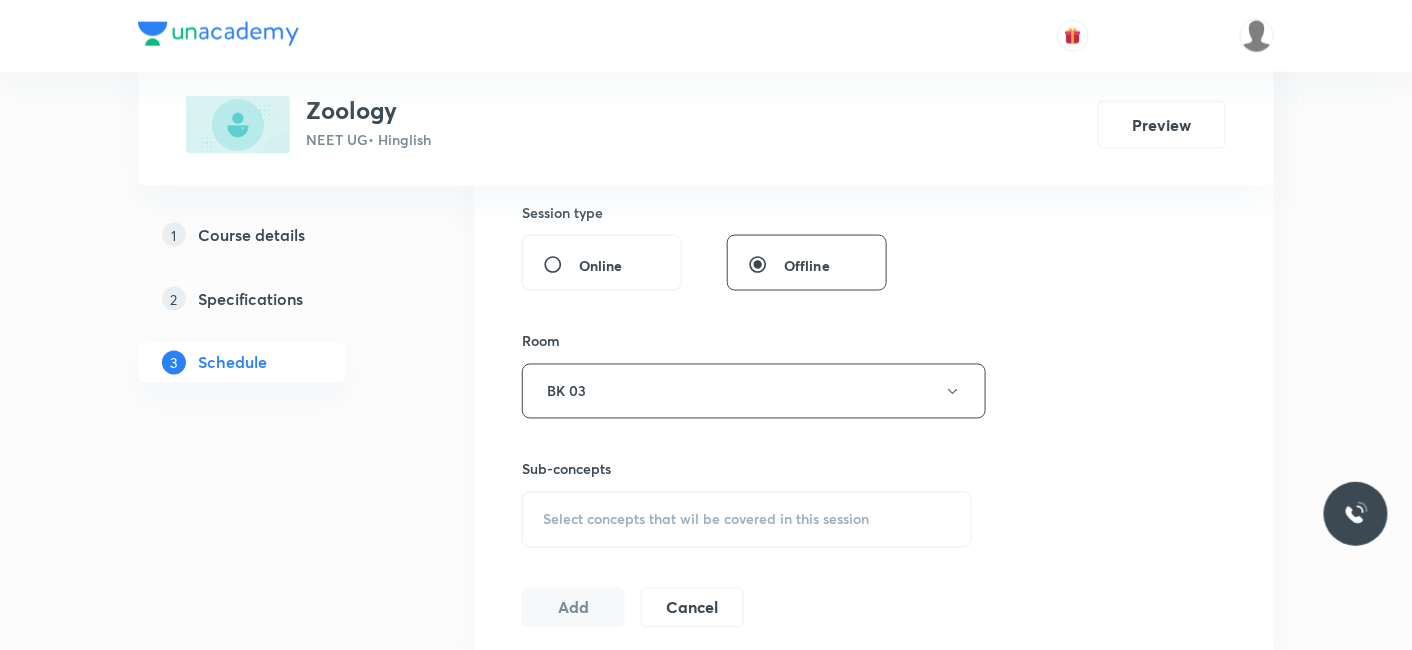 click on "Select concepts that wil be covered in this session" at bounding box center [706, 520] 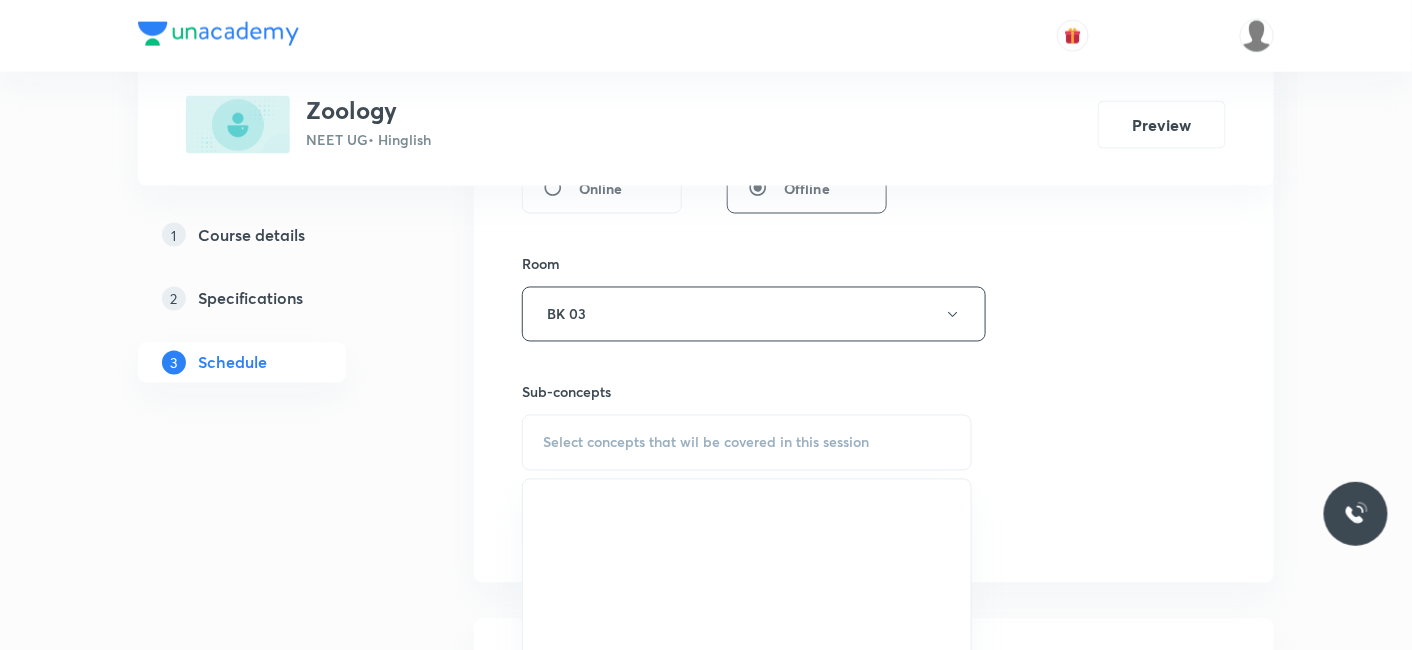 scroll, scrollTop: 982, scrollLeft: 0, axis: vertical 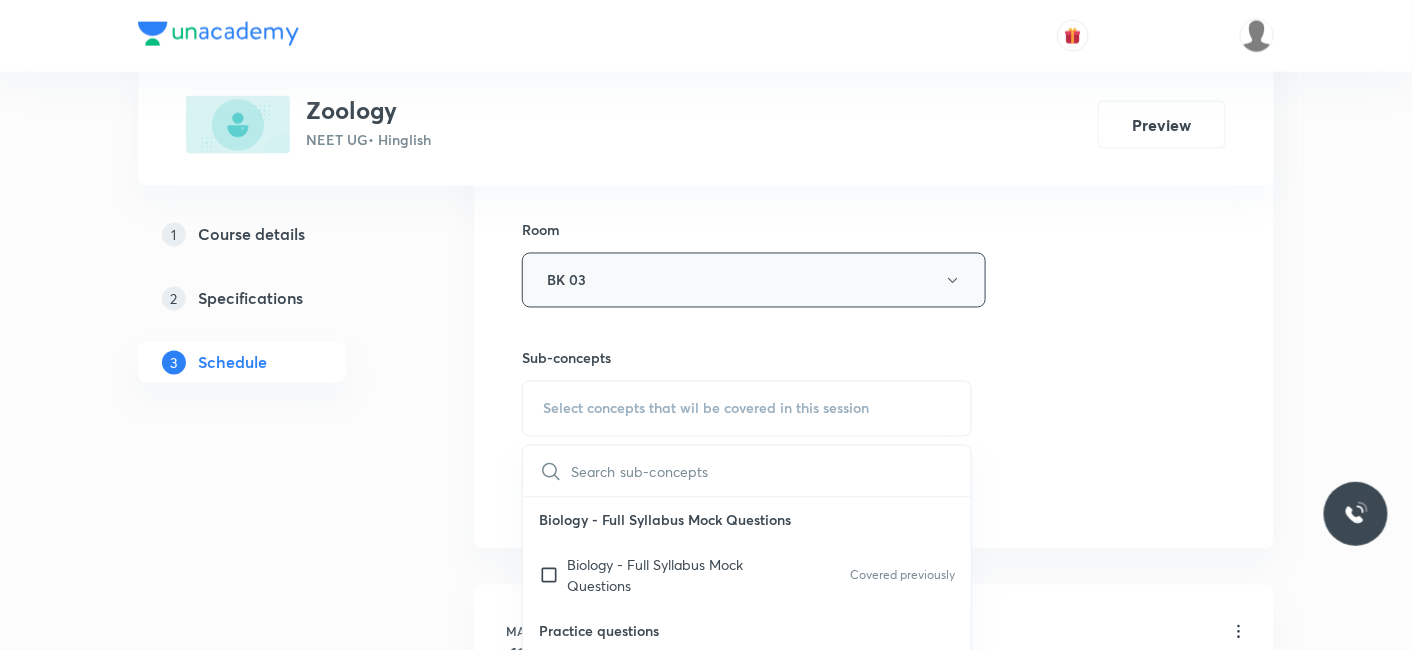 click on "BK 03" at bounding box center (754, 280) 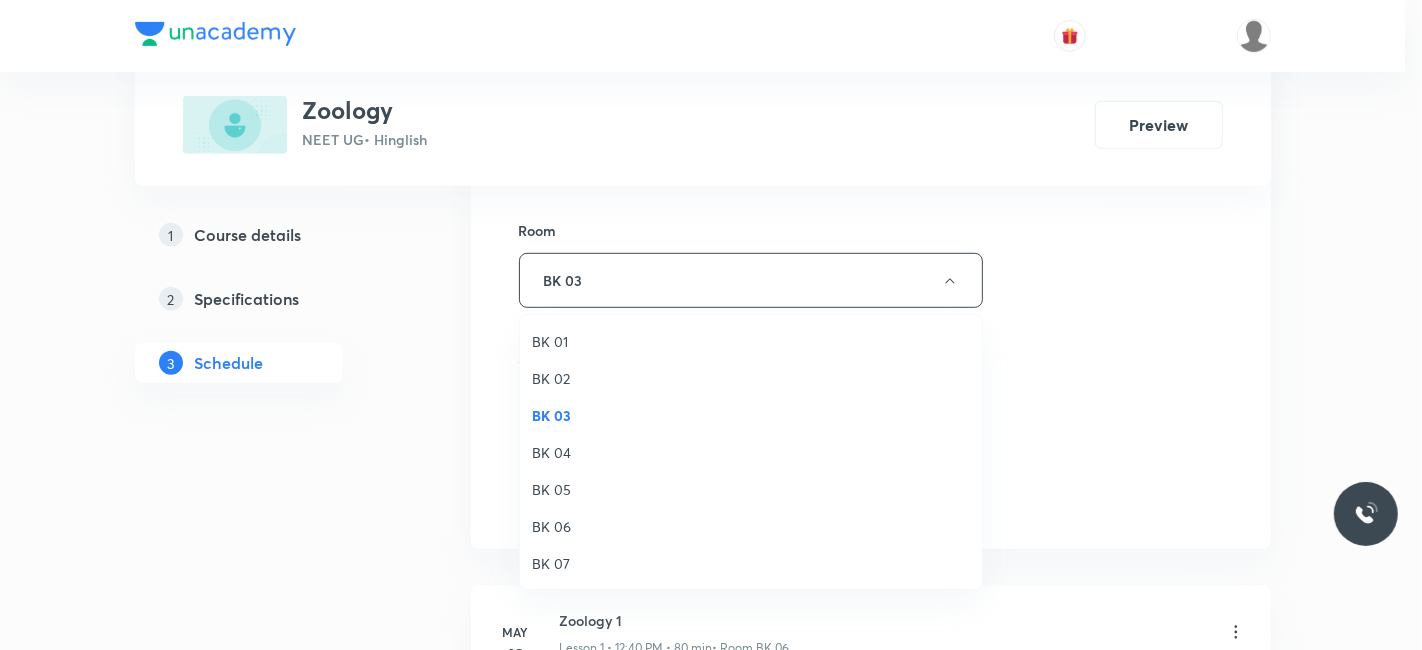 click on "BK 06" at bounding box center [751, 526] 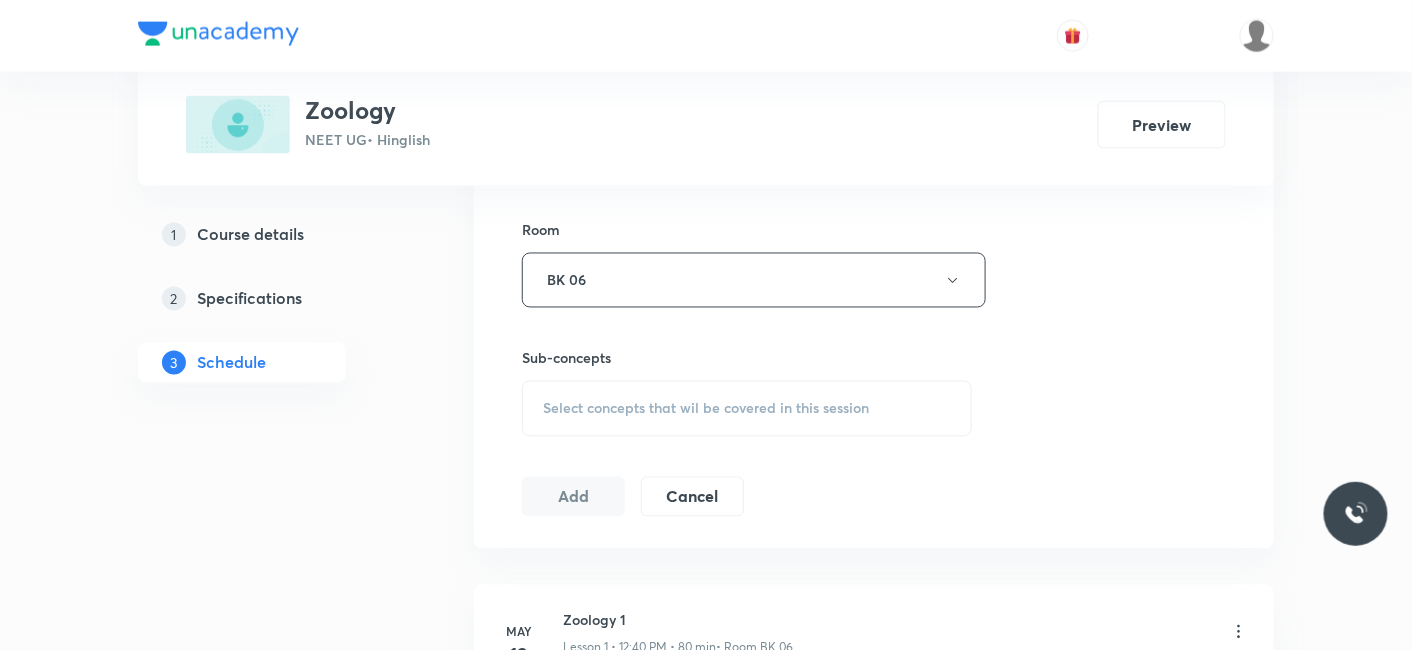 click on "Plus Courses Zoology NEET UG  • Hinglish Preview 1 Course details 2 Specifications 3 Schedule Schedule 31  classes Session  32 Live class Session title 15/99 Biomolecules_07 ​ Schedule for Jul 14, 2025, 8:00 AM ​ Duration (in minutes) 80 ​ Educator Jayanti Maheshwari   Session type Online Offline Room BK 06 Sub-concepts Select concepts that wil be covered in this session Add Cancel May 13 Zoology 1 Lesson 1 • 12:40 PM • 80 min  • Room BK 06 Biology - Full Syllabus Mock Questions May 14 Zoology 2 Lesson 2 • 11:10 AM • 80 min  • Room BK 02 Biology - Full Syllabus Mock Questions May 15 Zoology 3 Lesson 3 • 11:10 AM • 80 min  • Room BK 02 Practice Questions May 19 Animal Kingdom 1 Lesson 4 • 8:00 AM • 80 min  • Room BK 03 Practice Questions May 22 Animal Kingdom 2 Lesson 5 • 9:30 AM • 80 min  • Room BK 01 Practice Questions May 24 Animal Kingdom 3 Lesson 6 • 9:30 AM • 80 min  • Room BK 02 Biology - Full Syllabus Mock Questions May 24 Animal Kingdom 4 May 26 May 28" at bounding box center [706, 2324] 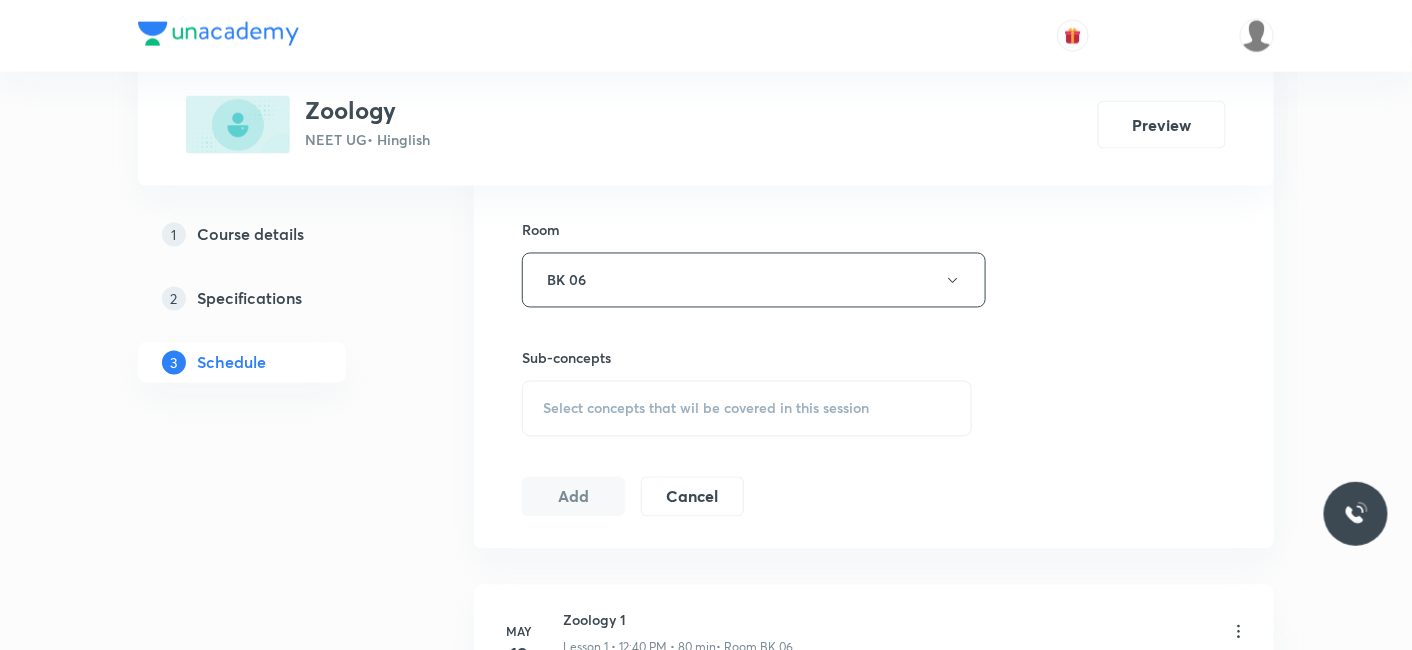 click on "Select concepts that wil be covered in this session" at bounding box center (706, 409) 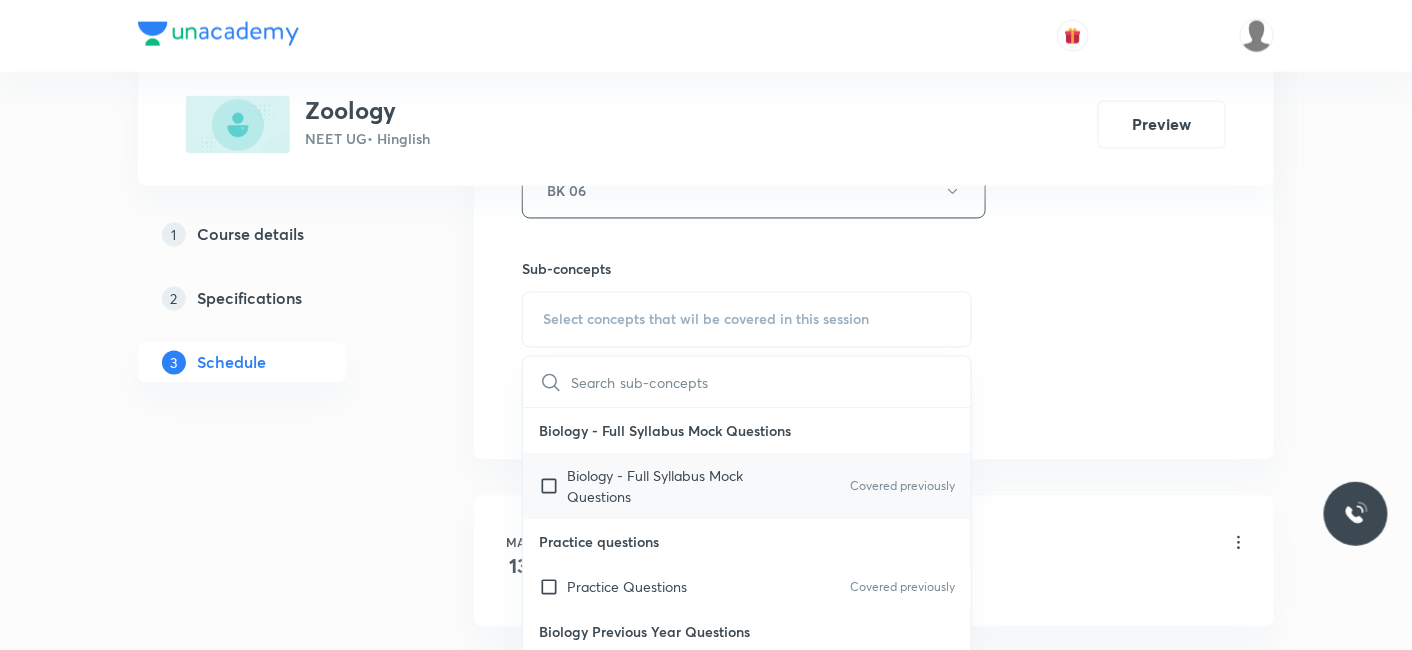 scroll, scrollTop: 1205, scrollLeft: 0, axis: vertical 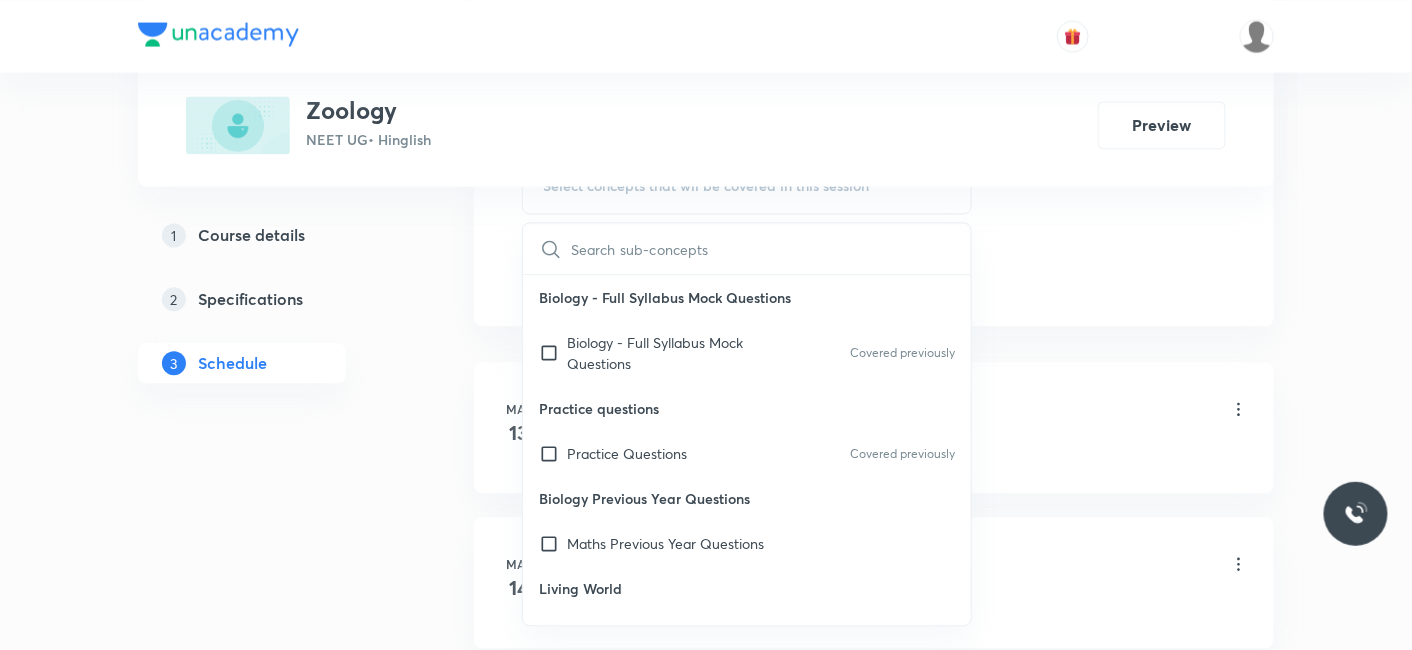 drag, startPoint x: 605, startPoint y: 450, endPoint x: 412, endPoint y: 481, distance: 195.47379 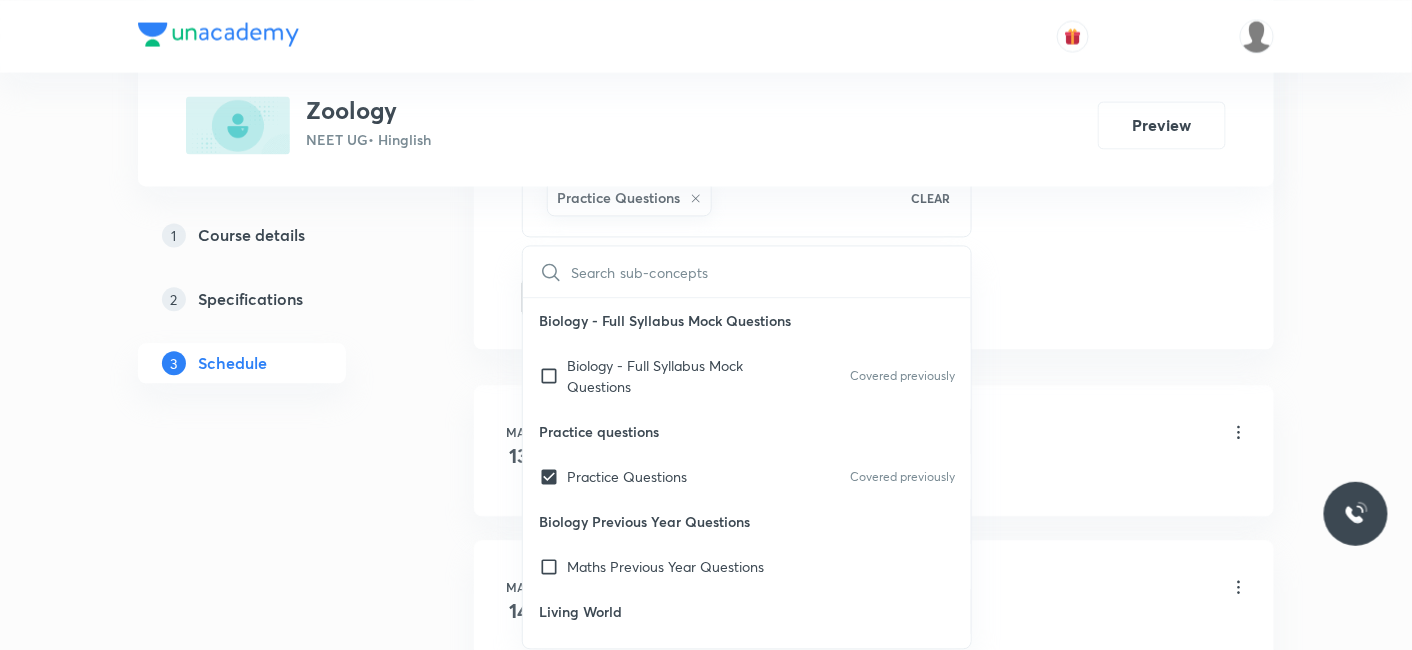 click on "1 Course details 2 Specifications 3 Schedule" at bounding box center [274, 2225] 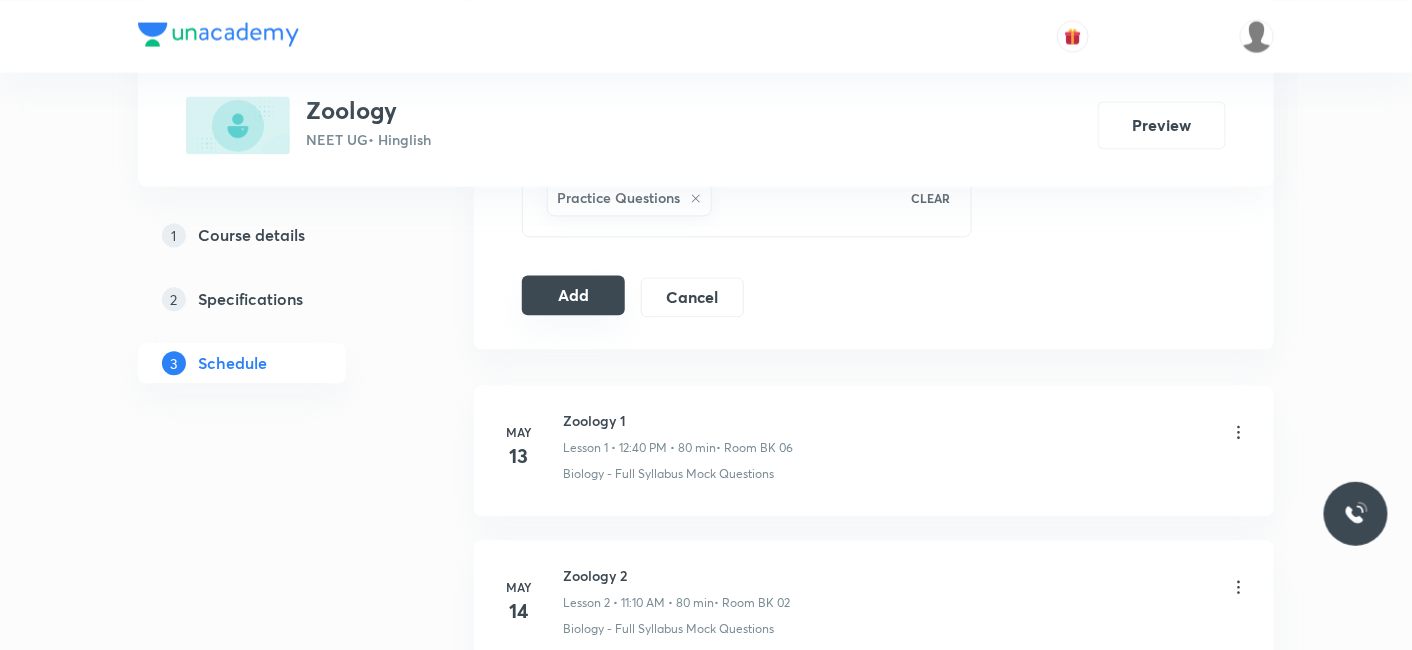 click on "Add" at bounding box center (573, 295) 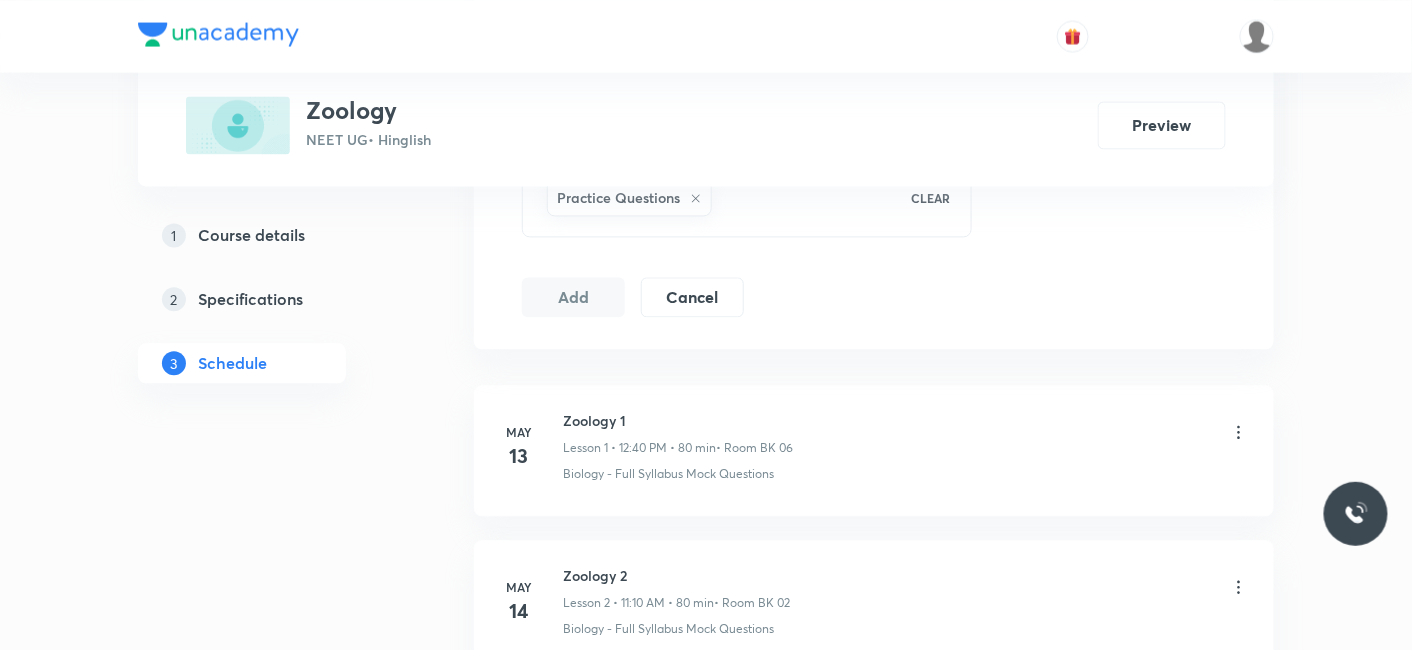 type 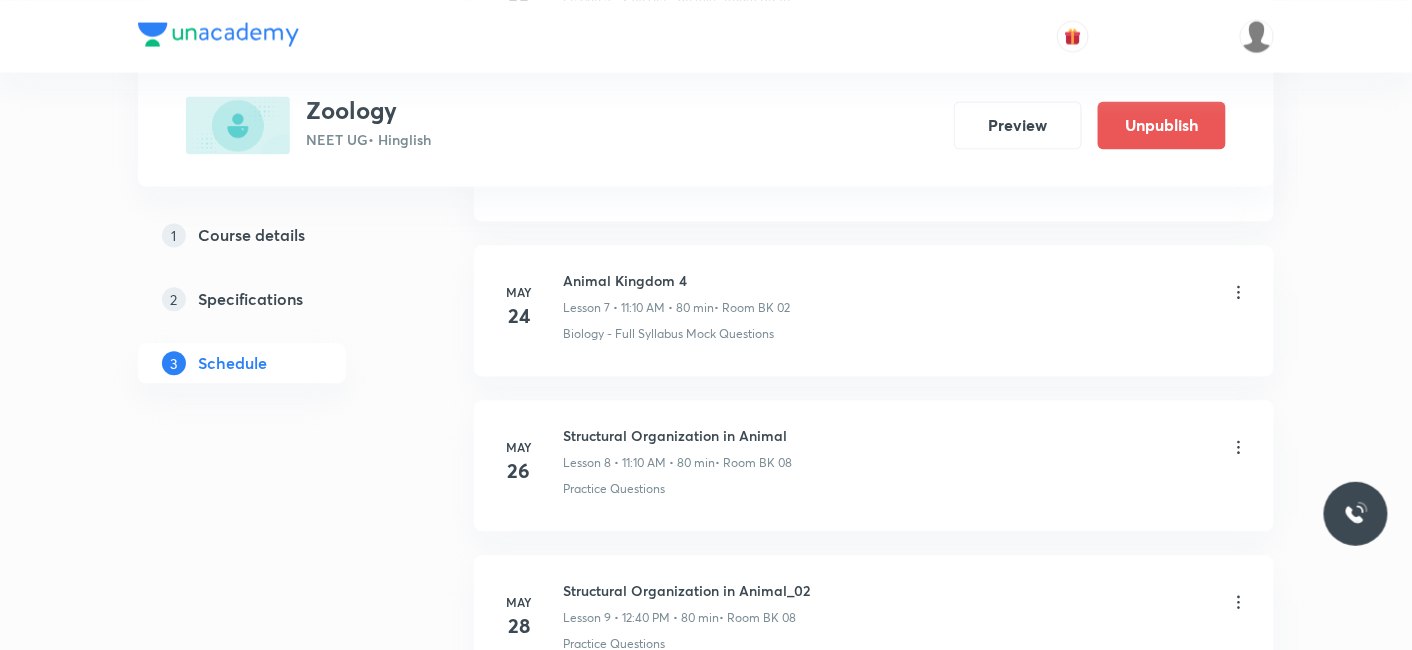 scroll, scrollTop: 4975, scrollLeft: 0, axis: vertical 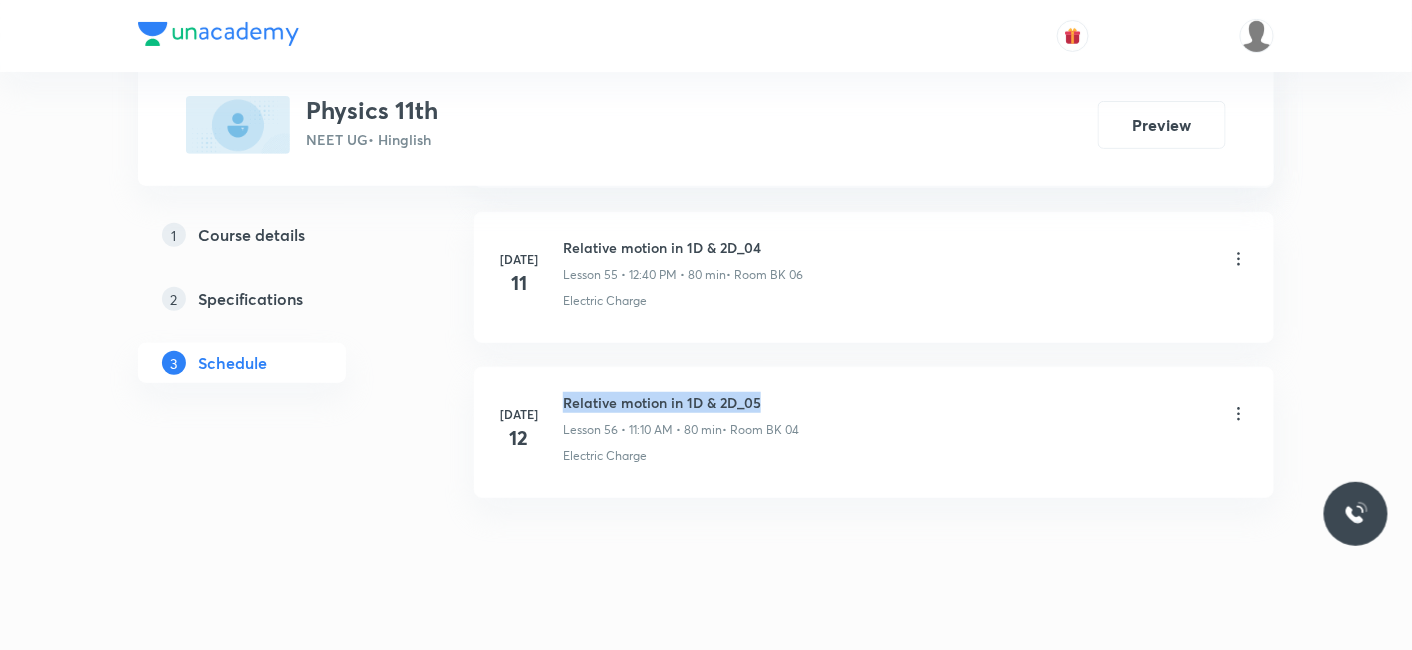 drag, startPoint x: 565, startPoint y: 364, endPoint x: 789, endPoint y: 371, distance: 224.10934 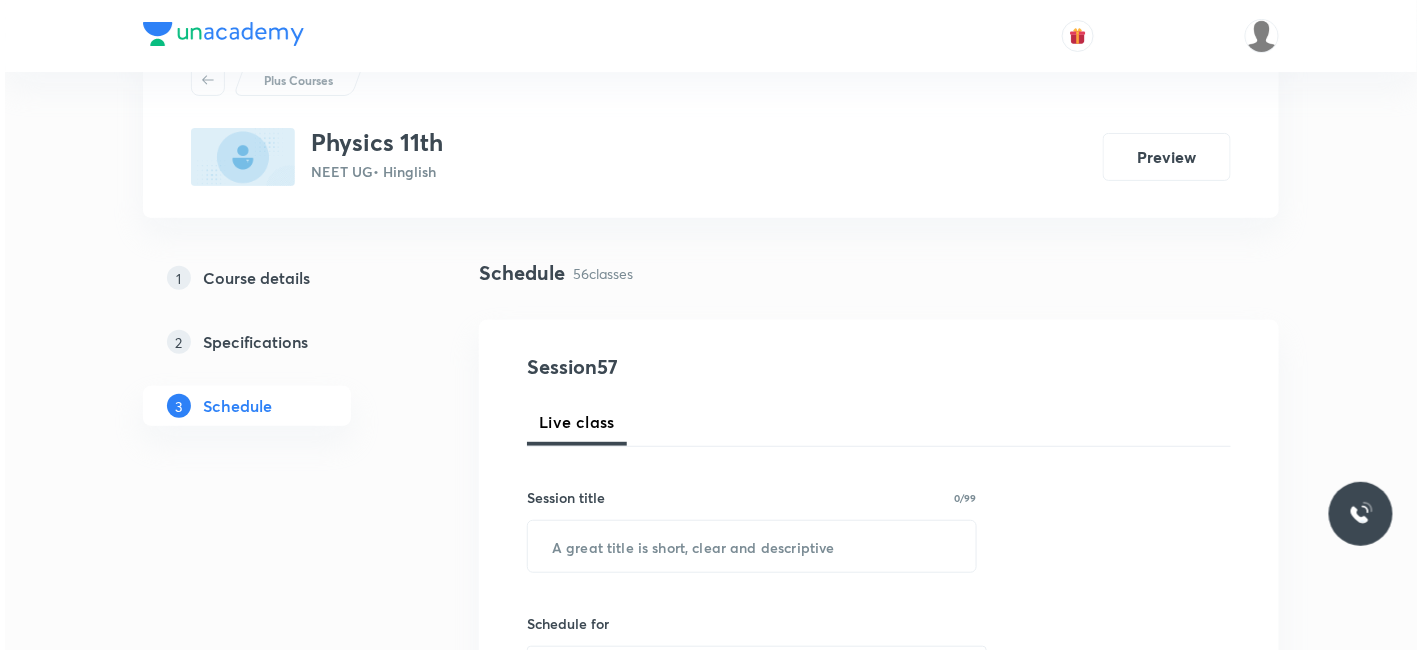 scroll, scrollTop: 222, scrollLeft: 0, axis: vertical 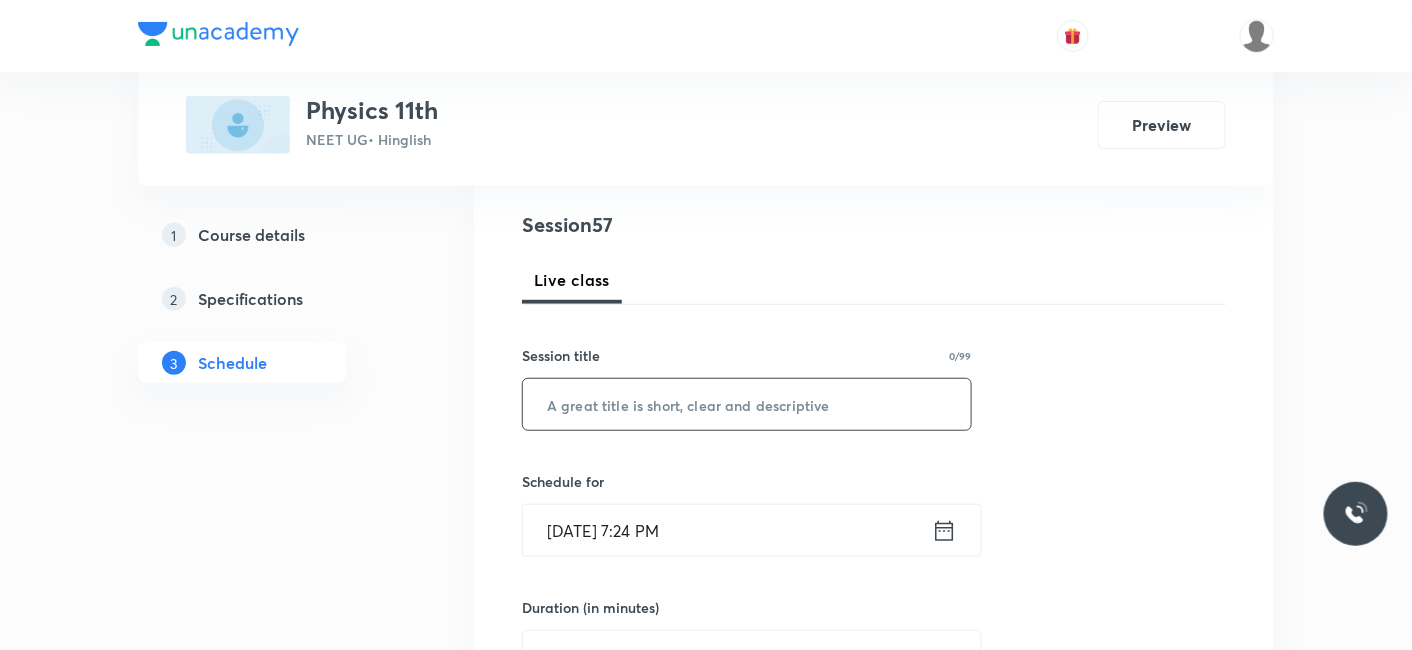 click at bounding box center [747, 404] 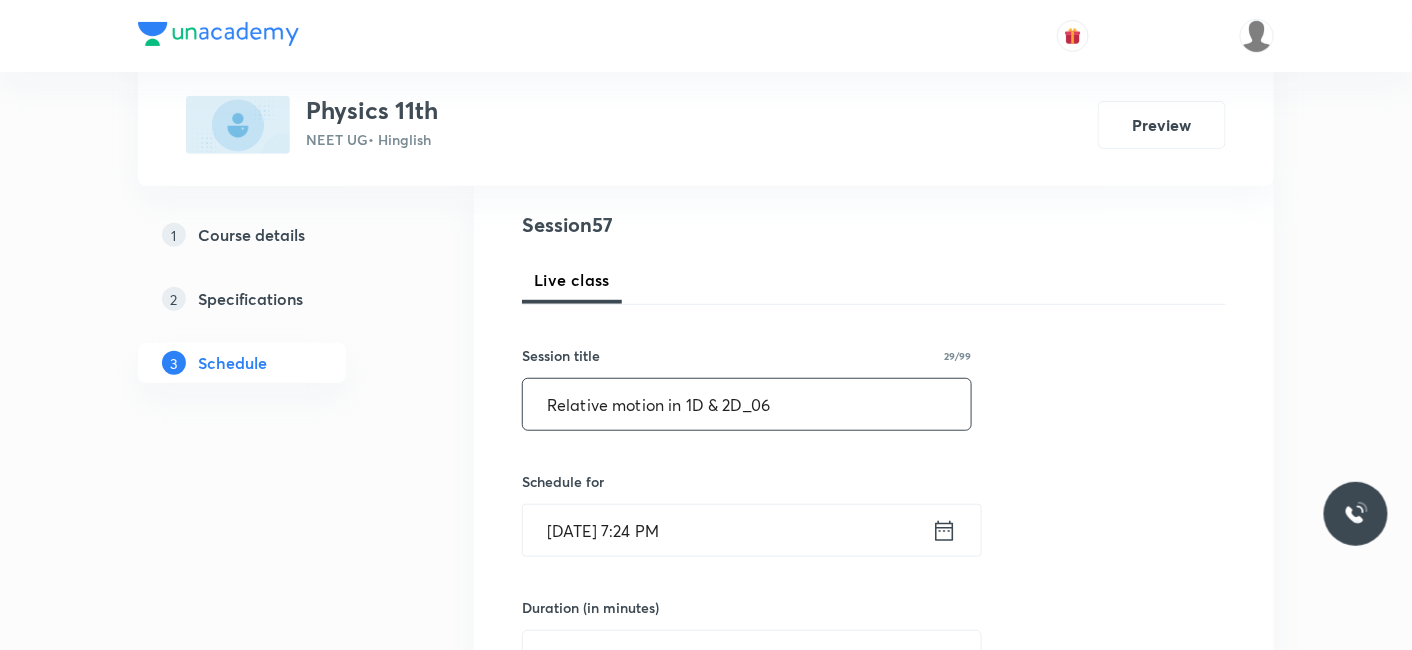type on "Relative motion in 1D & 2D_06" 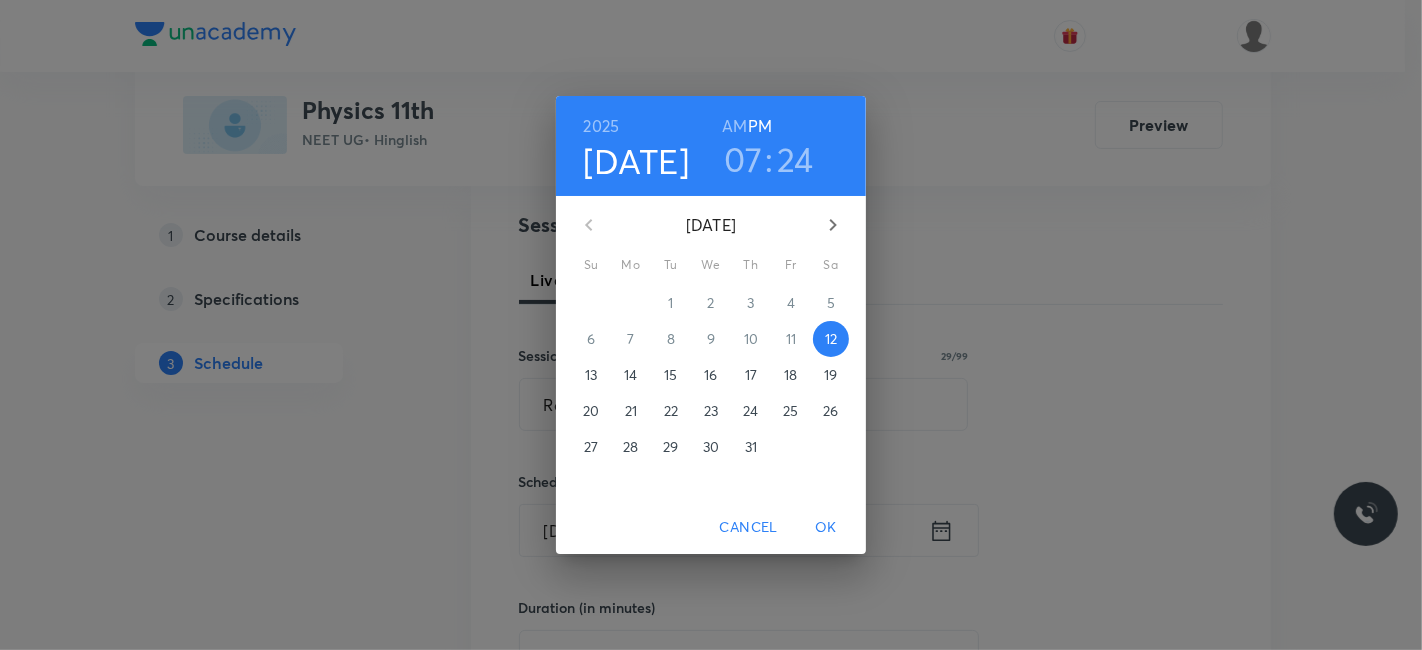 click on "14" at bounding box center (630, 375) 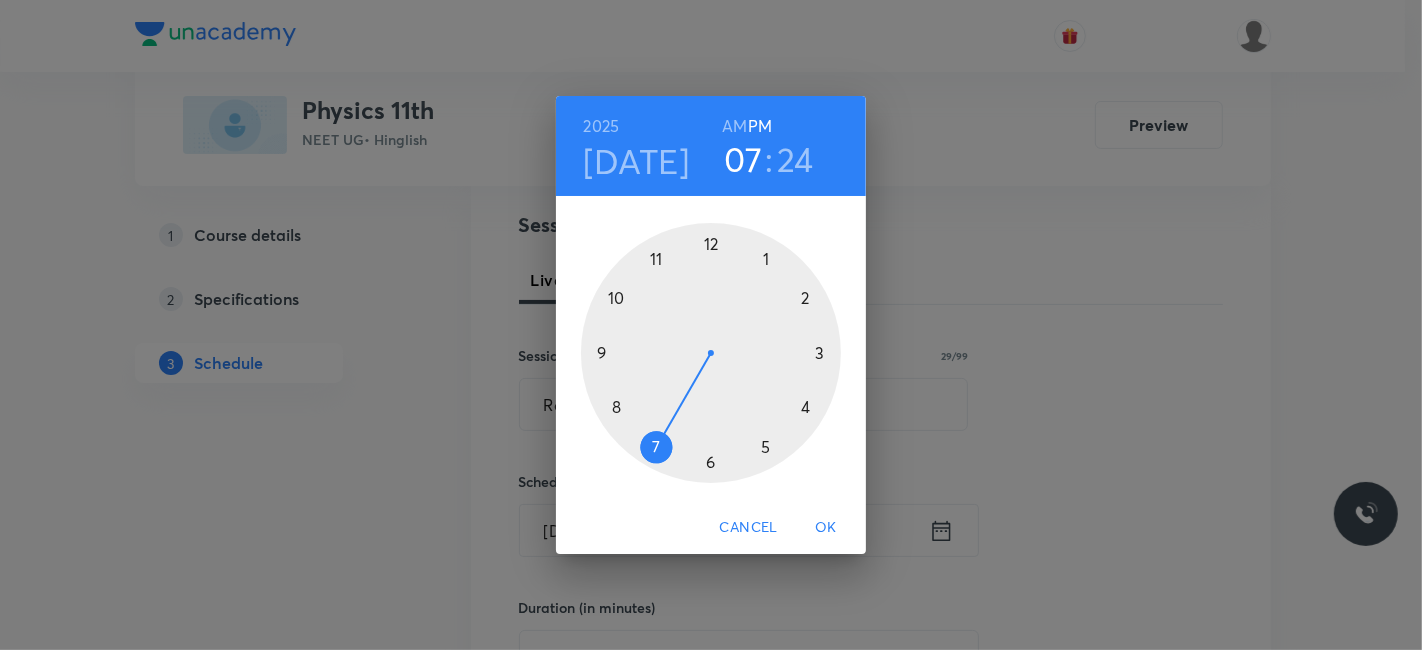 click at bounding box center (711, 353) 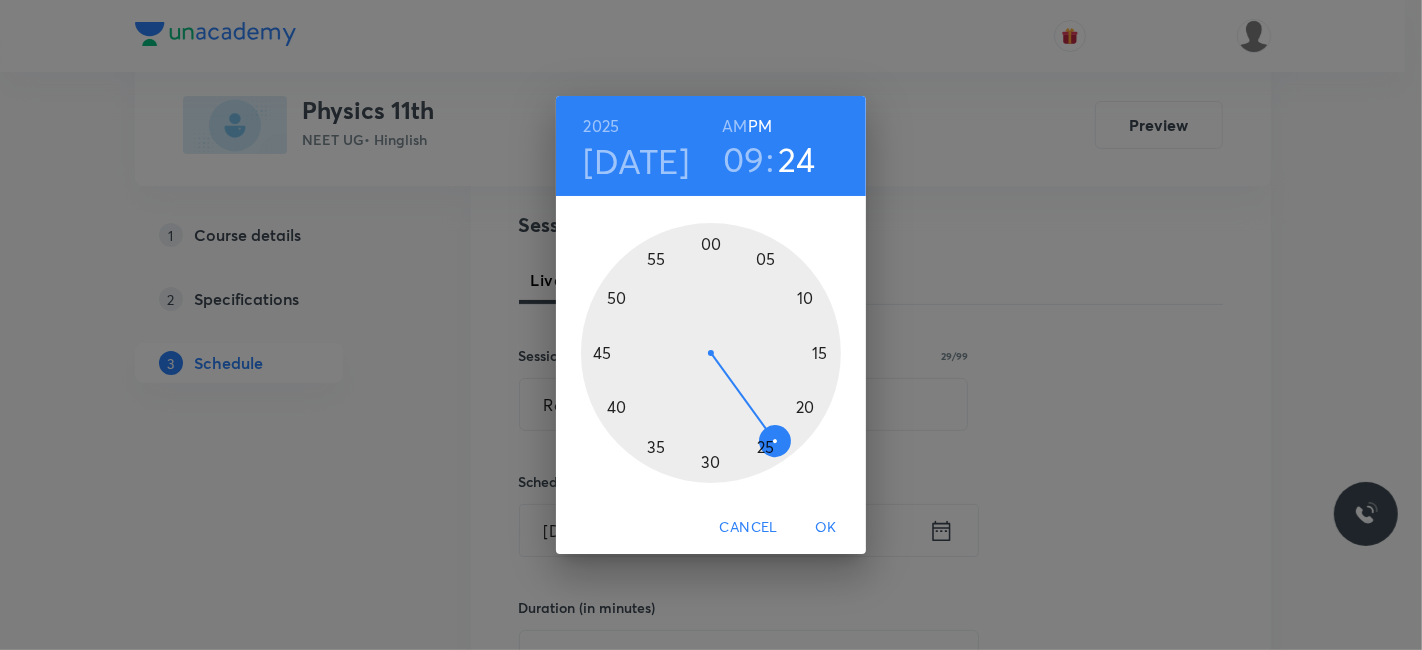 click at bounding box center (711, 353) 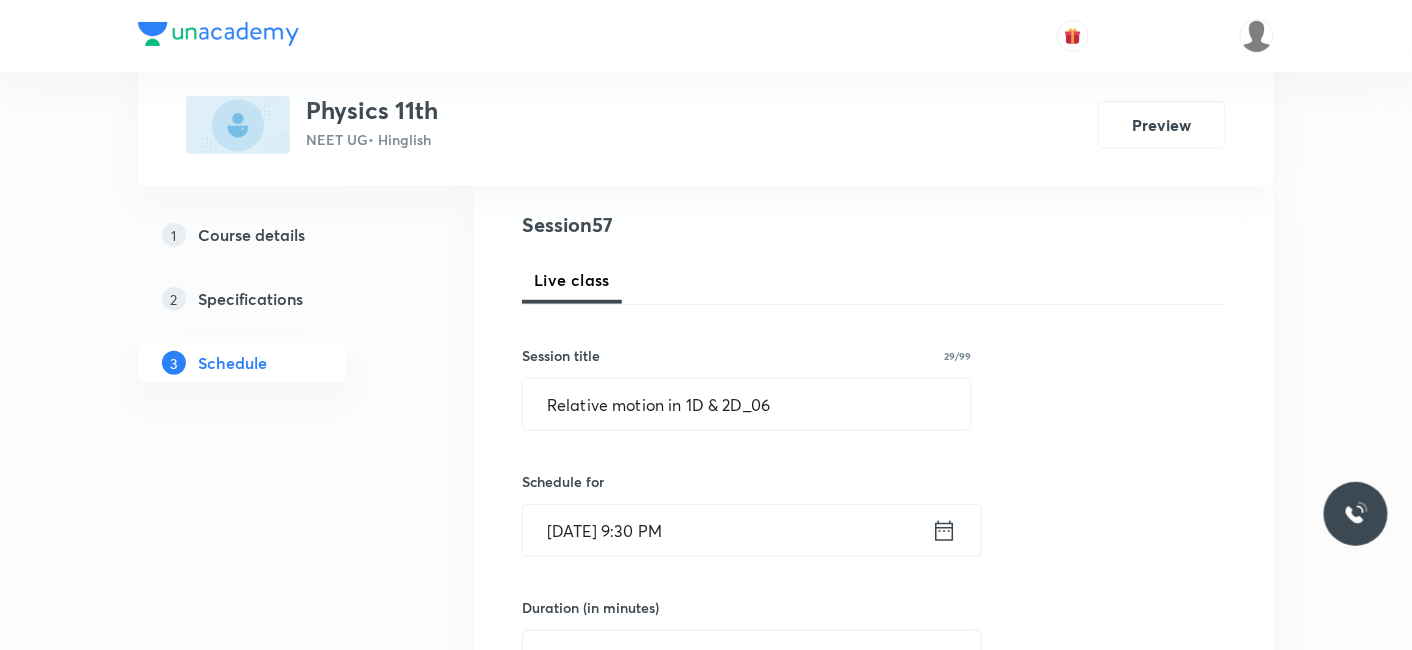 click 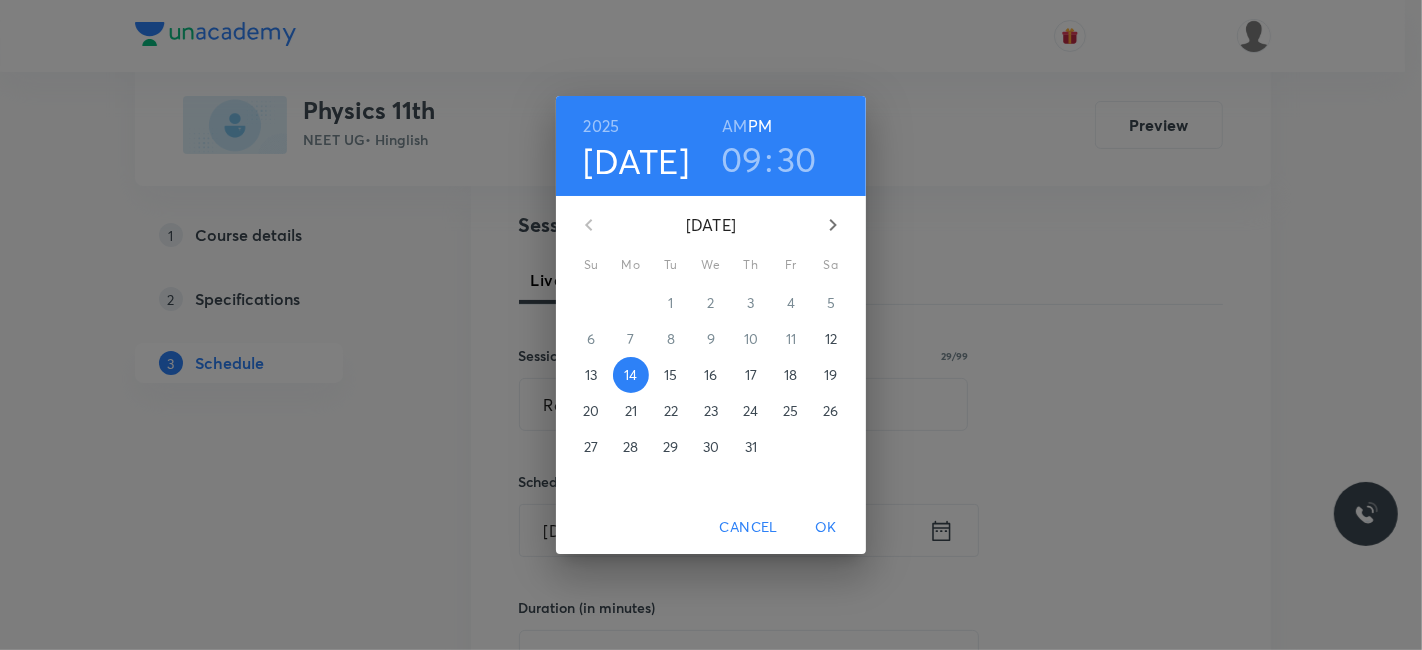 click on "AM" at bounding box center (734, 126) 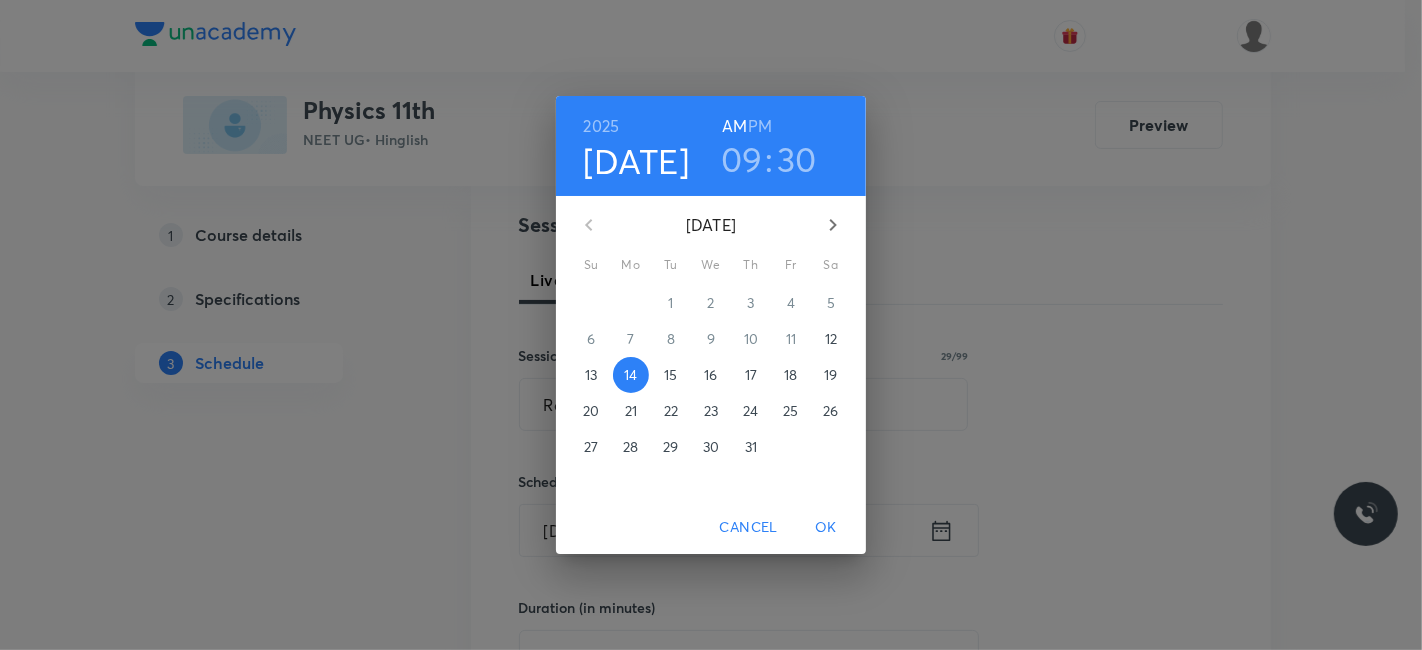 click on "OK" at bounding box center (826, 527) 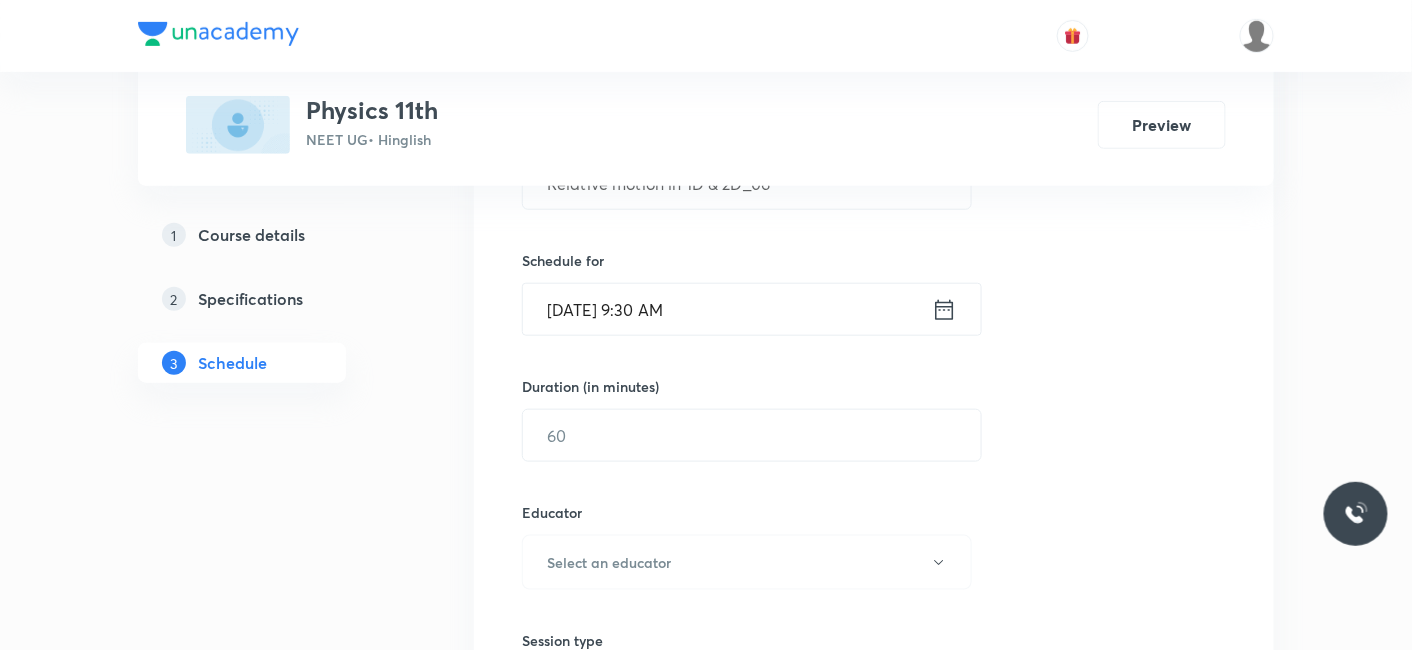 scroll, scrollTop: 444, scrollLeft: 0, axis: vertical 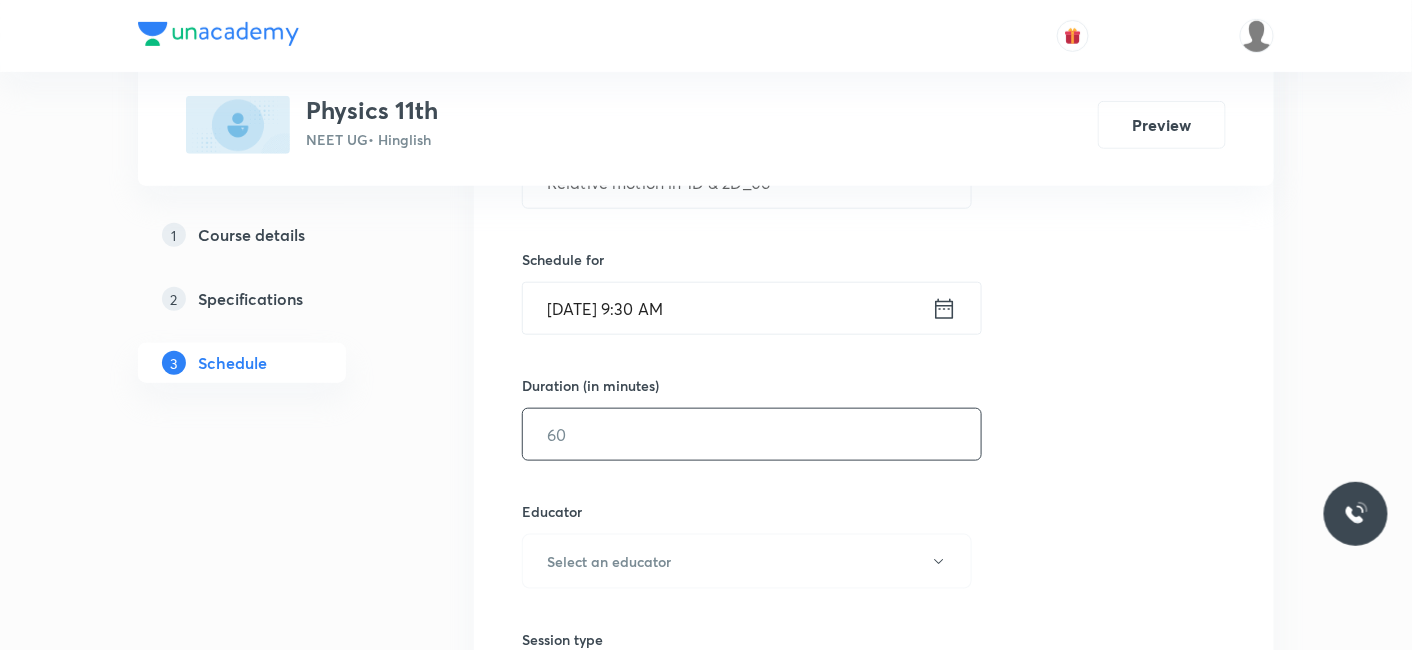 click at bounding box center [752, 434] 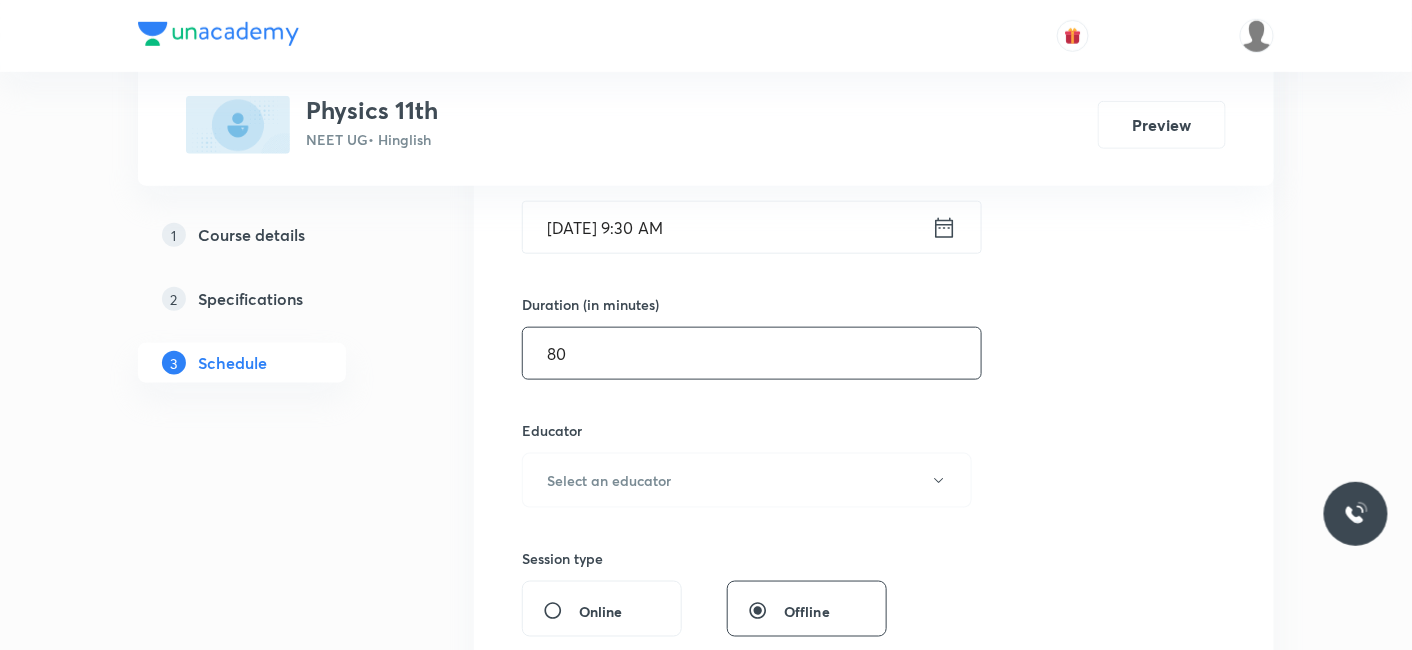 scroll, scrollTop: 666, scrollLeft: 0, axis: vertical 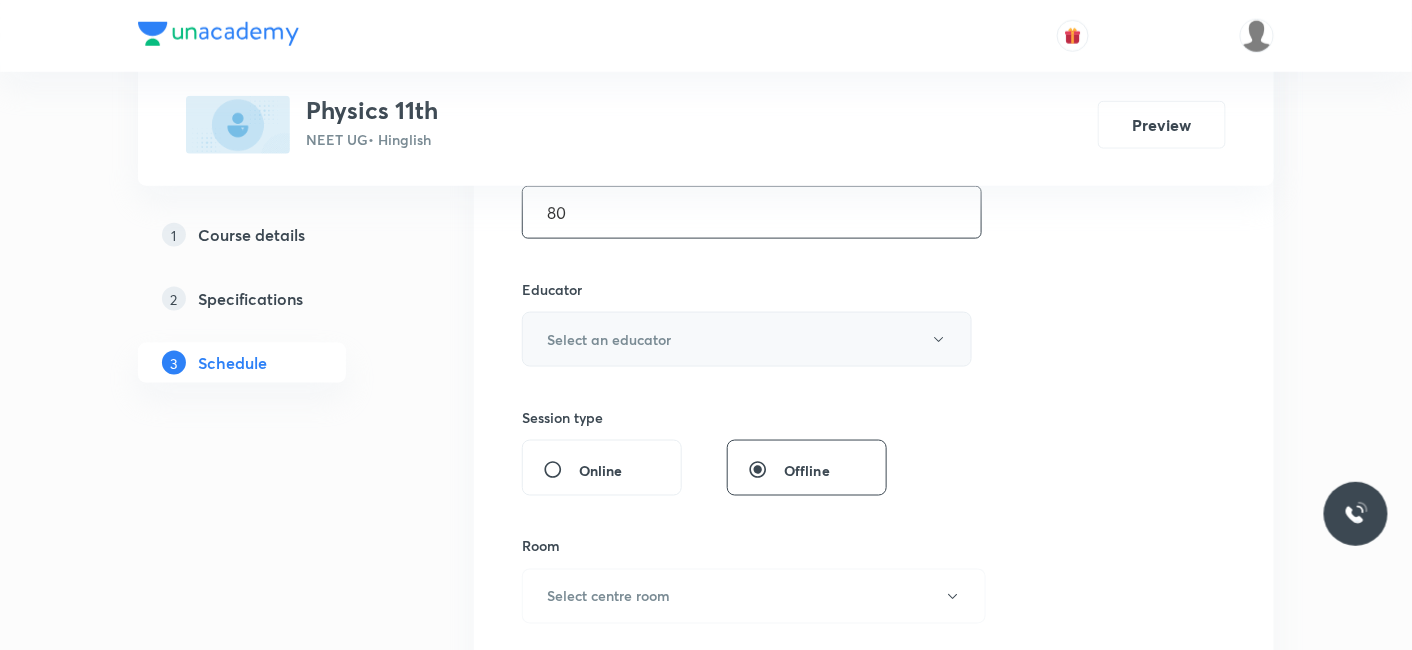 type on "80" 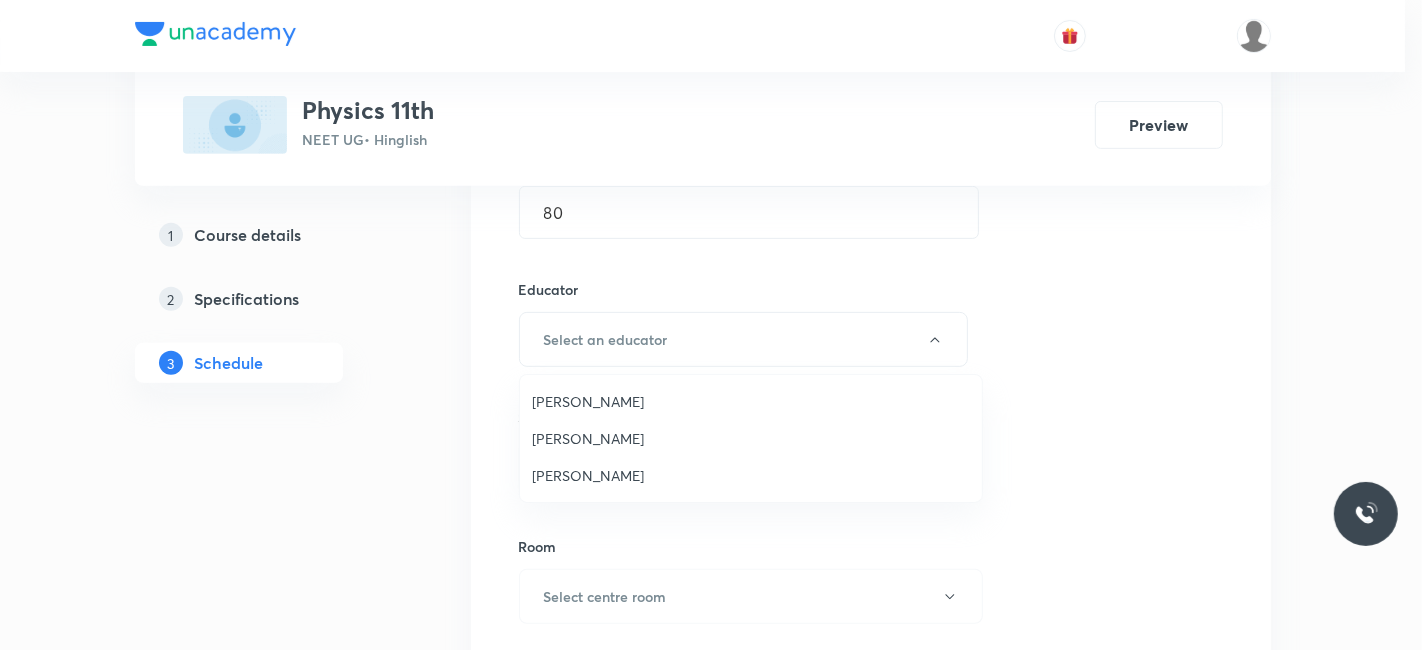 click on "Shubham Pandey" at bounding box center (751, 438) 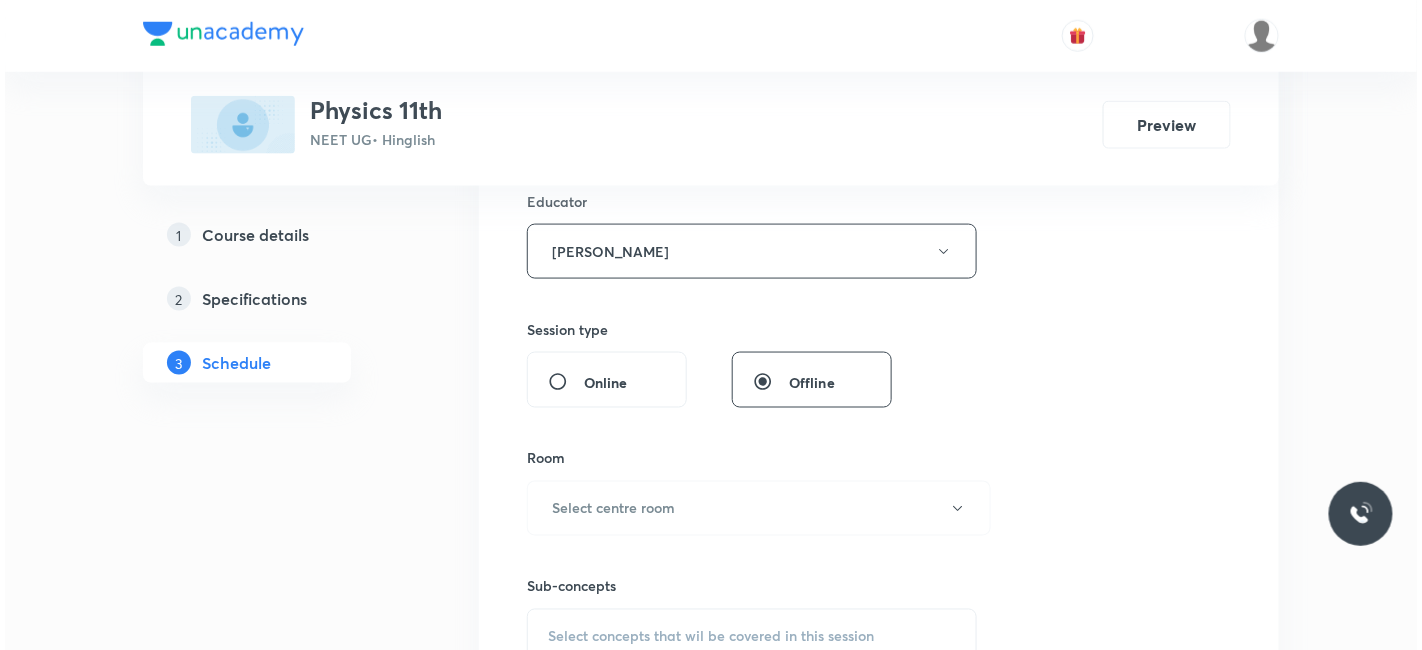 scroll, scrollTop: 888, scrollLeft: 0, axis: vertical 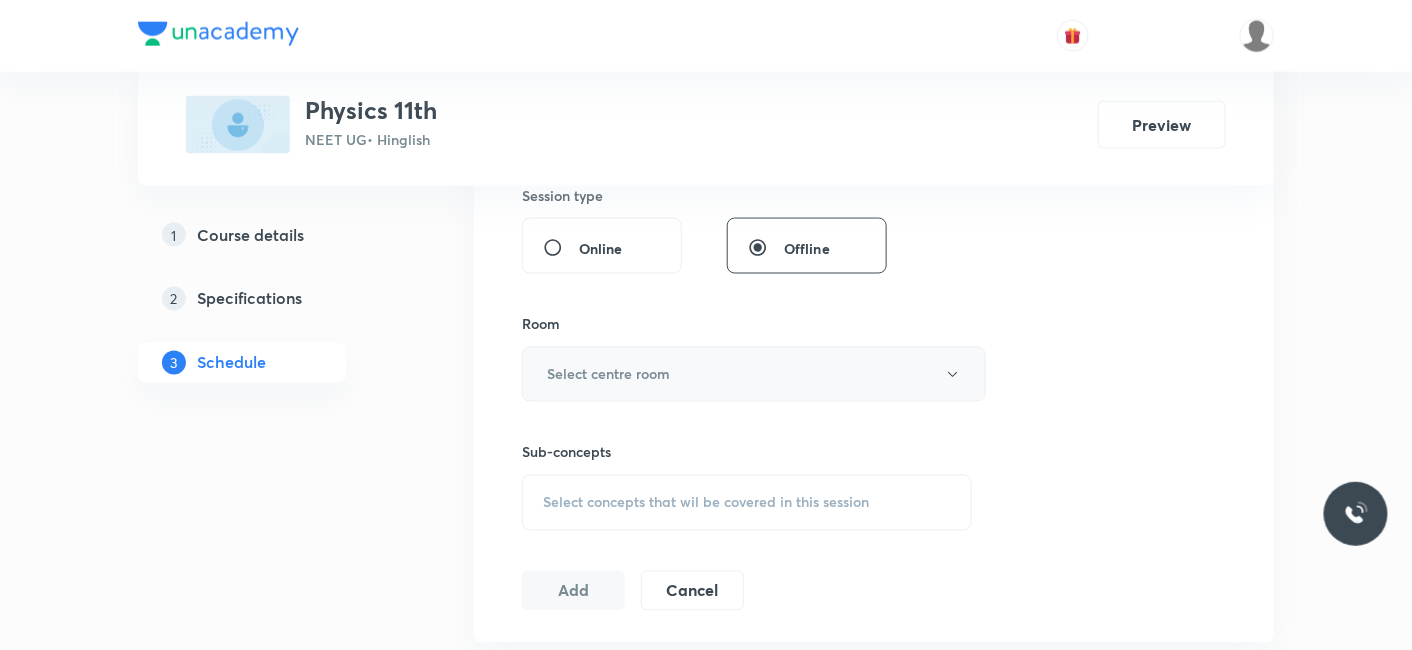 click on "Select centre room" at bounding box center (608, 374) 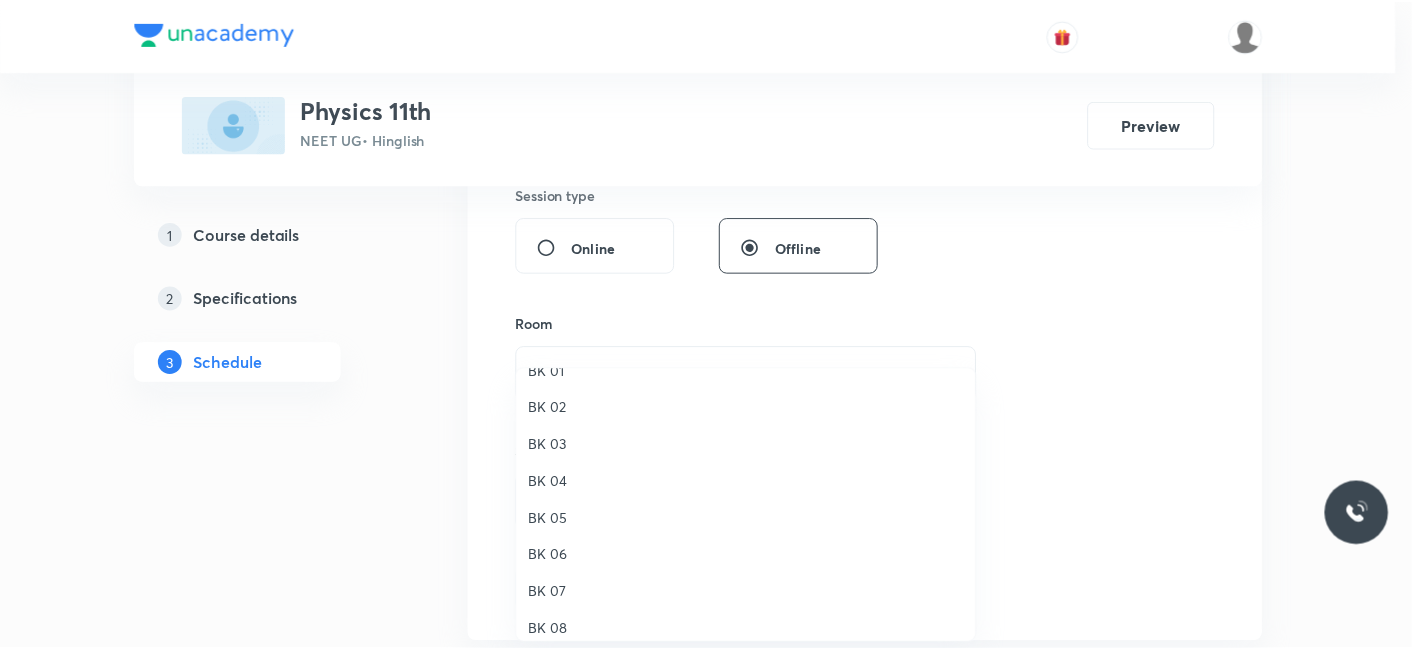 scroll, scrollTop: 37, scrollLeft: 0, axis: vertical 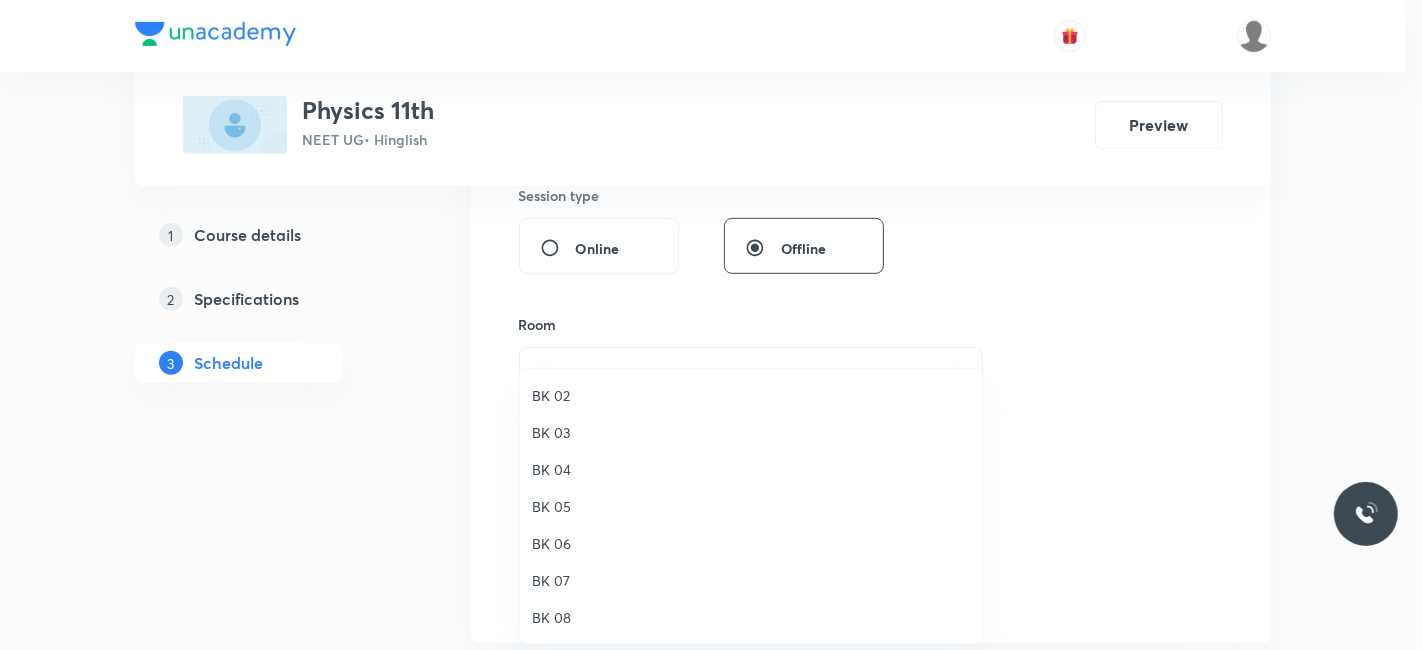 click on "BK 06" at bounding box center [751, 543] 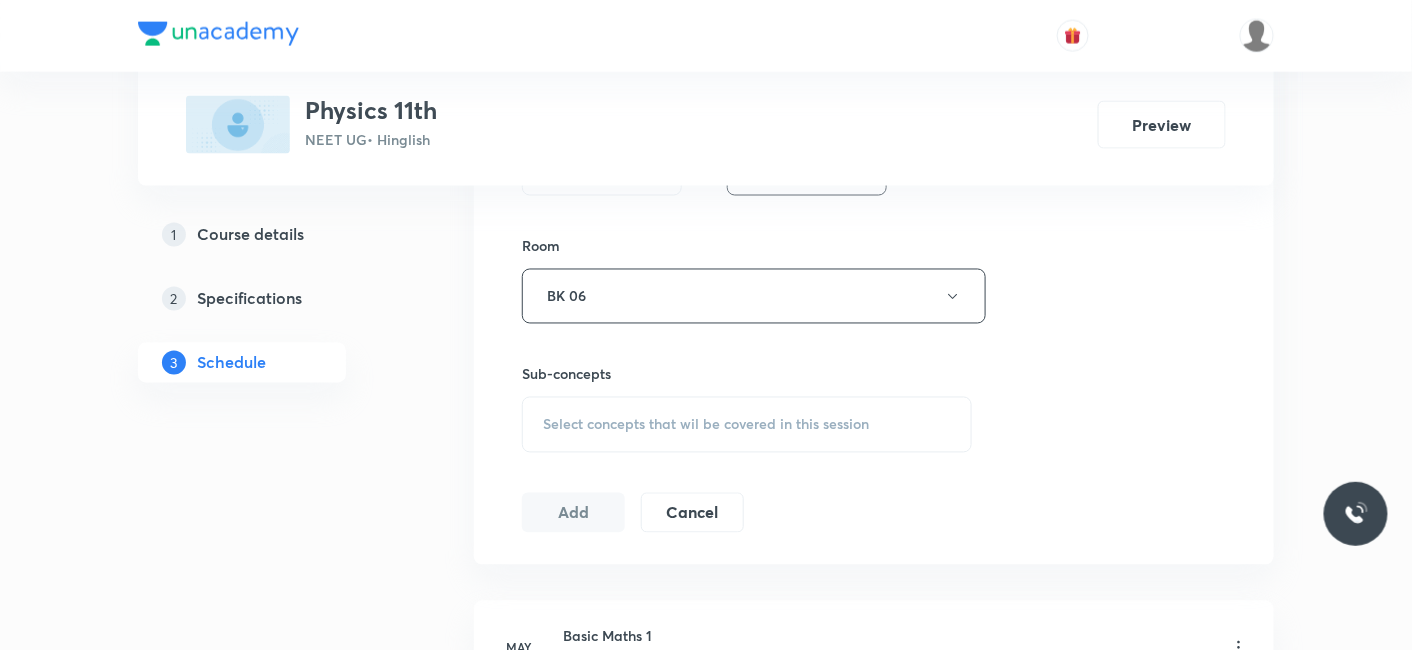scroll, scrollTop: 1000, scrollLeft: 0, axis: vertical 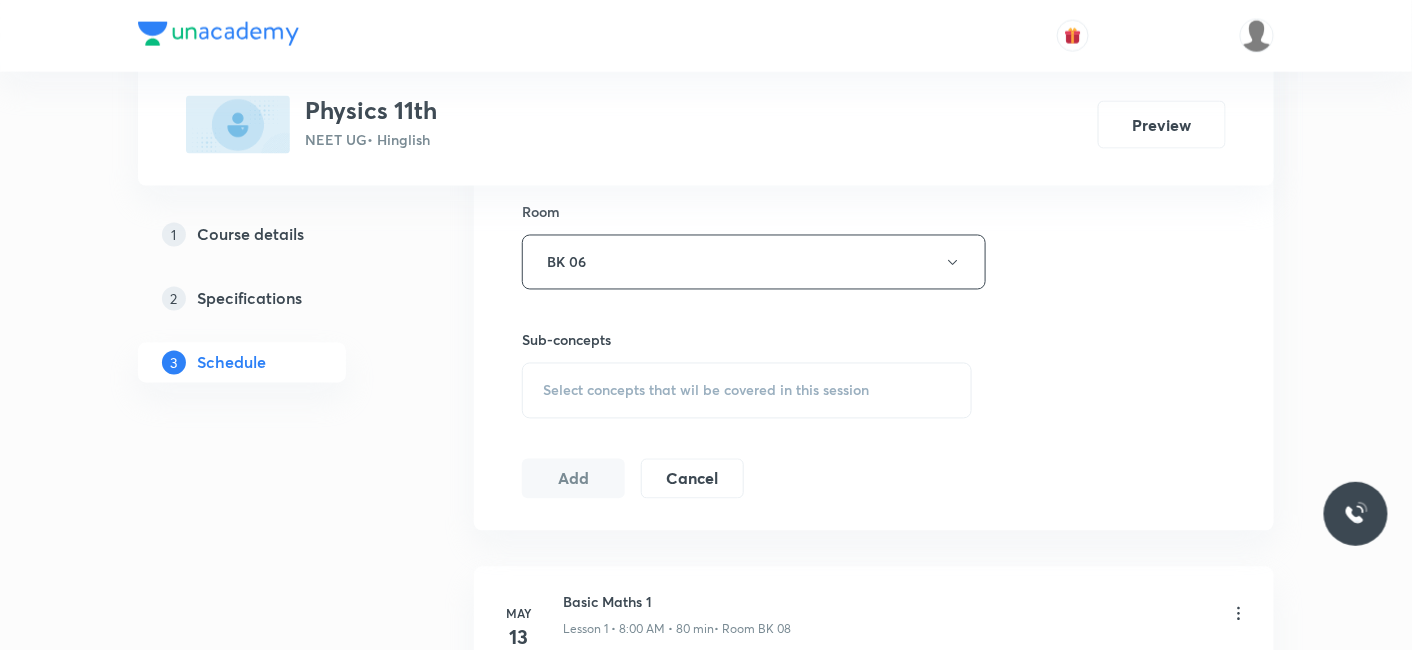 click on "Select concepts that wil be covered in this session" at bounding box center [706, 391] 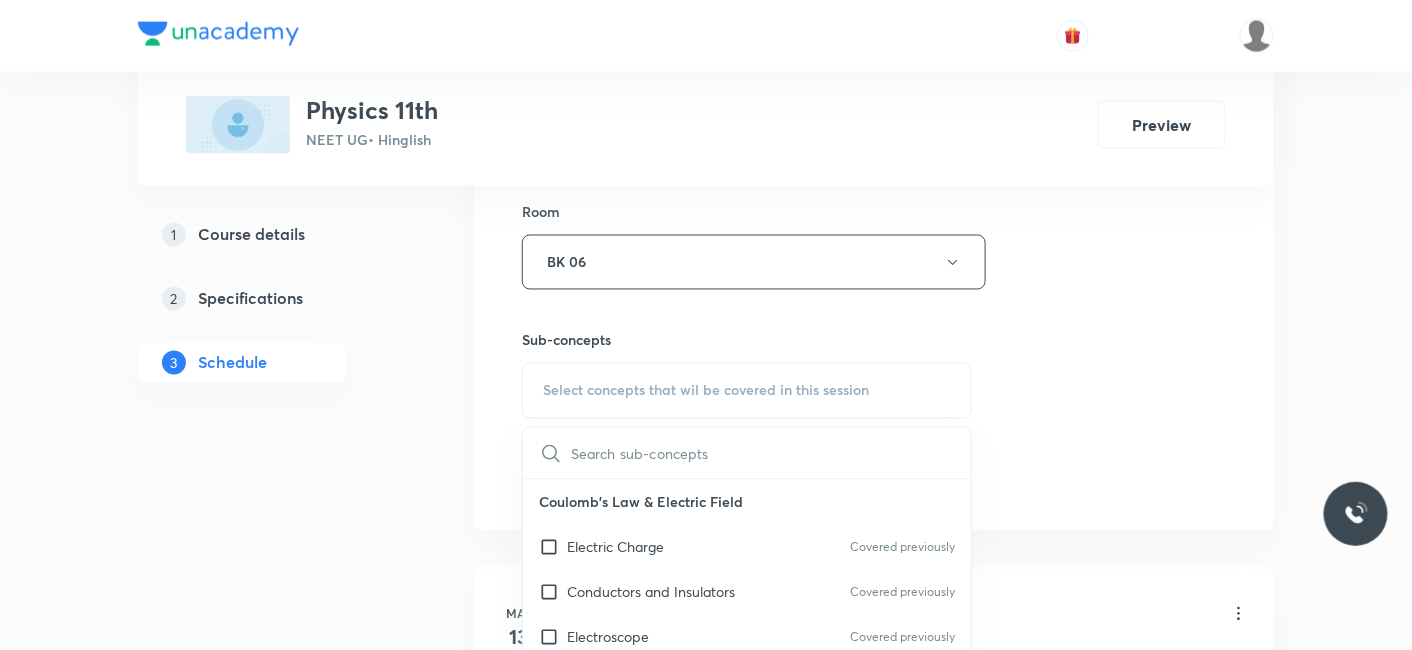 drag, startPoint x: 622, startPoint y: 543, endPoint x: 402, endPoint y: 505, distance: 223.2577 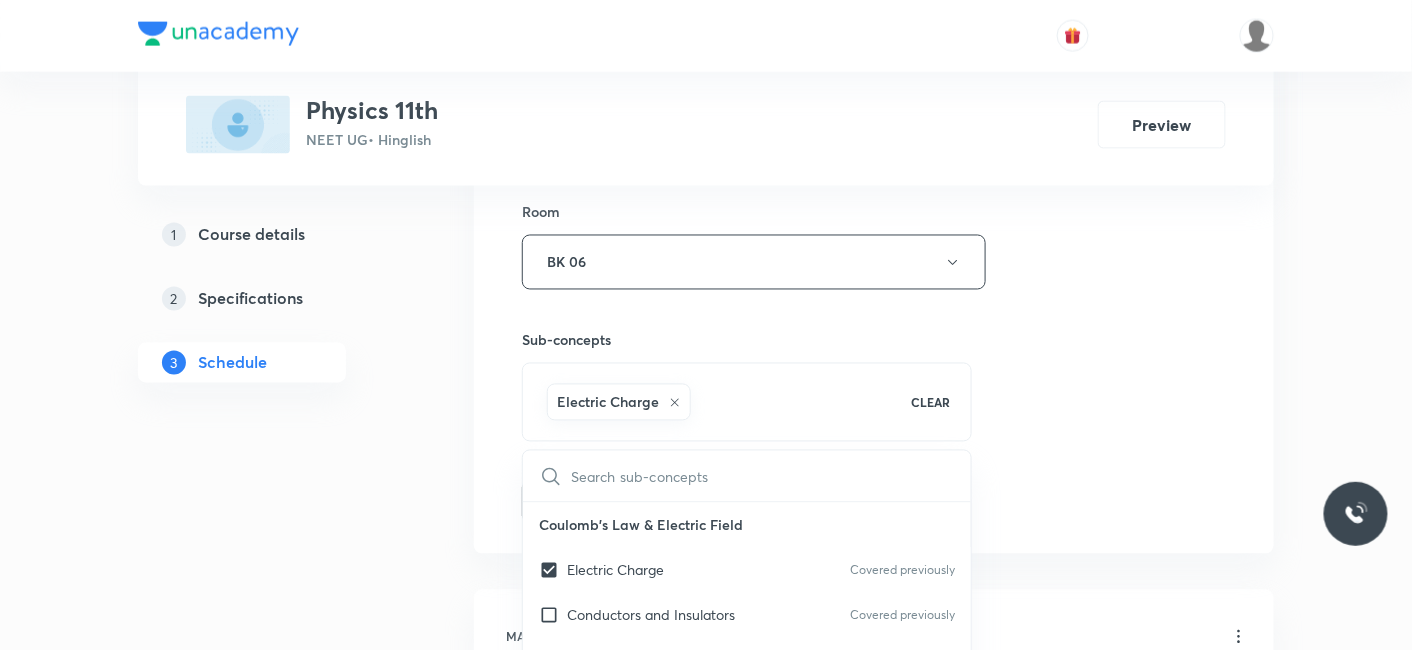 click on "1 Course details 2 Specifications 3 Schedule" at bounding box center [274, 4368] 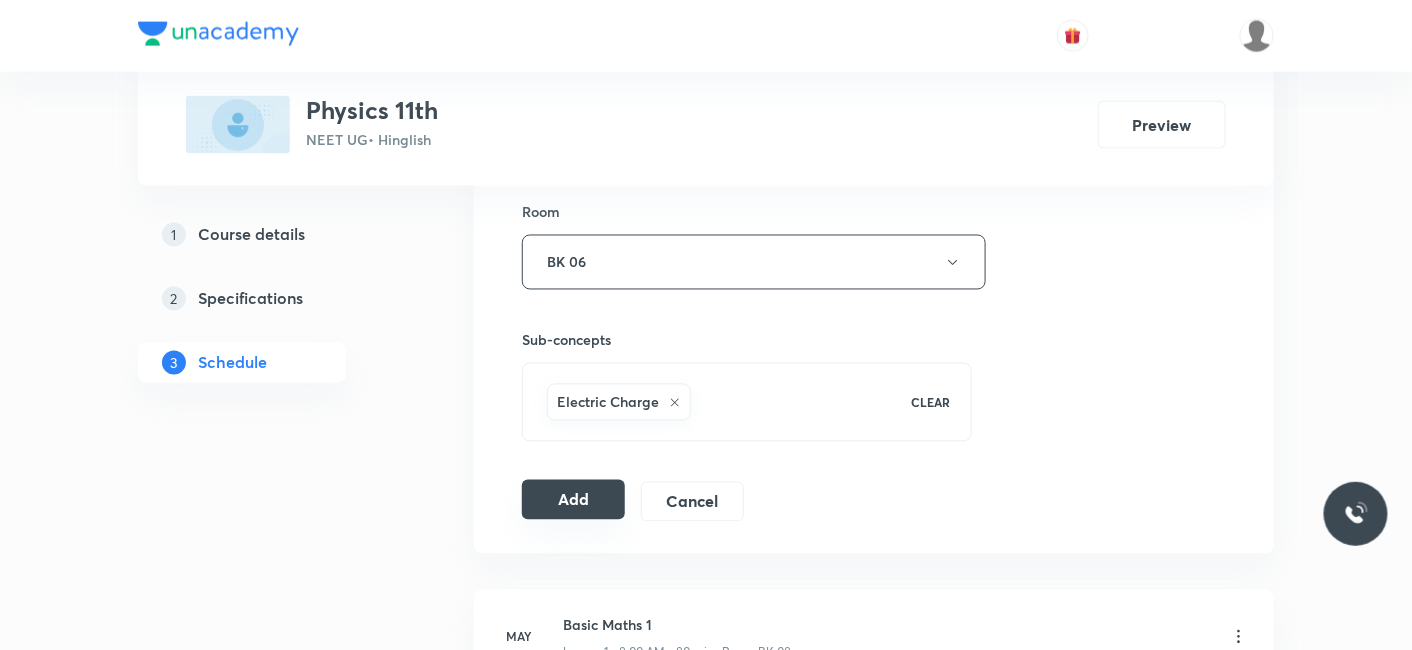 click on "Add" at bounding box center [573, 500] 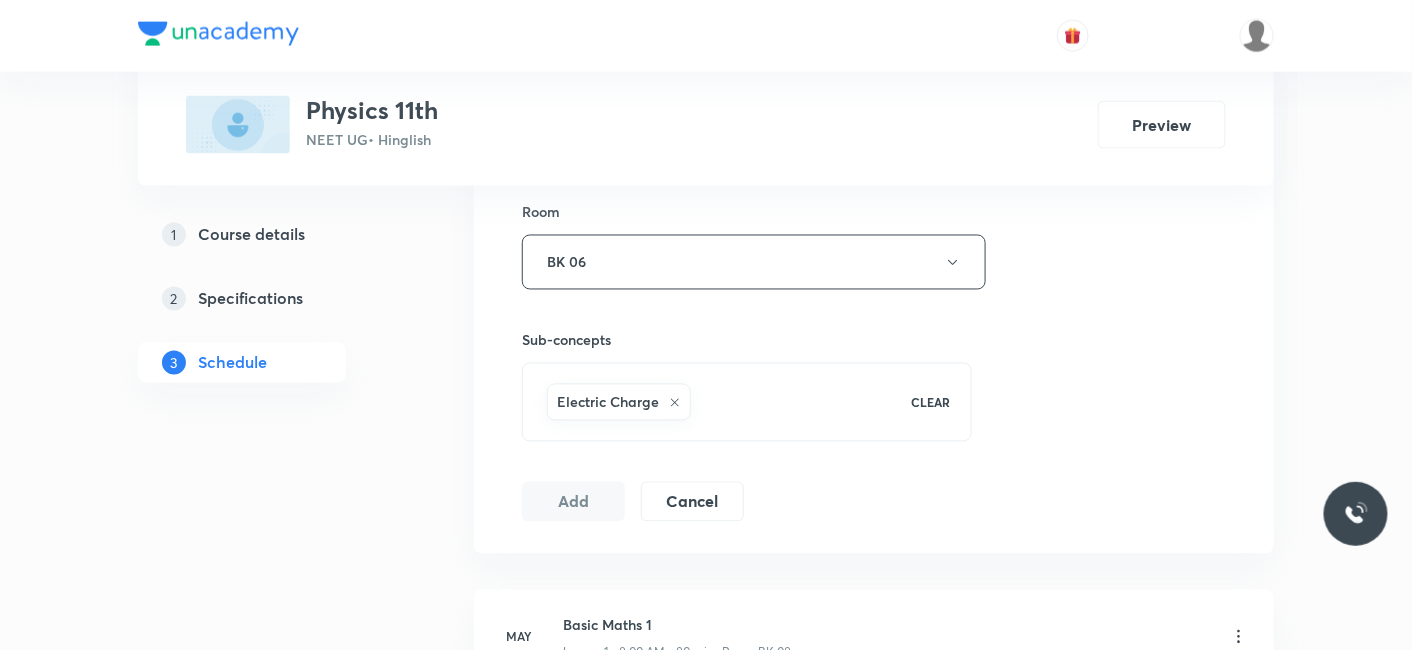 type 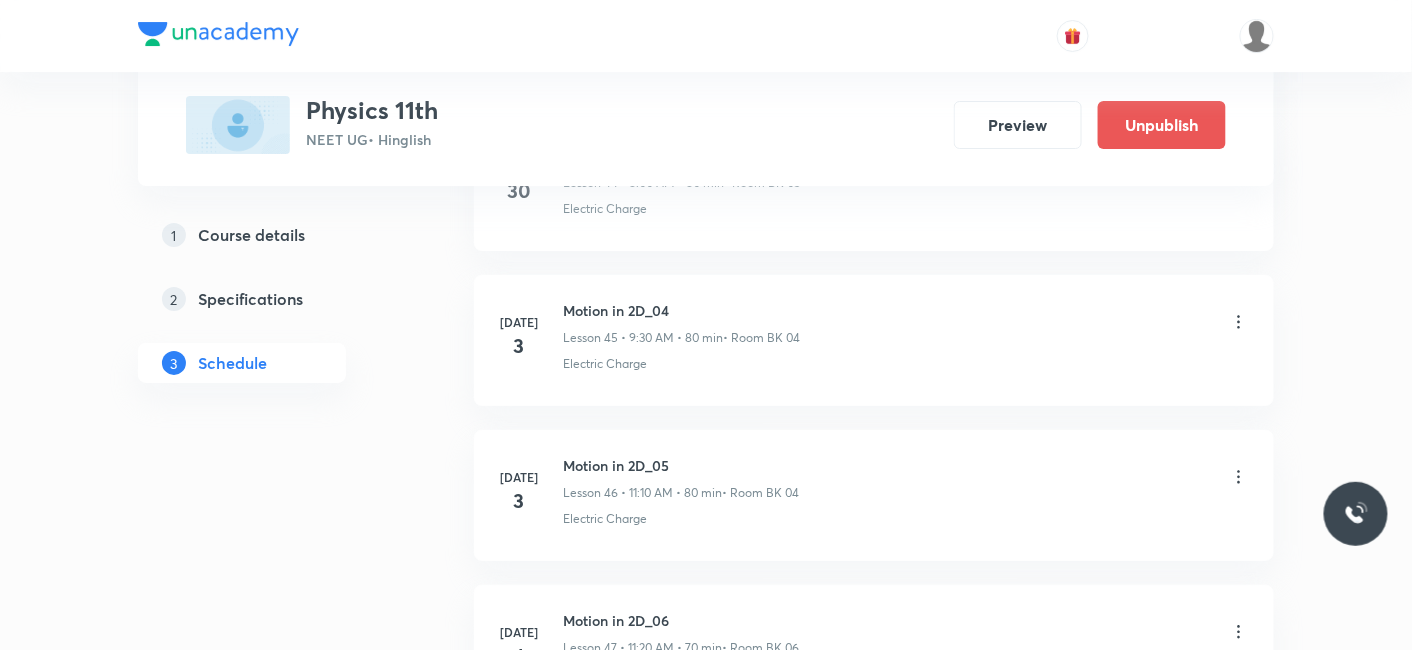 scroll, scrollTop: 8837, scrollLeft: 0, axis: vertical 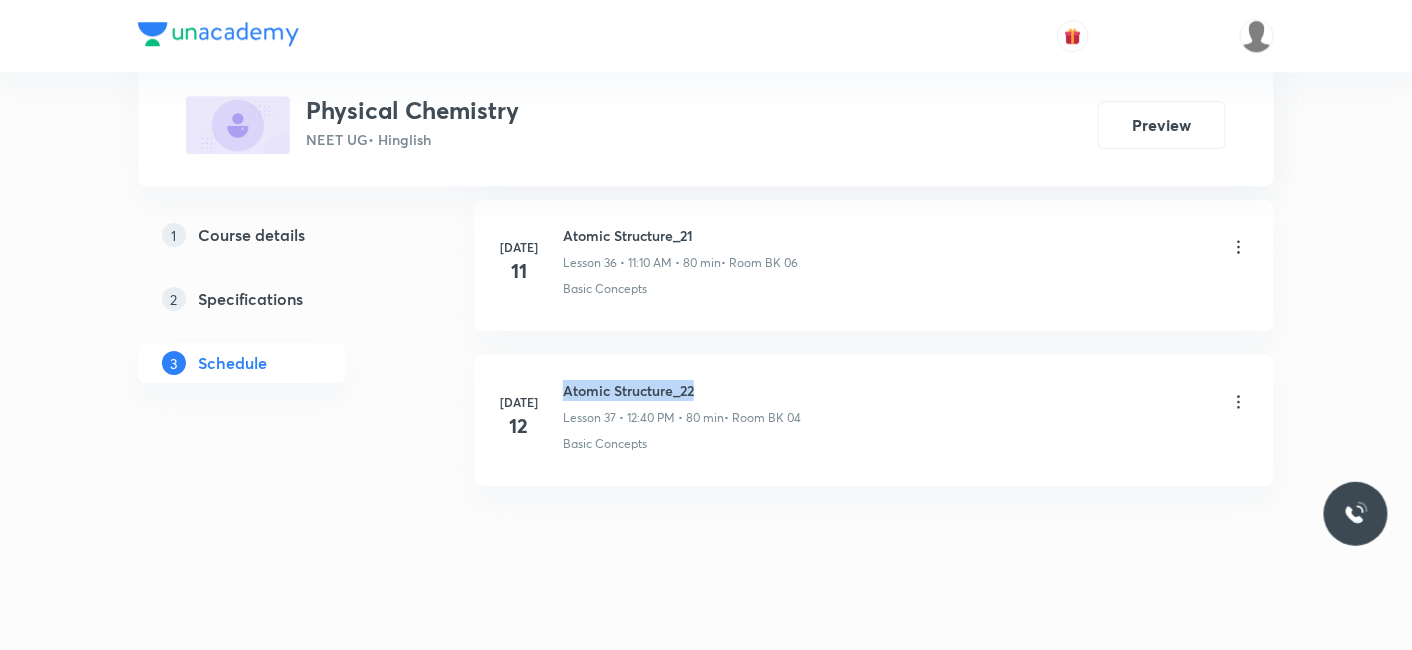drag, startPoint x: 558, startPoint y: 365, endPoint x: 725, endPoint y: 367, distance: 167.01198 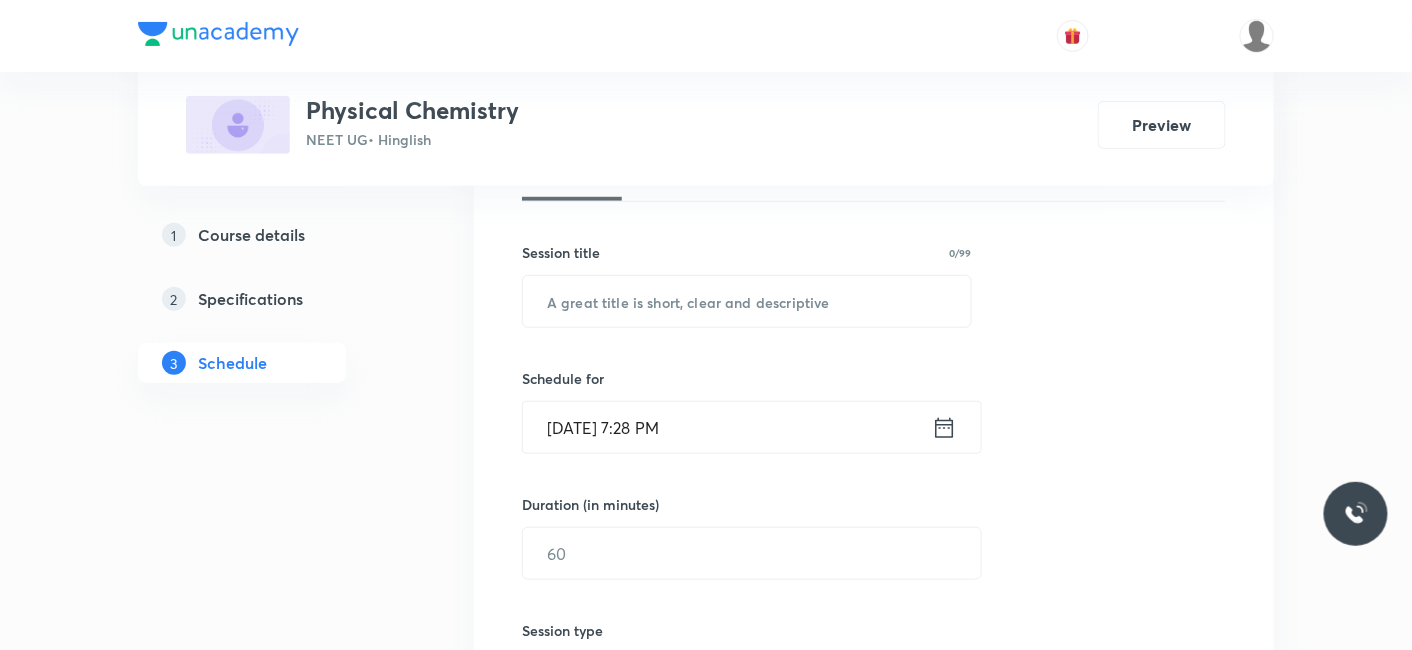 scroll, scrollTop: 333, scrollLeft: 0, axis: vertical 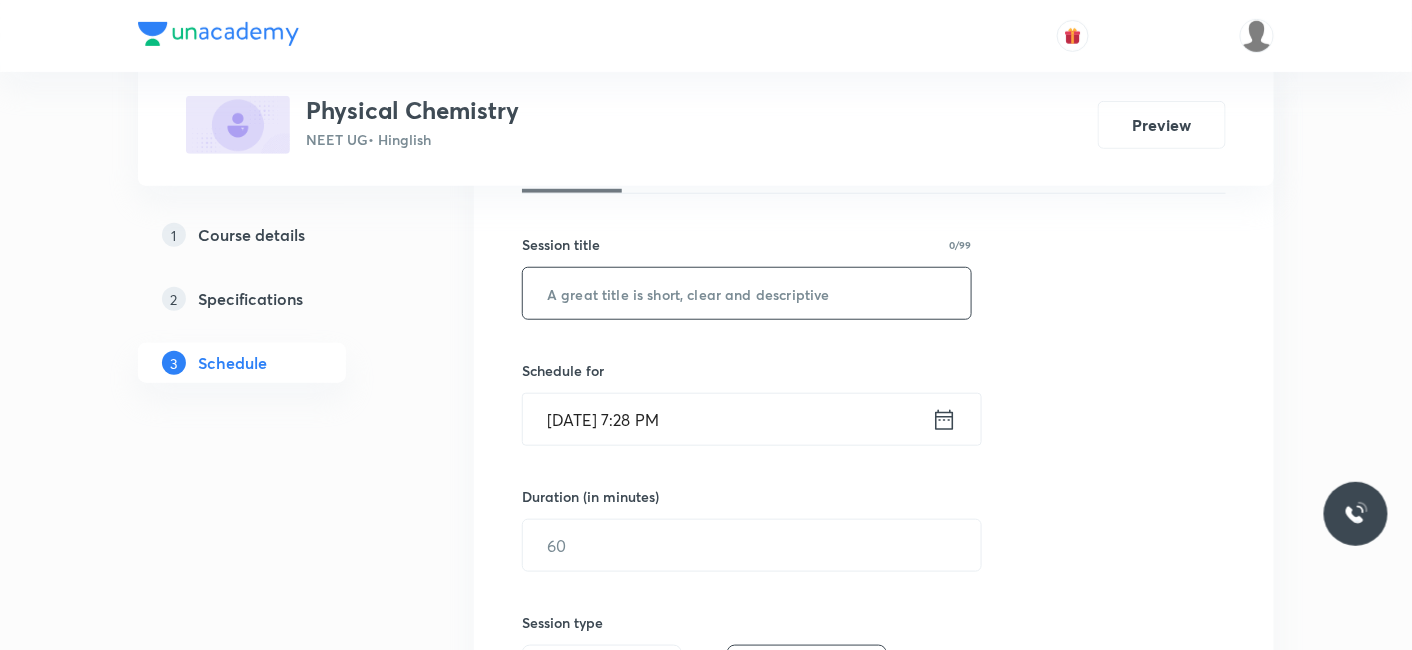 click at bounding box center (747, 293) 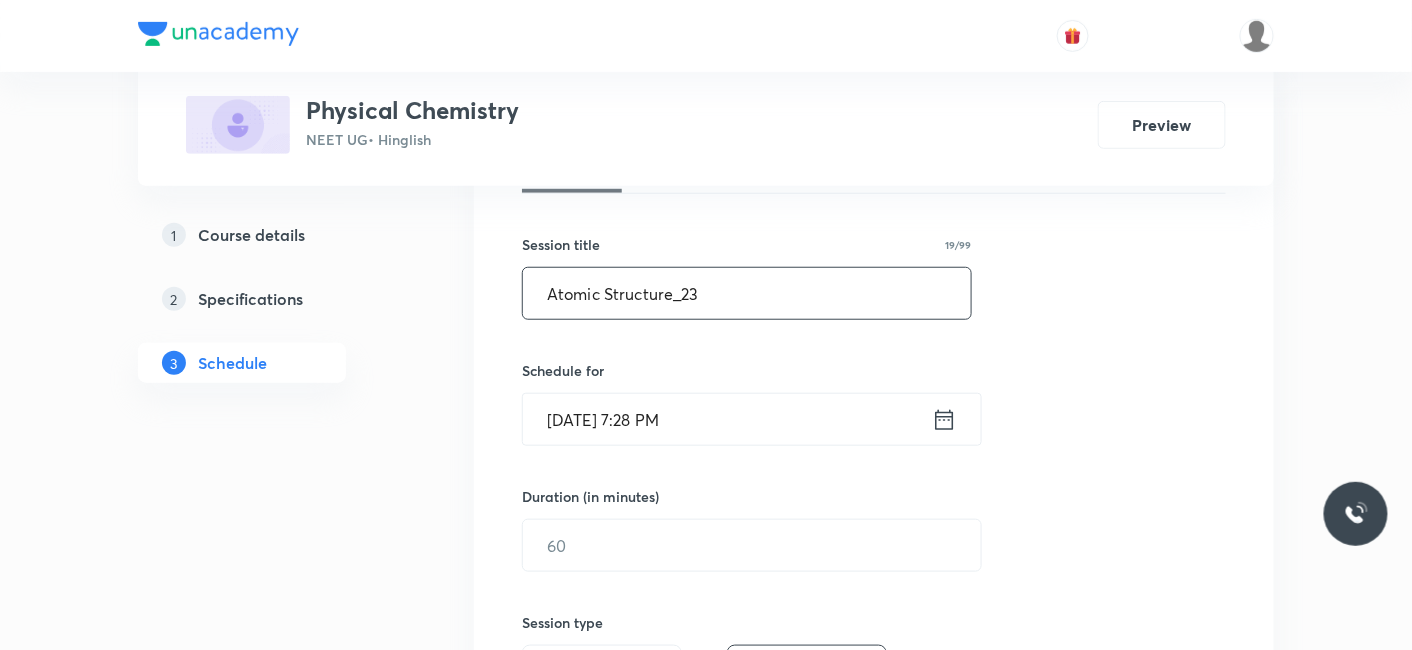 type on "Atomic Structure_23" 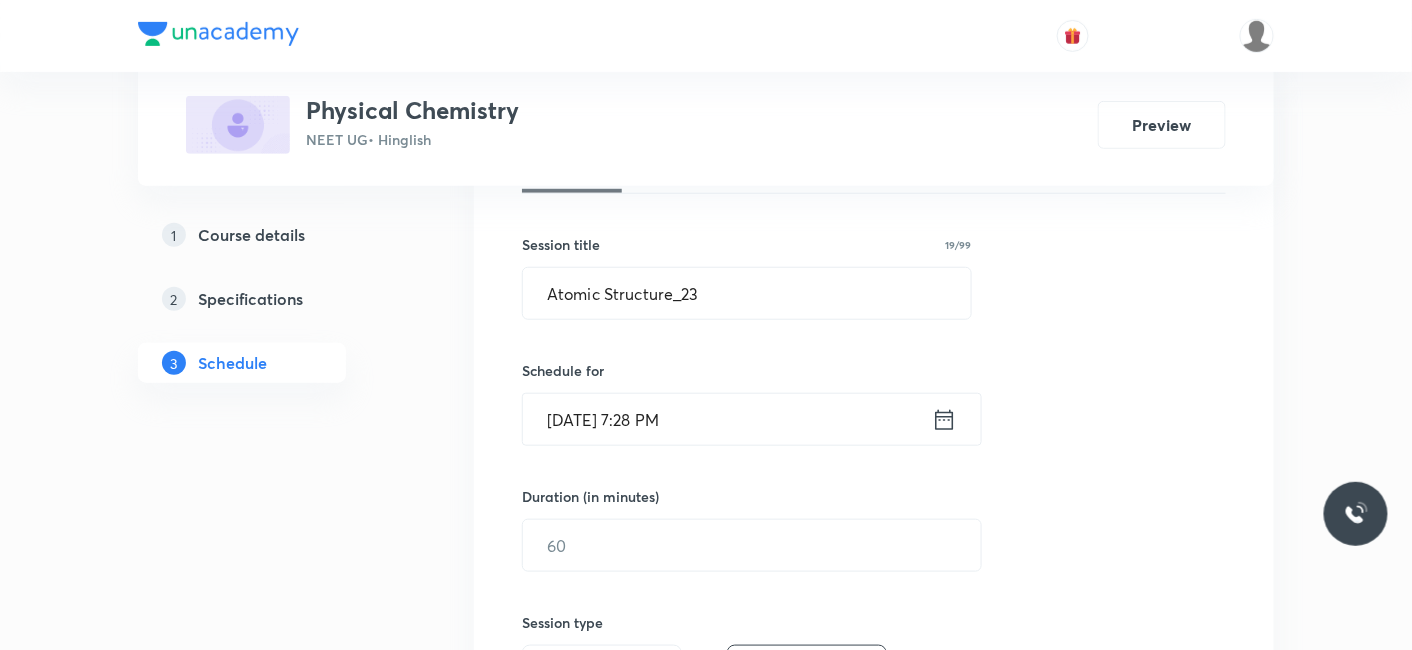 click 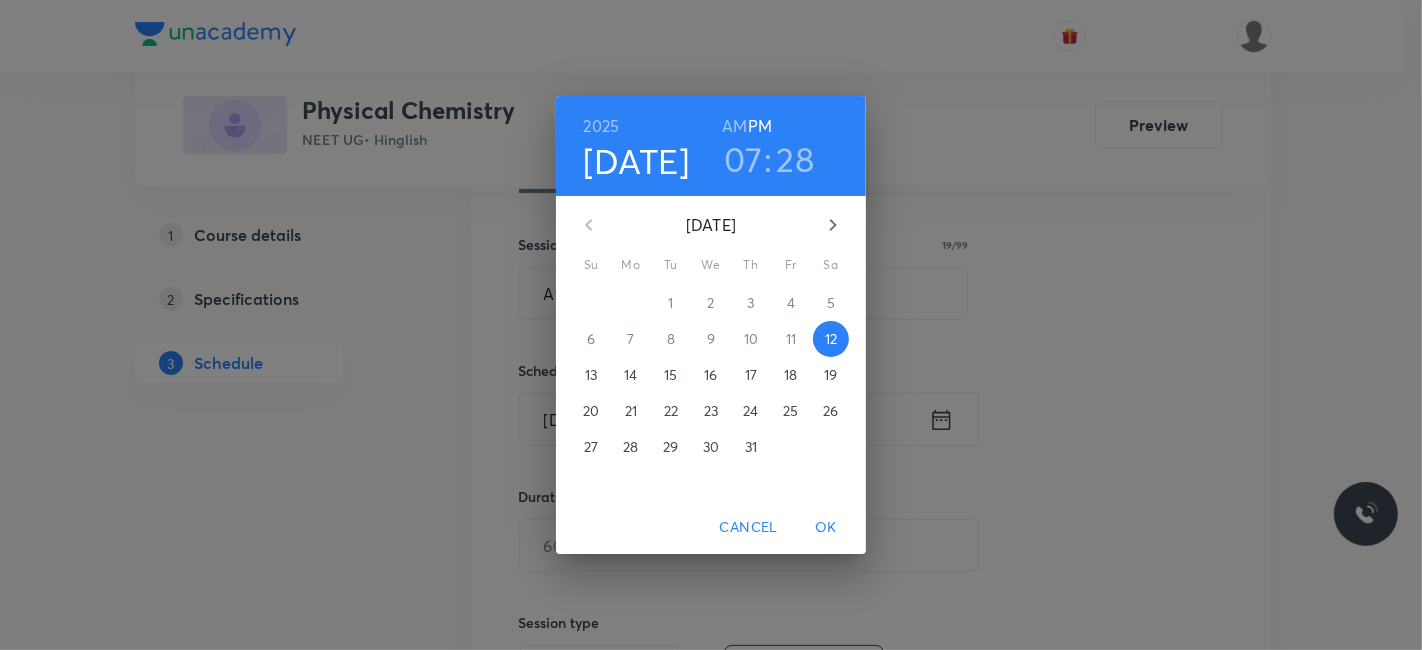 click on "14" at bounding box center [630, 375] 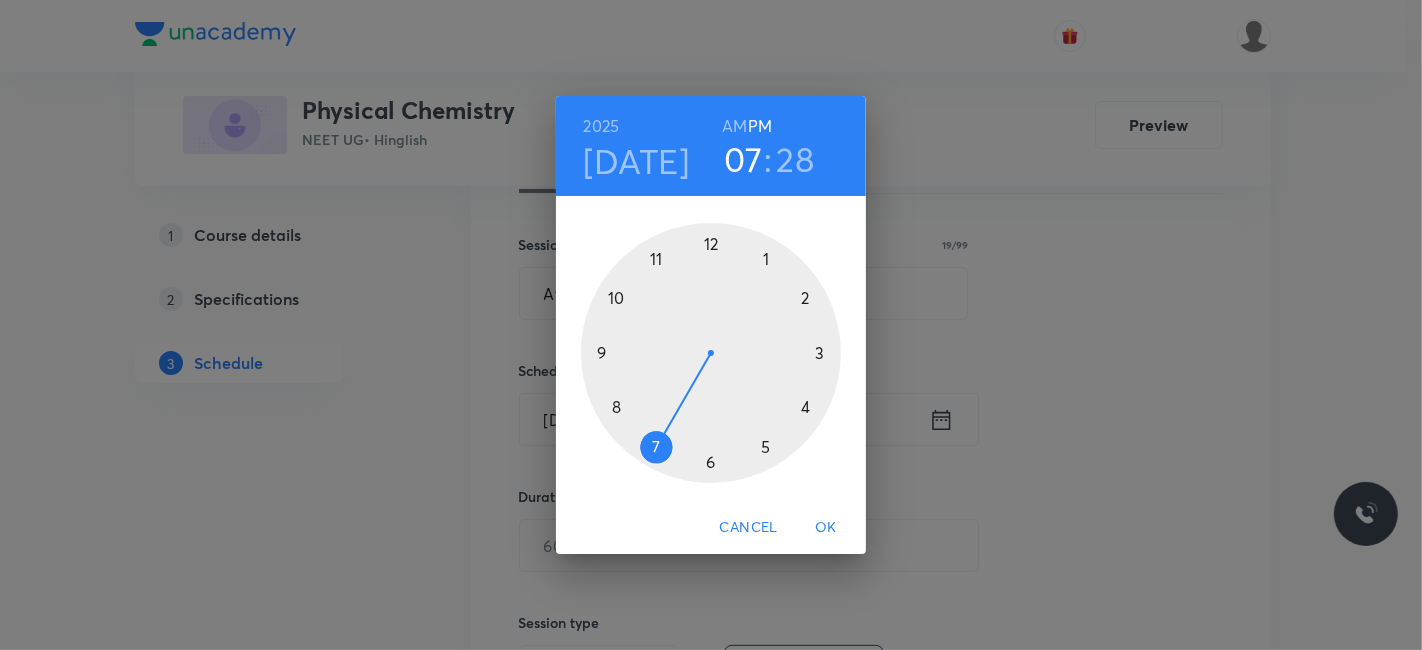 click at bounding box center [711, 353] 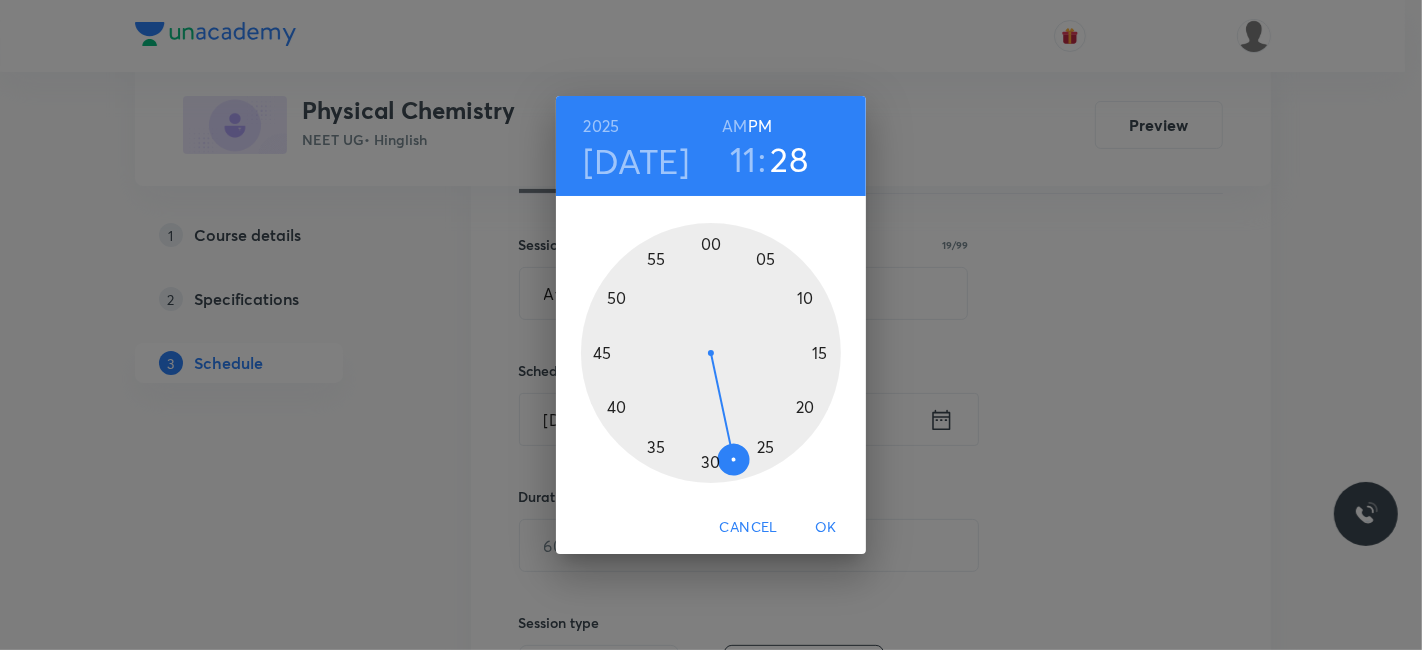click at bounding box center [711, 353] 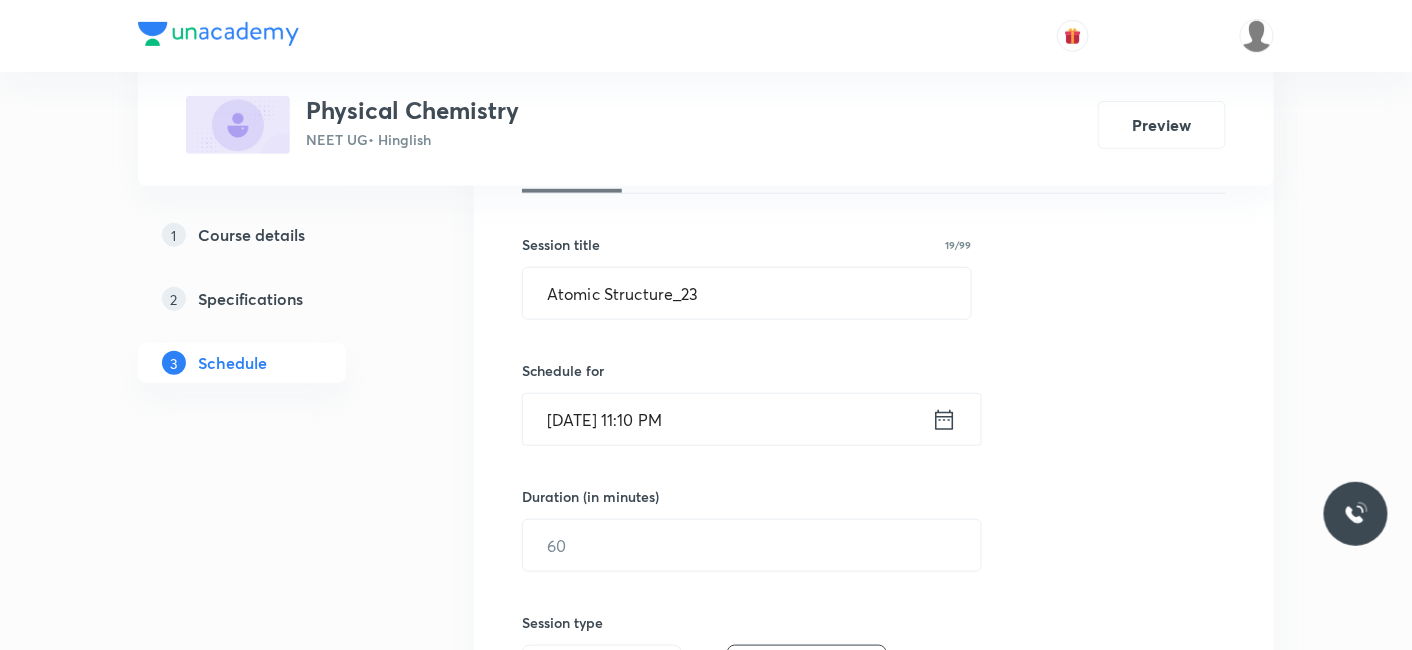 click 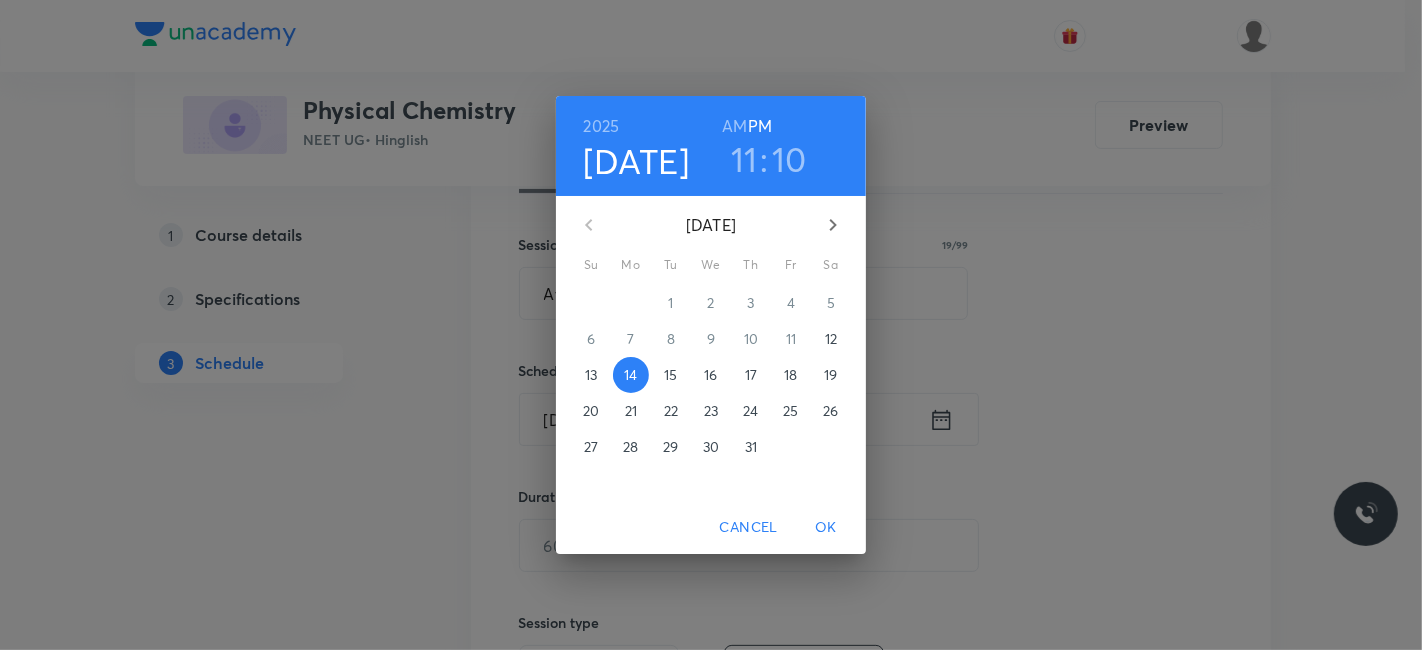 click on "AM" at bounding box center [734, 126] 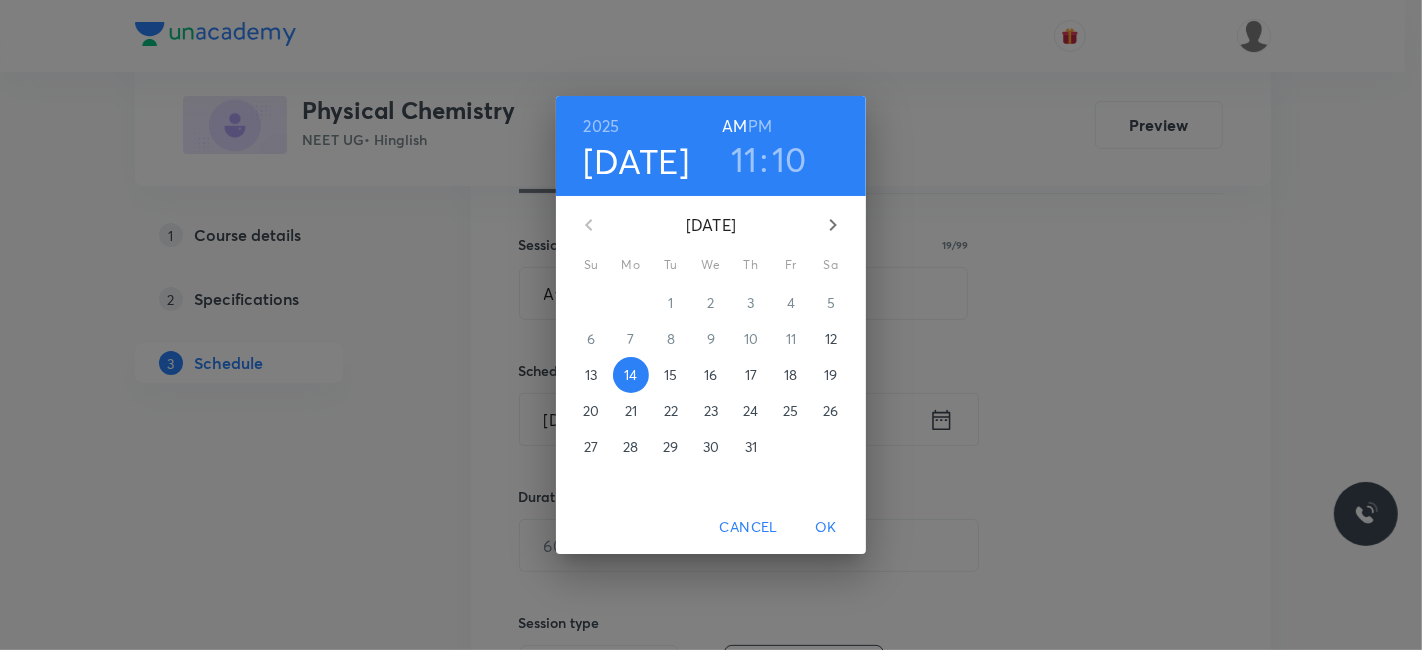 click on "OK" at bounding box center (826, 527) 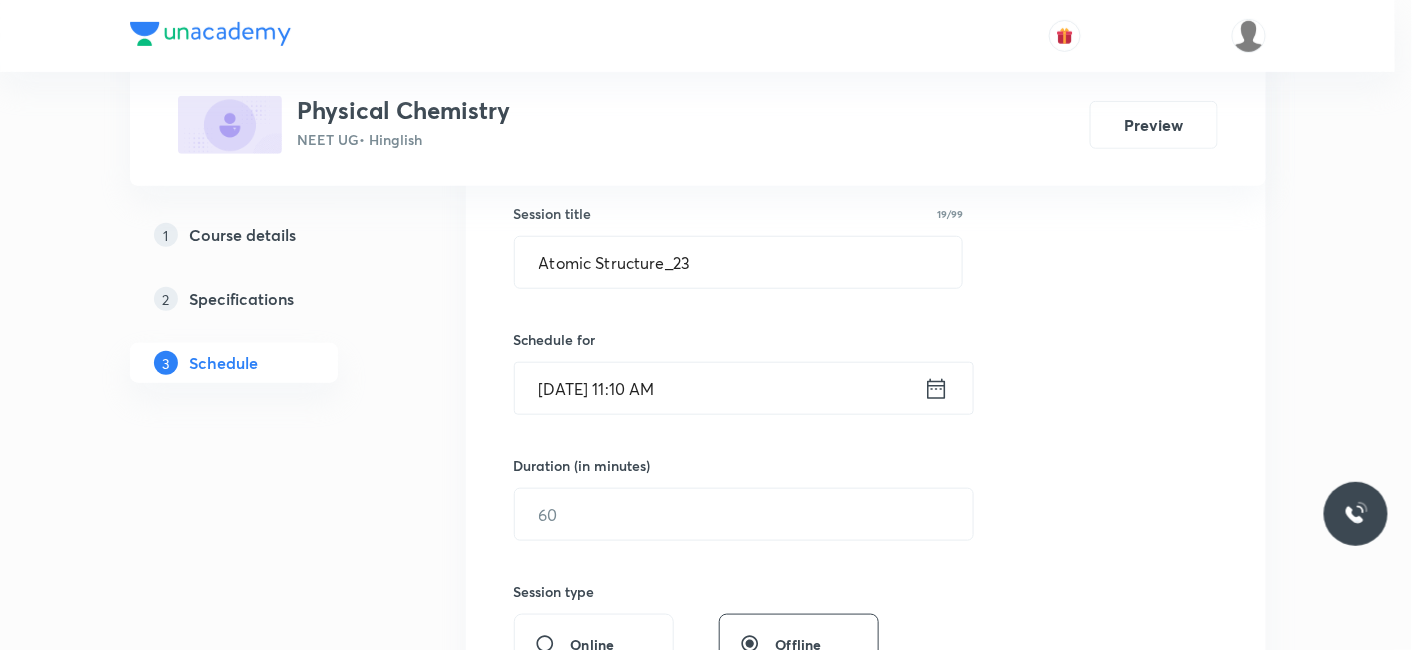scroll, scrollTop: 444, scrollLeft: 0, axis: vertical 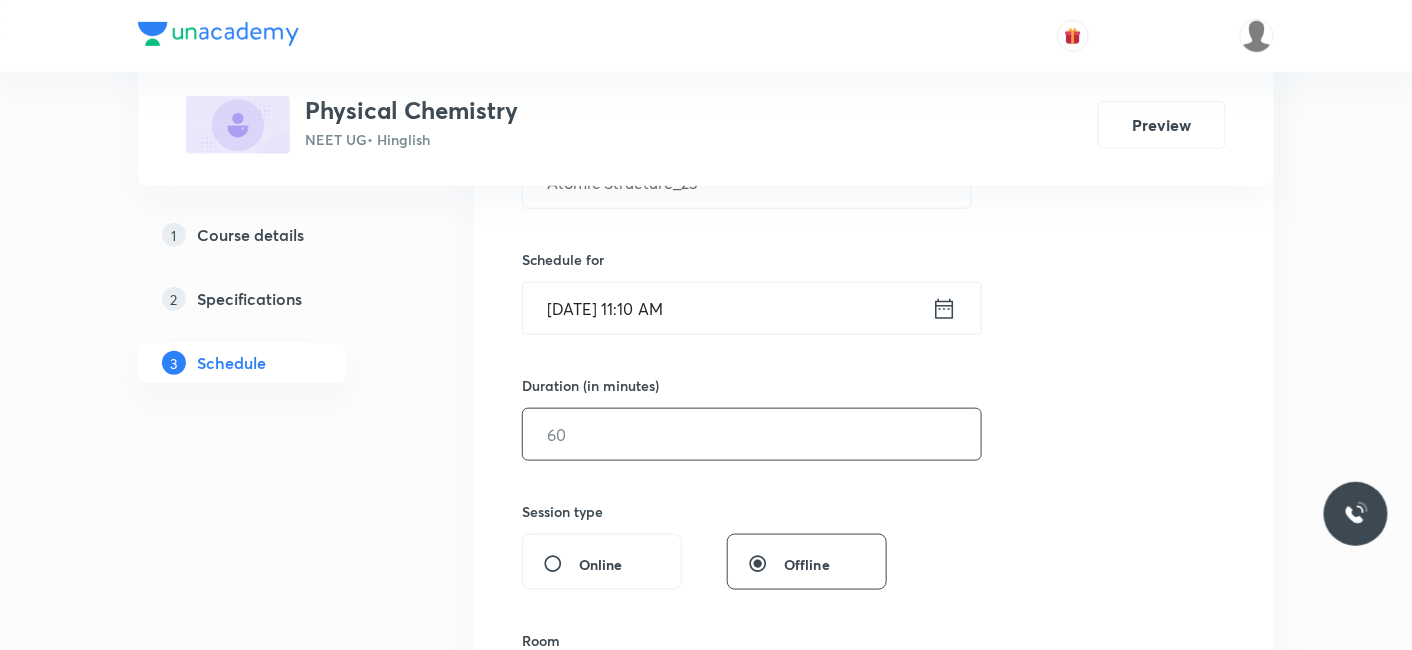 click at bounding box center [752, 434] 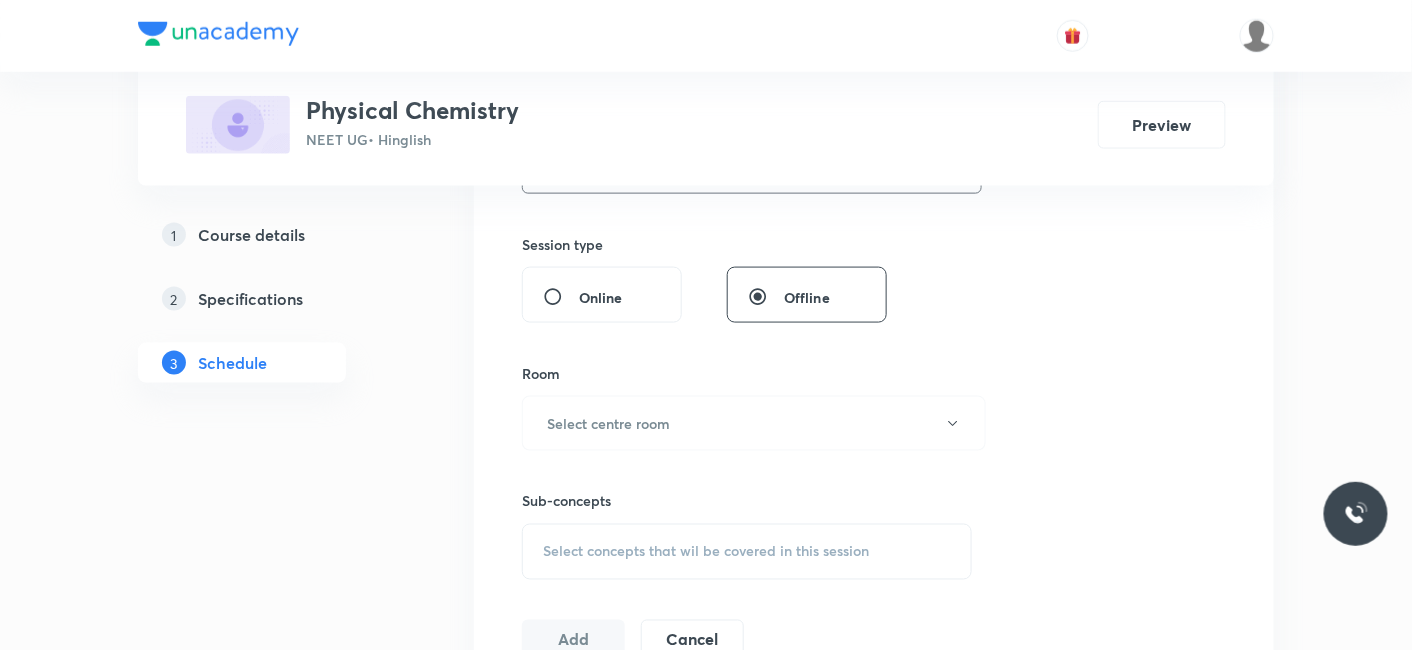 scroll, scrollTop: 777, scrollLeft: 0, axis: vertical 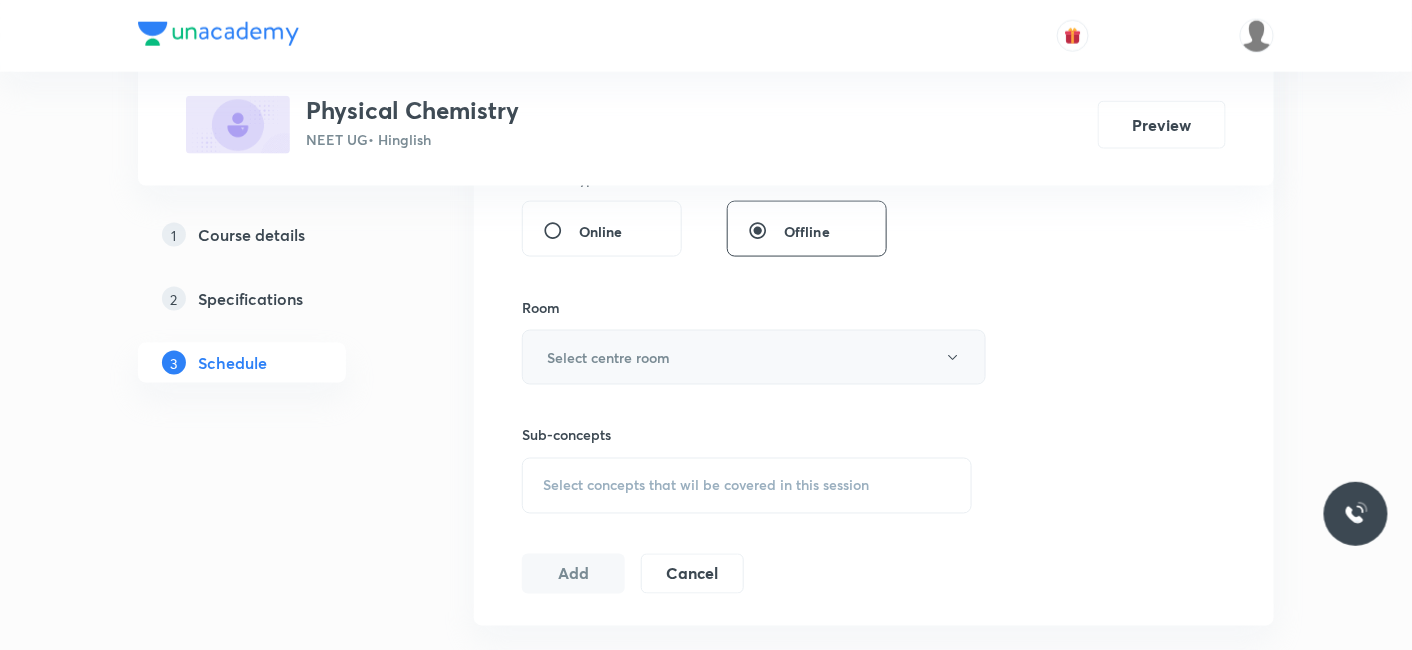 type on "80" 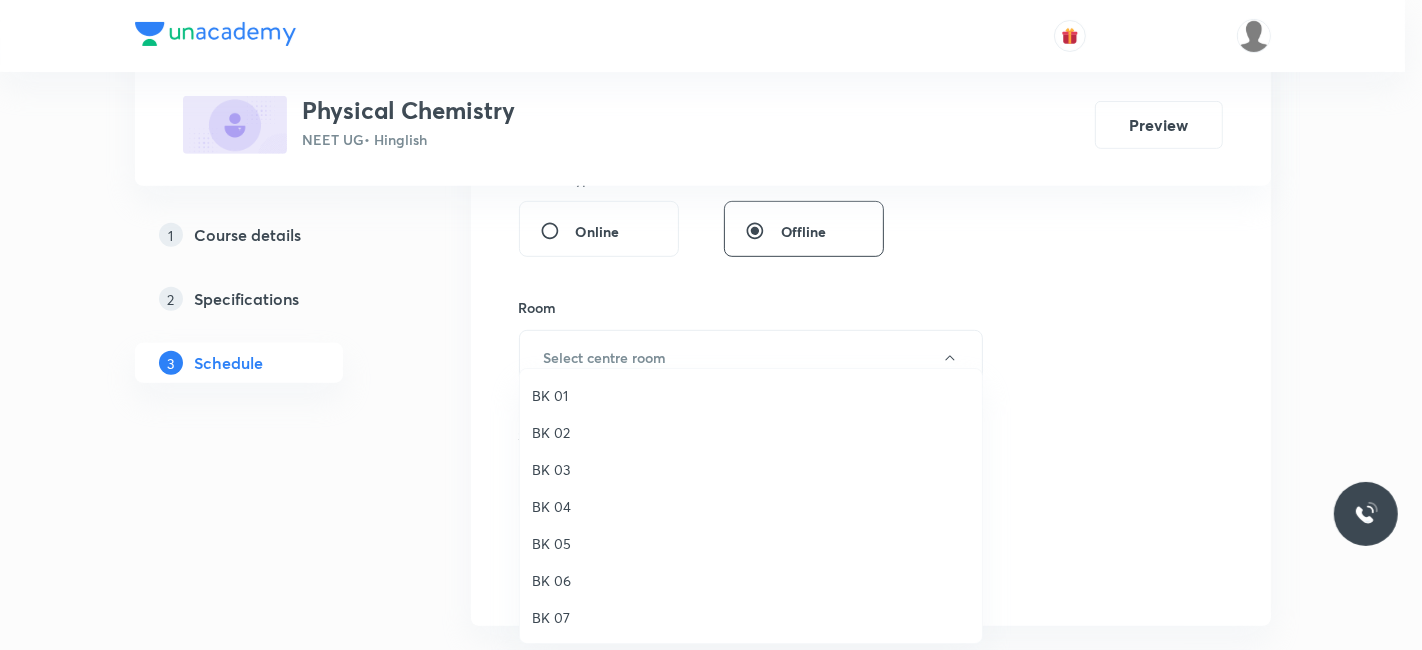 click on "BK 06" at bounding box center (751, 580) 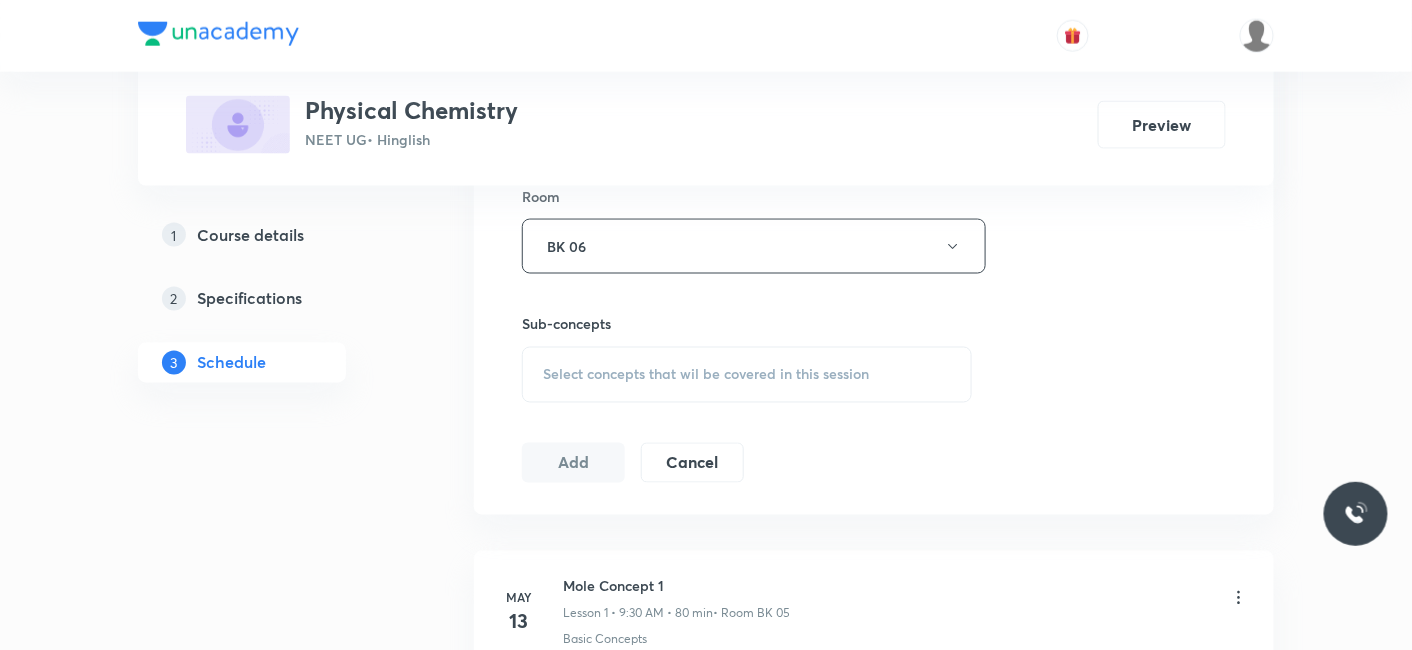click on "Select concepts that wil be covered in this session" at bounding box center (706, 375) 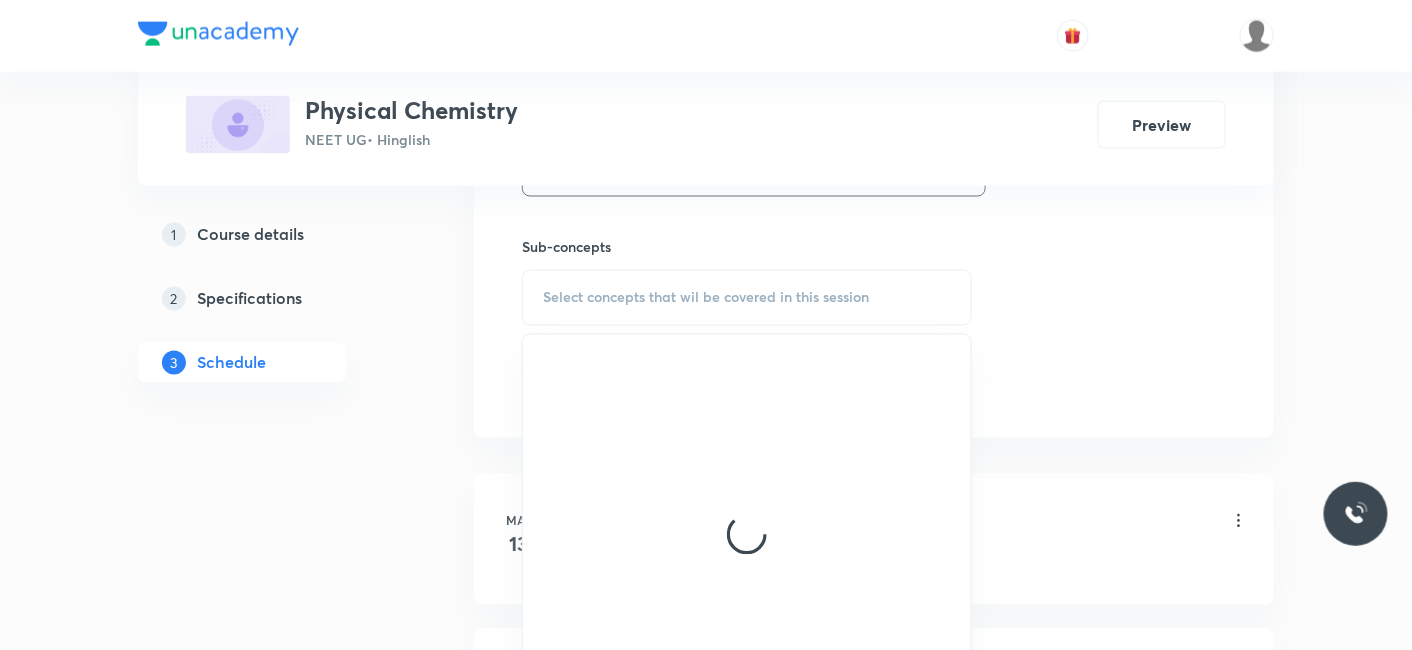 scroll, scrollTop: 1111, scrollLeft: 0, axis: vertical 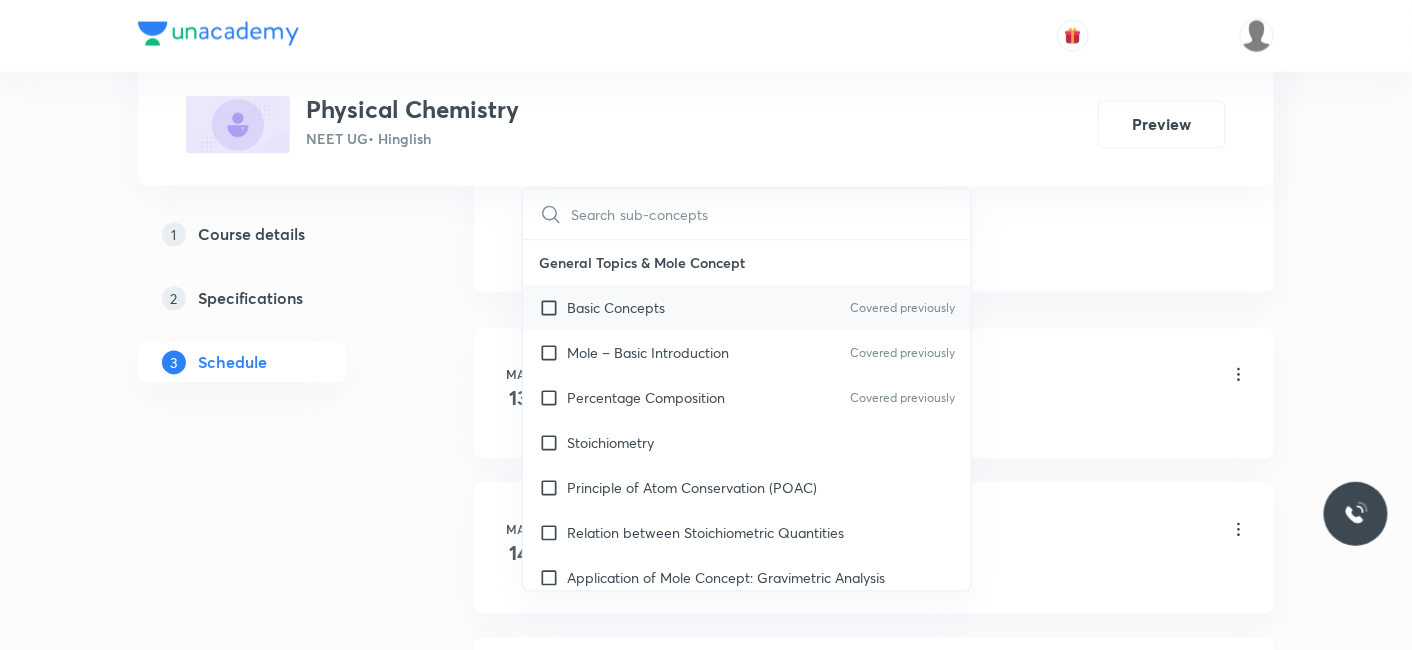 click on "Basic Concepts" at bounding box center [616, 308] 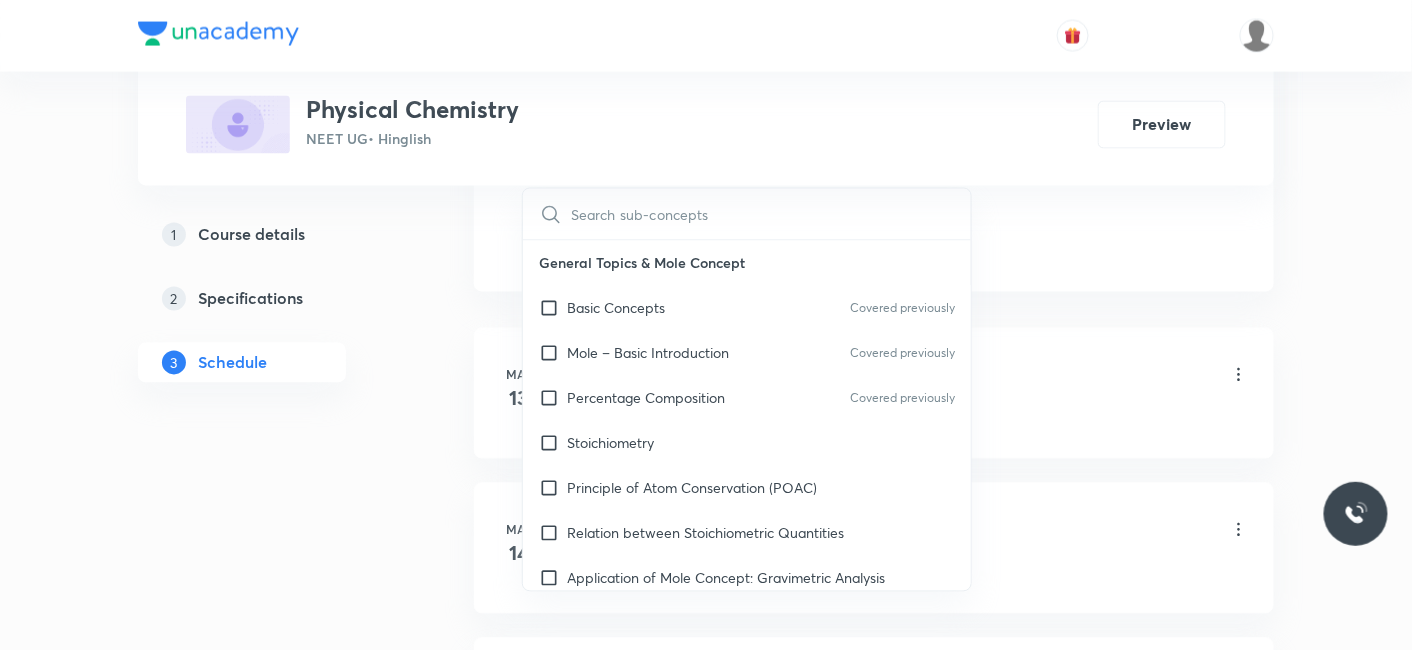 checkbox on "true" 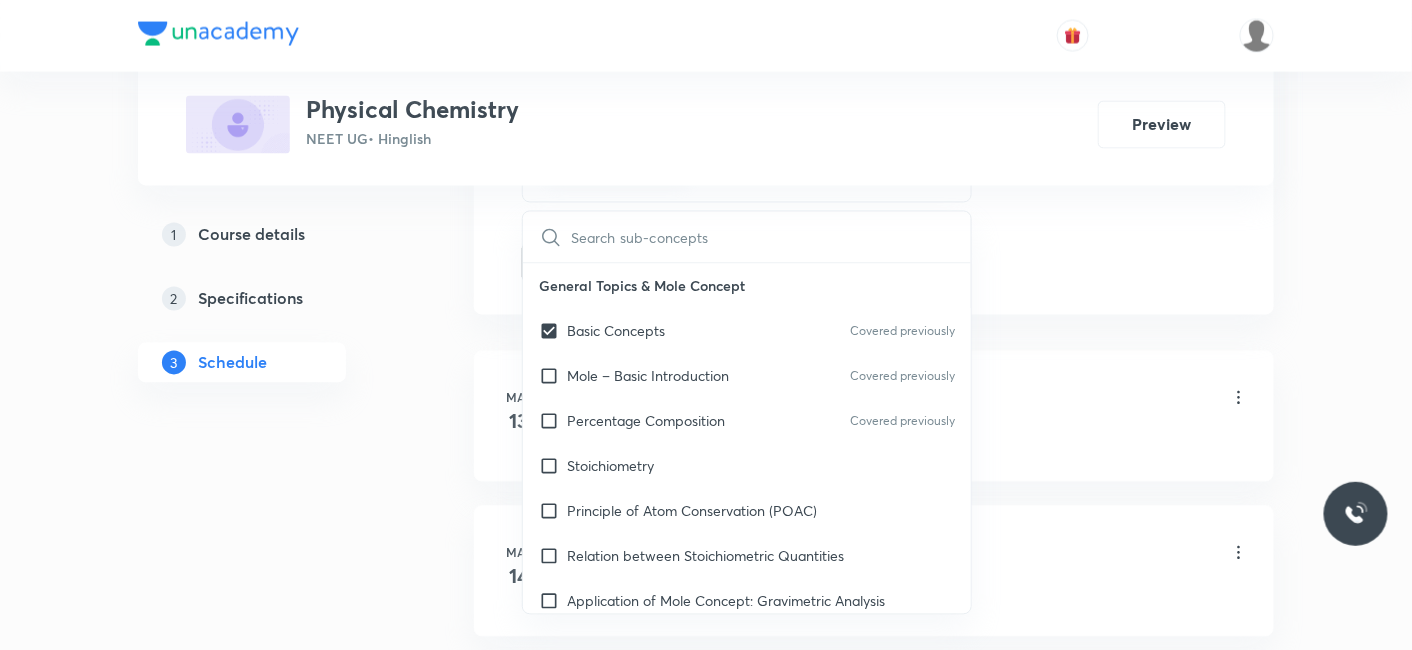 click on "Plus Courses Physical Chemistry NEET UG  • Hinglish Preview 1 Course details 2 Specifications 3 Schedule Schedule 37  classes Session  38 Live class Session title 19/99 Atomic Structure_23 ​ Schedule for Jul 14, 2025, 11:10 AM ​ Duration (in minutes) 80 ​   Session type Online Offline Room BK 06 Sub-concepts Basic Concepts CLEAR ​ General Topics & Mole Concept Basic Concepts Covered previously Mole – Basic Introduction Covered previously Percentage Composition Covered previously Stoichiometry Principle of Atom Conservation (POAC) Relation between Stoichiometric Quantities Application of Mole Concept: Gravimetric Analysis Electronic Configuration Of Atoms (Hund's rule)  Quantum Numbers (Magnetic Quantum no.) Quantum Numbers(Pauli's Exclusion law) Mean Molar Mass or Molecular Mass Variation of Conductivity with Concentration Mechanism of Corrosion Atomic Structure Discovery Of Electron Some Prerequisites of Physics Discovery Of Protons And Neutrons Atomic Models Nature of Waves Photoelectric Effect" at bounding box center [706, 2607] 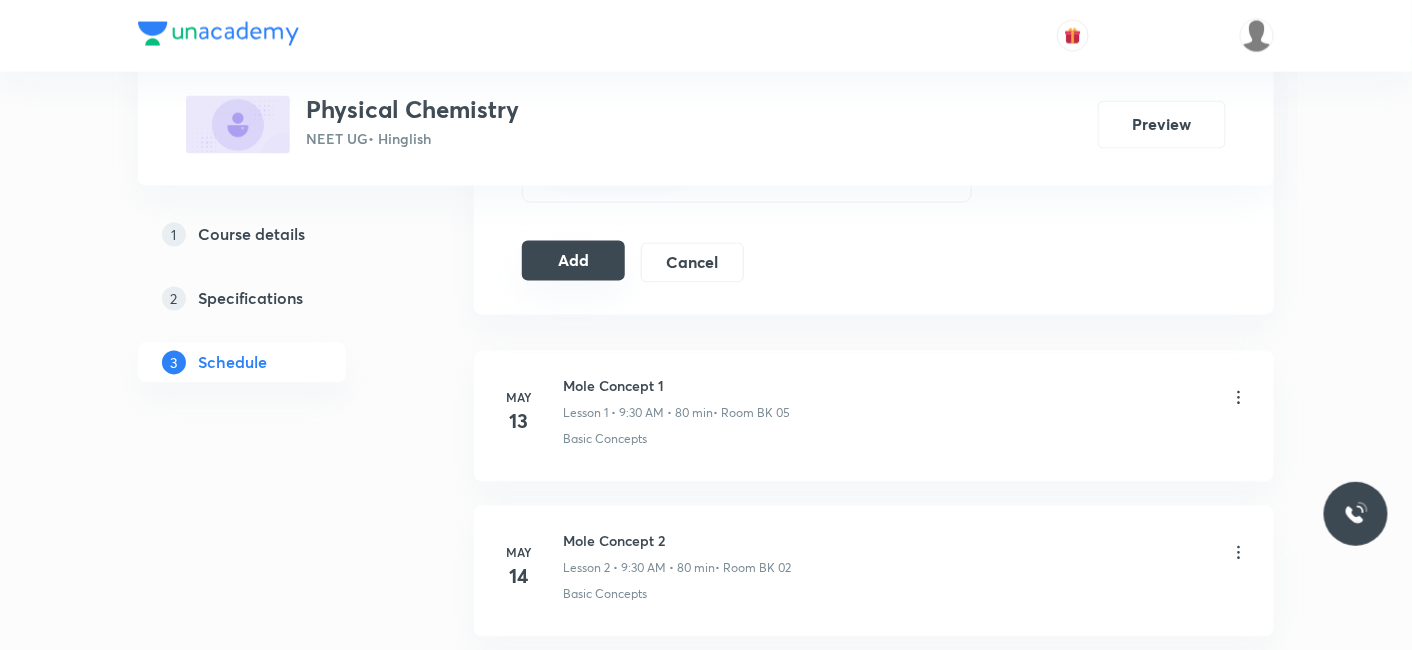 click on "Add" at bounding box center [573, 261] 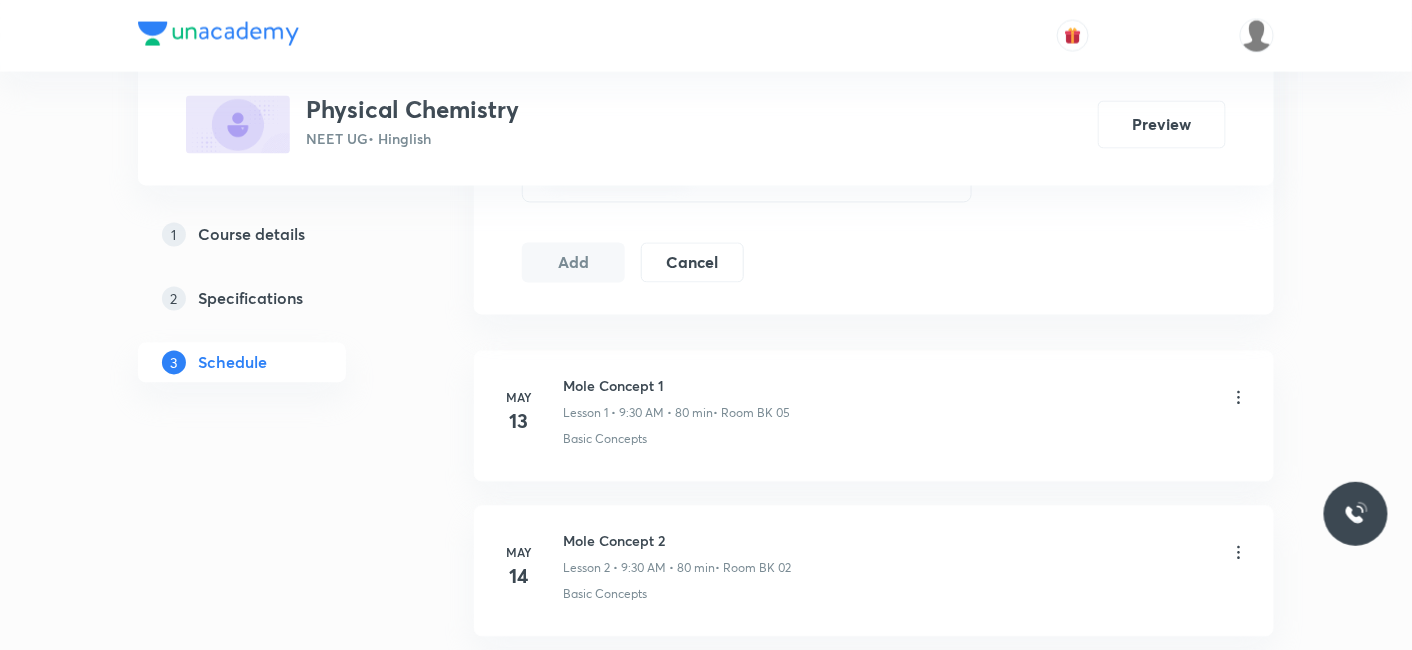 type 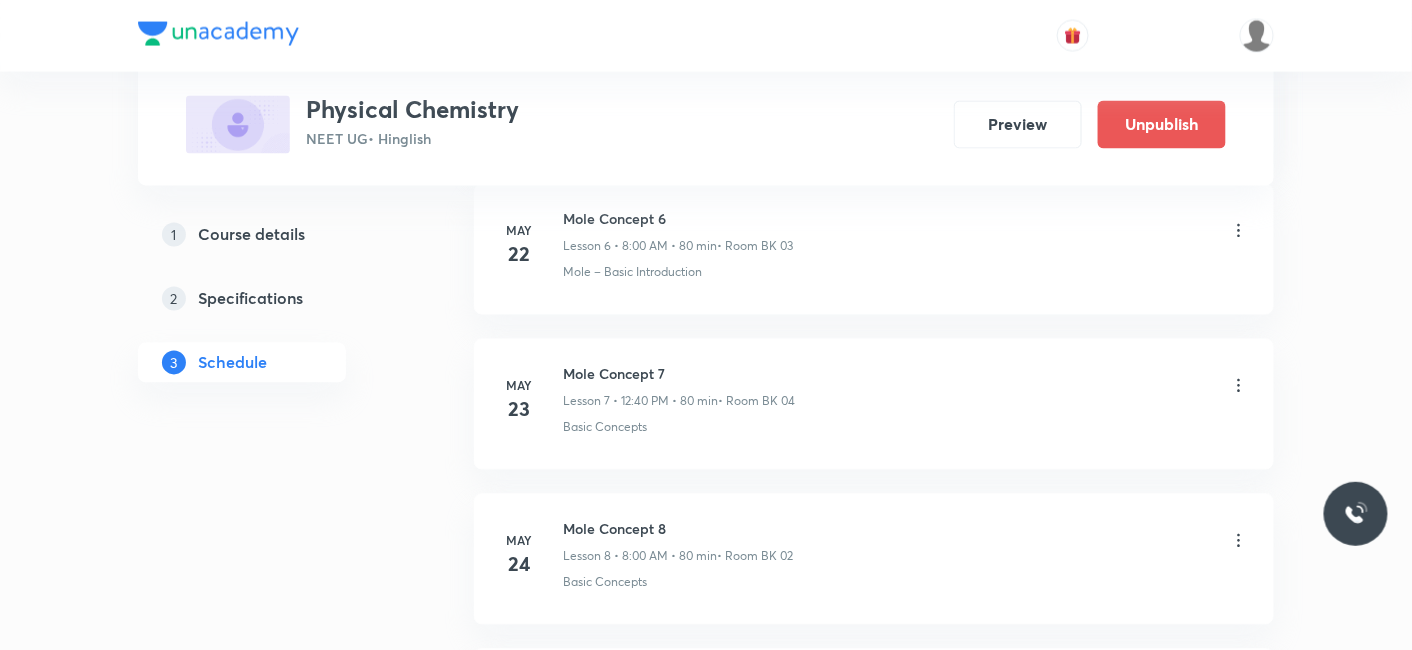 scroll, scrollTop: 5902, scrollLeft: 0, axis: vertical 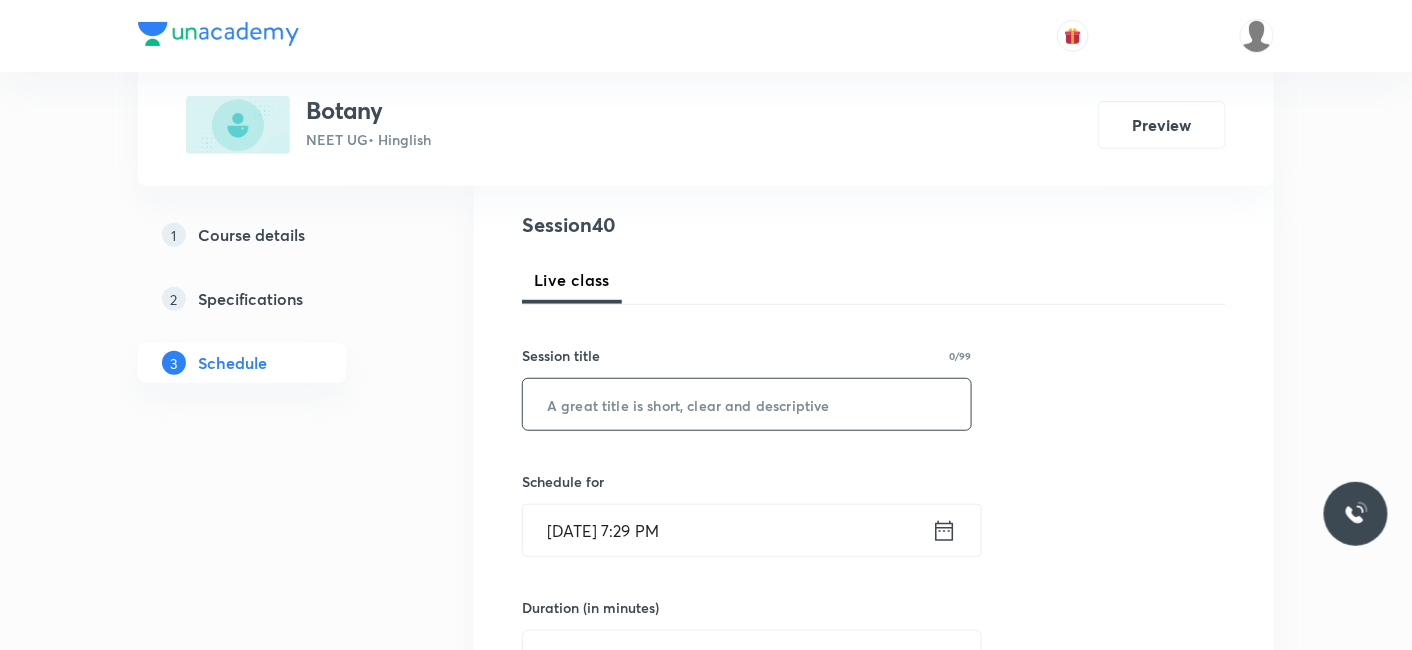 click at bounding box center (747, 404) 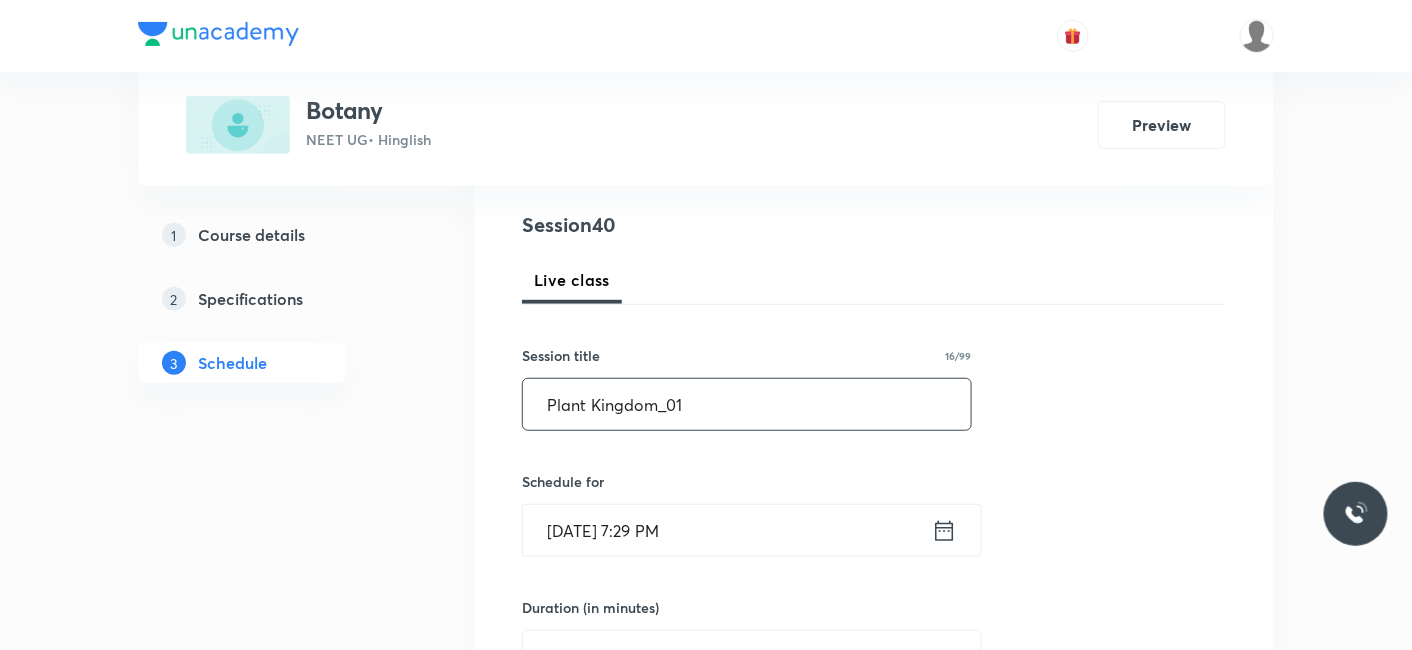 type on "Plant Kingdom_01" 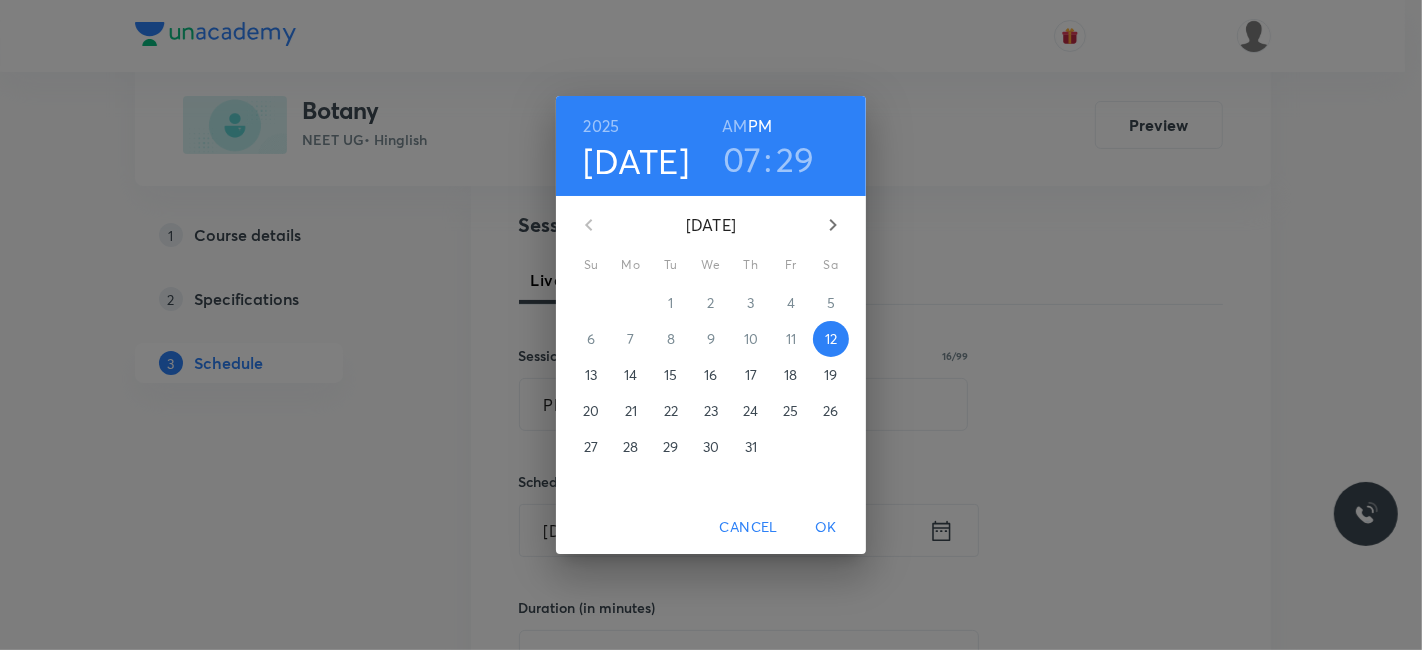 click on "14" at bounding box center [630, 375] 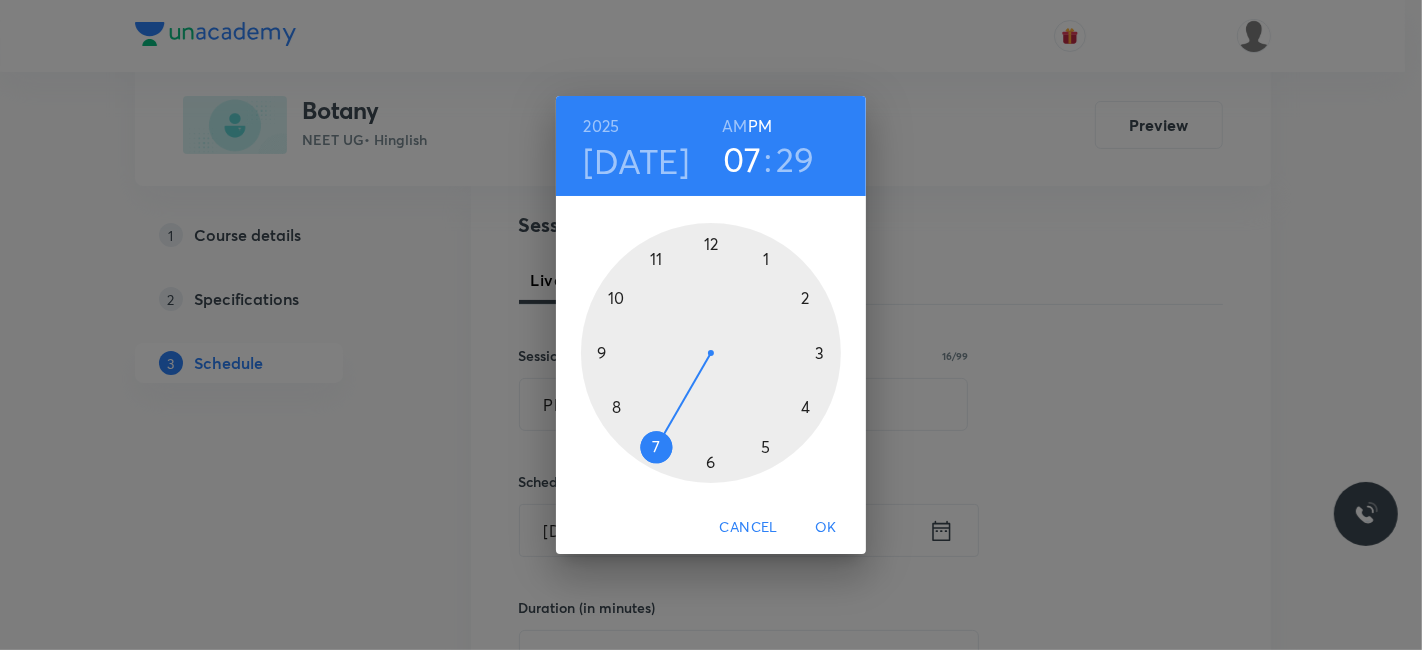 click at bounding box center [711, 353] 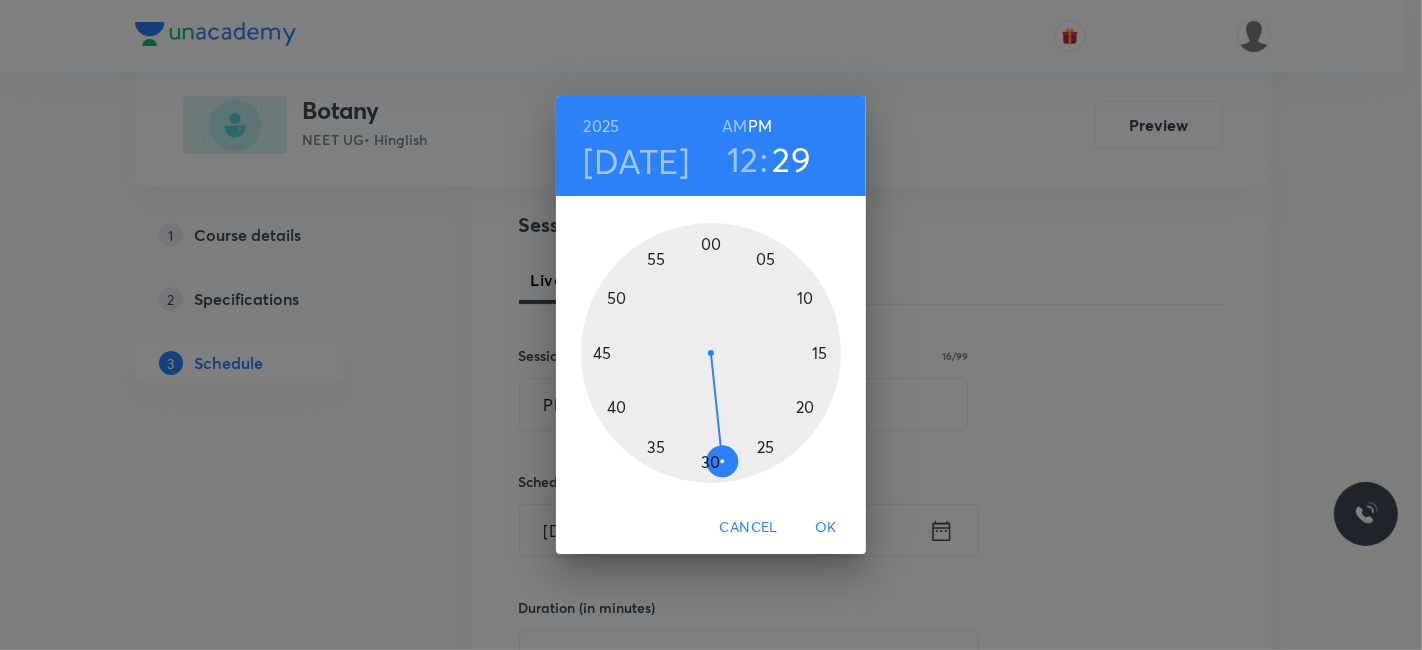 click at bounding box center (711, 353) 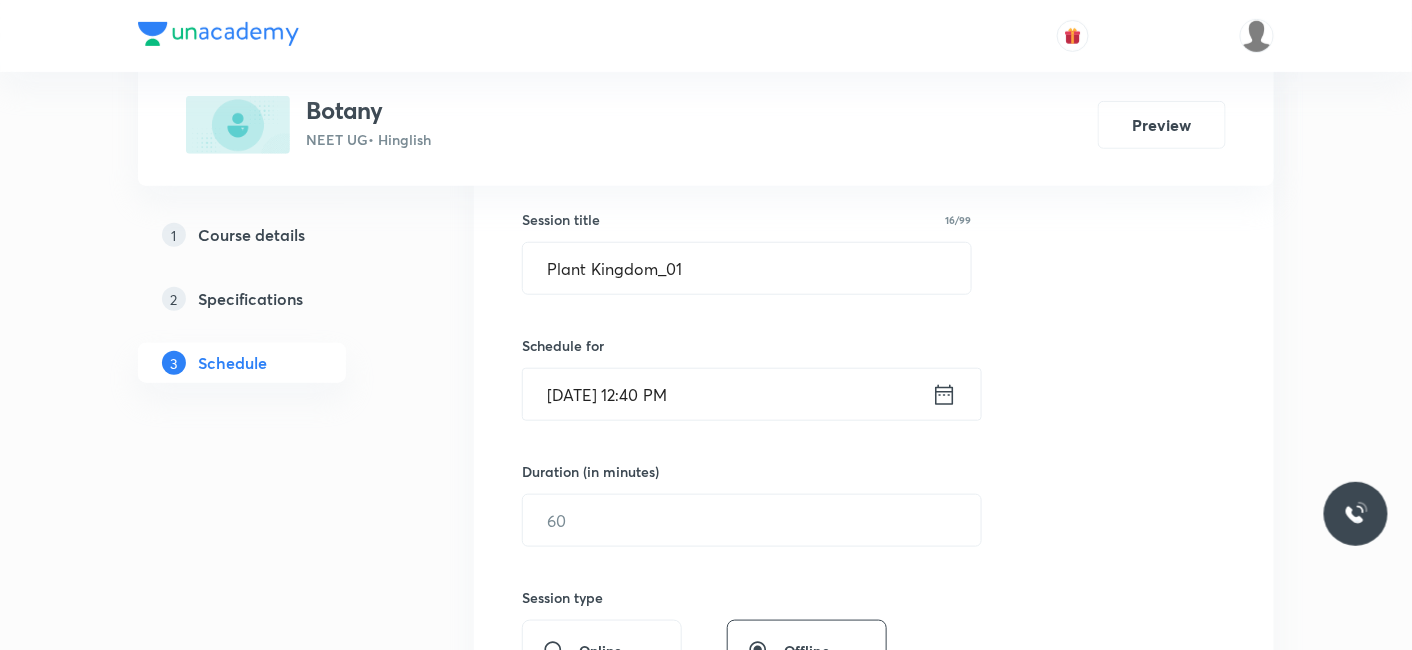 scroll, scrollTop: 555, scrollLeft: 0, axis: vertical 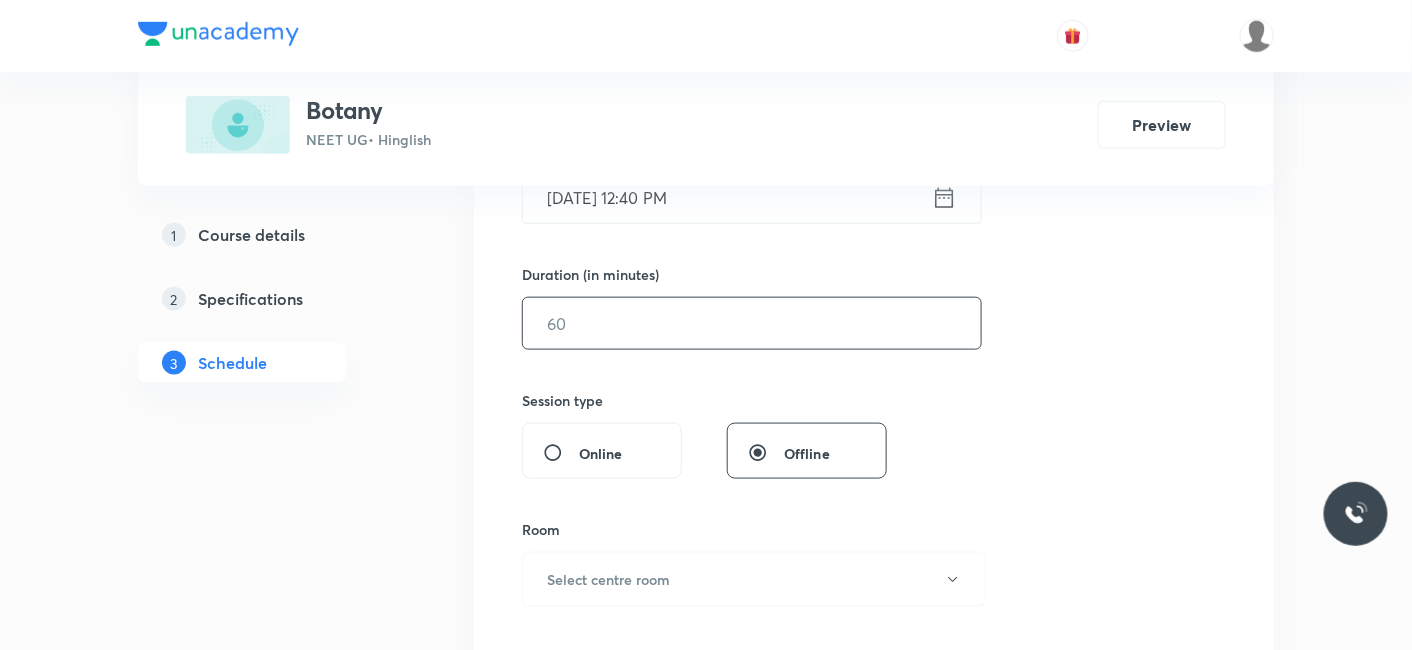 click at bounding box center (752, 323) 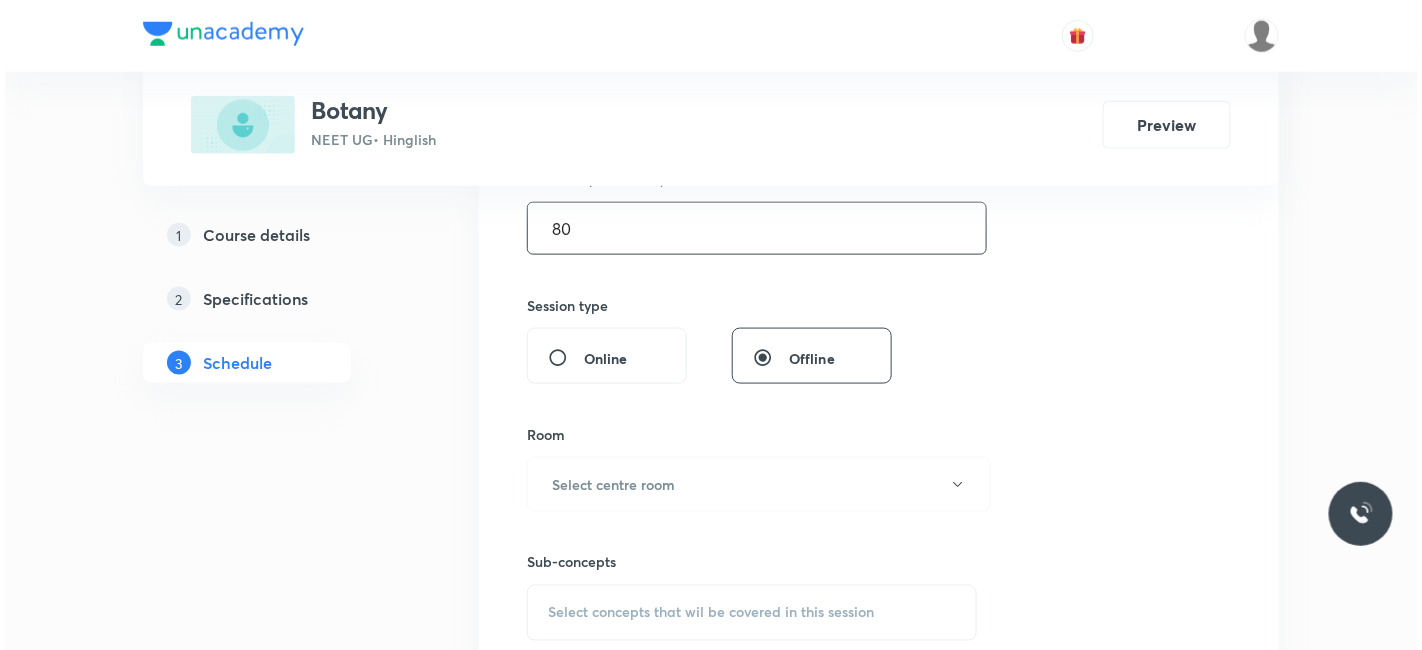 scroll, scrollTop: 777, scrollLeft: 0, axis: vertical 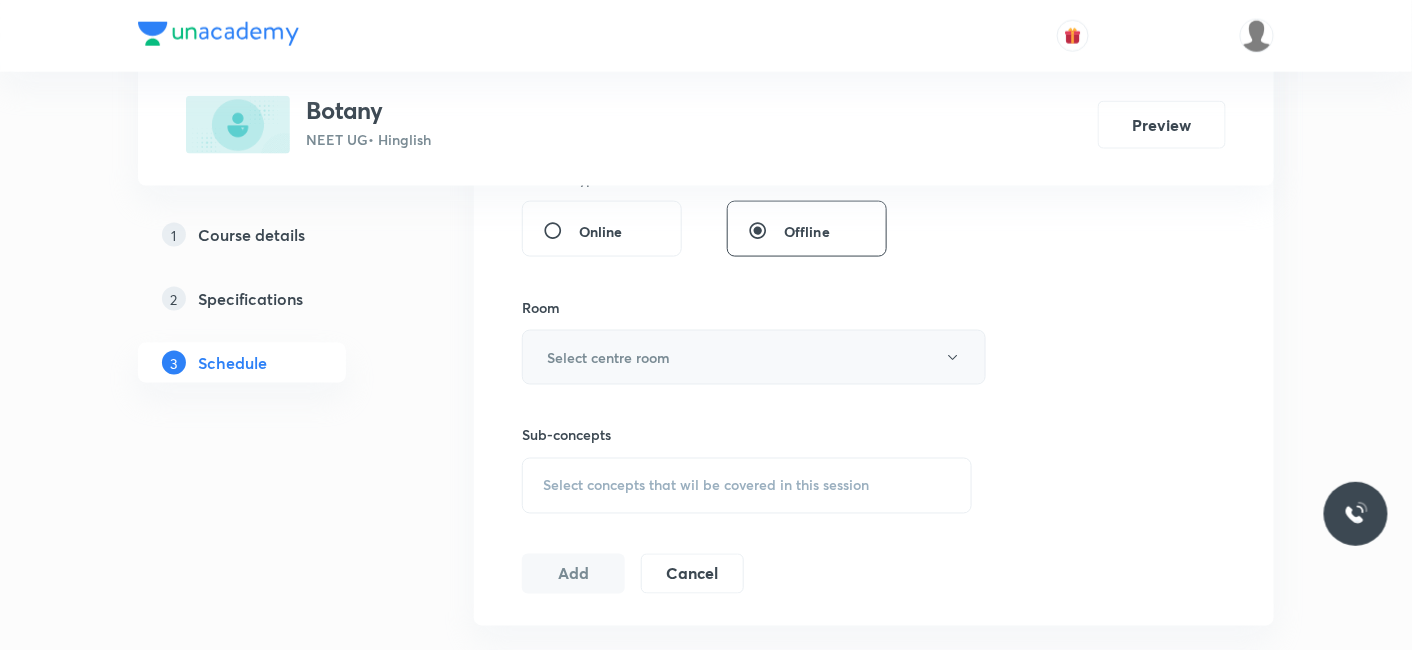 type on "80" 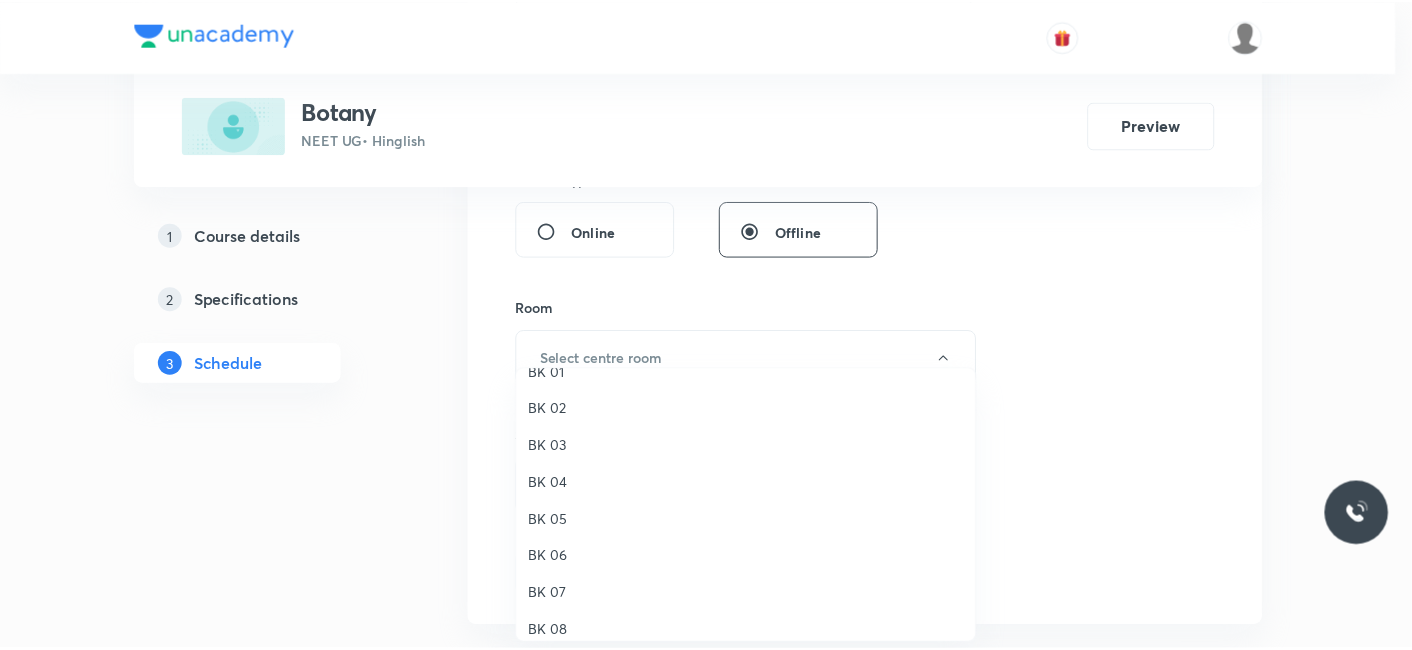 scroll, scrollTop: 37, scrollLeft: 0, axis: vertical 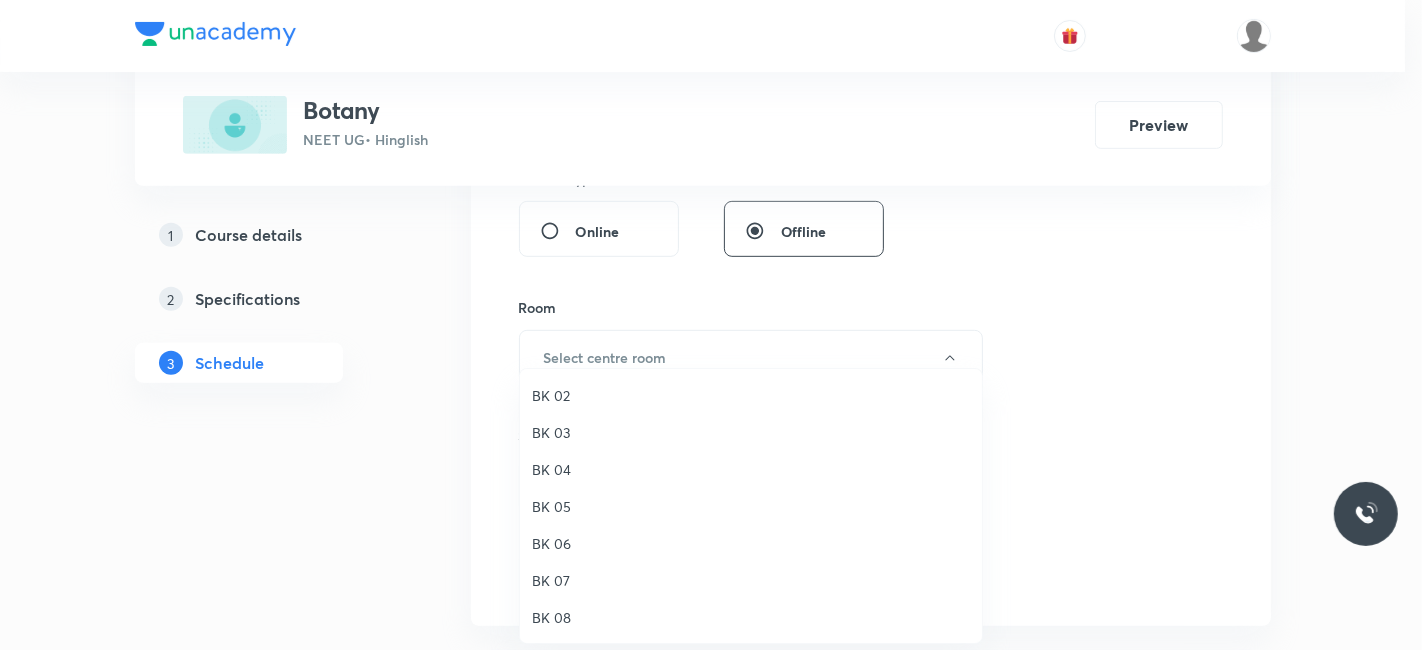 click on "BK 06" at bounding box center (751, 543) 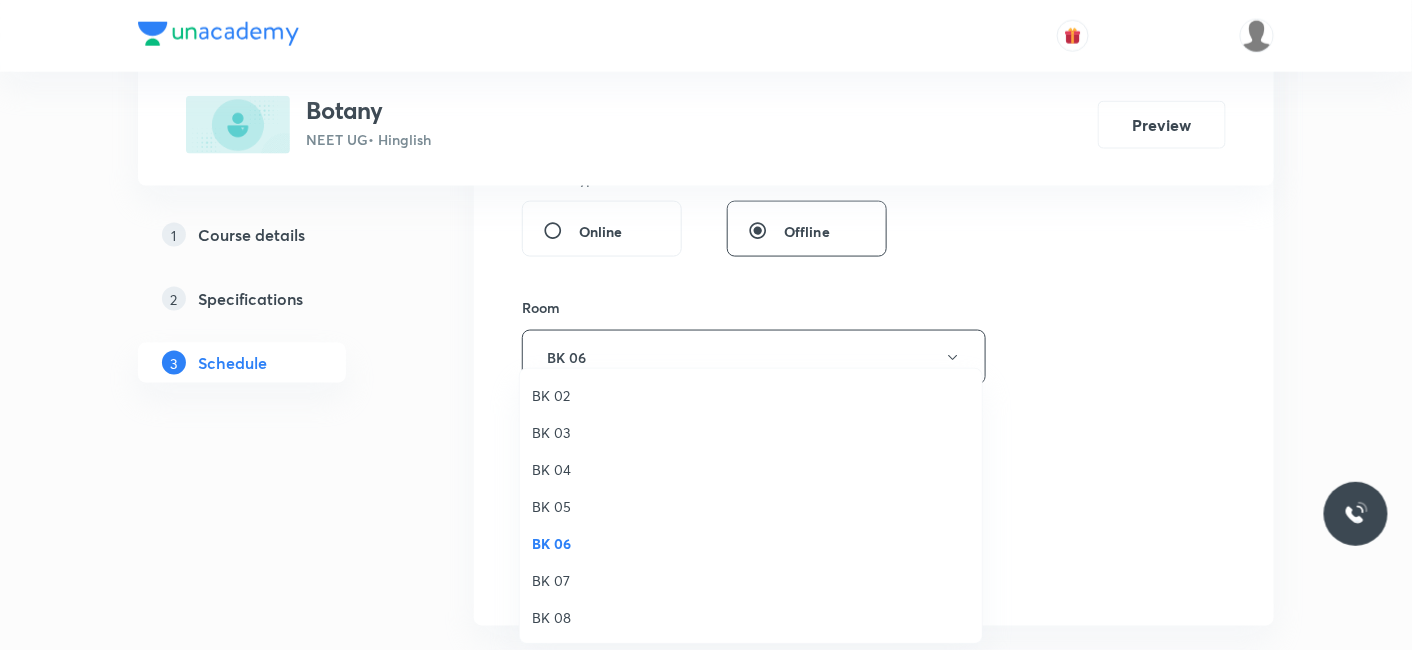 drag, startPoint x: 380, startPoint y: 518, endPoint x: 468, endPoint y: 516, distance: 88.02273 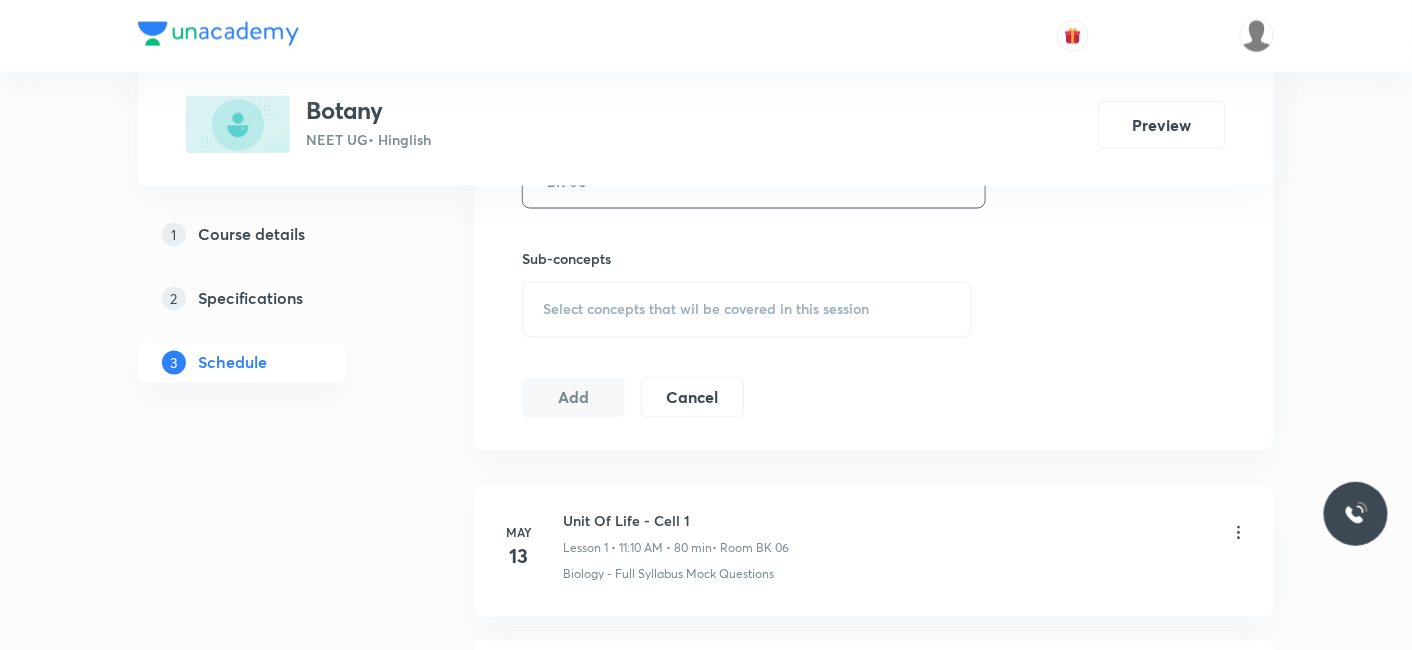 scroll, scrollTop: 1000, scrollLeft: 0, axis: vertical 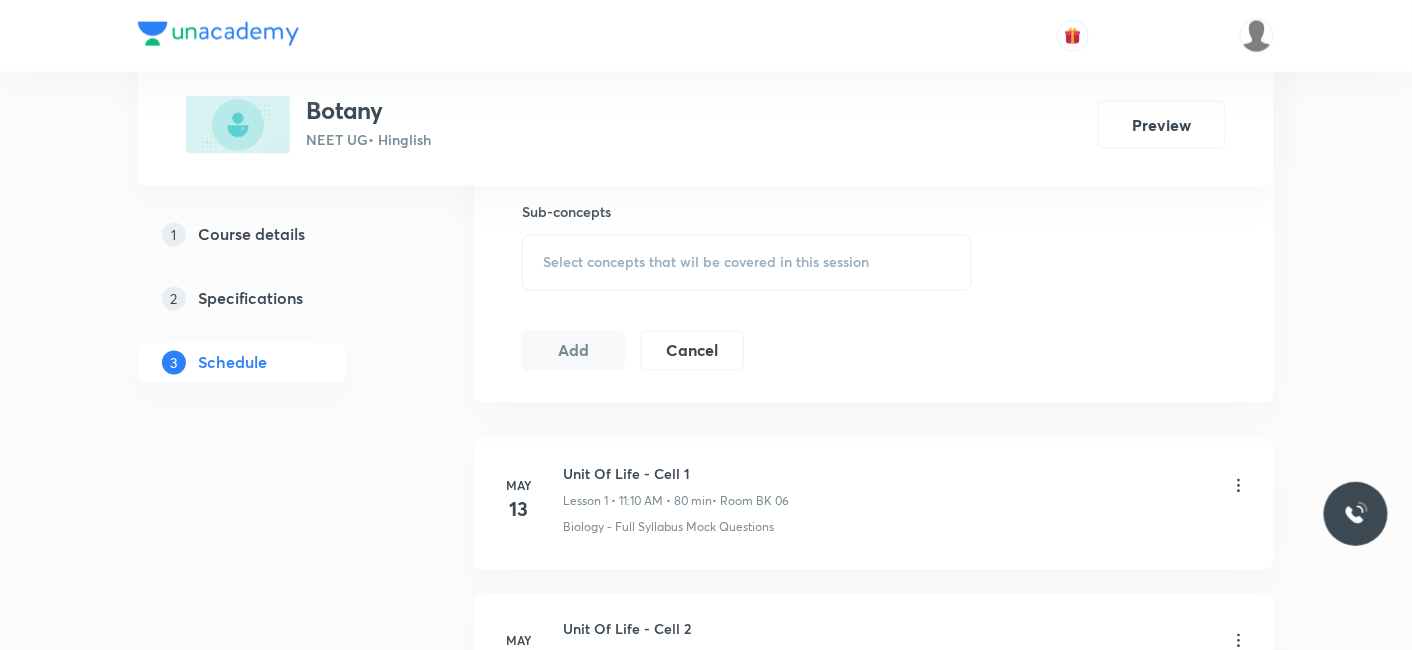 click on "Select concepts that wil be covered in this session" at bounding box center (747, 263) 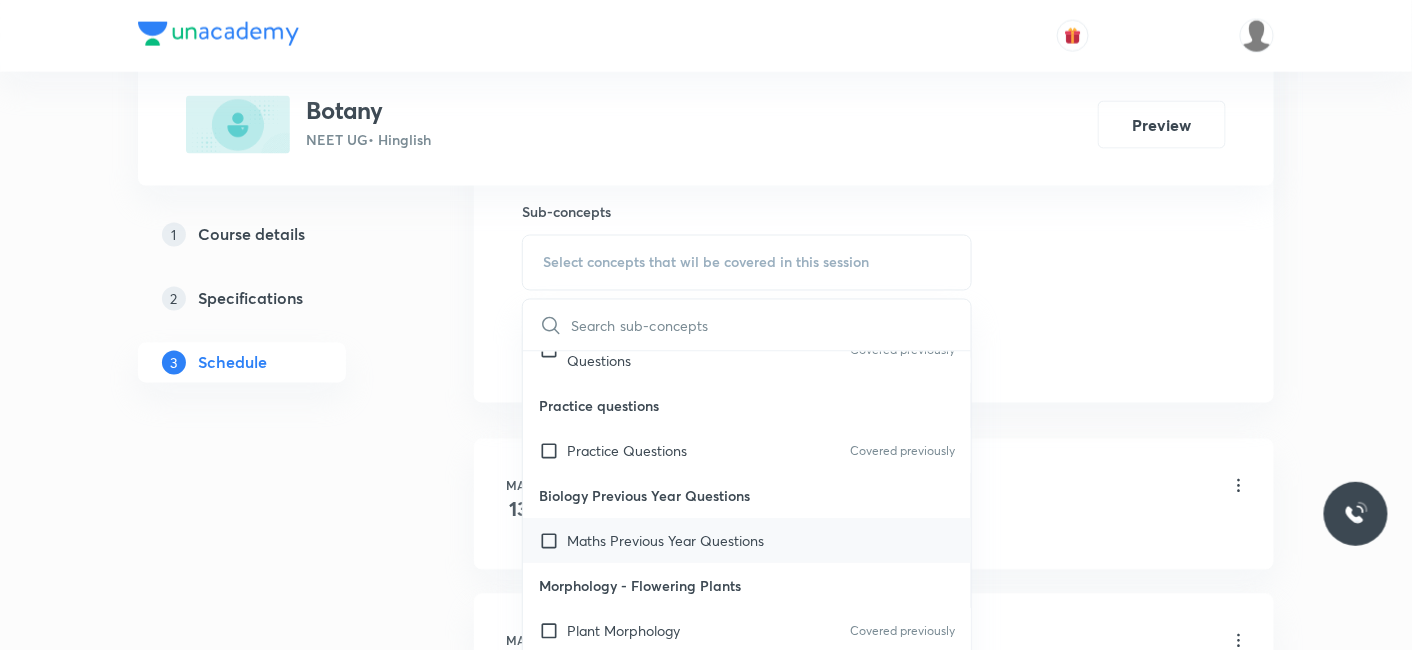 scroll, scrollTop: 111, scrollLeft: 0, axis: vertical 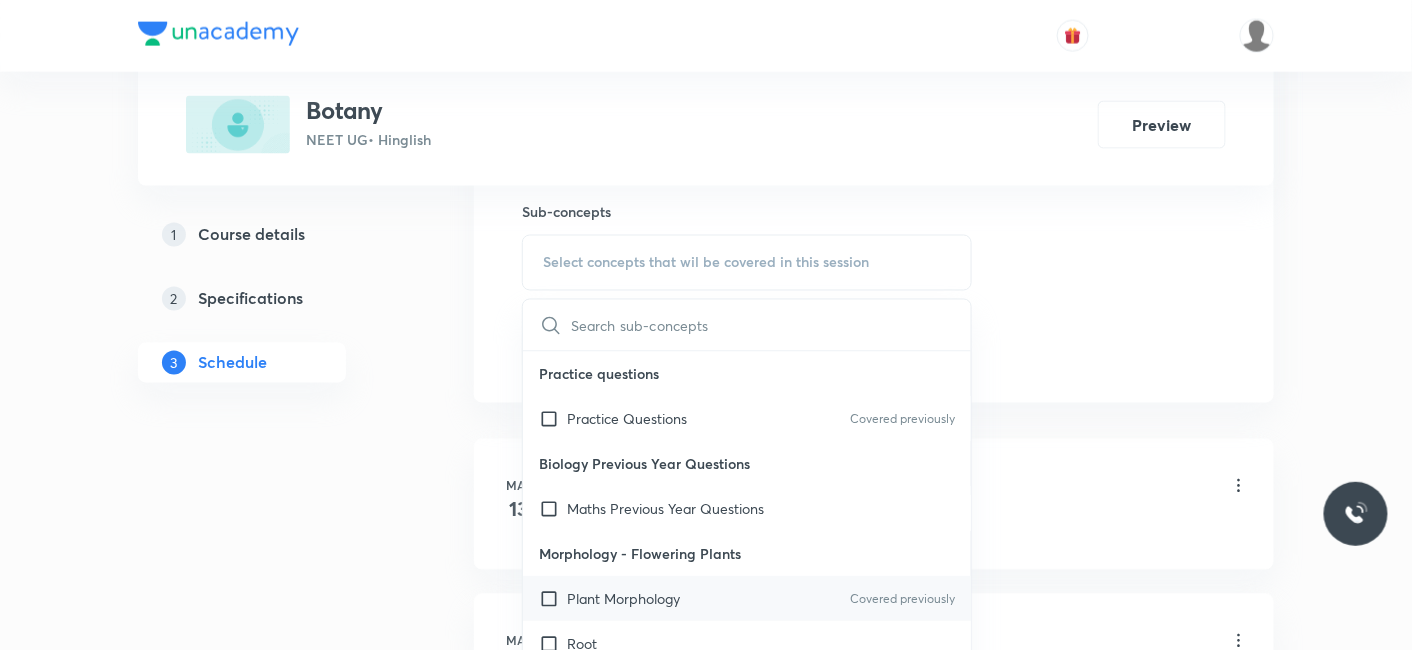 click on "Plant Morphology" at bounding box center [623, 599] 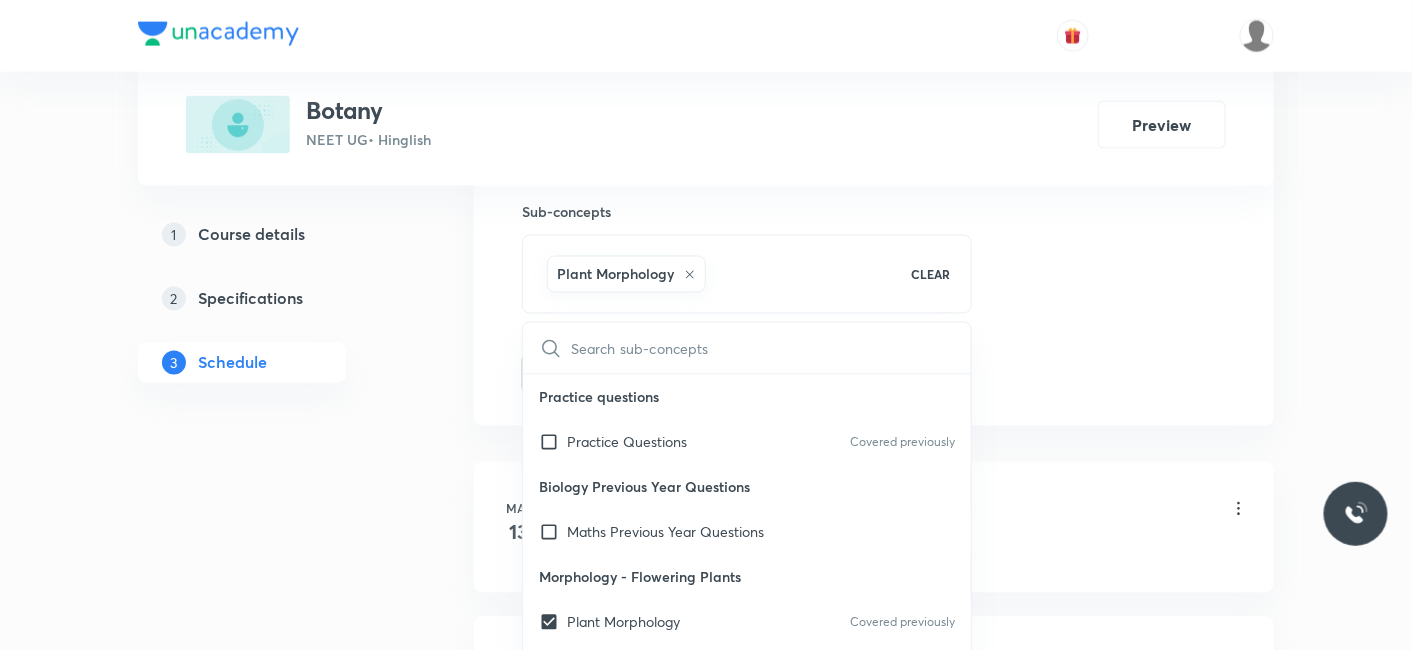 drag, startPoint x: 384, startPoint y: 524, endPoint x: 509, endPoint y: 450, distance: 145.26183 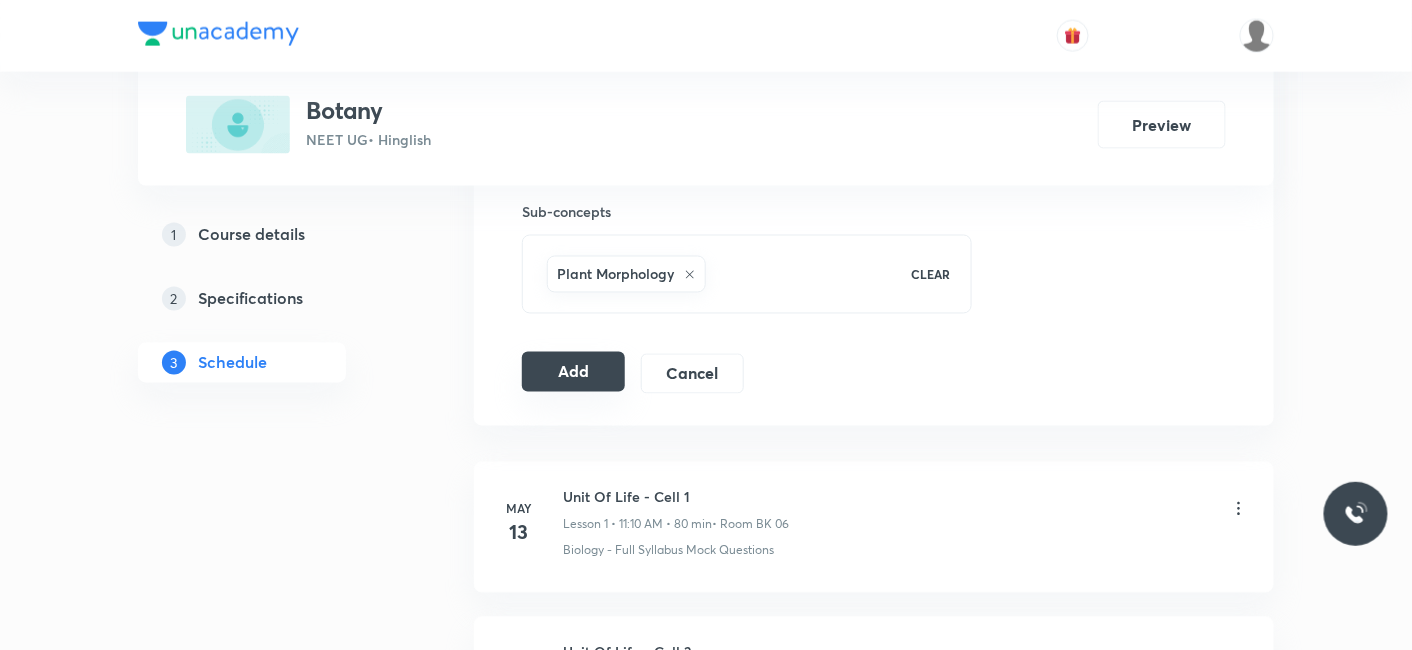 click on "Add" at bounding box center (573, 372) 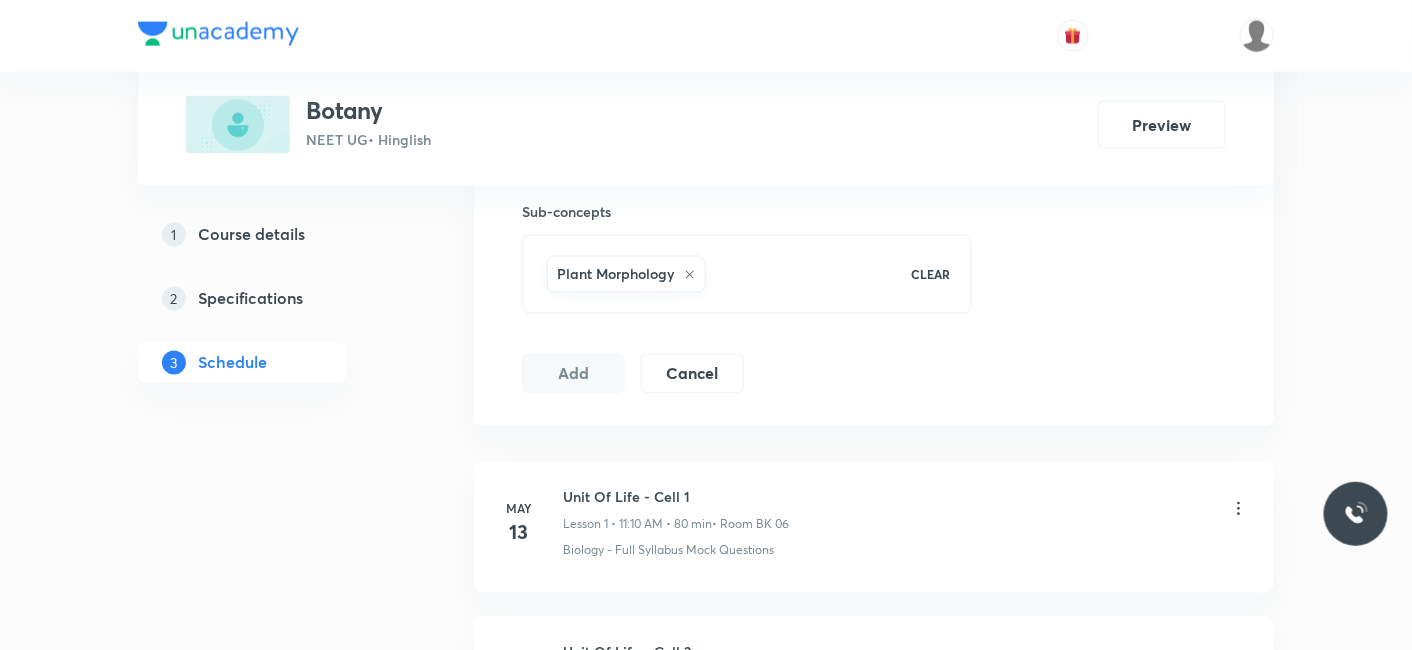 type 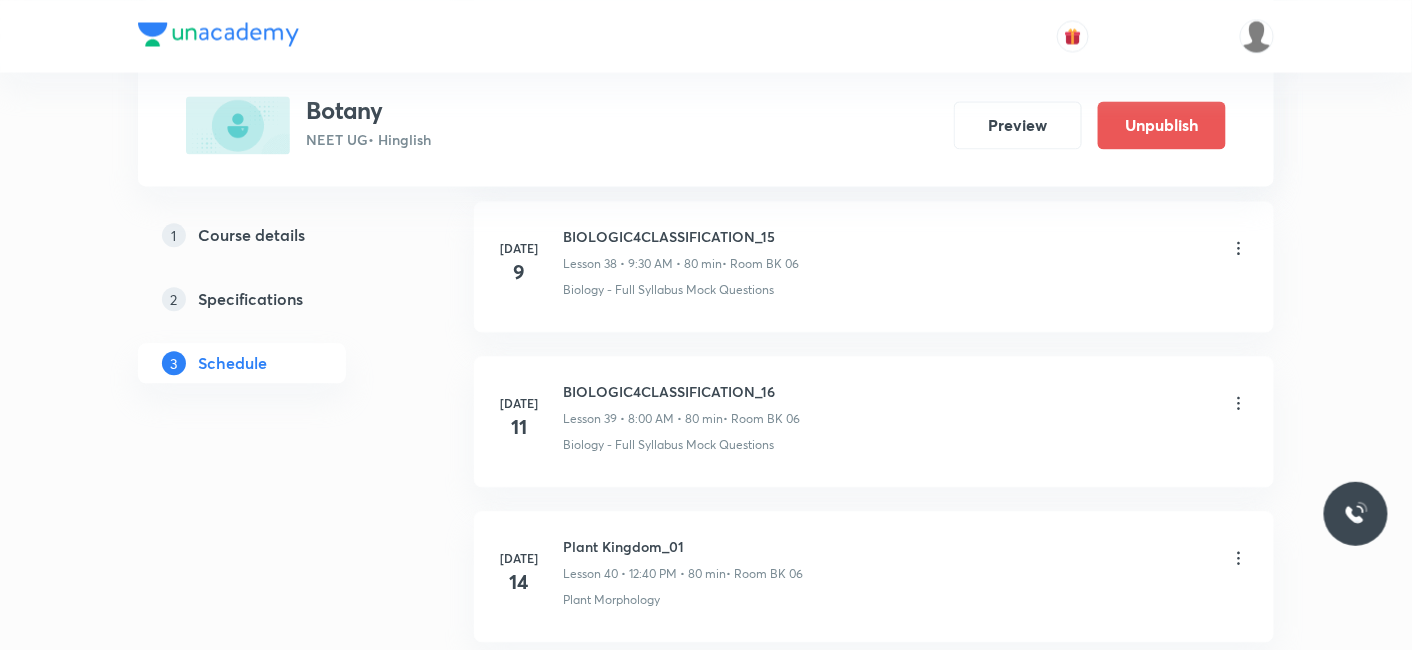 scroll, scrollTop: 6211, scrollLeft: 0, axis: vertical 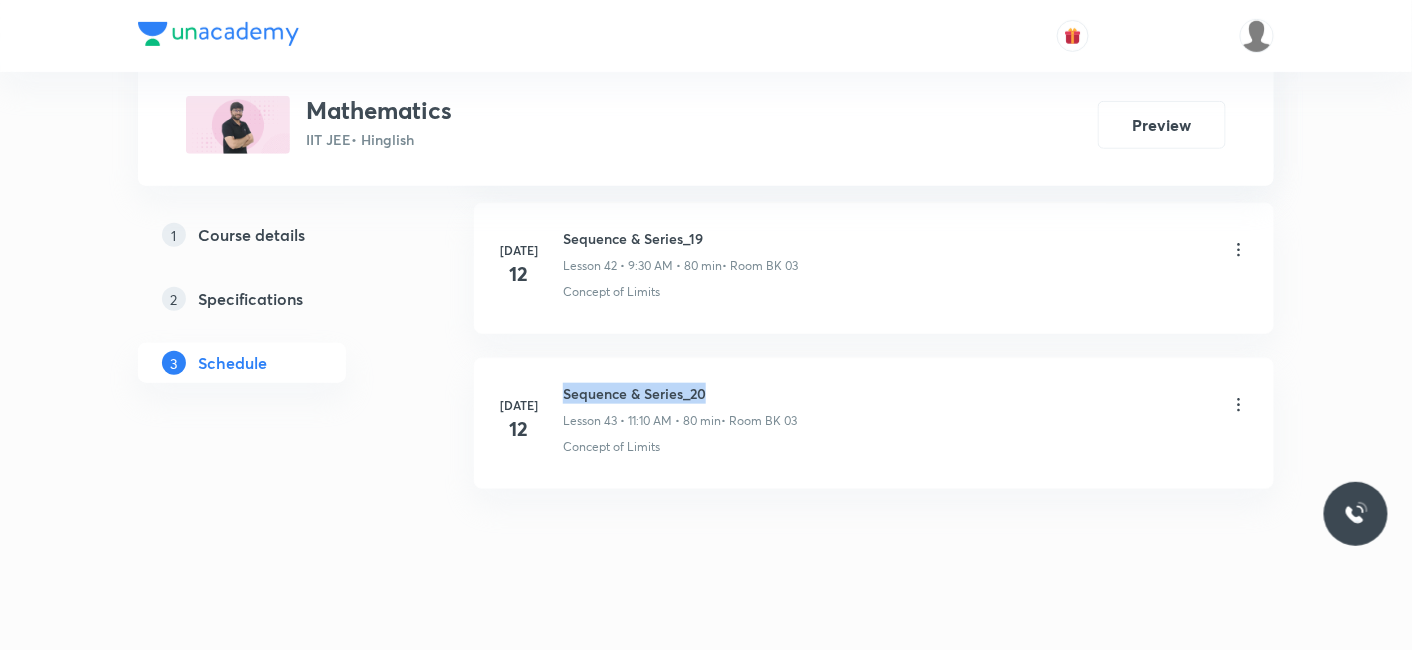 drag, startPoint x: 562, startPoint y: 369, endPoint x: 737, endPoint y: 375, distance: 175.10283 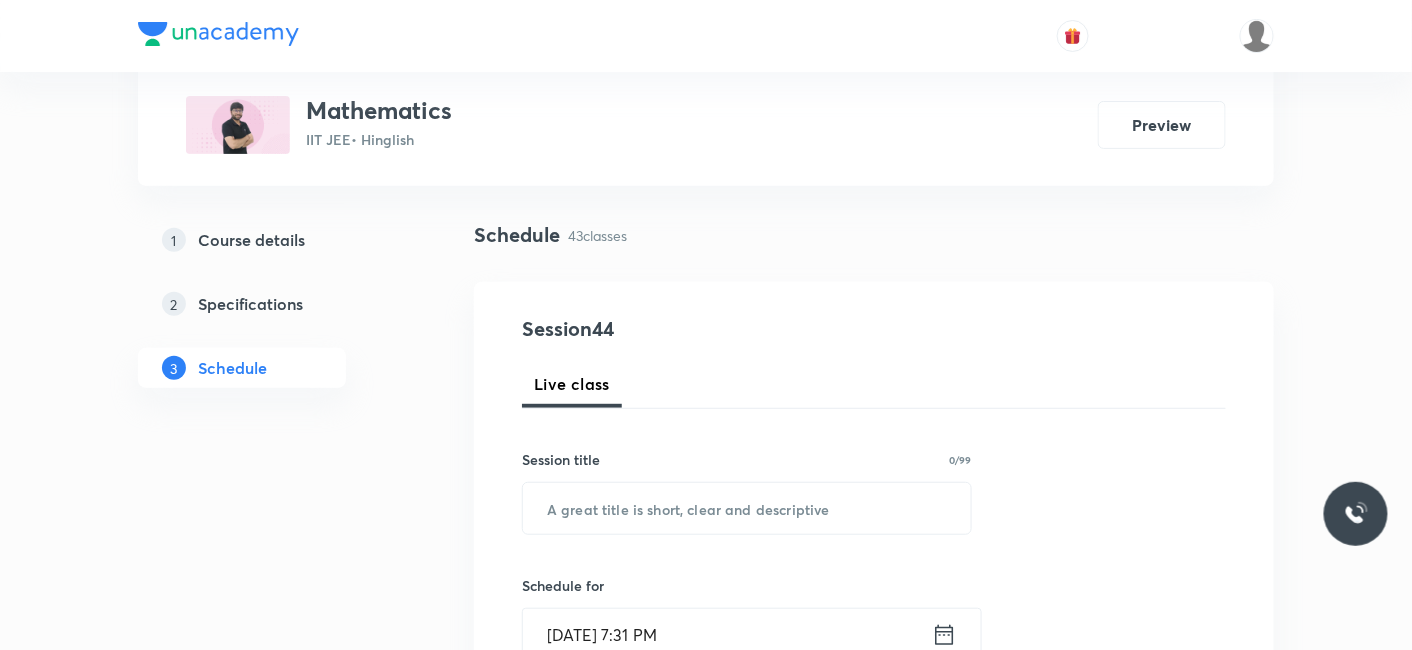 scroll, scrollTop: 222, scrollLeft: 0, axis: vertical 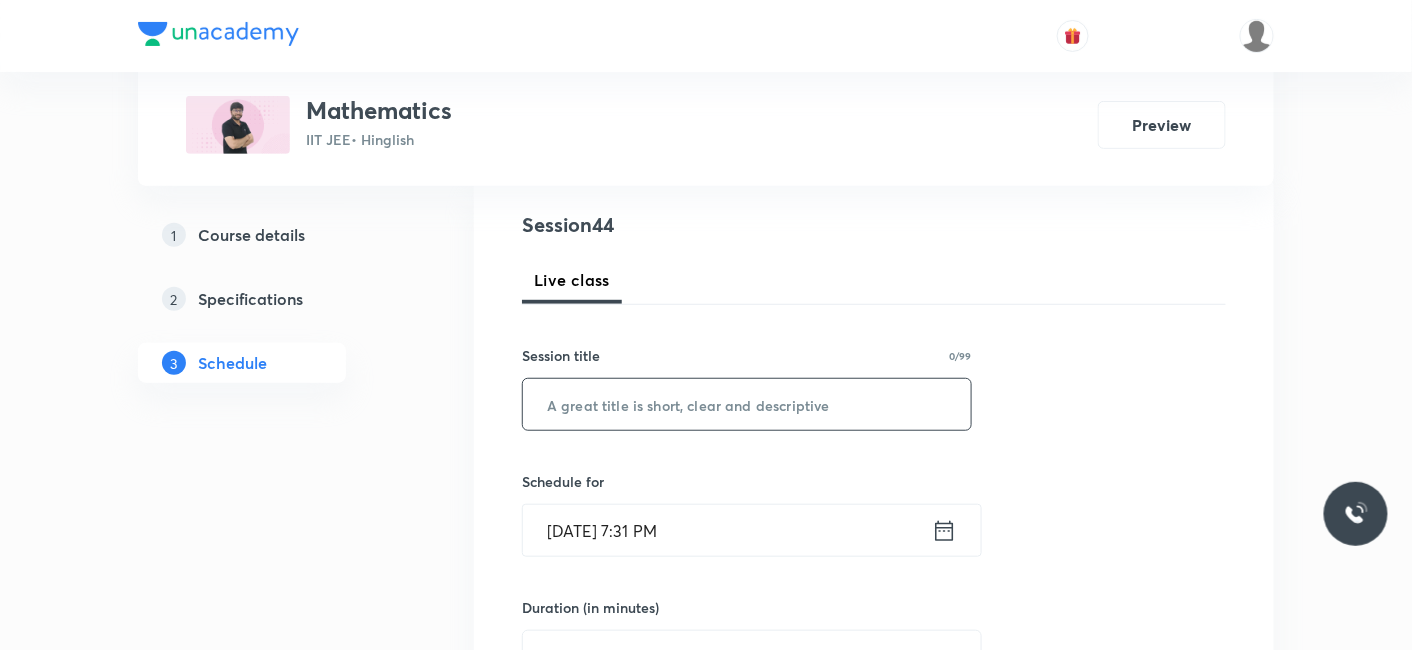 click at bounding box center (747, 404) 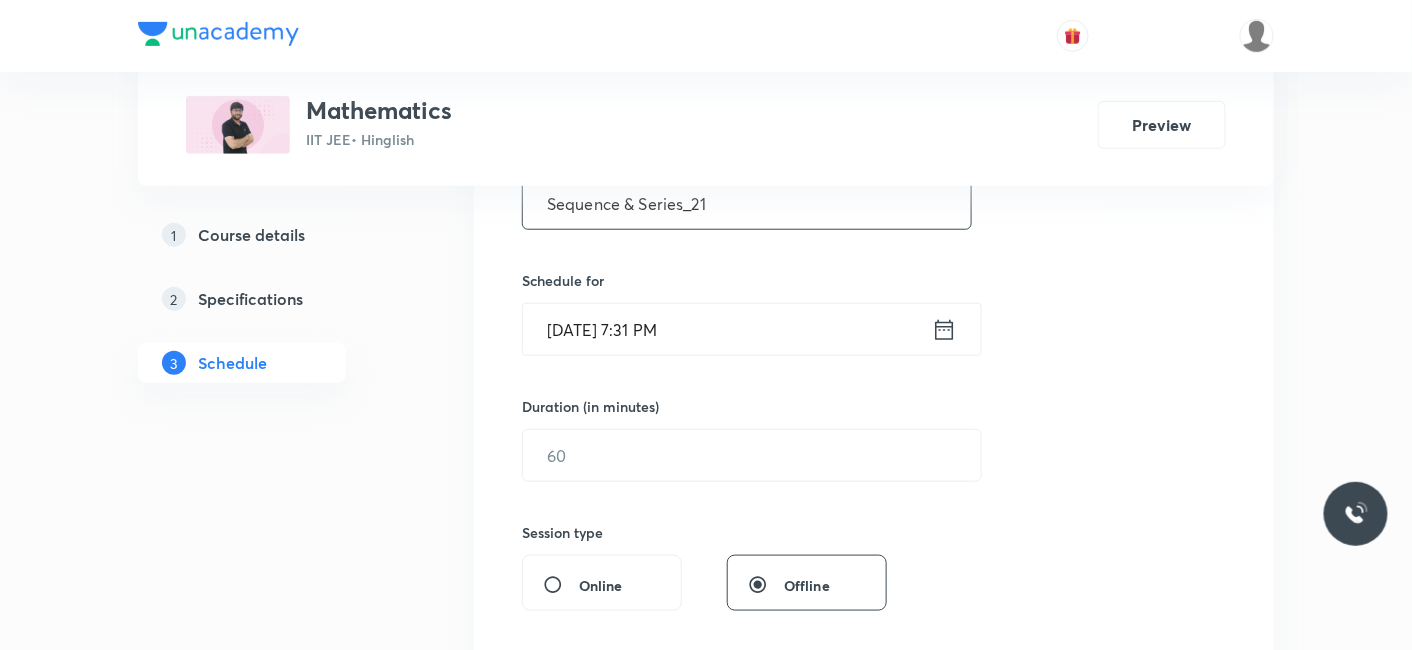 scroll, scrollTop: 444, scrollLeft: 0, axis: vertical 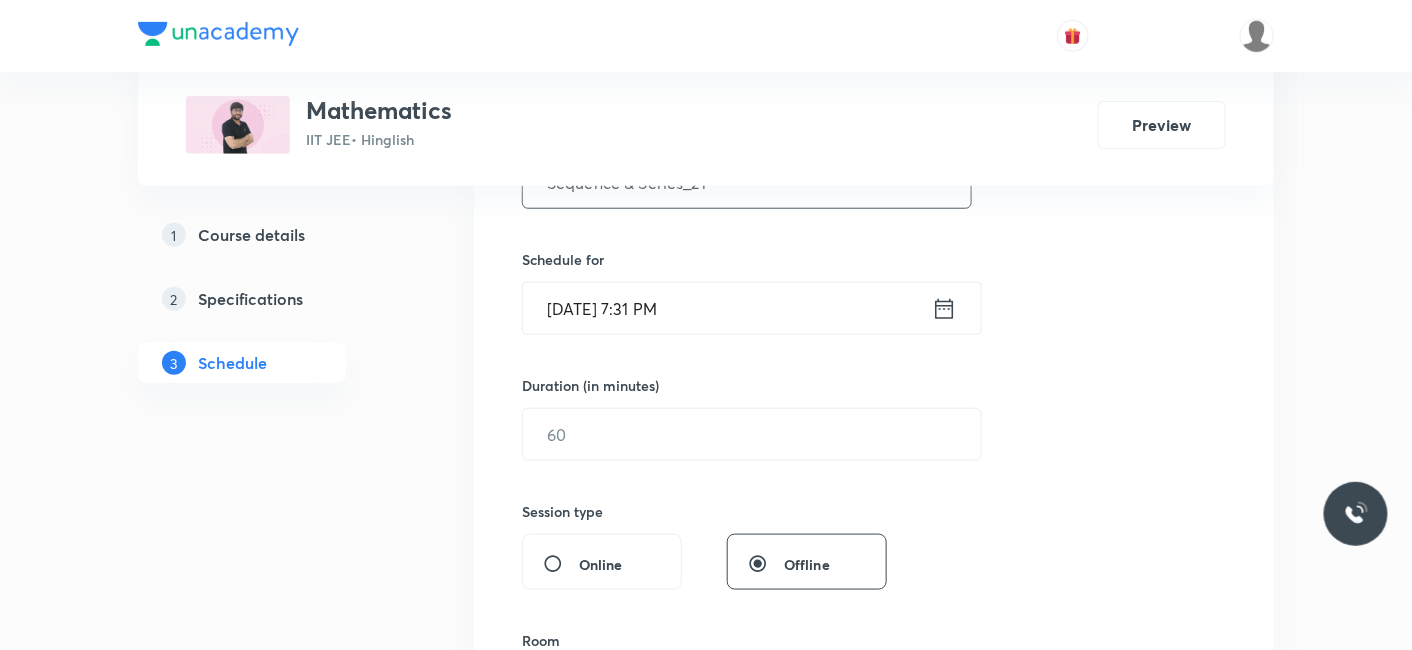 type on "Sequence & Series_21" 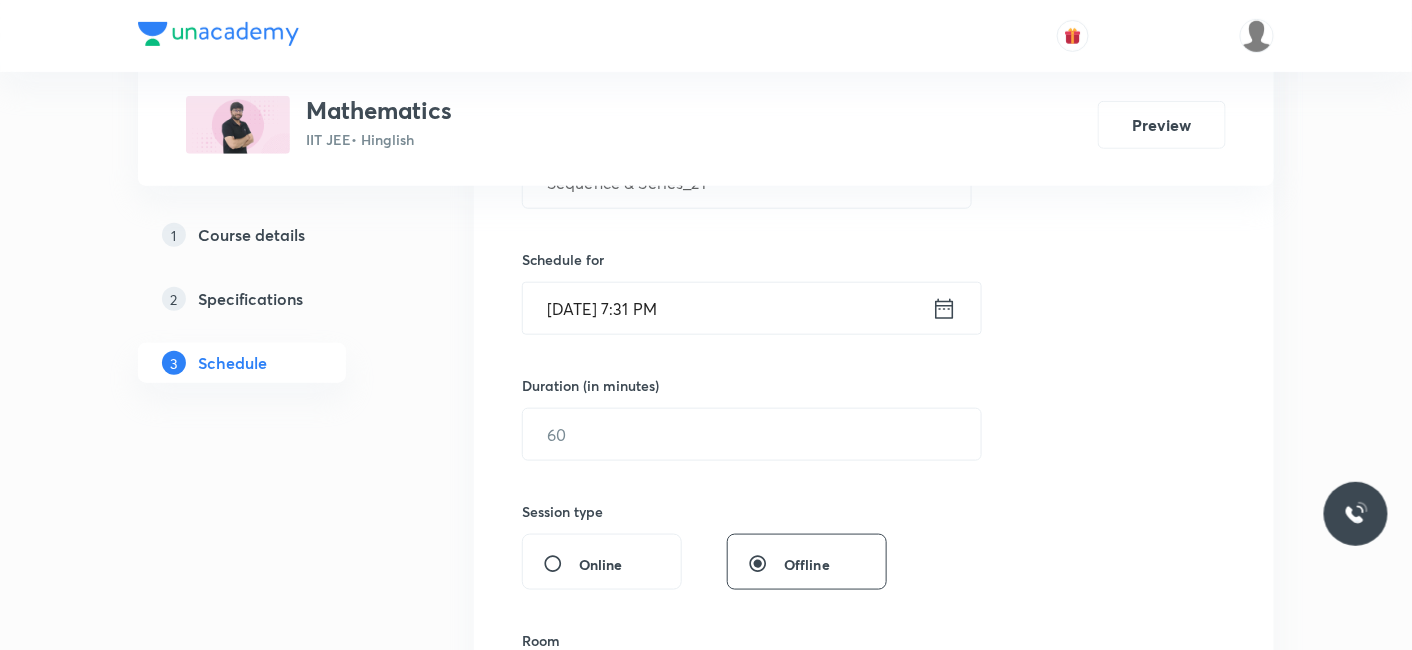 click 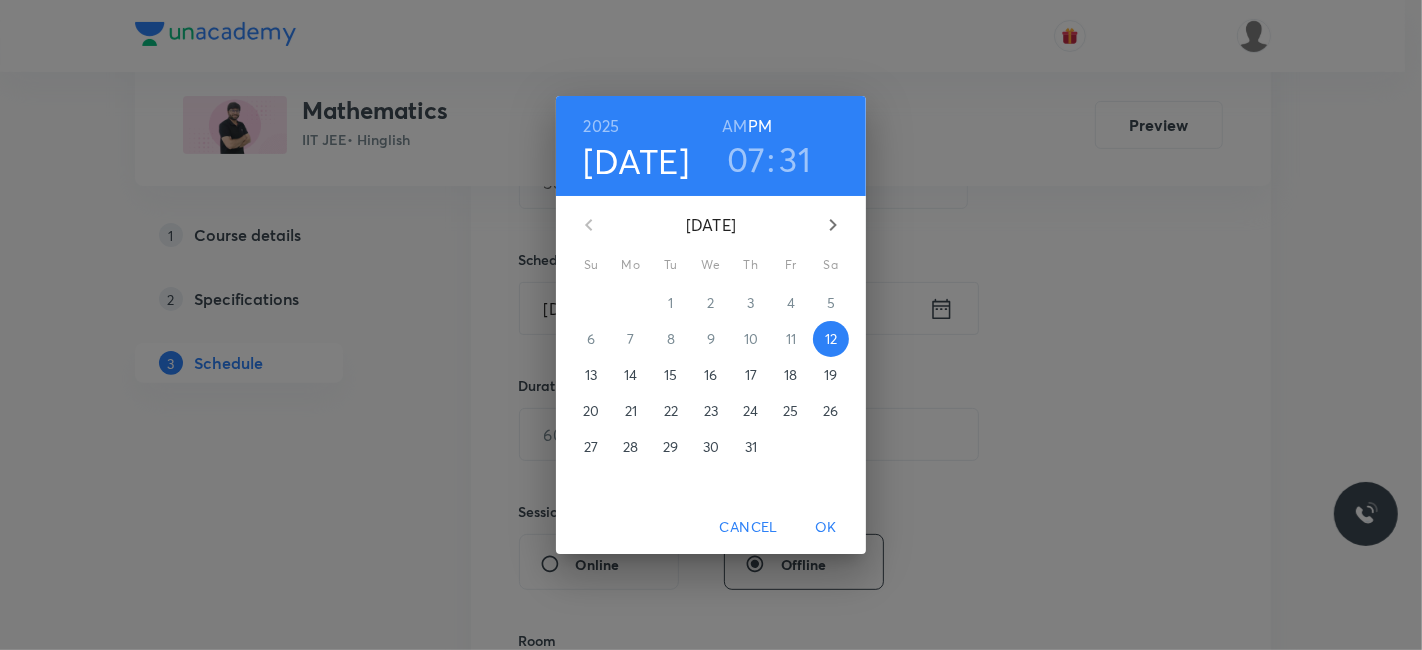 click on "14" at bounding box center (631, 375) 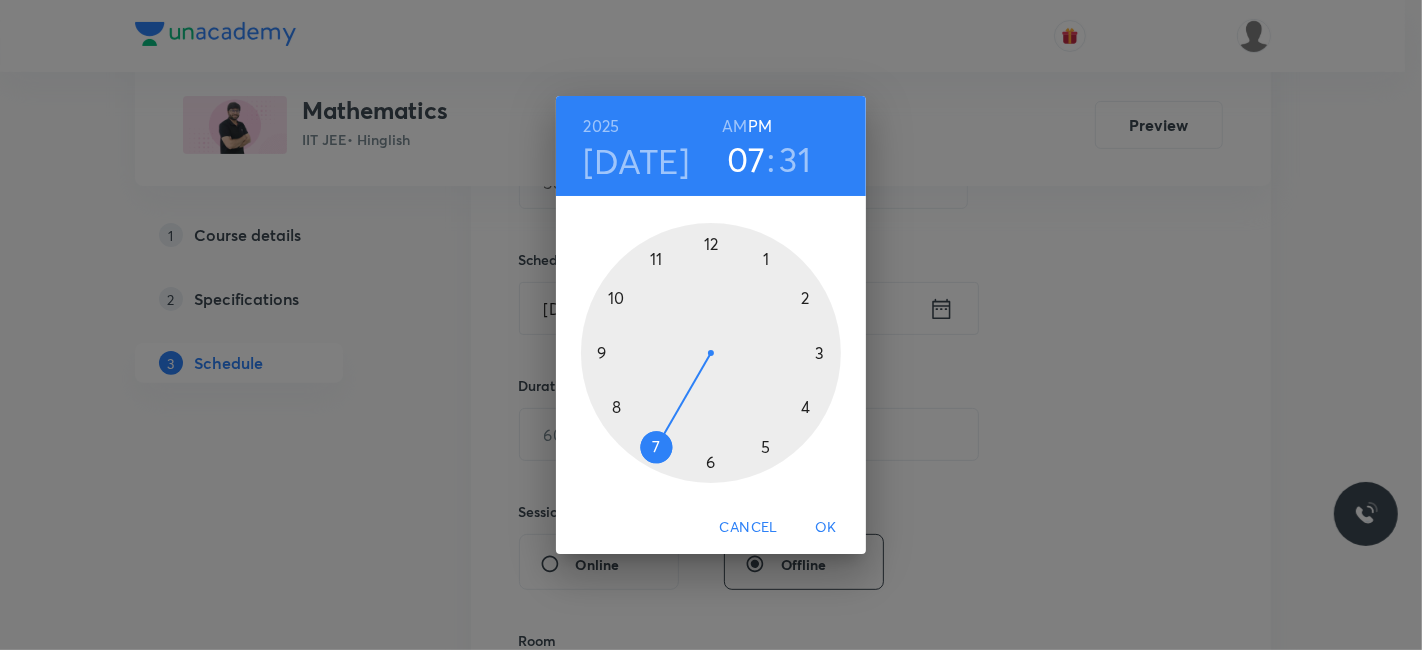 click at bounding box center (711, 353) 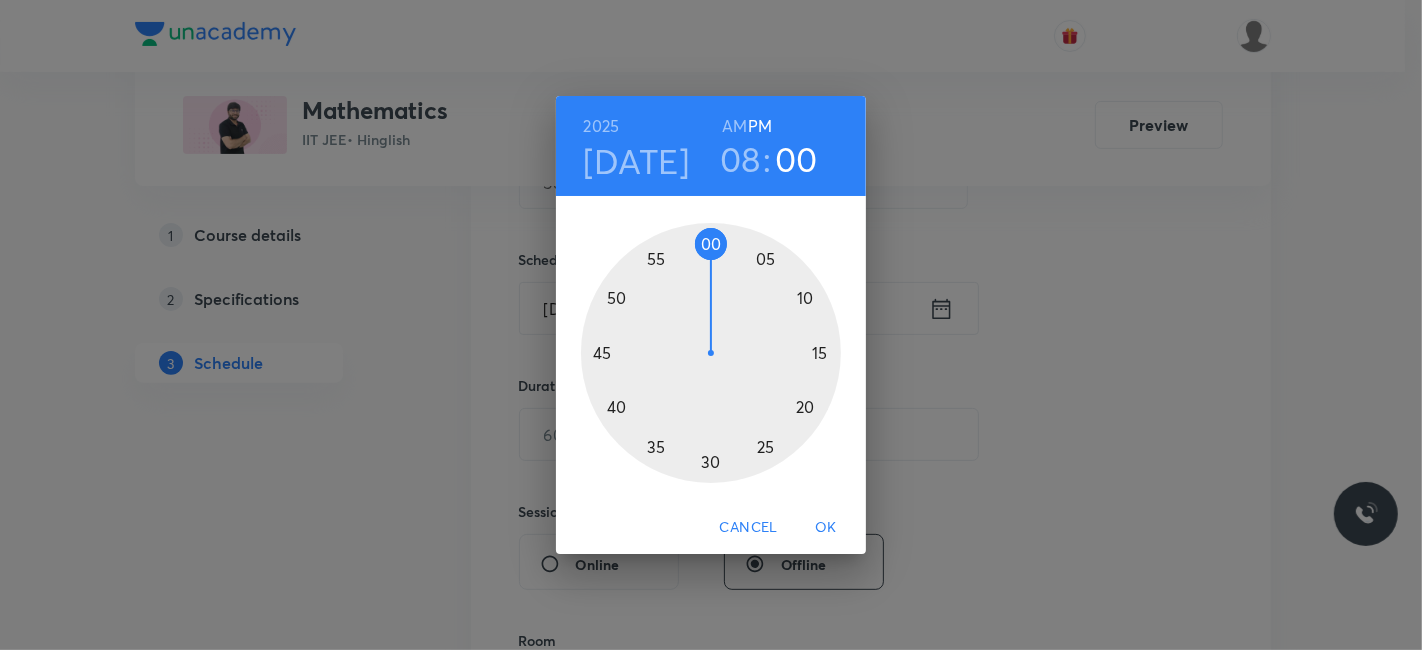click at bounding box center [711, 353] 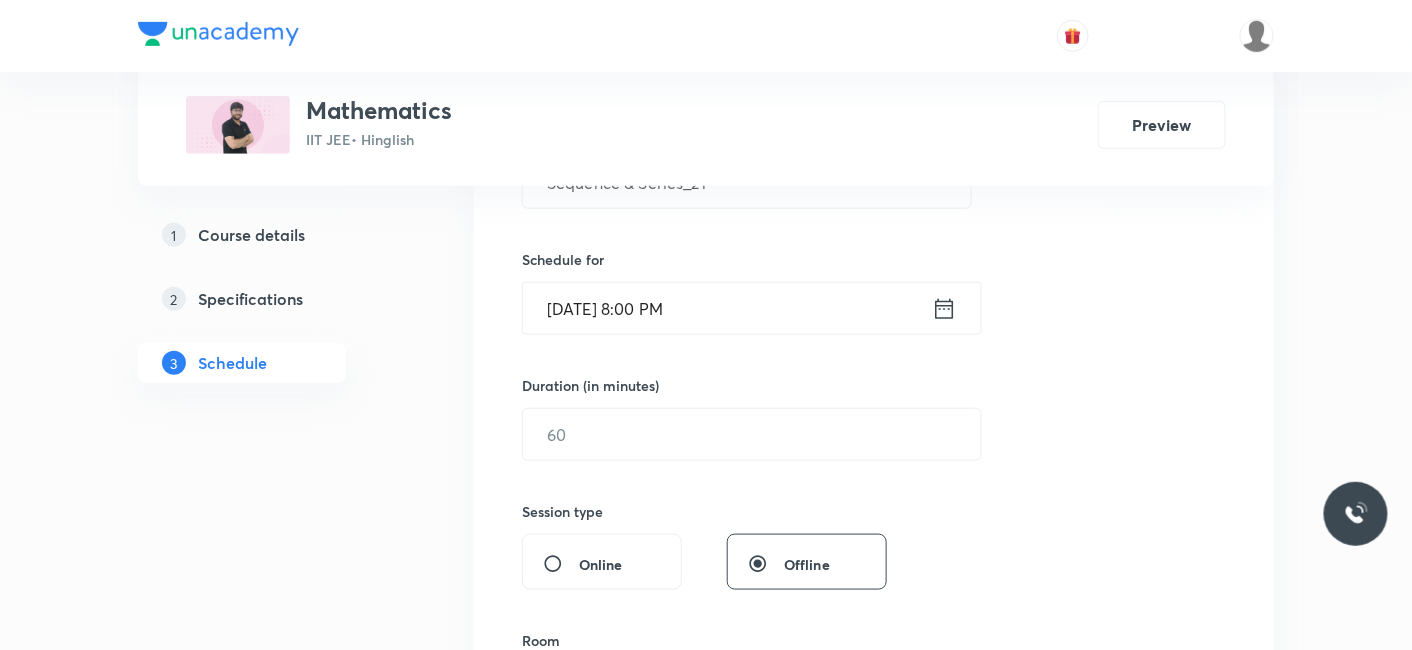 click 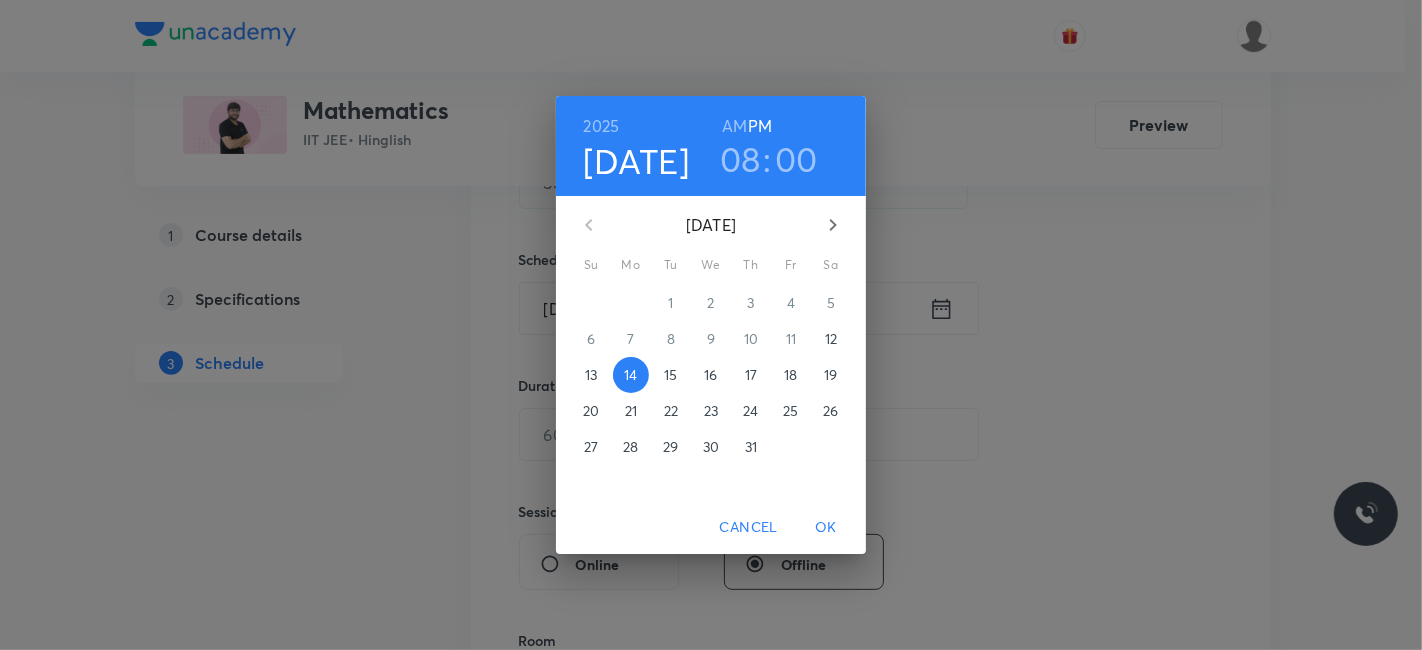click on "AM" at bounding box center [734, 126] 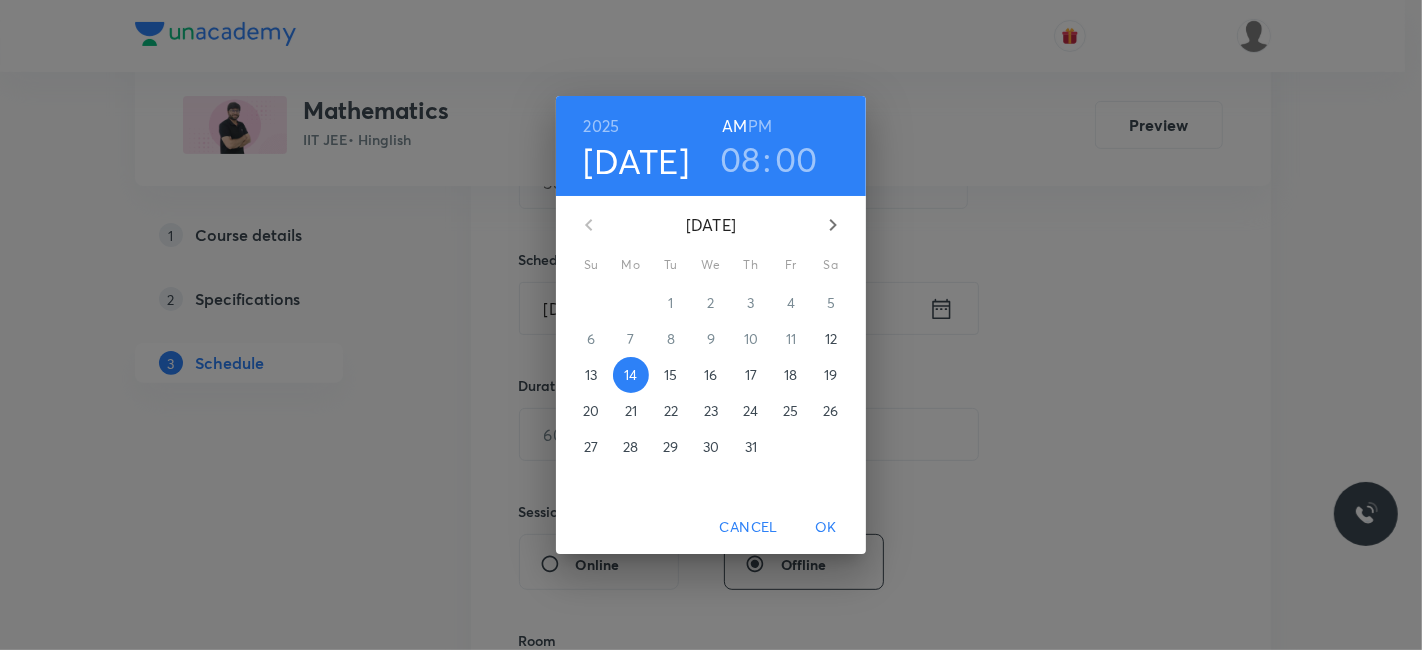 click on "OK" at bounding box center (826, 527) 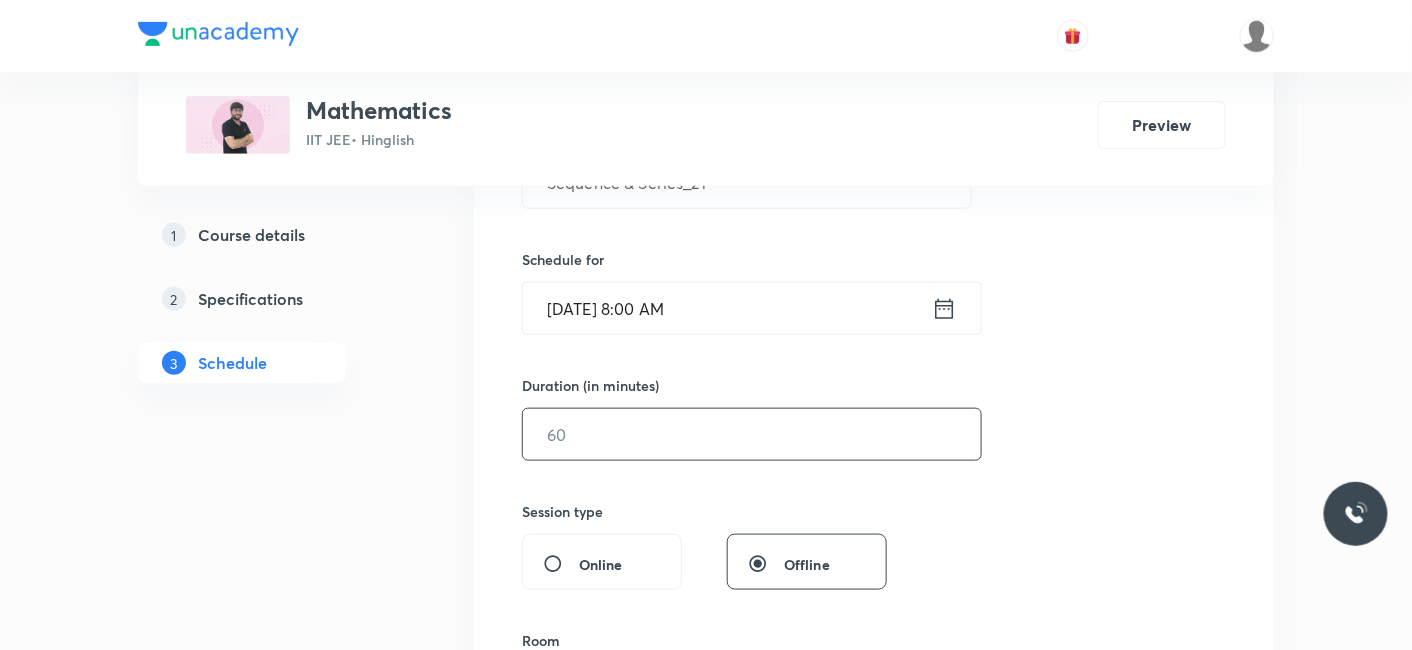 click at bounding box center (752, 434) 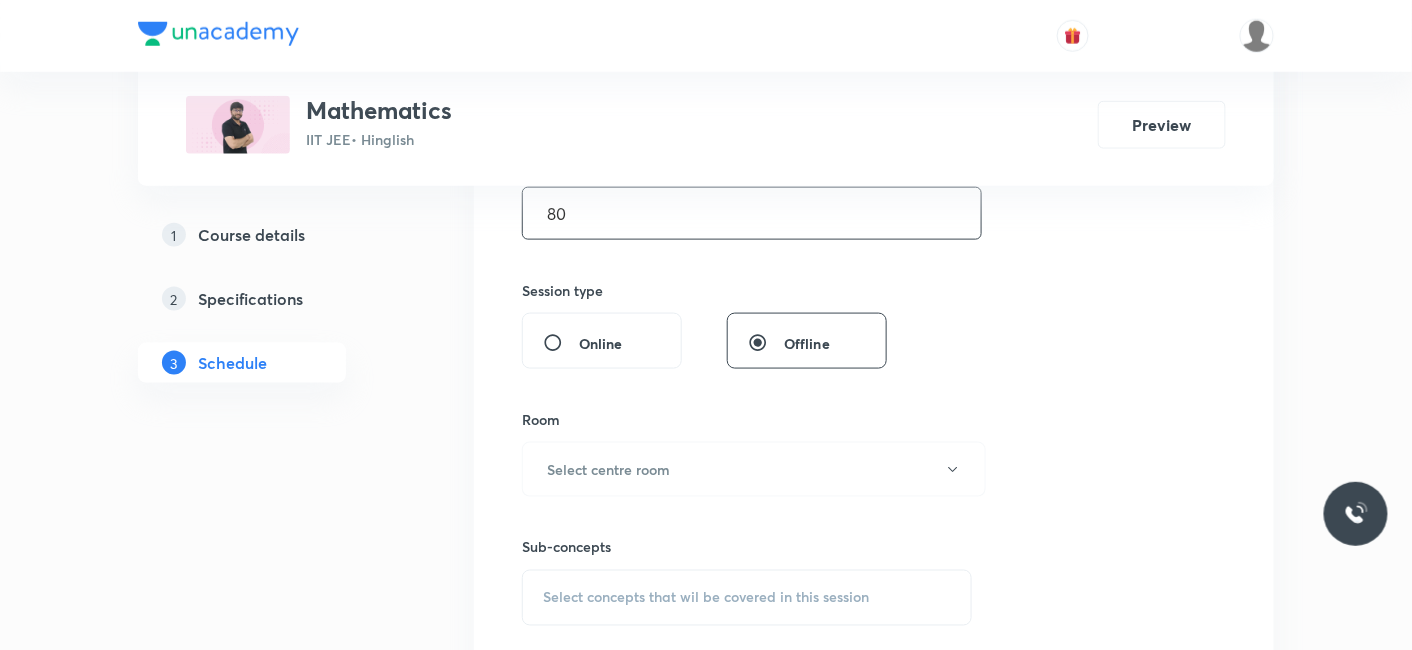 scroll, scrollTop: 666, scrollLeft: 0, axis: vertical 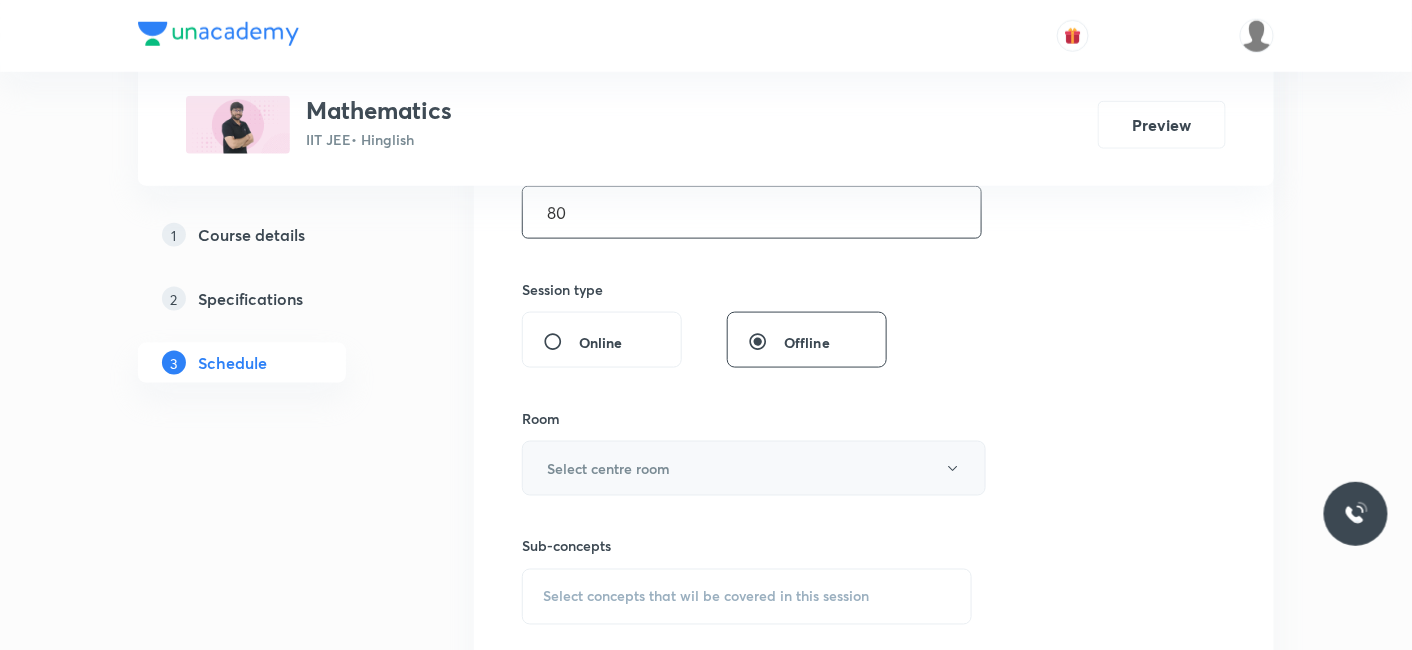 type on "80" 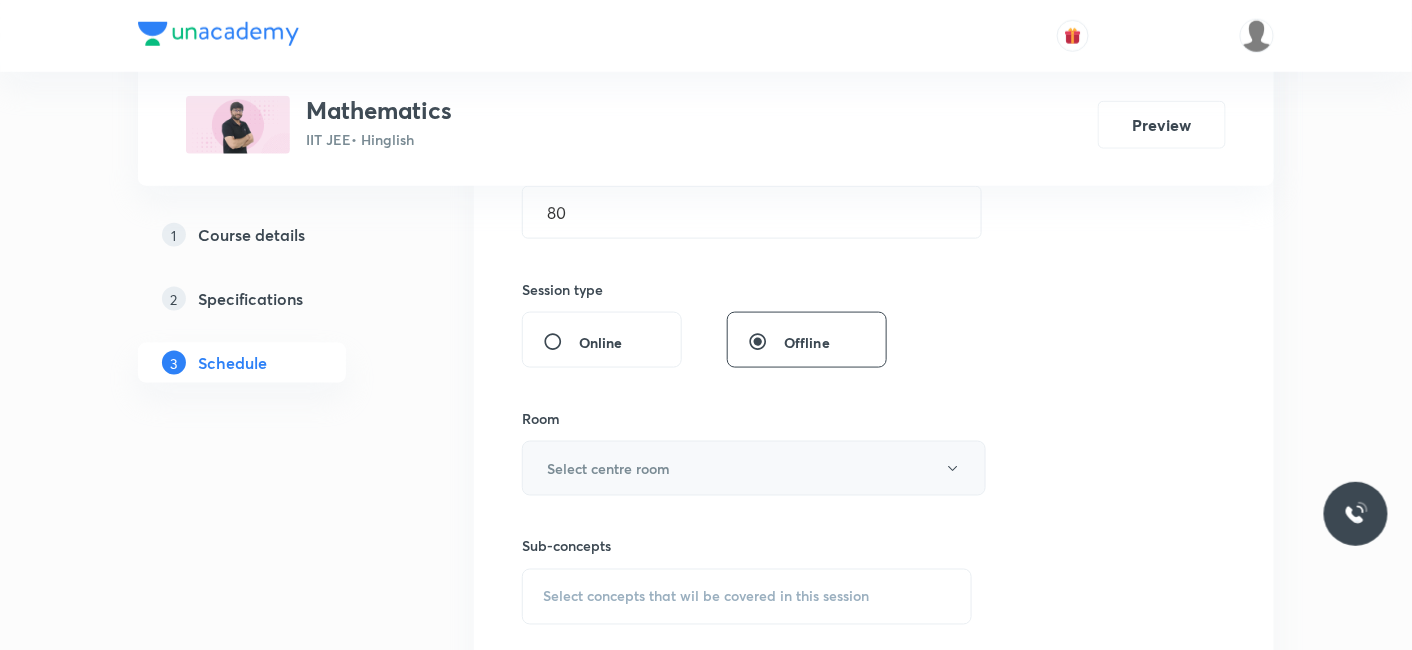 click on "Select centre room" at bounding box center [608, 468] 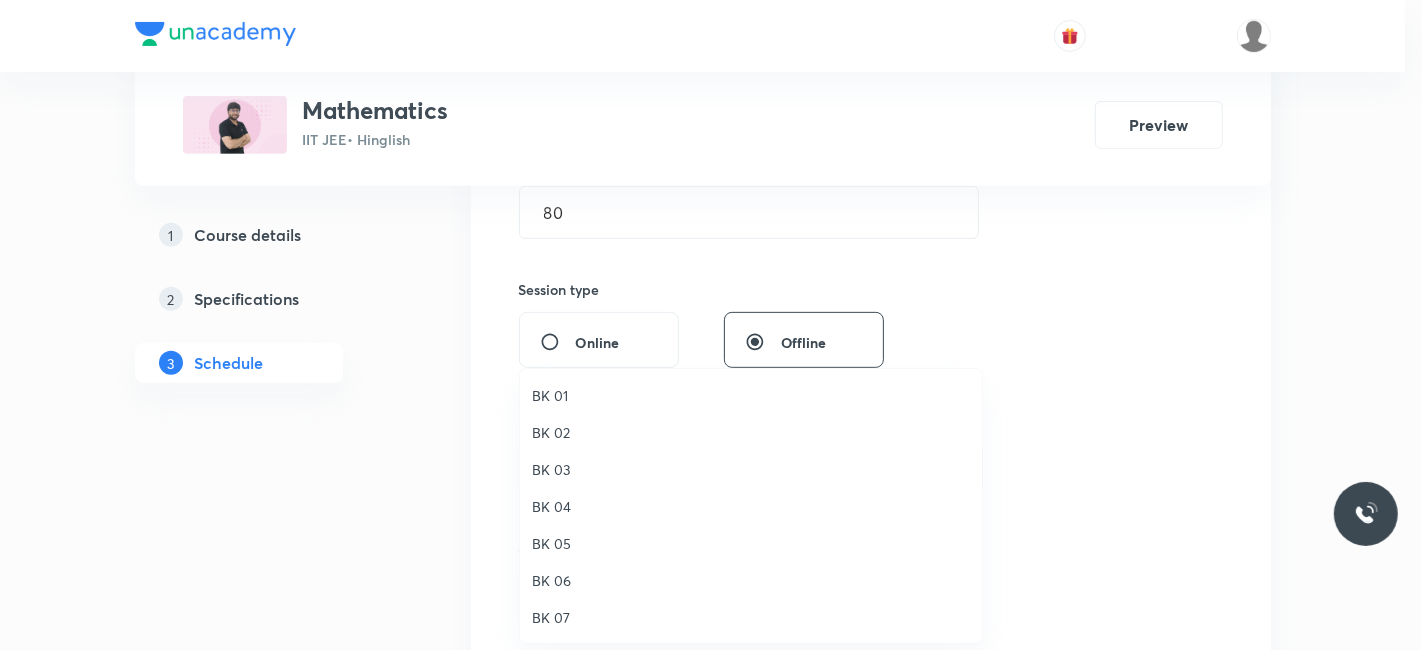 click on "BK 03" at bounding box center (751, 469) 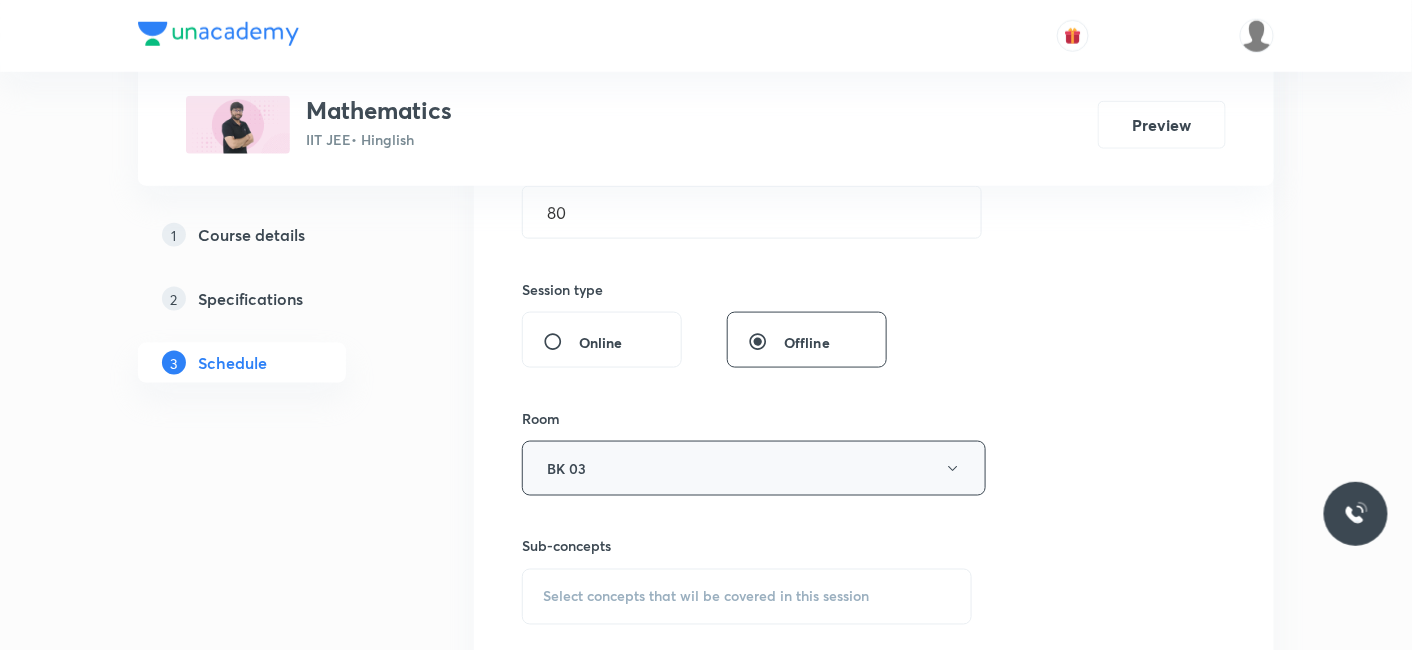 click on "BK 03" at bounding box center (754, 468) 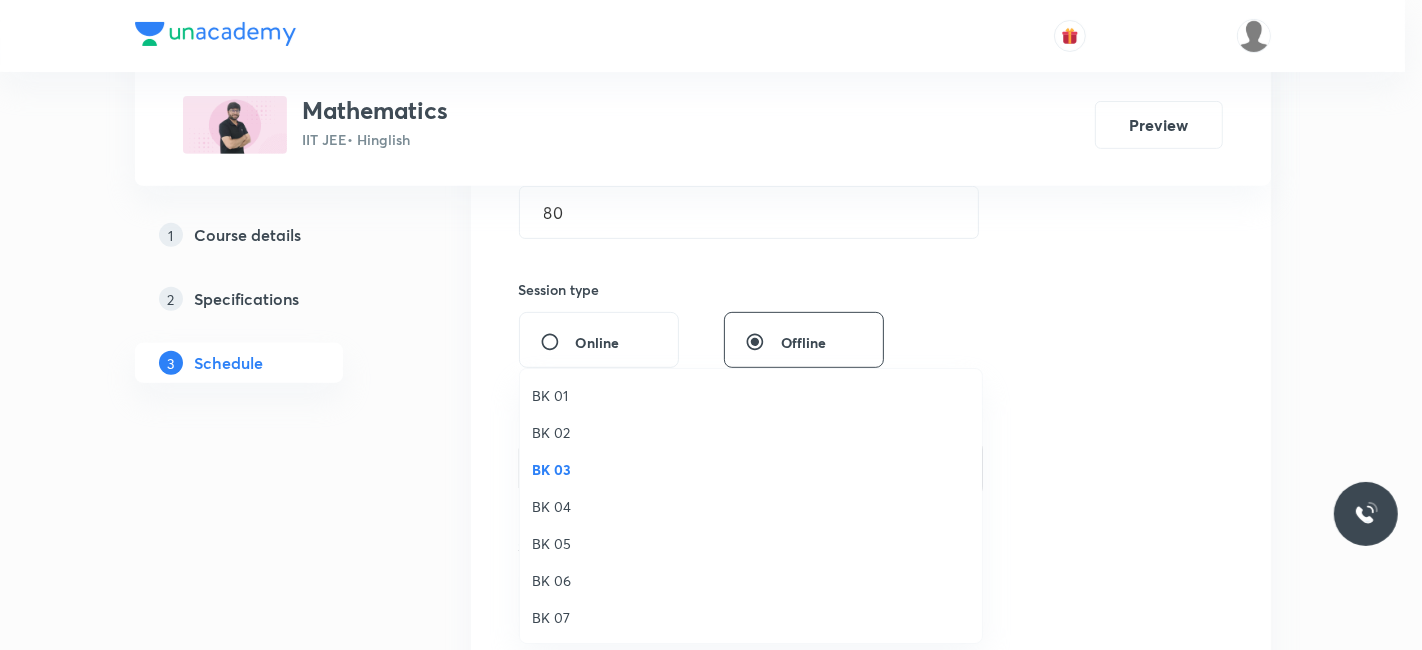 click on "BK 03" at bounding box center (751, 469) 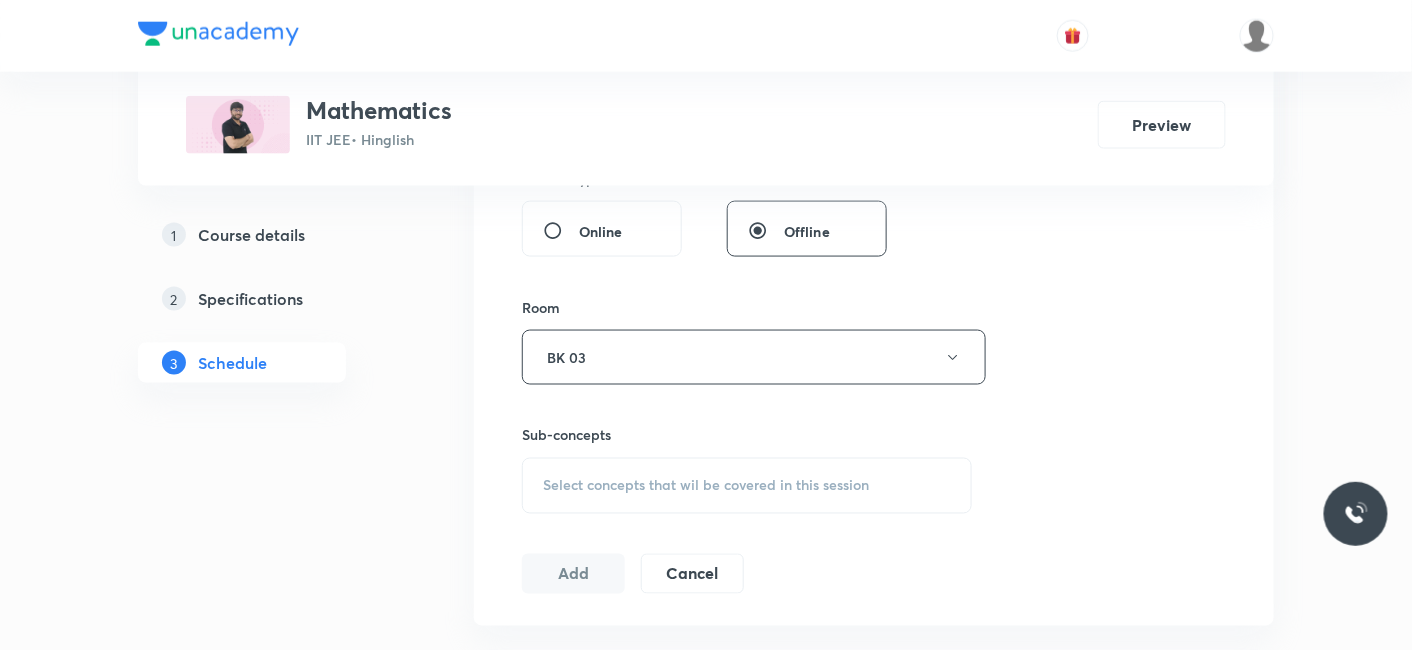 click on "Select concepts that wil be covered in this session" at bounding box center [706, 486] 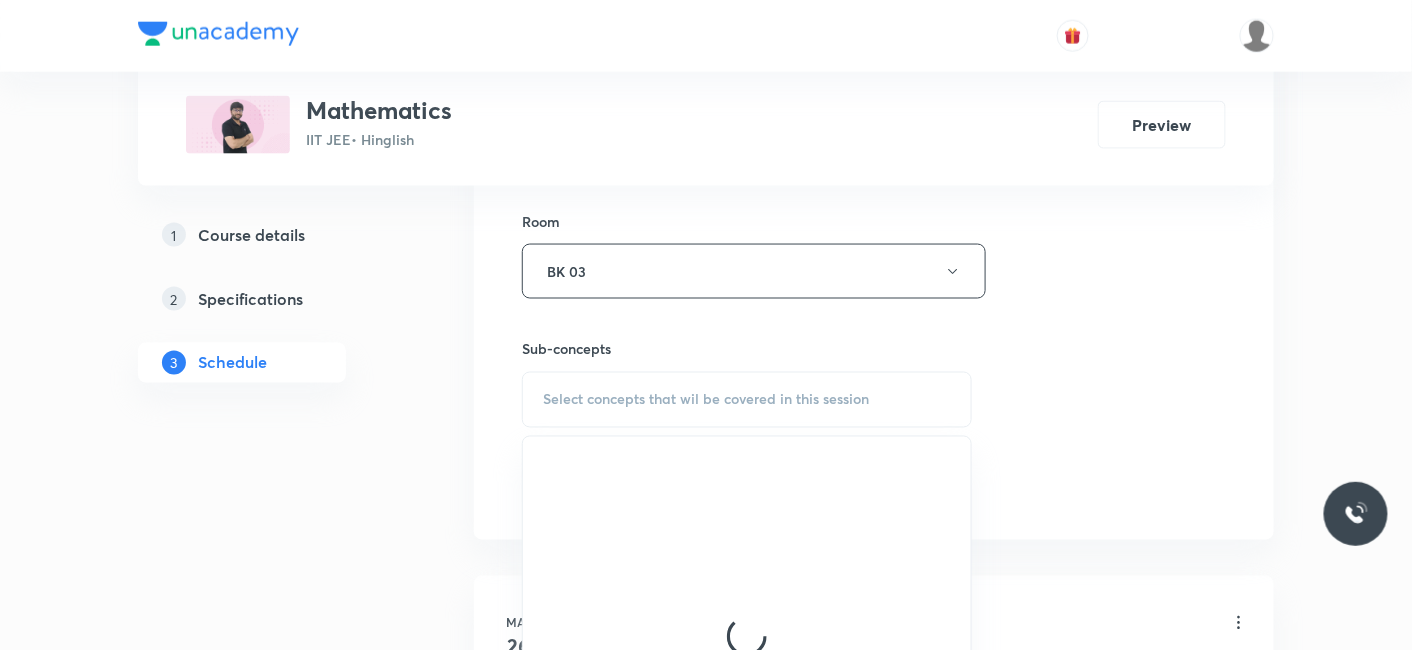 scroll, scrollTop: 1111, scrollLeft: 0, axis: vertical 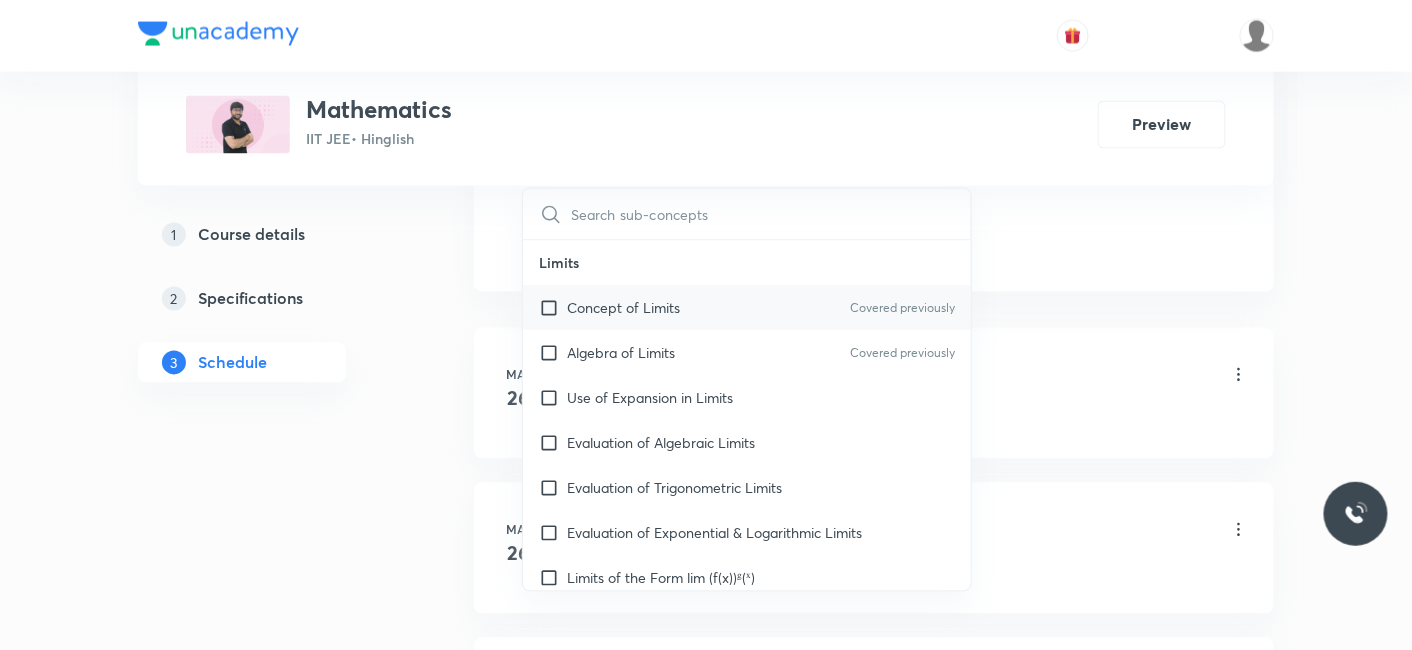 click on "Concept of Limits" at bounding box center (623, 308) 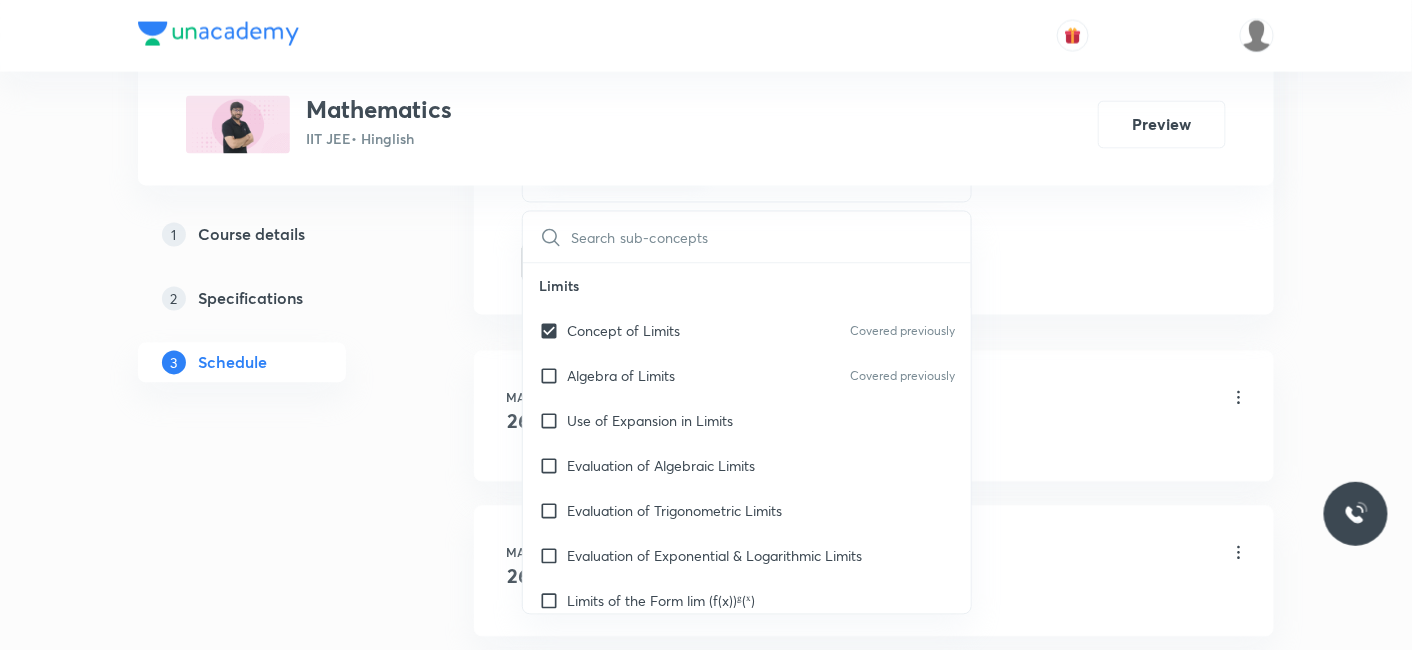 click on "Plus Courses Mathematics IIT JEE  • Hinglish Preview 1 Course details 2 Specifications 3 Schedule Schedule 43  classes Session  44 Live class Session title 20/99 Sequence & Series_21 ​ Schedule for Jul 14, 2025, 8:00 AM ​ Duration (in minutes) 80 ​   Session type Online Offline Room BK 03 Sub-concepts Concept of Limits CLEAR ​ Limits  Concept of Limits Covered previously Algebra of Limits Covered previously Use of Expansion in Limits Evaluation of Algebraic Limits Evaluation of Trigonometric Limits Evaluation of Exponential & Logarithmic Limits Limits of the Form lim (f(x))ᵍ(ˣ) L'Hopital's Rule Finding Unknowns When Limit is Given Miscellaneous Sandwich Theorem Built in Limit Differentiations Methods of Differentiation Errors and Approximations Rate Measure Maxima - Minima Point of Inflection Definition of Maxima & Minima Tests for Local Maximum/Minimum Concept of Global Maximum/Minimum Nature of Roots of Cubic Polynomials Application of Maxima/Minima Solid Geometry Graph Plotting Leibnitz's Rule" at bounding box center (706, 3072) 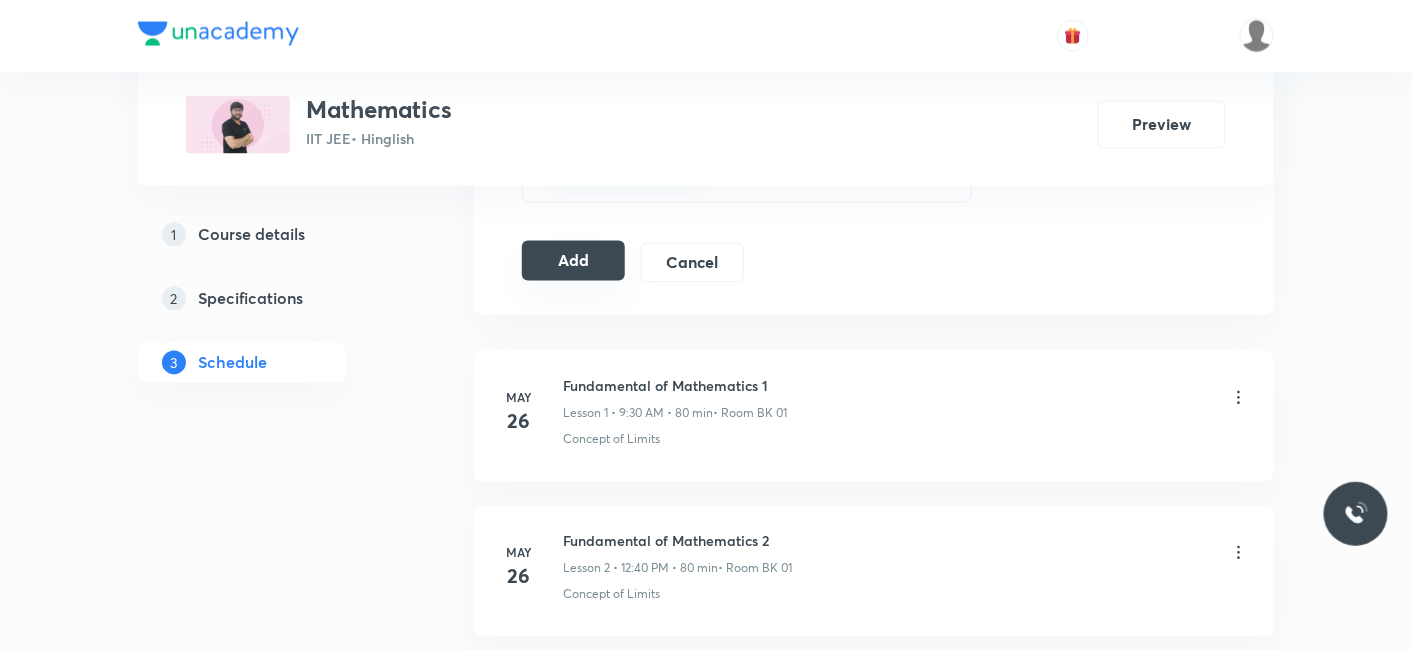 click on "Add" at bounding box center [573, 261] 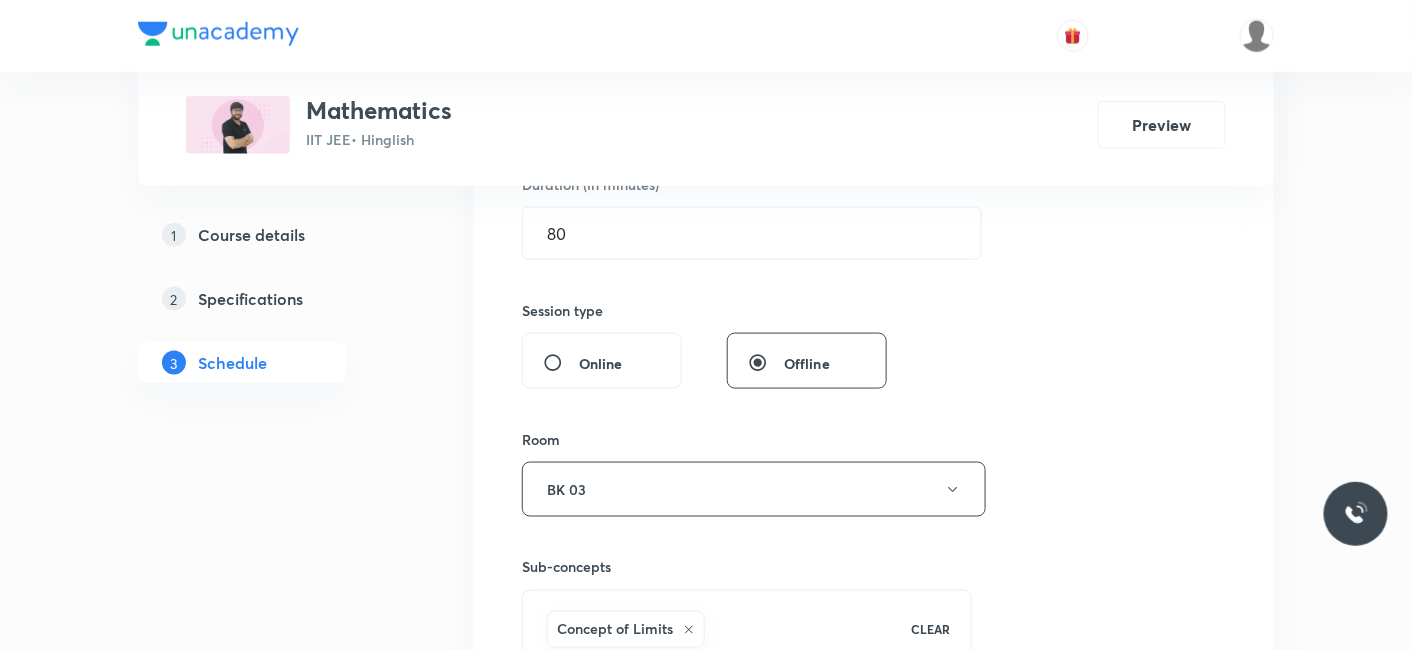scroll, scrollTop: 444, scrollLeft: 0, axis: vertical 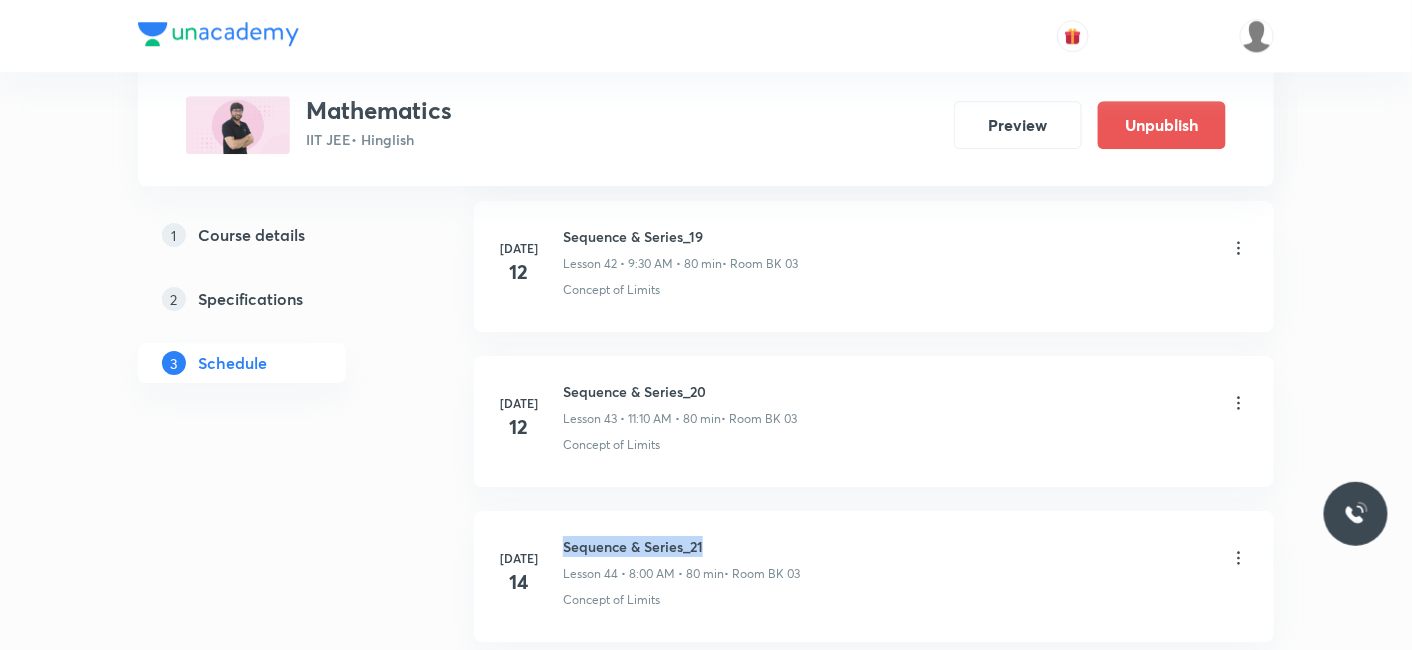 drag, startPoint x: 565, startPoint y: 523, endPoint x: 714, endPoint y: 518, distance: 149.08386 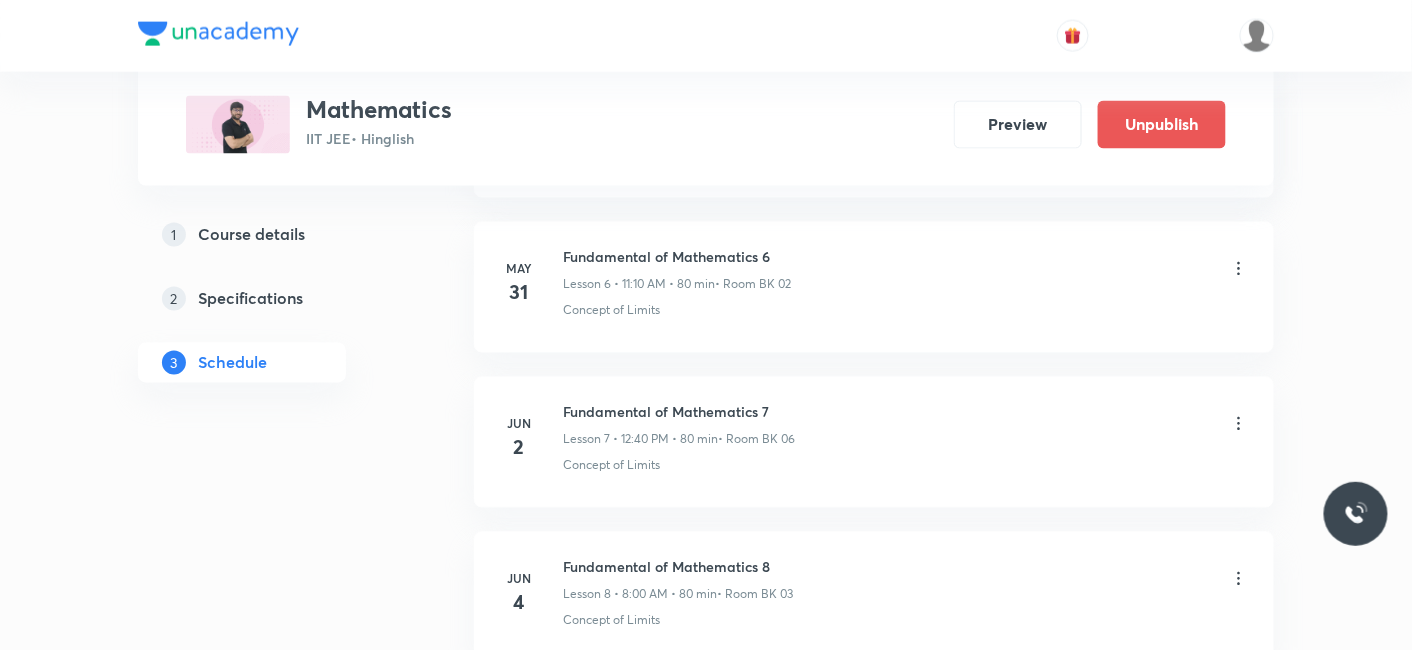 scroll, scrollTop: 0, scrollLeft: 0, axis: both 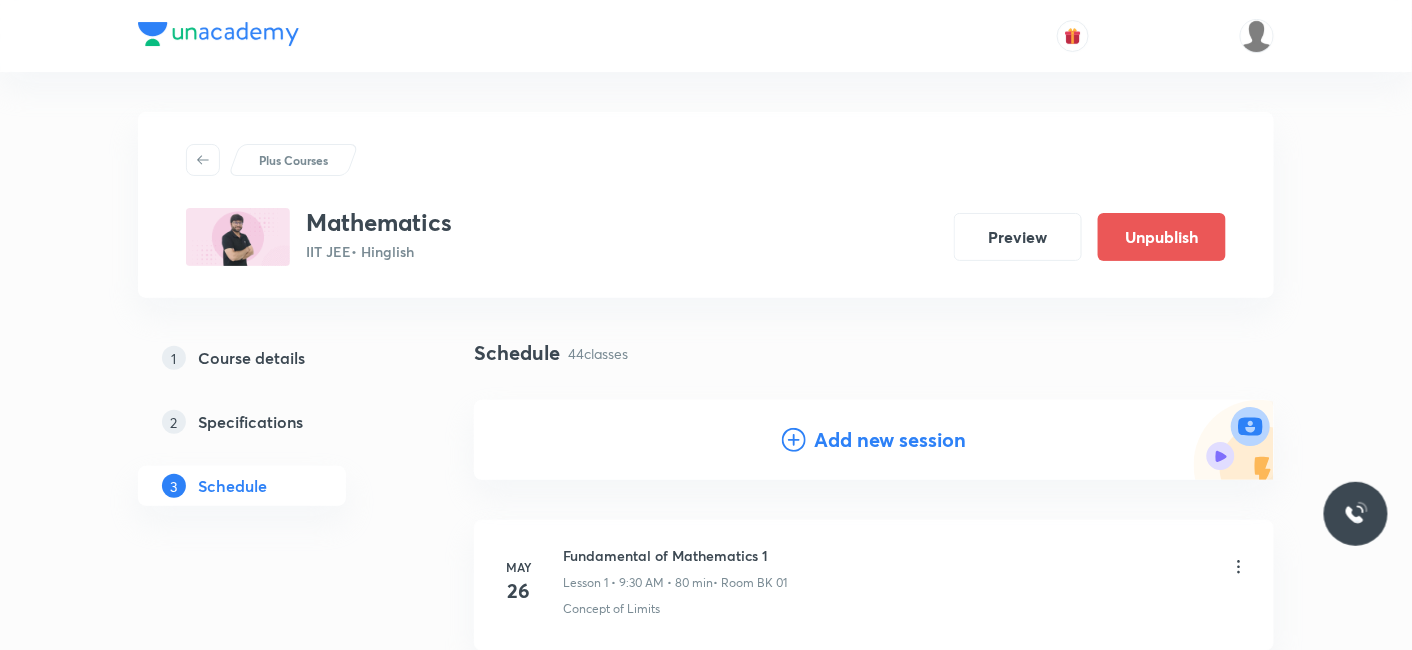 click on "Add new session" at bounding box center [890, 440] 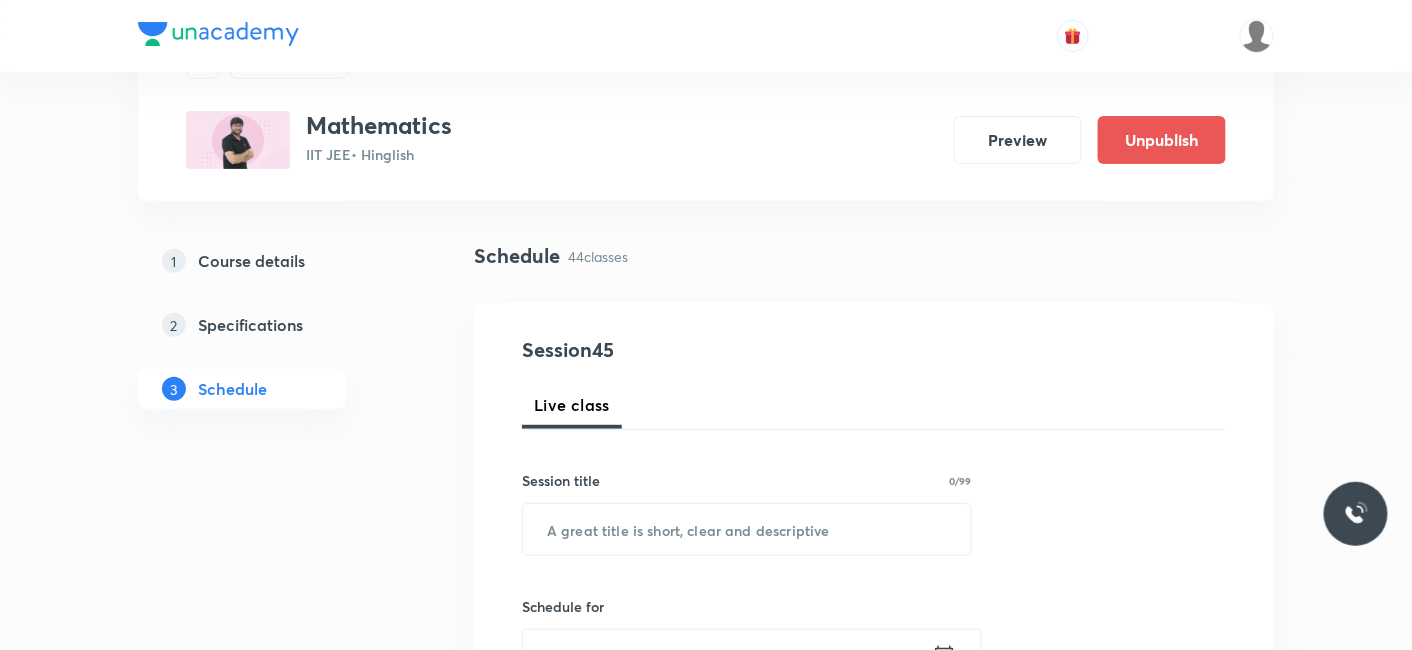 scroll, scrollTop: 222, scrollLeft: 0, axis: vertical 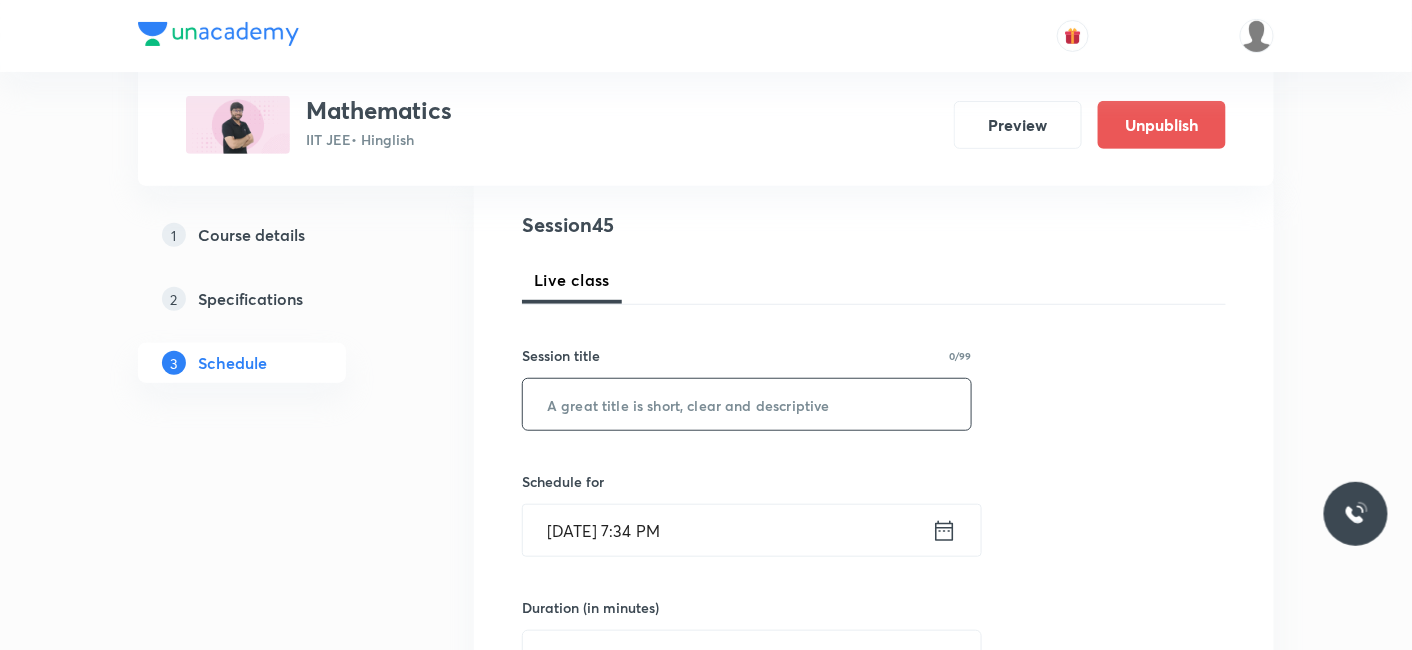 click at bounding box center [747, 404] 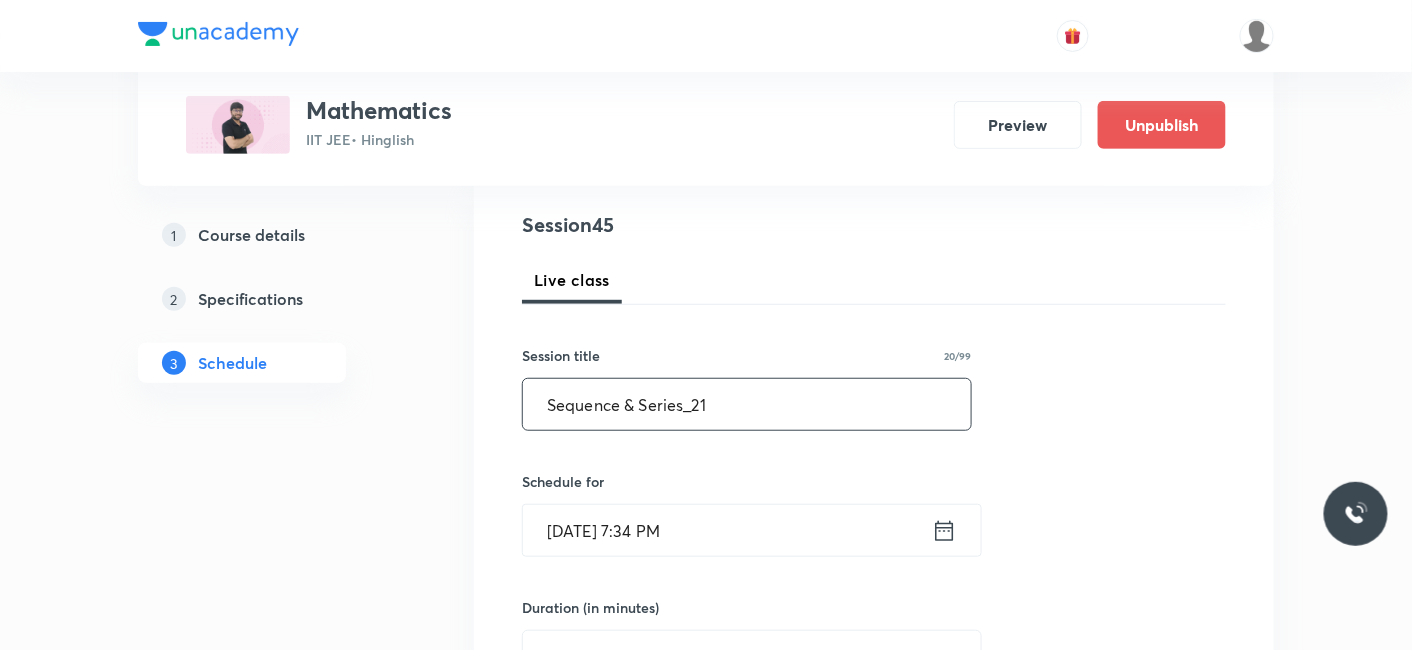 scroll, scrollTop: 0, scrollLeft: 0, axis: both 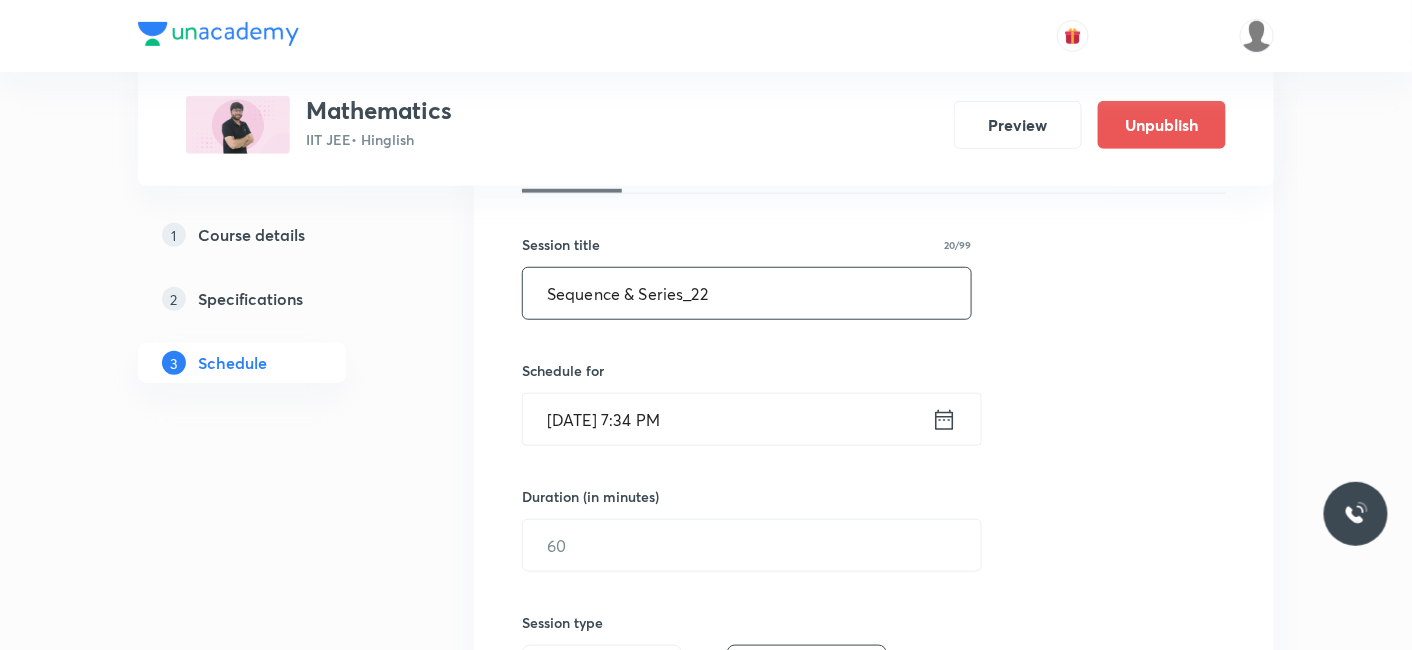 type on "Sequence & Series_22" 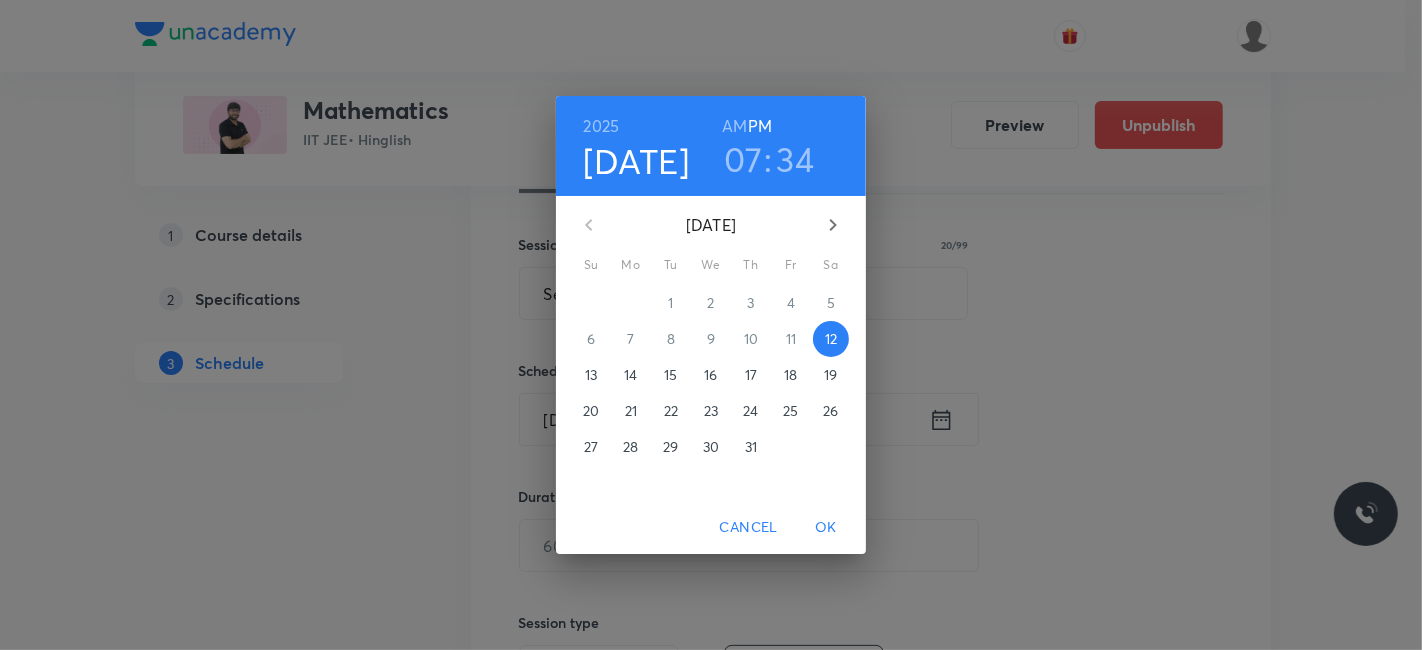click on "14" at bounding box center (630, 375) 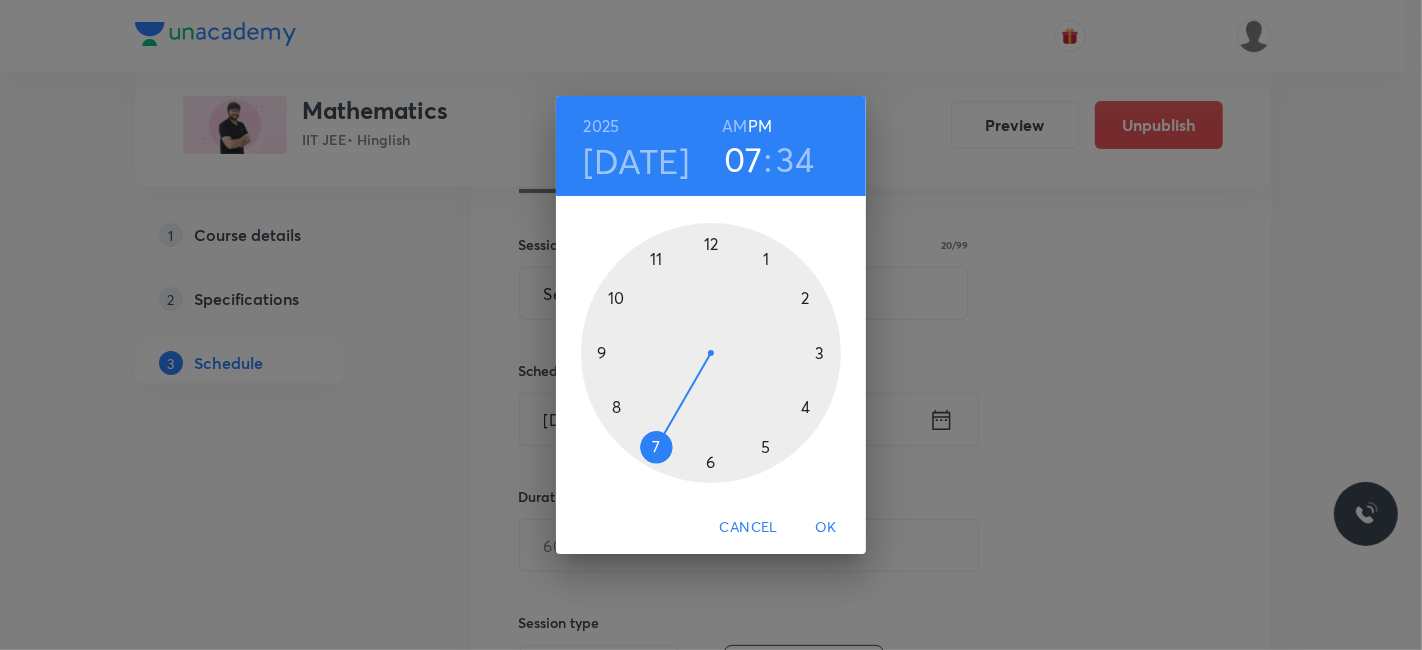 click at bounding box center [711, 353] 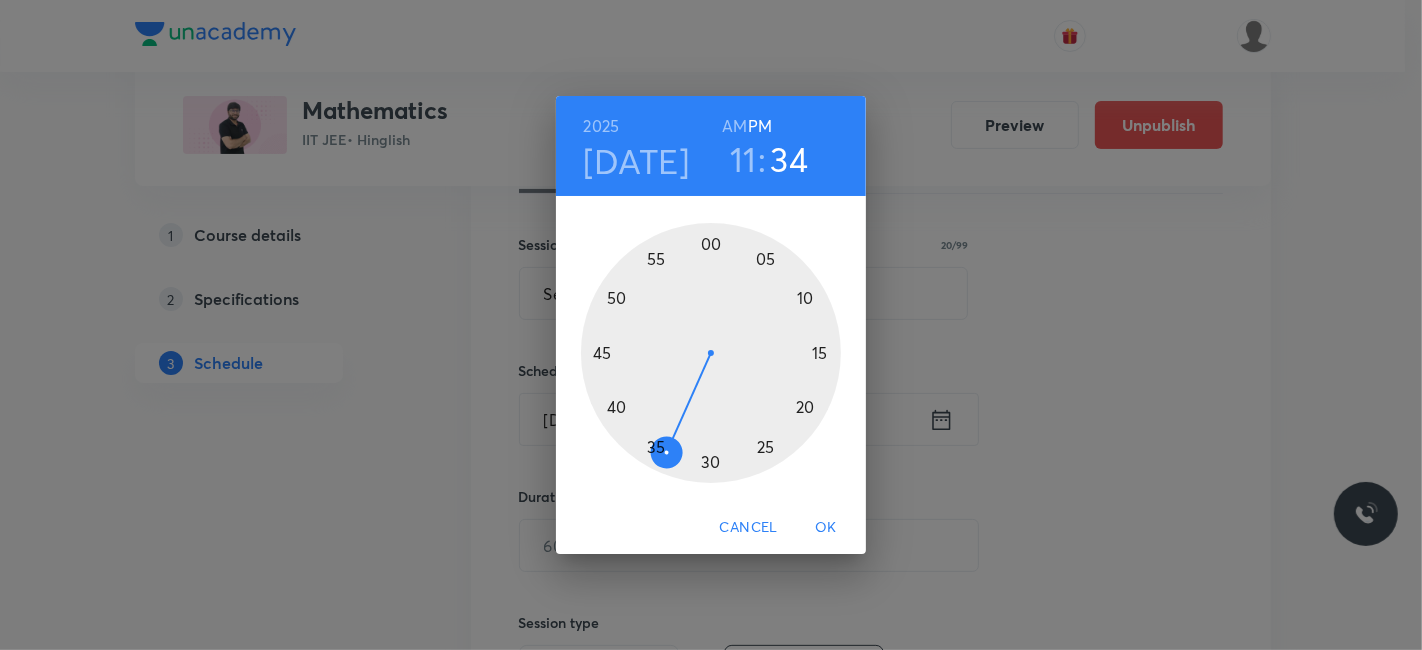 click at bounding box center (711, 353) 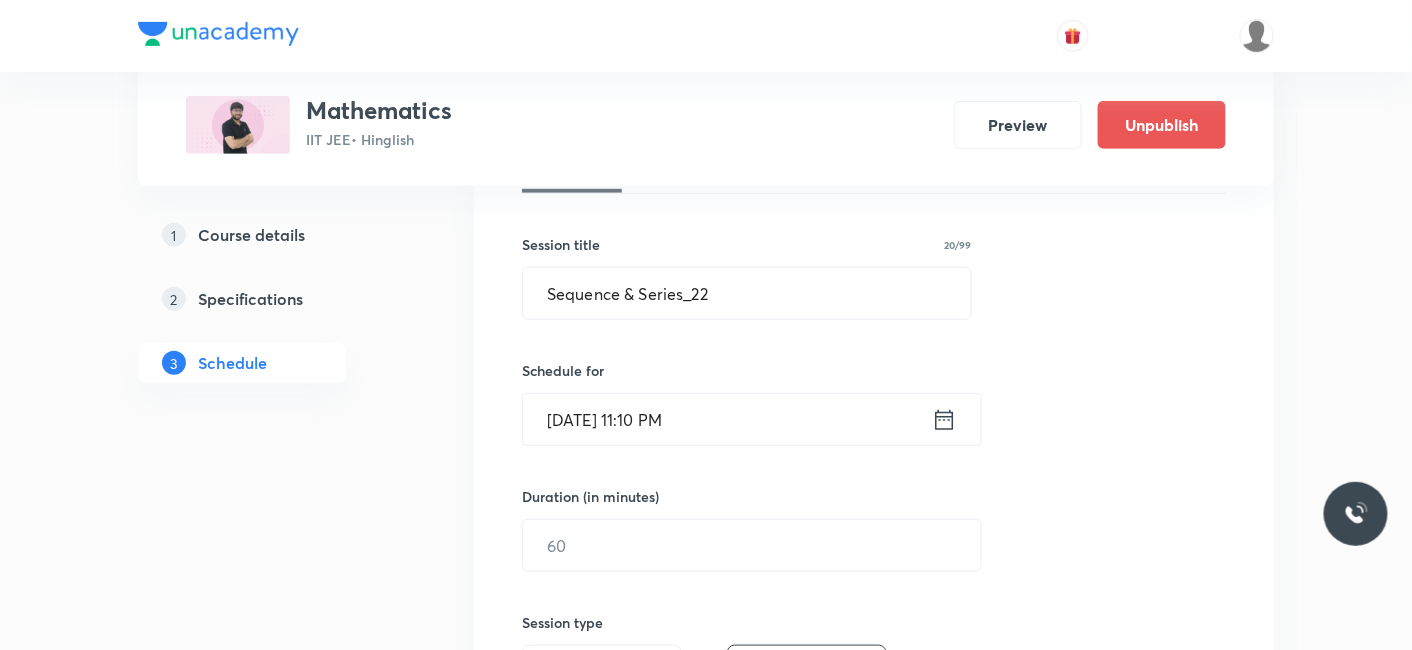 click 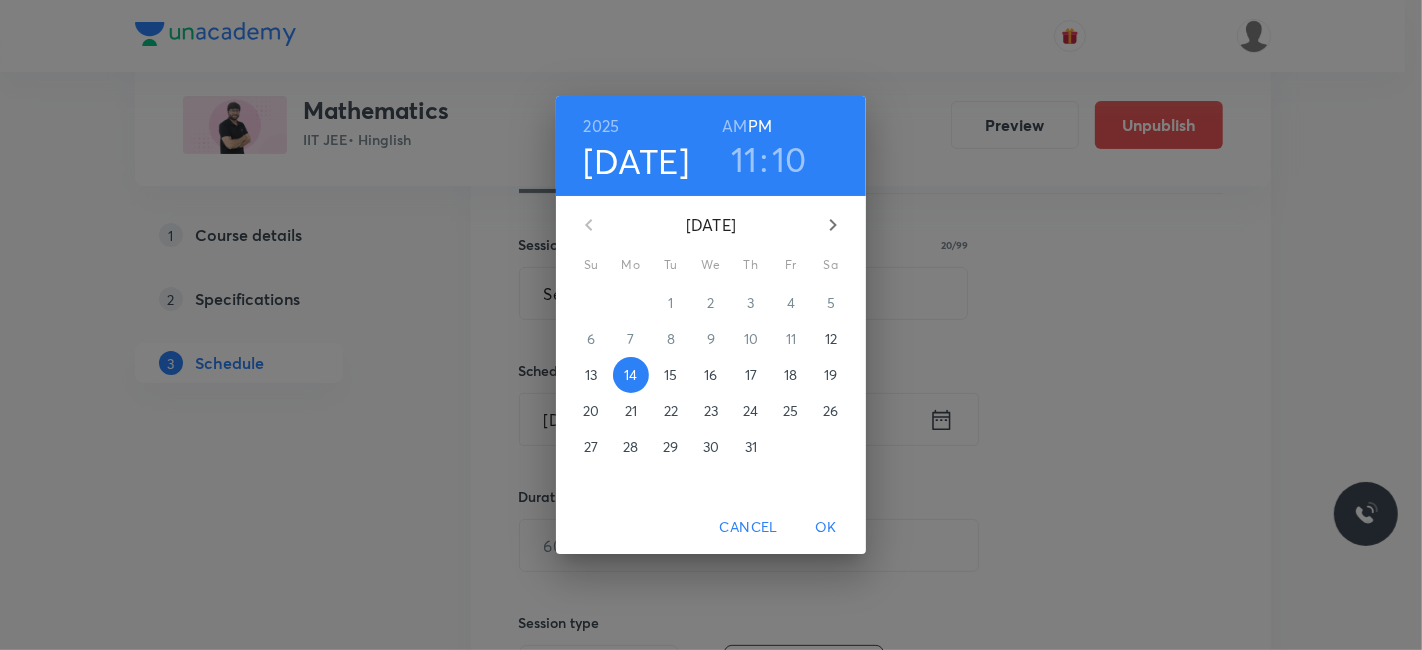 drag, startPoint x: 731, startPoint y: 123, endPoint x: 779, endPoint y: 341, distance: 223.22186 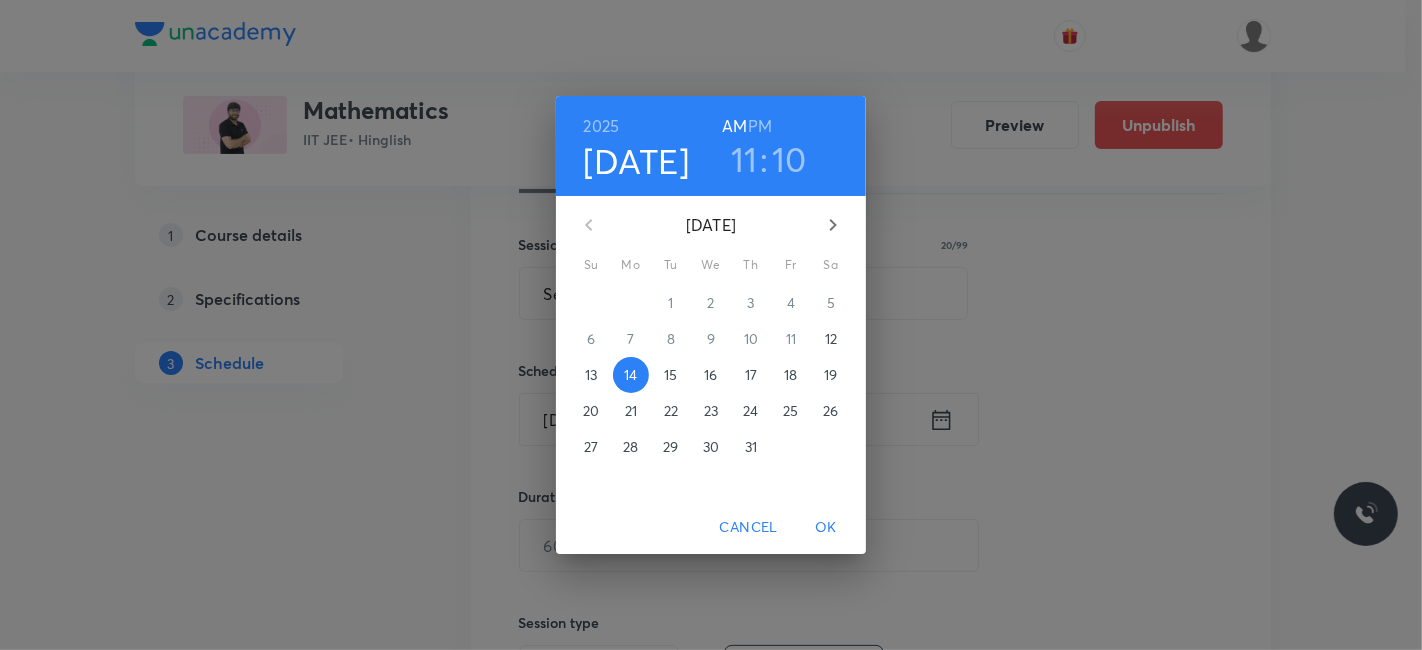 click on "OK" at bounding box center (826, 527) 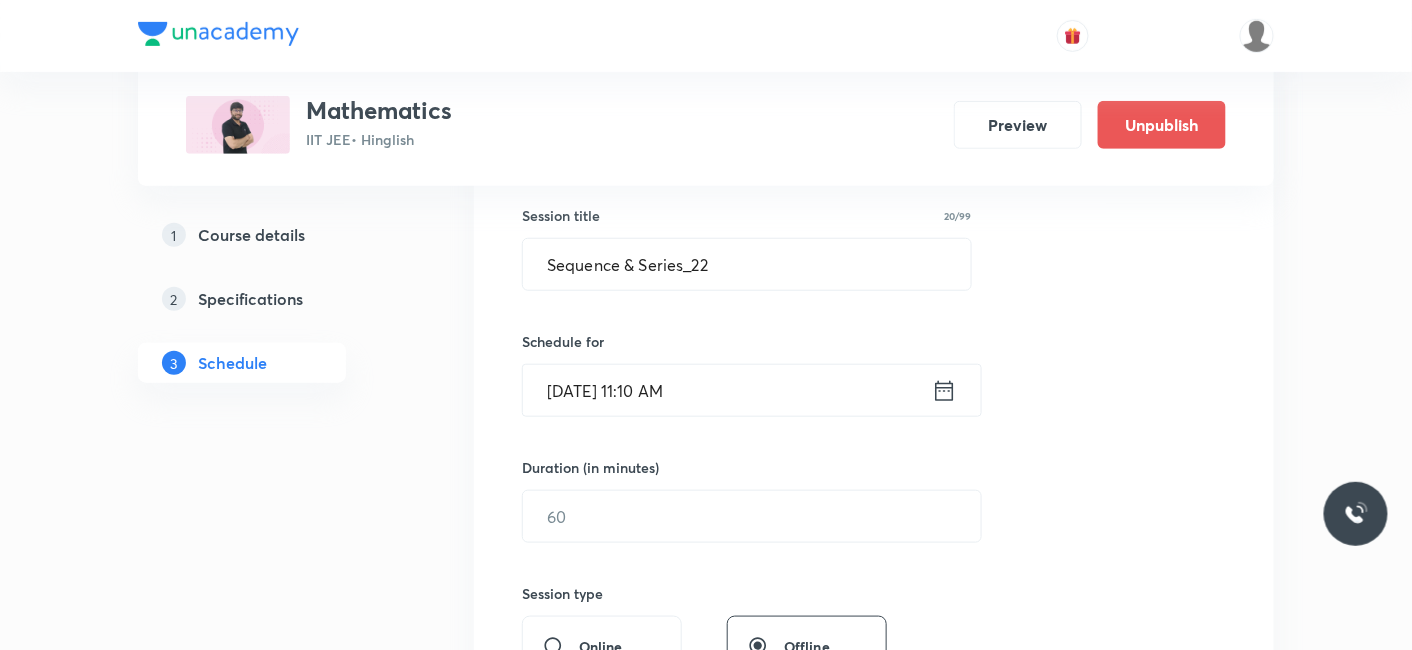 scroll, scrollTop: 444, scrollLeft: 0, axis: vertical 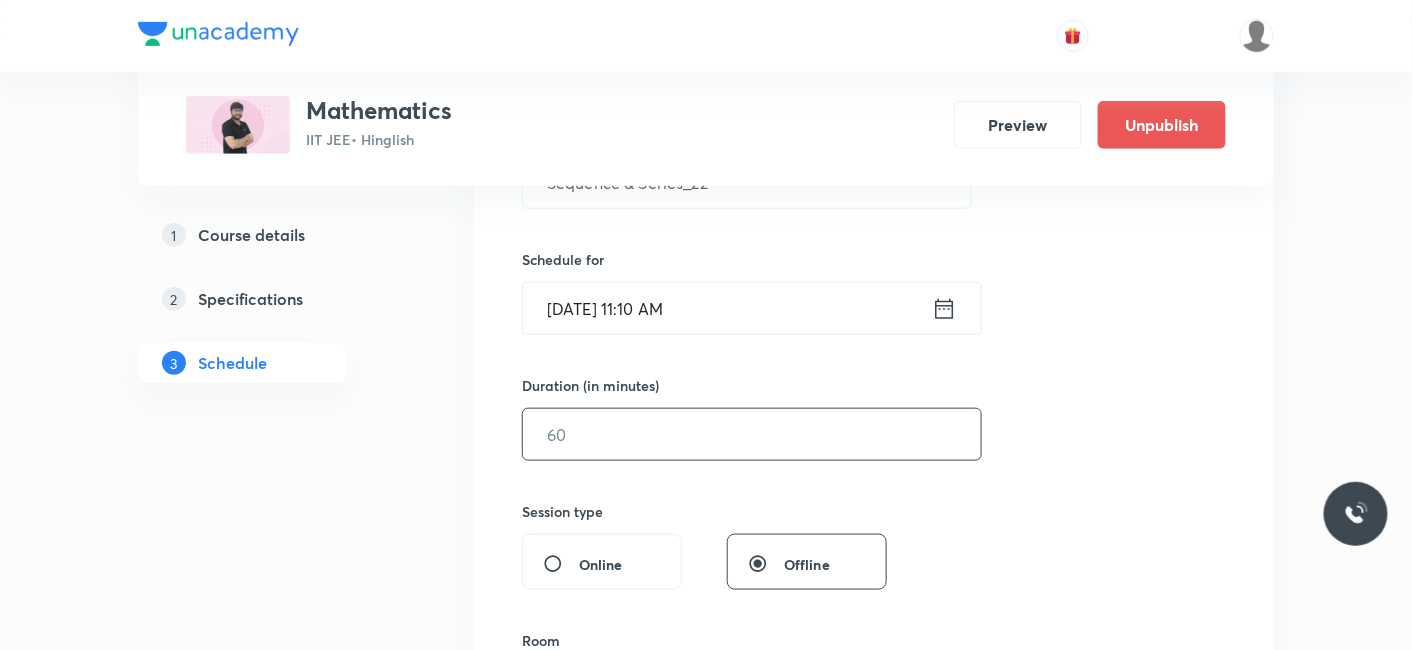 click at bounding box center [752, 434] 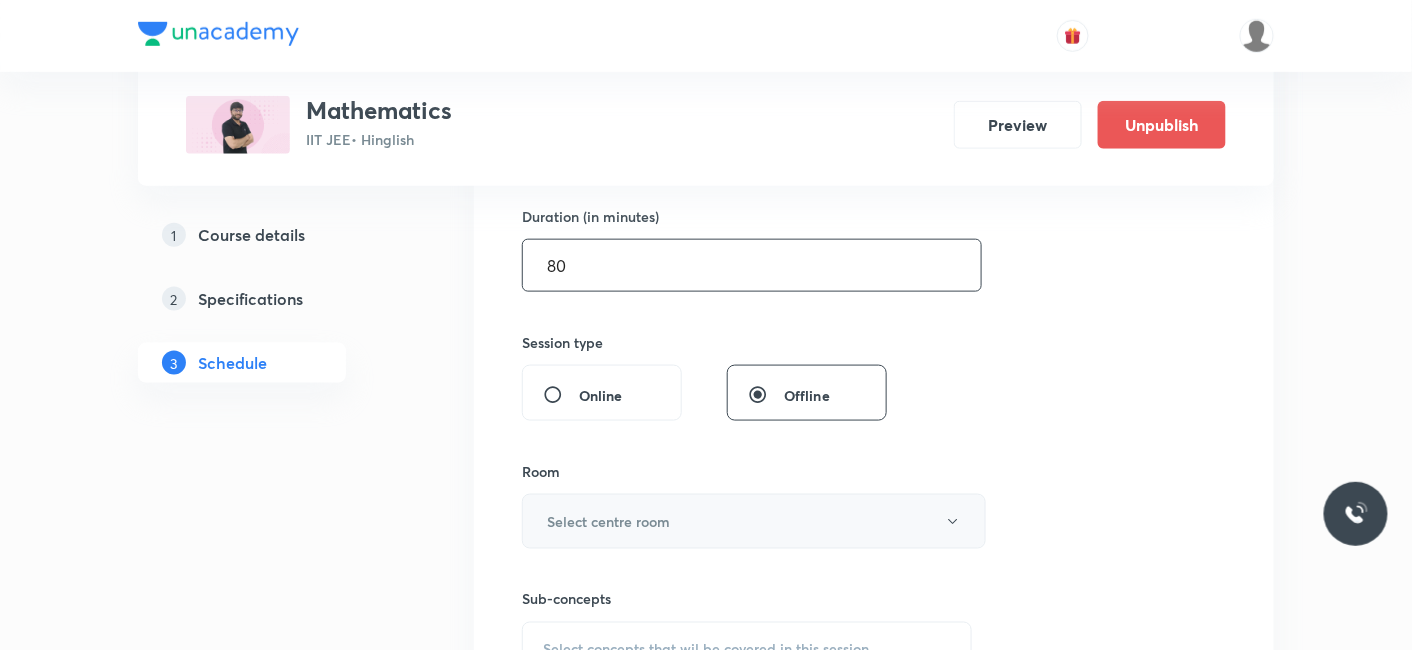 scroll, scrollTop: 666, scrollLeft: 0, axis: vertical 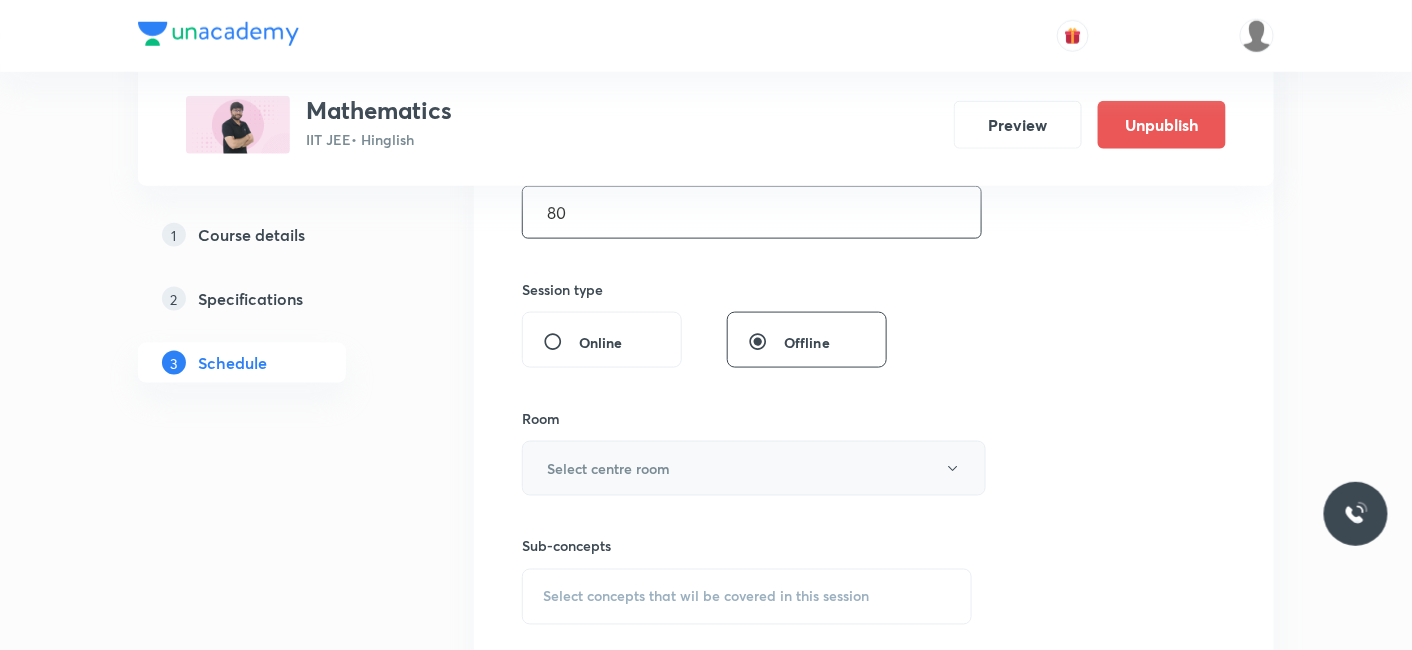 type on "80" 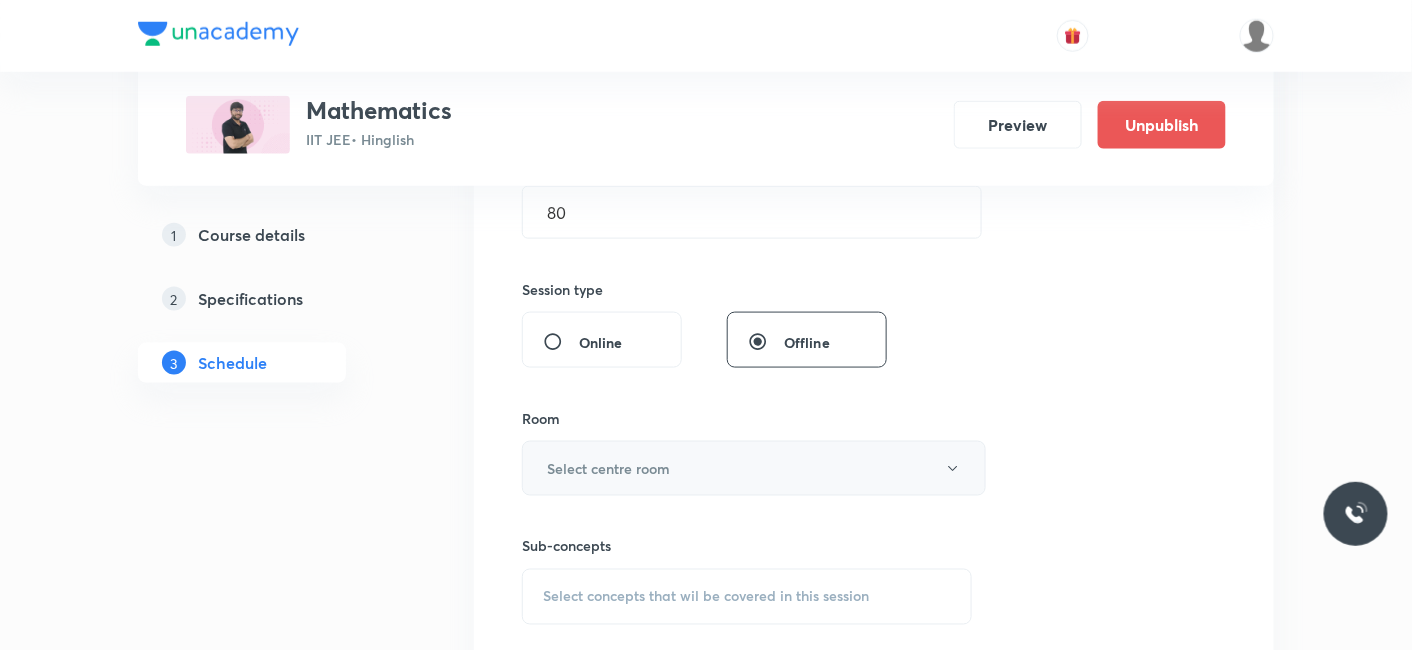 click on "Select centre room" at bounding box center [608, 468] 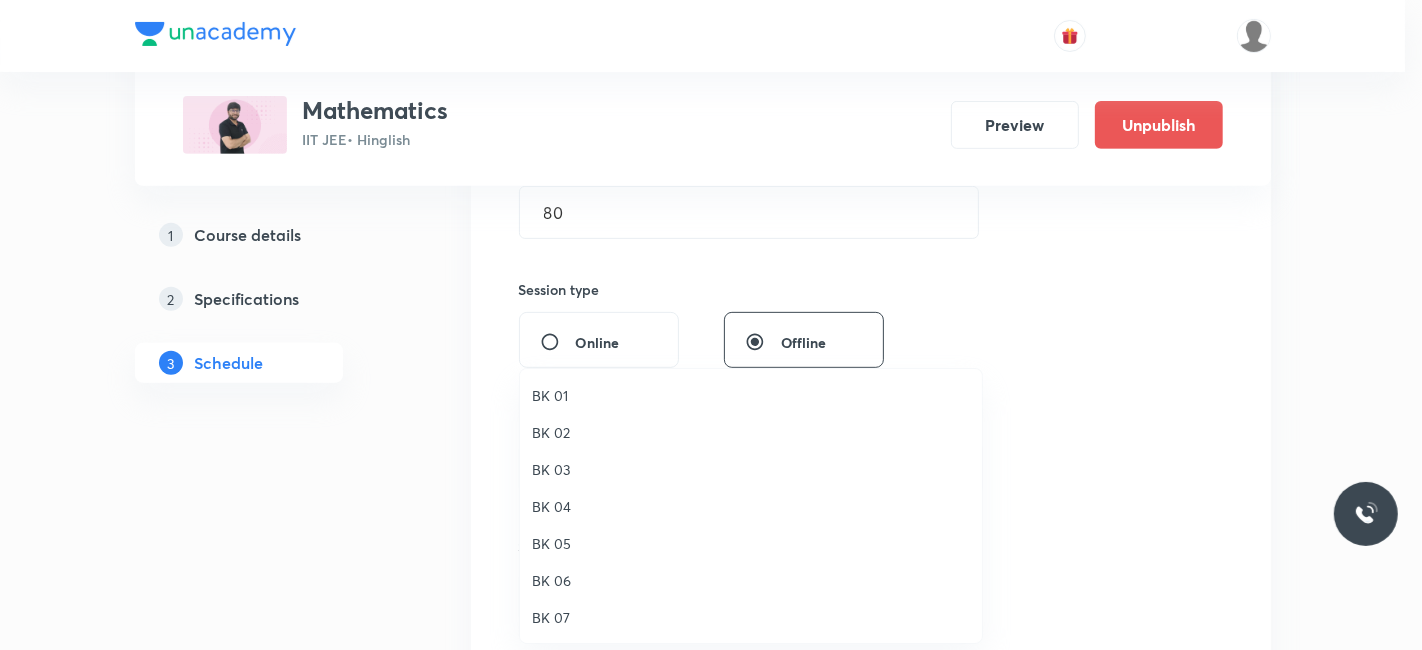 click on "BK 03" at bounding box center [751, 469] 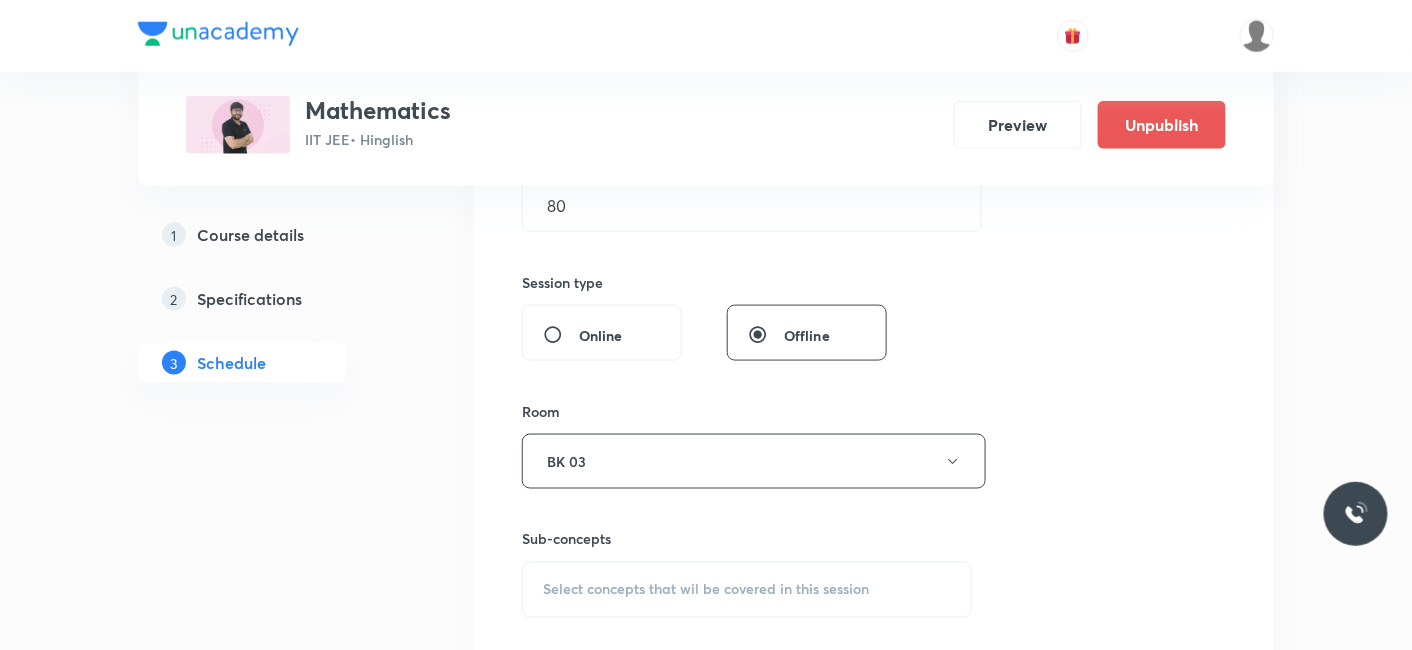 scroll, scrollTop: 888, scrollLeft: 0, axis: vertical 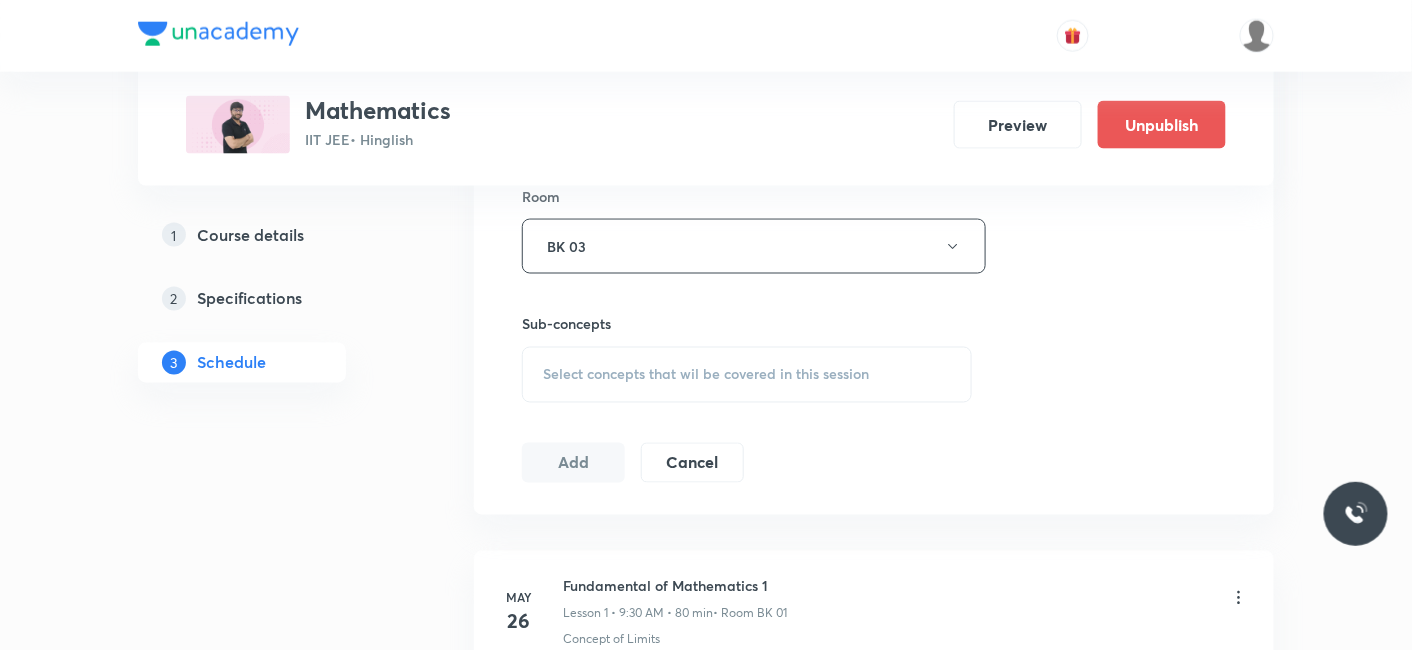 click on "Select concepts that wil be covered in this session" at bounding box center (747, 375) 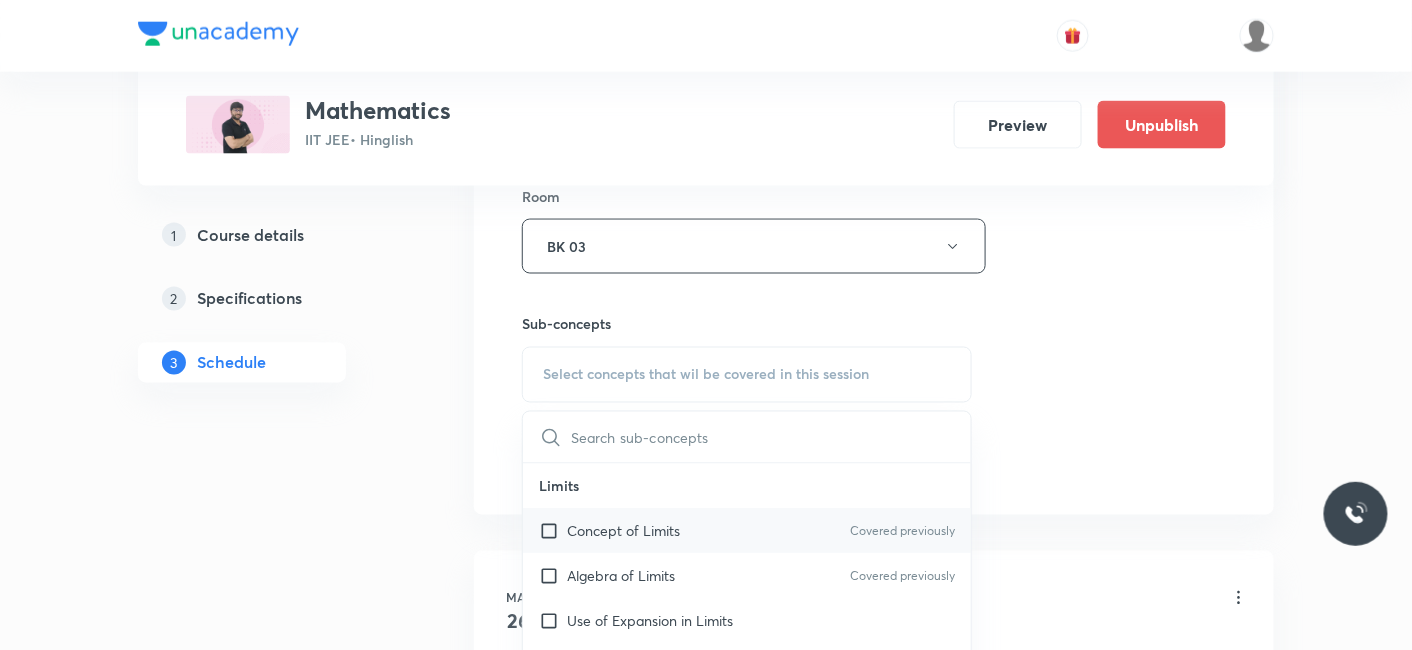 click on "Concept of Limits" at bounding box center (623, 531) 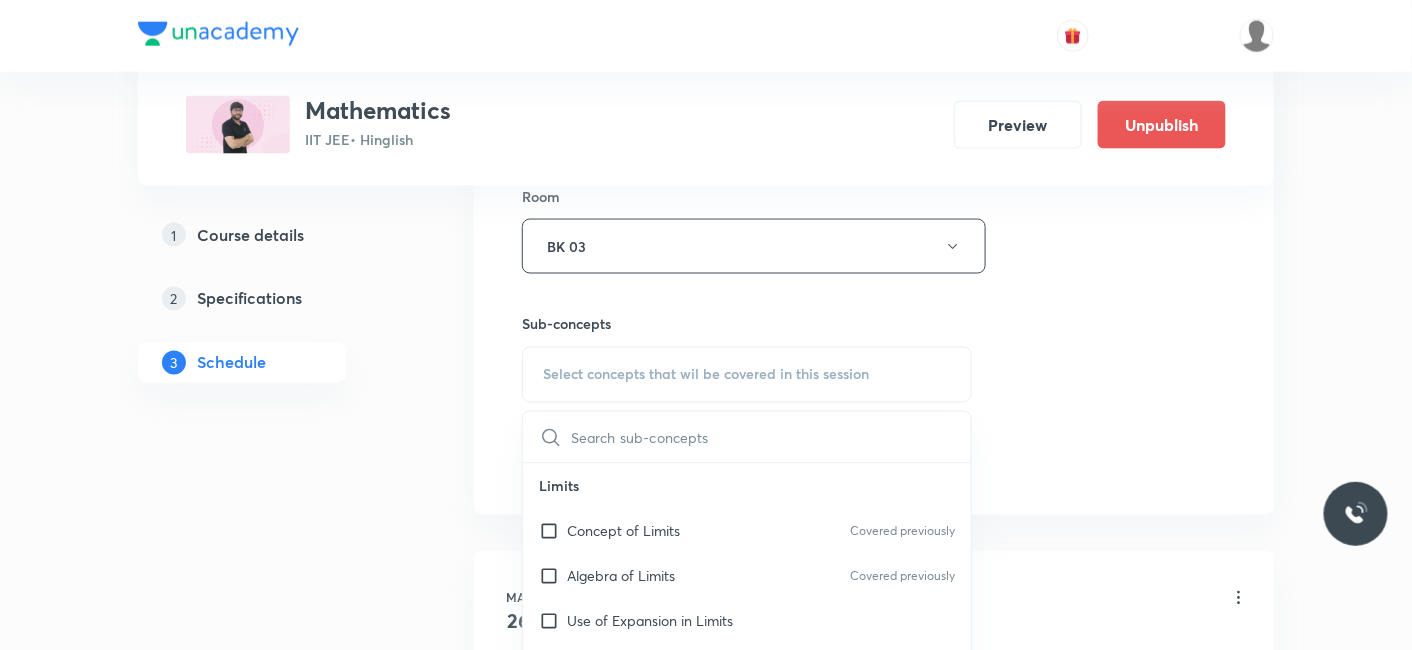 checkbox on "true" 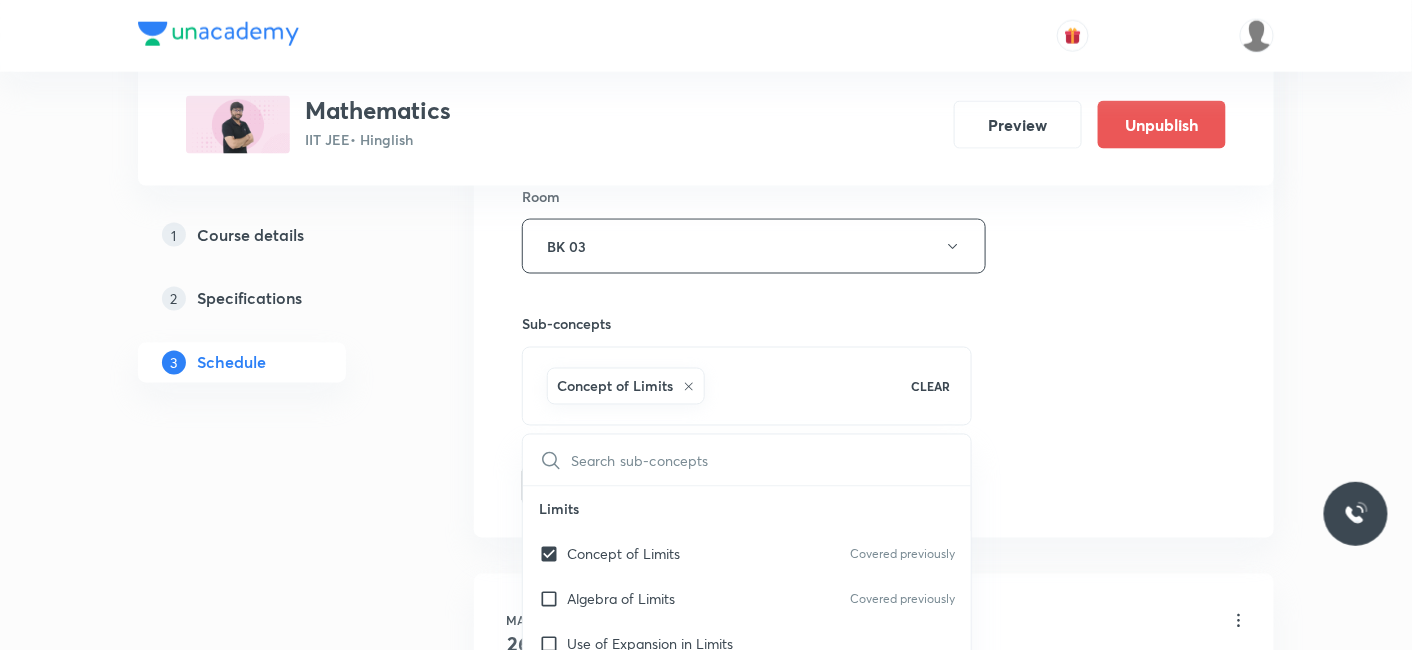 click on "1 Course details 2 Specifications 3 Schedule" at bounding box center [274, 3486] 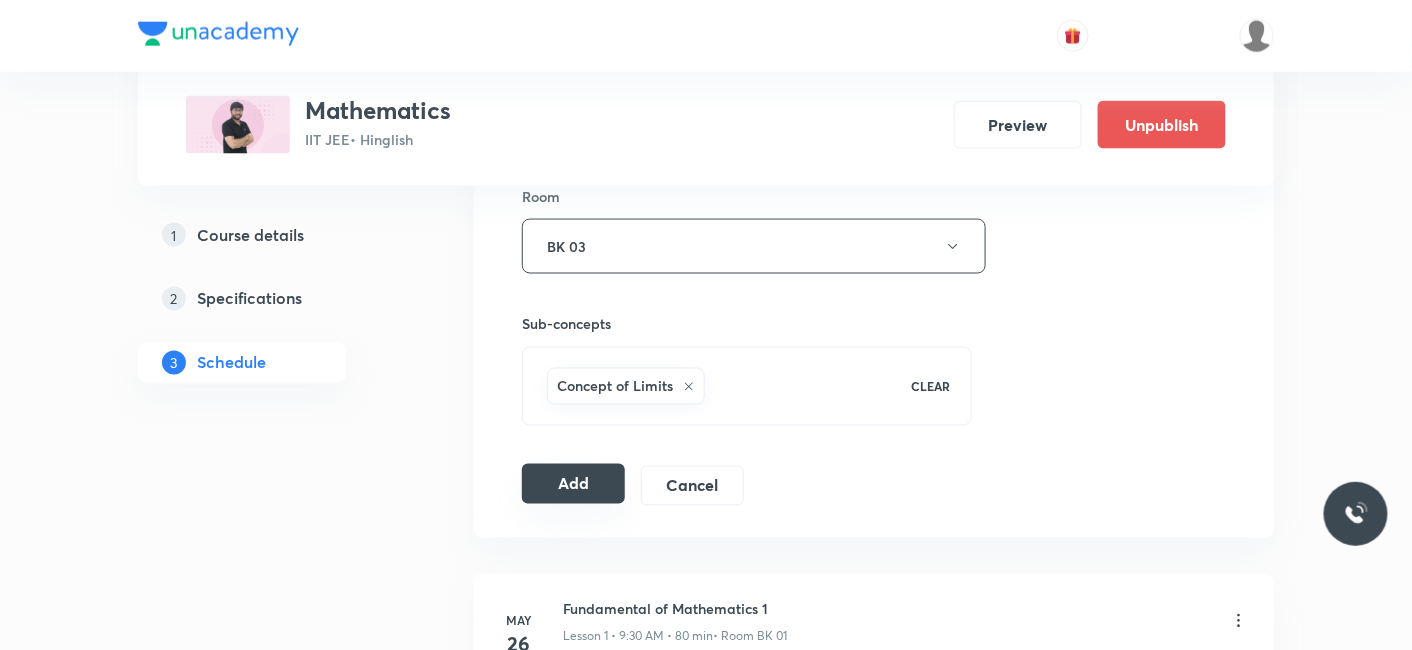 click on "Add" at bounding box center [573, 484] 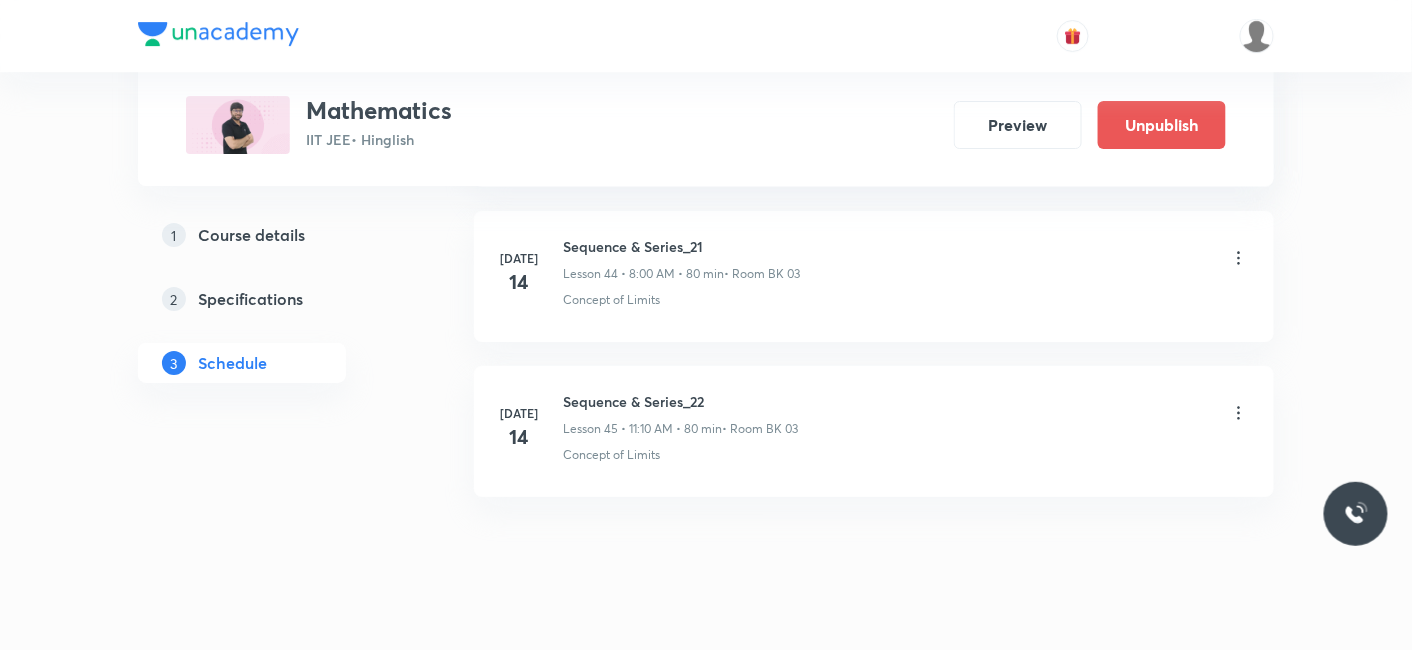 scroll, scrollTop: 6752, scrollLeft: 0, axis: vertical 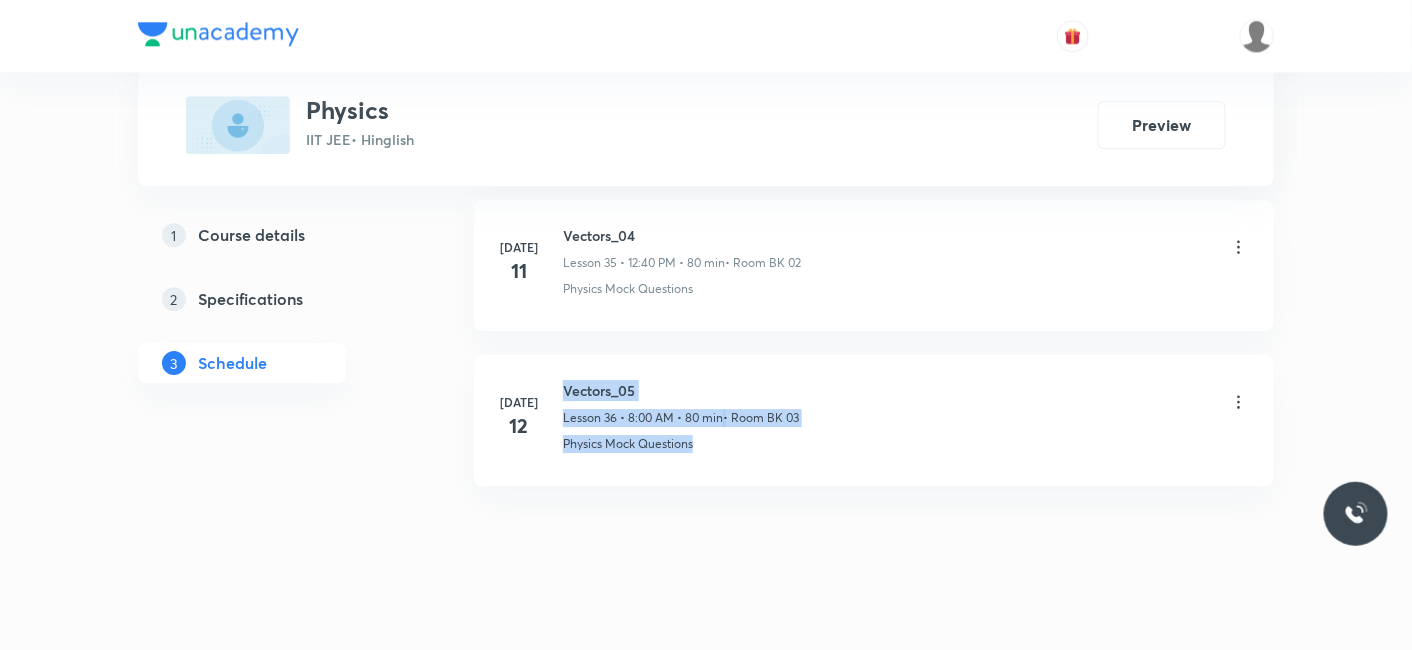 drag, startPoint x: 565, startPoint y: 359, endPoint x: 728, endPoint y: 452, distance: 187.6646 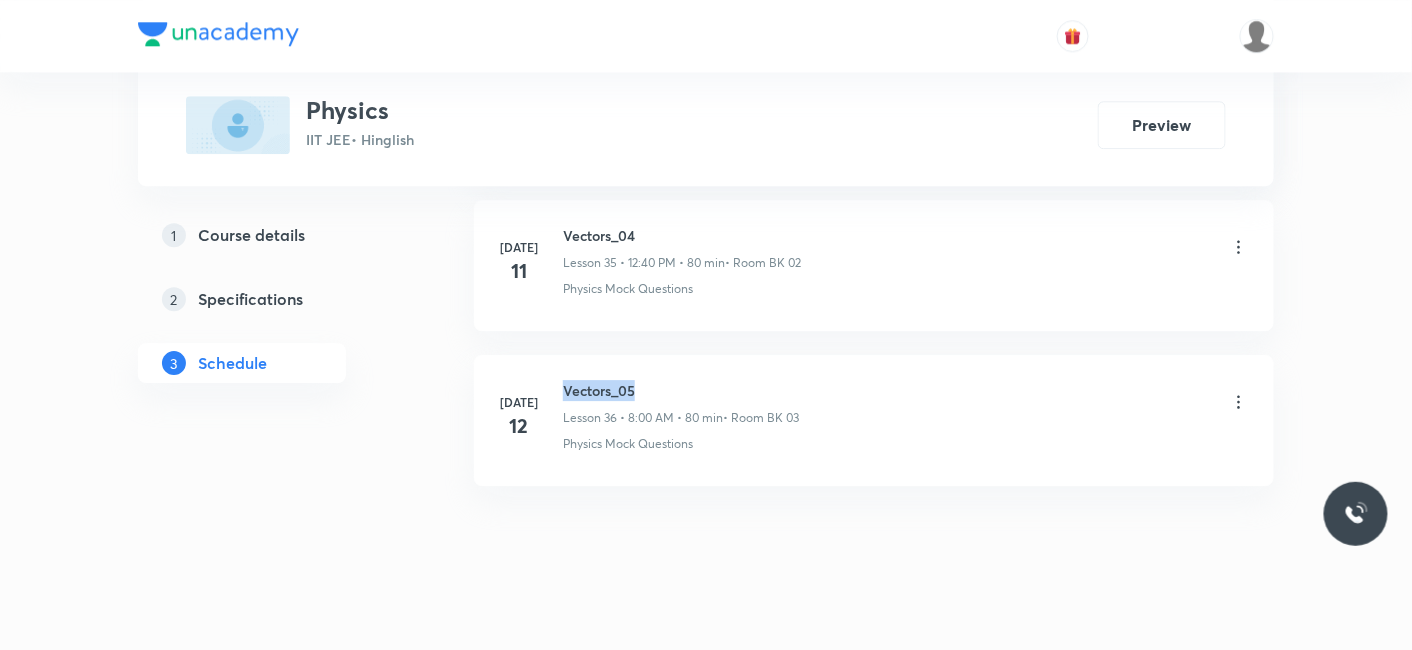 drag, startPoint x: 557, startPoint y: 361, endPoint x: 645, endPoint y: 361, distance: 88 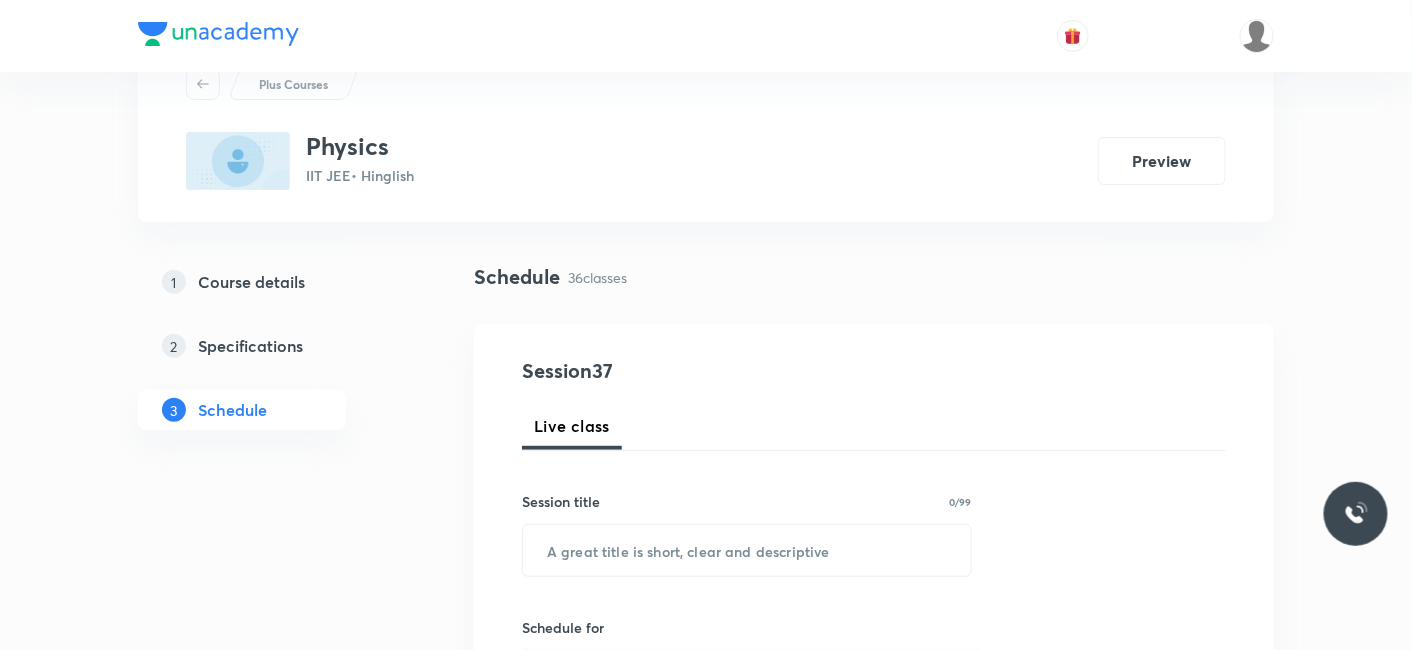 scroll, scrollTop: 111, scrollLeft: 0, axis: vertical 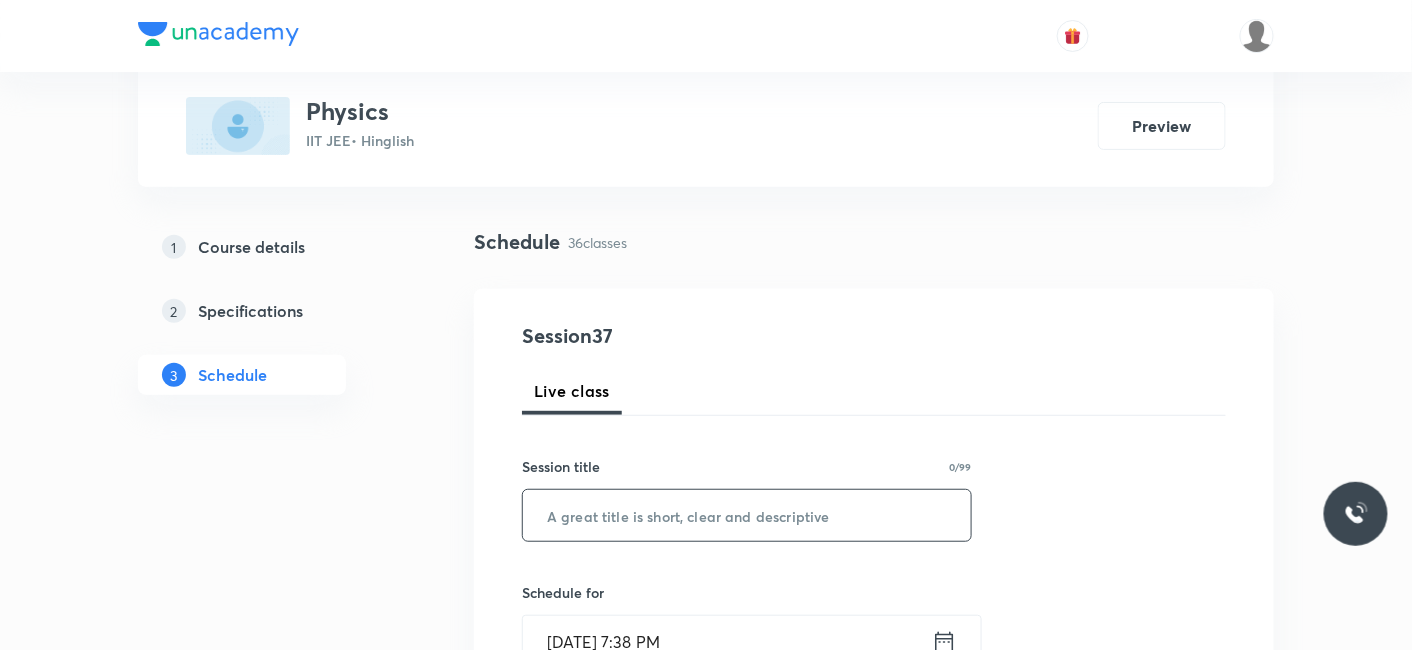 click at bounding box center [747, 515] 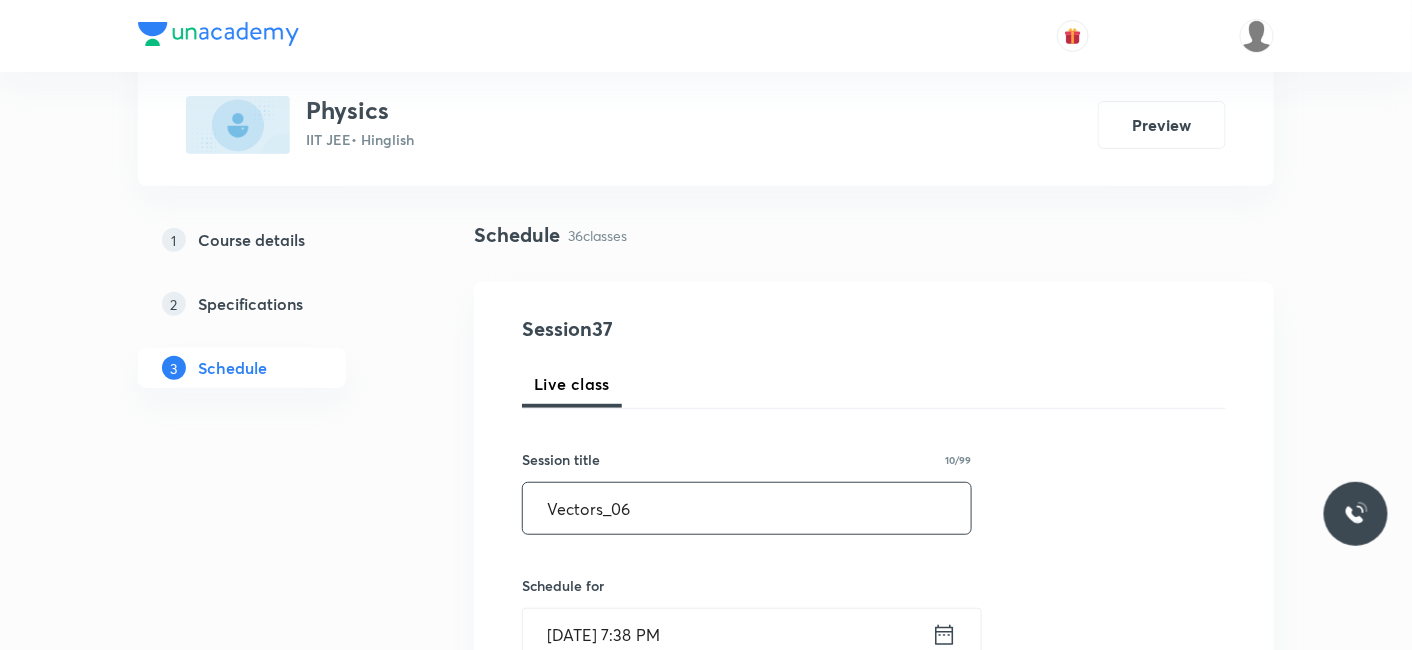 scroll, scrollTop: 333, scrollLeft: 0, axis: vertical 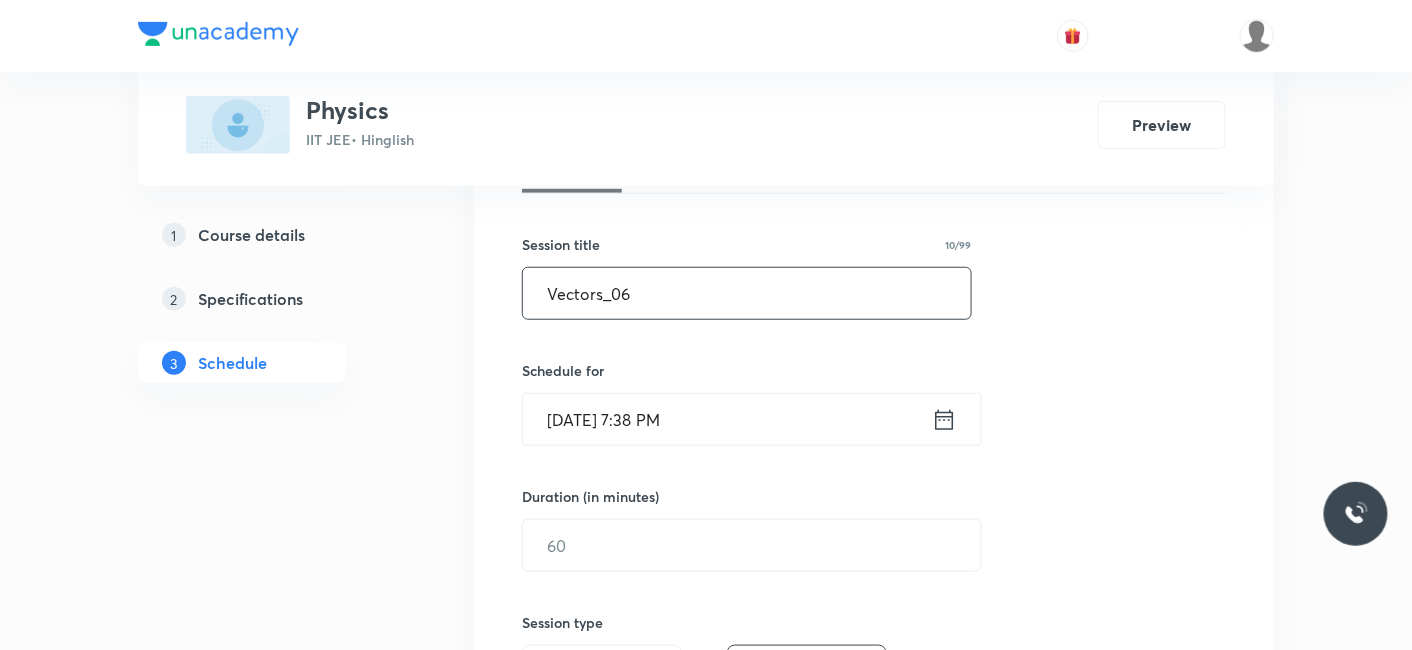 type on "Vectors_06" 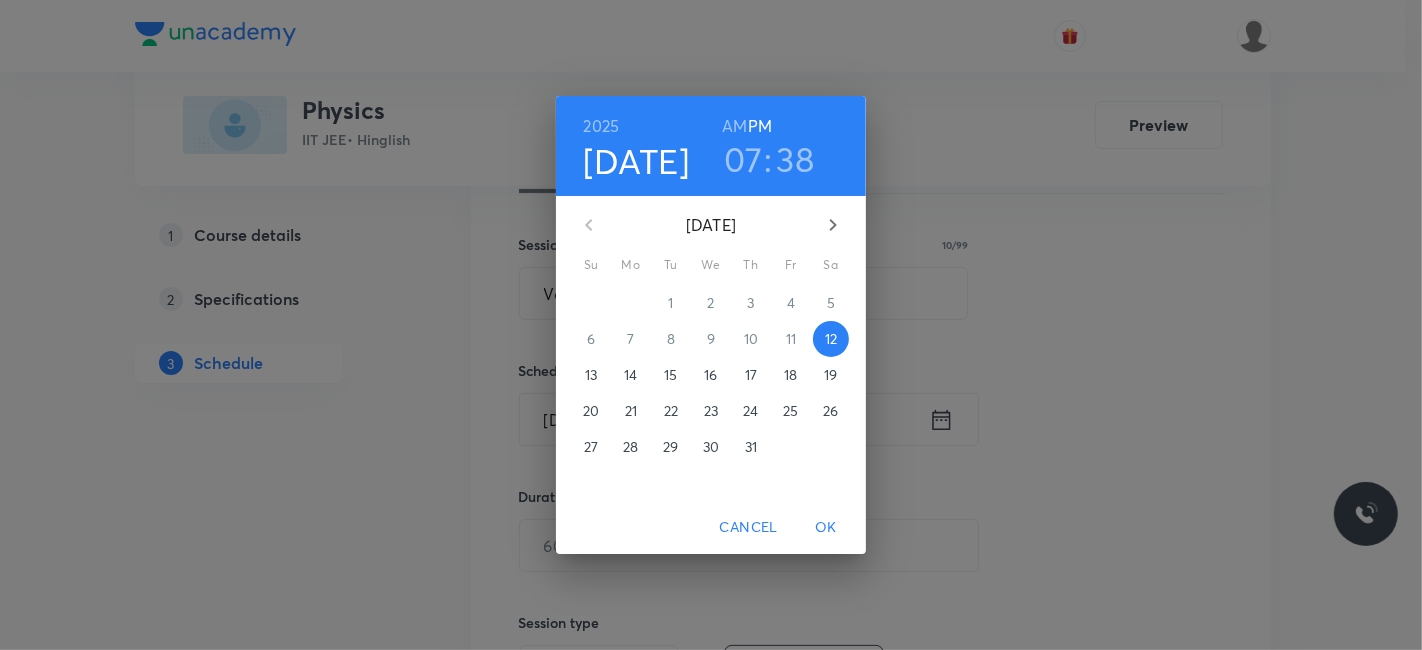 click on "14" at bounding box center [631, 375] 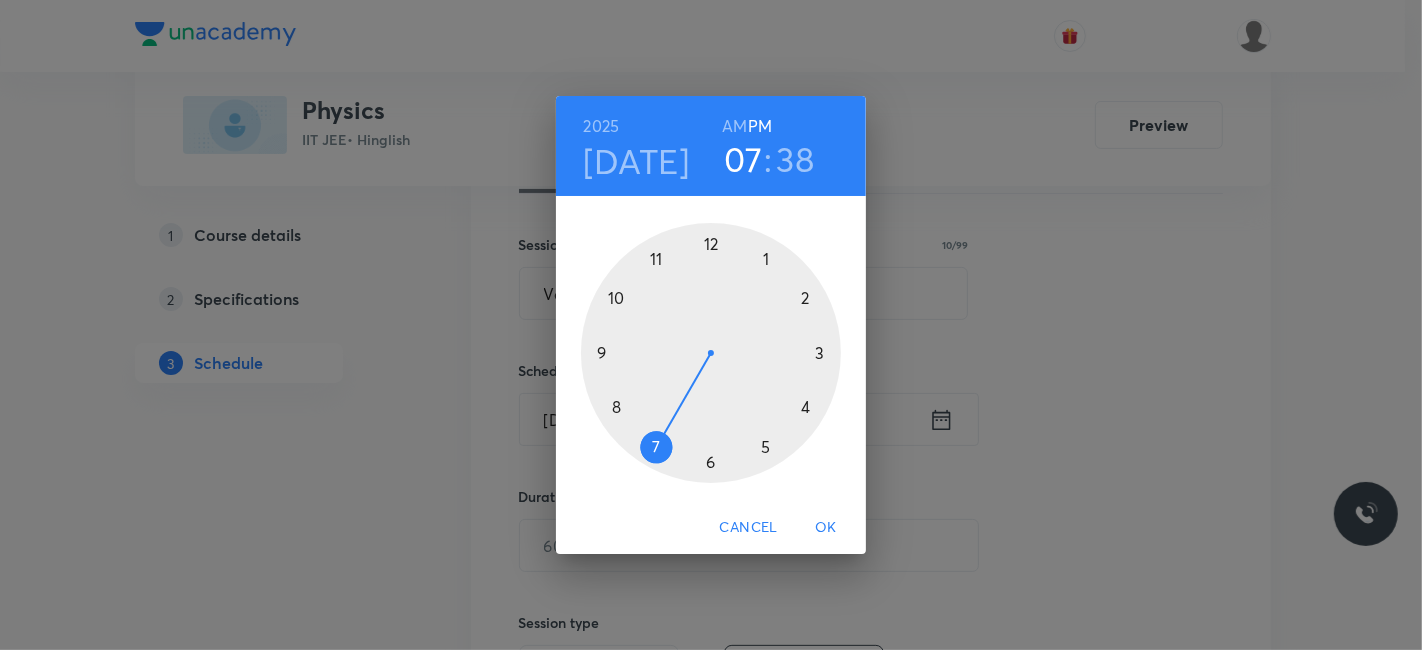 click at bounding box center [711, 353] 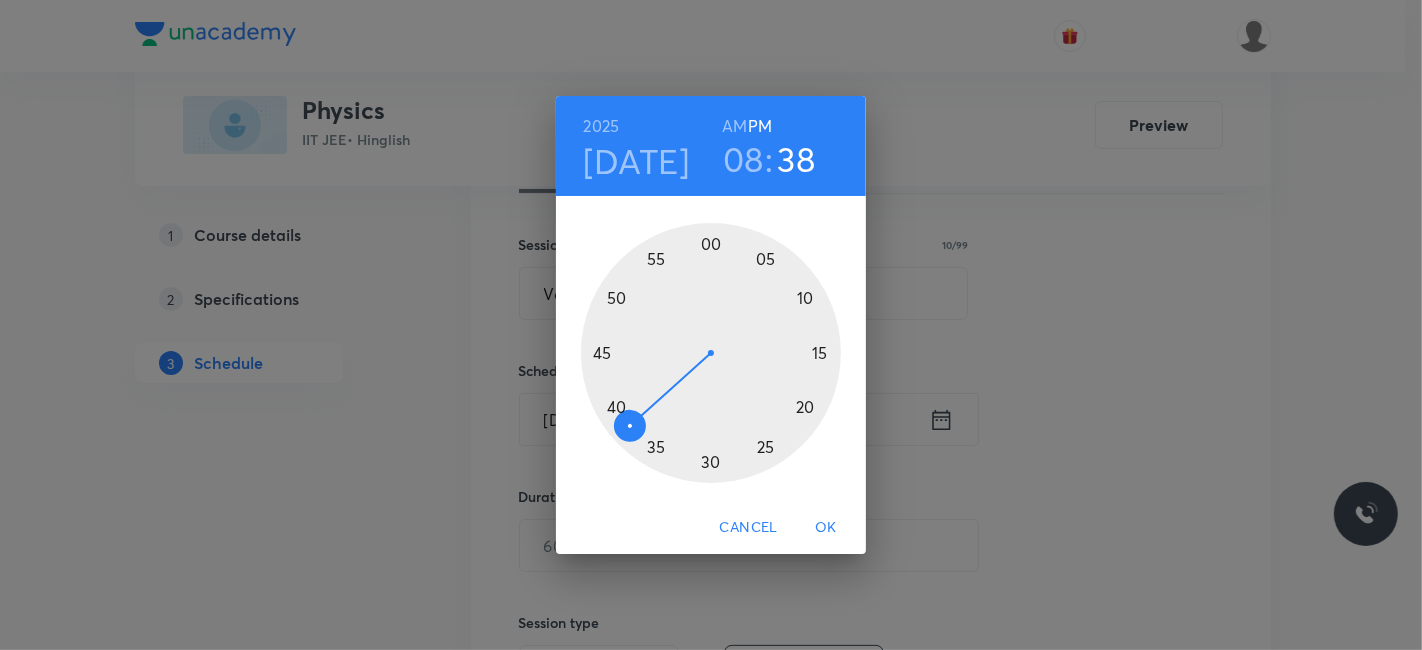 click on "08" at bounding box center (743, 159) 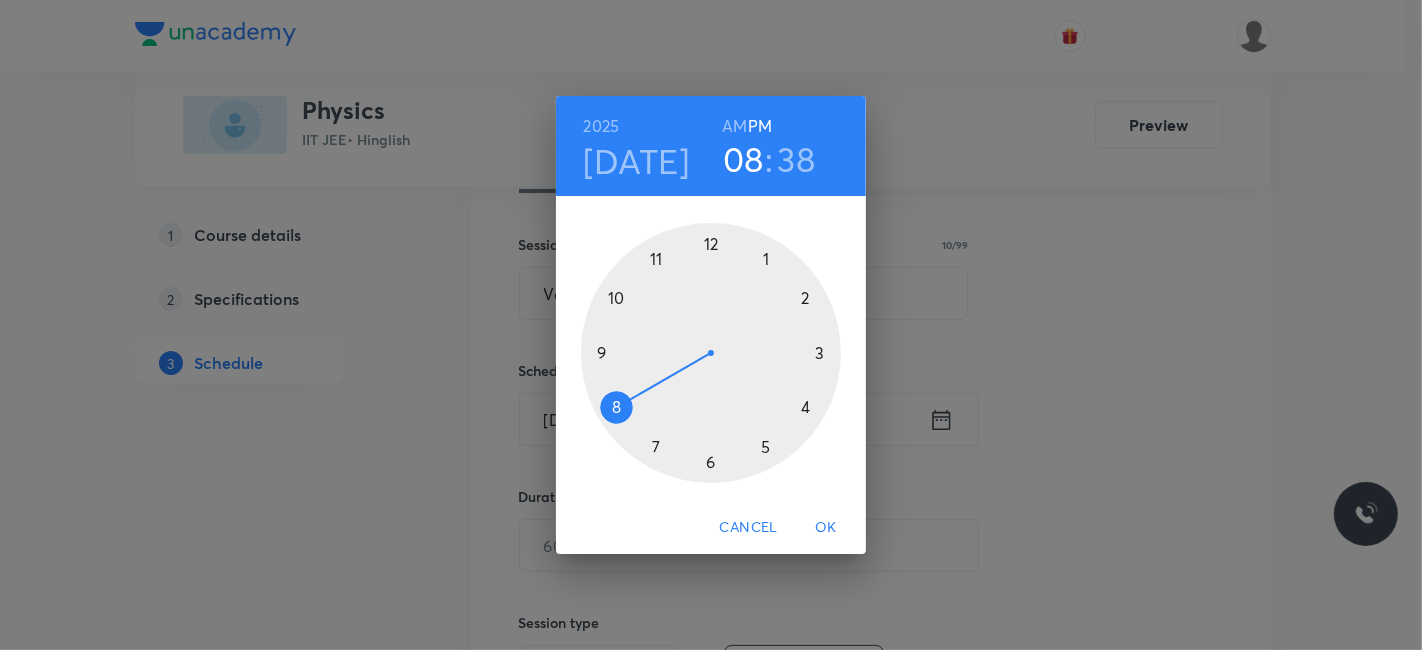 click at bounding box center (711, 353) 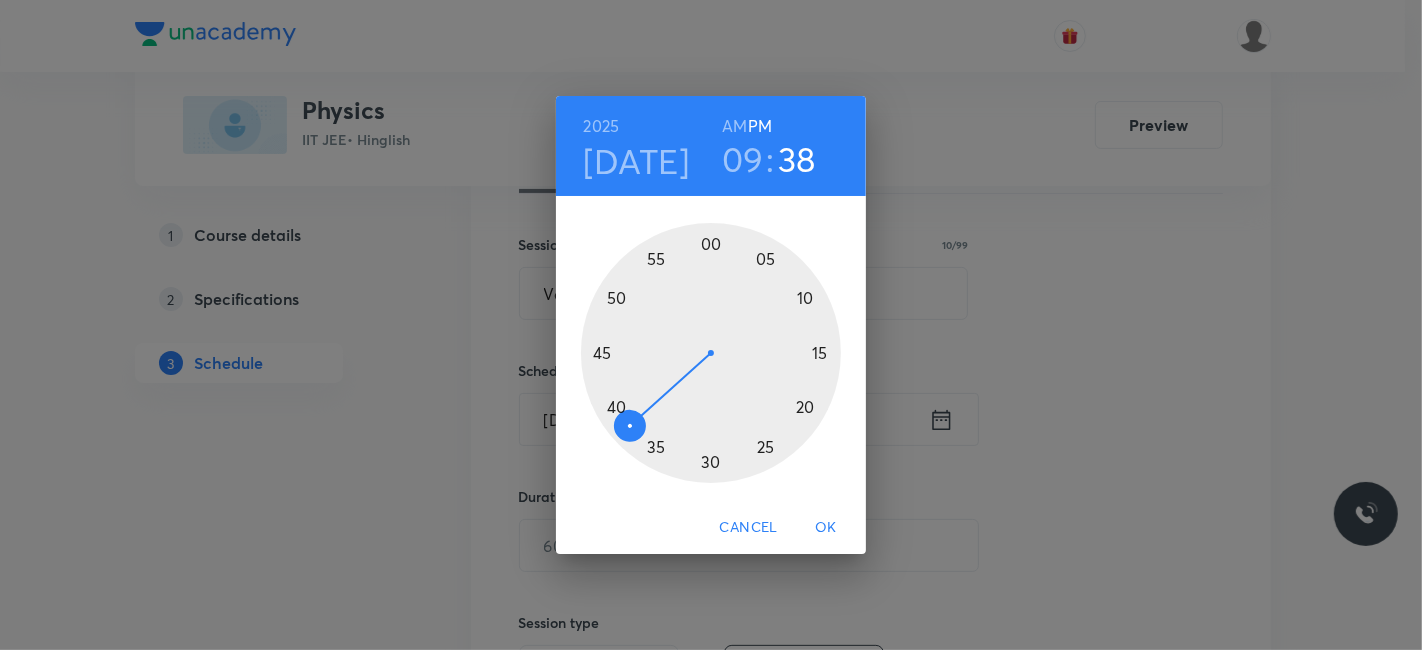 click at bounding box center [711, 353] 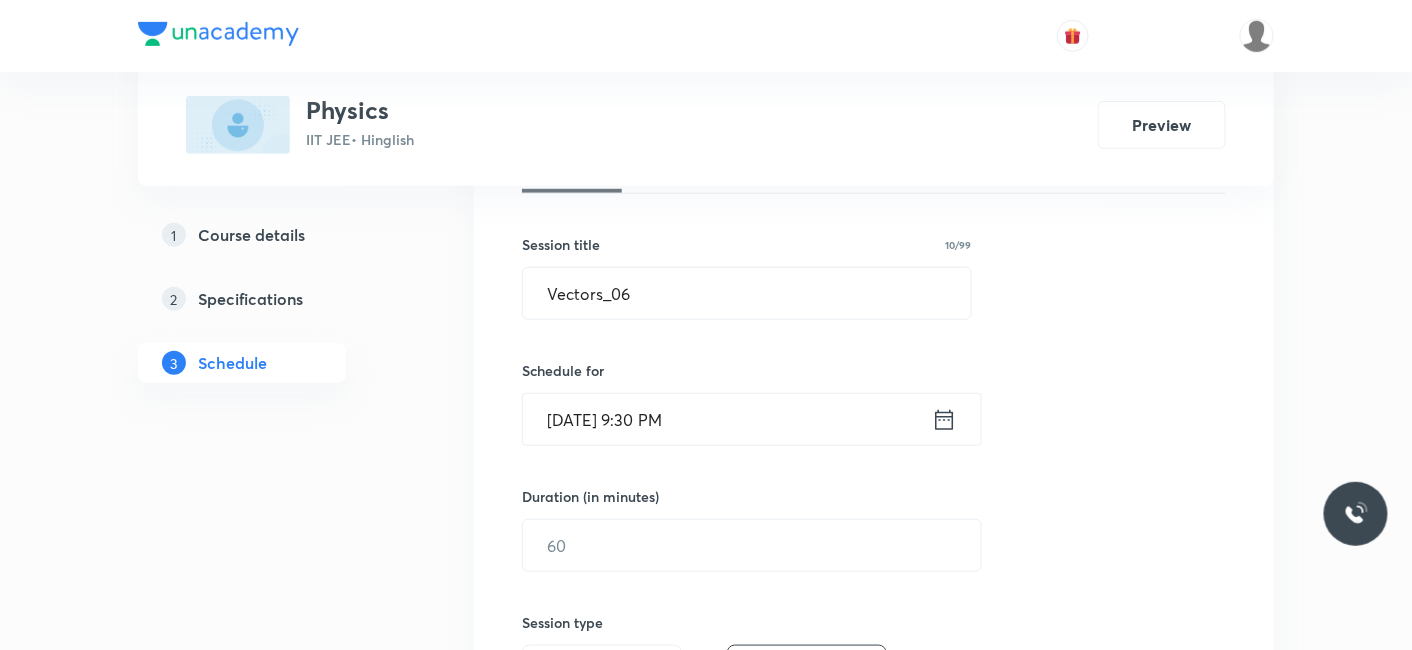 click 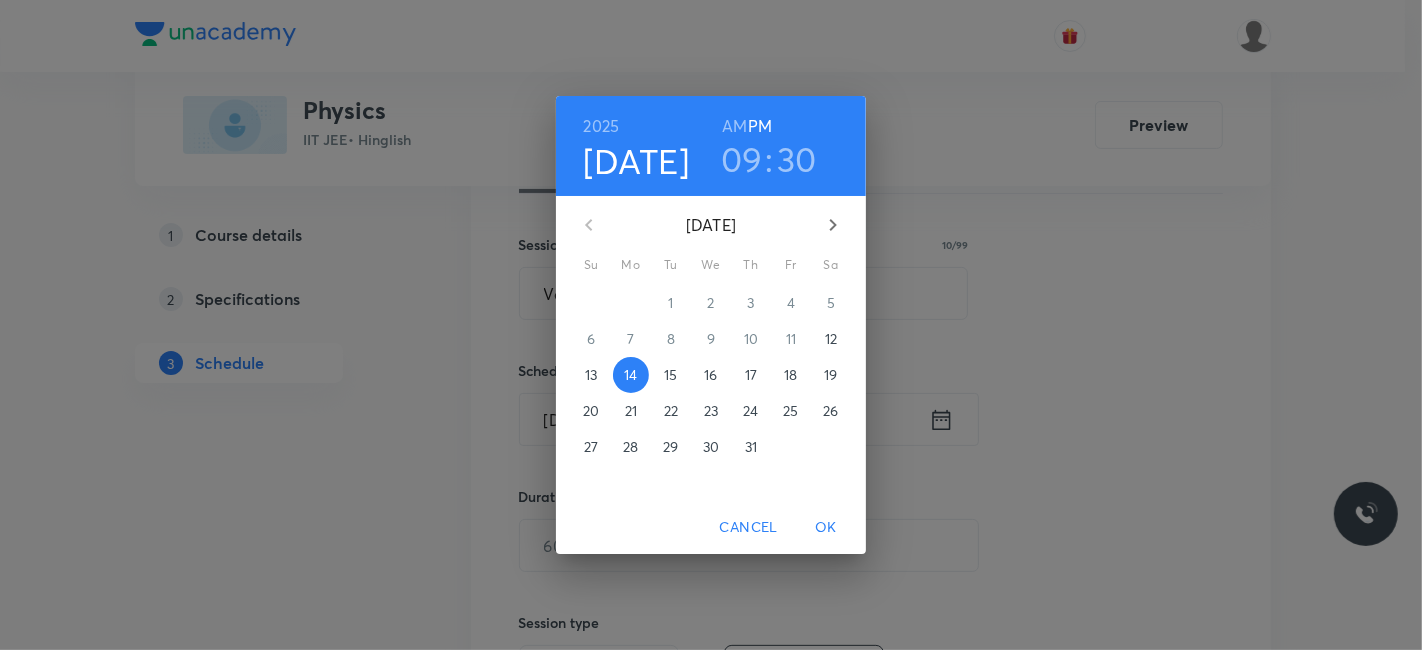 click on "AM" at bounding box center [734, 126] 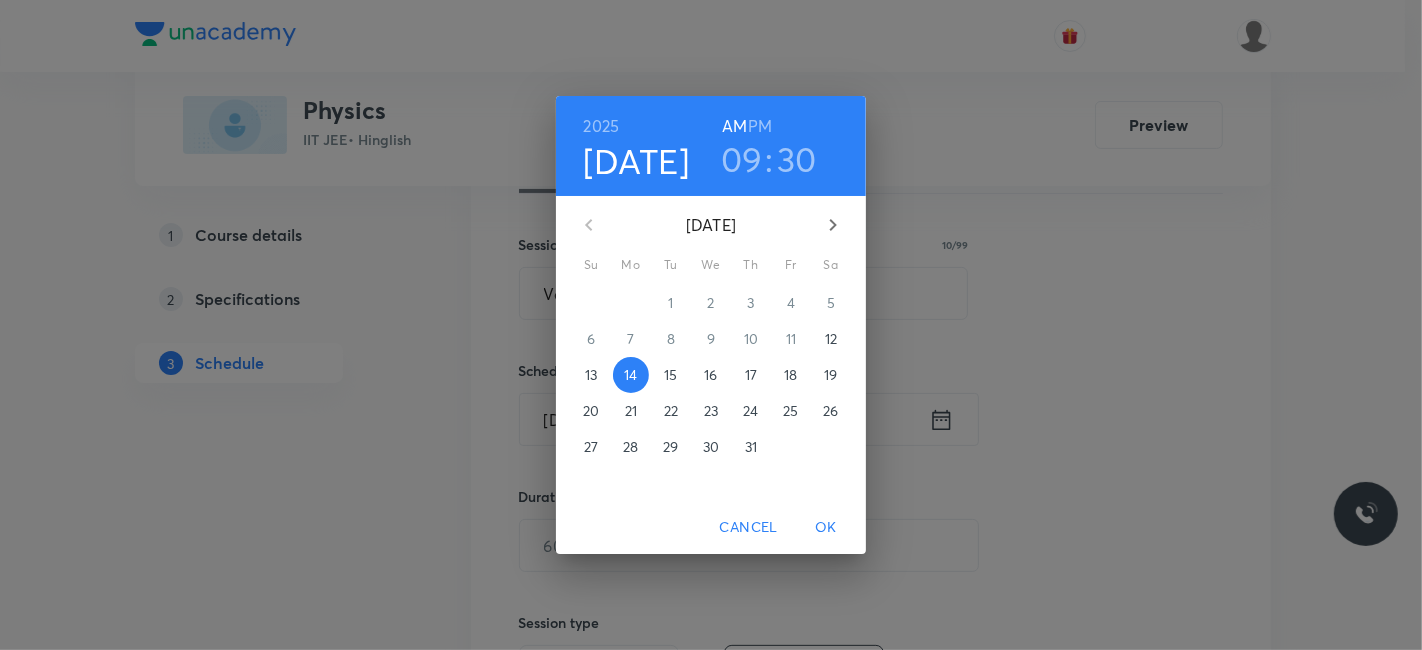 click on "OK" at bounding box center (826, 527) 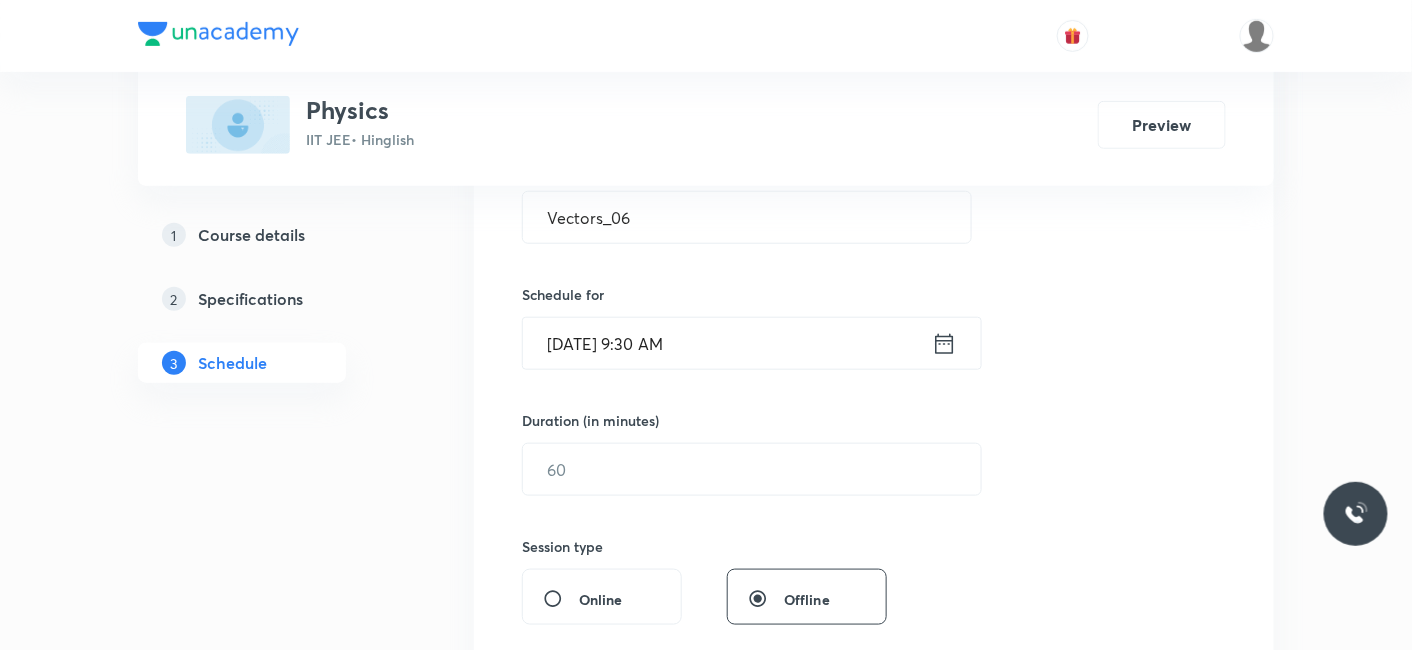 scroll, scrollTop: 444, scrollLeft: 0, axis: vertical 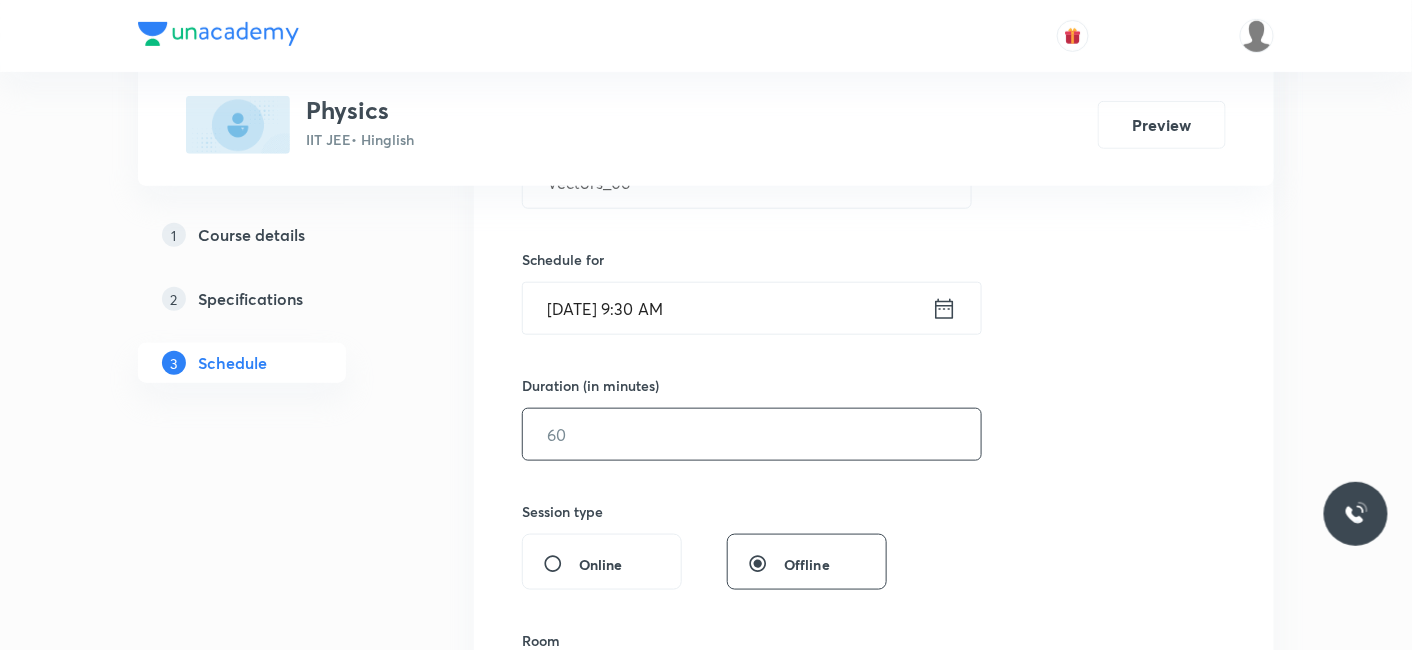click at bounding box center (752, 434) 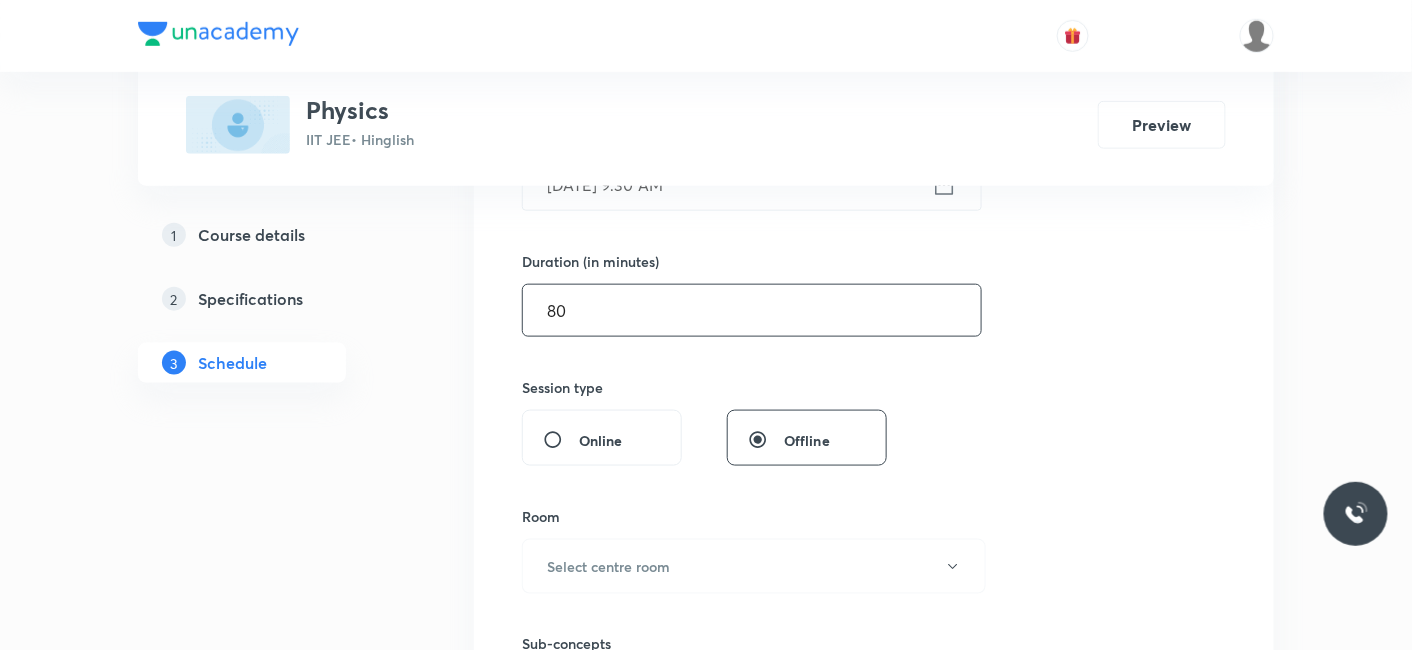 scroll, scrollTop: 666, scrollLeft: 0, axis: vertical 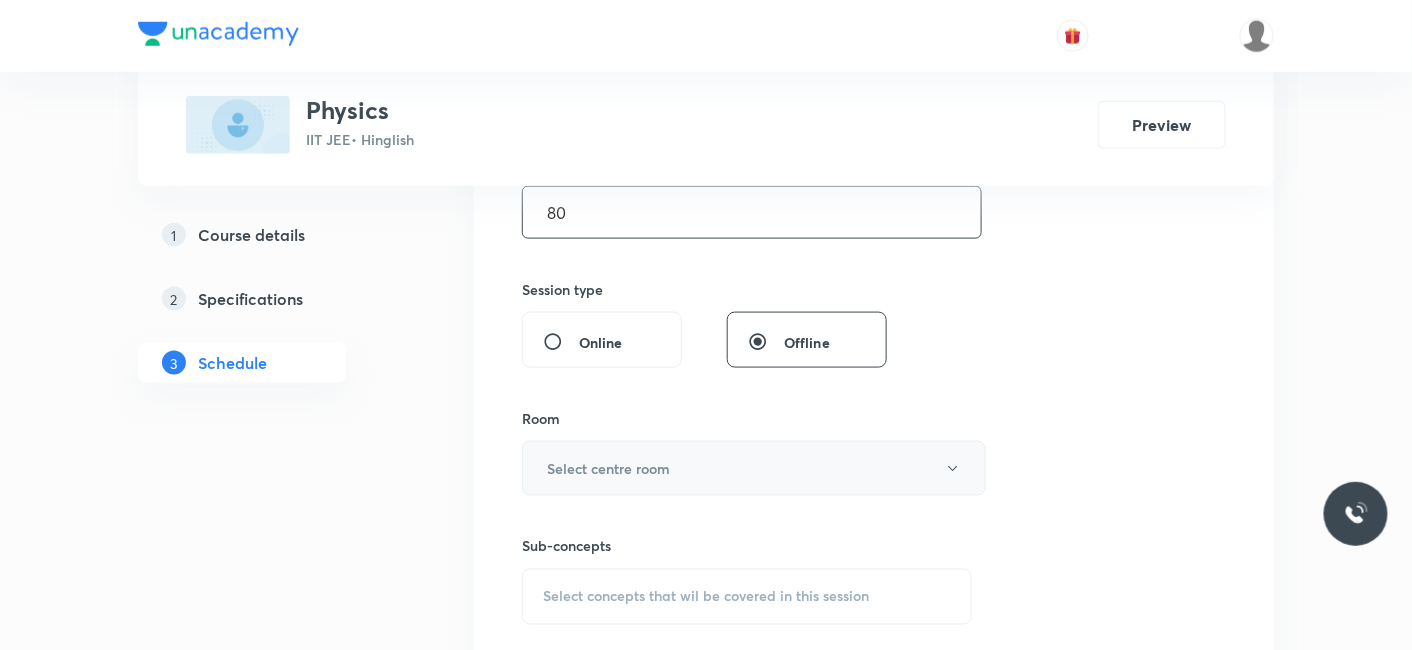 type on "80" 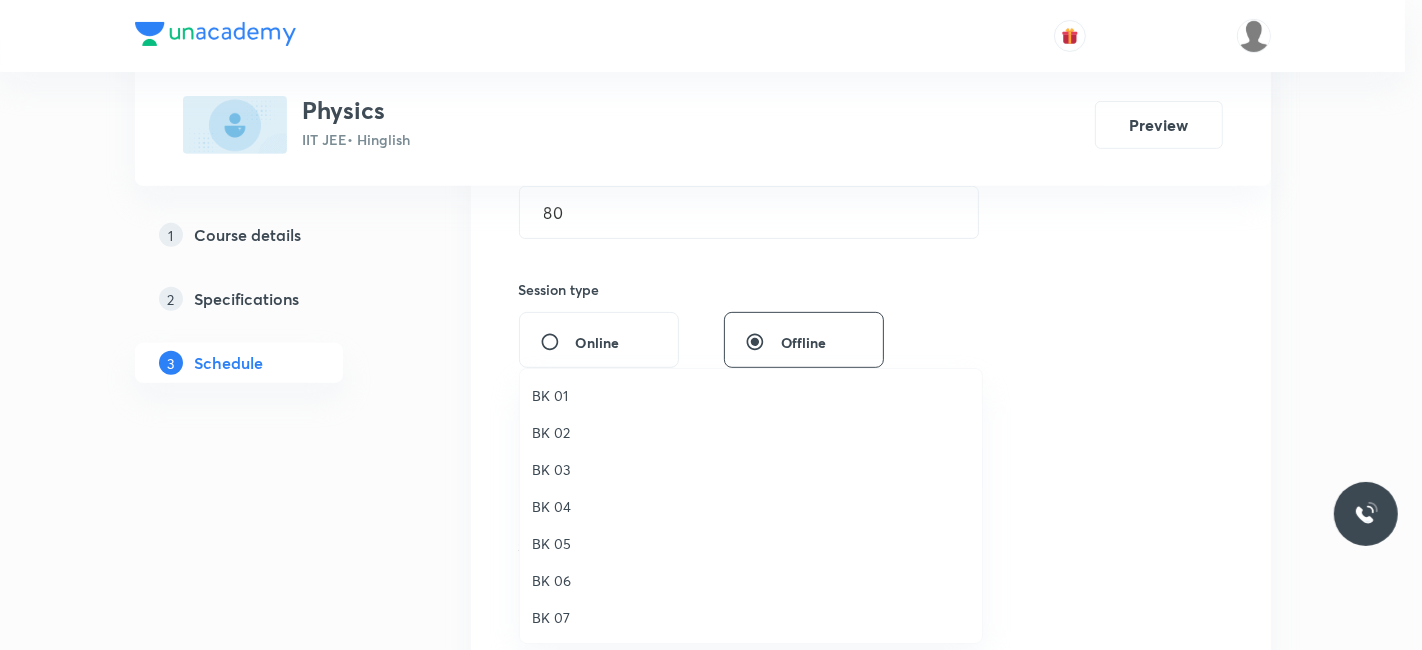 click on "BK 03" at bounding box center [751, 469] 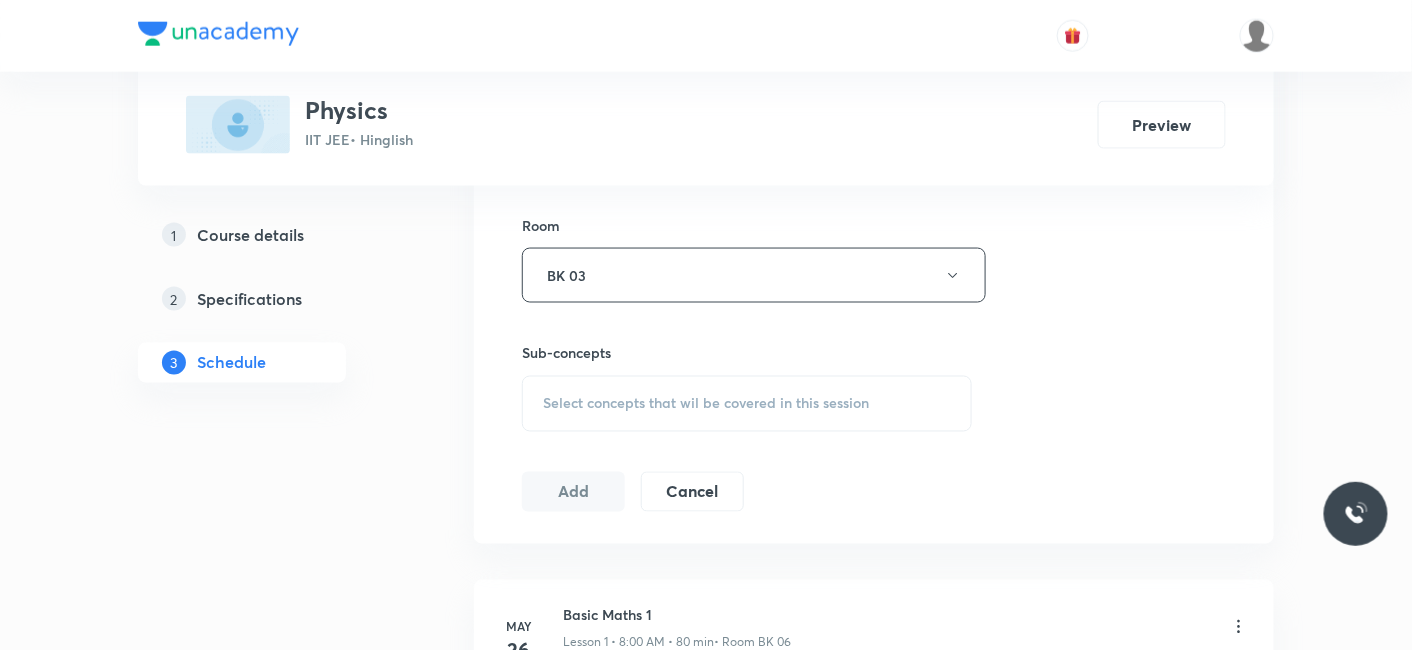scroll, scrollTop: 888, scrollLeft: 0, axis: vertical 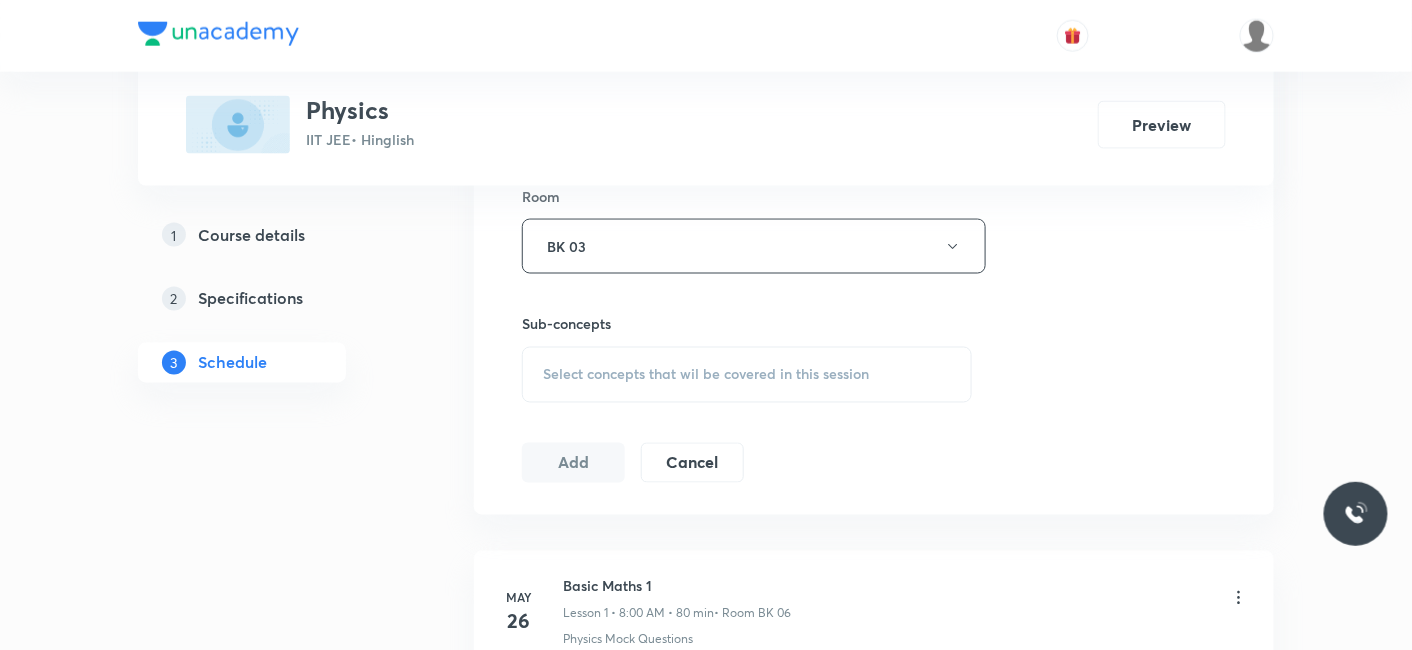 click on "Select concepts that wil be covered in this session" at bounding box center (706, 375) 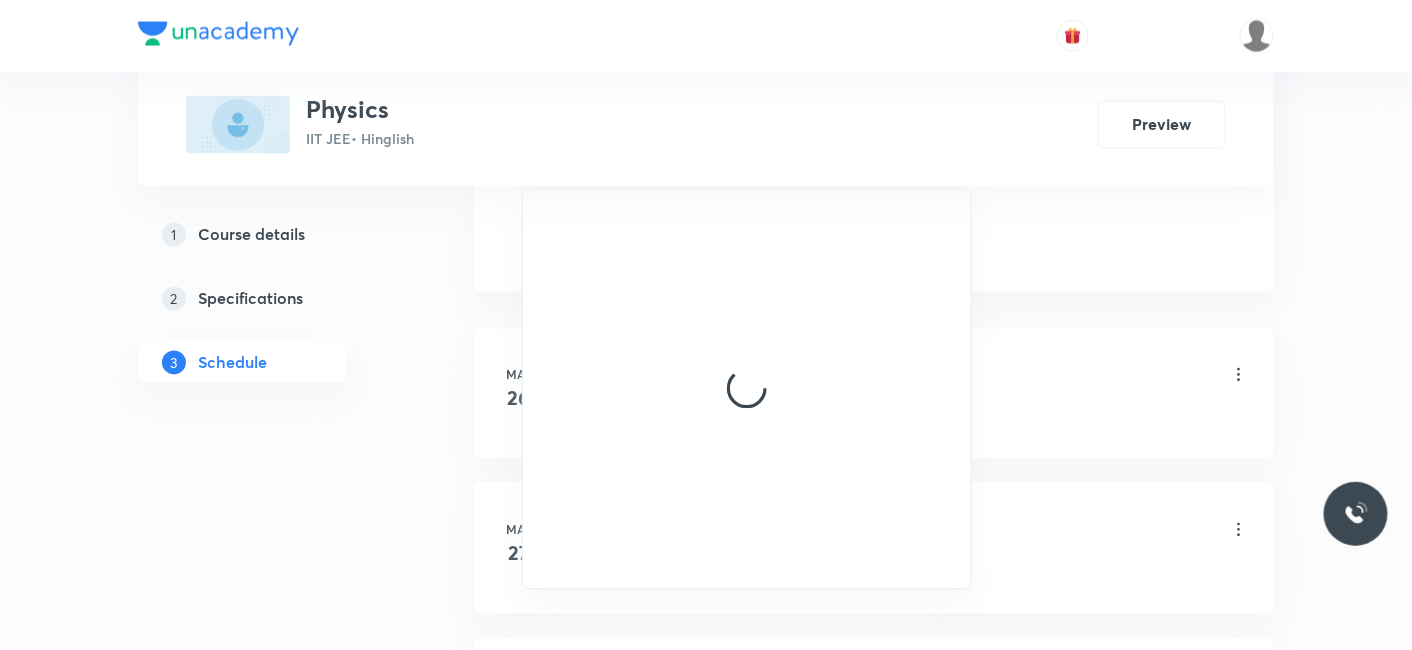 scroll, scrollTop: 888, scrollLeft: 0, axis: vertical 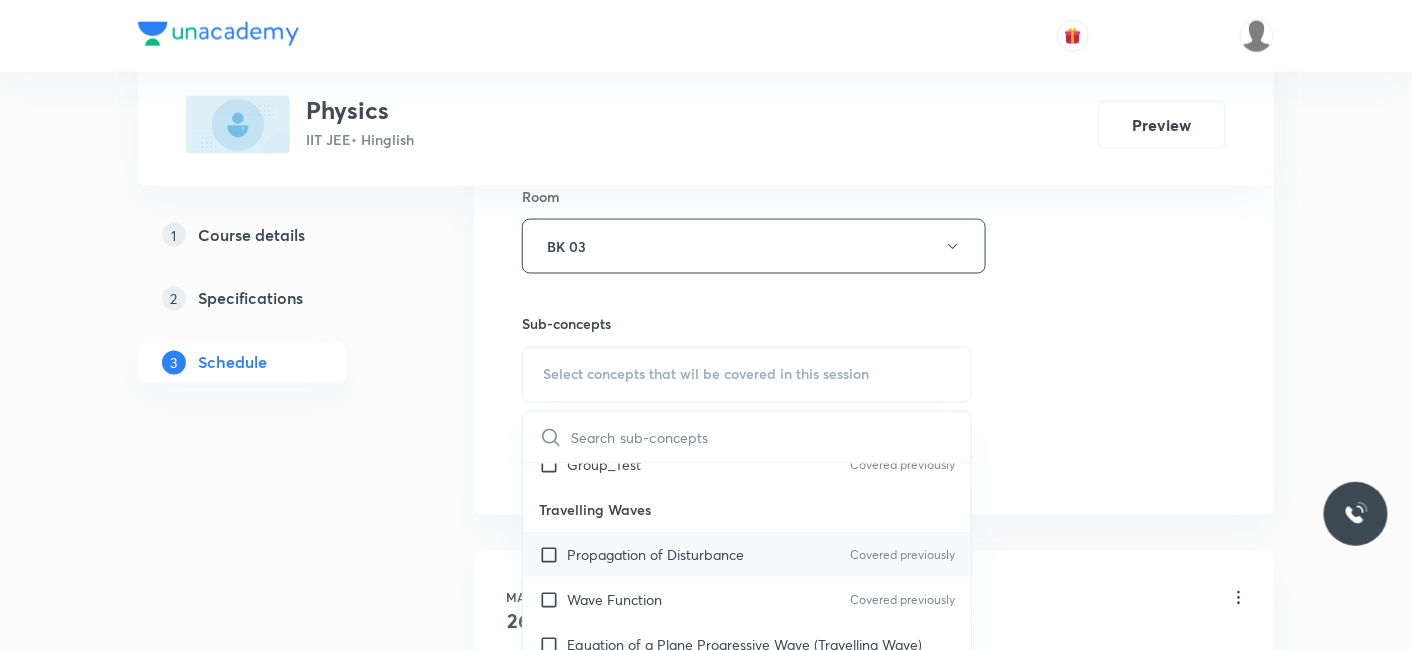 click on "Propagation of Disturbance Covered previously" at bounding box center (747, 555) 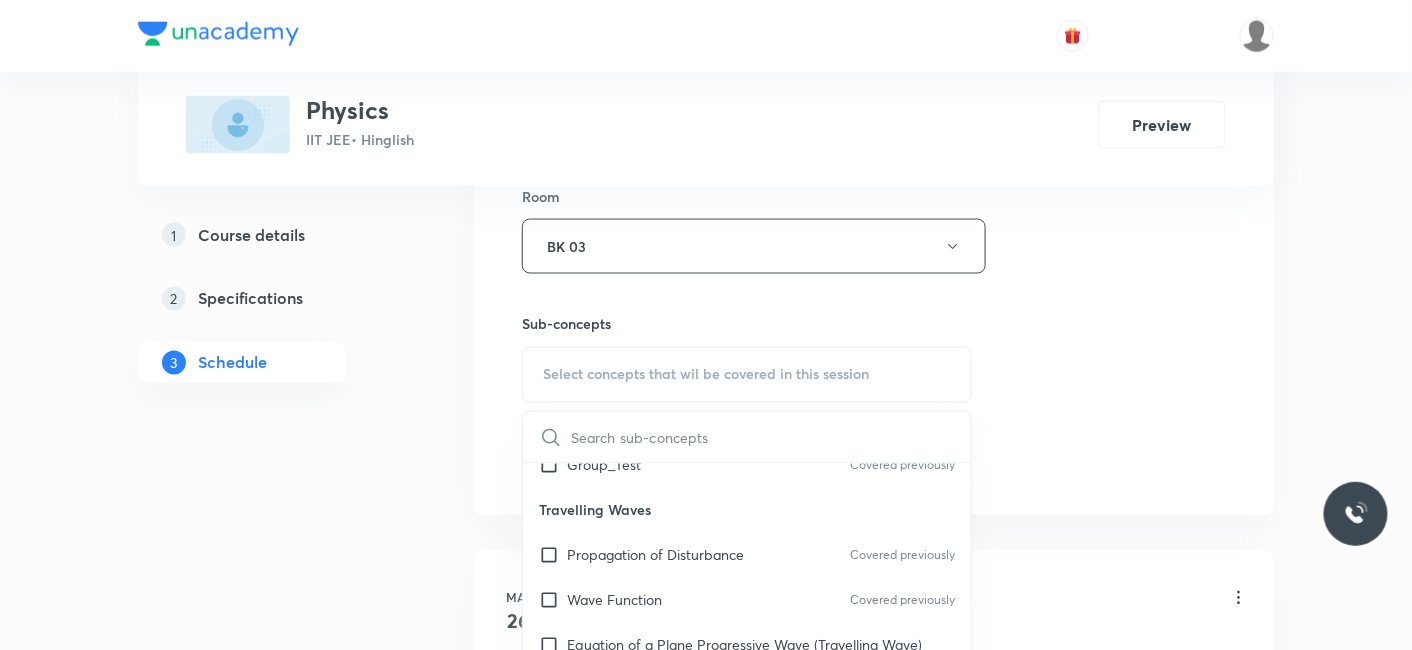 checkbox on "true" 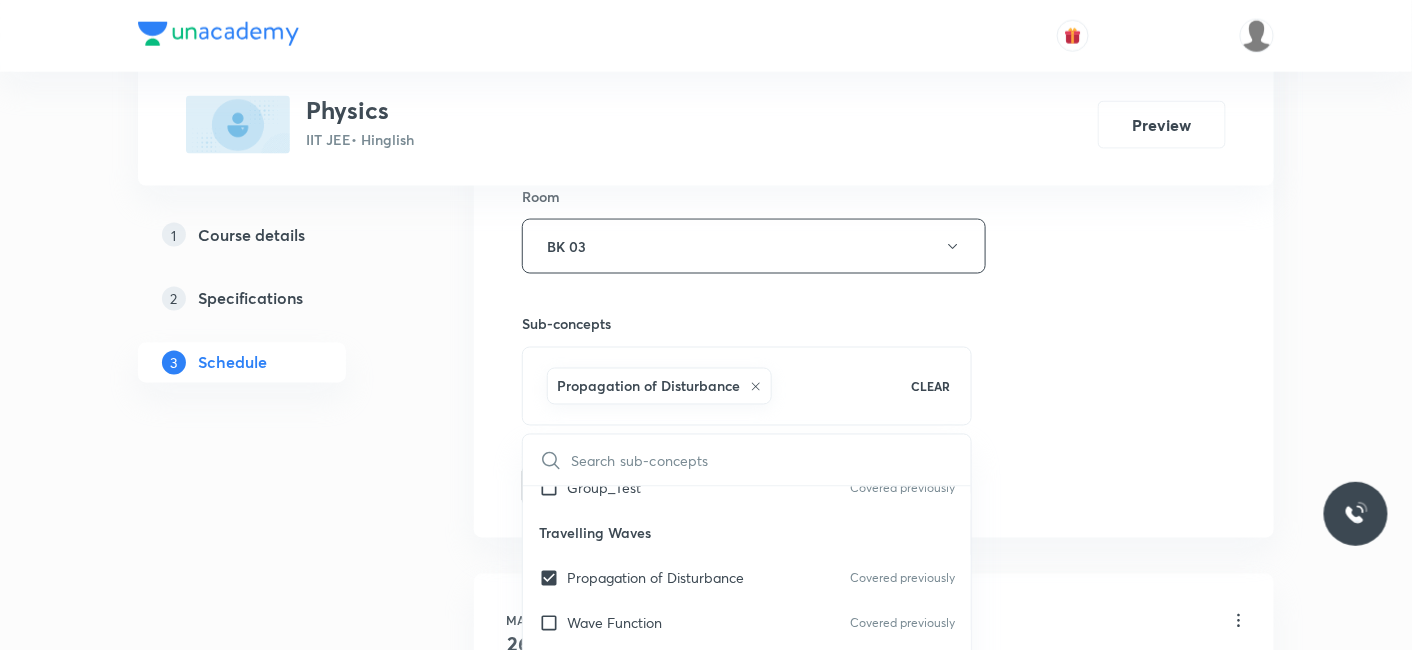 click on "Plus Courses Physics IIT JEE  • Hinglish Preview 1 Course details 2 Specifications 3 Schedule Schedule 36  classes Session  37 Live class Session title 10/99 Vectors_06 ​ Schedule for Jul 14, 2025, 9:30 AM ​ Duration (in minutes) 80 ​   Session type Online Offline Room BK 03 Sub-concepts Propagation of Disturbance CLEAR ​ Physics Mock Questions Physics Mock Questions Covered previously Group_Test Covered previously Travelling Waves Propagation of Disturbance Covered previously Wave Function  Covered previously Equation of a Plane Progressive Wave (Travelling Wave) Travelling Wave Model Sinusoidal Waves on strings  Speed of Waves on String  Rate of Energy Transfer by sinusoidal waves on String Interpretation of dy/dx in Longitudinal Waves and transverse wave  Superposition & Reflection Sound Waves Superposition of Sinusoidal Waves Propagation of Sound Waves Interference of the Waves Speed of Sound Waves Quinck's Tube Speed of Sound:Newton's Formula Reflection of Waves at Fixed End and Free End Lenses" at bounding box center [706, 2753] 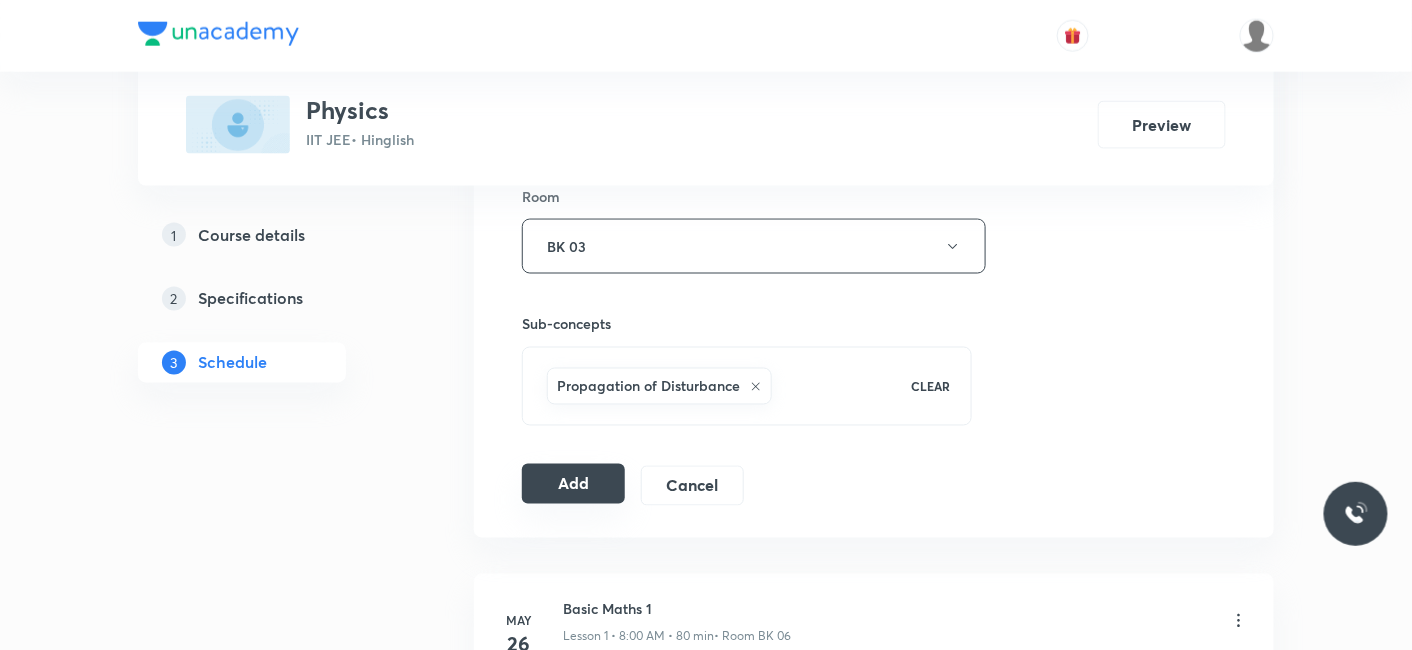 click on "Add" at bounding box center (573, 484) 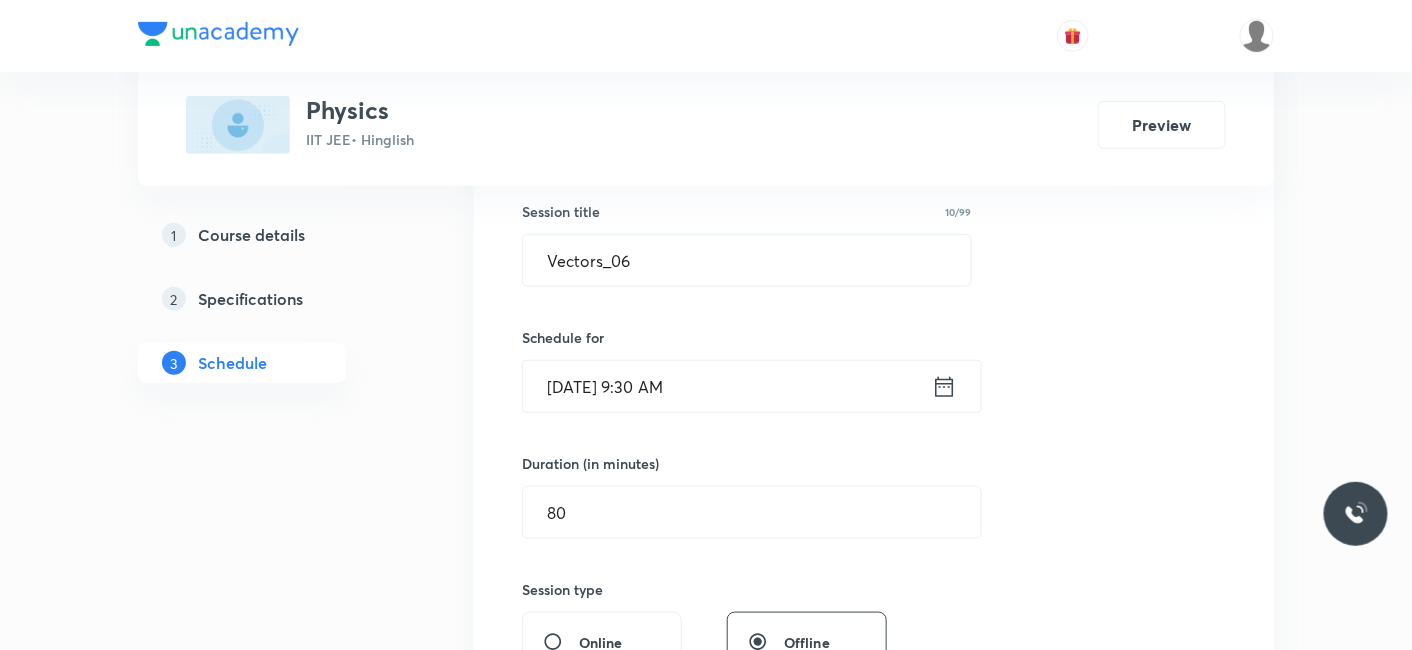 scroll, scrollTop: 333, scrollLeft: 0, axis: vertical 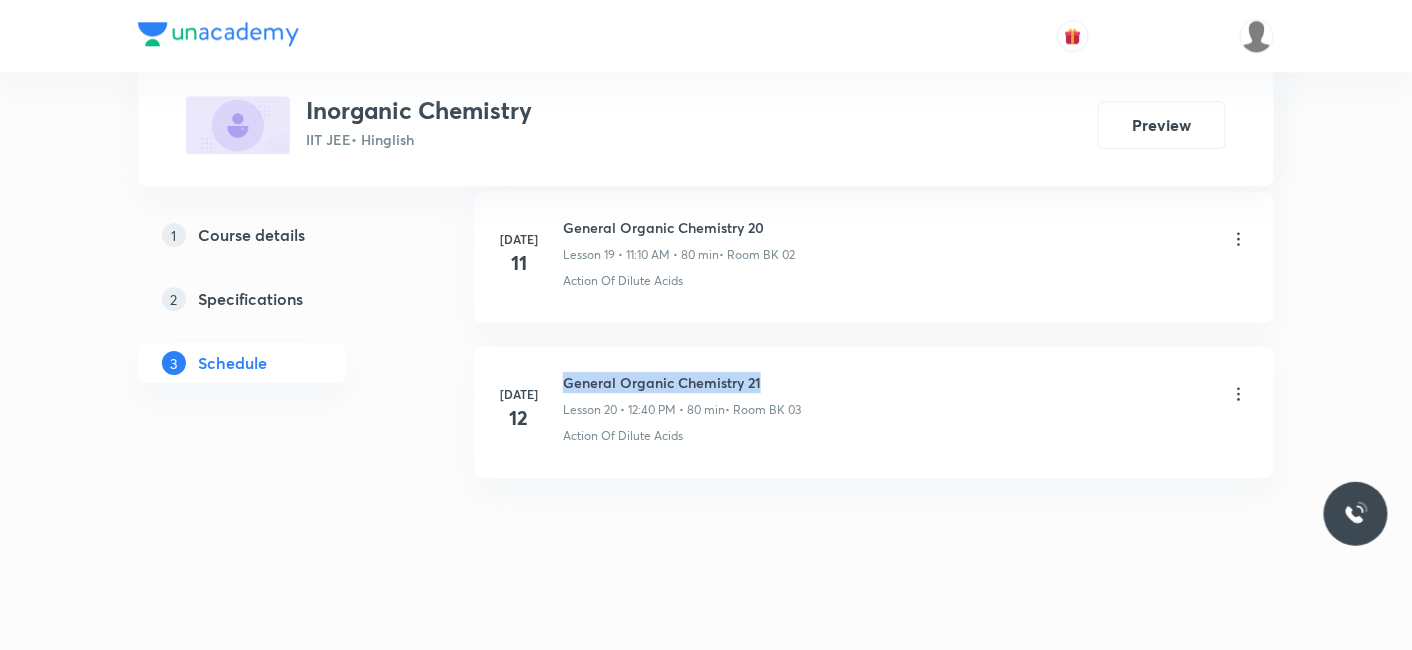 drag, startPoint x: 562, startPoint y: 368, endPoint x: 783, endPoint y: 359, distance: 221.18318 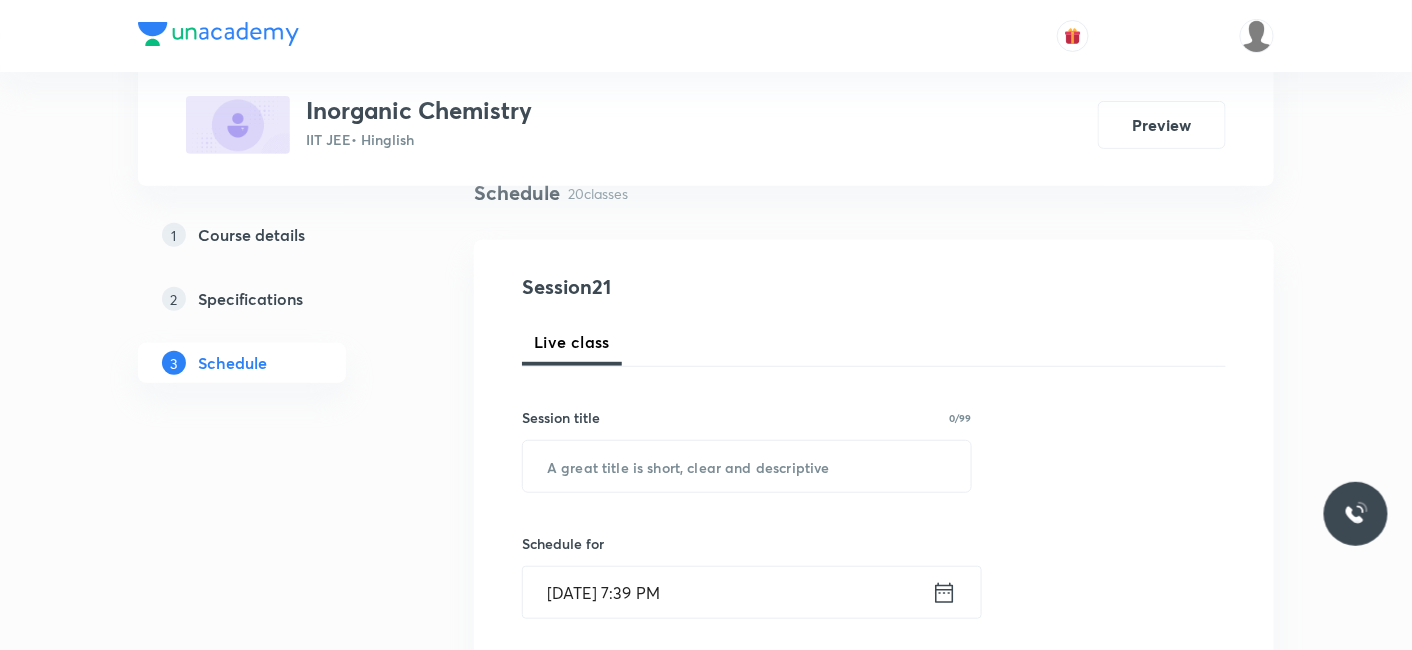 scroll, scrollTop: 222, scrollLeft: 0, axis: vertical 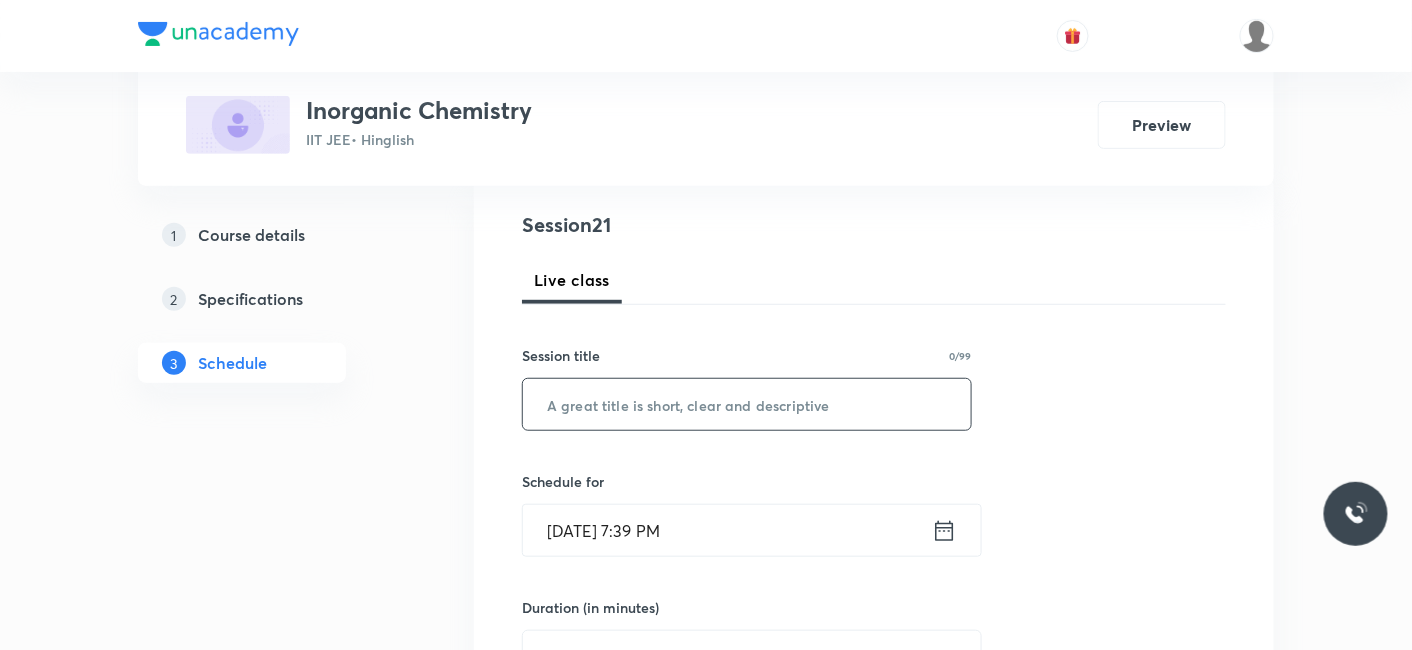 click at bounding box center [747, 404] 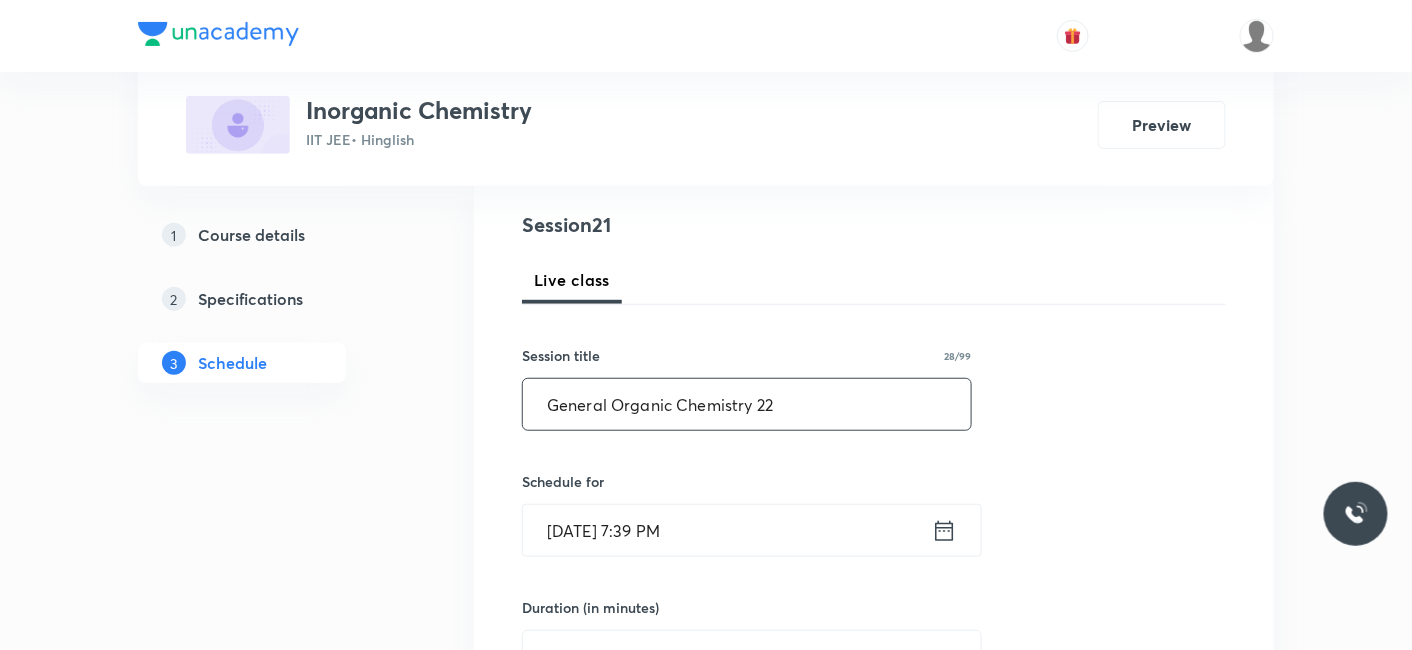 type on "General Organic Chemistry 22" 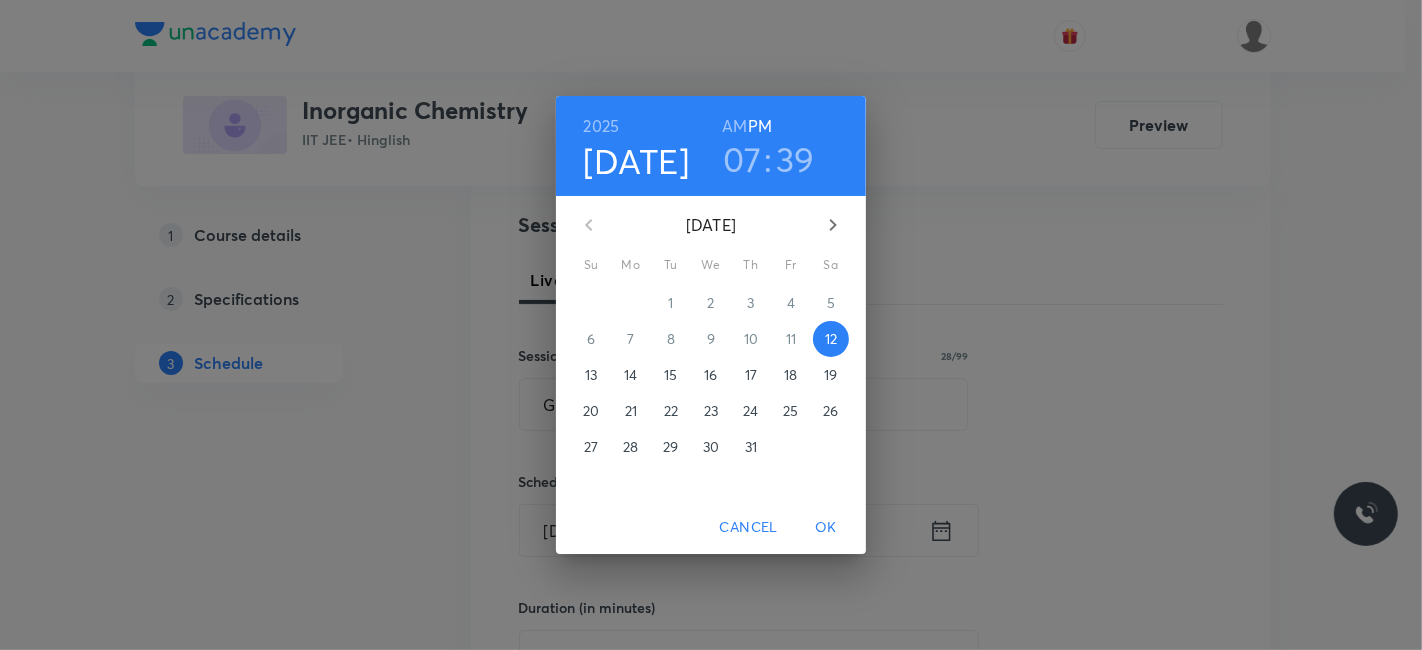 click on "14" at bounding box center (630, 375) 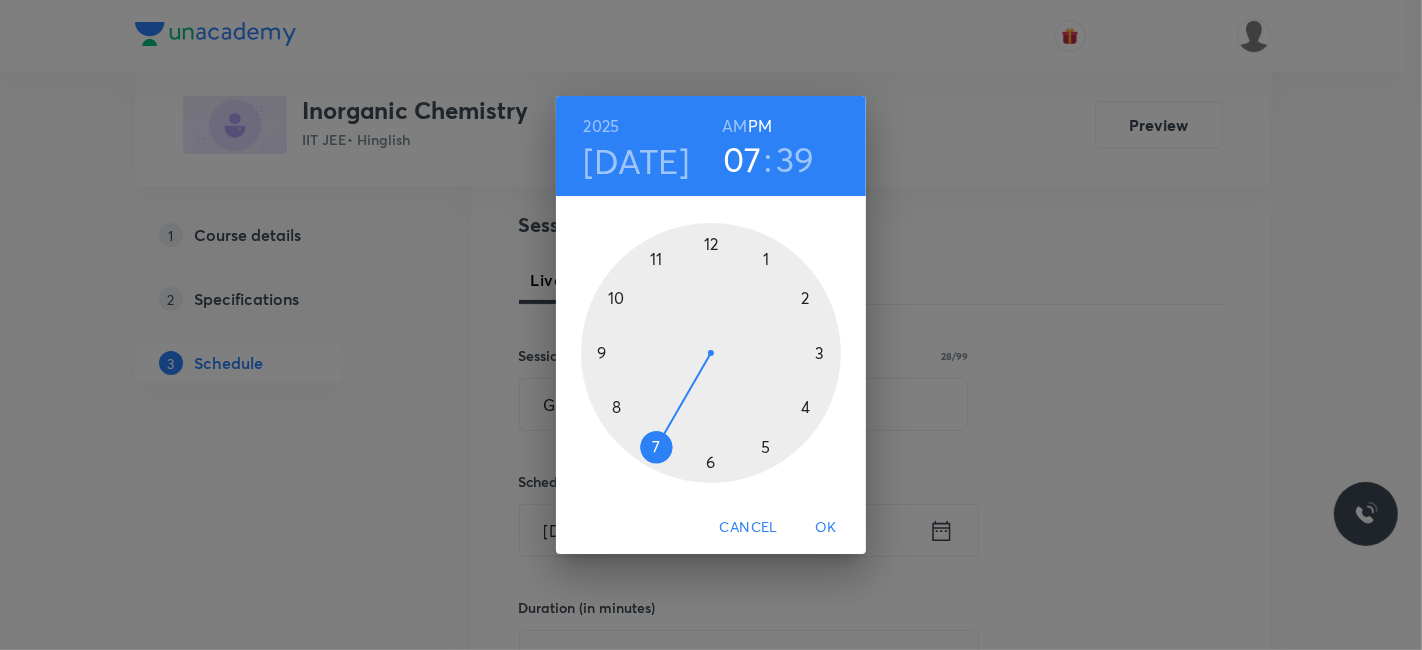 drag, startPoint x: 711, startPoint y: 238, endPoint x: 694, endPoint y: 266, distance: 32.75668 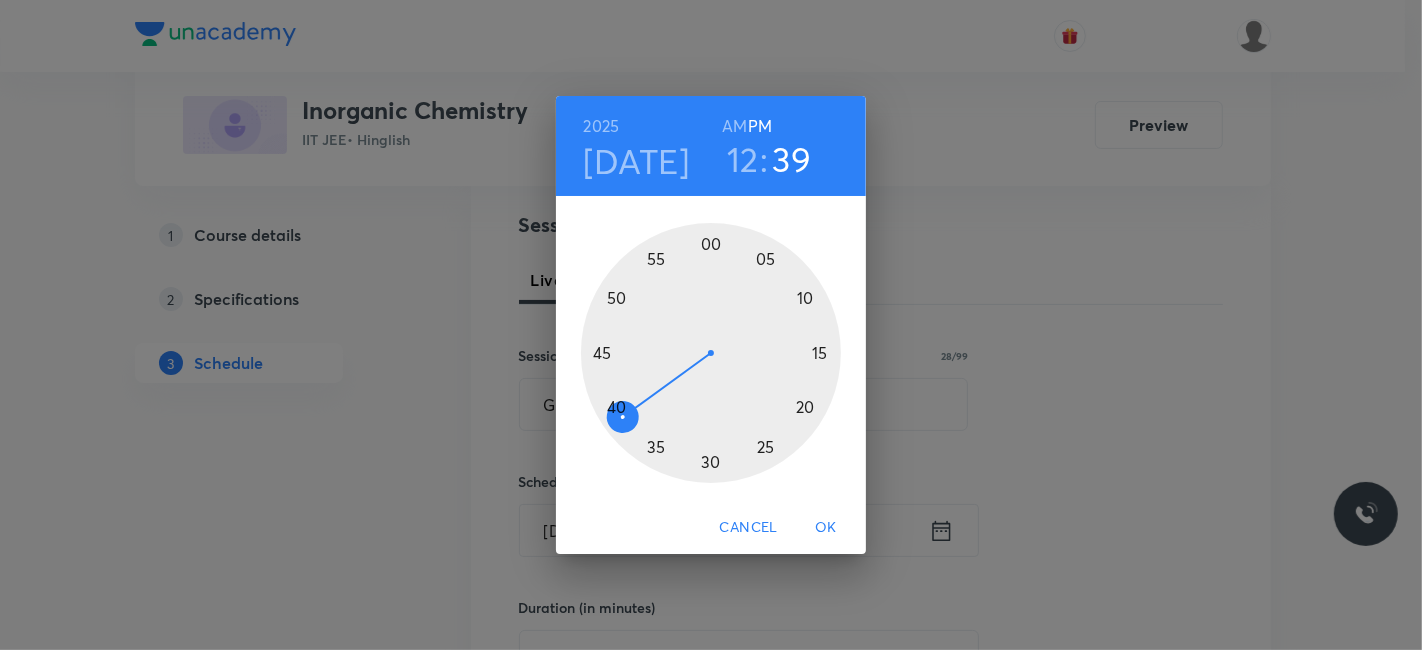 click at bounding box center (711, 353) 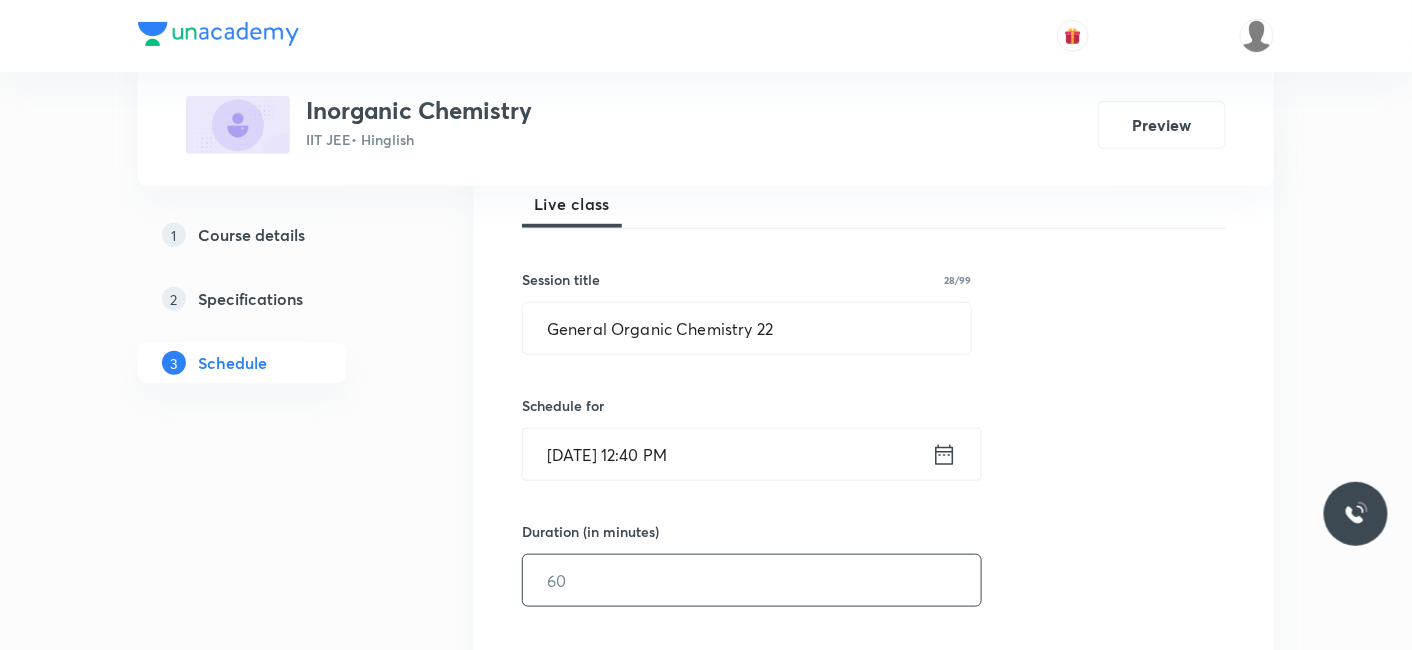 scroll, scrollTop: 333, scrollLeft: 0, axis: vertical 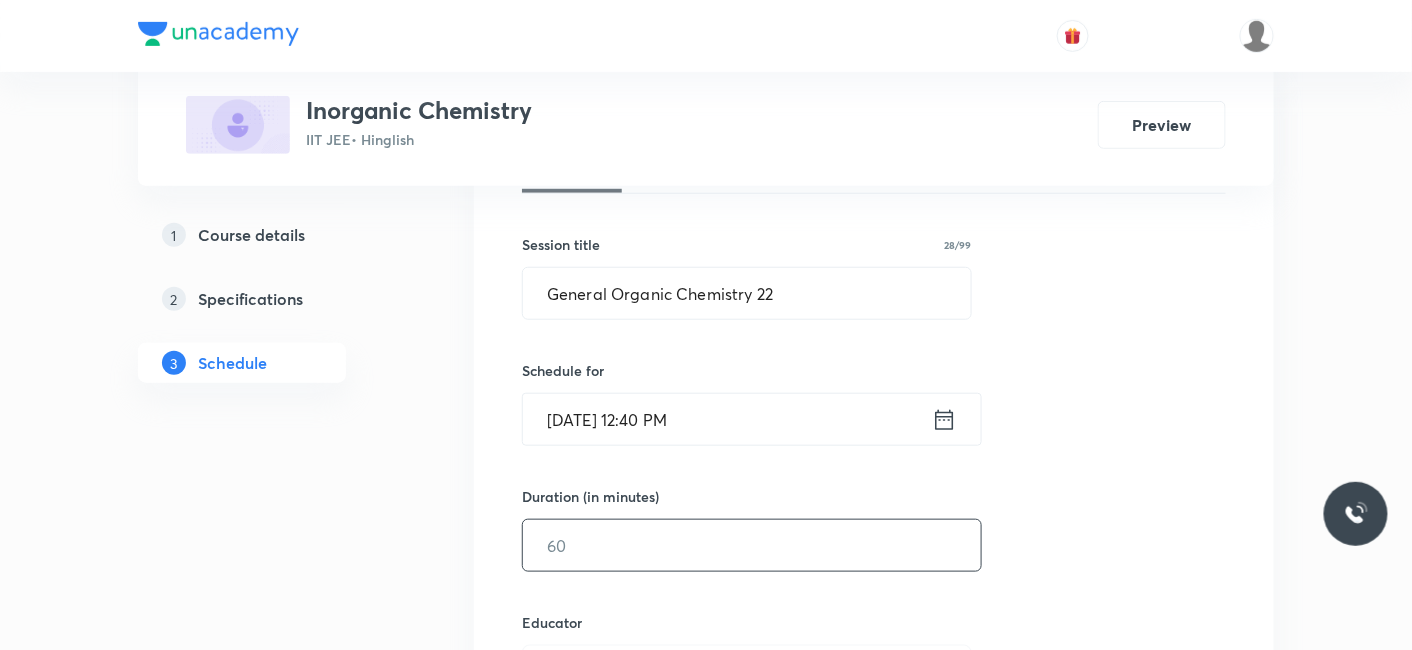 click at bounding box center [752, 545] 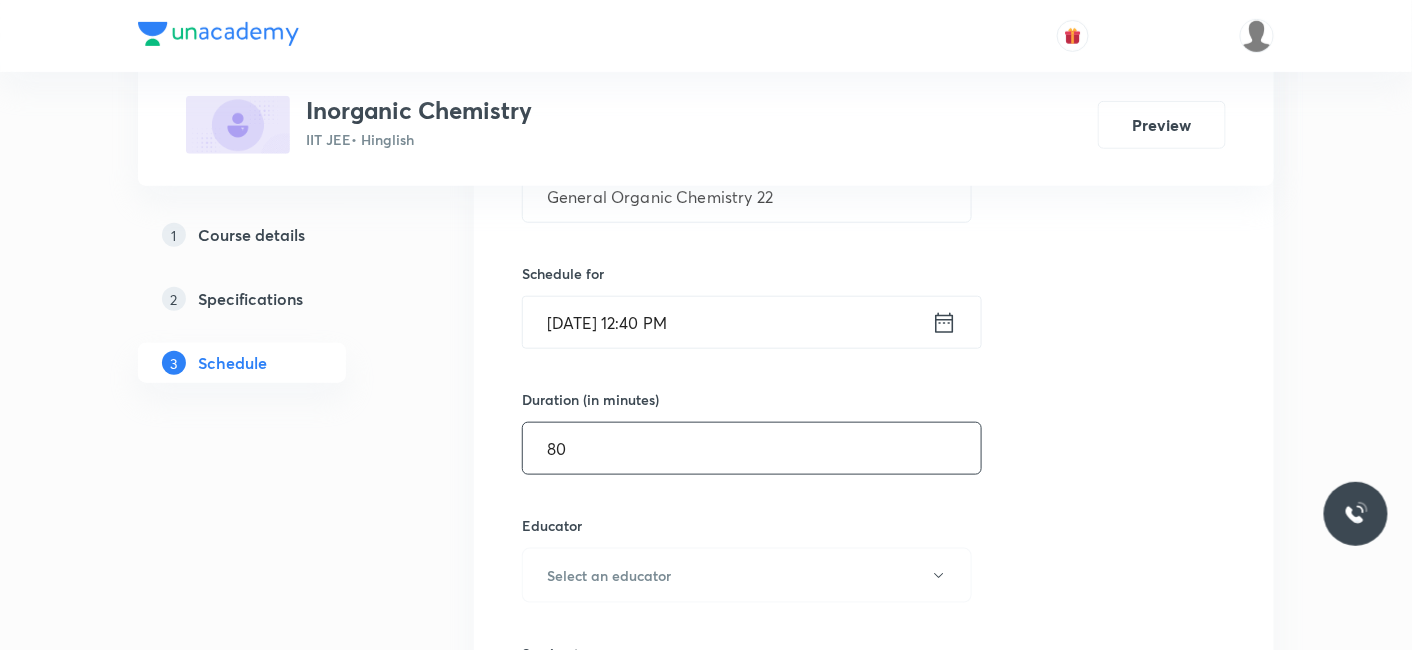 scroll, scrollTop: 555, scrollLeft: 0, axis: vertical 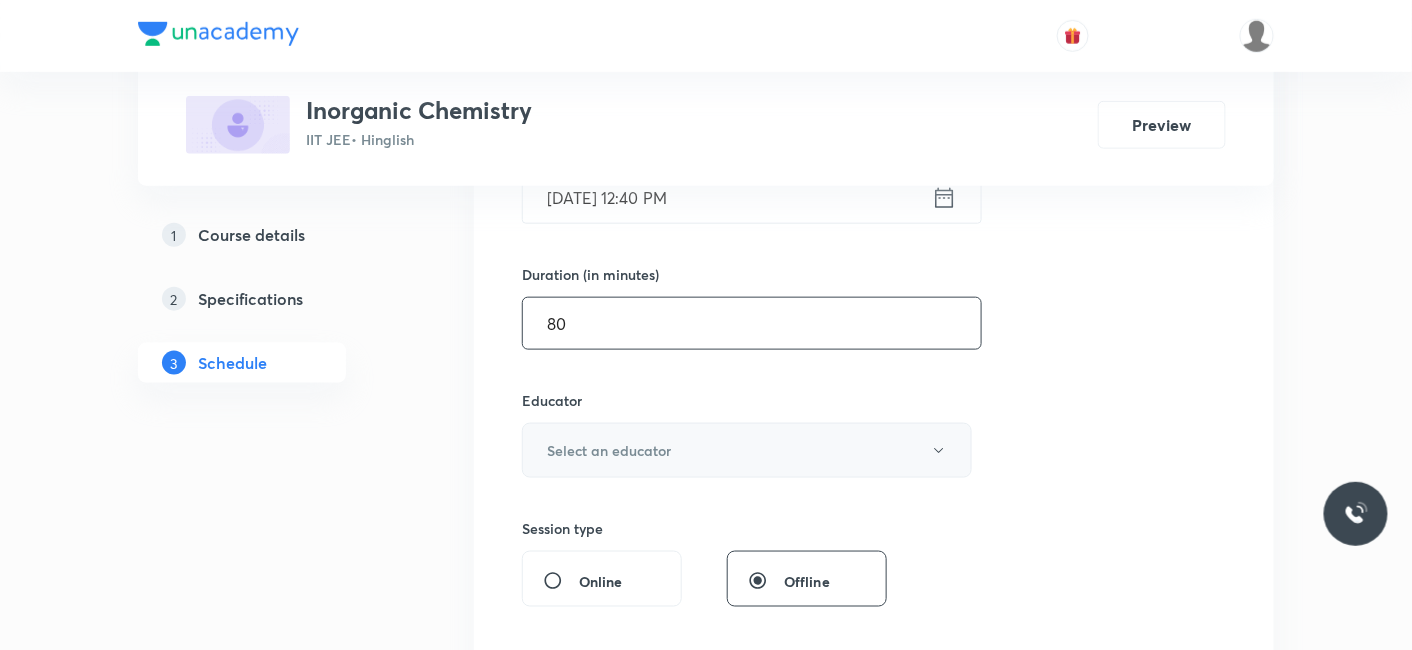 type on "80" 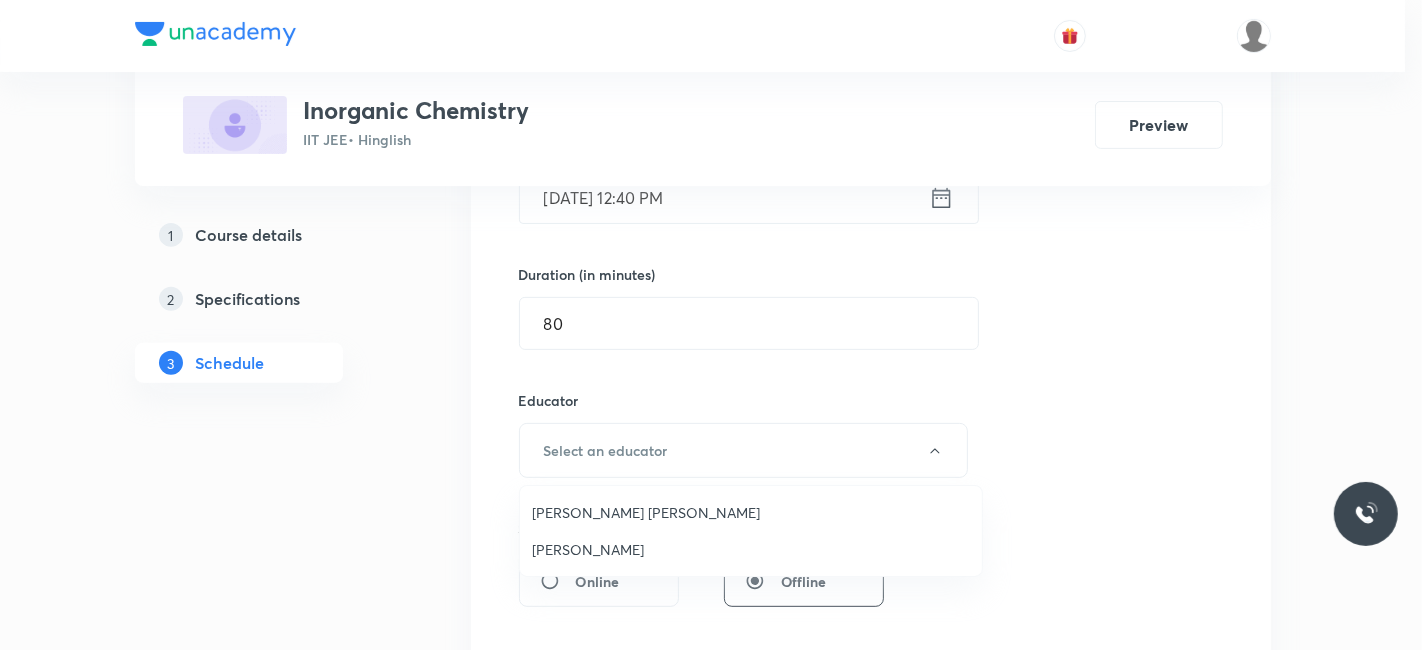 click on "[PERSON_NAME]" at bounding box center (751, 549) 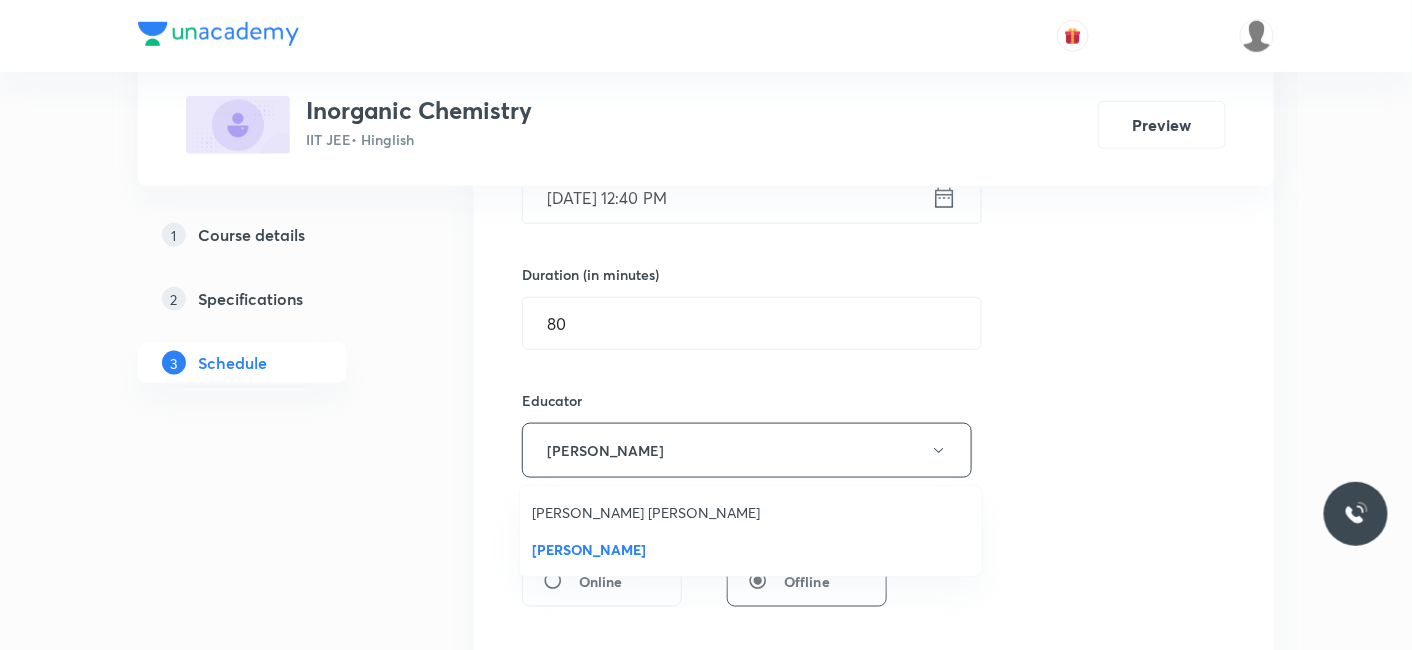 click on "Plus Courses Inorganic Chemistry IIT JEE  • Hinglish Preview 1 Course details 2 Specifications 3 Schedule Schedule 20  classes Session  21 Live class Session title 28/99 General Organic Chemistry 22 ​ Schedule for [DATE] 12:40 PM ​ Duration (in minutes) 80 ​ Educator [PERSON_NAME]   Session type Online Offline Room Select centre room Sub-concepts Select concepts that wil be covered in this session Add Cancel [DATE] General Organic Chemistry 2 Lesson 1 • 9:30 AM • 80 min  • Room BK 06 Tests For CO₃²⁻/HCO₃⁻ And SO₃²⁻/HSO₃⁻ Radicals [DATE] General Organic Chemistry 3 Lesson 2 • 11:10 AM • 80 min  • Room BK 03 Tests For CO₃²⁻/HCO₃⁻ And SO₃²⁻/HSO₃⁻ Radicals [DATE] General Organic Chemistry 4 Lesson 3 • 12:40 PM • 80 min  • Room BK 03 Action Of Dilute Acids [DATE] General Organic Chemistry 5 Lesson 4 • 9:53 AM • 57 min  • Room BK 01 Action Of Dilute Acids [DATE] General Organic Chemistry 6 Lesson 5 • 8:00 AM • 80 min  • Room BK 06" at bounding box center [706, 1898] 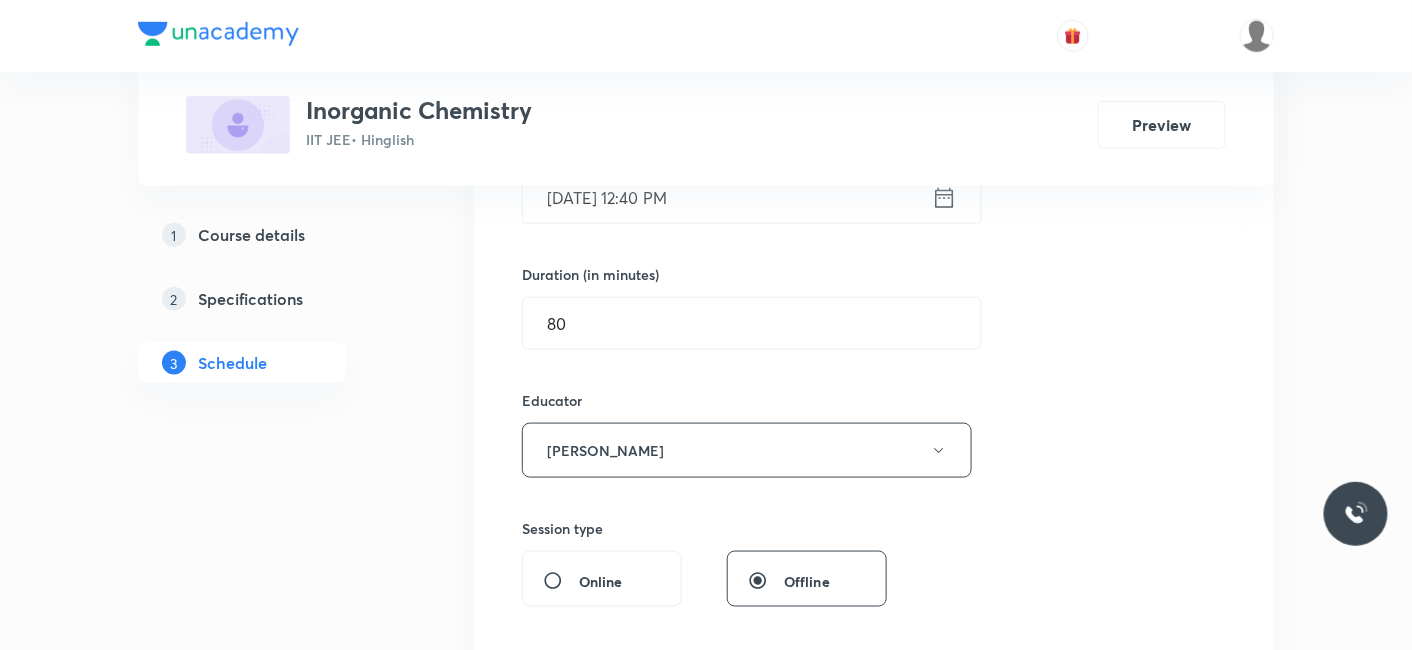 scroll, scrollTop: 777, scrollLeft: 0, axis: vertical 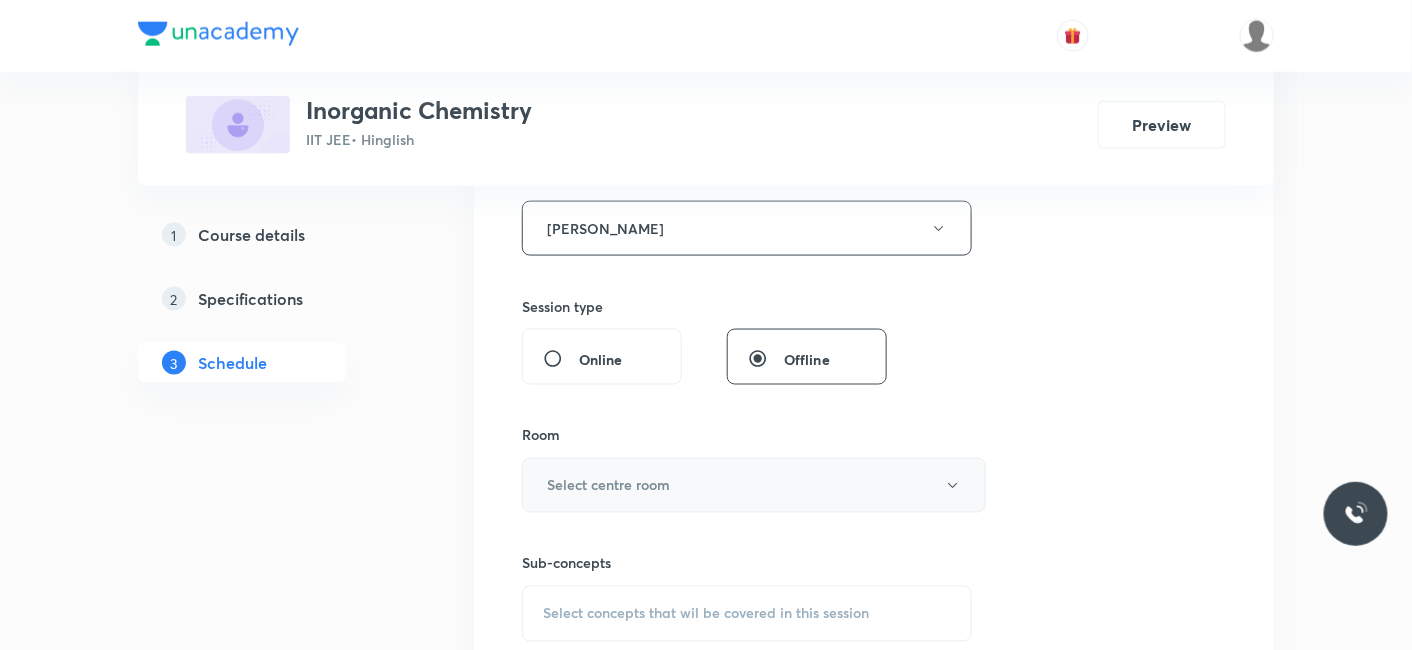 click on "Select centre room" at bounding box center (754, 485) 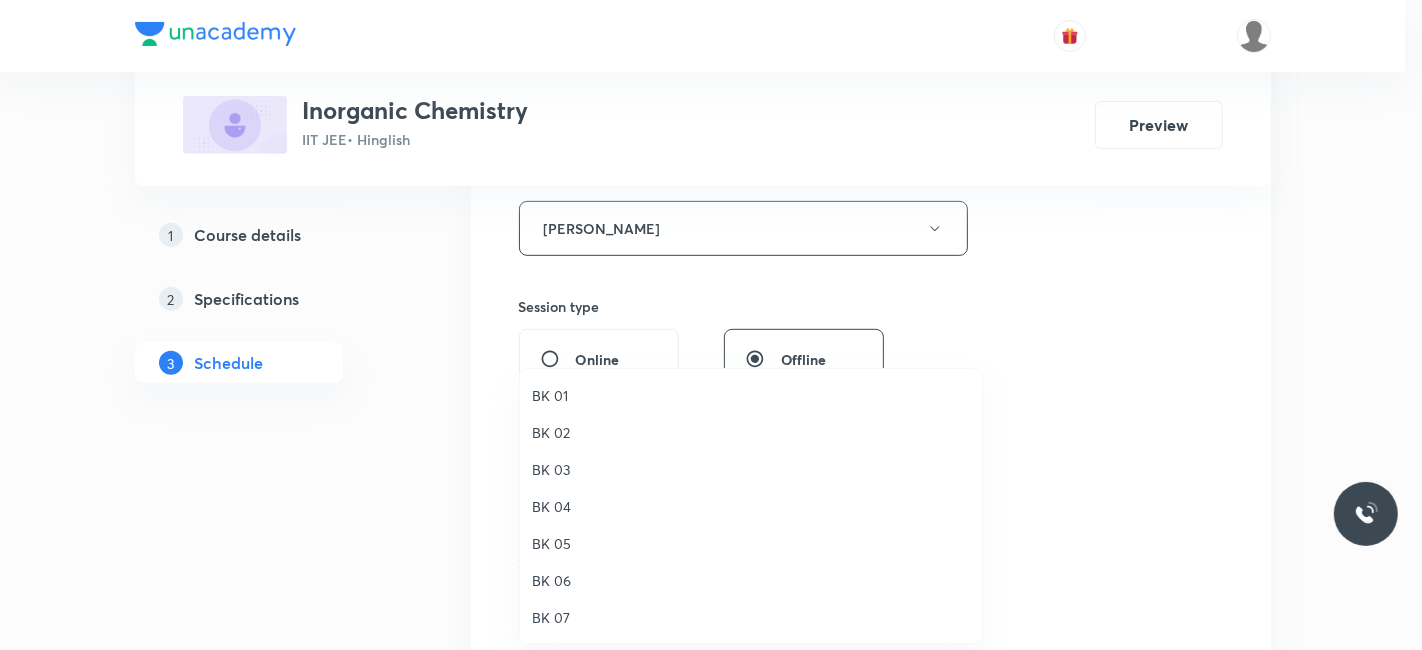click on "BK 03" at bounding box center [751, 469] 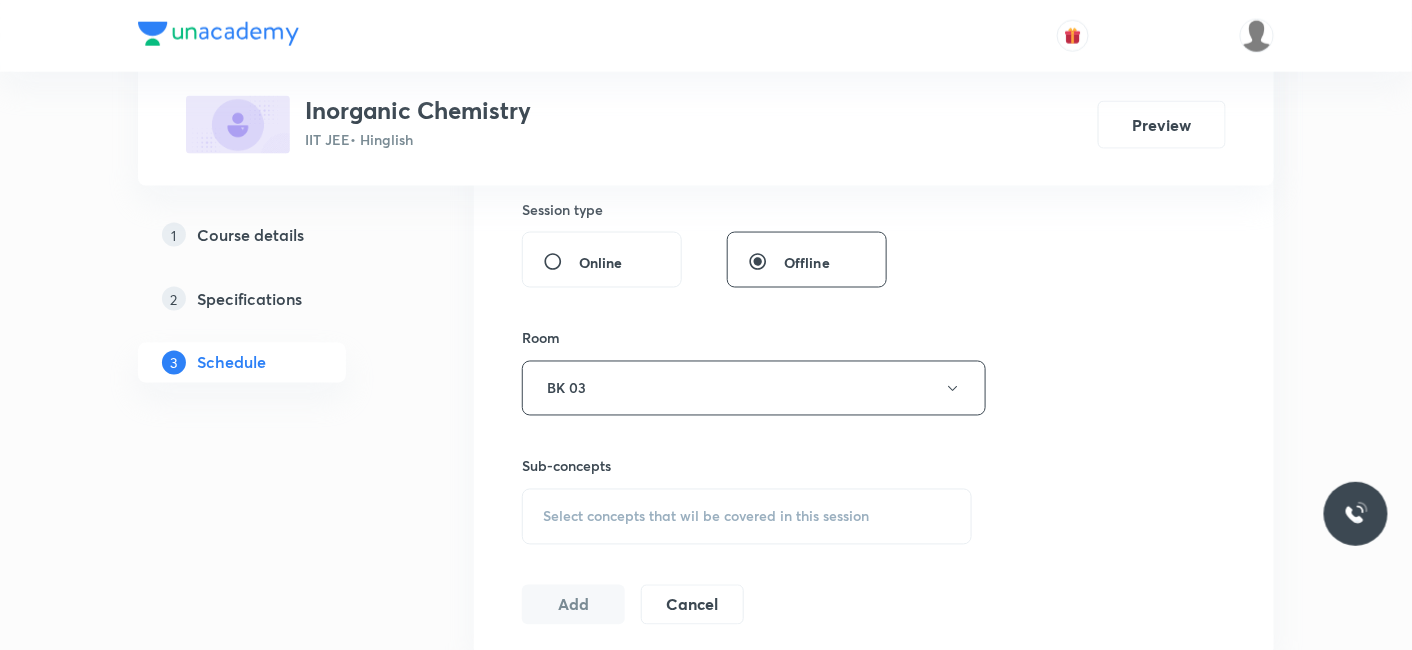 scroll, scrollTop: 1000, scrollLeft: 0, axis: vertical 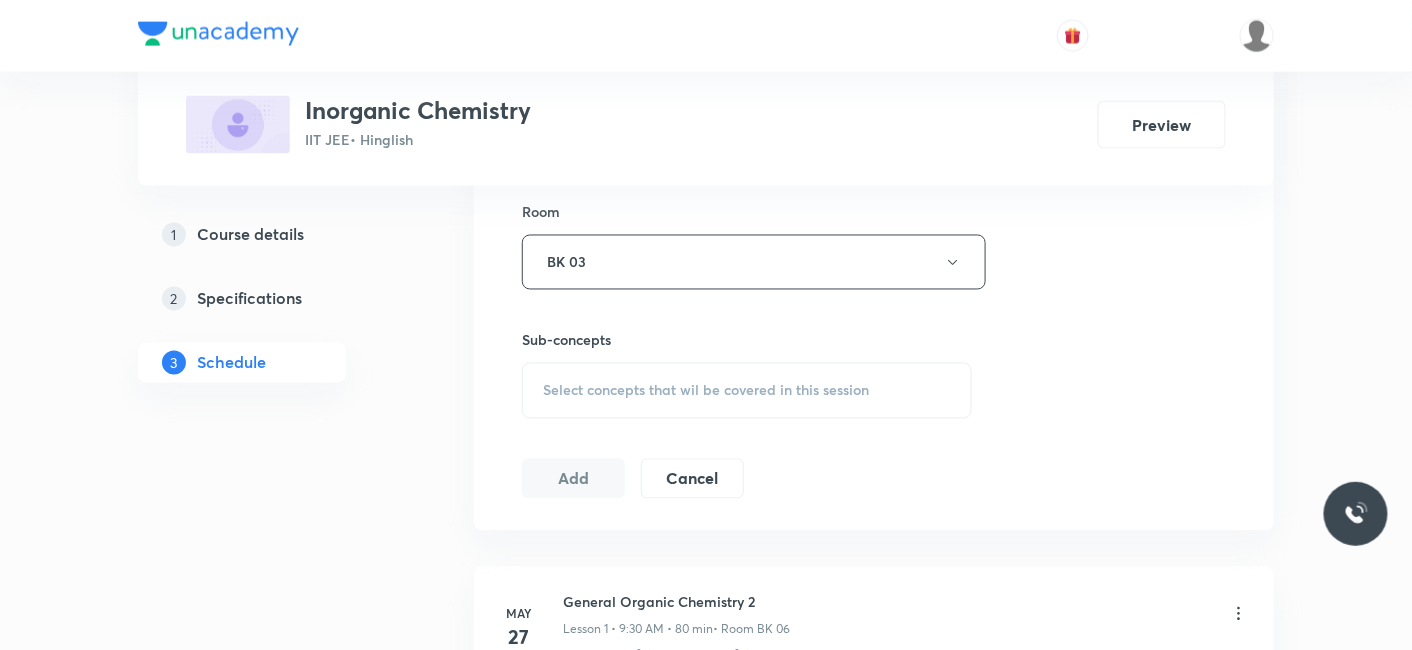 click on "Select concepts that wil be covered in this session" at bounding box center (706, 391) 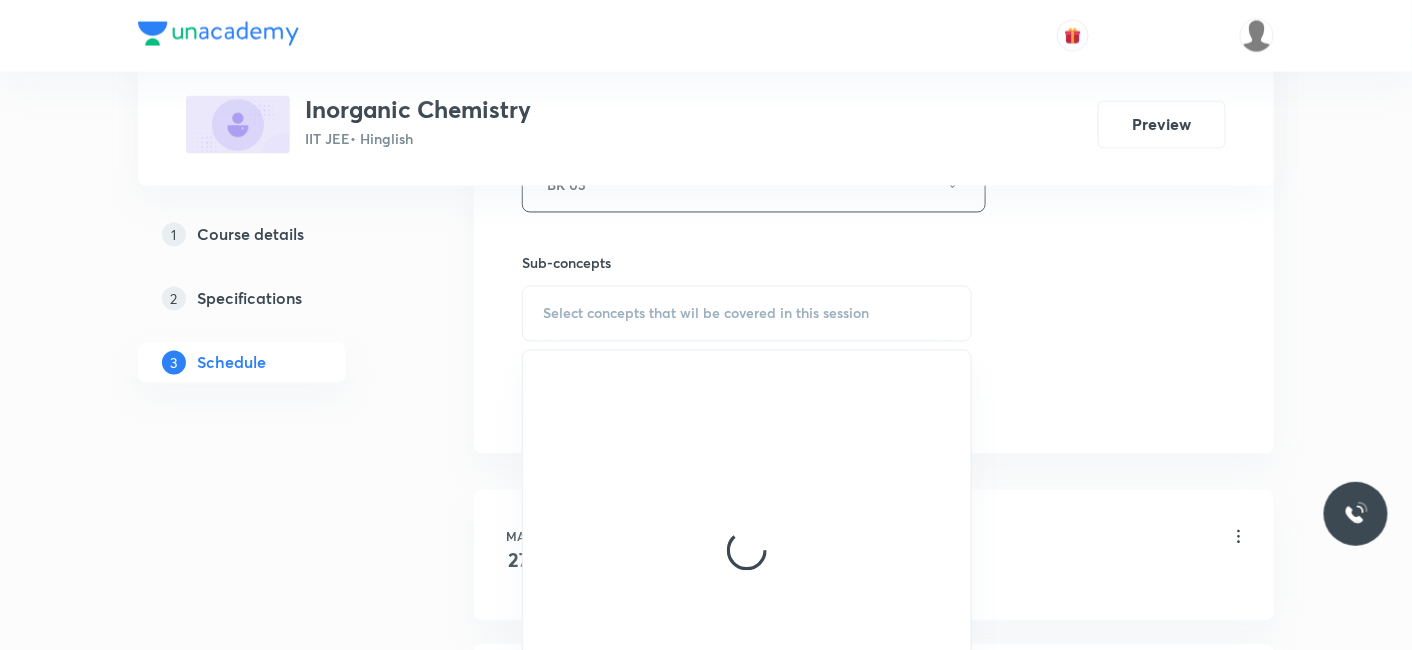 scroll, scrollTop: 1111, scrollLeft: 0, axis: vertical 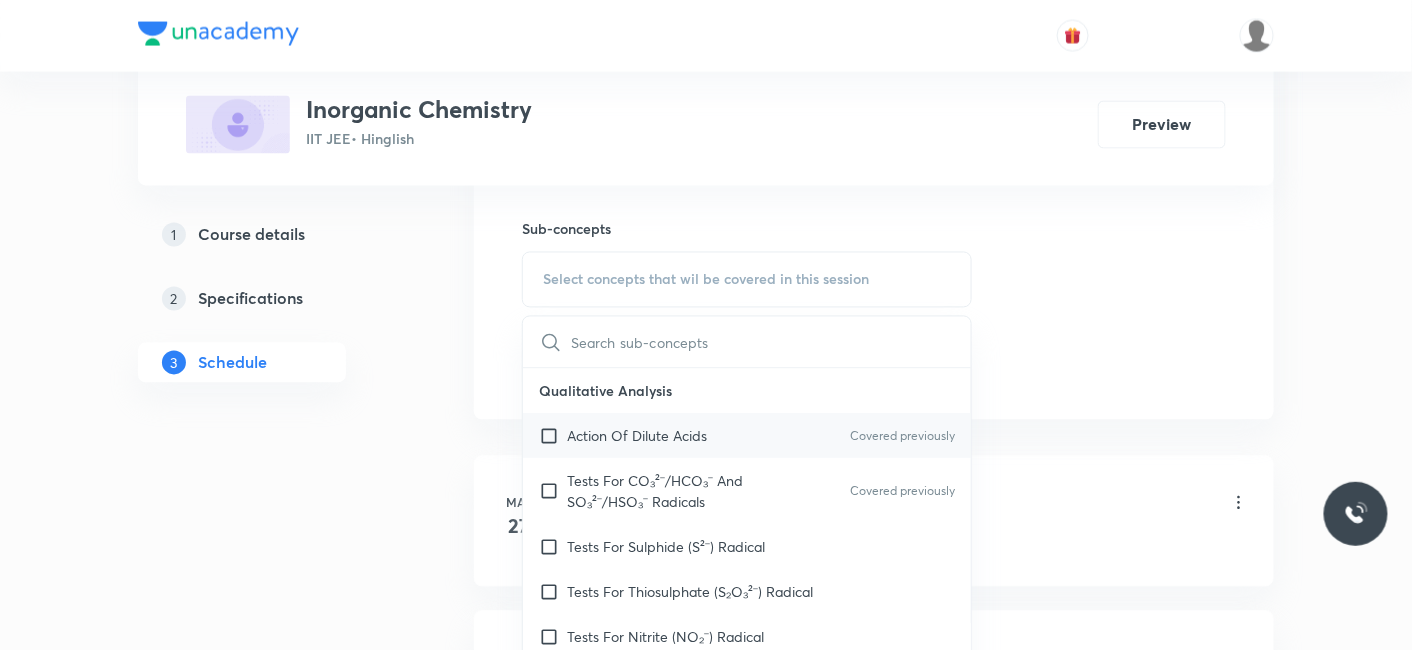 click on "Action Of Dilute Acids" at bounding box center [637, 436] 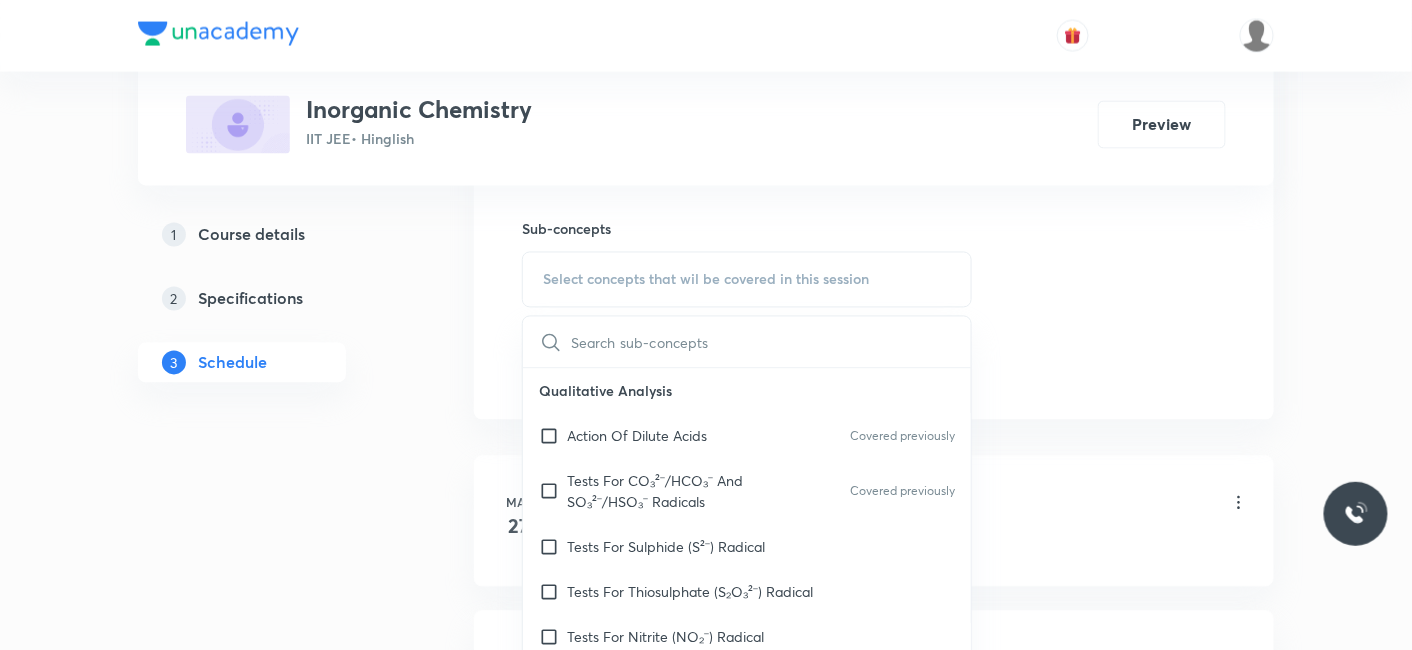 checkbox on "true" 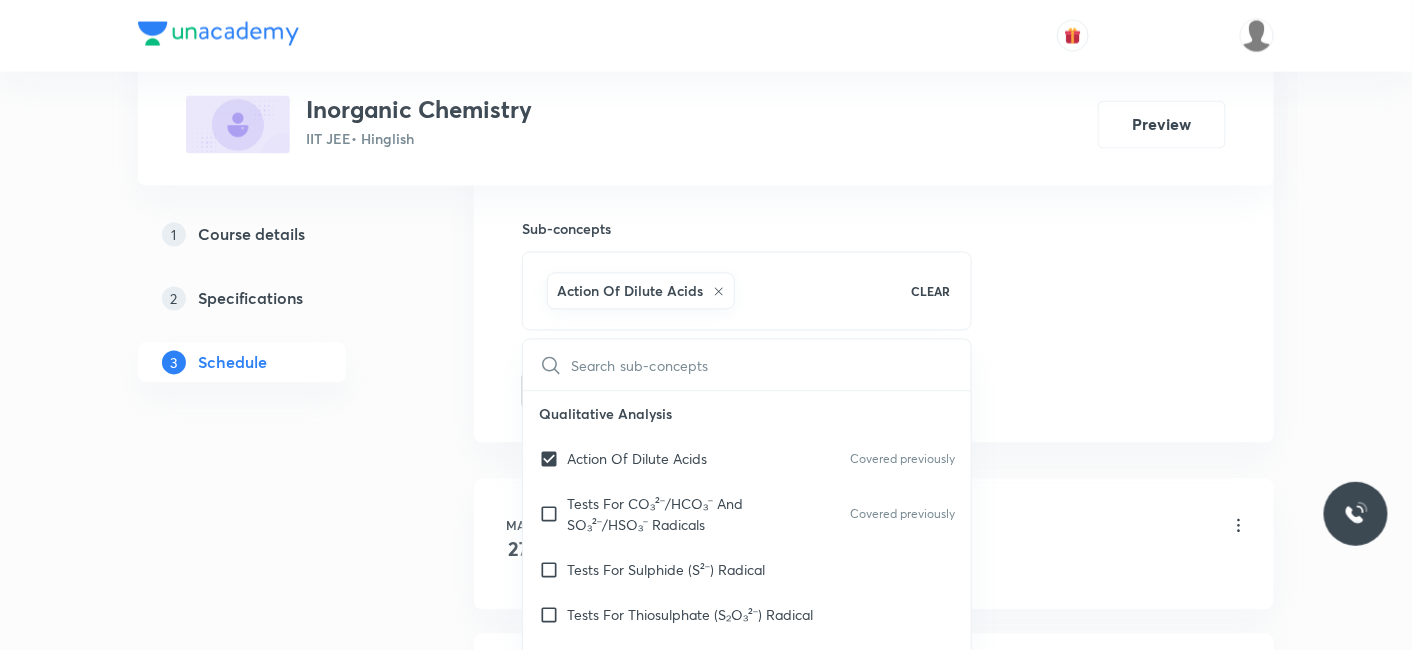 click on "Plus Courses Inorganic Chemistry IIT JEE  • Hinglish Preview 1 Course details 2 Specifications 3 Schedule Schedule 20  classes Session  21 Live class Session title 28/99 General Organic Chemistry 22 ​ Schedule for [DATE] 12:40 PM ​ Duration (in minutes) 80 ​ Educator [PERSON_NAME]   Session type Online Offline Room BK 03 Sub-concepts Action Of Dilute Acids CLEAR ​ Qualitative Analysis Action Of Dilute Acids Covered previously Tests For CO₃²⁻/HCO₃⁻ And SO₃²⁻/HSO₃⁻ Radicals Covered previously Tests For Sulphide (S²⁻) Radical Tests For Thiosulphate (S₂O₃²⁻) Radical Tests For Nitrite (NO₂⁻) Radical Tests For [MEDICAL_DATA] , Formate And [MEDICAL_DATA] Radicals Tests For Halide(Cl⁻ , Br⁻ , I⁻) Radicals Test For Nitrate (NO₃⁻) Radical Test For Sulphate(SO₄²⁻) Radical Test For Borate(BO₃³⁻) Radical Test For Phosphate(PO₄³⁻) Radical Test For Chromate(CrO₄²⁻) And Dichromate(Cr₂O₇²⁻) Radicals Dry Tests For Basic Radicals Periodic Table Metallurgy" at bounding box center (706, 1354) 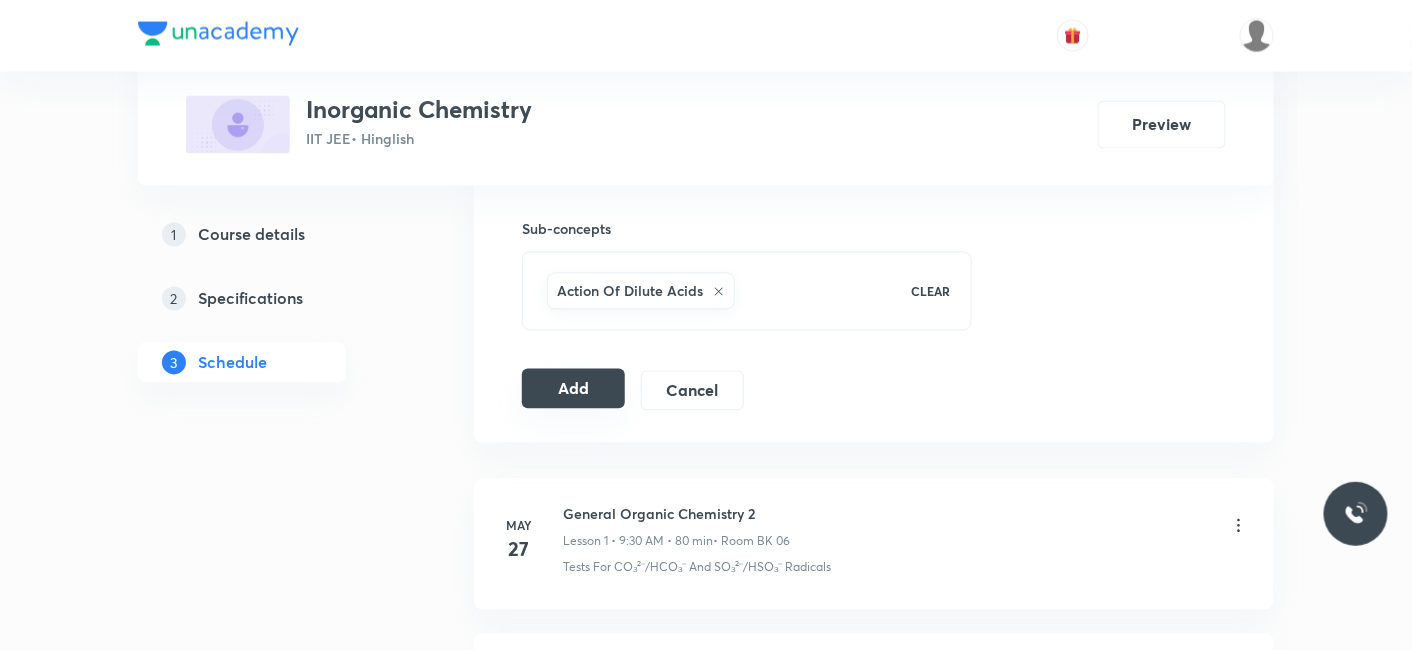 click on "Add" at bounding box center (573, 389) 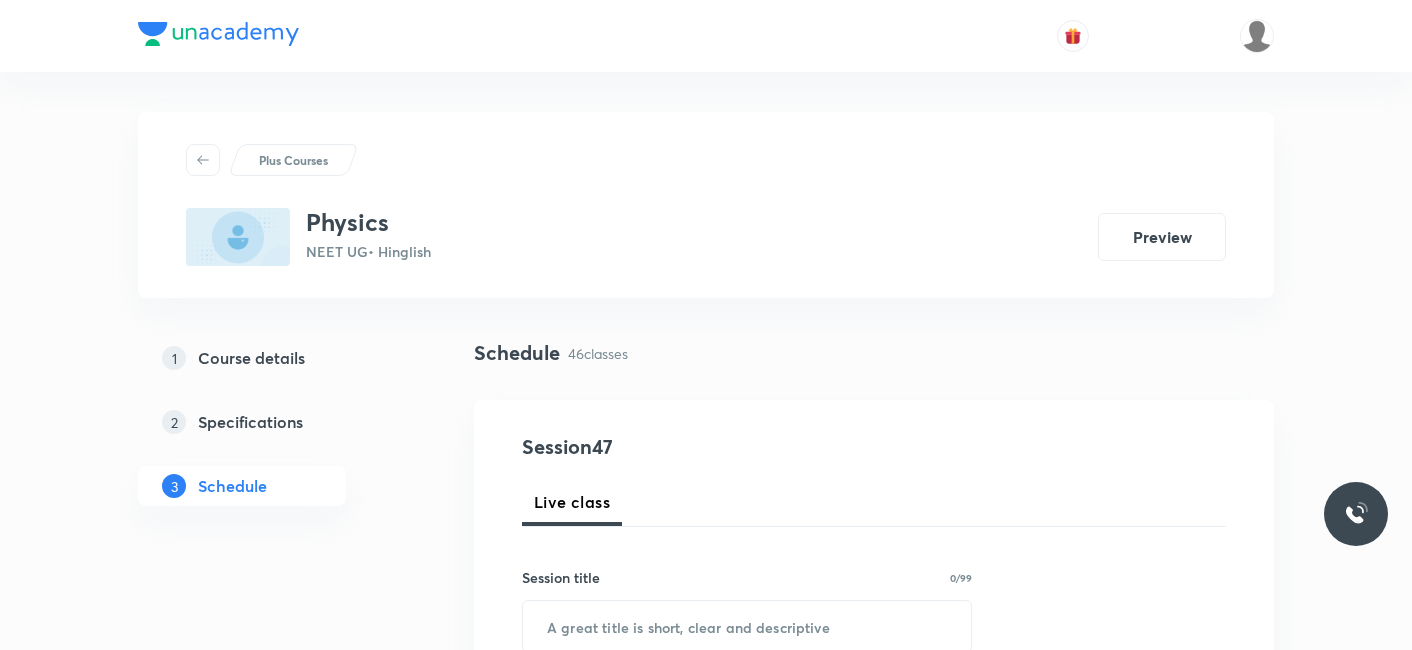 scroll, scrollTop: 0, scrollLeft: 0, axis: both 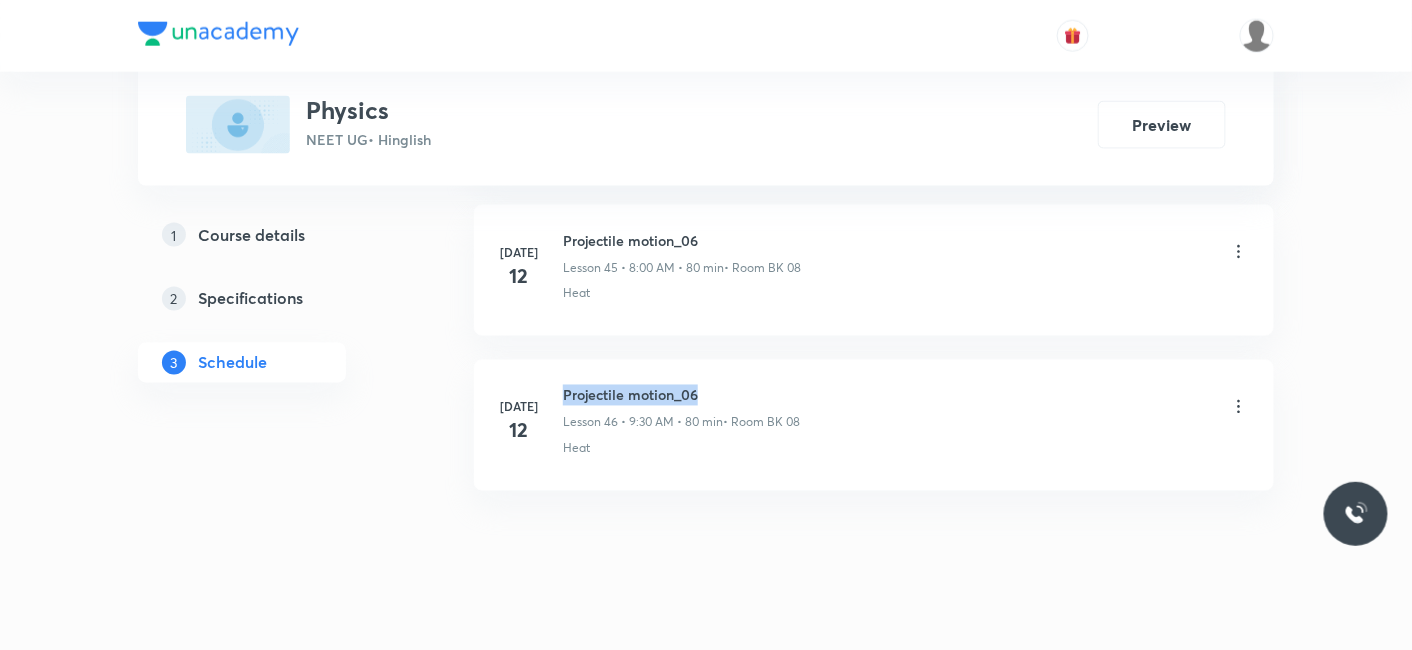 drag, startPoint x: 563, startPoint y: 369, endPoint x: 743, endPoint y: 356, distance: 180.46883 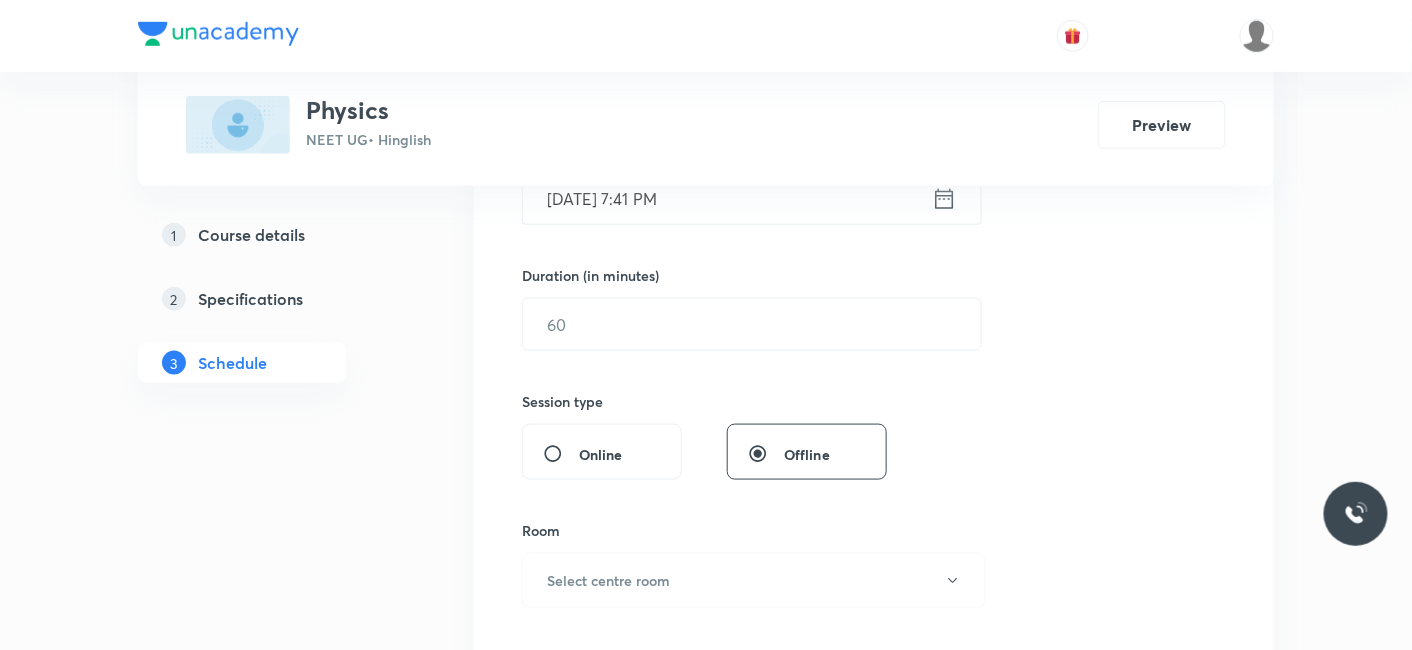 scroll, scrollTop: 0, scrollLeft: 0, axis: both 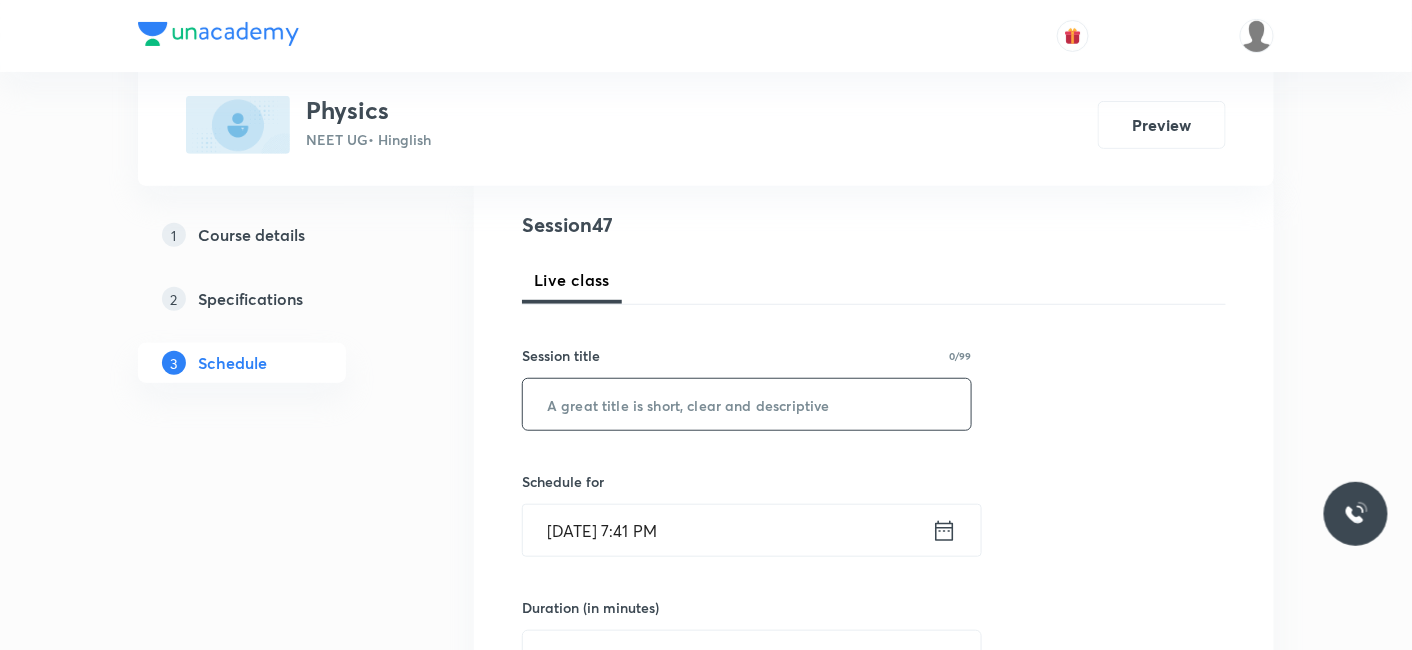click at bounding box center (747, 404) 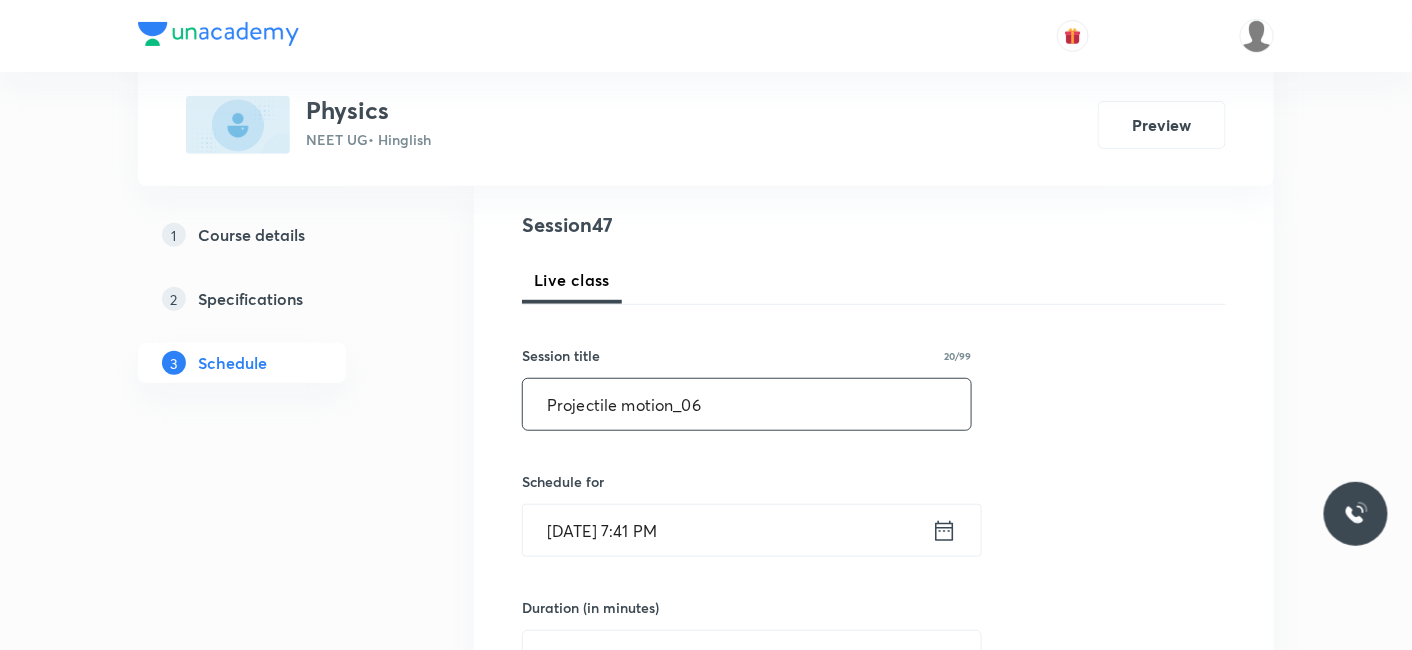 drag, startPoint x: 609, startPoint y: 402, endPoint x: 798, endPoint y: 487, distance: 207.23416 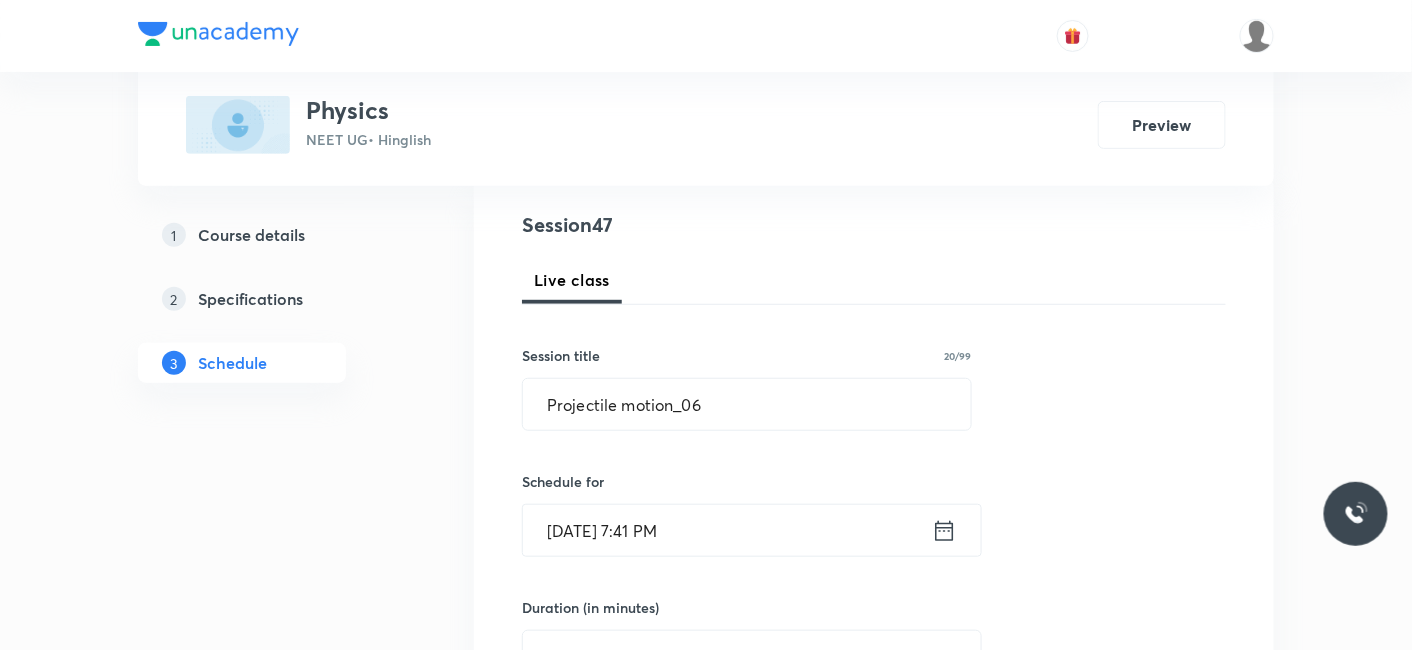 drag, startPoint x: 798, startPoint y: 487, endPoint x: 802, endPoint y: 454, distance: 33.24154 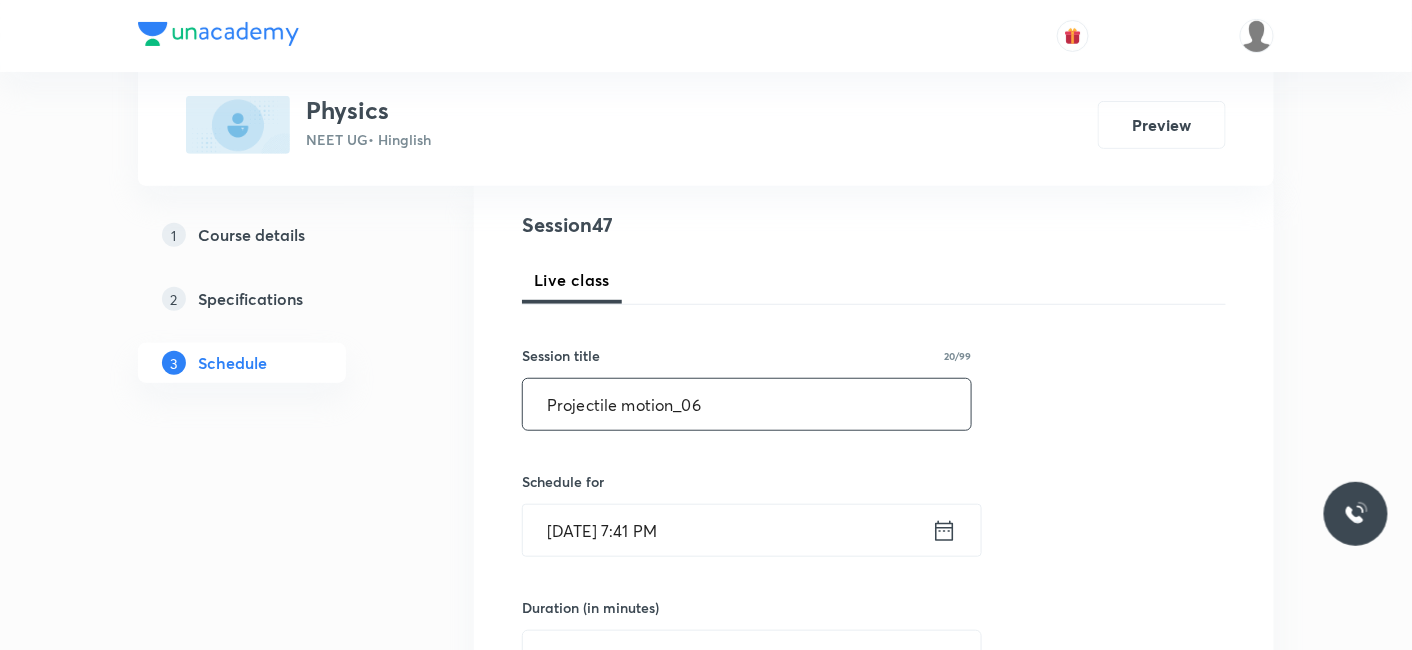 click on "Projectile motion_06" at bounding box center (747, 404) 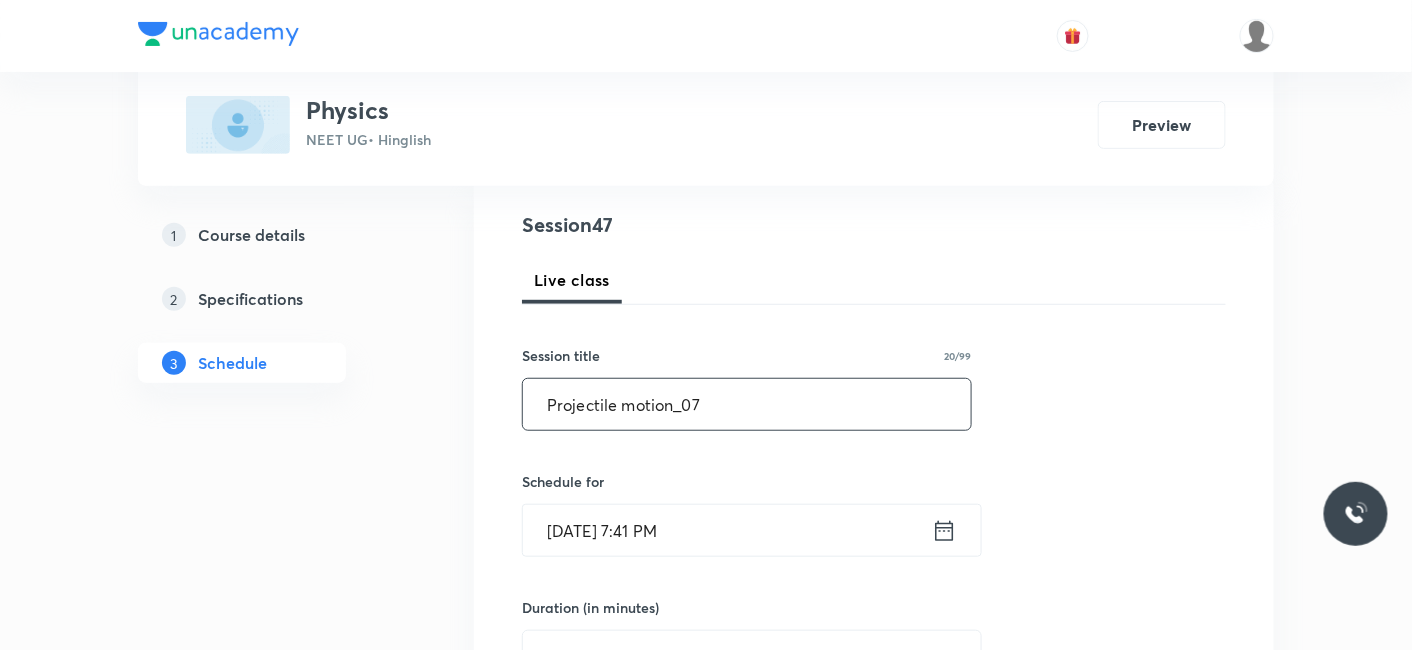 type on "Projectile motion_07" 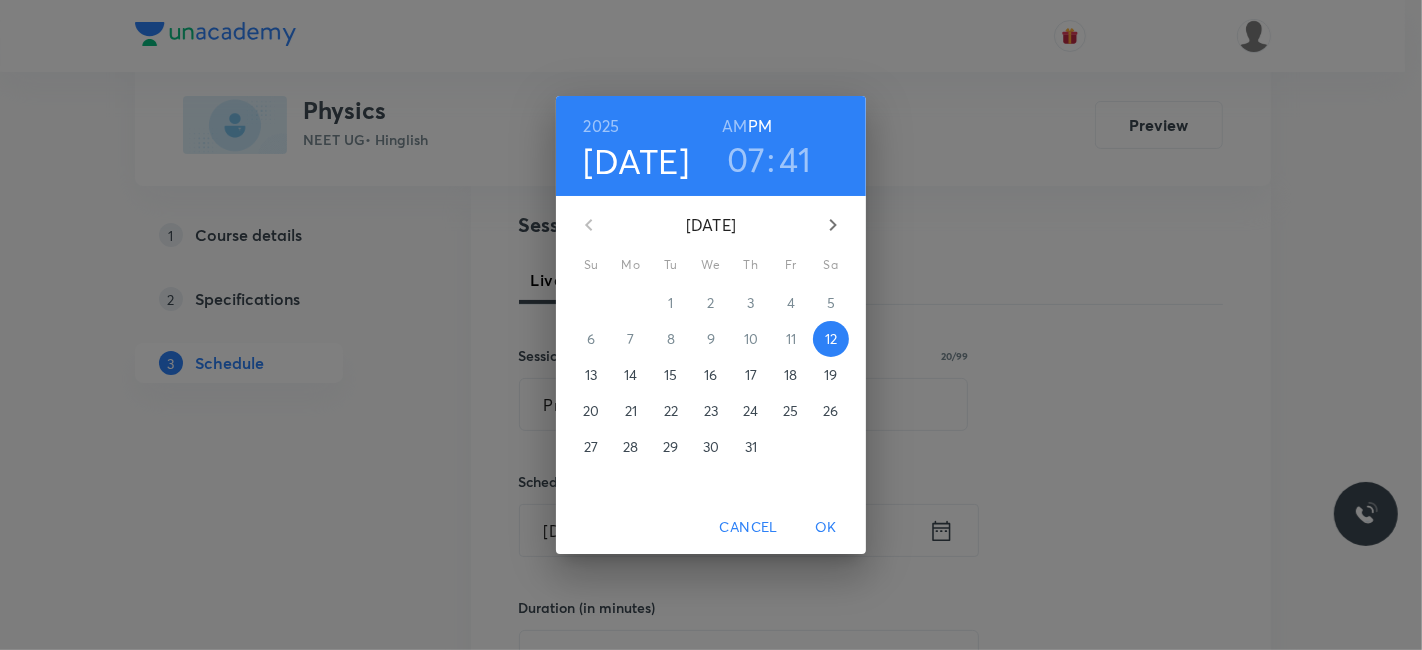 click on "14" at bounding box center (630, 375) 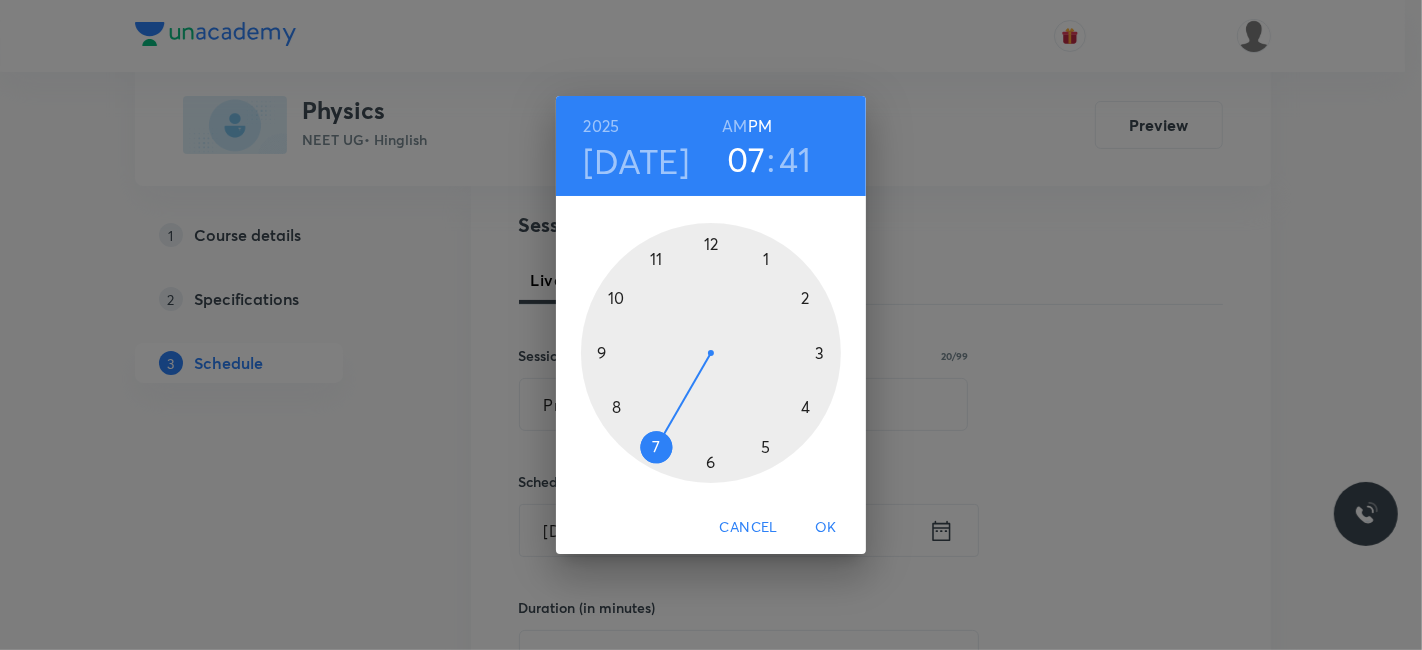 click at bounding box center [711, 353] 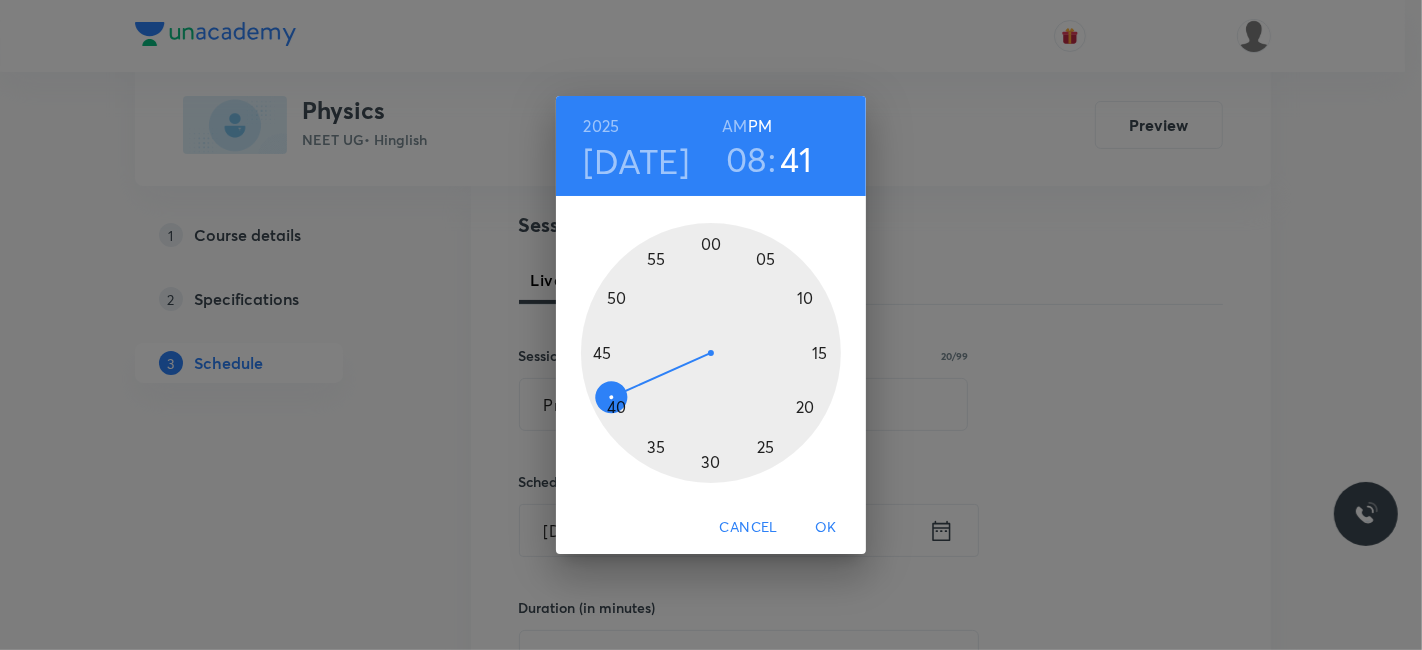 click at bounding box center [711, 353] 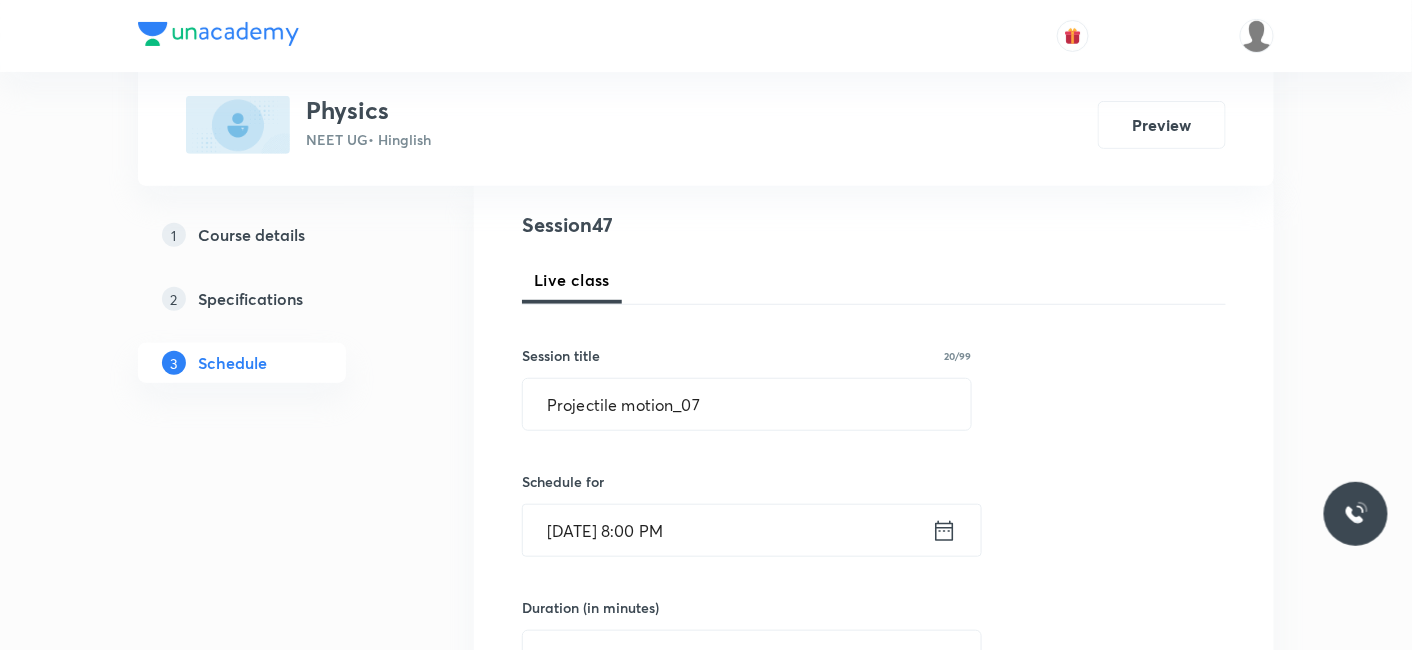 scroll, scrollTop: 333, scrollLeft: 0, axis: vertical 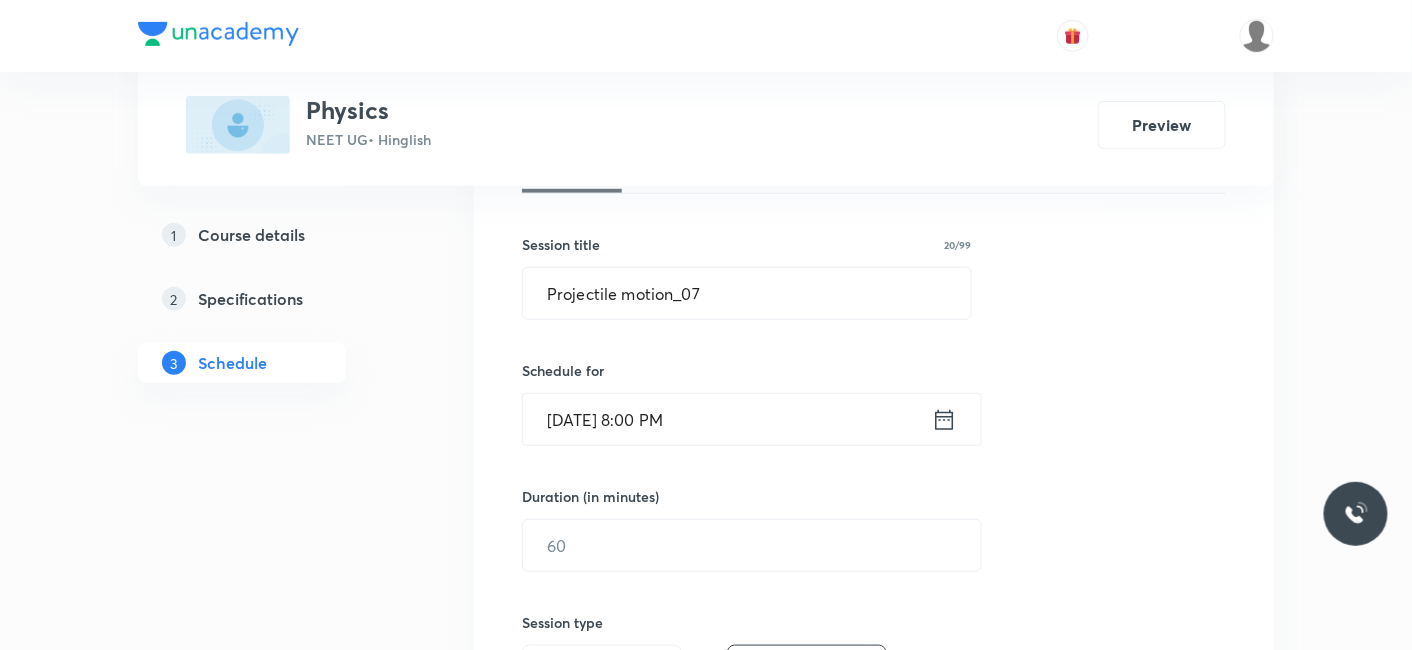 click on "Jul 14, 2025, 8:00 PM" at bounding box center [727, 419] 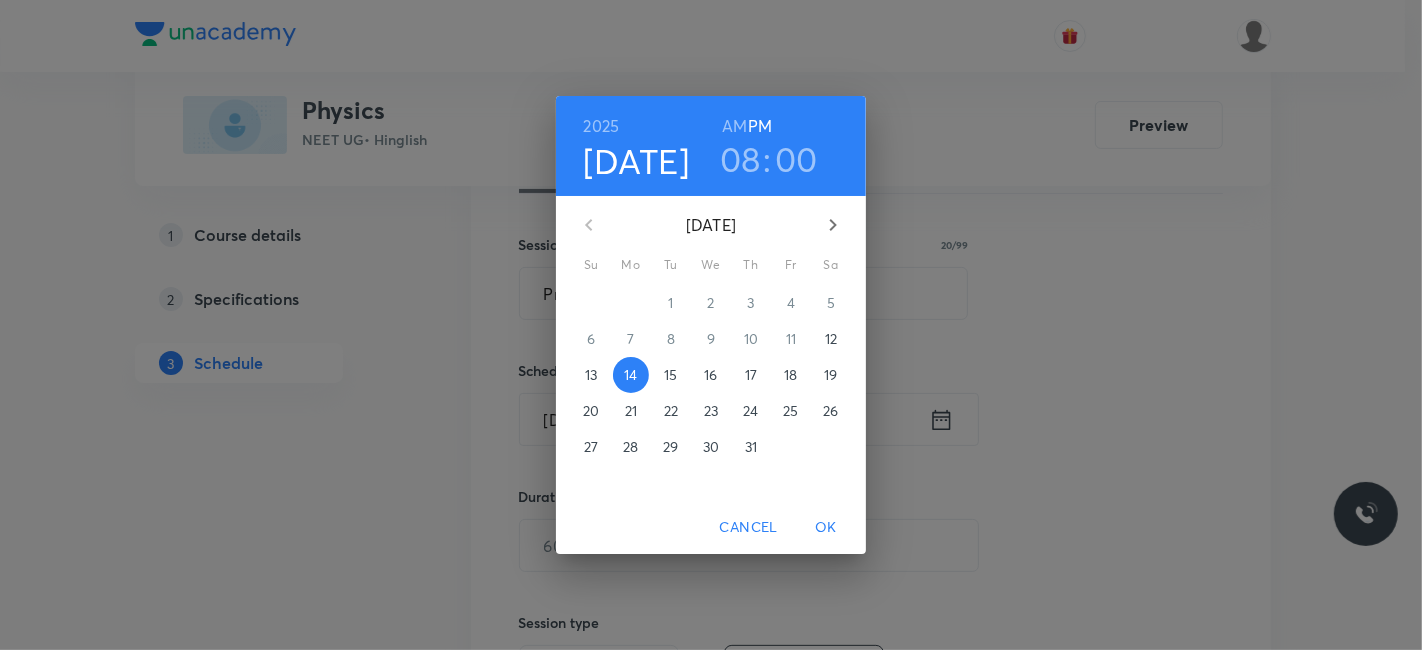 click on "AM" at bounding box center [734, 126] 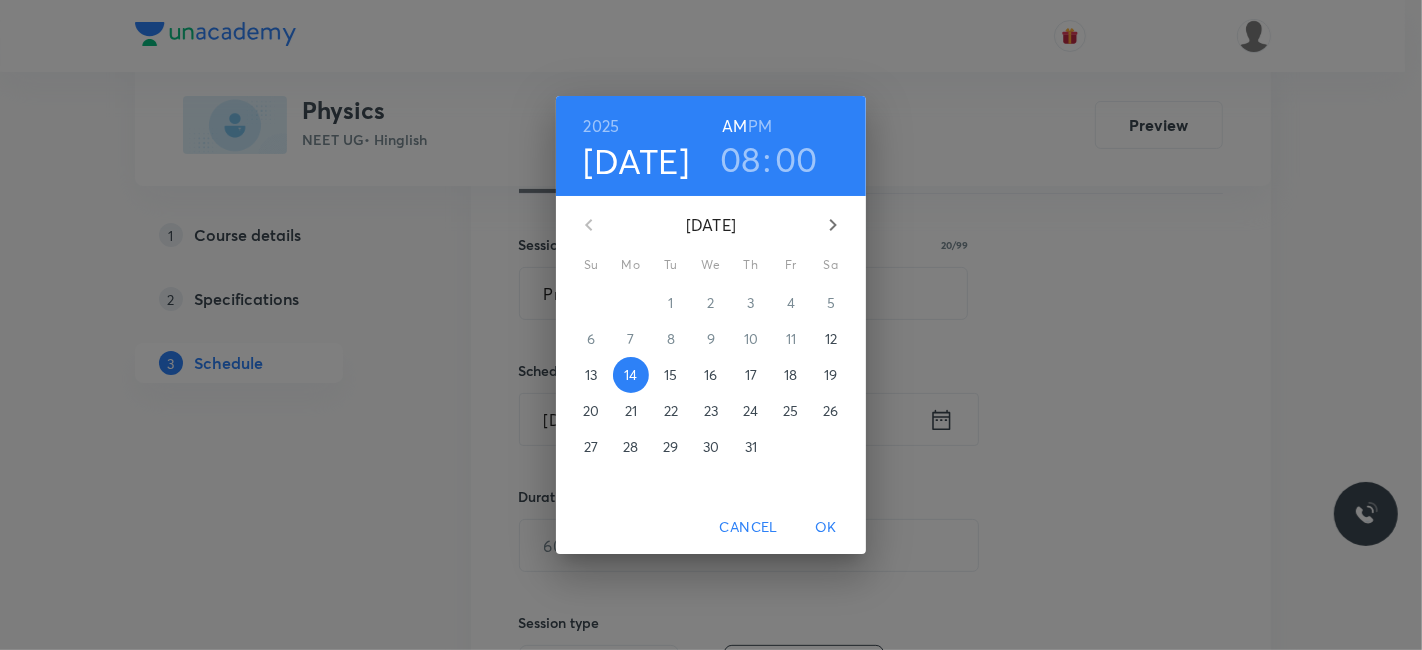 drag, startPoint x: 823, startPoint y: 530, endPoint x: 763, endPoint y: 547, distance: 62.361847 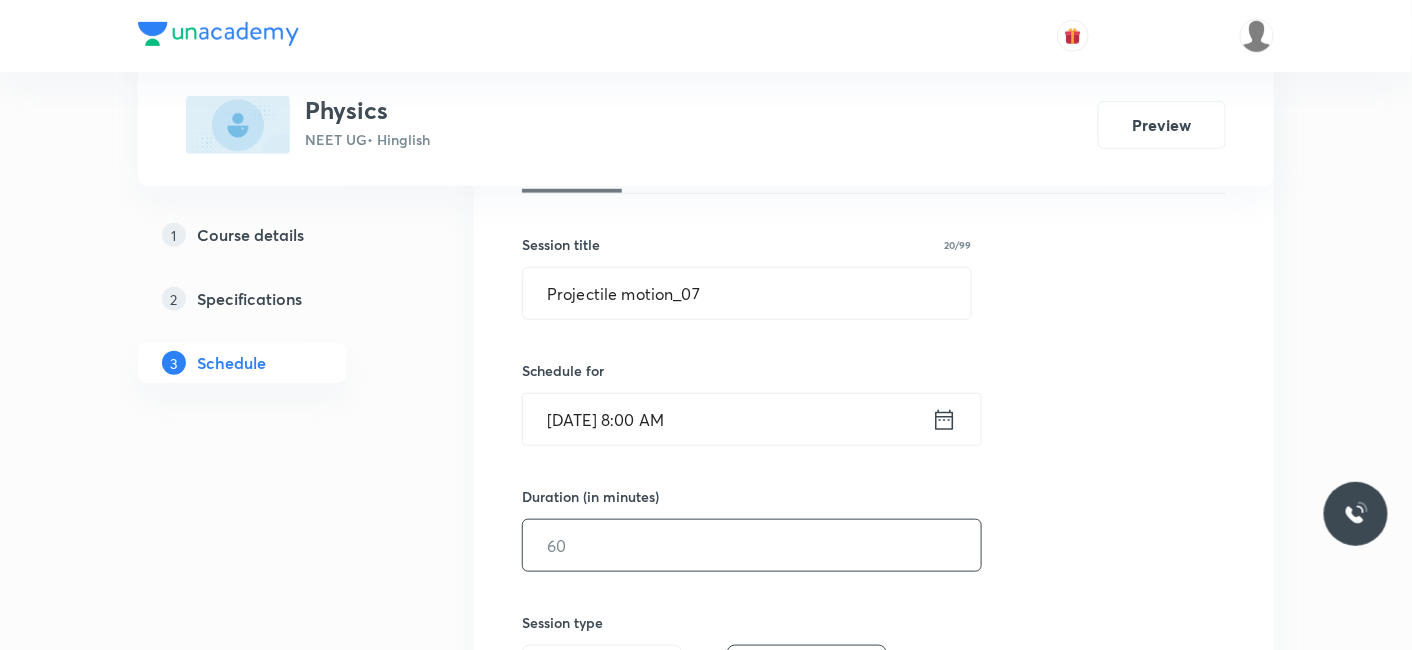click at bounding box center [752, 545] 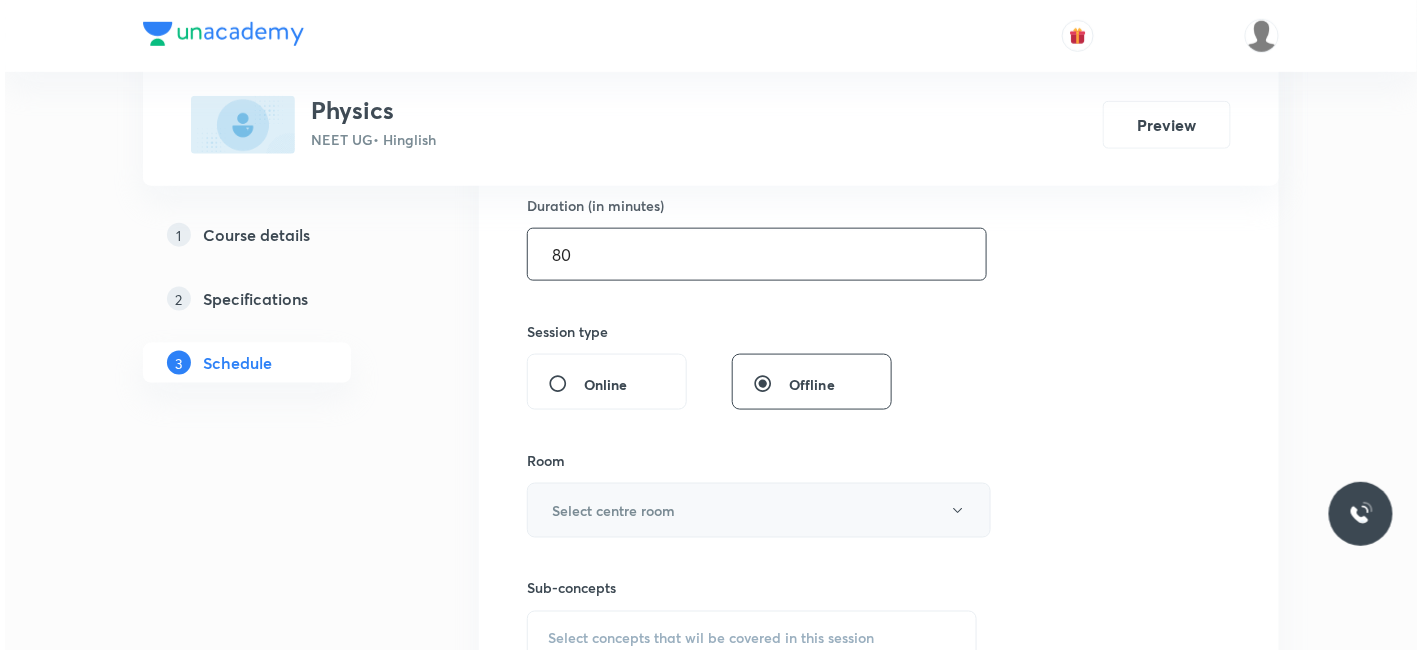 scroll, scrollTop: 666, scrollLeft: 0, axis: vertical 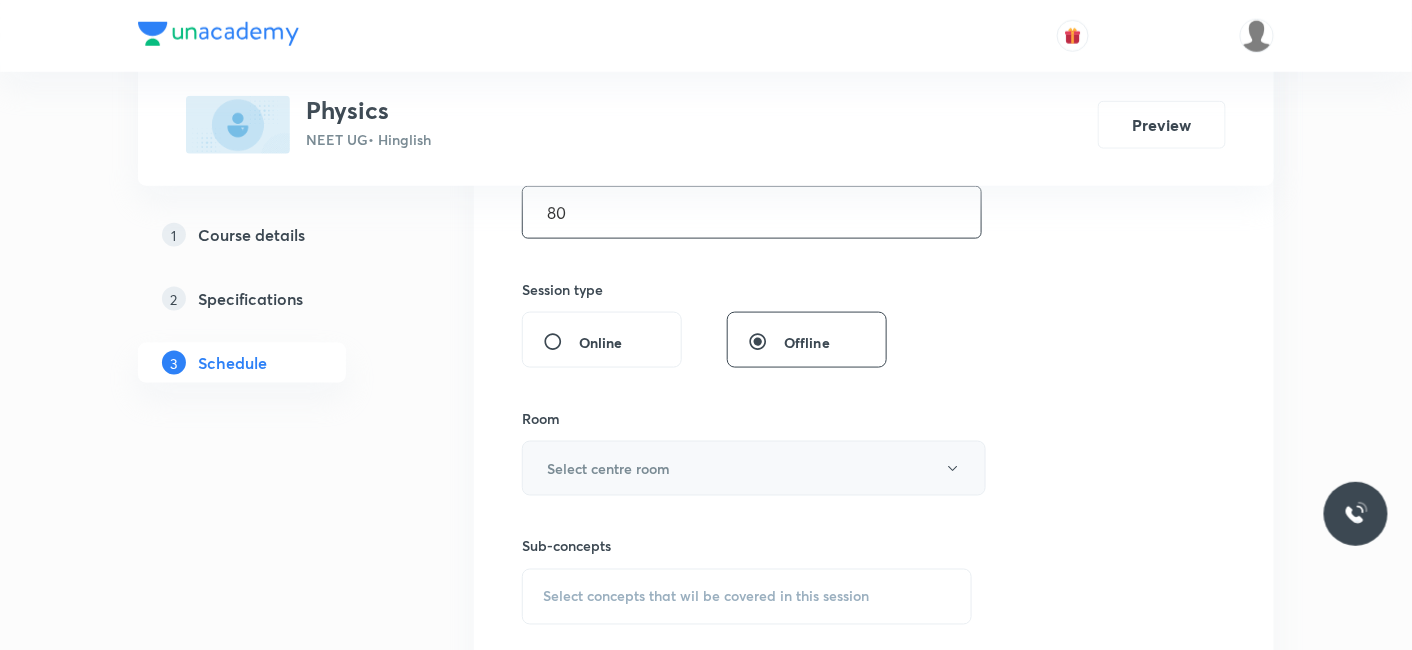 type on "80" 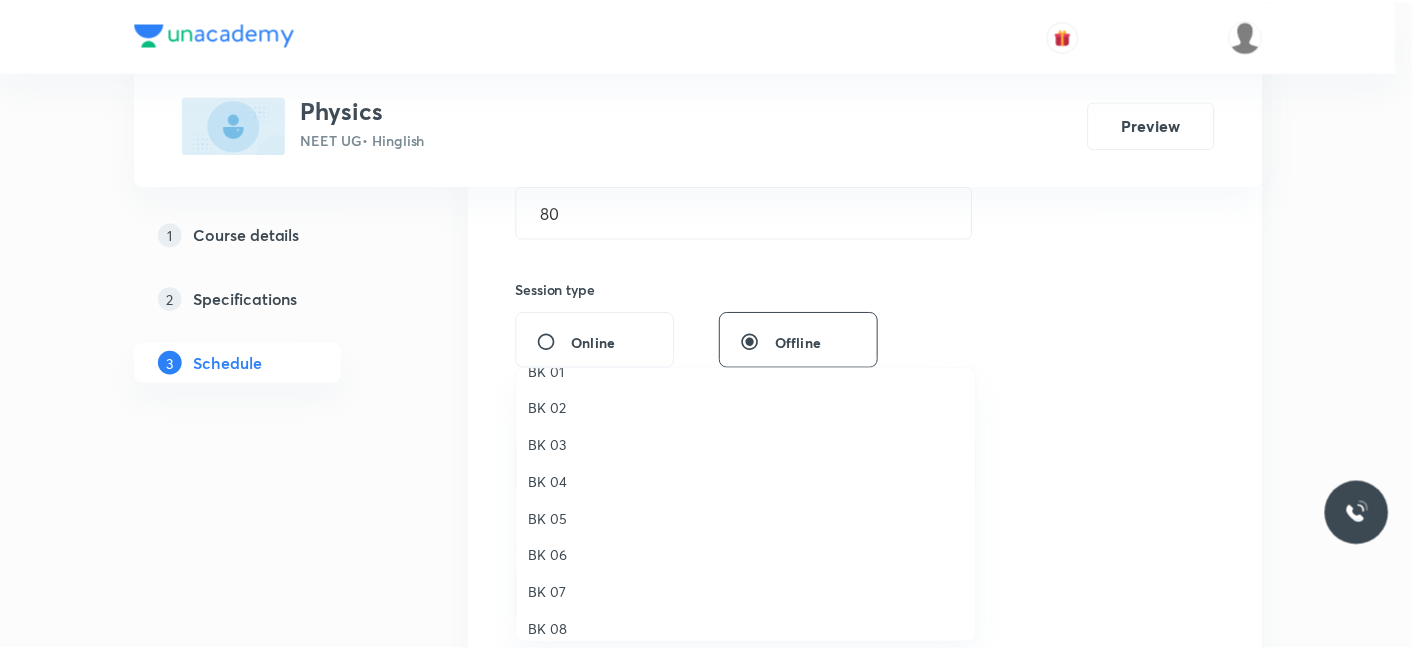 scroll, scrollTop: 37, scrollLeft: 0, axis: vertical 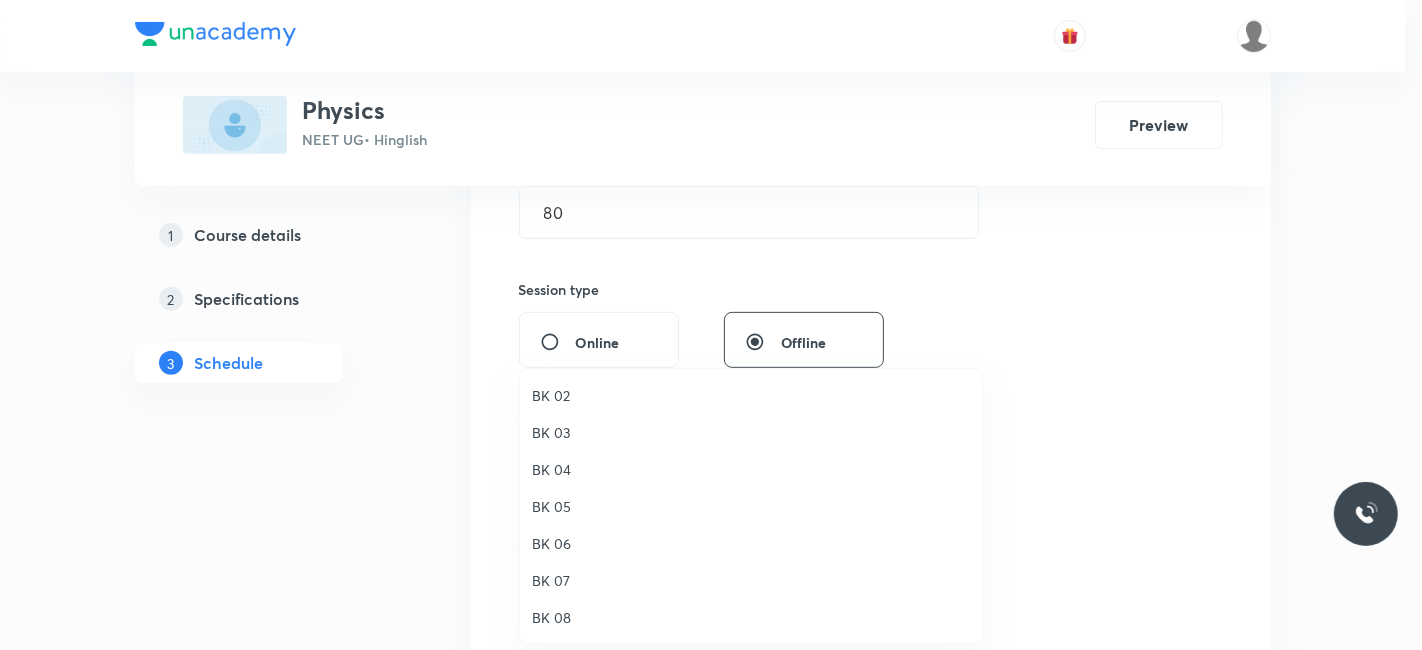 click on "BK 08" at bounding box center [751, 617] 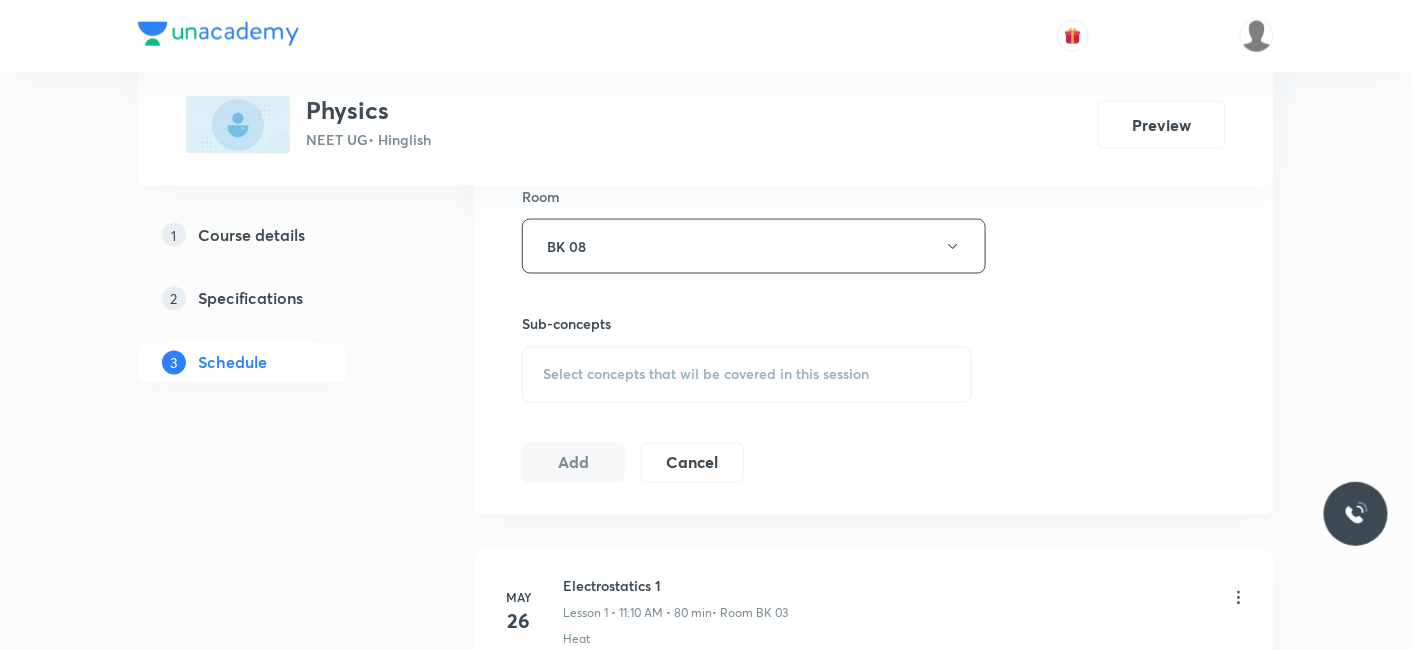 click on "Select concepts that wil be covered in this session" at bounding box center [747, 375] 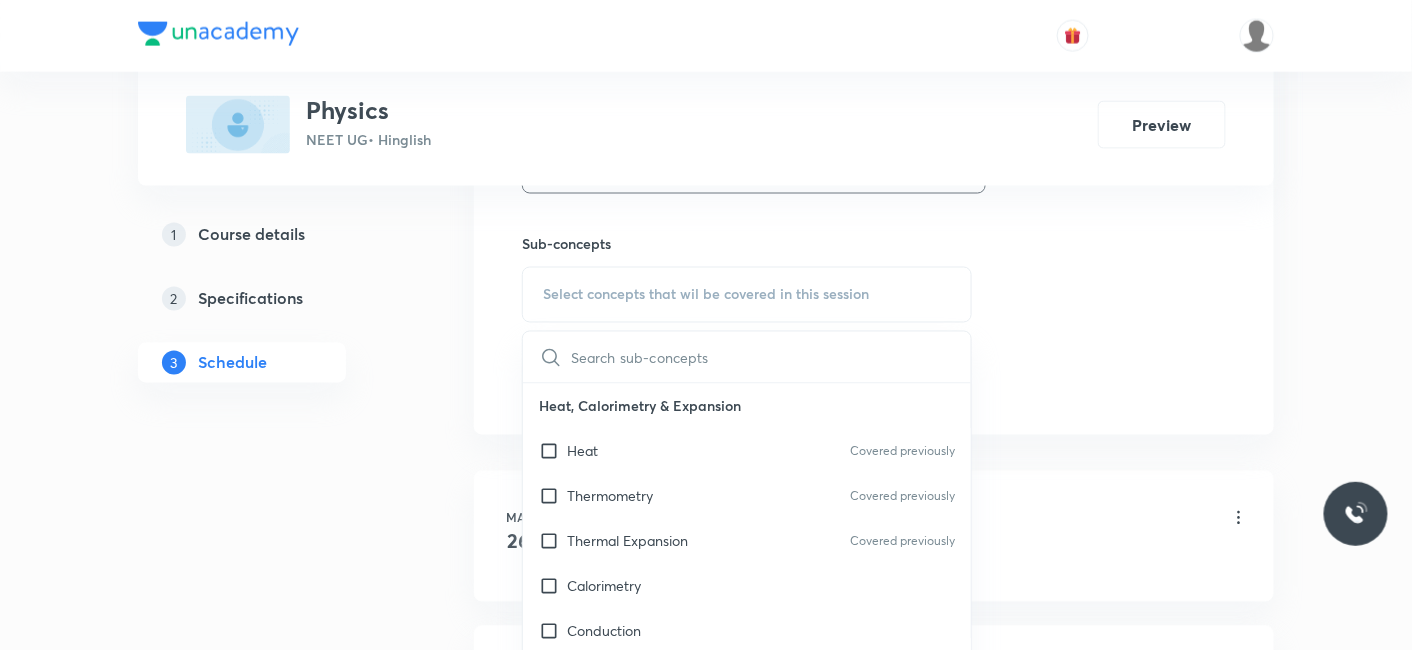 scroll, scrollTop: 1000, scrollLeft: 0, axis: vertical 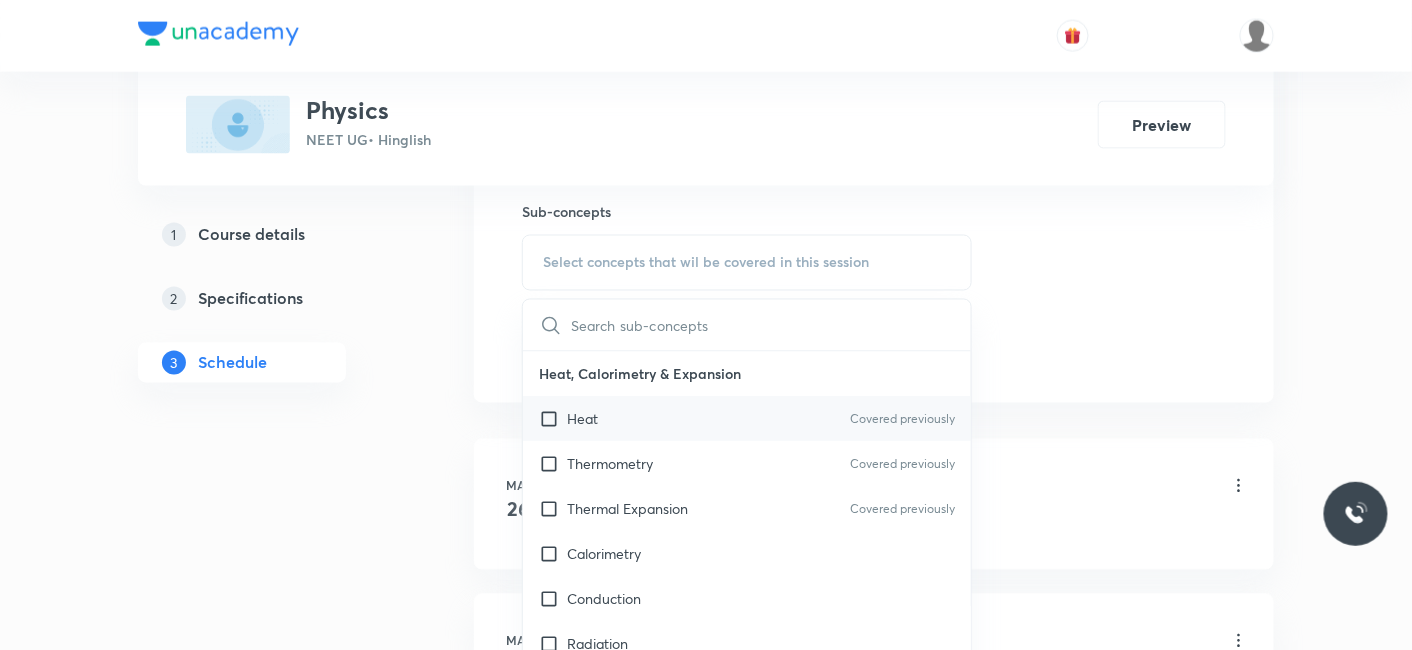 drag, startPoint x: 569, startPoint y: 416, endPoint x: 469, endPoint y: 413, distance: 100.04499 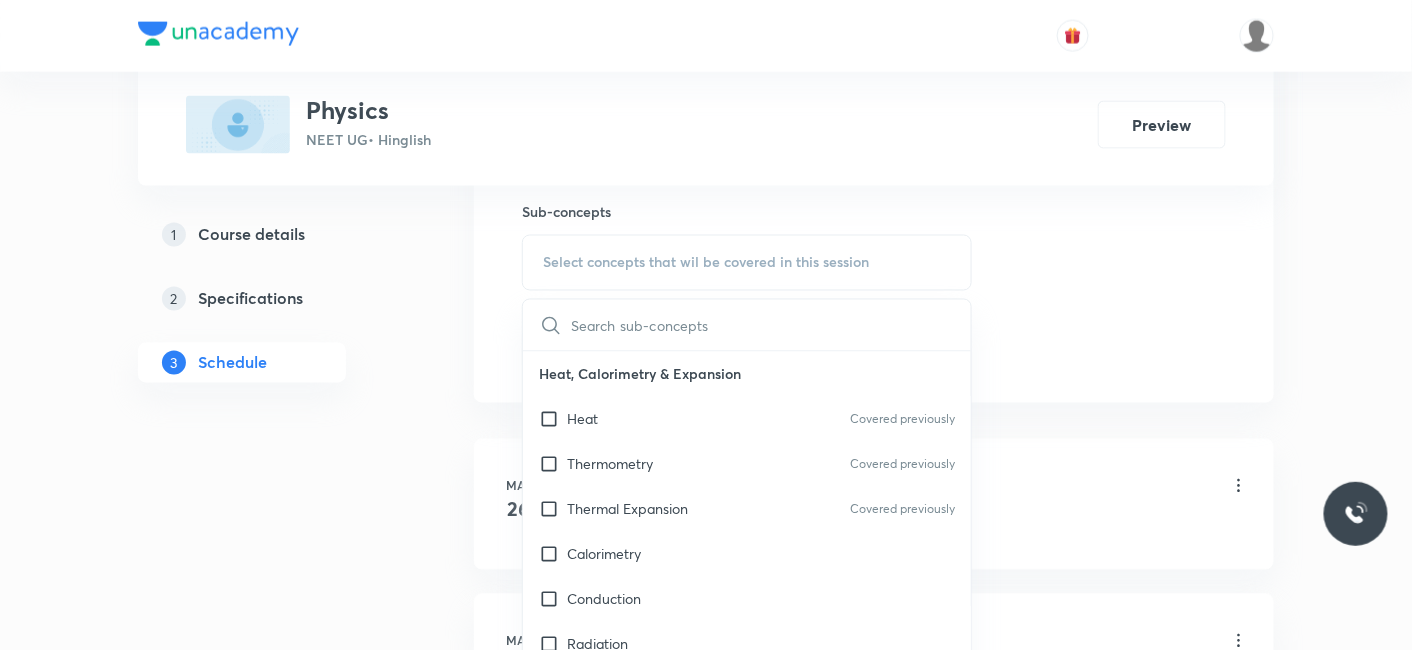 checkbox on "true" 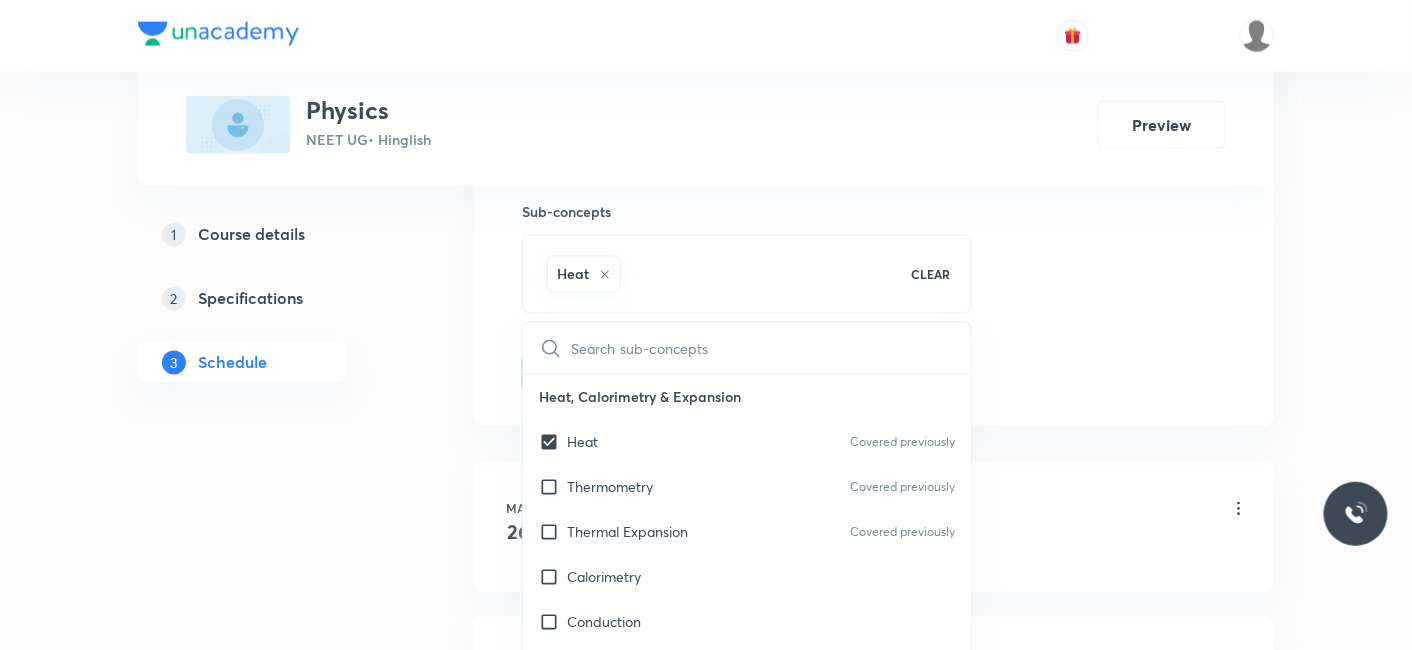 drag, startPoint x: 469, startPoint y: 413, endPoint x: 573, endPoint y: 402, distance: 104.58012 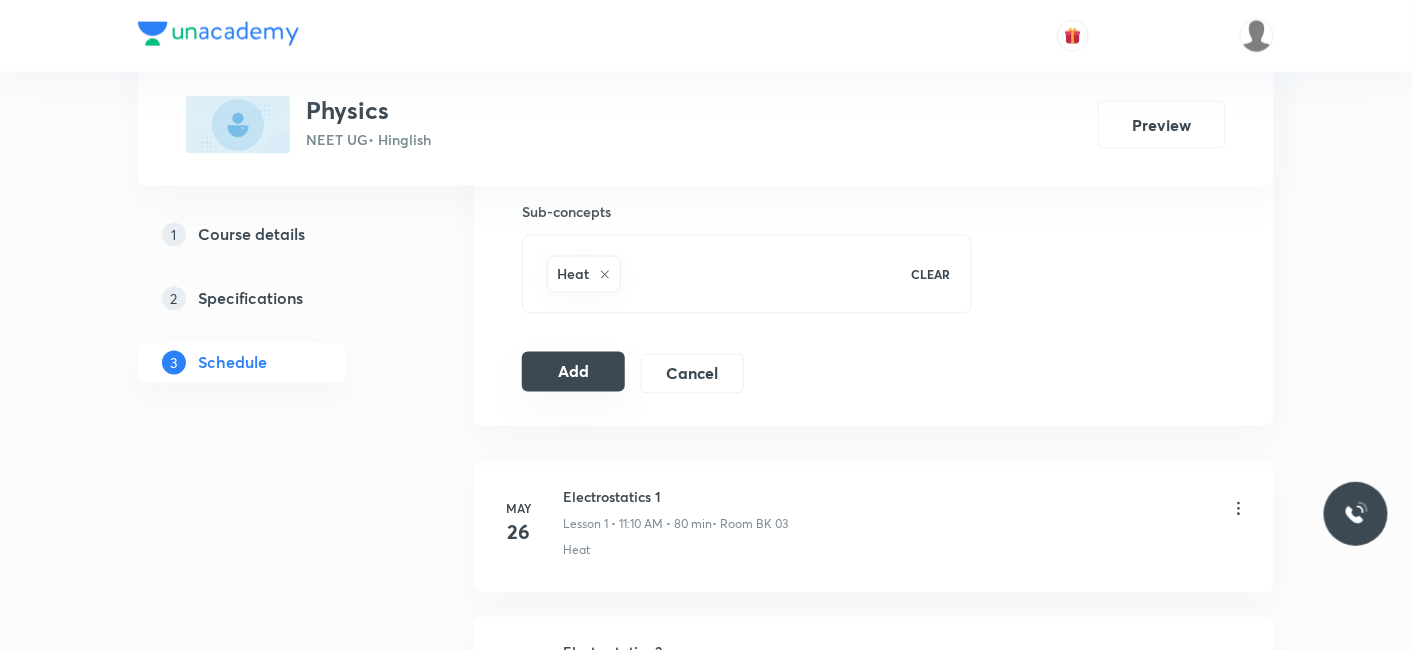 click on "Add" at bounding box center [573, 372] 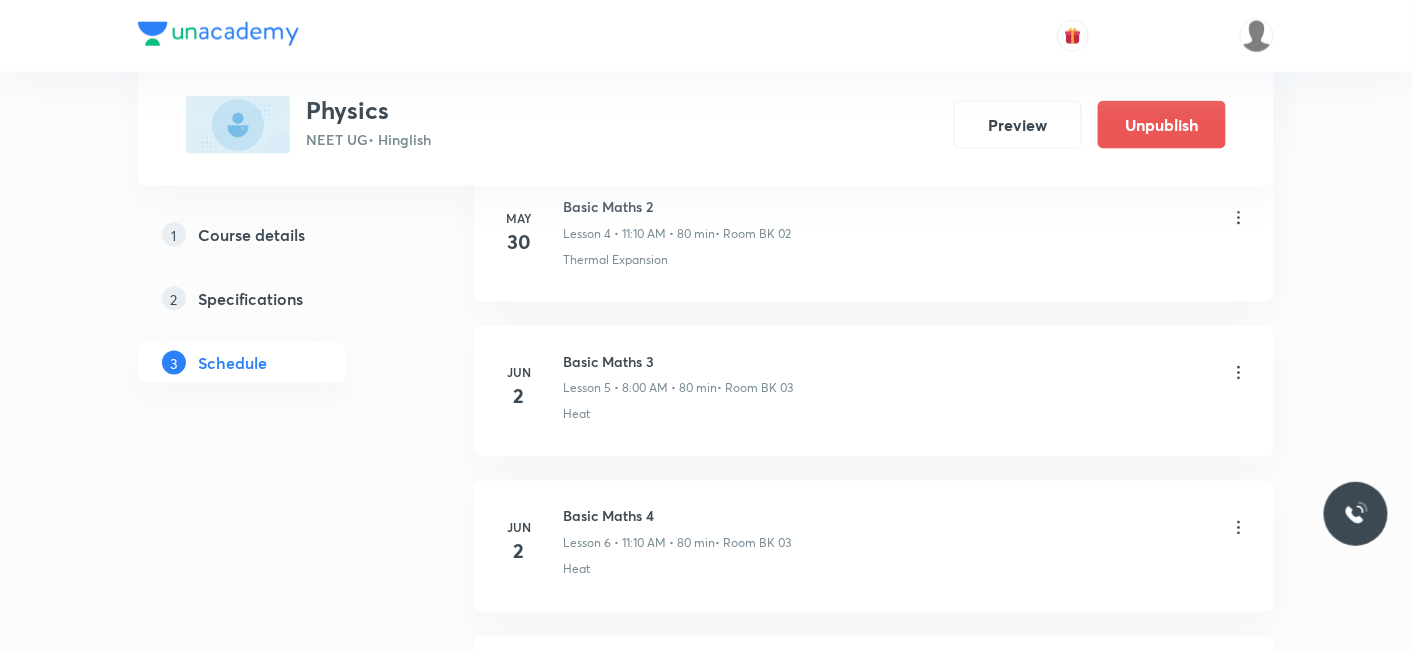 scroll, scrollTop: 198, scrollLeft: 0, axis: vertical 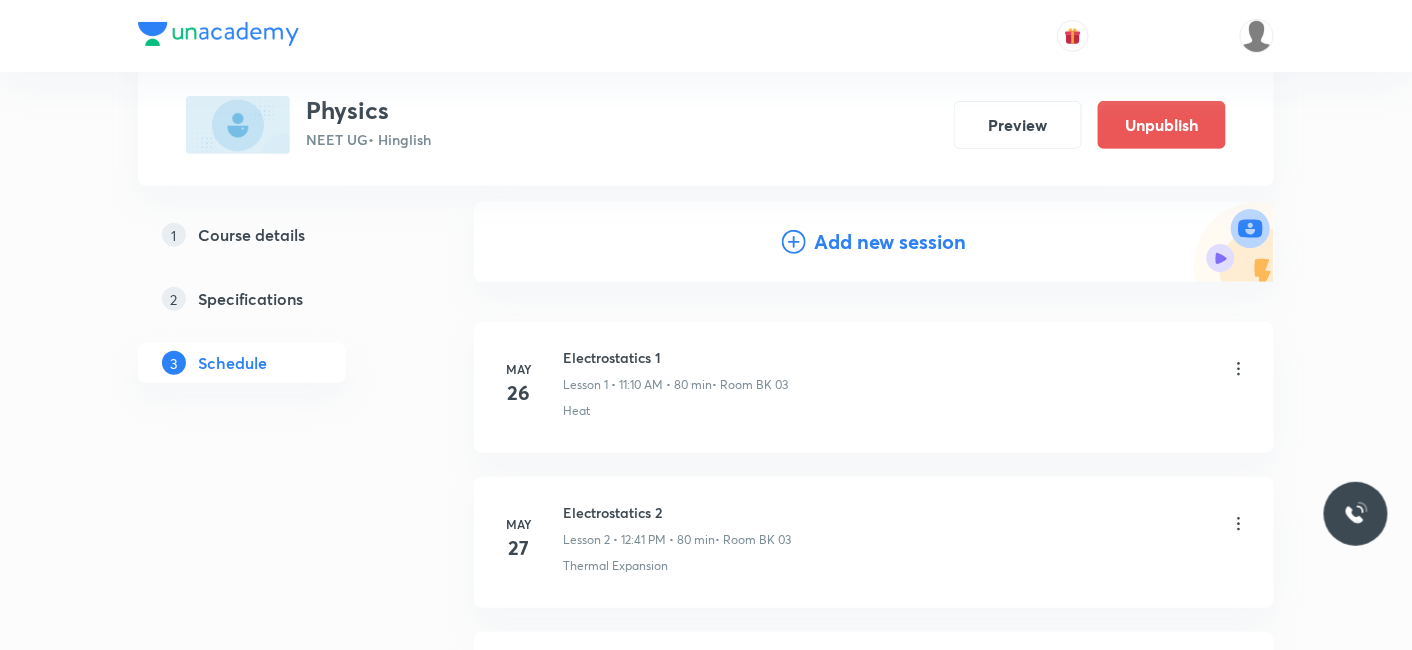 drag, startPoint x: 868, startPoint y: 261, endPoint x: 868, endPoint y: 247, distance: 14 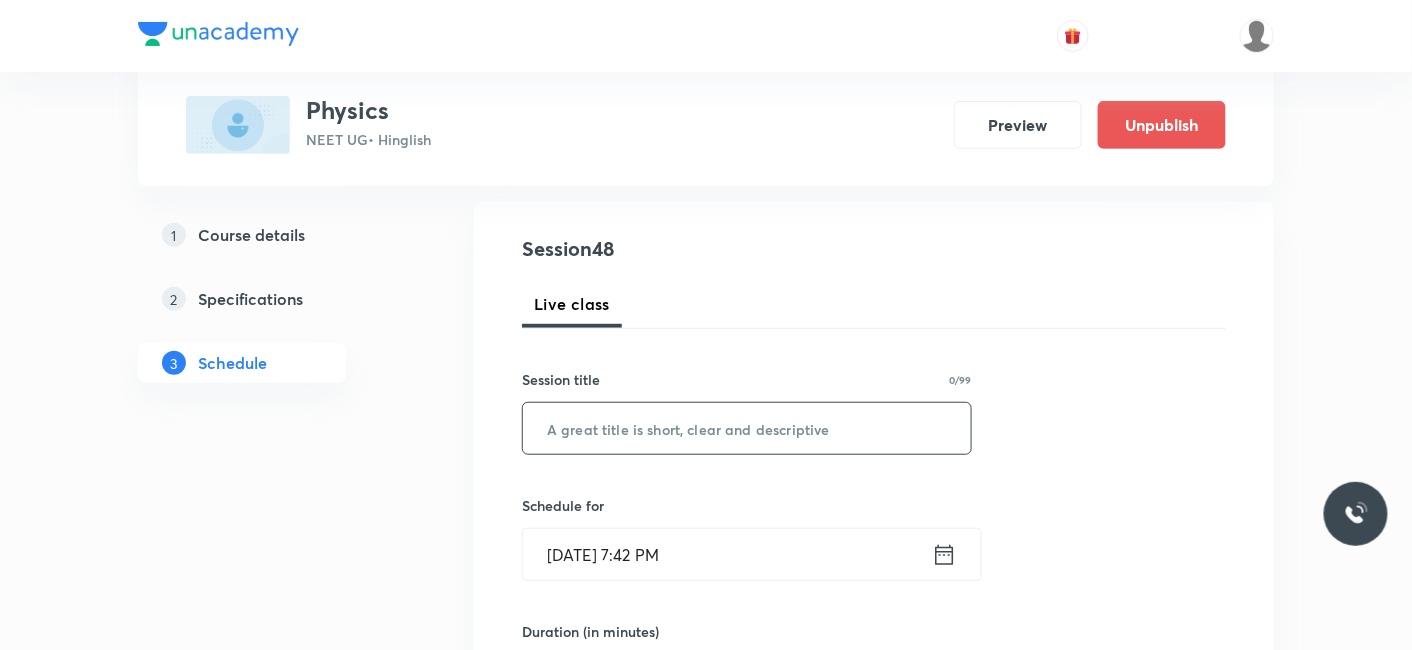 click at bounding box center (747, 428) 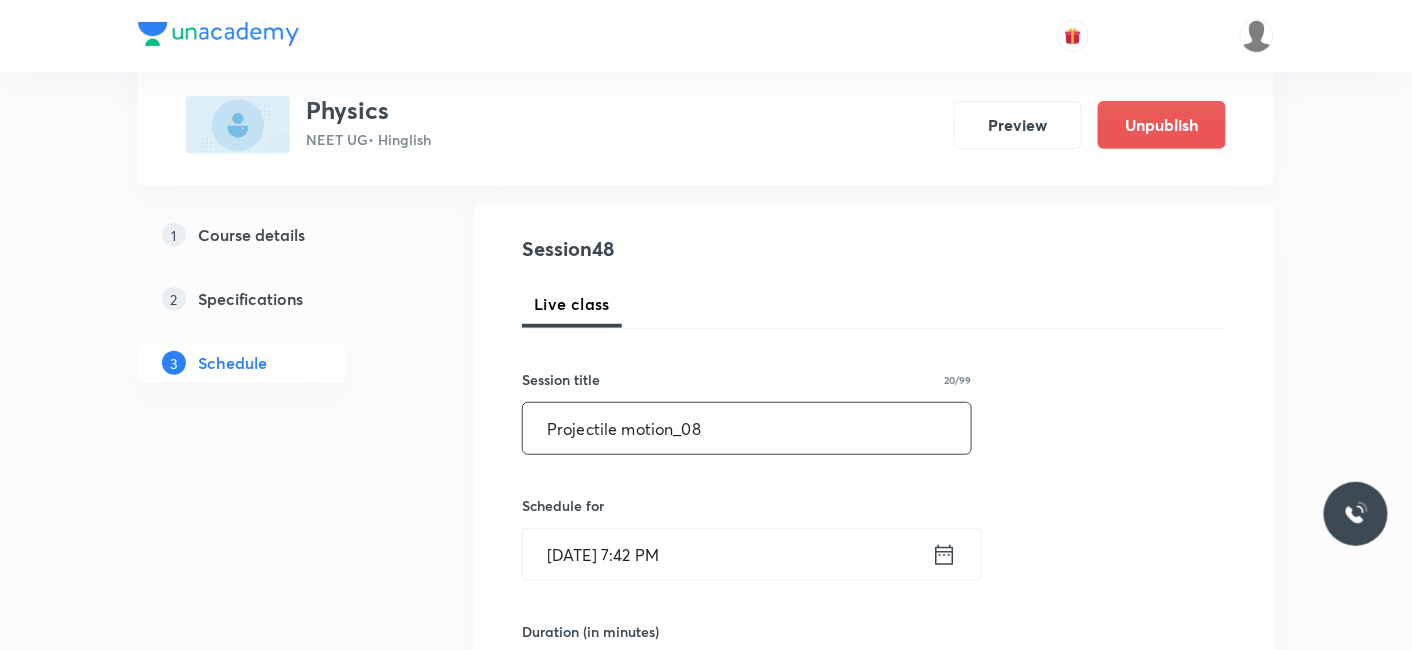 type on "Projectile motion_08" 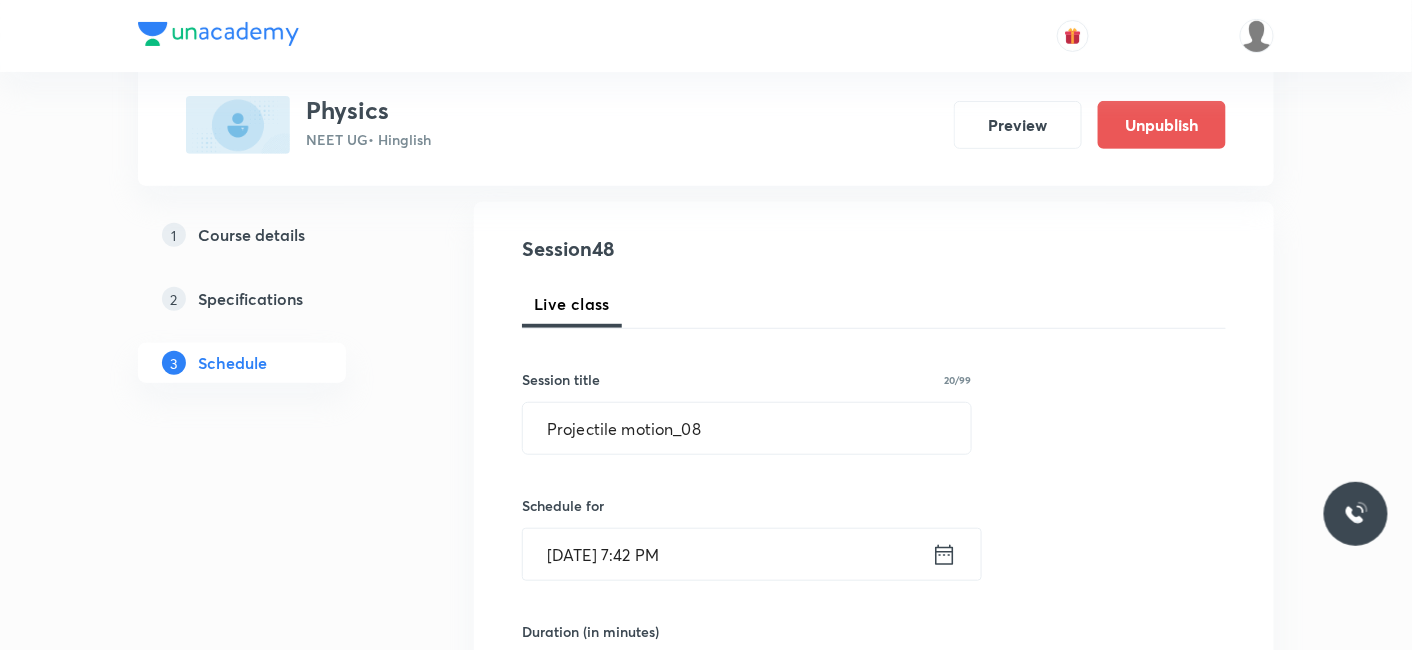 click 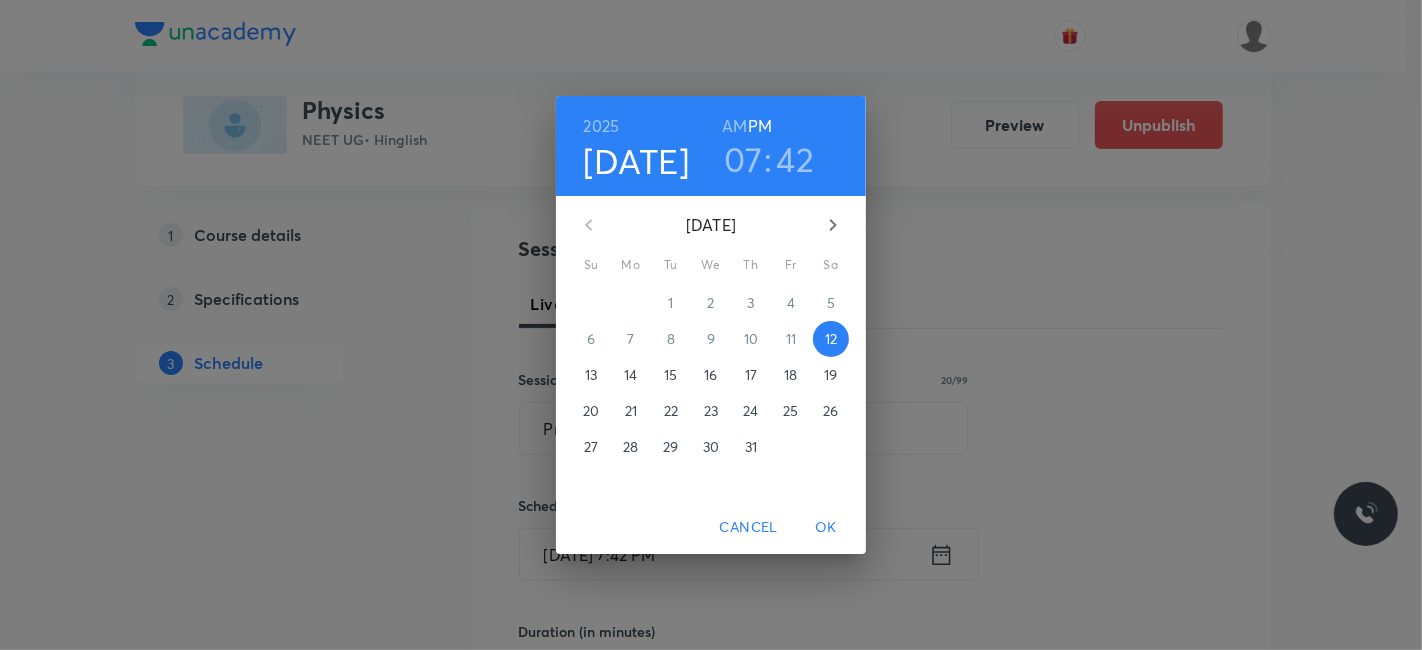 click on "14" at bounding box center (630, 375) 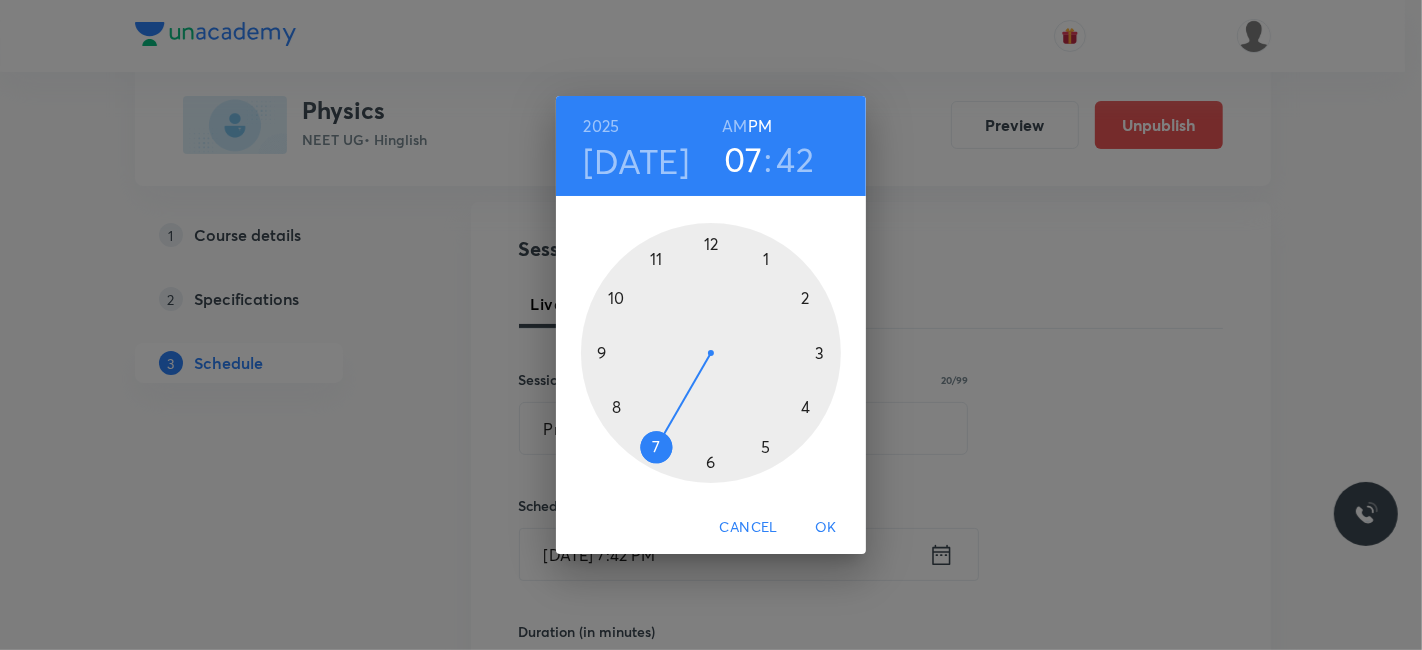 click at bounding box center (711, 353) 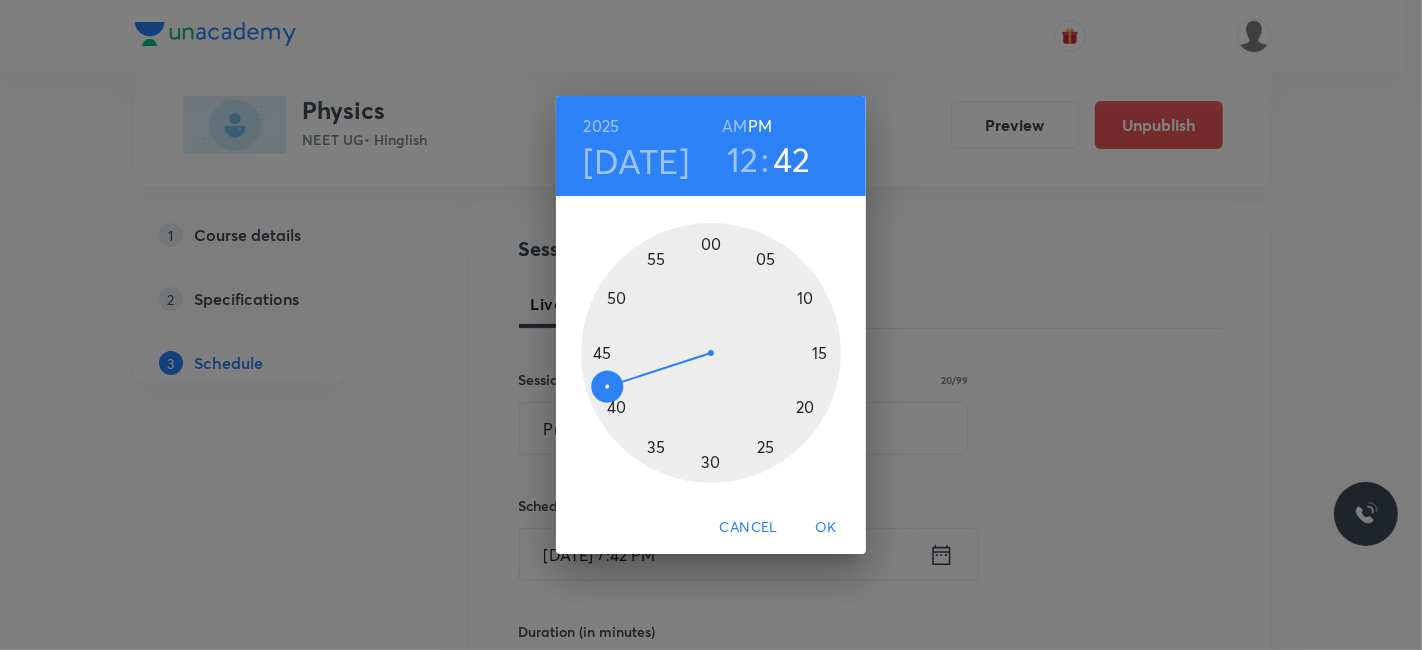 drag, startPoint x: 617, startPoint y: 404, endPoint x: 692, endPoint y: 440, distance: 83.19255 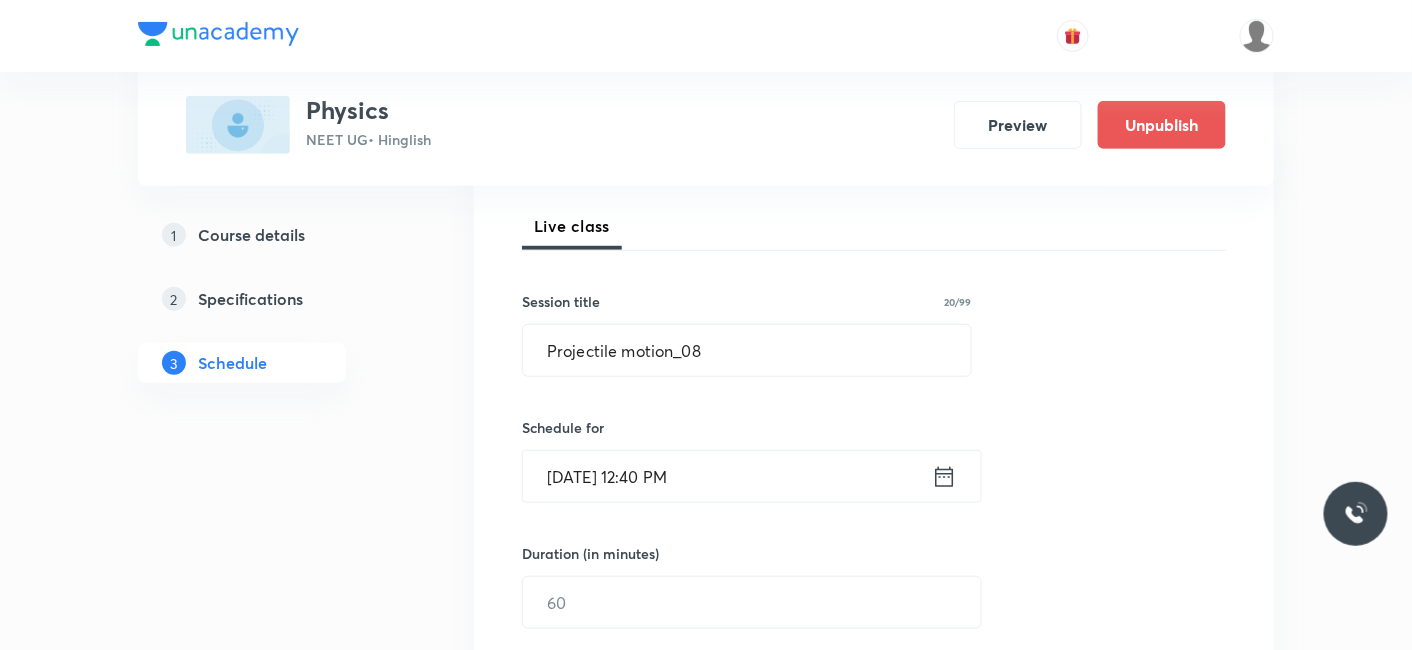 scroll, scrollTop: 309, scrollLeft: 0, axis: vertical 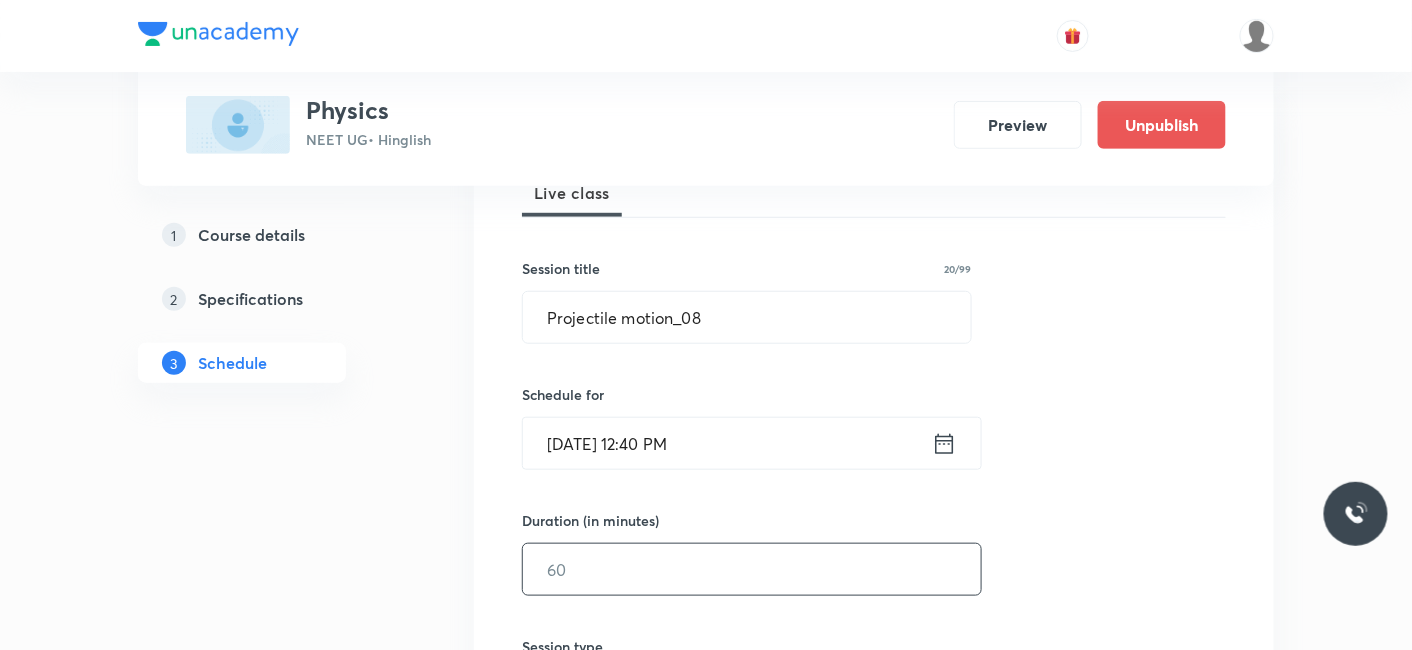 click at bounding box center (752, 569) 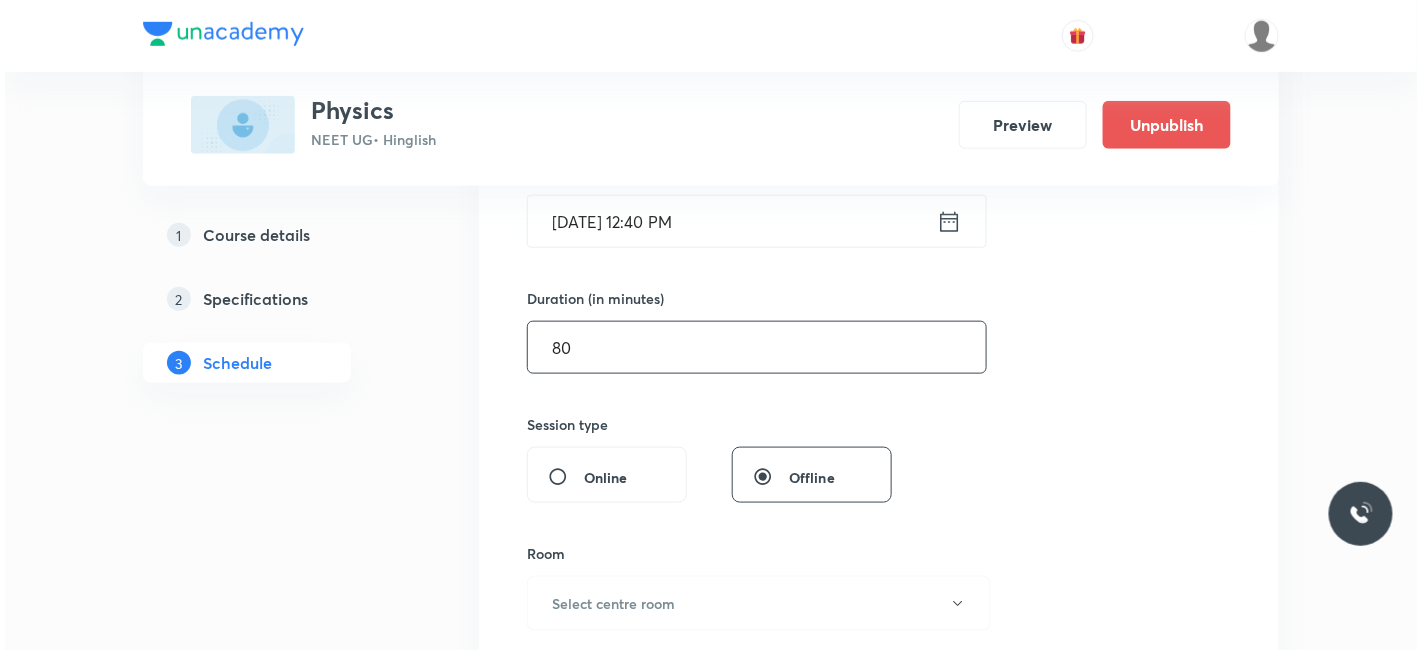 scroll, scrollTop: 754, scrollLeft: 0, axis: vertical 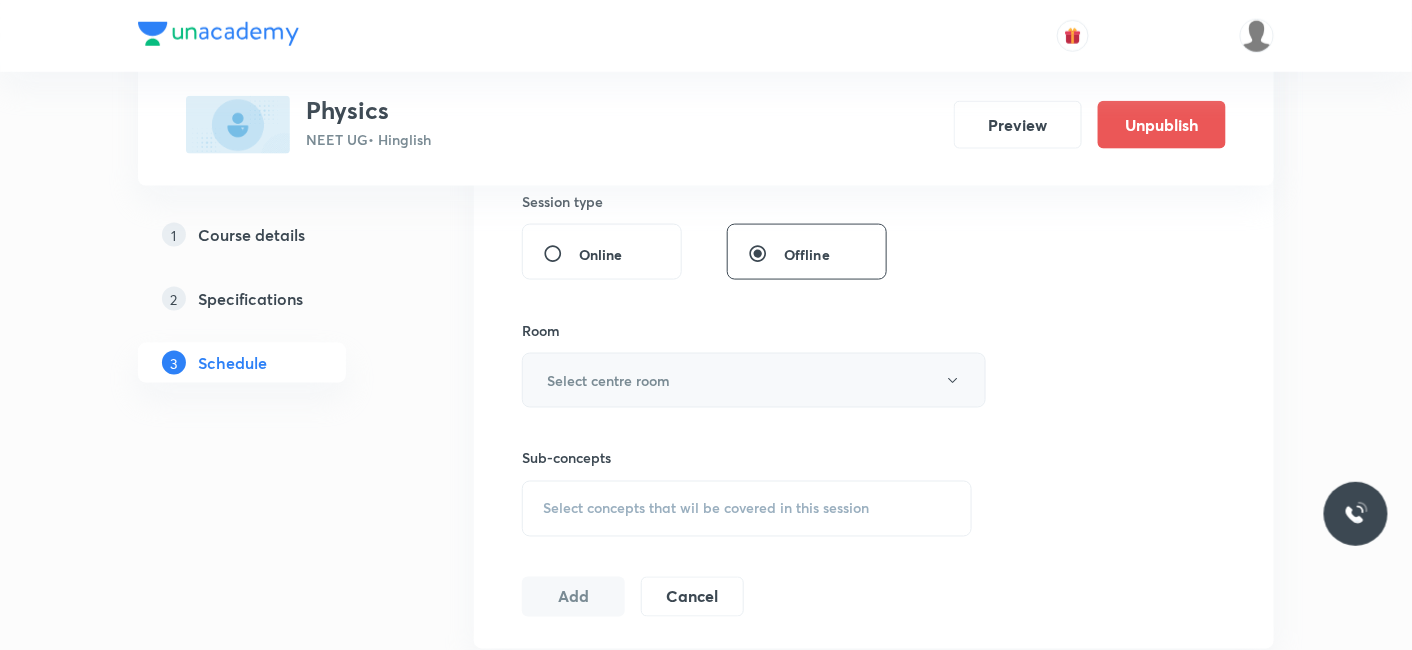 type on "80" 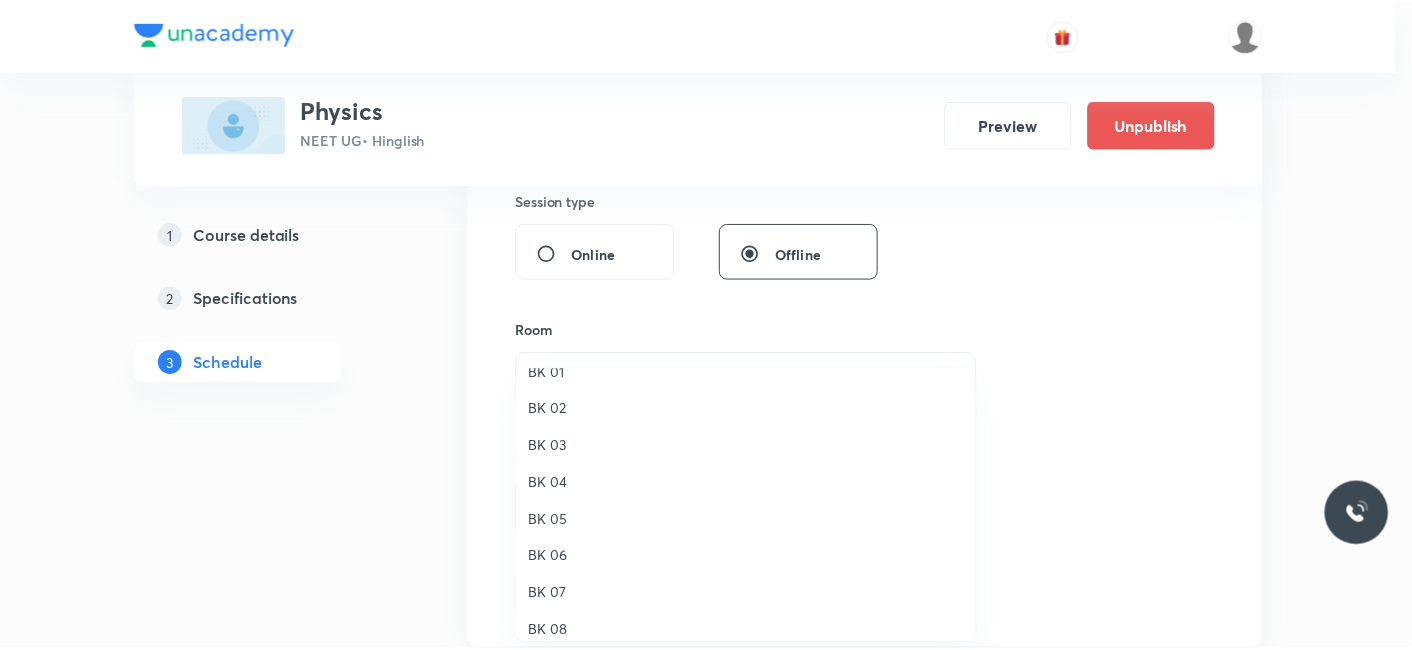 scroll, scrollTop: 37, scrollLeft: 0, axis: vertical 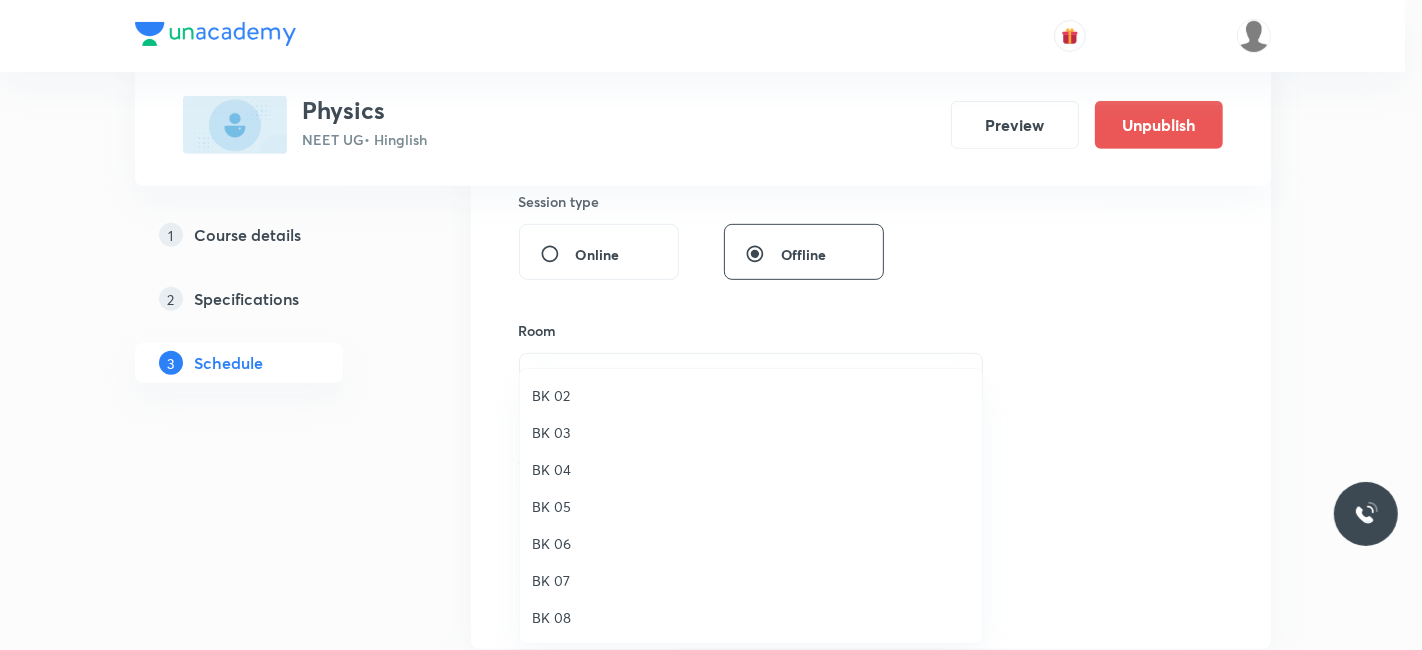 click on "BK 08" at bounding box center [751, 617] 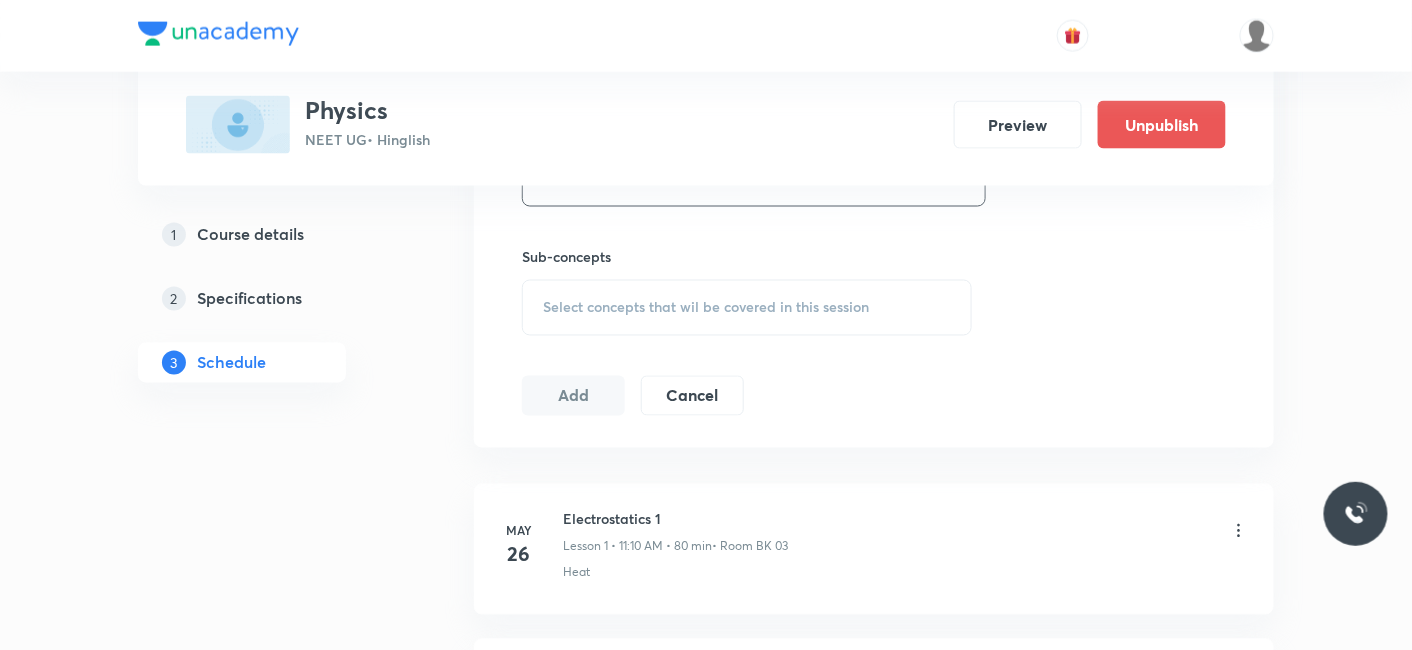 scroll, scrollTop: 976, scrollLeft: 0, axis: vertical 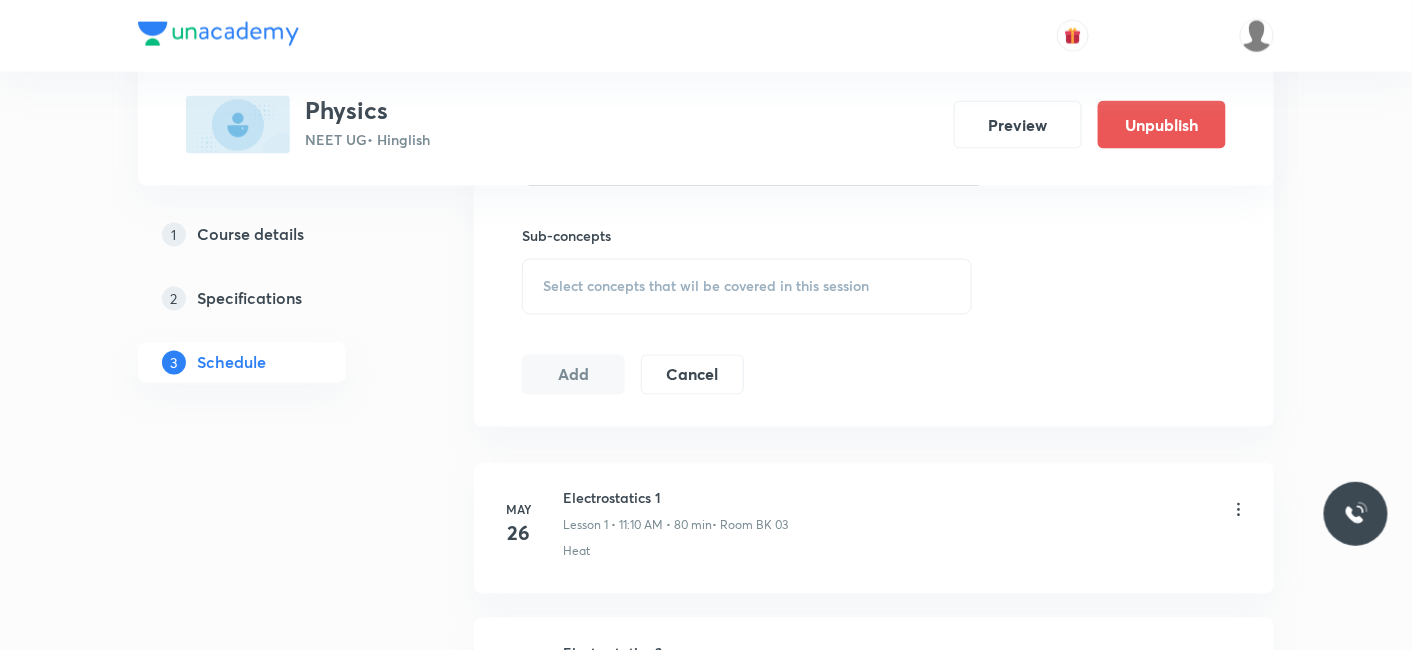 click on "Select concepts that wil be covered in this session" at bounding box center [706, 287] 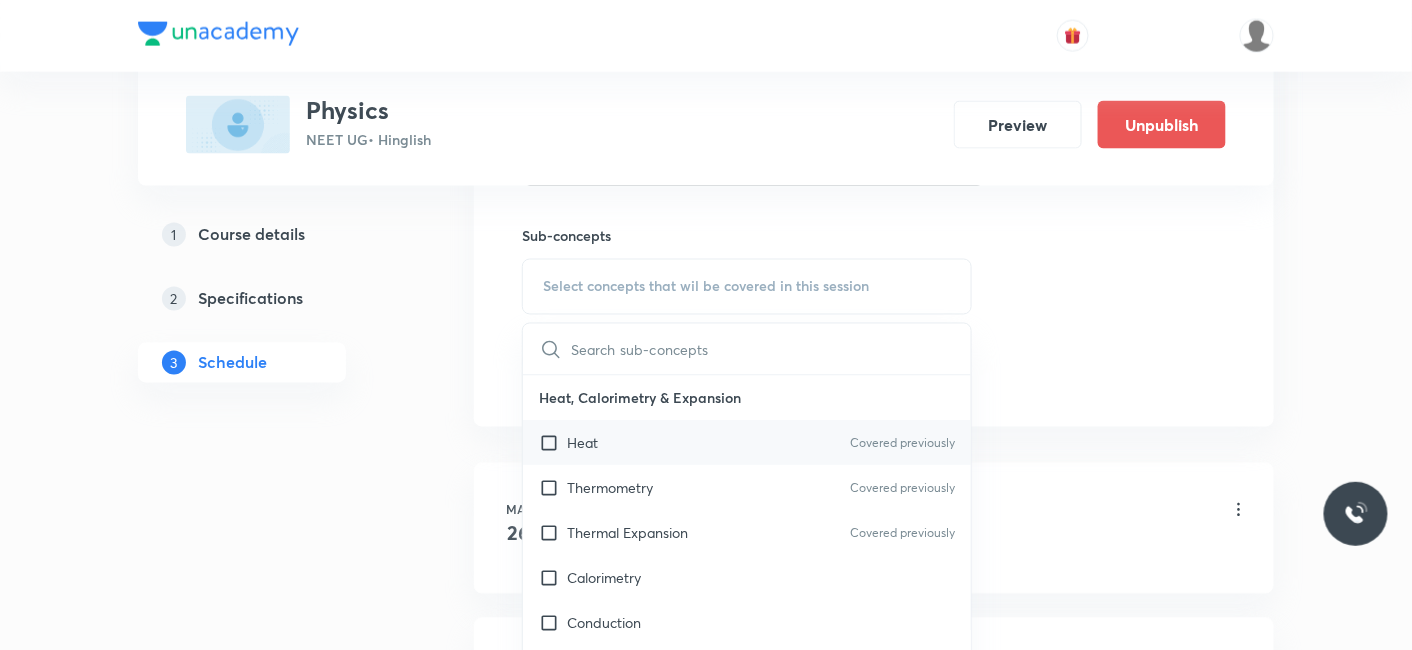 click on "Heat Covered previously" at bounding box center [747, 443] 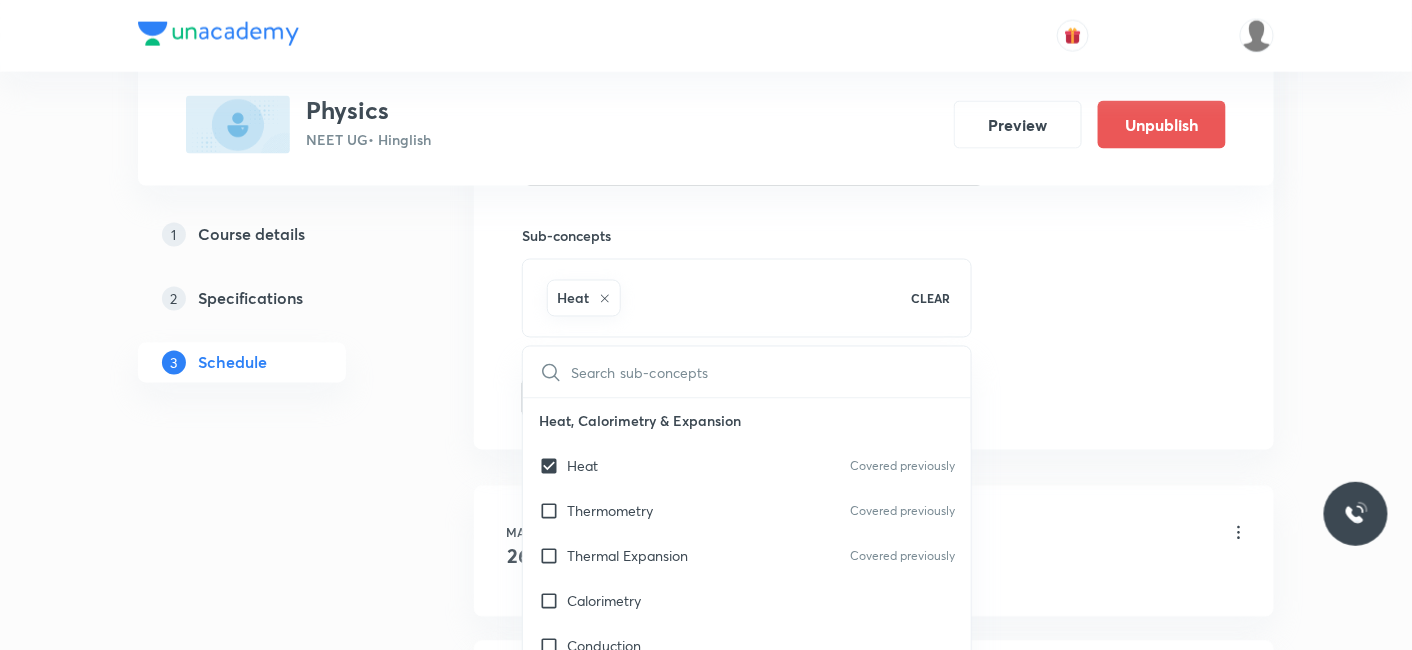 click on "Plus Courses Physics NEET UG  • Hinglish Preview Unpublish 1 Course details 2 Specifications 3 Schedule Schedule 47  classes Session  48 Live class Session title 20/99 Projectile motion_08 ​ Schedule for Jul 14, 2025, 12:40 PM ​ Duration (in minutes) 80 ​   Session type Online Offline Room BK 08 Sub-concepts Heat CLEAR ​ Heat, Calorimetry & Expansion Heat Covered previously Thermometry Covered previously Thermal Expansion Covered previously Calorimetry Conduction Radiation Heat Transfer Heat Transfer Thermodynamics Thermodynamic System First Law of Thermodynamics Heat in Thermodynamics Gaseous Mixture Different Processes in First Law of Thermodynamics Reversible and irreversible Process Heat Engine Second Law of Thermodynamics Refrigerator or Heat Pump Thermodynamics Kinetic Theory of Gases Avogadro's Number Assumption of Ideal Gases (or Kinetic Theory of Gases) Derivation of Gas Laws from Kinetic Theory of Gases Equation of State or Ideal Gas Equation Relation between Pressure and Kinetic Energy 26" at bounding box center [706, 3517] 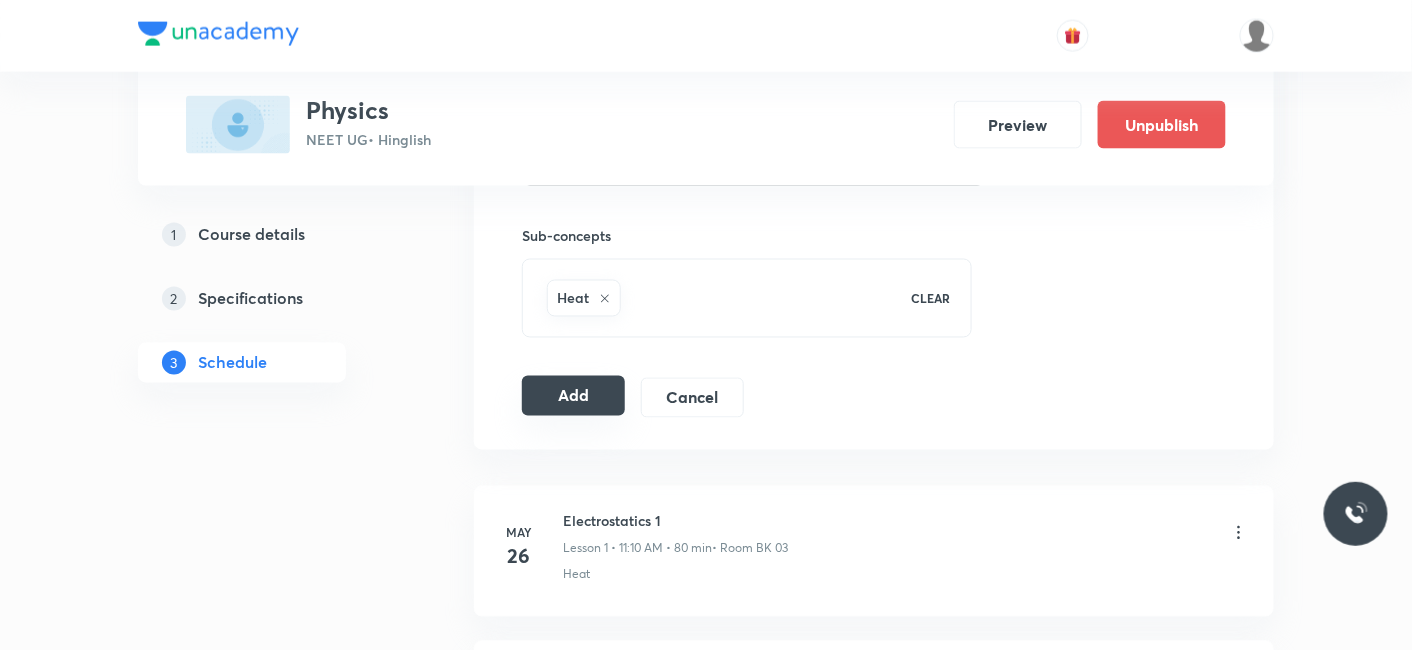 click on "Add" at bounding box center (573, 396) 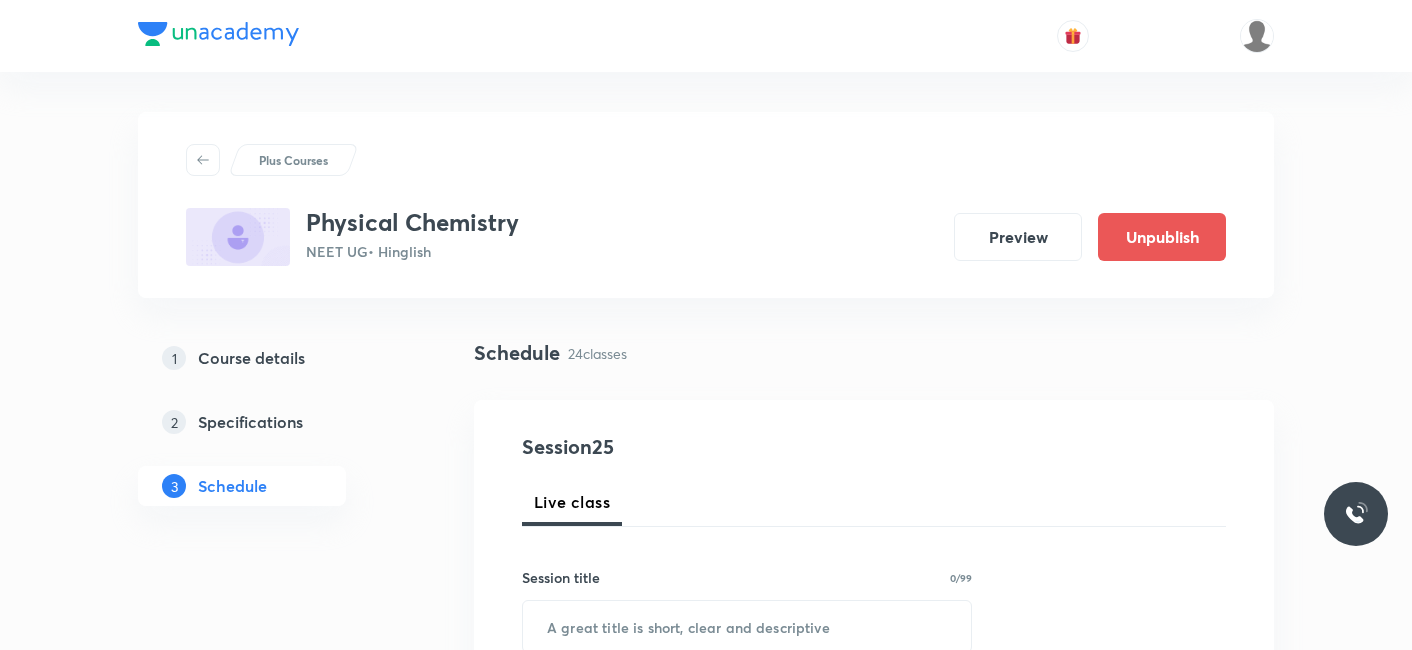 scroll, scrollTop: 0, scrollLeft: 0, axis: both 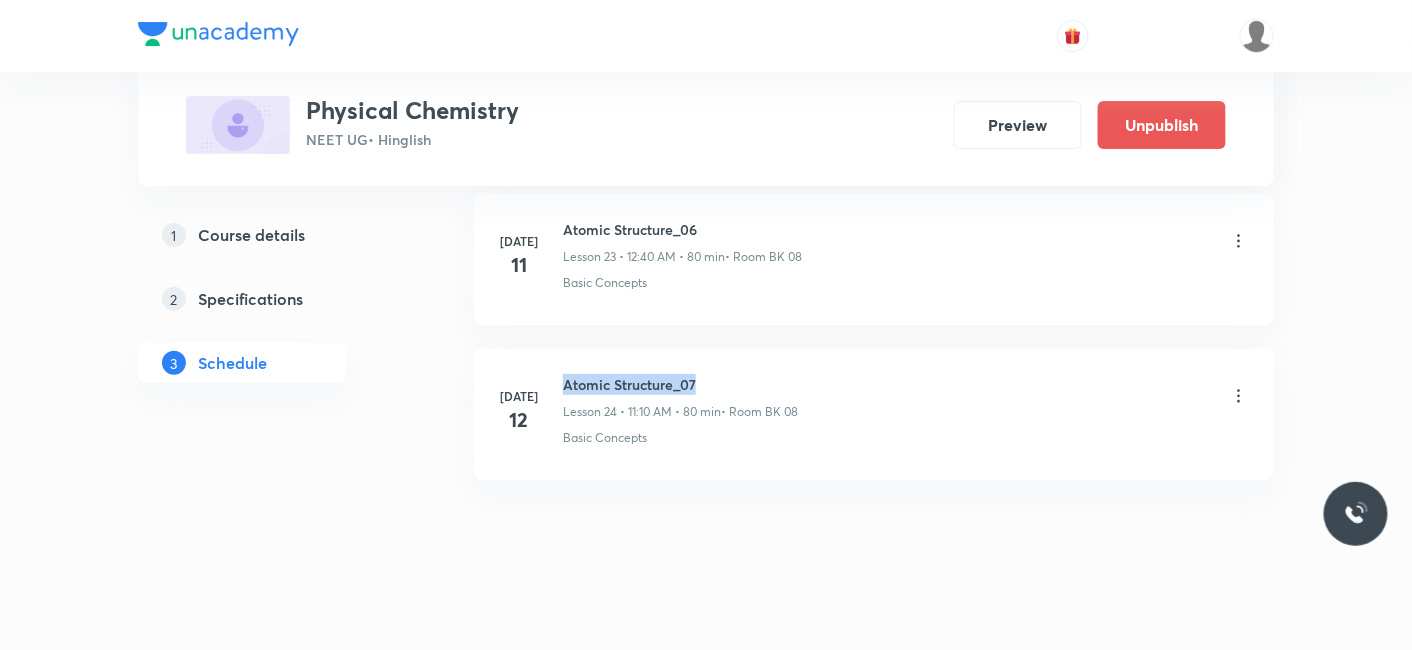 drag, startPoint x: 565, startPoint y: 372, endPoint x: 705, endPoint y: 371, distance: 140.00357 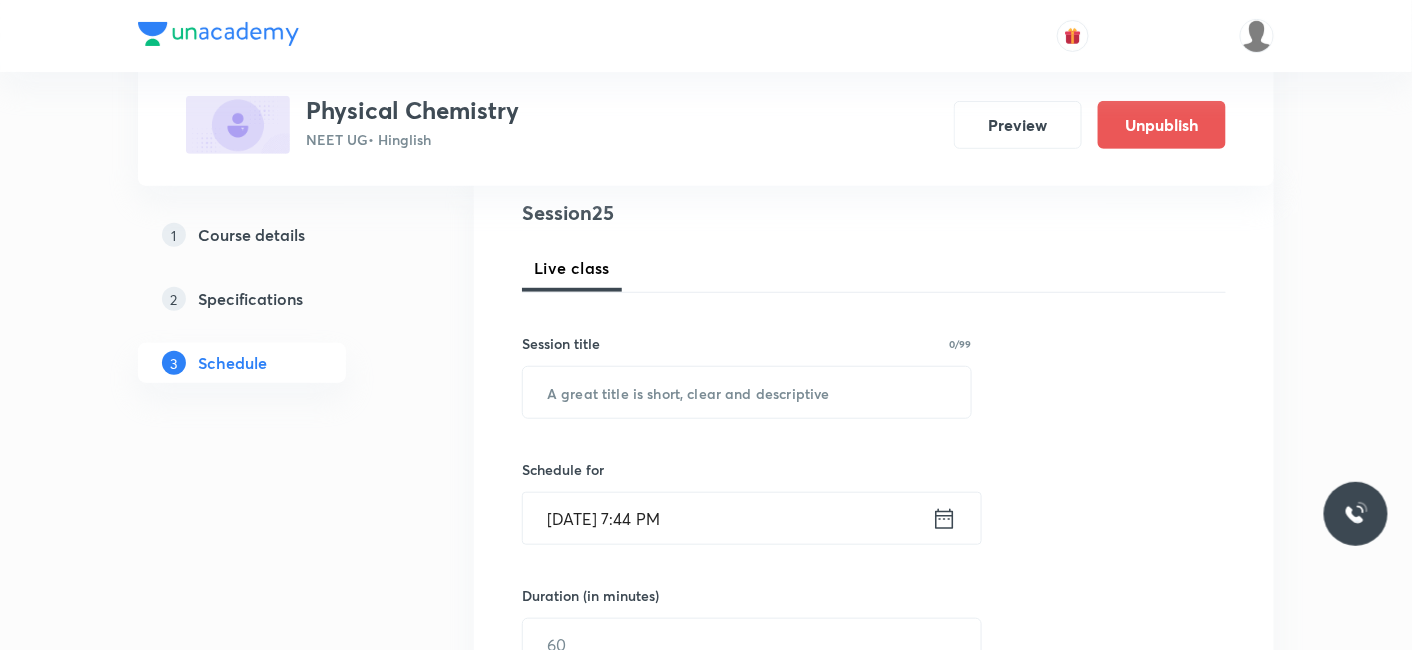 scroll, scrollTop: 0, scrollLeft: 0, axis: both 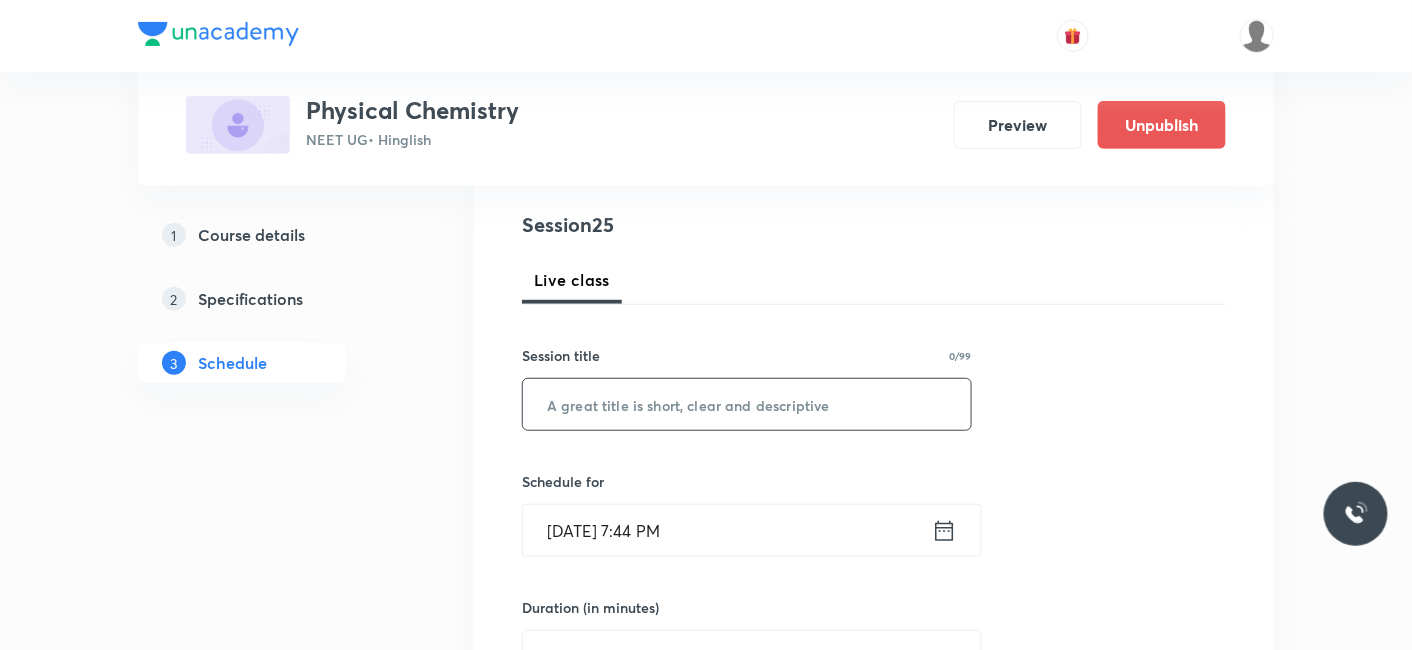 click at bounding box center (747, 404) 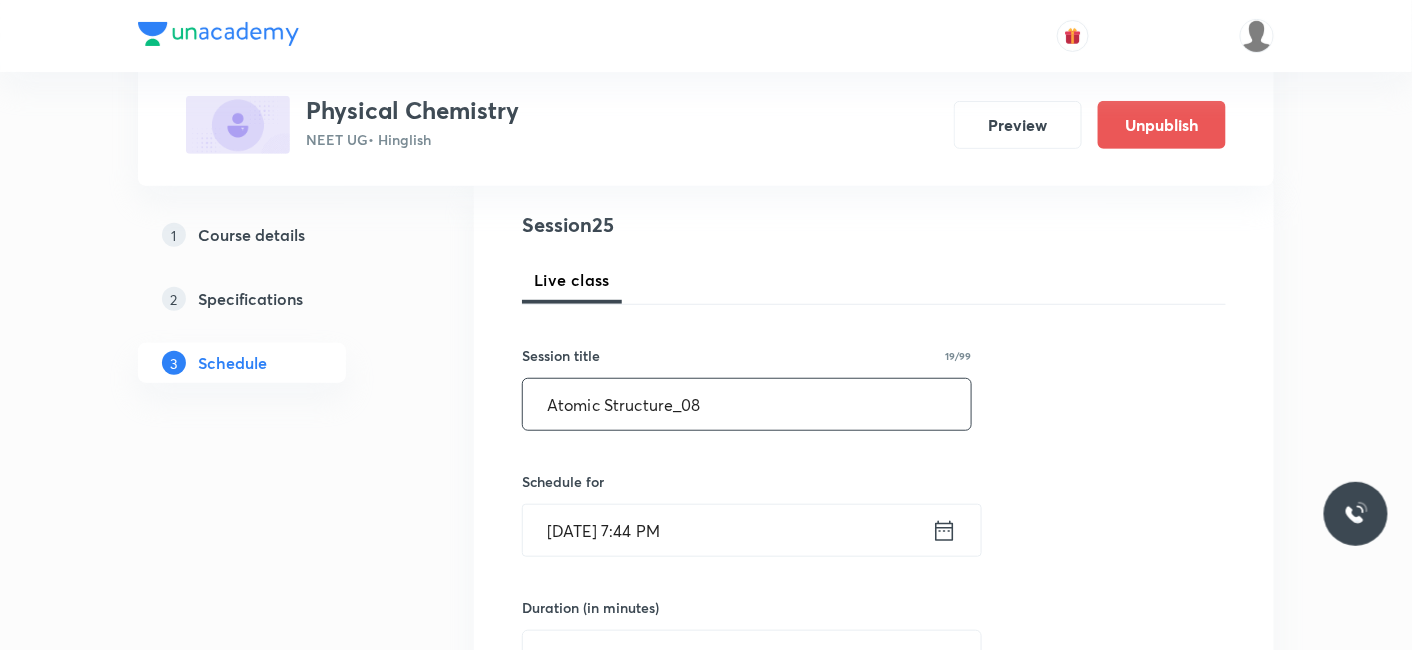 type on "Atomic Structure_08" 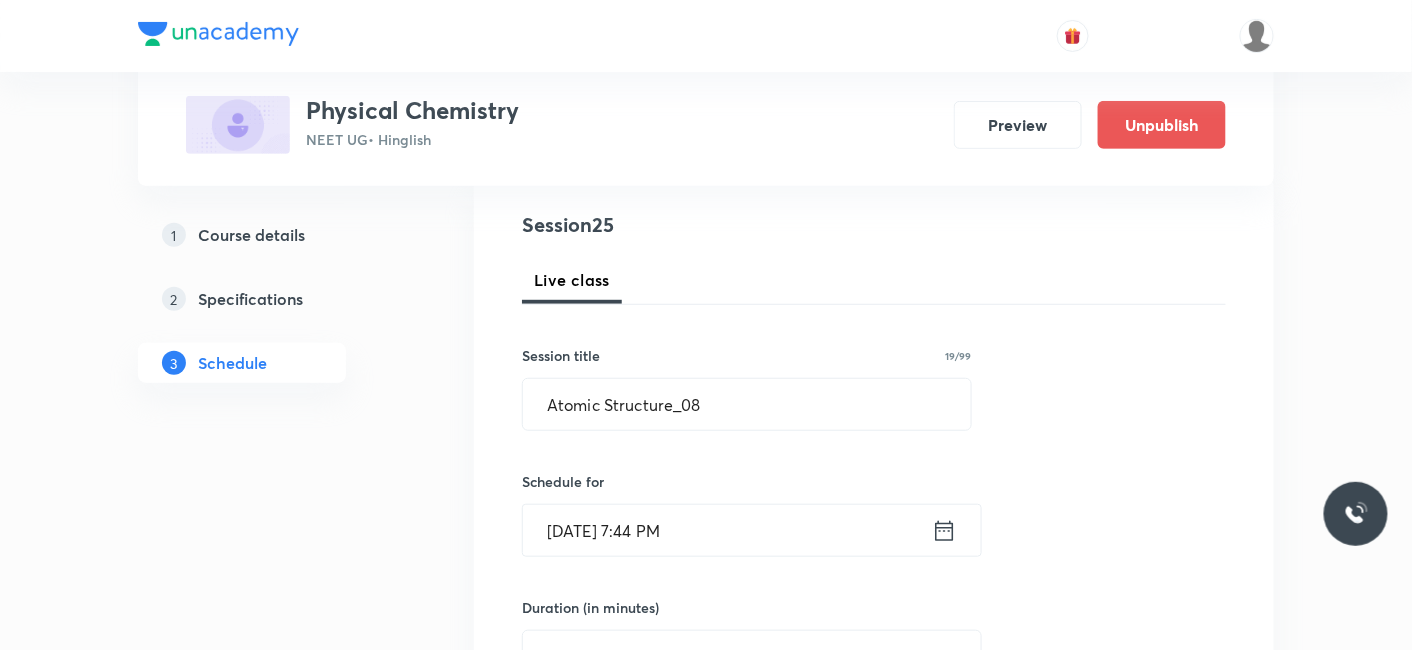 click 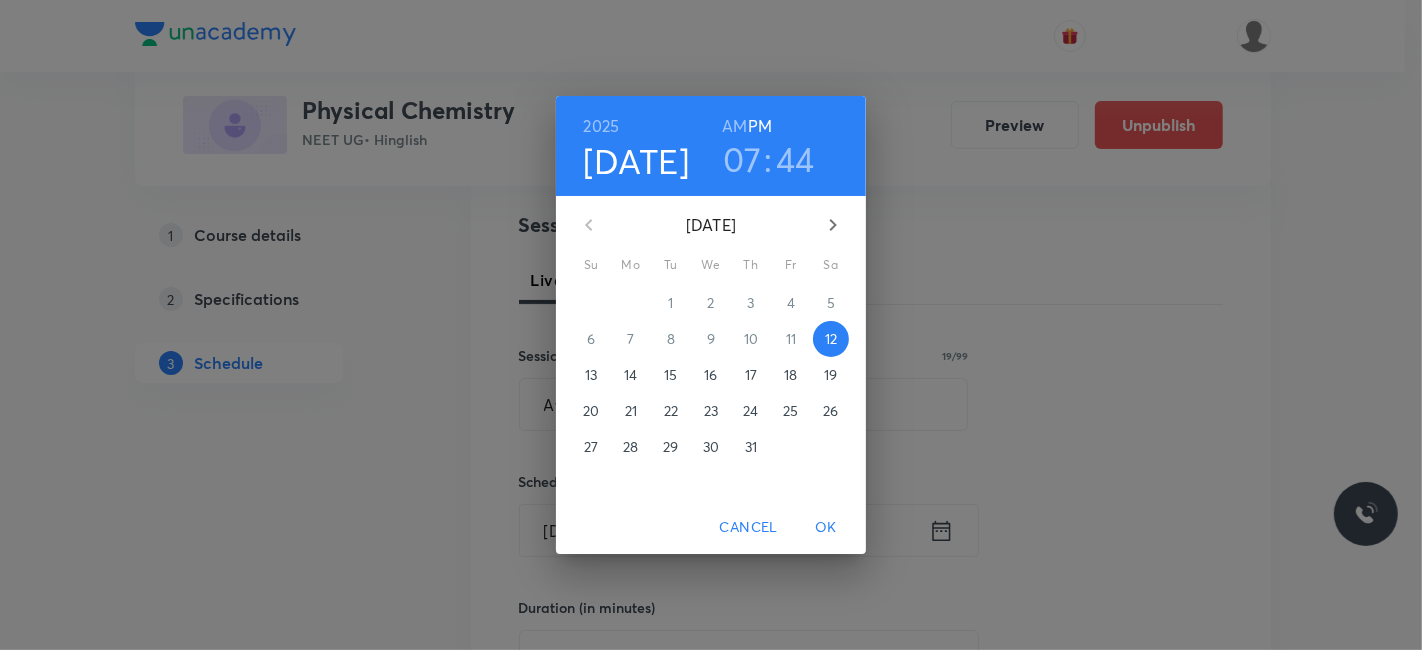 click on "14" at bounding box center (630, 375) 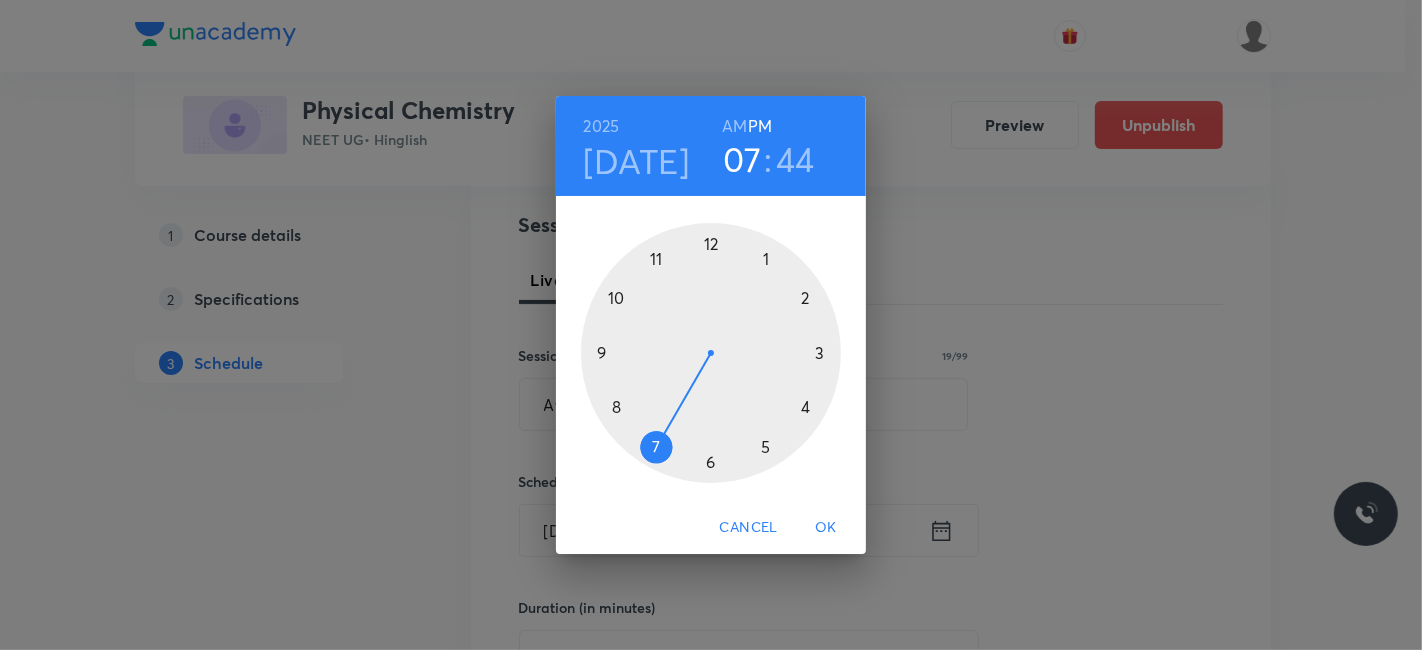 click at bounding box center (711, 353) 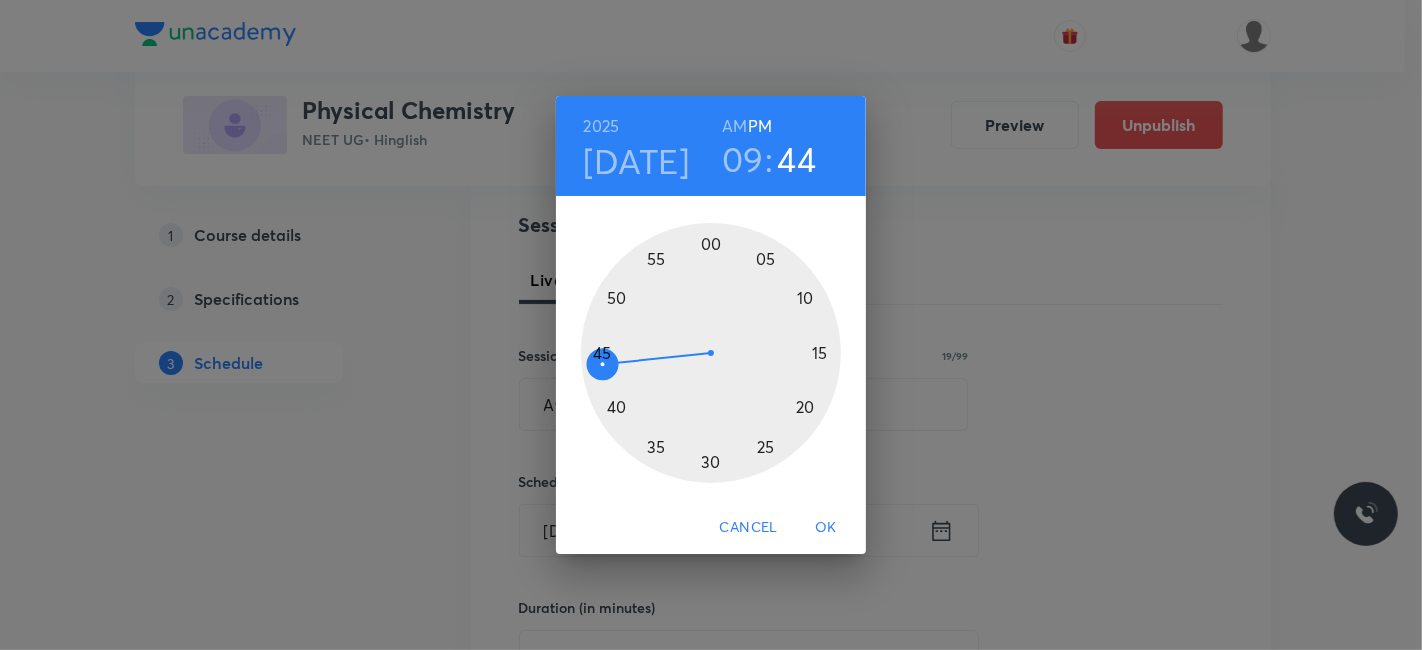 click on "44" at bounding box center (797, 159) 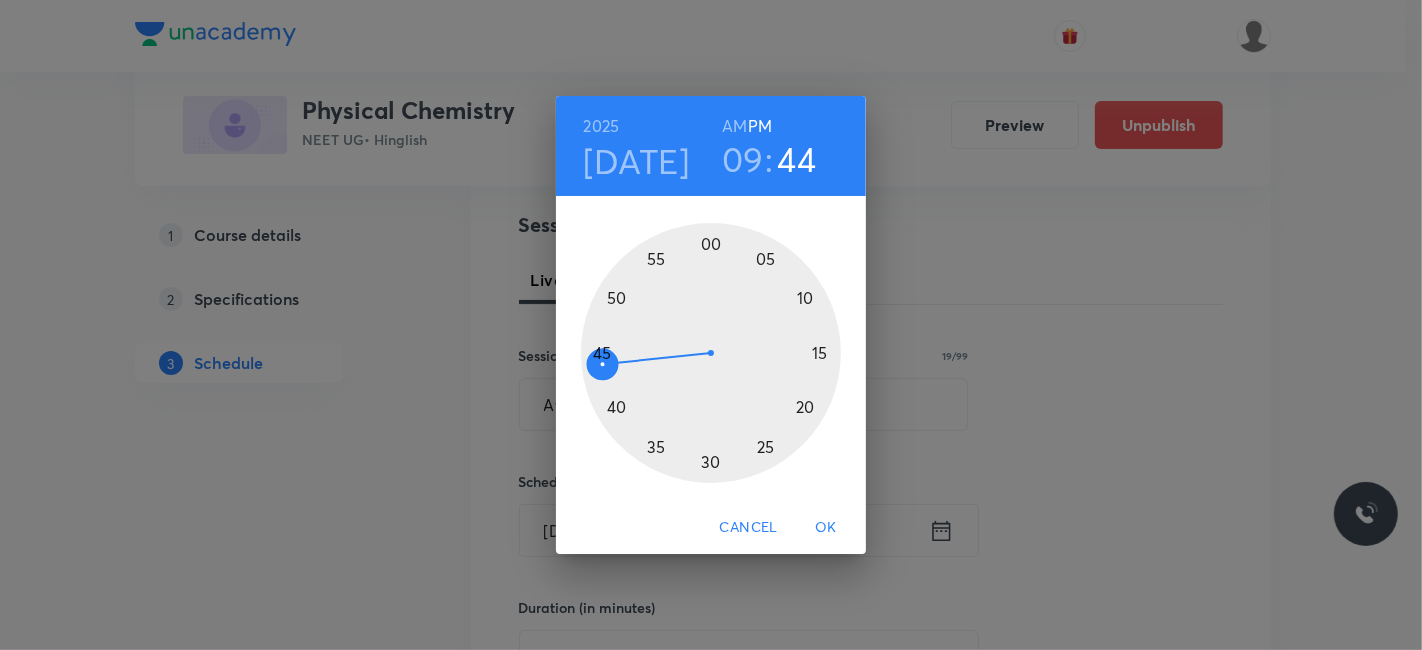 click at bounding box center [711, 353] 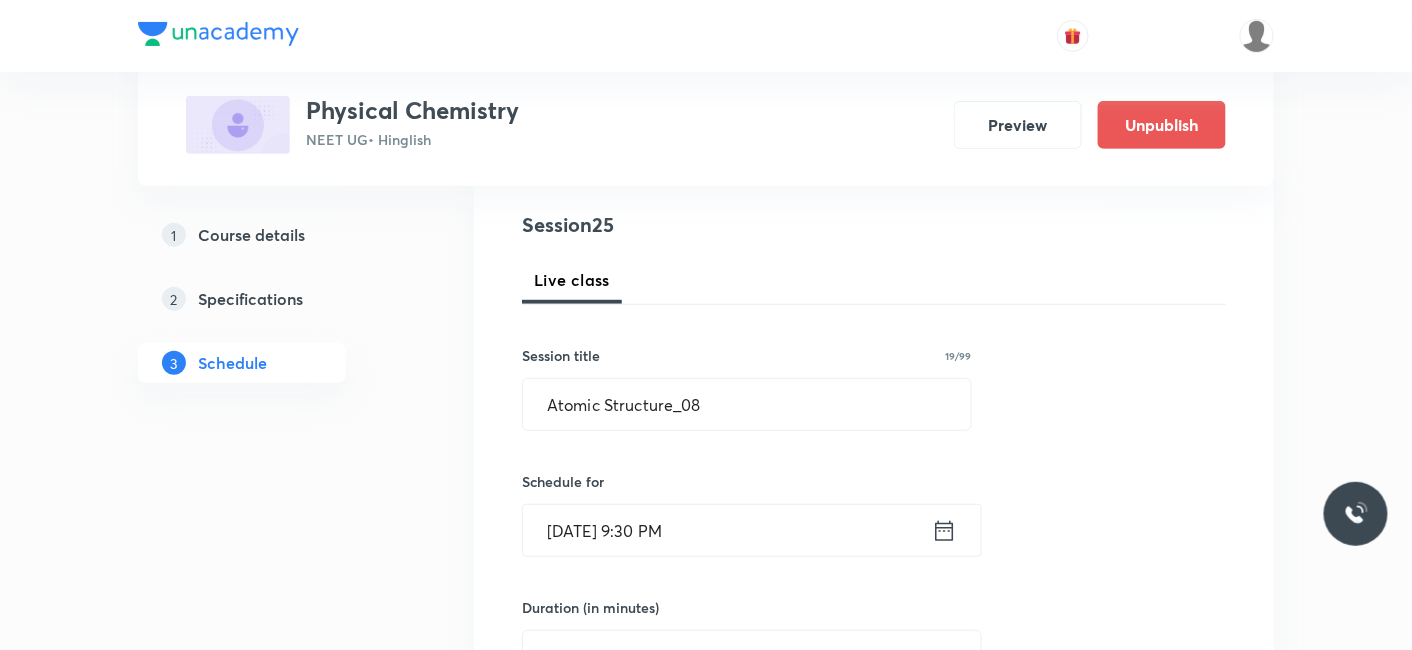 click 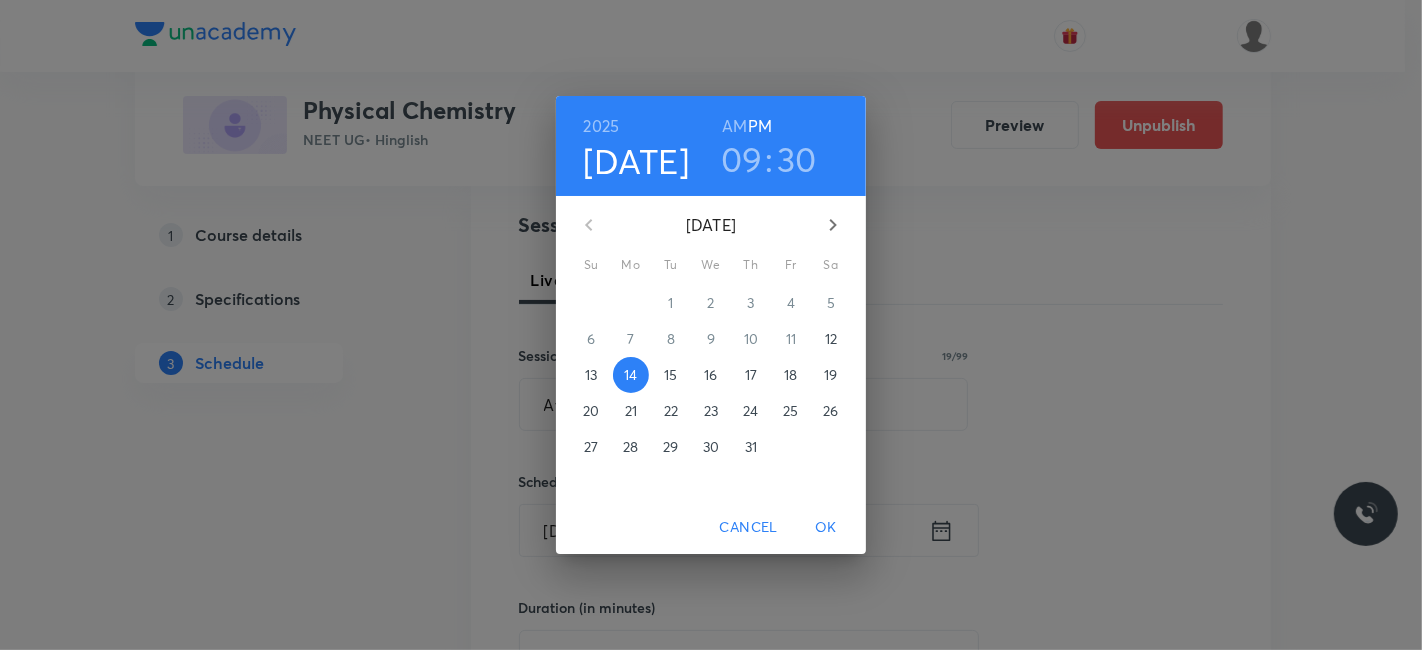 drag, startPoint x: 727, startPoint y: 126, endPoint x: 737, endPoint y: 137, distance: 14.866069 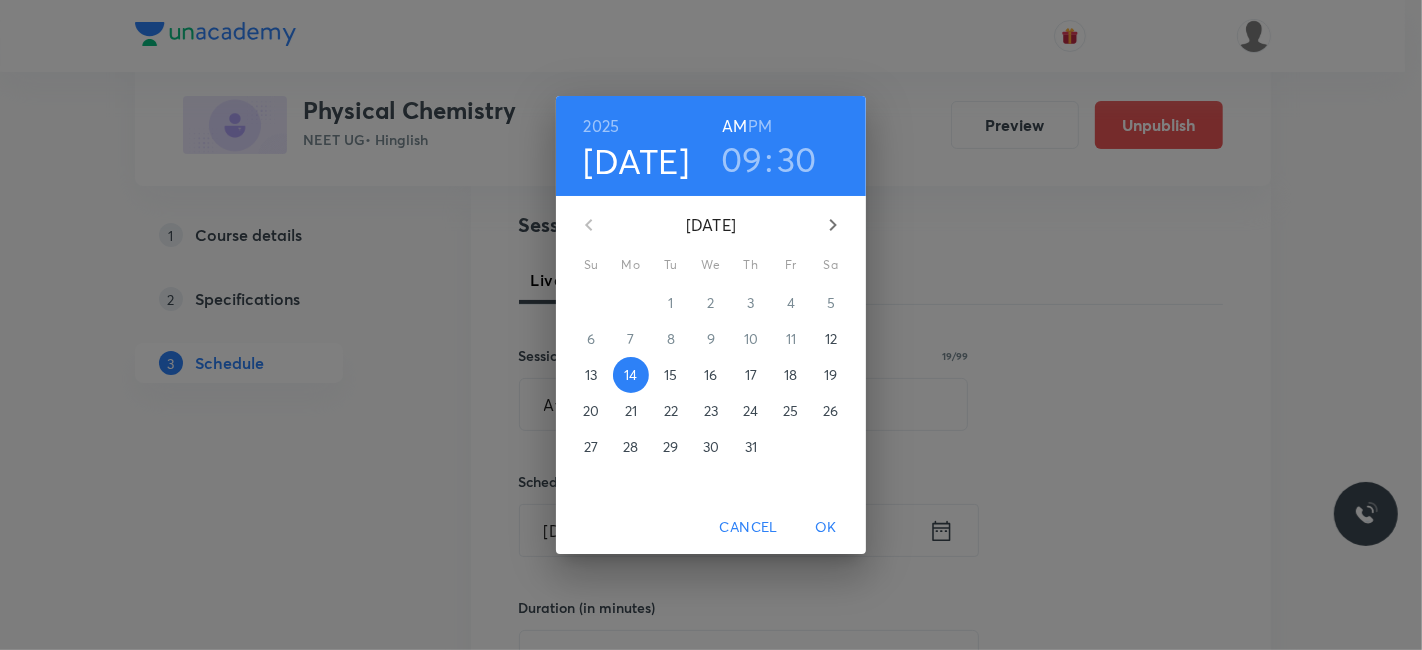 click on "OK" at bounding box center (826, 527) 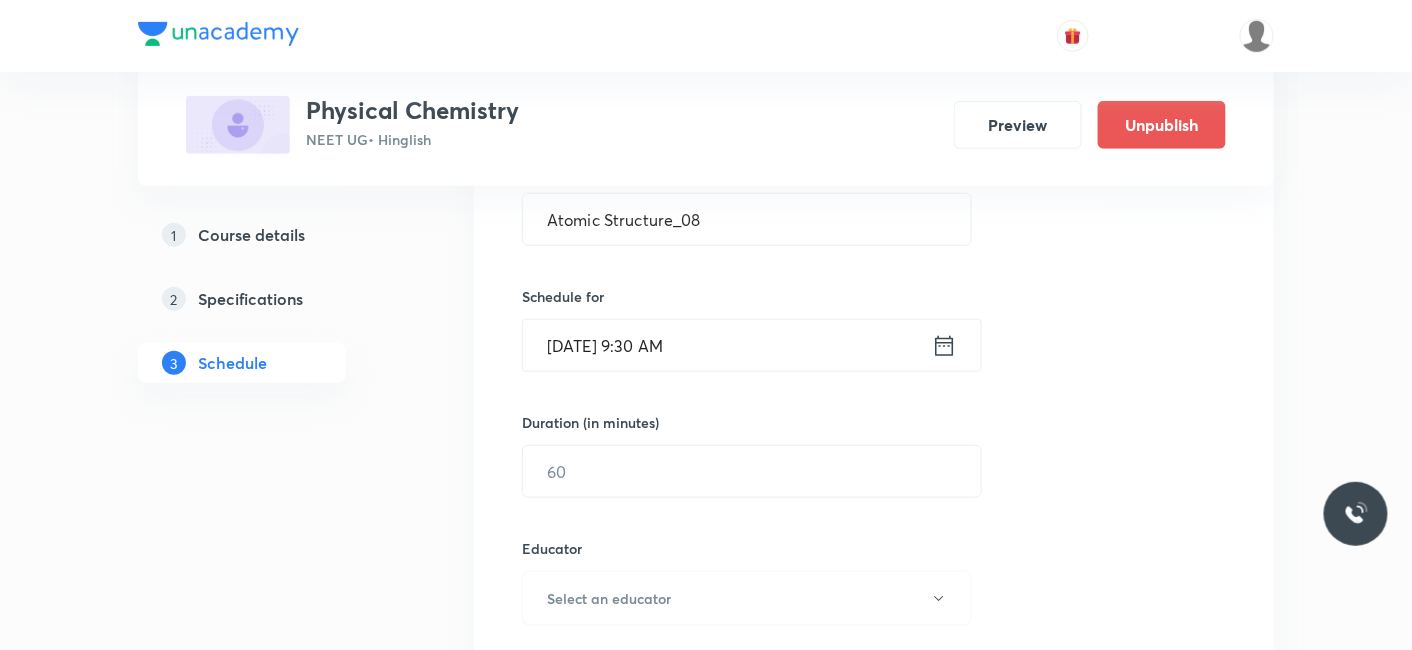 scroll, scrollTop: 444, scrollLeft: 0, axis: vertical 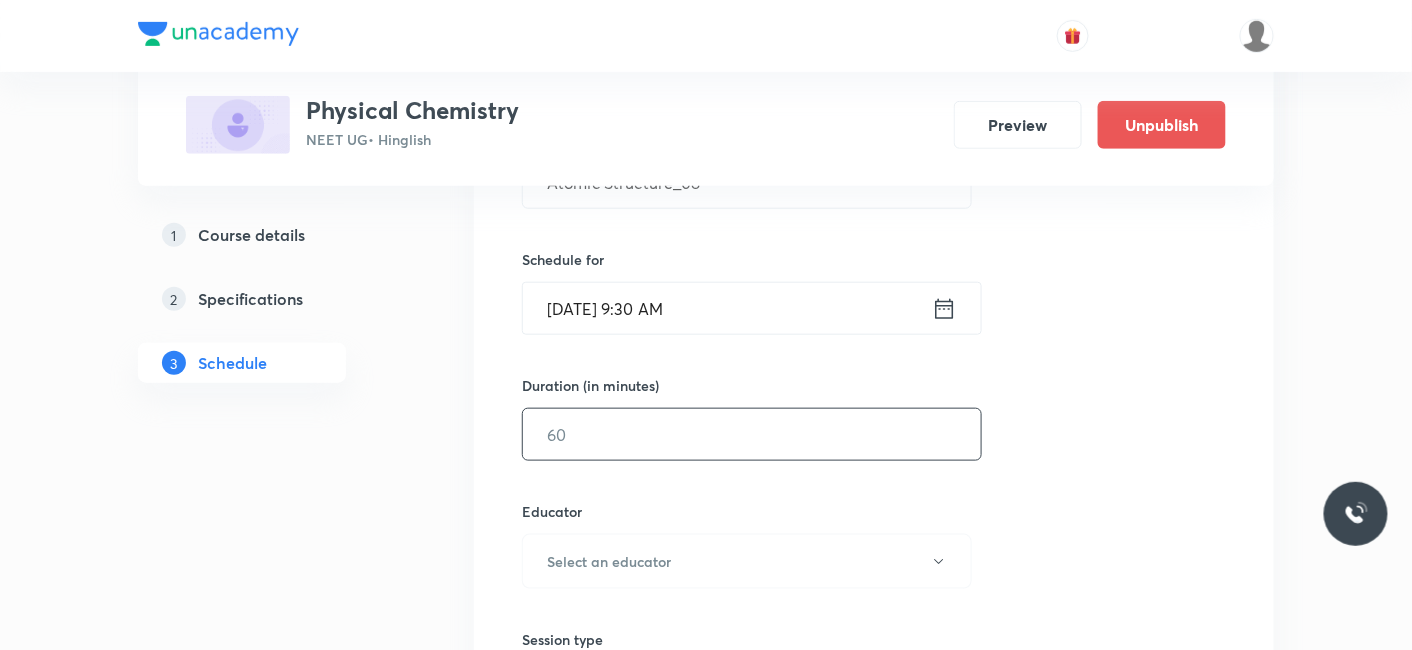 click at bounding box center (752, 434) 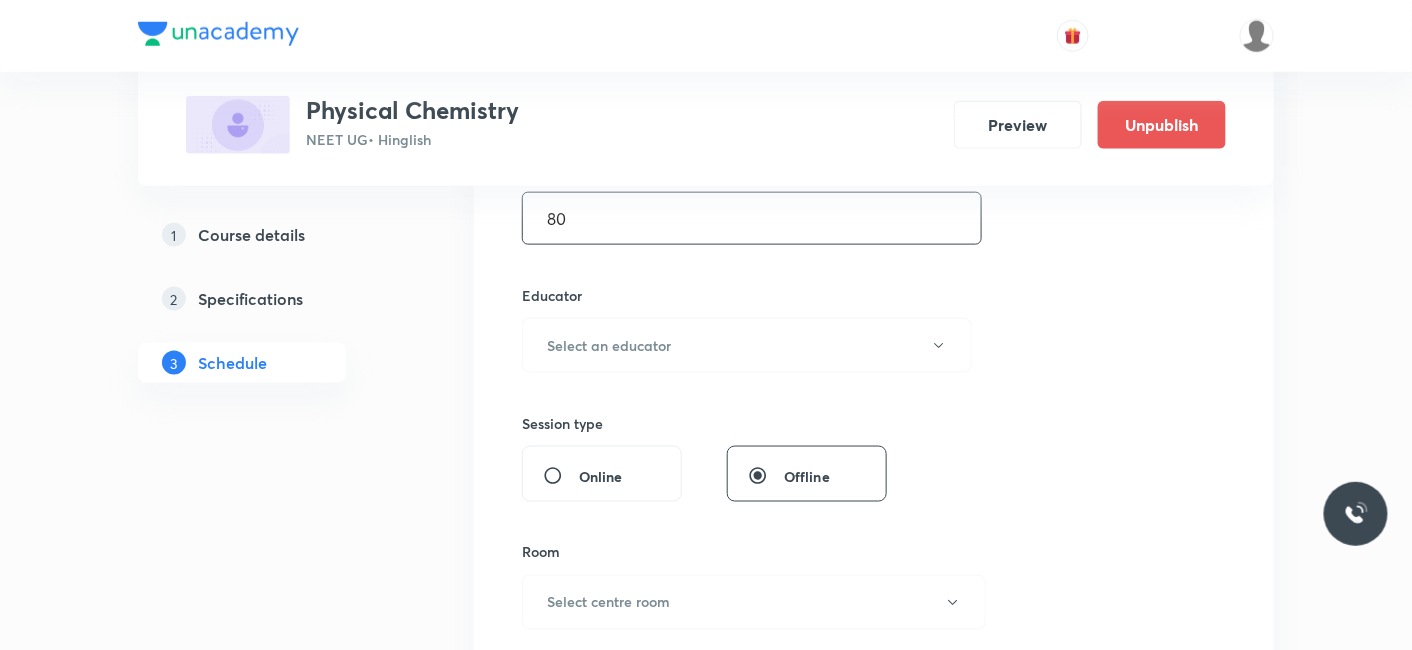 scroll, scrollTop: 666, scrollLeft: 0, axis: vertical 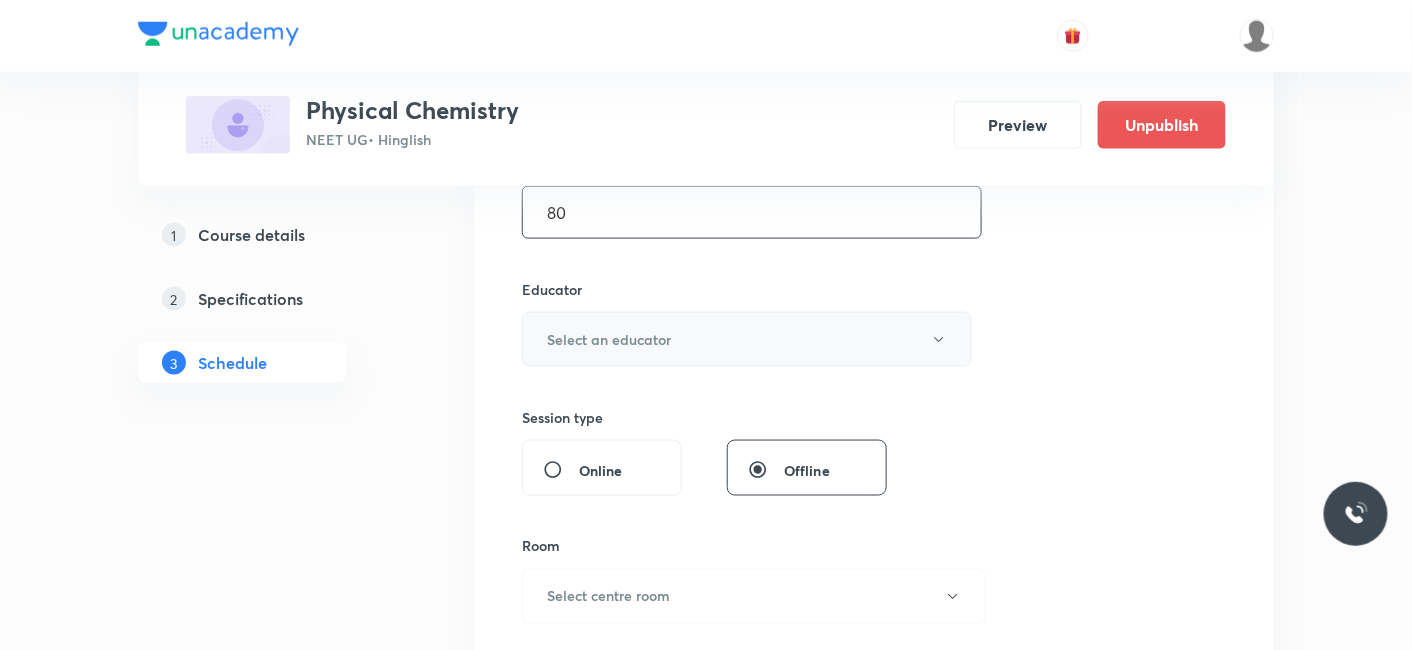 type on "80" 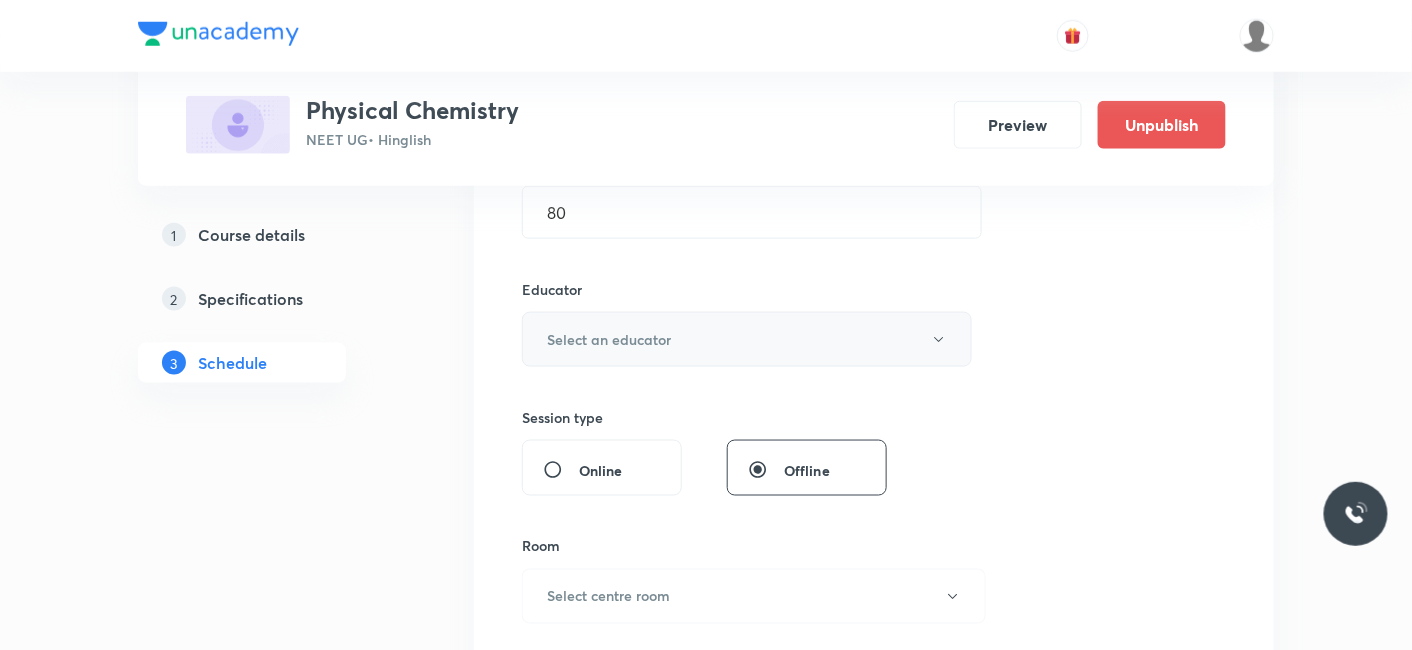 click on "Select an educator" at bounding box center (609, 339) 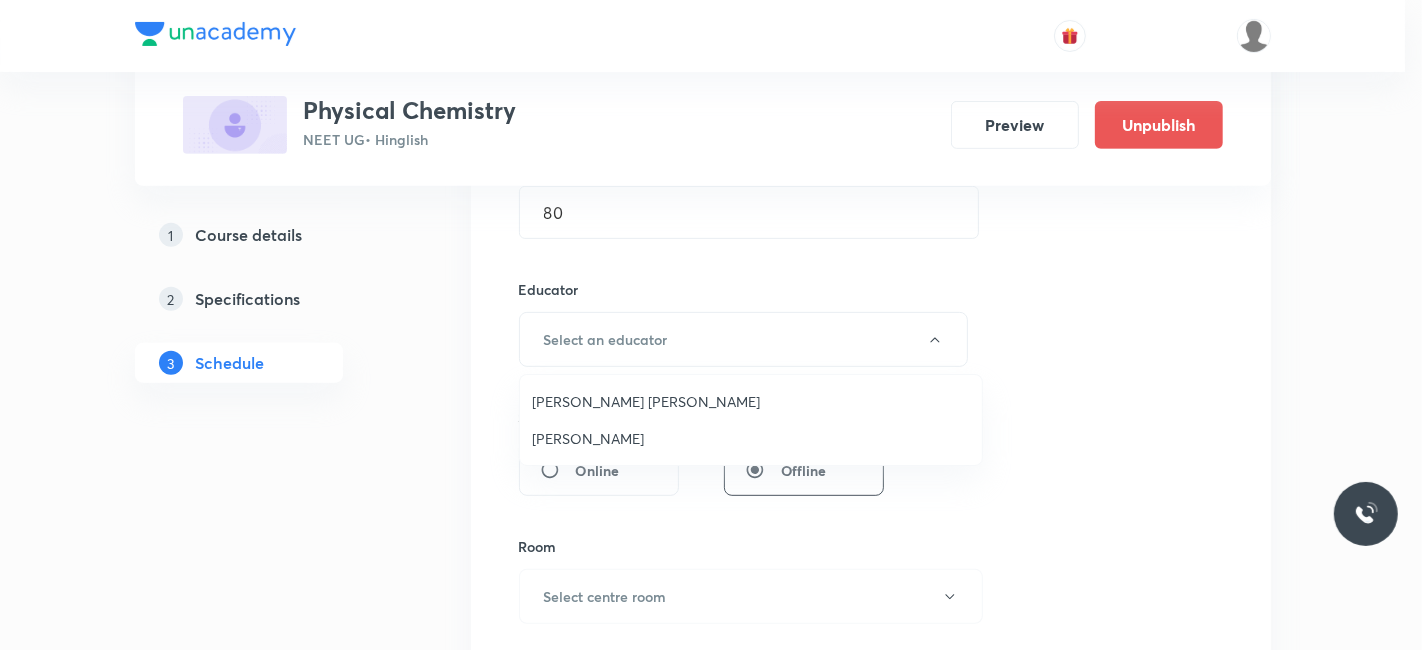 click on "Praveen Sharma" at bounding box center [751, 438] 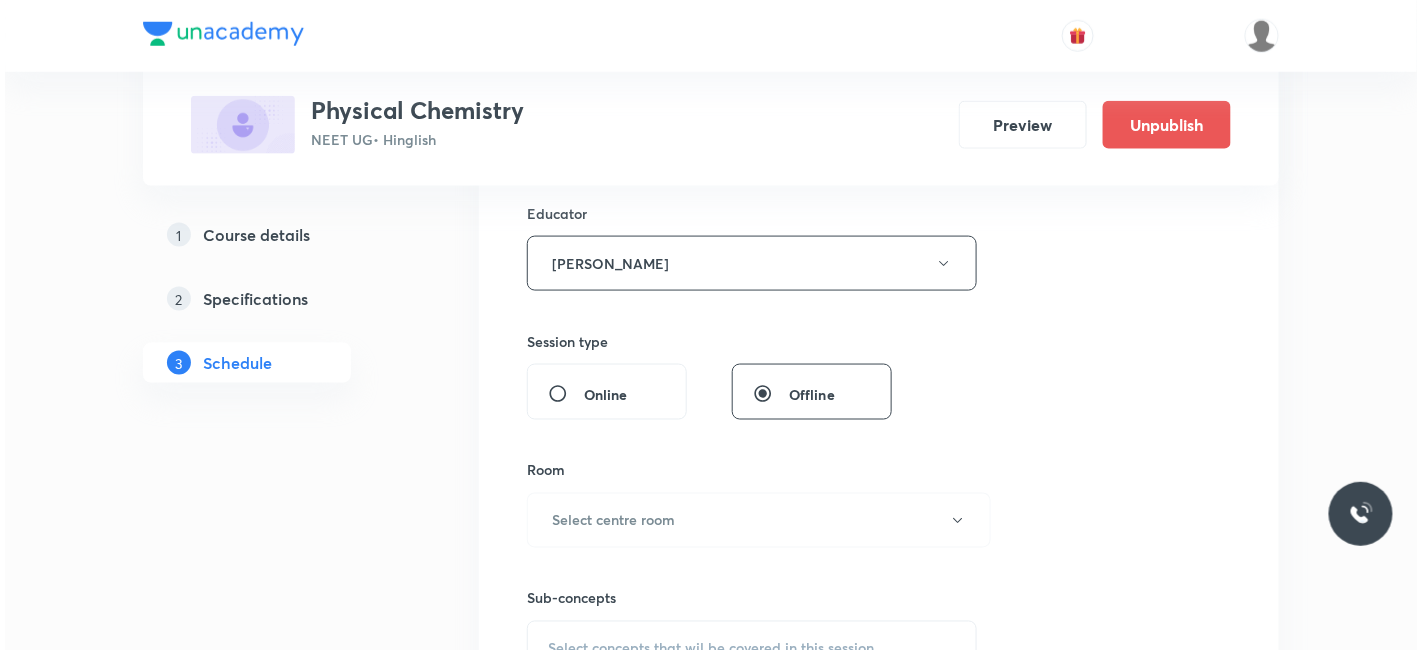 scroll, scrollTop: 777, scrollLeft: 0, axis: vertical 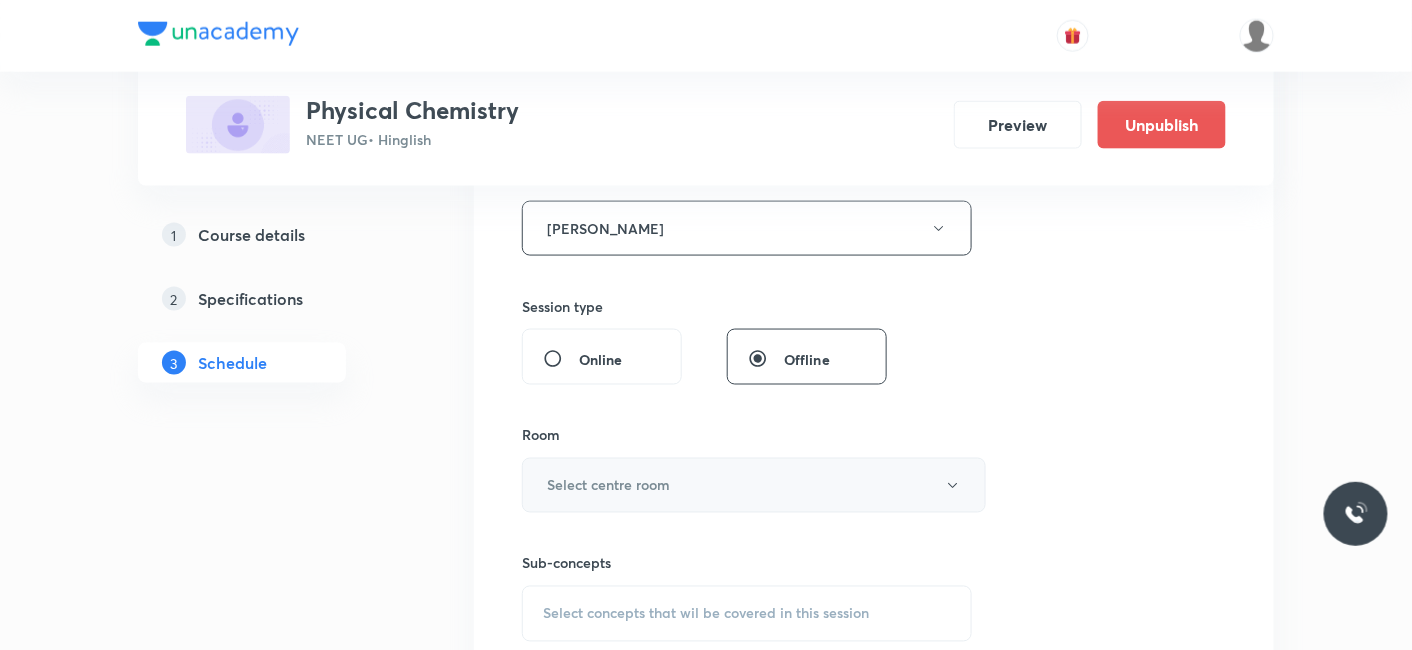 click on "Select centre room" at bounding box center [754, 485] 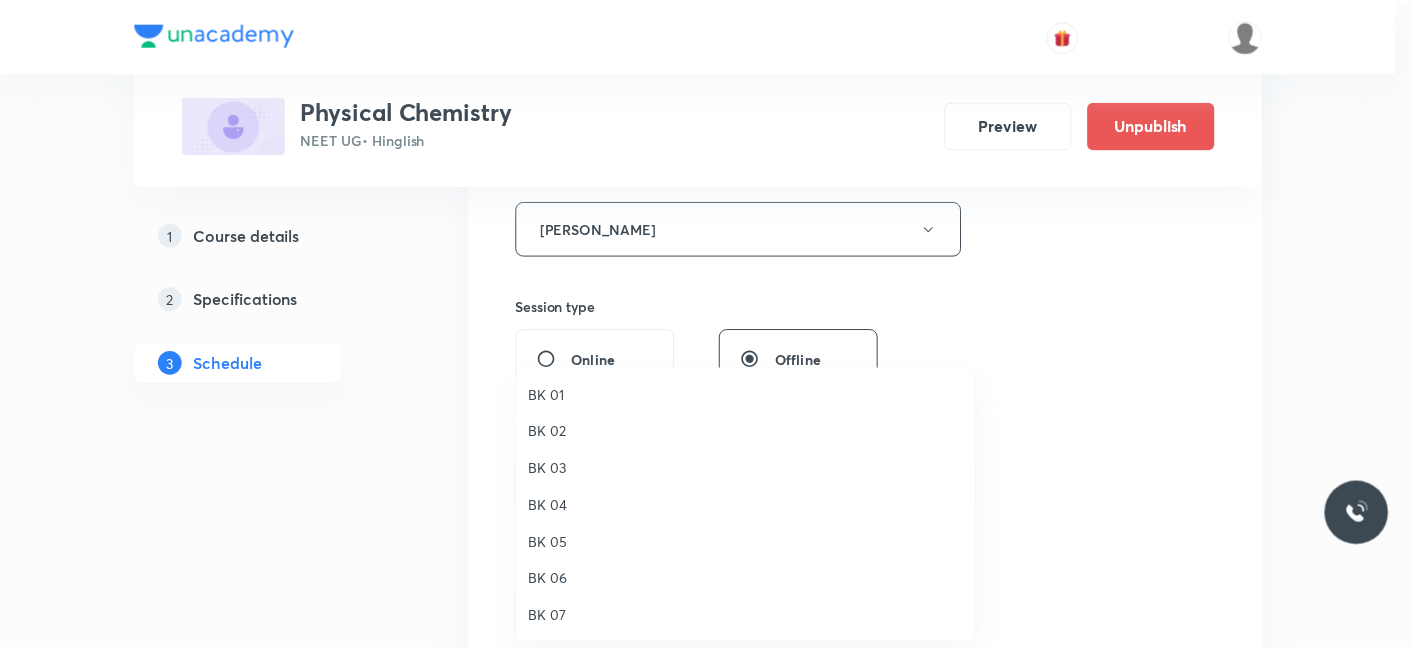 scroll, scrollTop: 37, scrollLeft: 0, axis: vertical 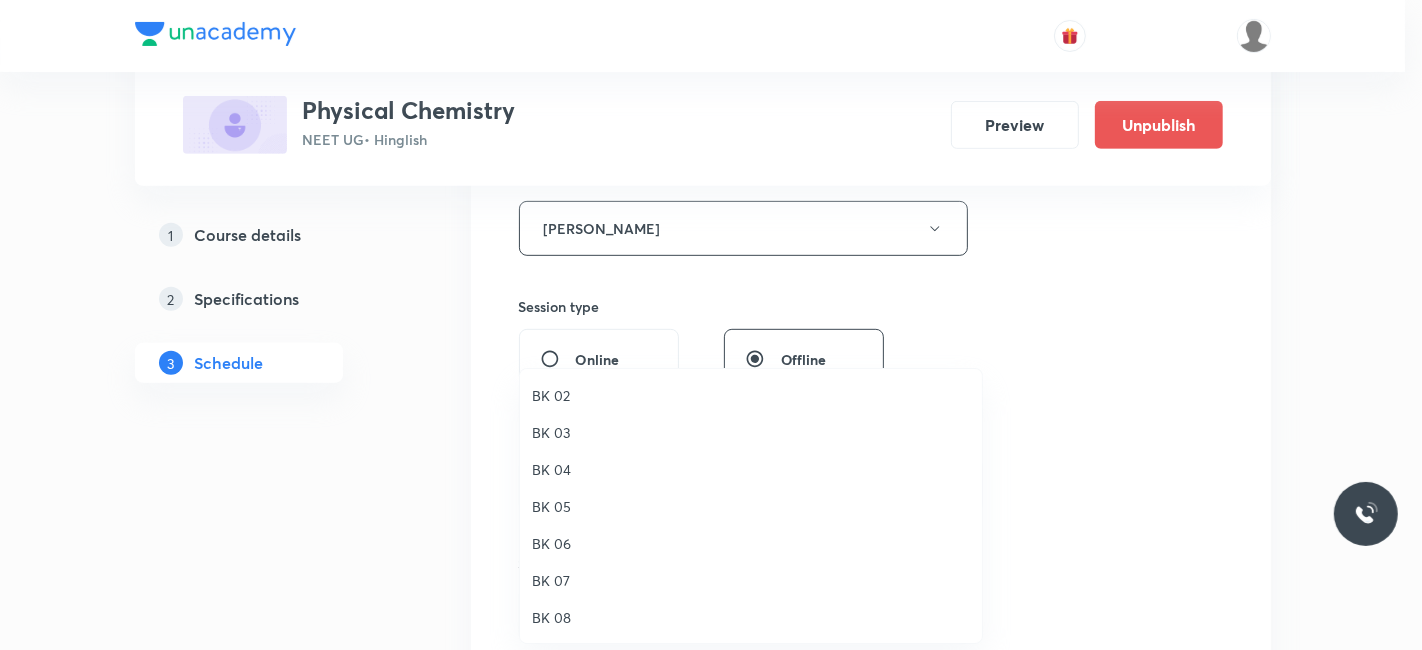 click on "BK 08" at bounding box center (751, 617) 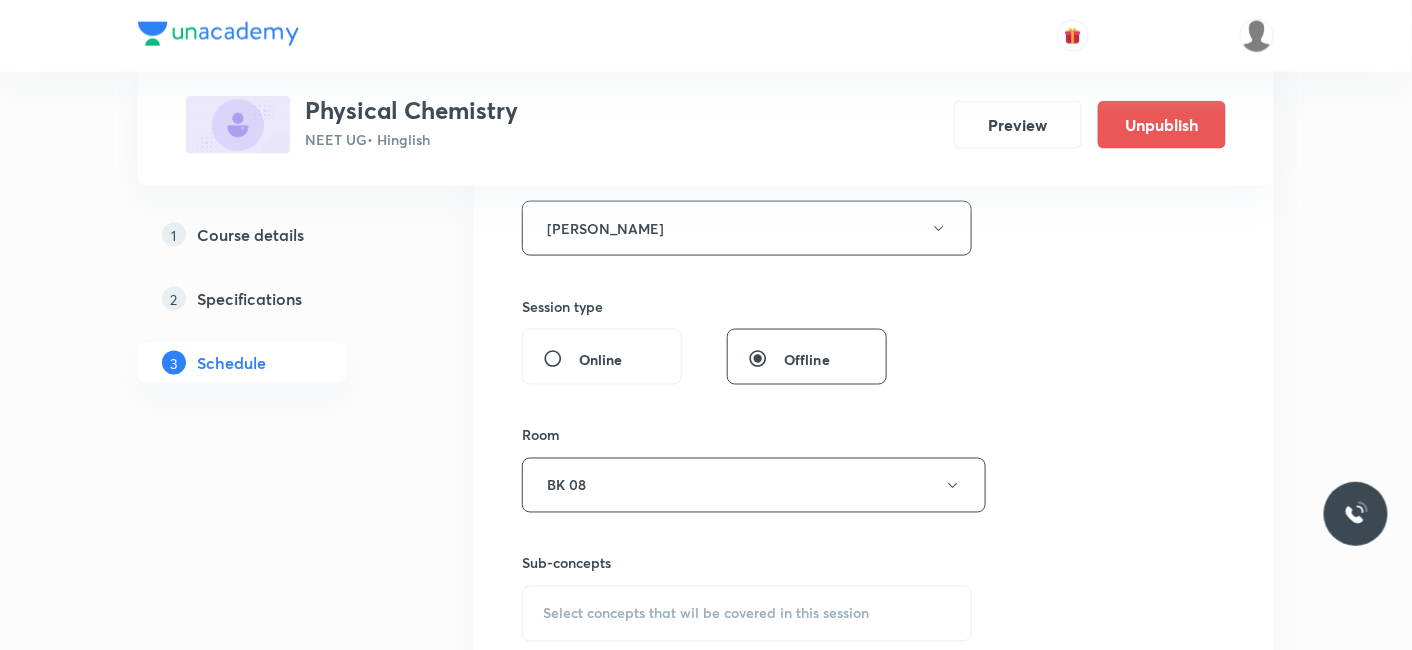 scroll, scrollTop: 888, scrollLeft: 0, axis: vertical 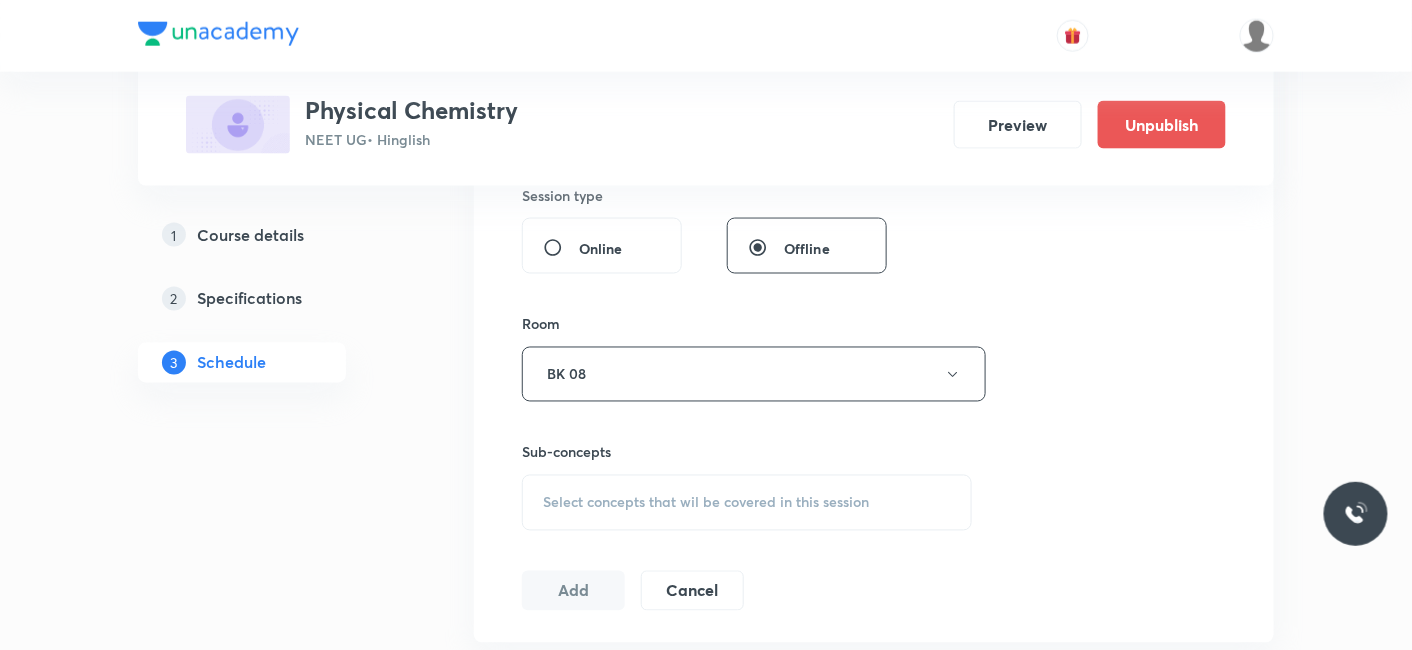 click on "Select concepts that wil be covered in this session" at bounding box center [706, 503] 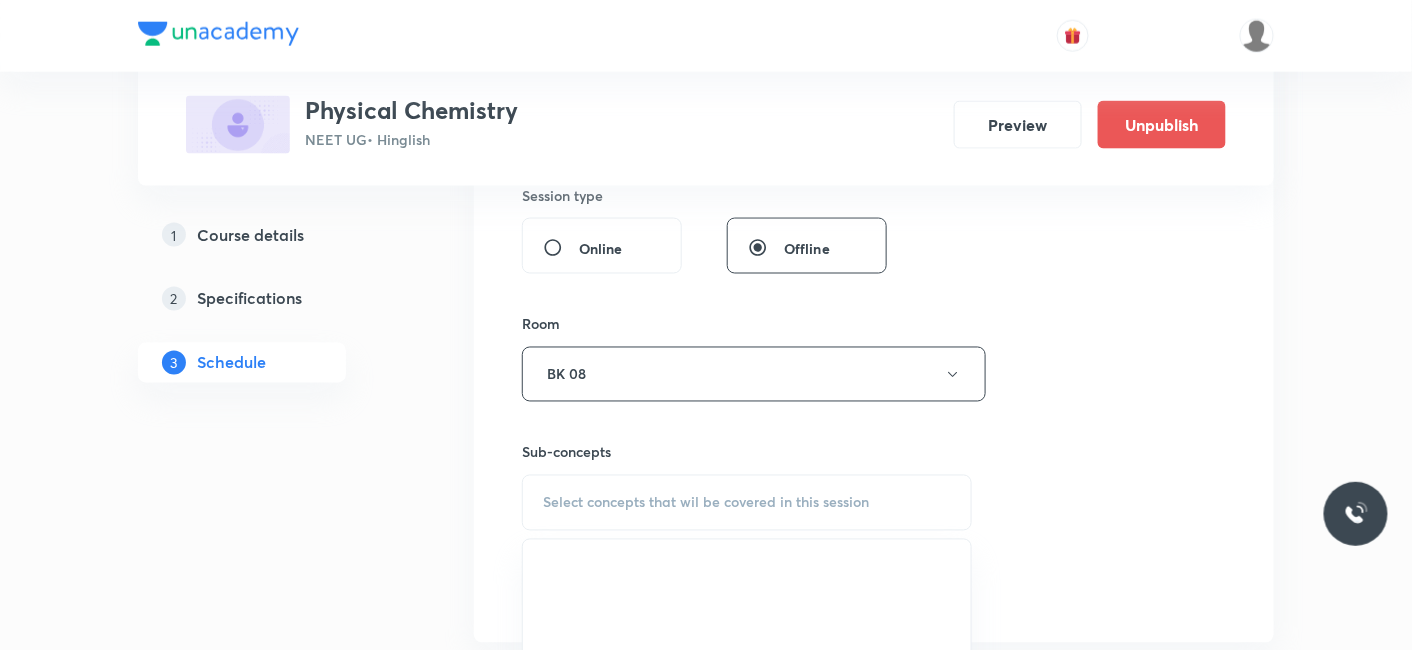 scroll, scrollTop: 1000, scrollLeft: 0, axis: vertical 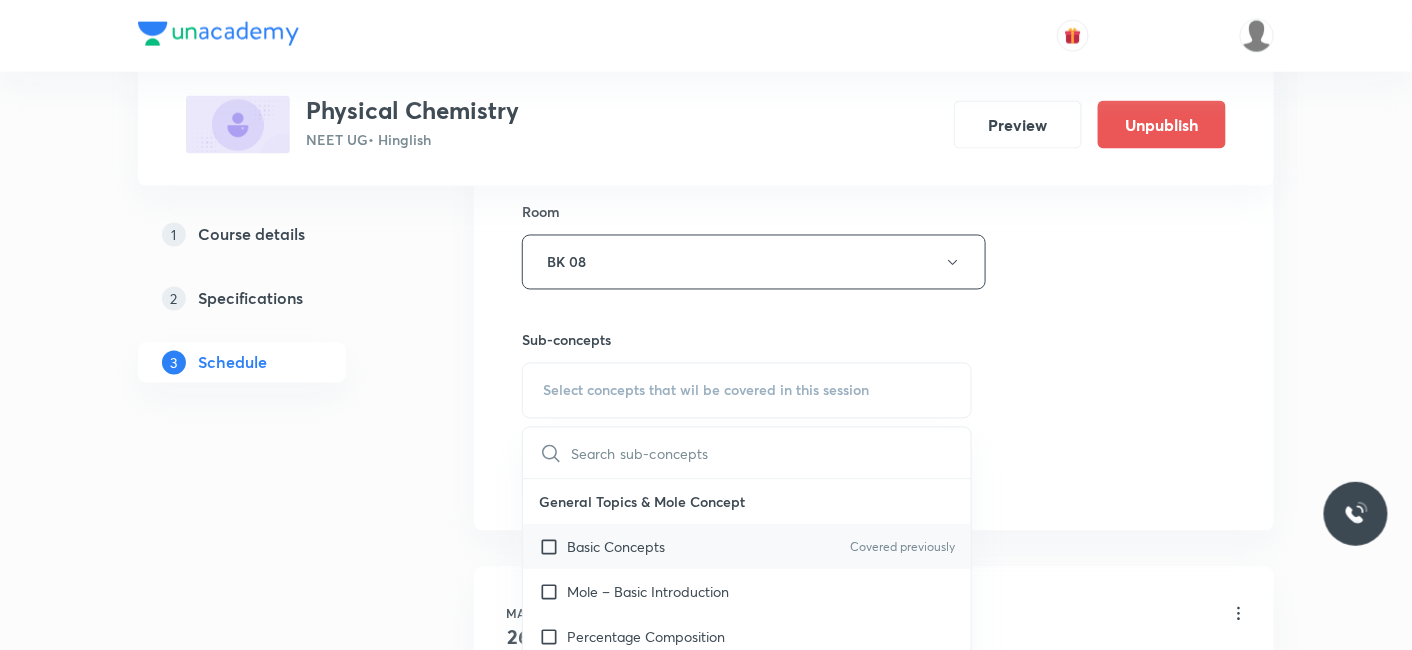 click on "Basic Concepts" at bounding box center (616, 547) 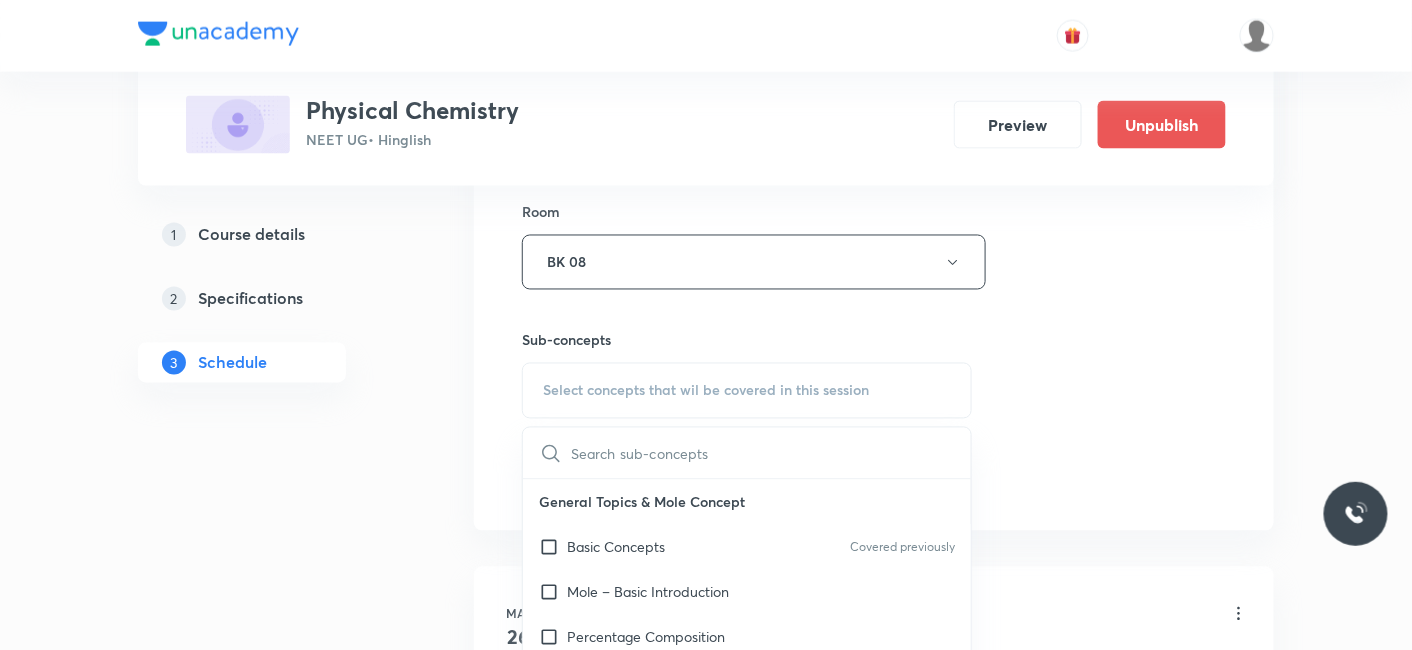 checkbox on "true" 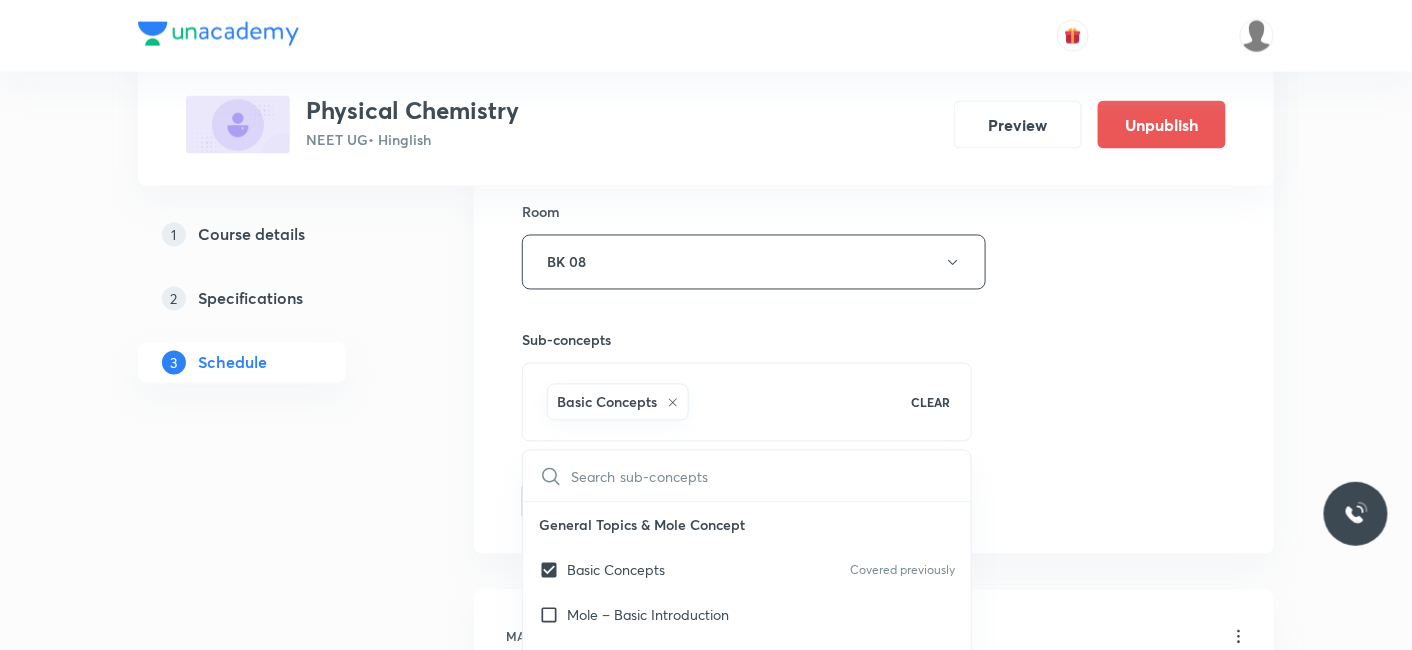 drag, startPoint x: 397, startPoint y: 517, endPoint x: 547, endPoint y: 469, distance: 157.49286 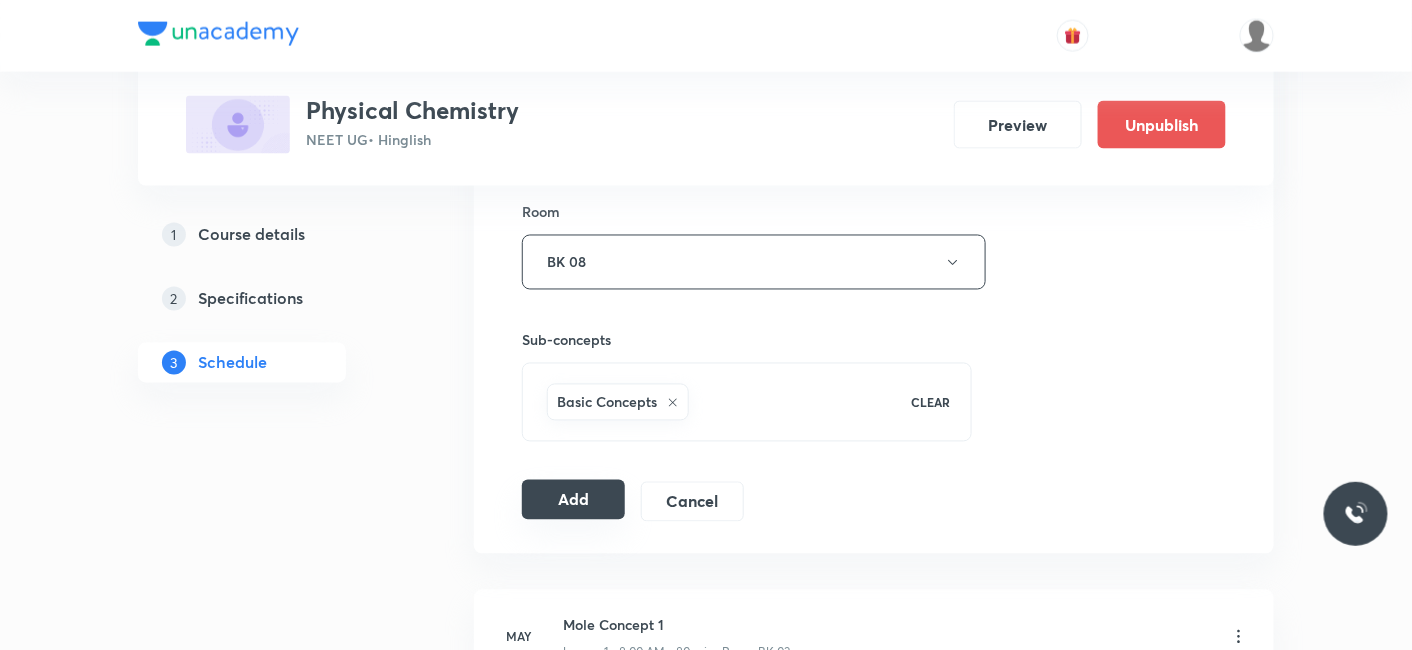 click on "Add" at bounding box center [573, 500] 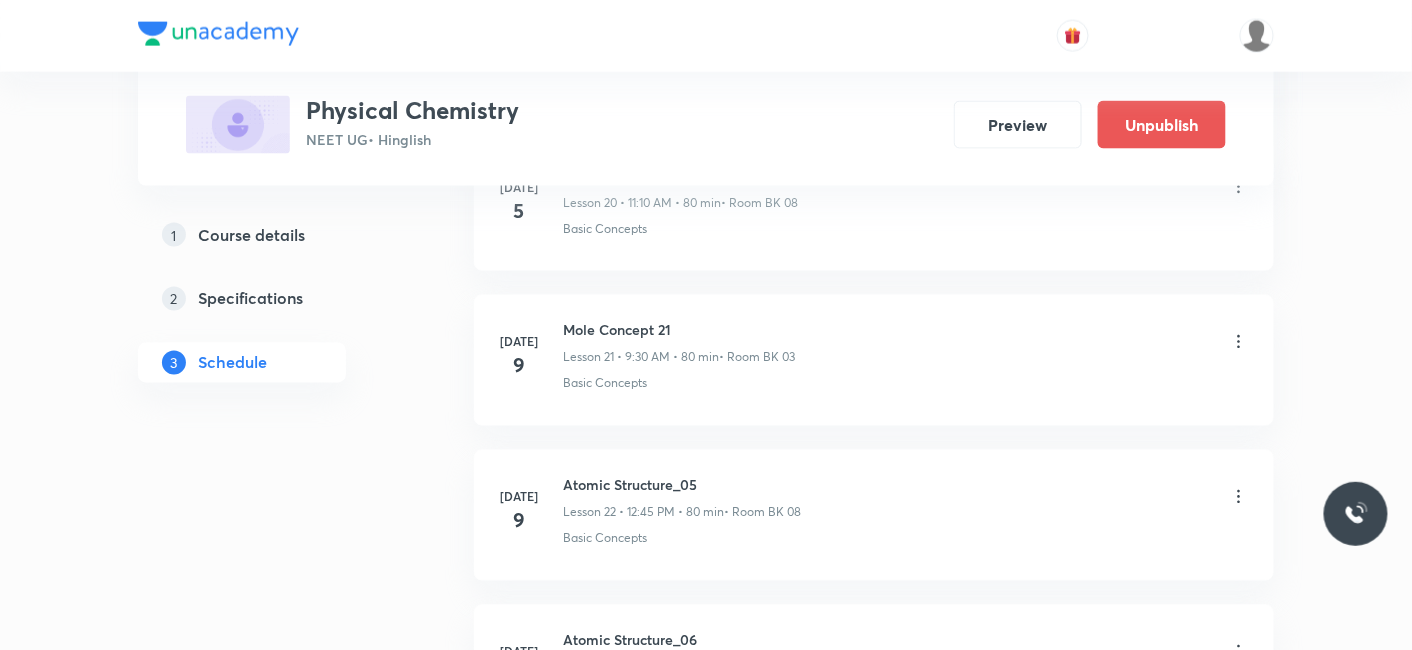 scroll, scrollTop: 3894, scrollLeft: 0, axis: vertical 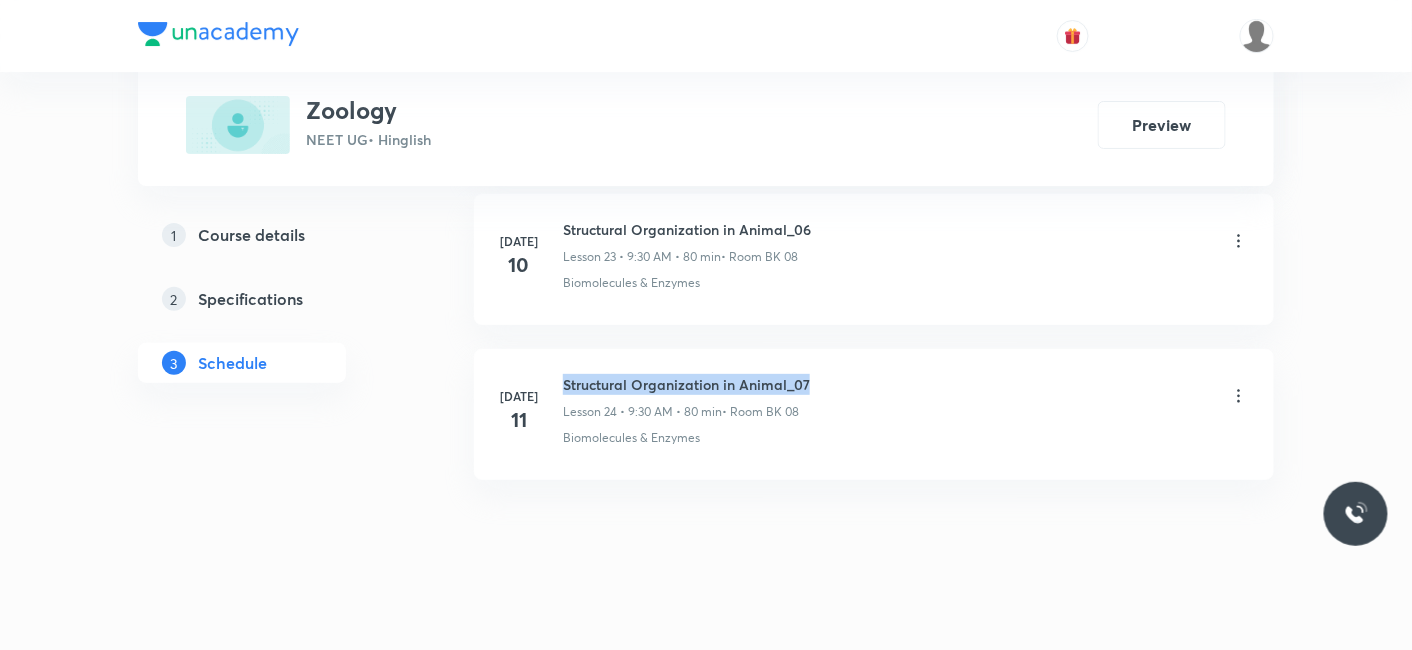 drag, startPoint x: 564, startPoint y: 369, endPoint x: 814, endPoint y: 358, distance: 250.24188 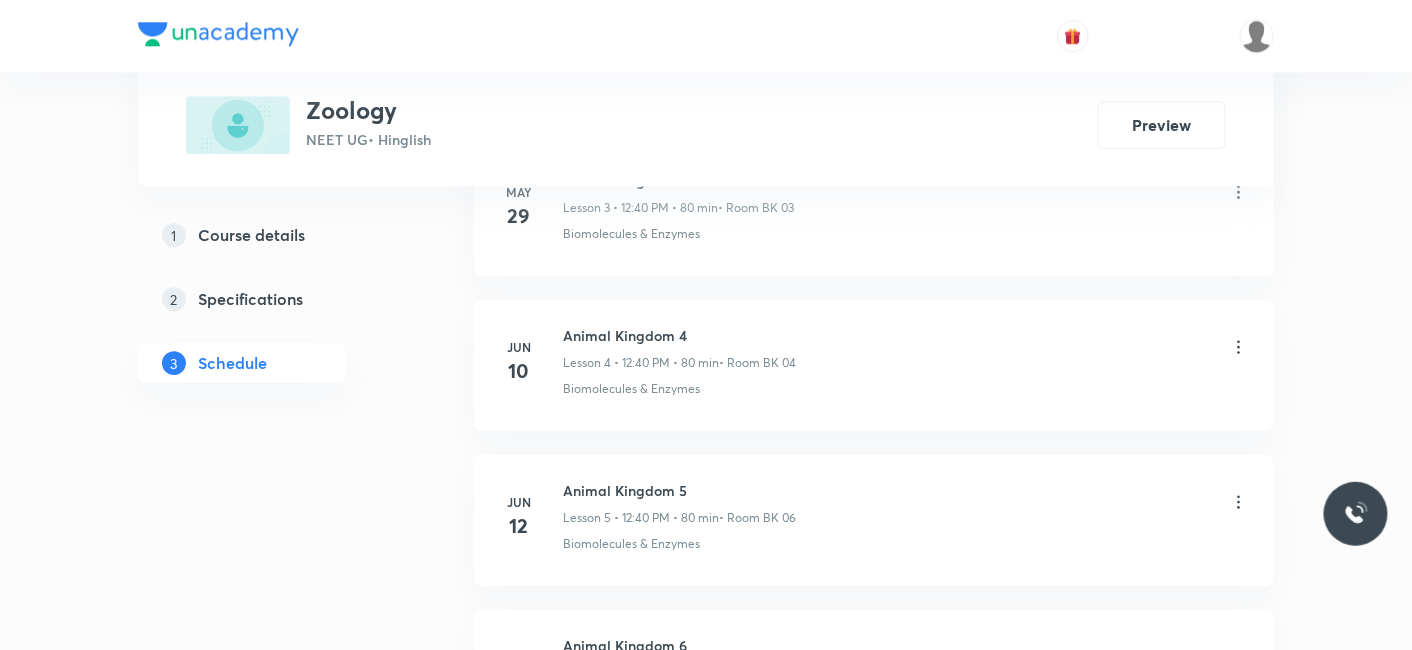 scroll, scrollTop: 0, scrollLeft: 0, axis: both 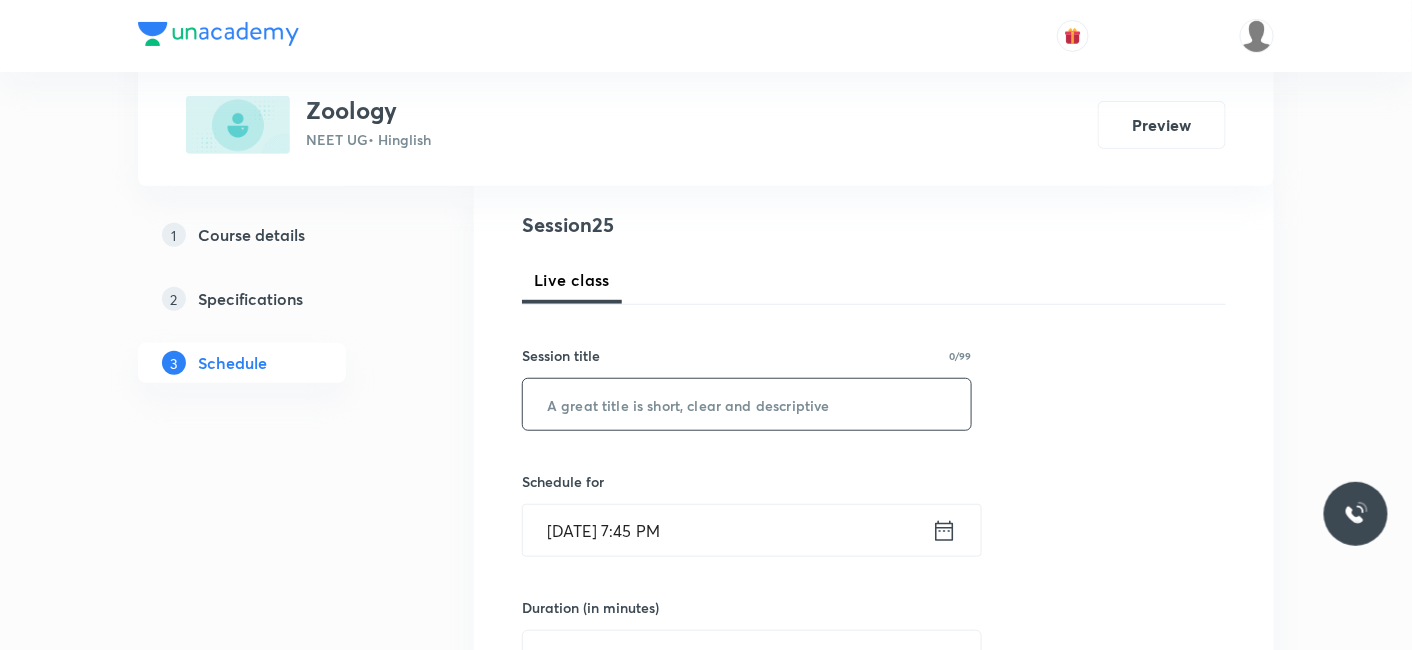 click at bounding box center (747, 404) 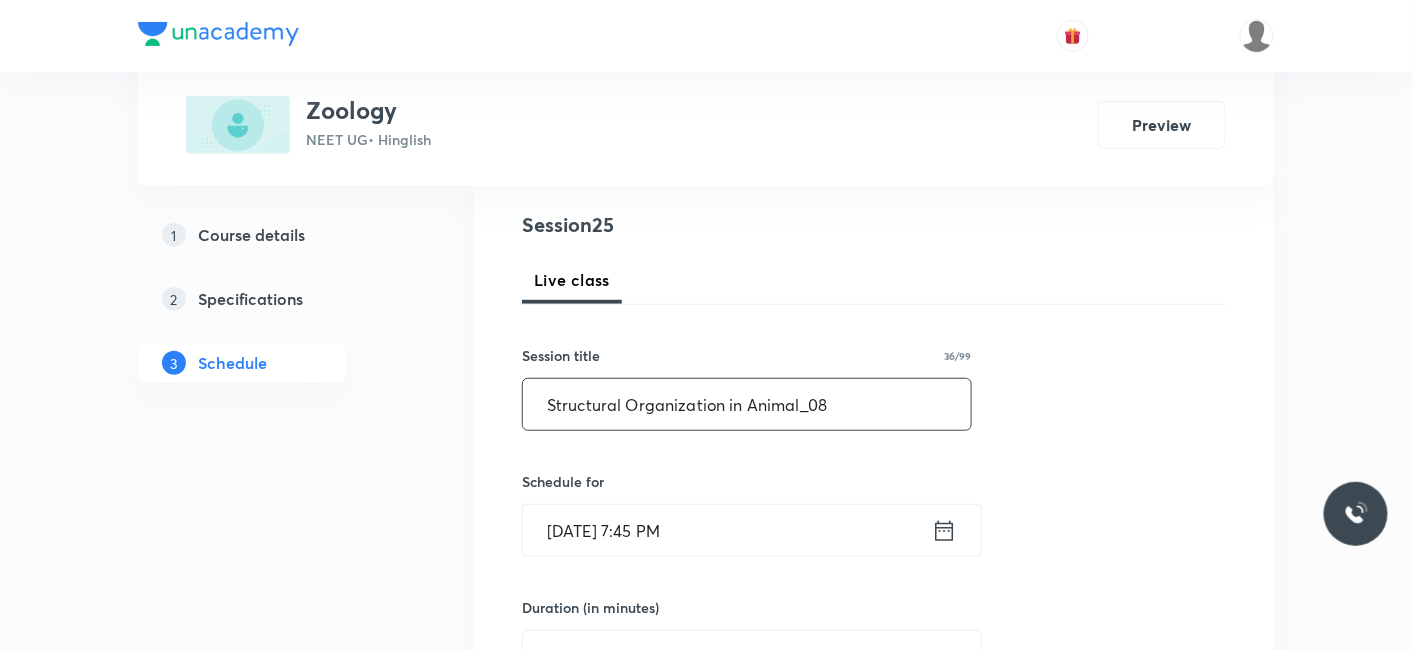 type on "Structural Organization in Animal_08" 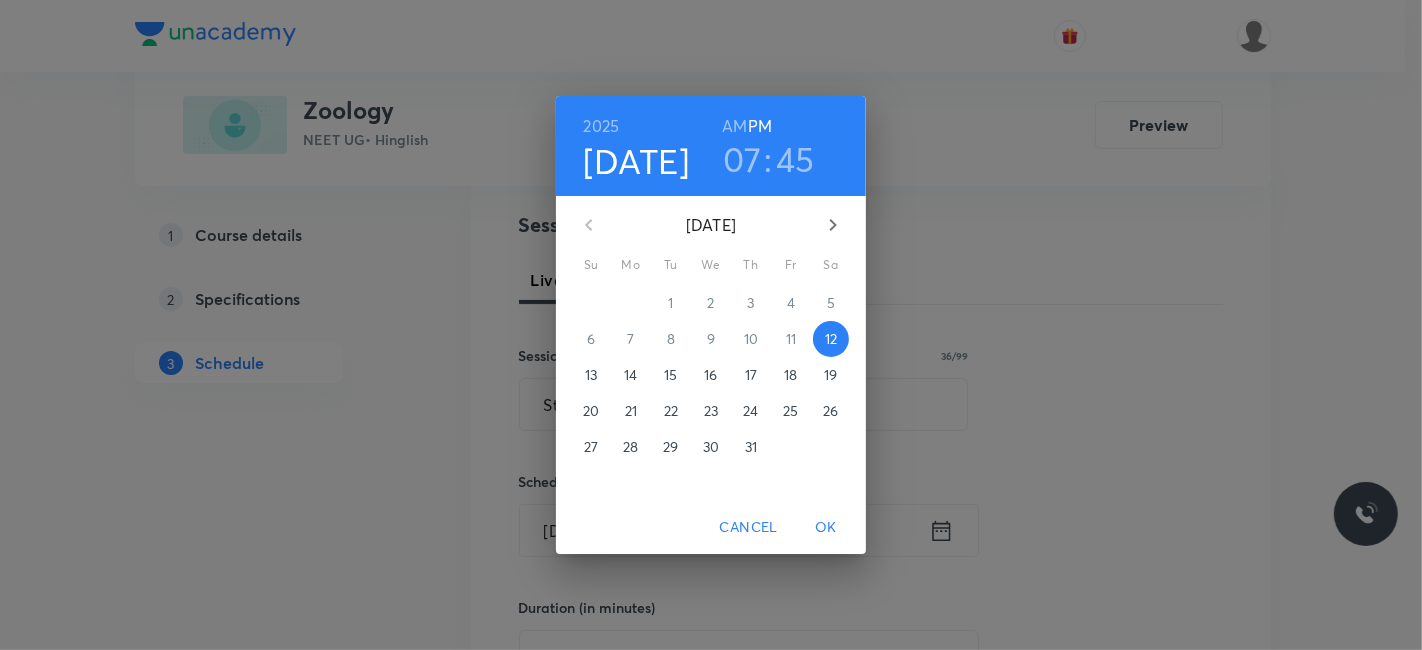 click on "14" at bounding box center [630, 375] 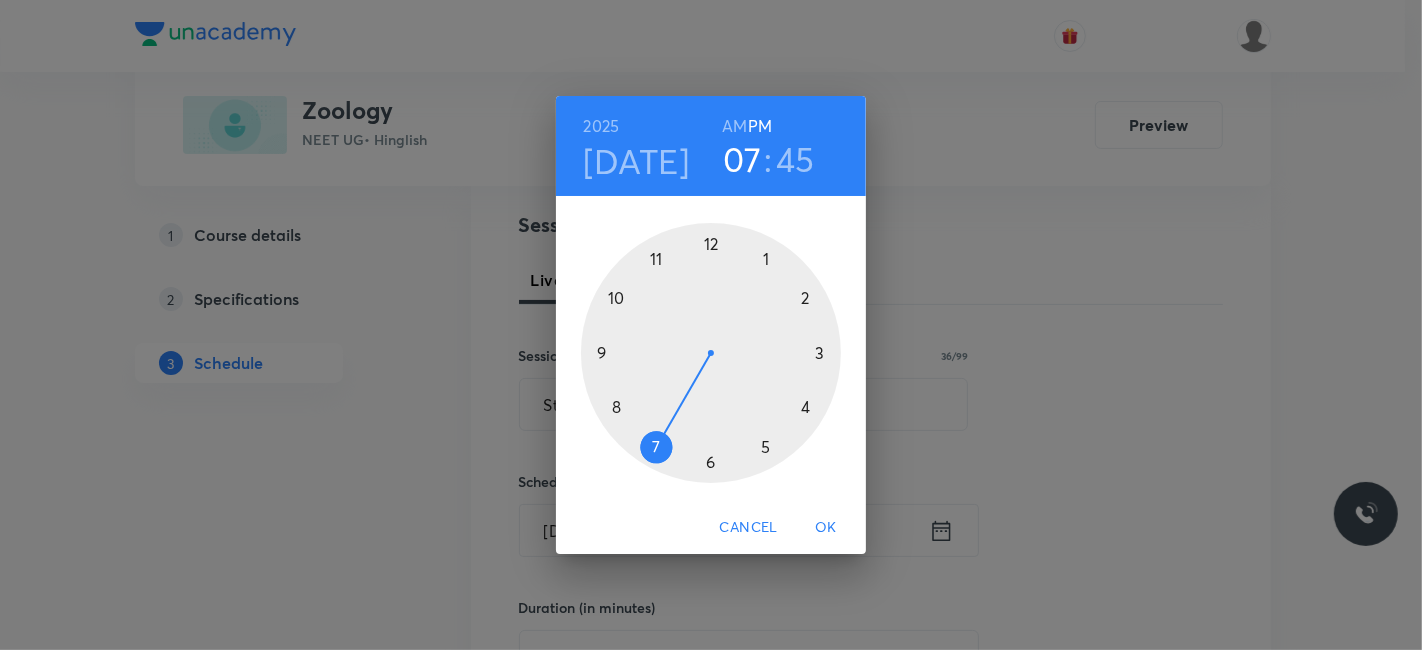 click at bounding box center [711, 353] 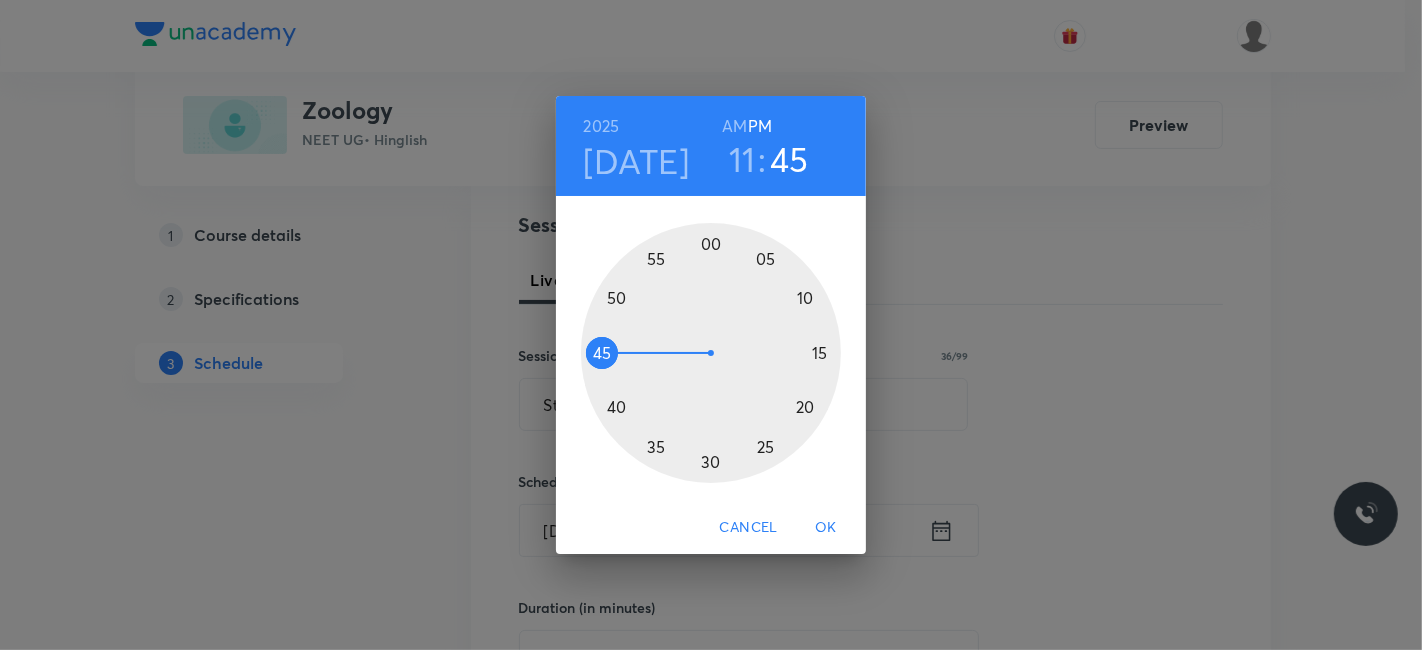 click at bounding box center [711, 353] 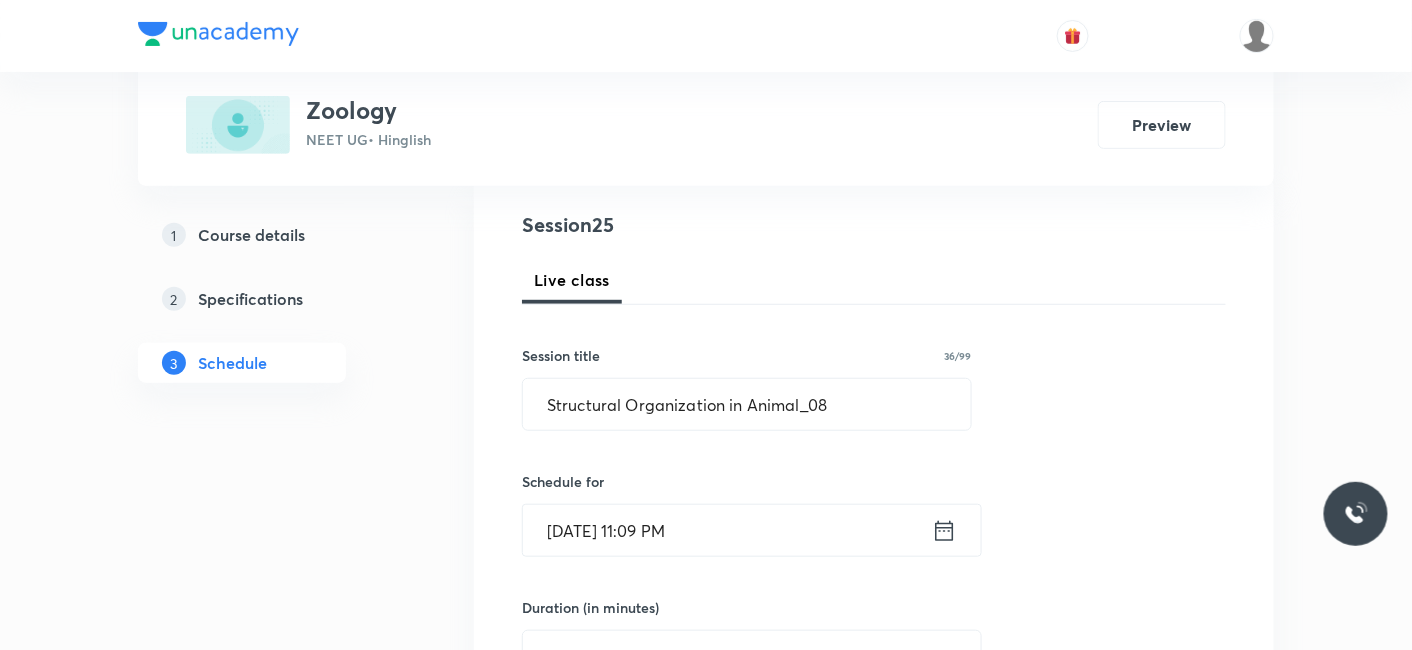 click 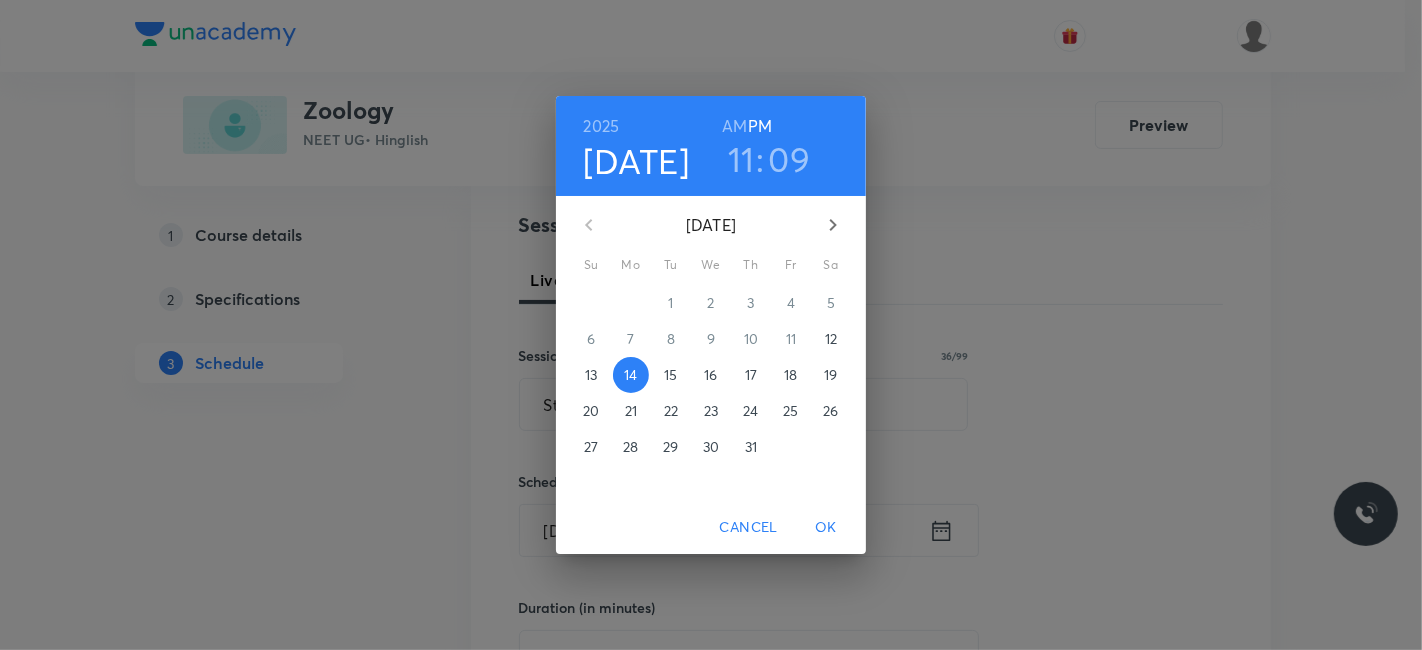 click on "09" at bounding box center (790, 159) 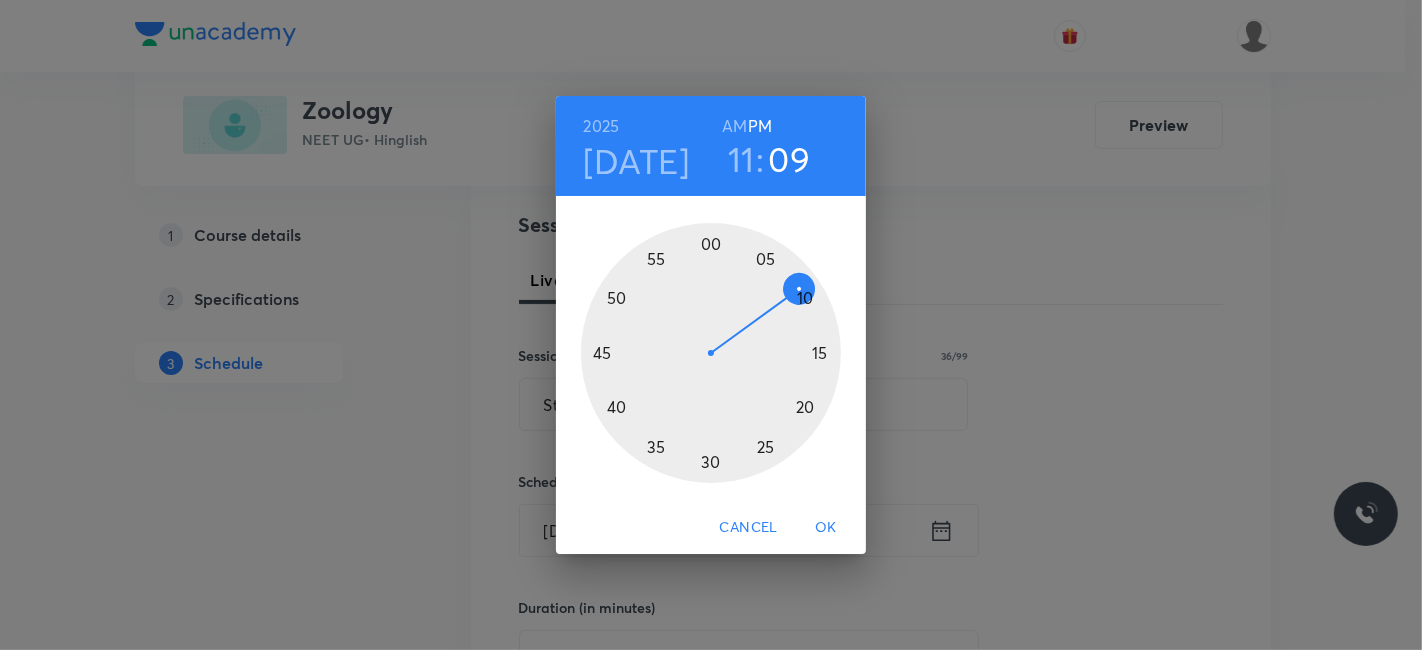 click at bounding box center (711, 353) 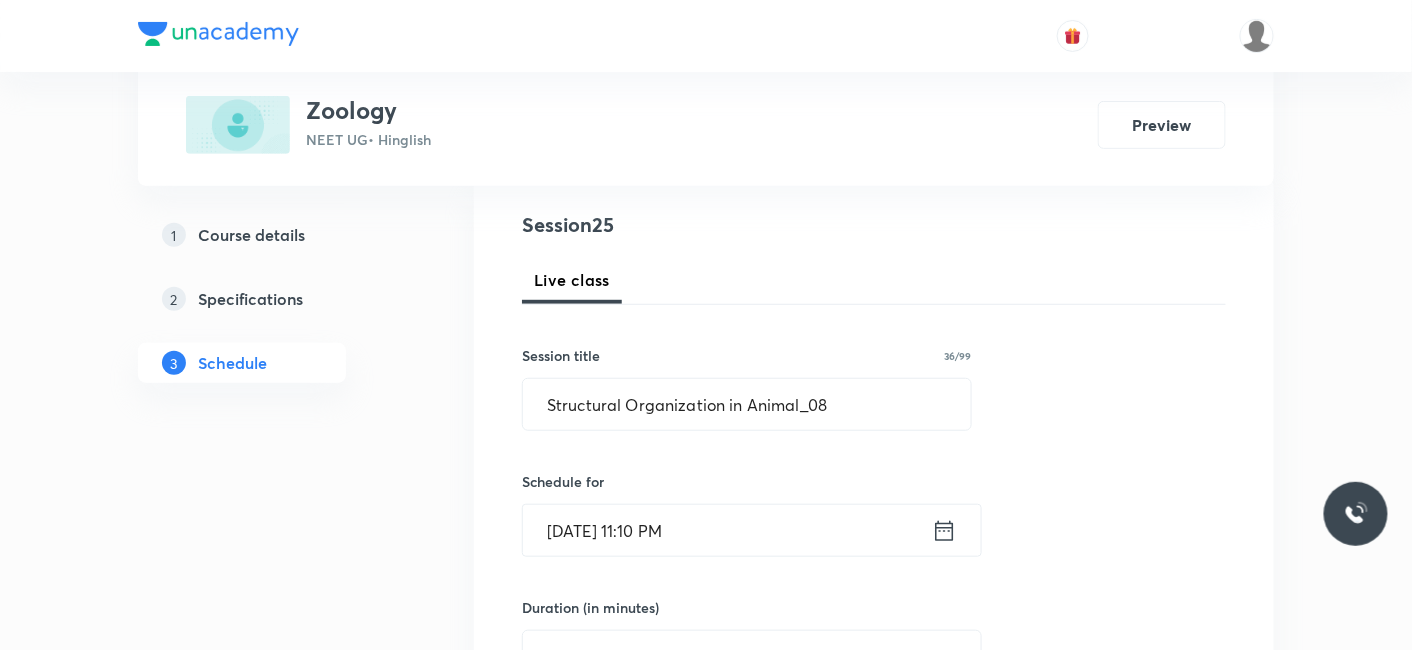 drag, startPoint x: 947, startPoint y: 528, endPoint x: 939, endPoint y: 515, distance: 15.264338 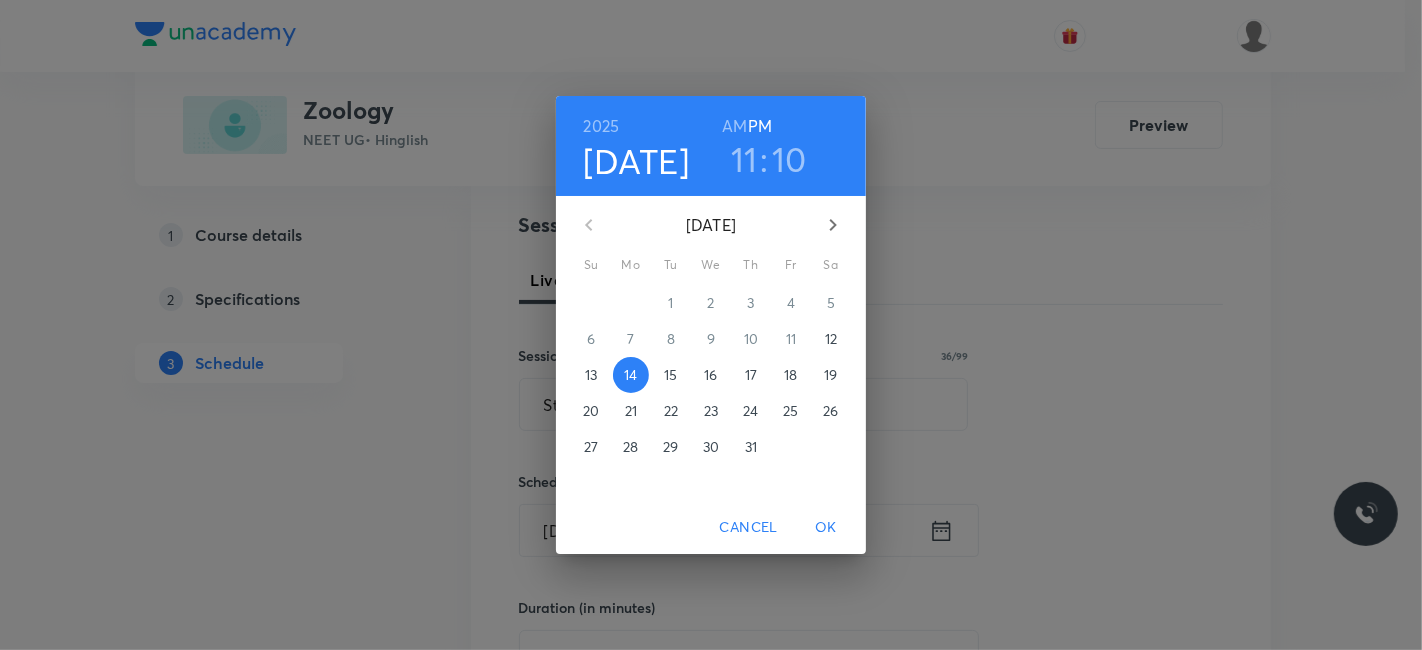 click on "AM" at bounding box center (734, 126) 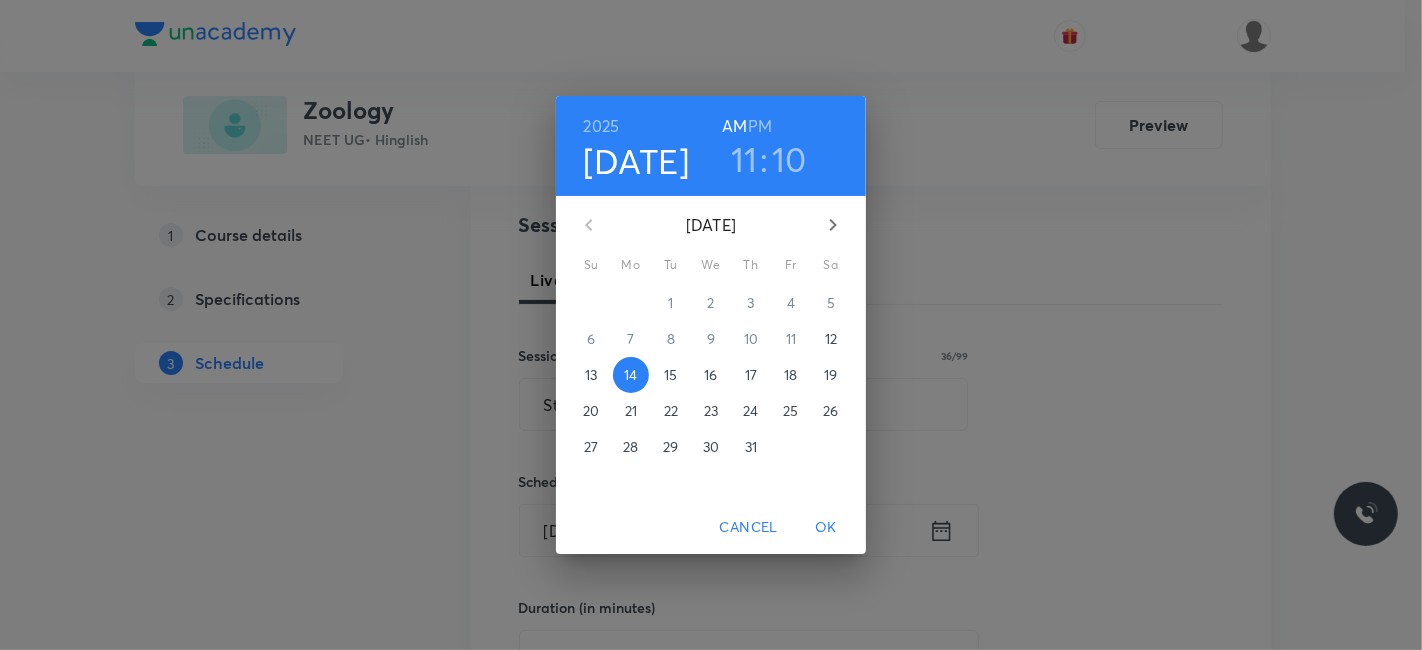 click on "OK" at bounding box center (826, 527) 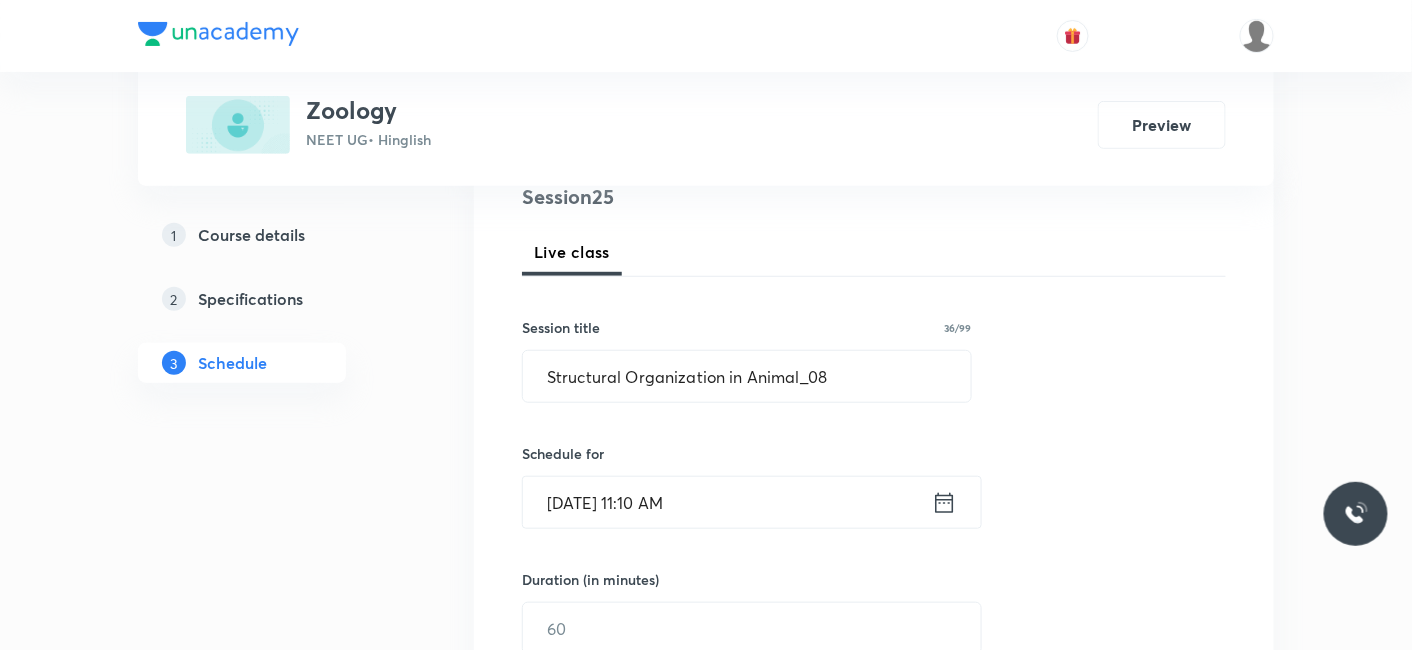 scroll, scrollTop: 333, scrollLeft: 0, axis: vertical 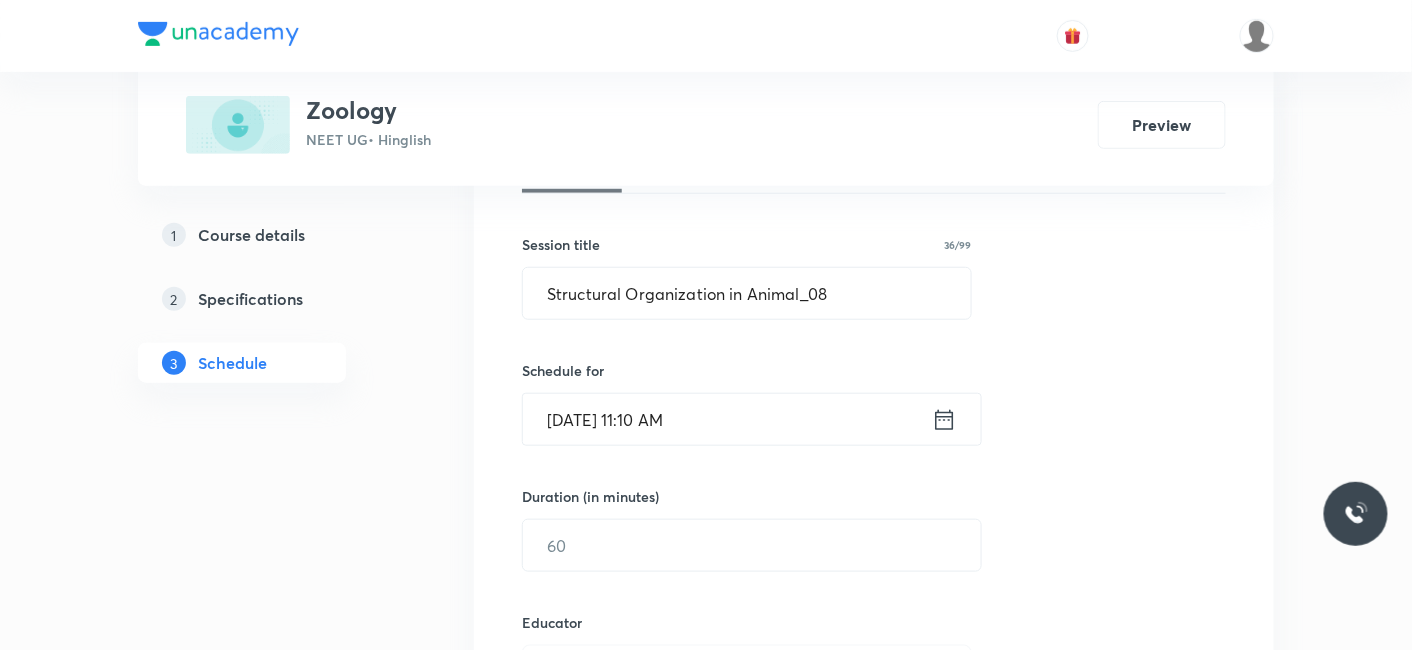 click on "Duration (in minutes) ​" at bounding box center [704, 529] 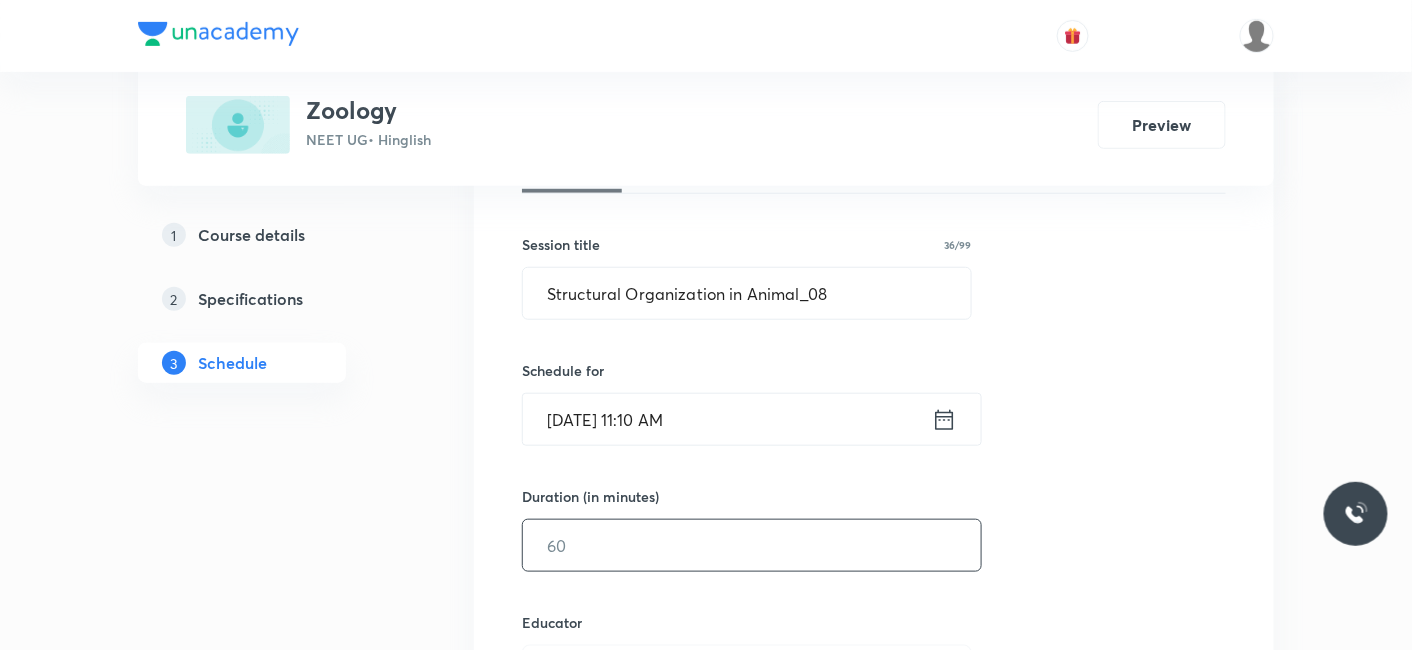 click at bounding box center (752, 545) 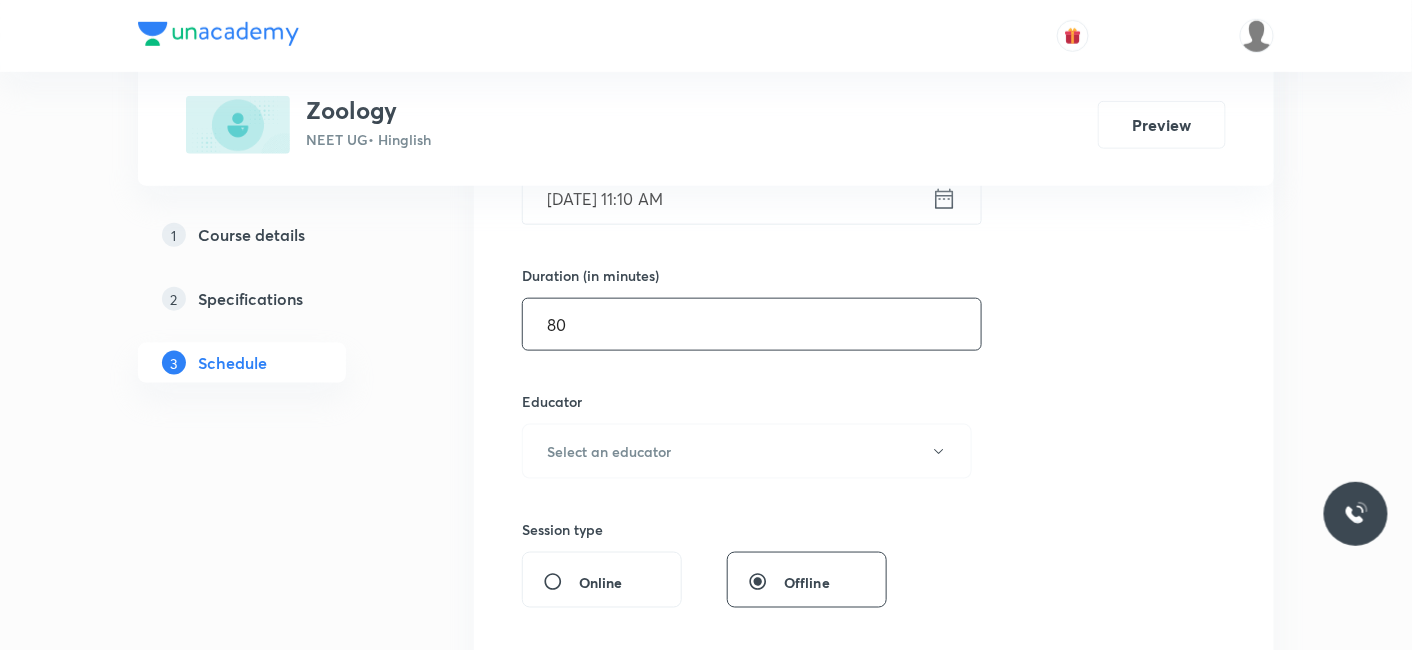 scroll, scrollTop: 555, scrollLeft: 0, axis: vertical 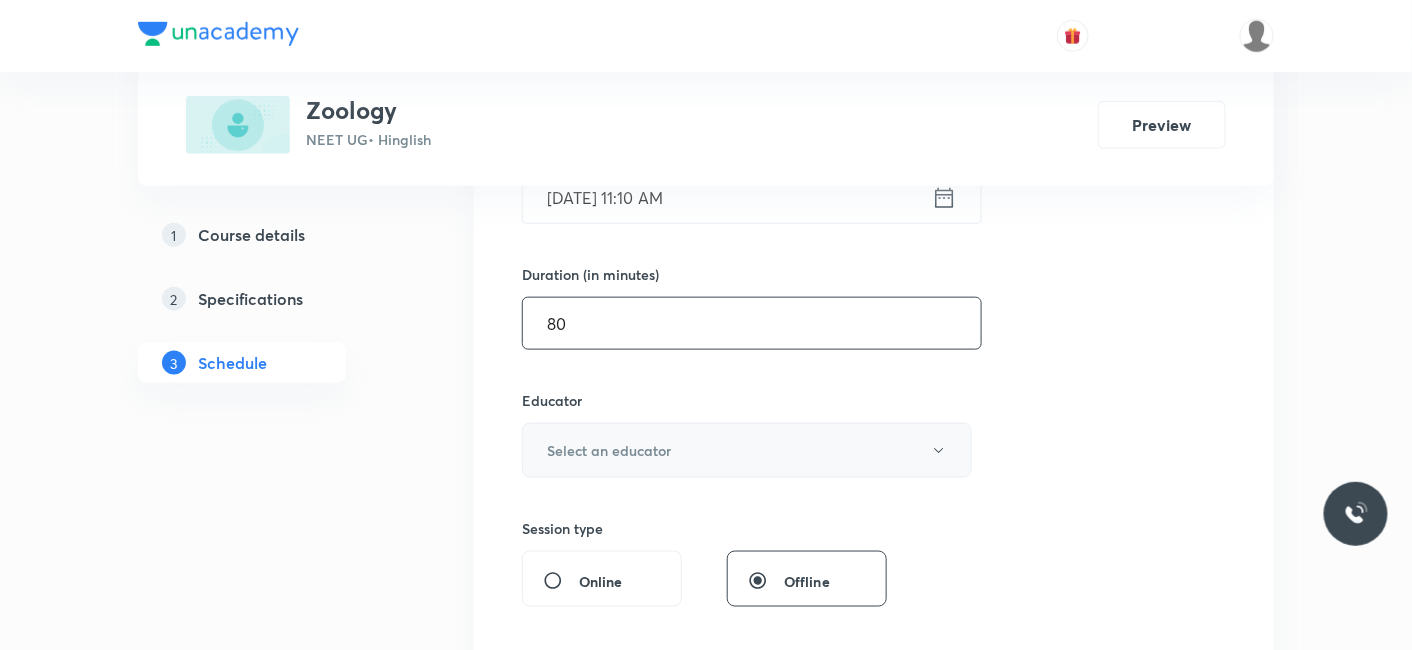 type on "80" 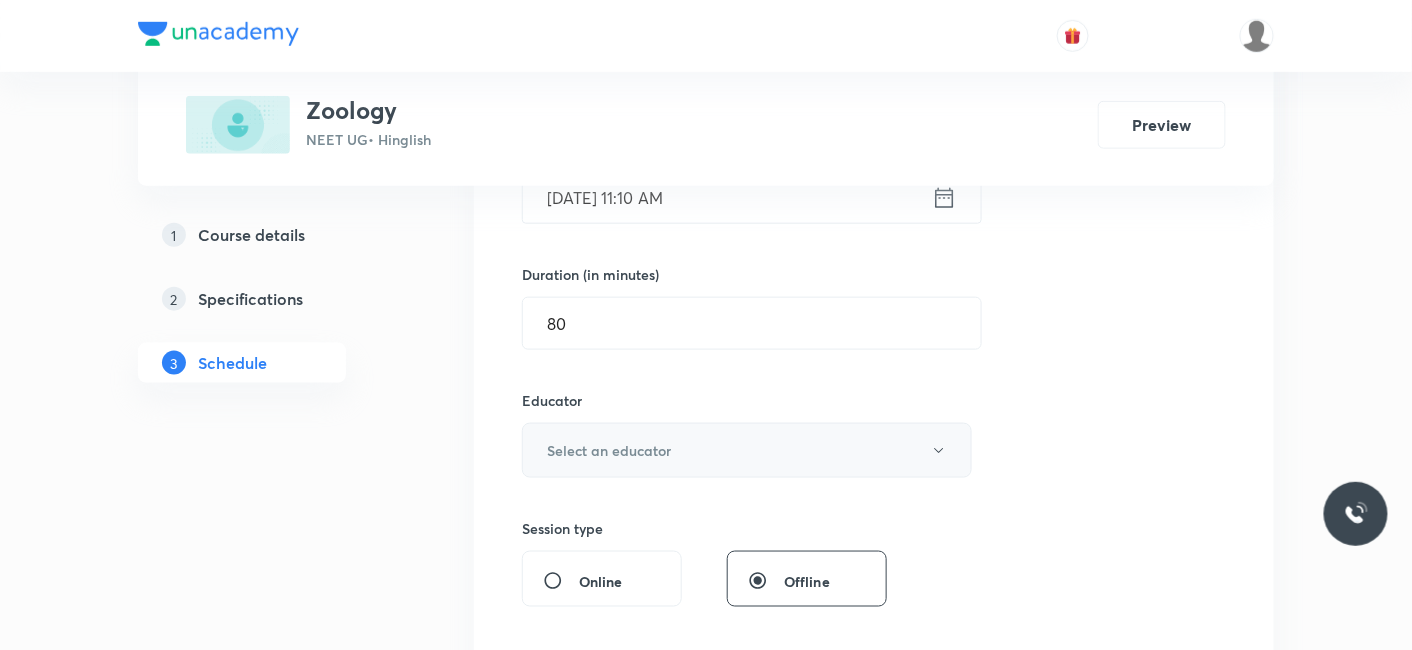 click on "Select an educator" at bounding box center [609, 450] 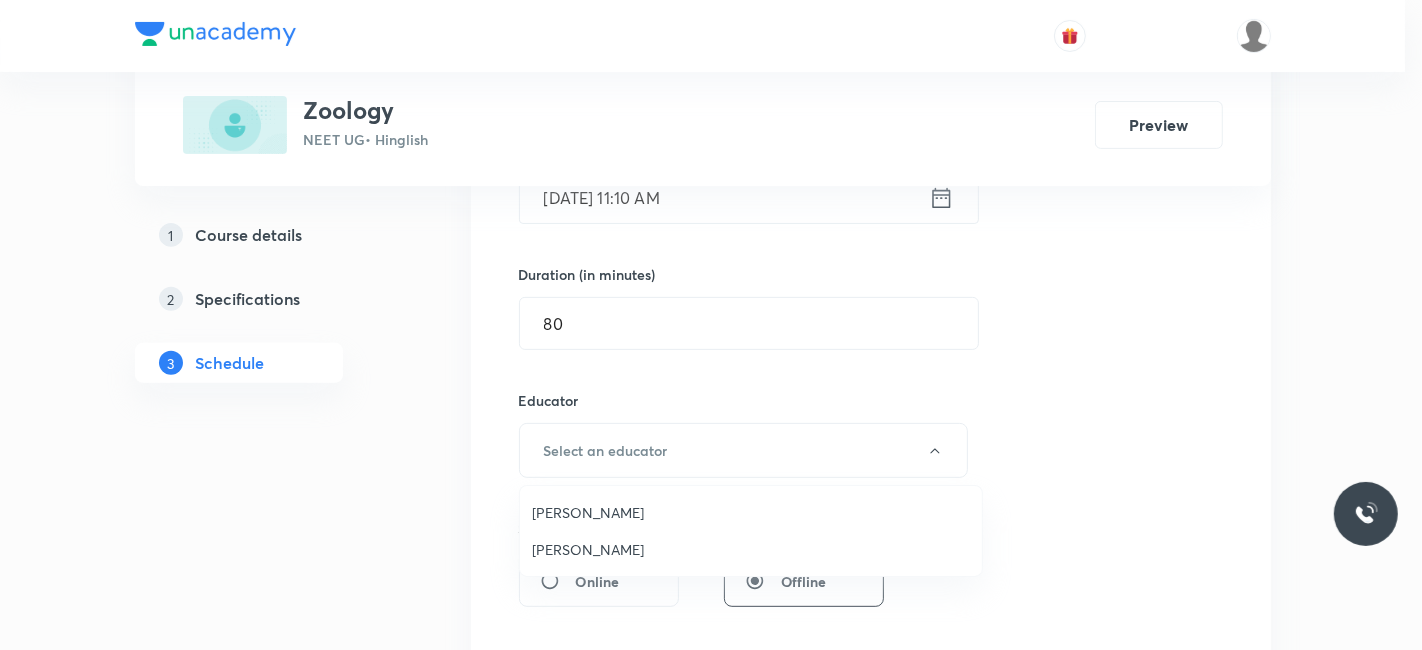 click on "[PERSON_NAME]" at bounding box center (751, 549) 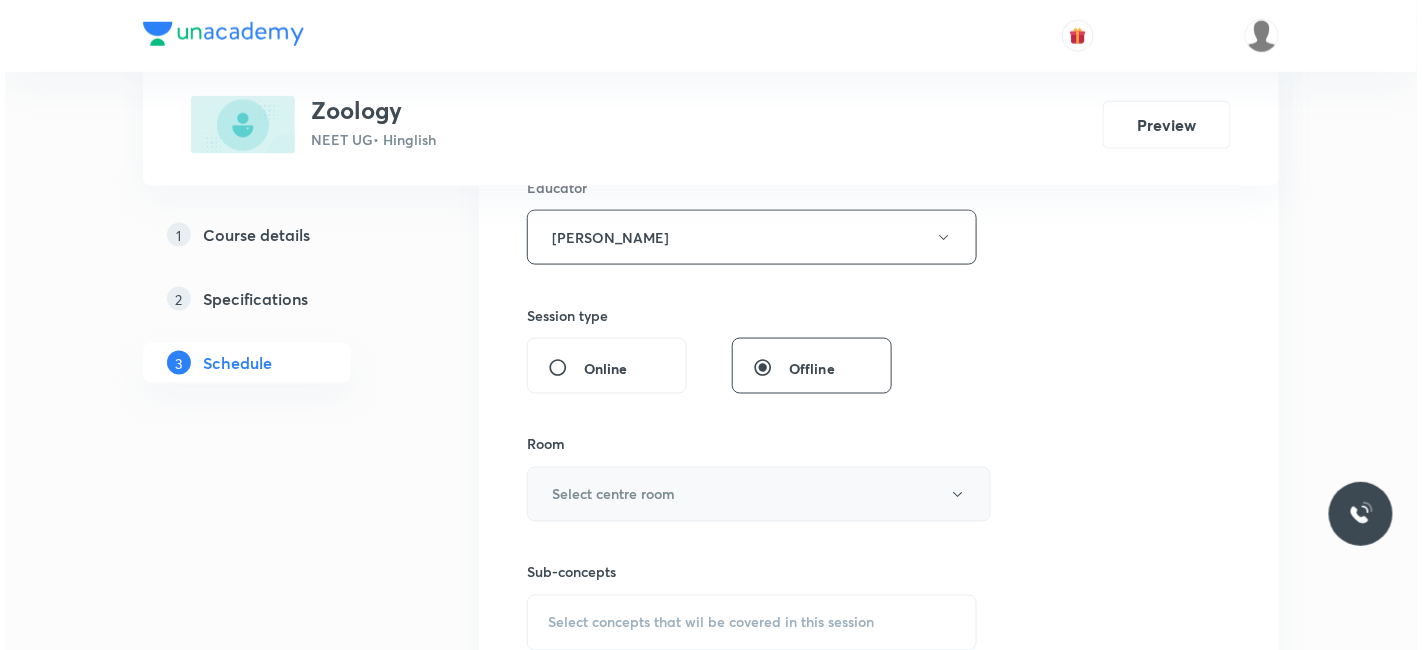 scroll, scrollTop: 777, scrollLeft: 0, axis: vertical 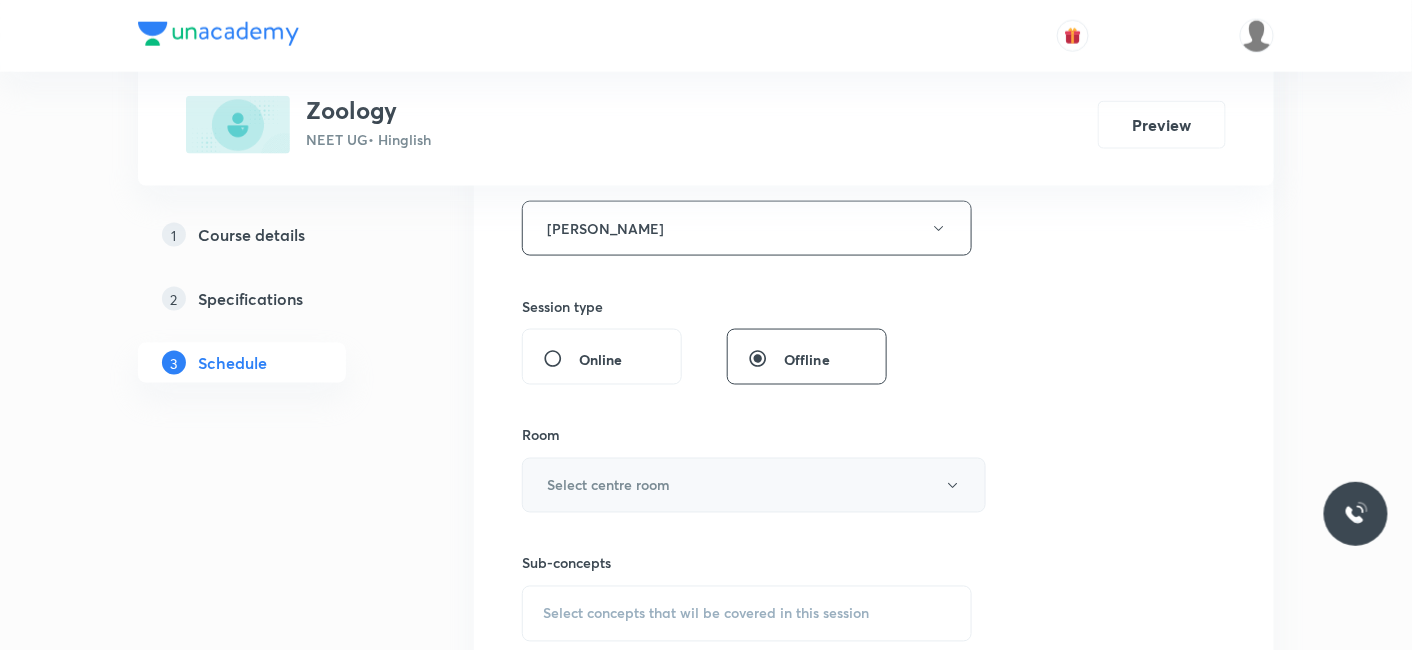 click on "Select centre room" at bounding box center [608, 485] 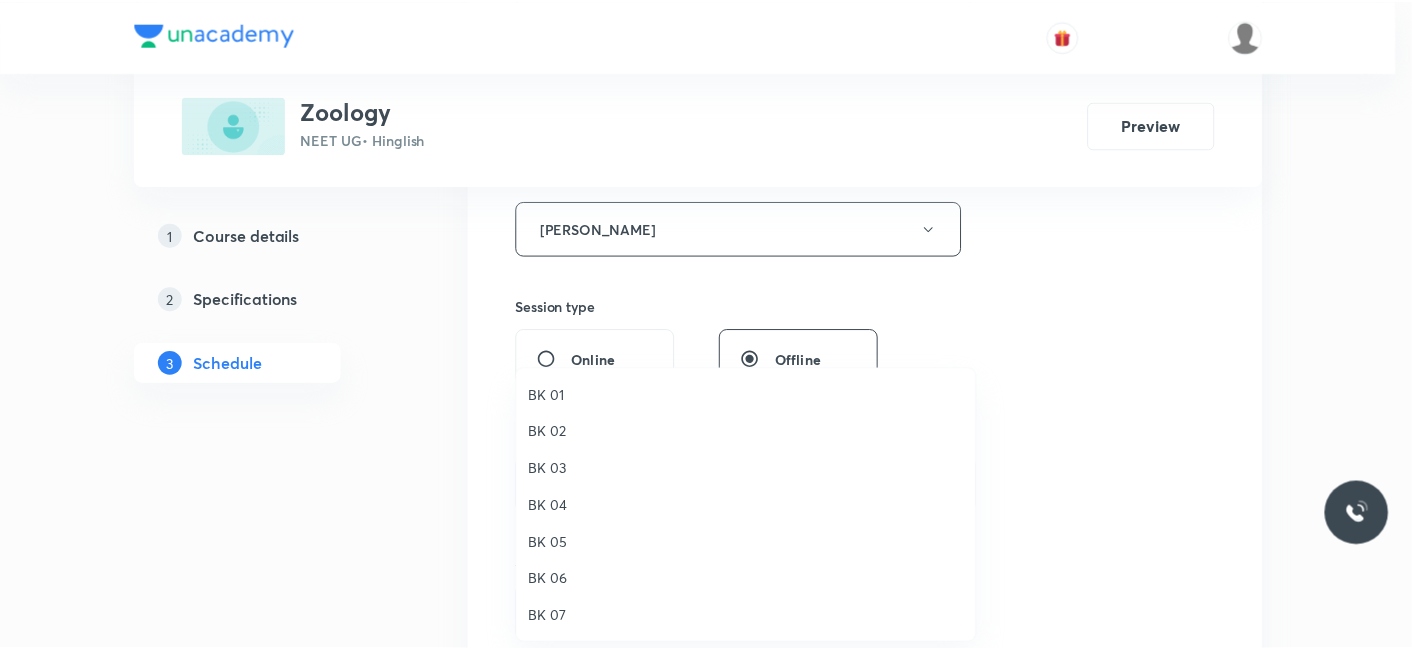 scroll, scrollTop: 37, scrollLeft: 0, axis: vertical 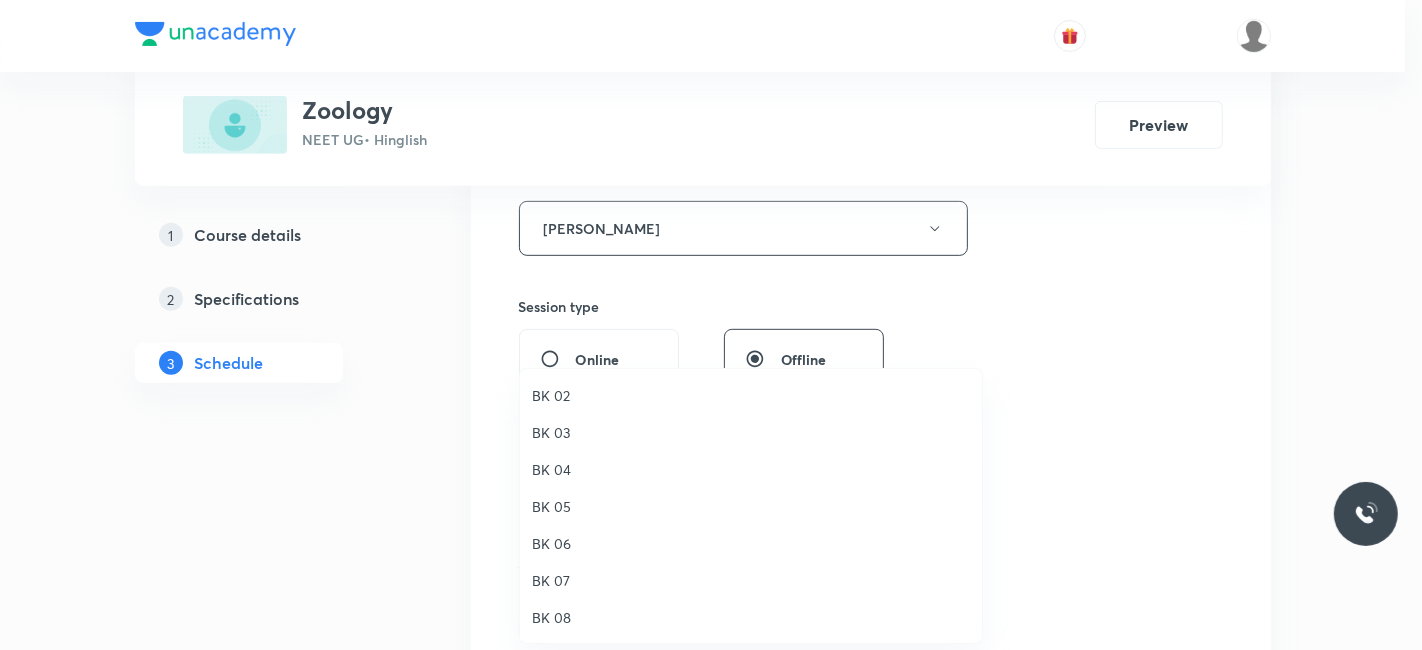 click on "BK 08" at bounding box center [751, 617] 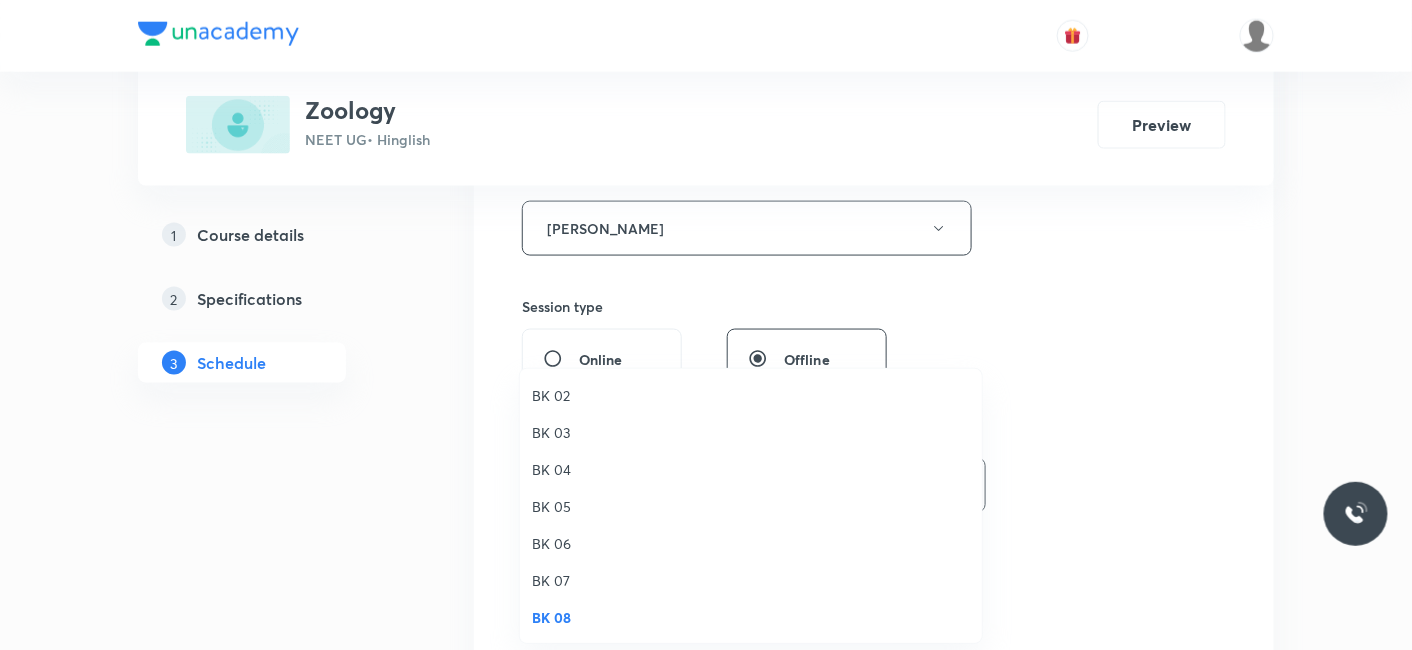 drag, startPoint x: 382, startPoint y: 578, endPoint x: 412, endPoint y: 571, distance: 30.805843 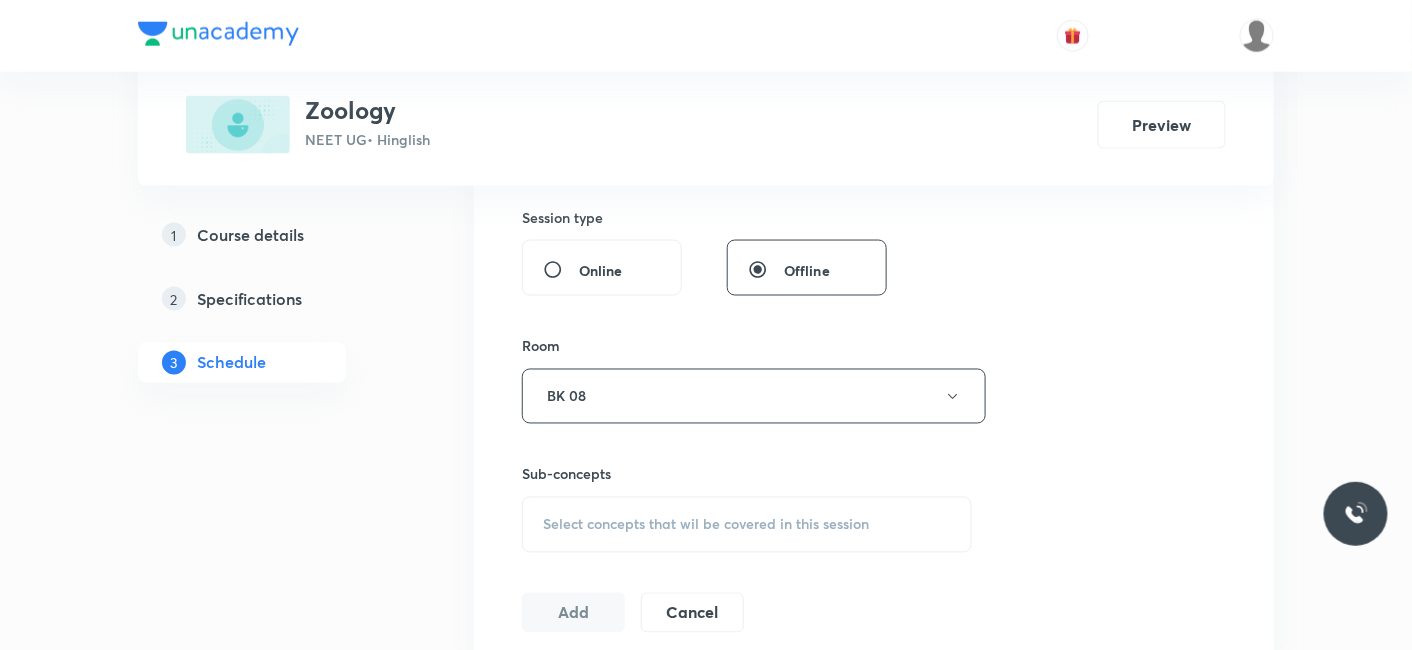 scroll, scrollTop: 1000, scrollLeft: 0, axis: vertical 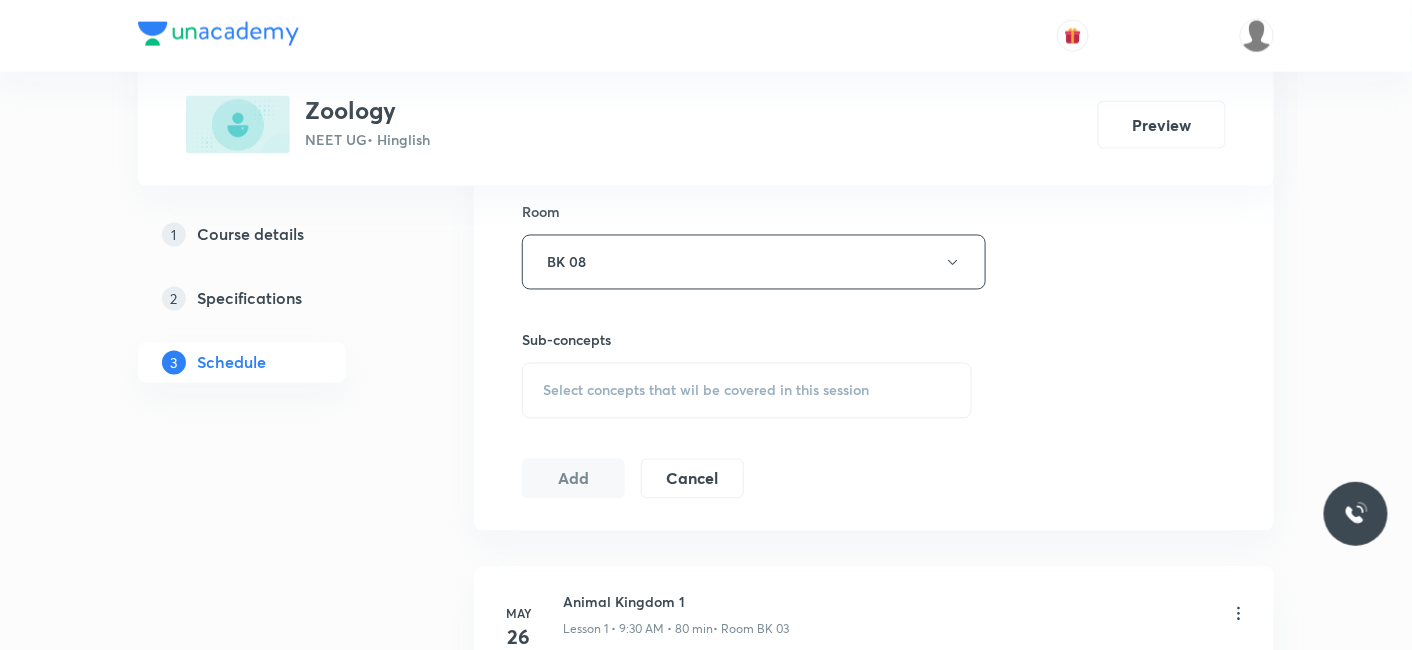 click on "Select concepts that wil be covered in this session" at bounding box center (706, 391) 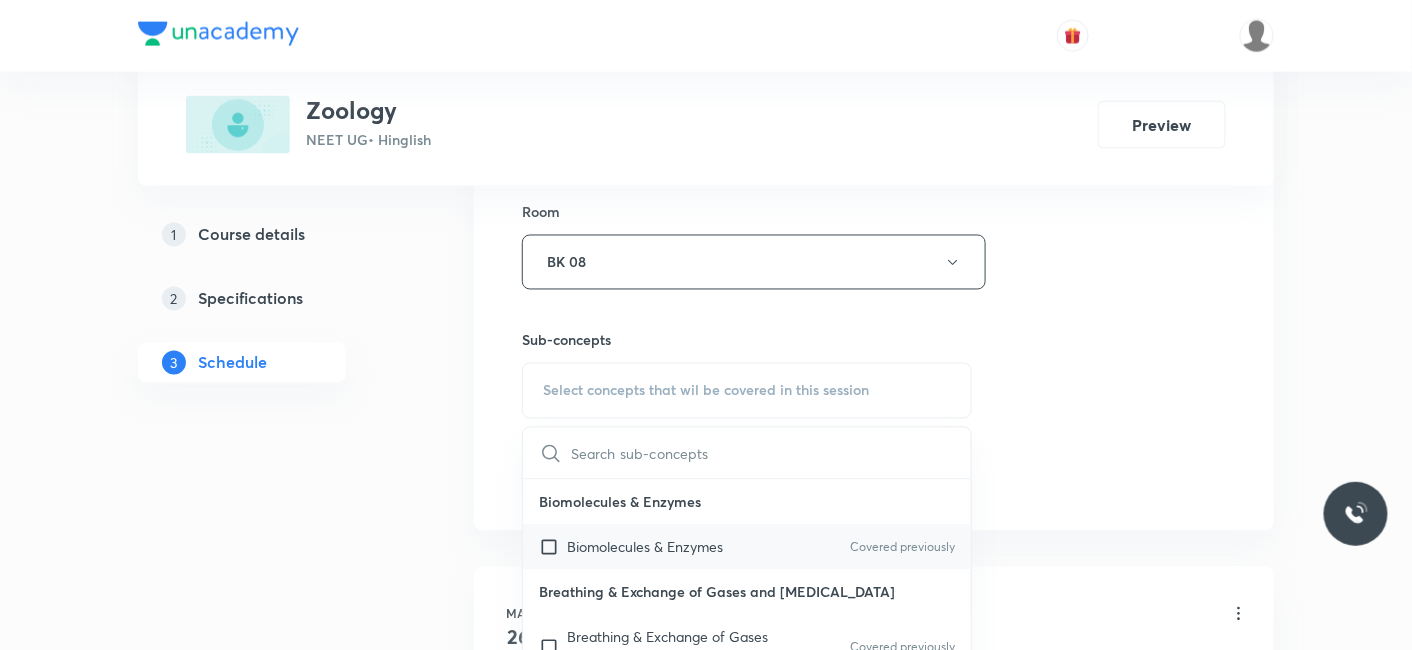 click on "Biomolecules & Enzymes" at bounding box center (645, 547) 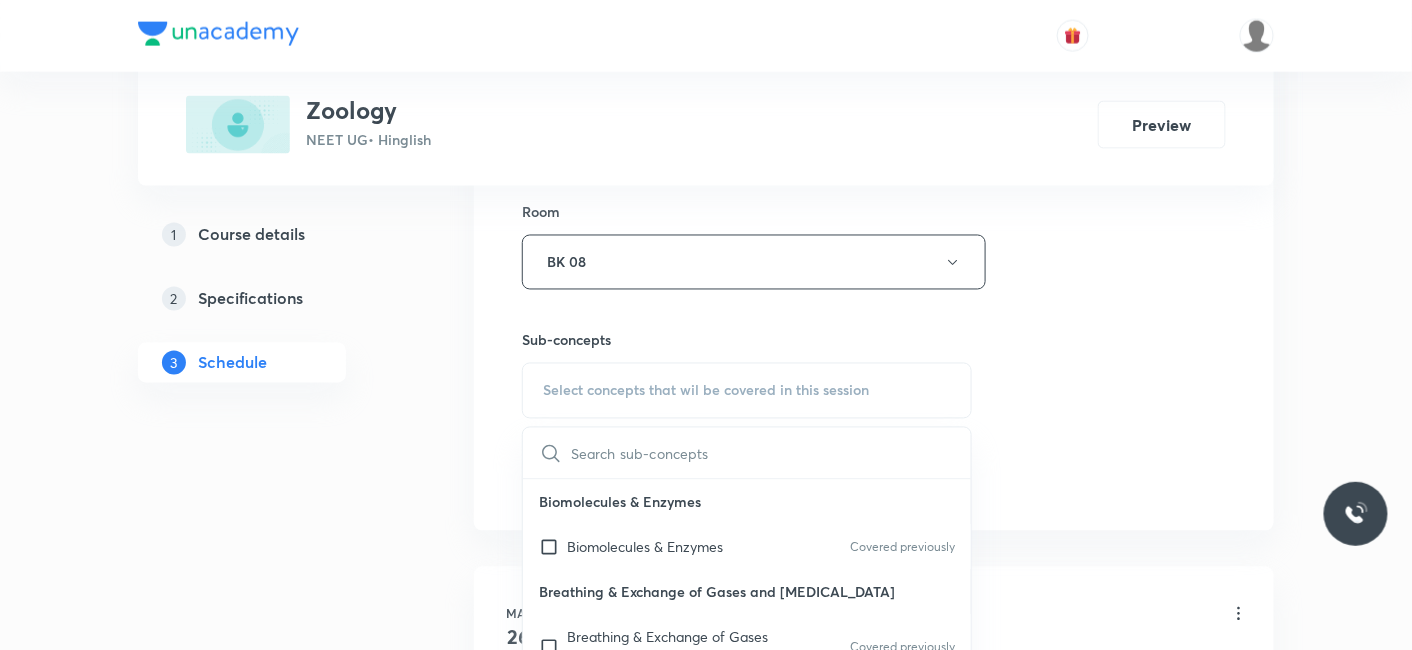 checkbox on "true" 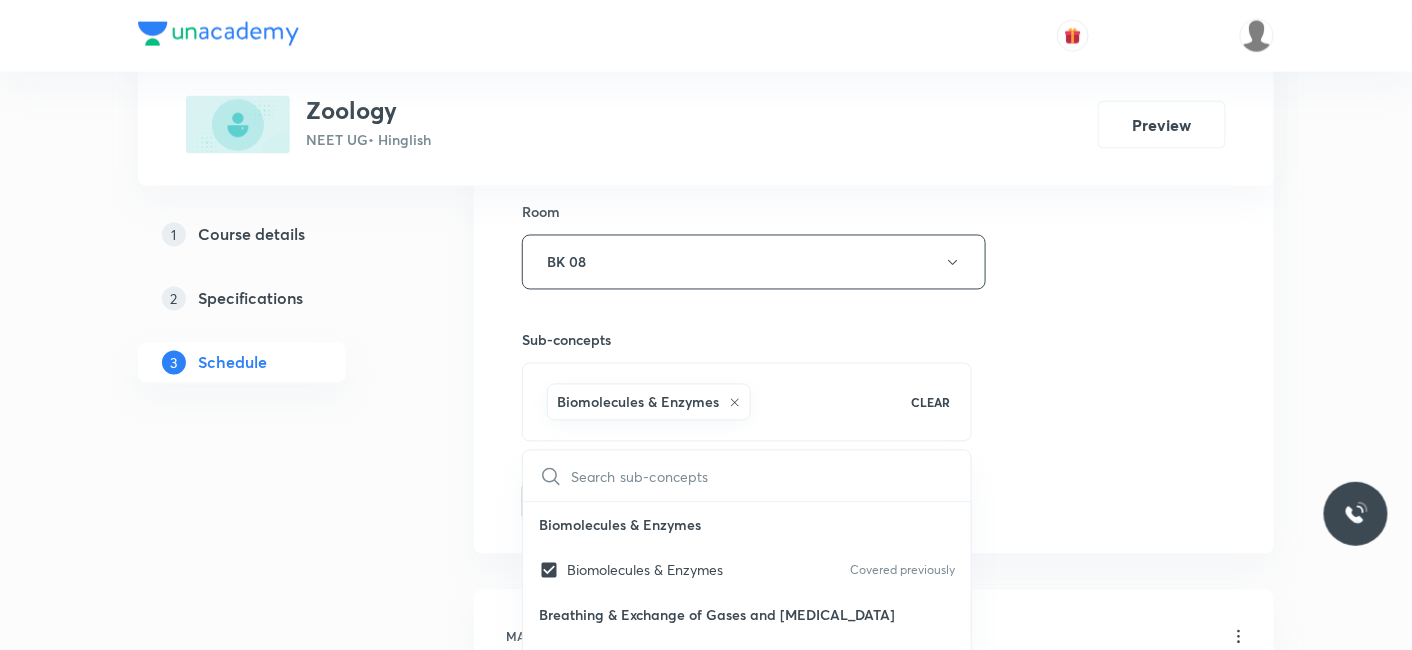 click on "1 Course details 2 Specifications 3 Schedule" at bounding box center [274, 1888] 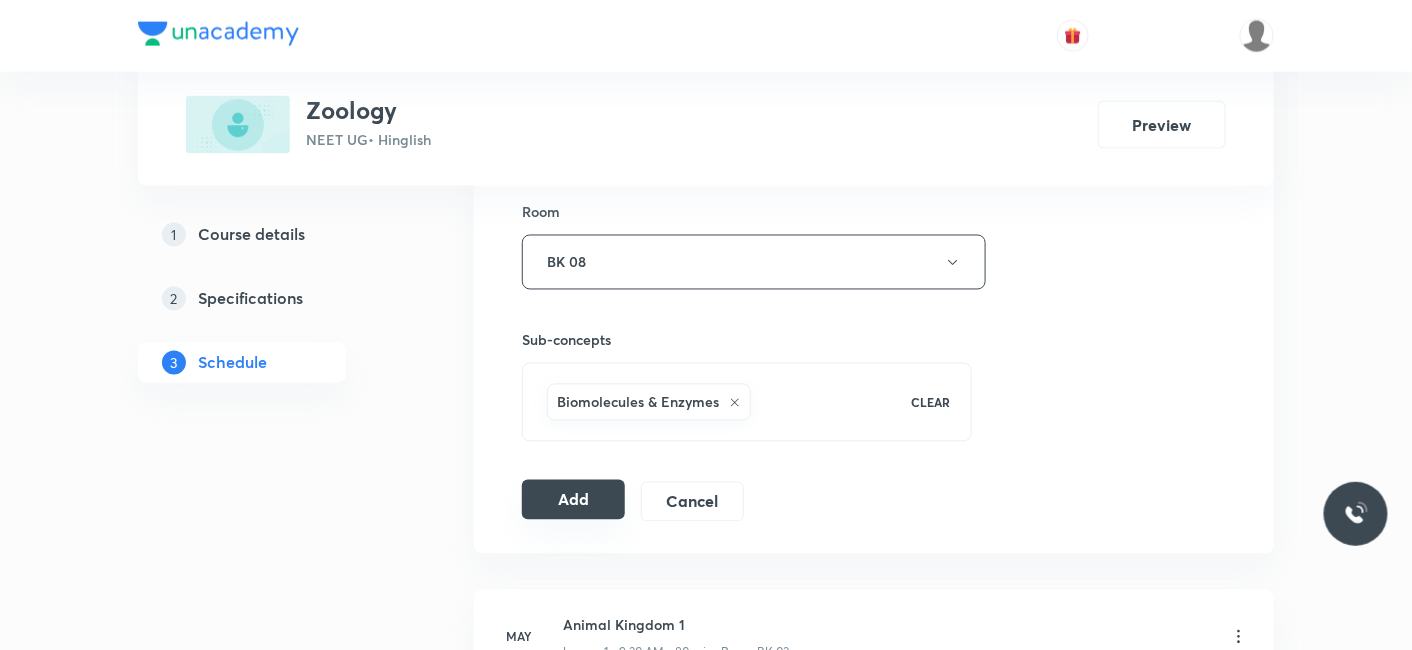 click on "Add" at bounding box center (573, 500) 